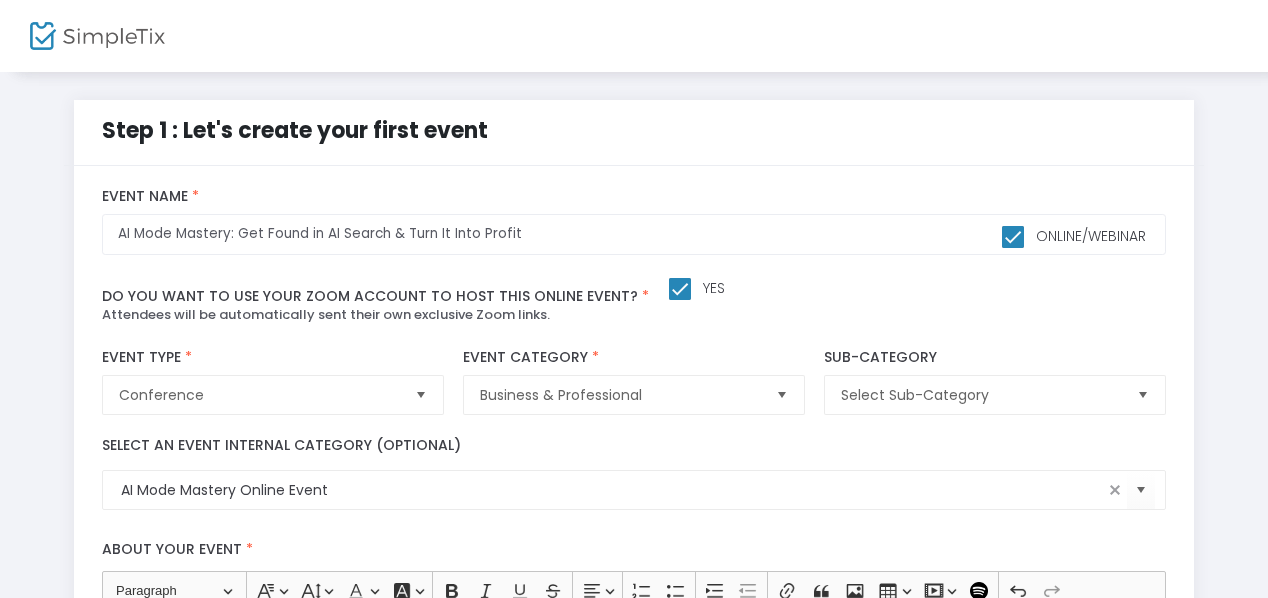 scroll, scrollTop: 600, scrollLeft: 0, axis: vertical 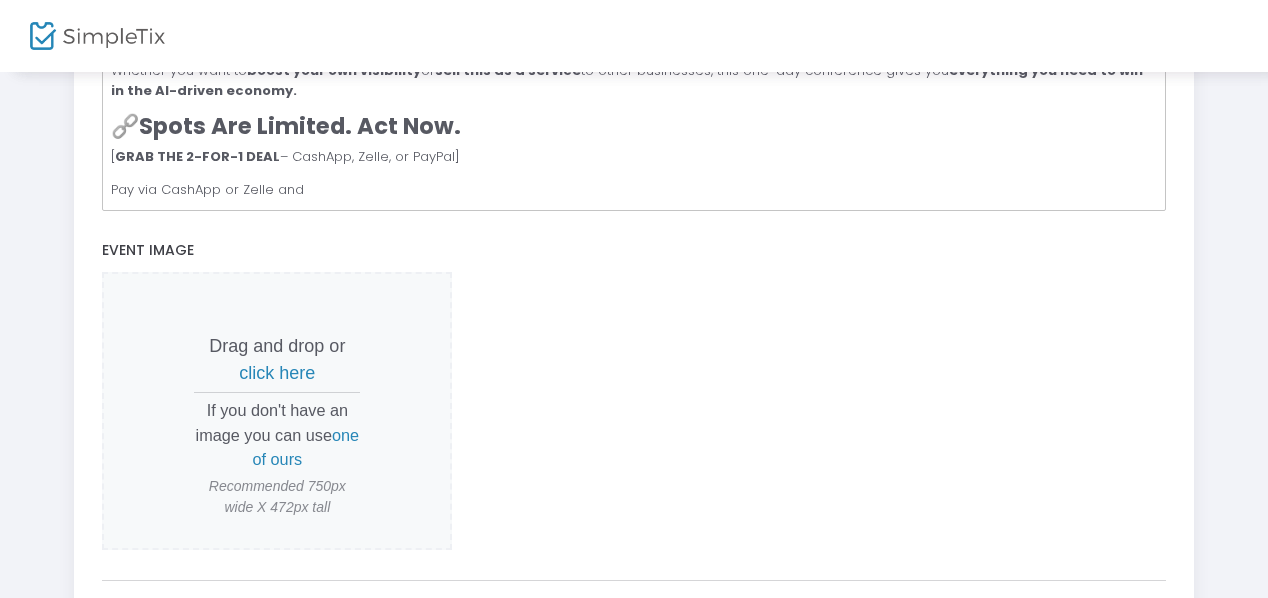 click on "click here" at bounding box center [277, 373] 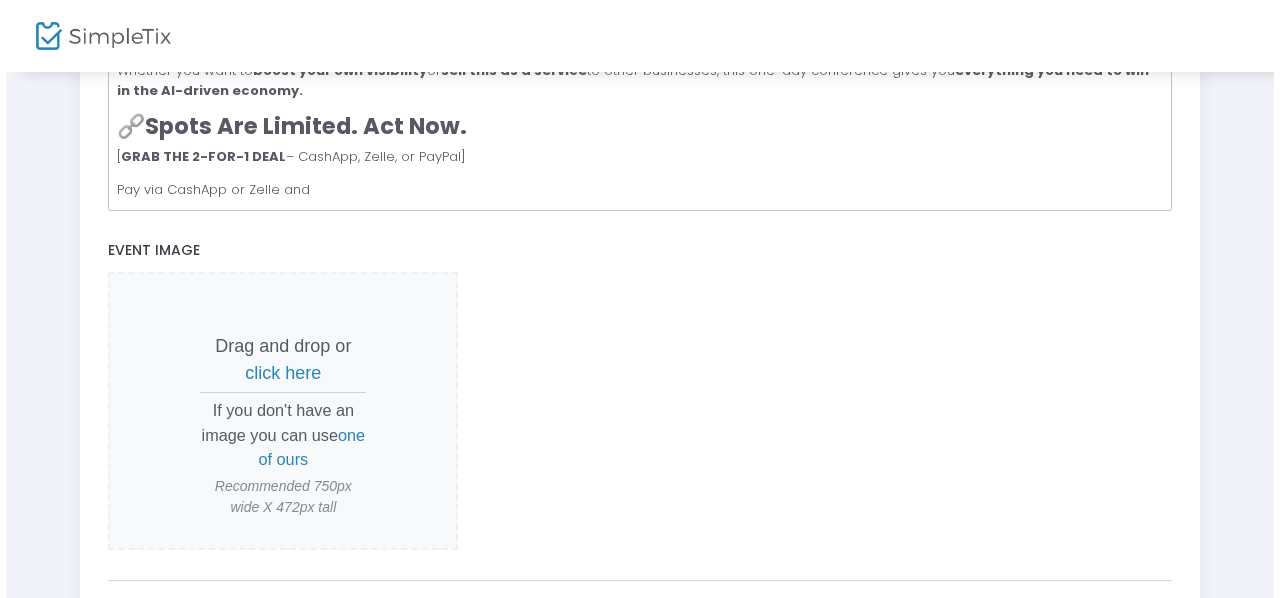 scroll, scrollTop: 0, scrollLeft: 0, axis: both 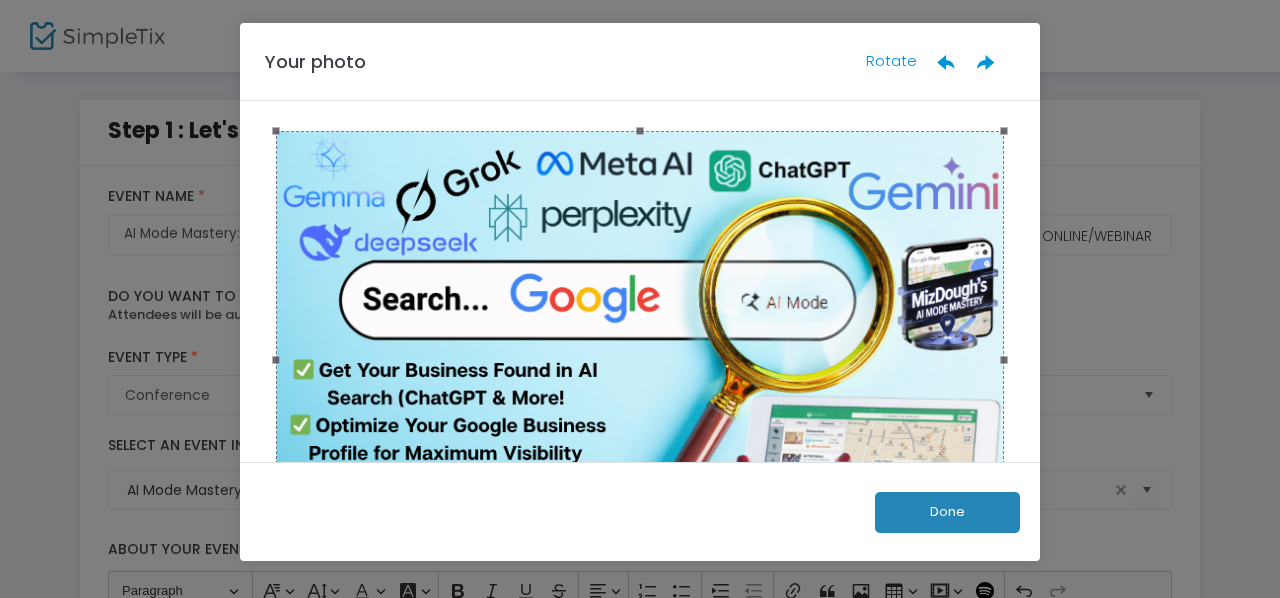 click on "Your photo Rotate  Done" 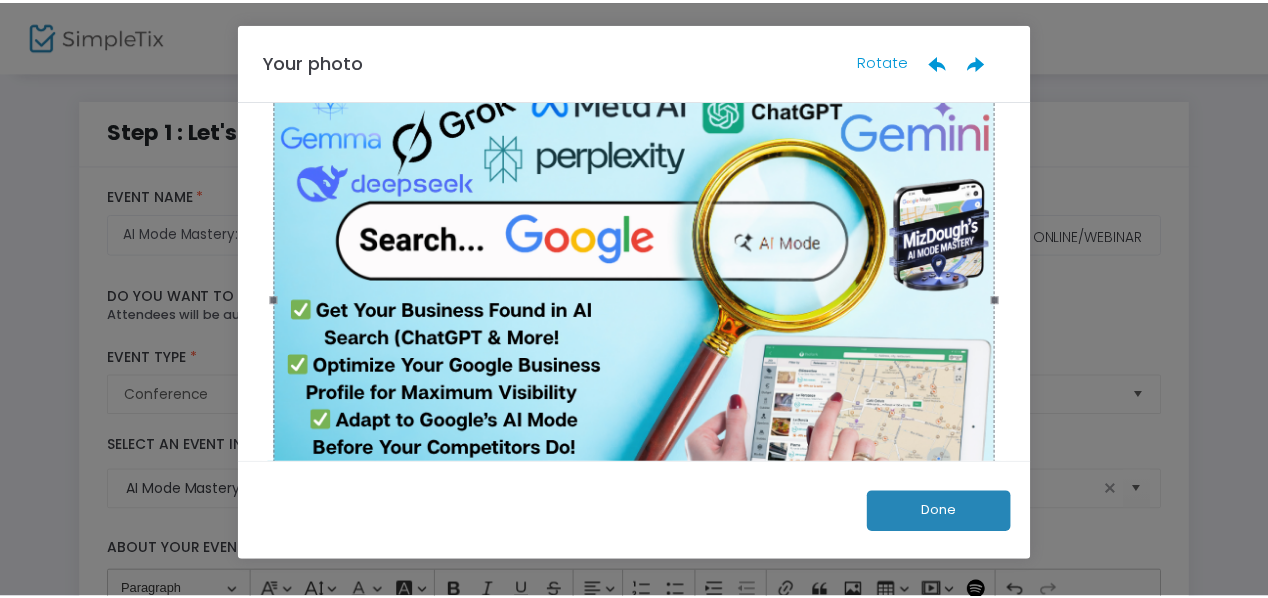 scroll, scrollTop: 156, scrollLeft: 0, axis: vertical 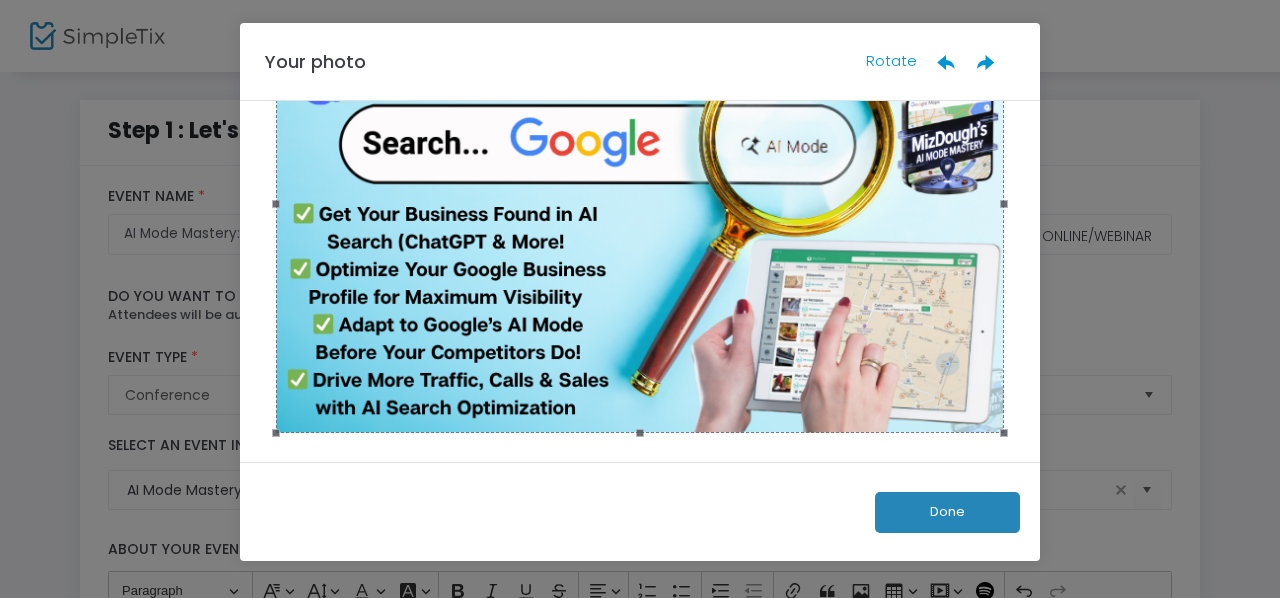 click on "Done" 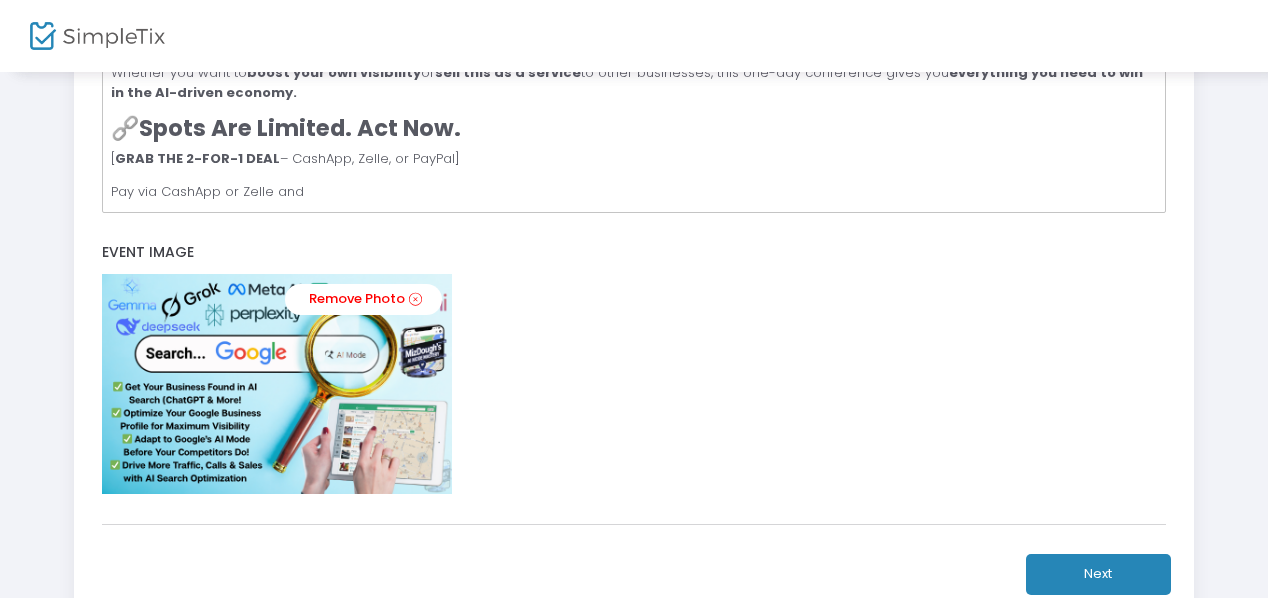 scroll, scrollTop: 700, scrollLeft: 0, axis: vertical 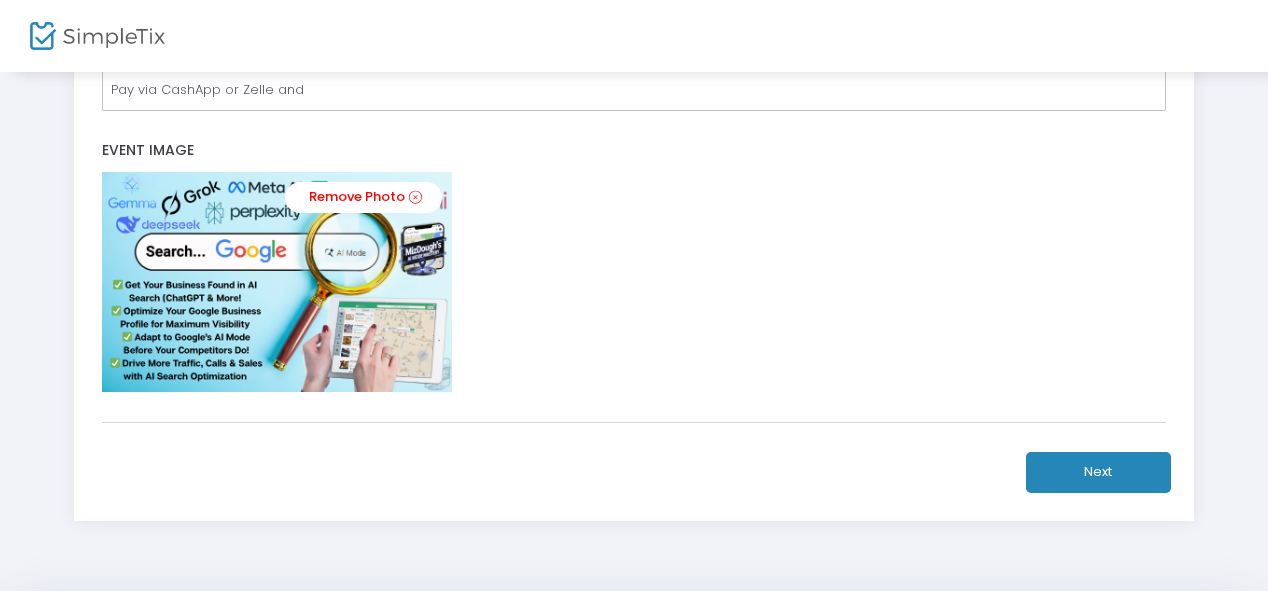 click on "Remove Photo" at bounding box center [633, 282] 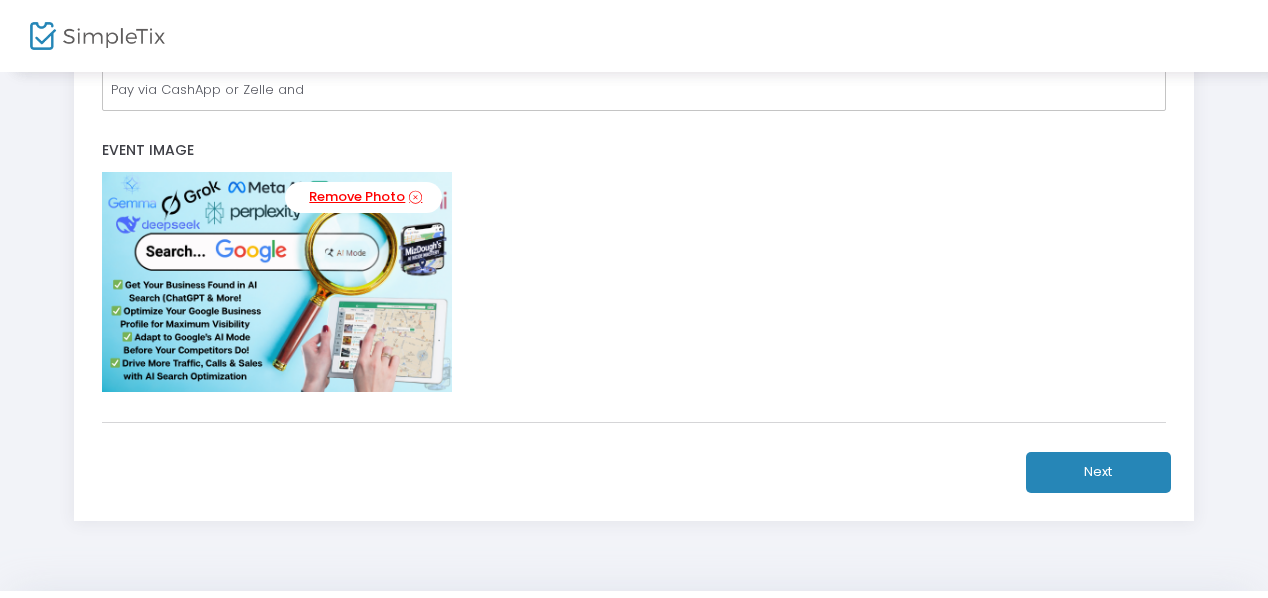 click on "Remove Photo" at bounding box center (363, 197) 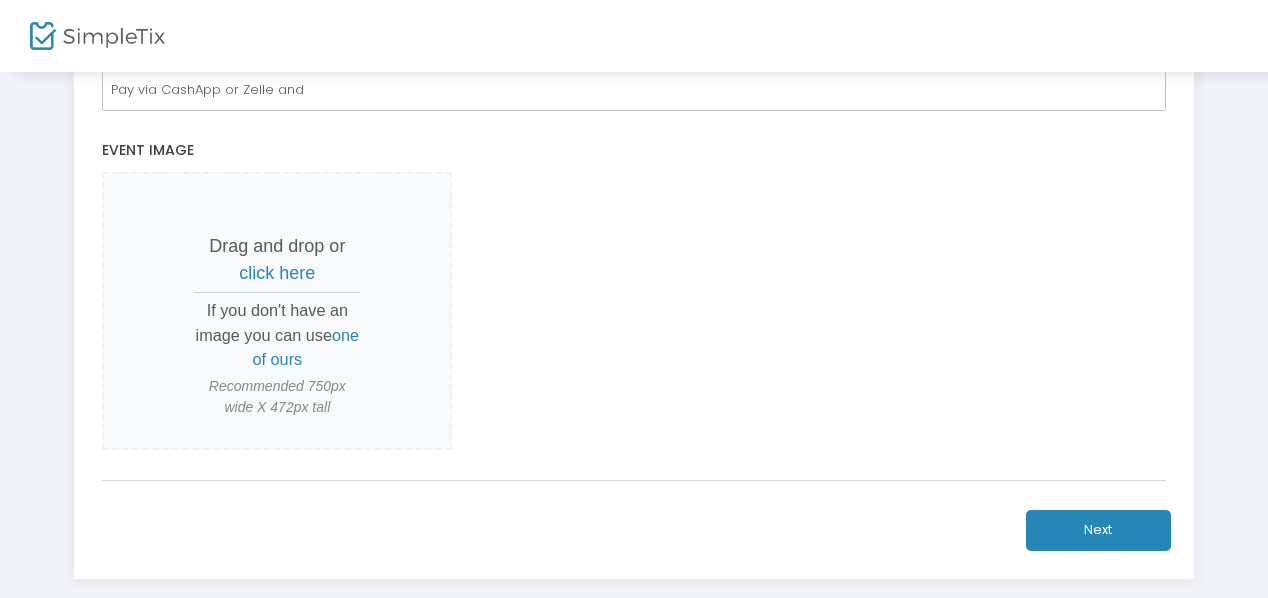 click on "click here" at bounding box center [277, 273] 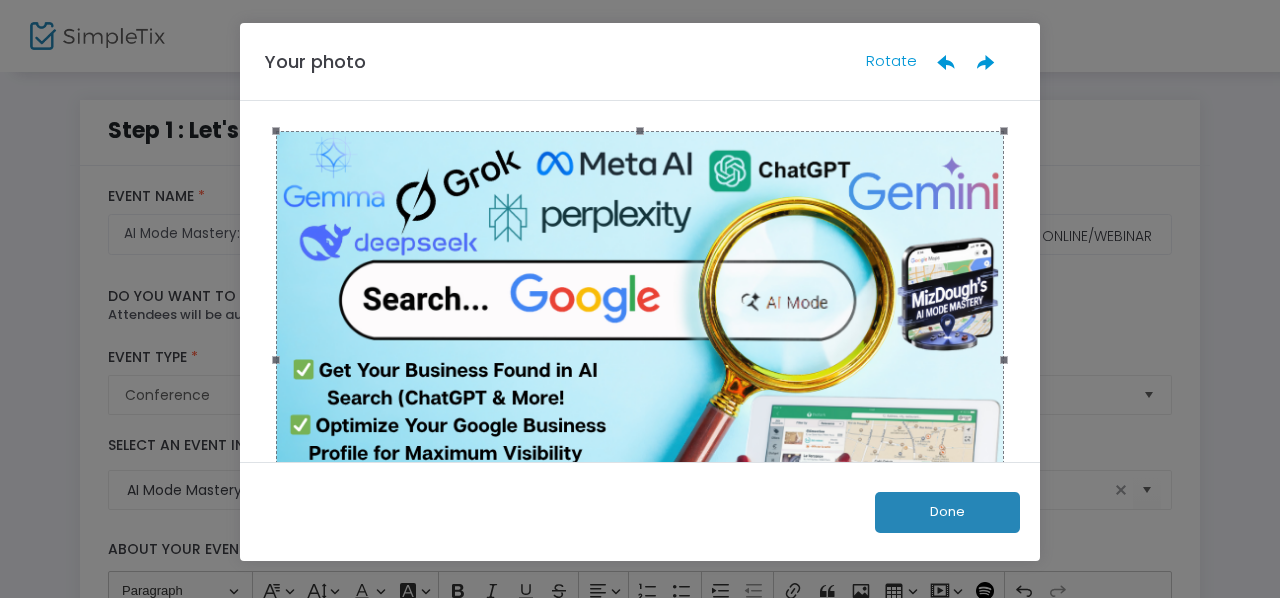 click on "Done" 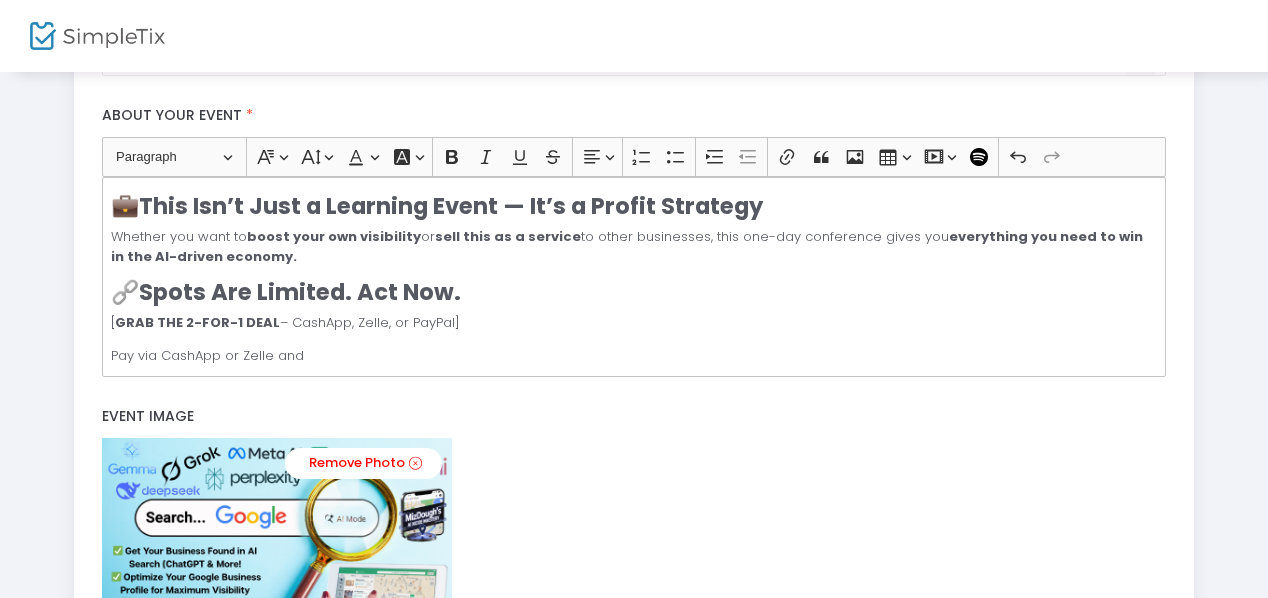 scroll, scrollTop: 500, scrollLeft: 0, axis: vertical 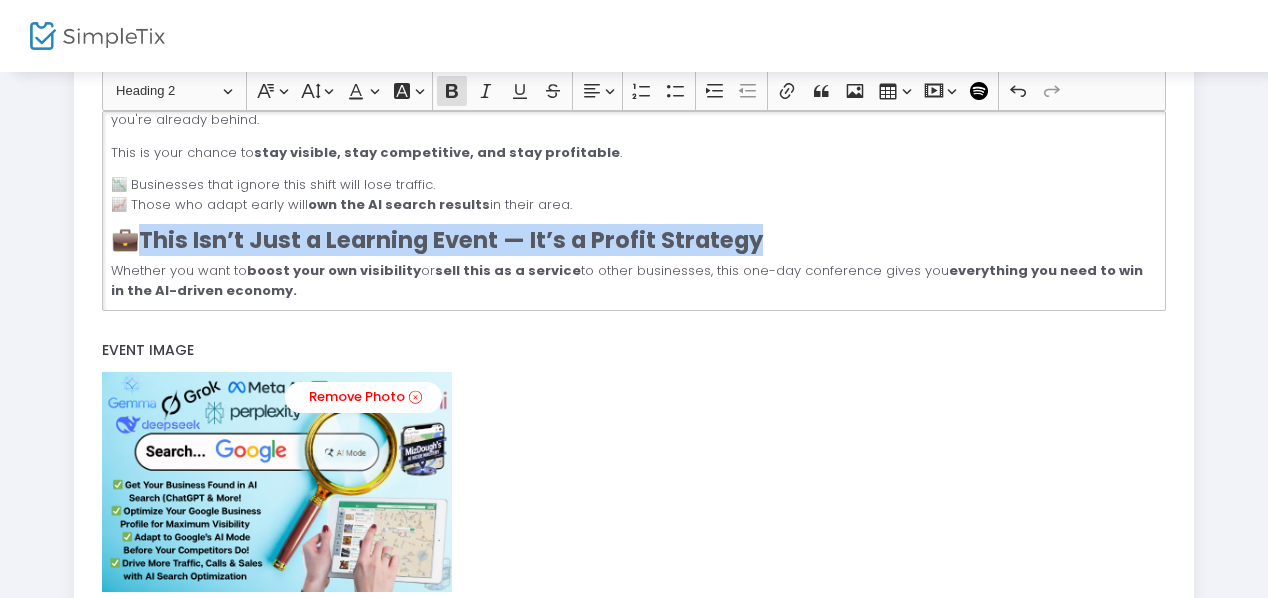 drag, startPoint x: 153, startPoint y: 233, endPoint x: 772, endPoint y: 223, distance: 619.08075 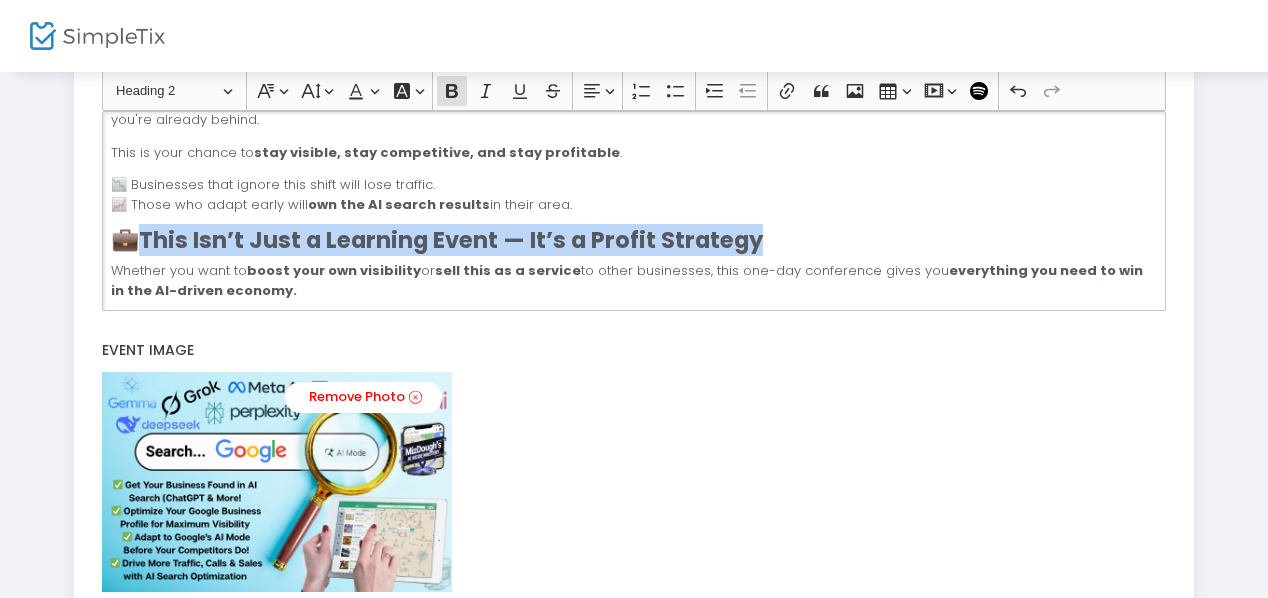 click on "🔥  Why You Need This Now AI search is already reshaping how people discover local businesses. Tools like  ChatGPT, Google AI Overviews, Perplexity, and Claude  are changing the rules — and  traditional SEO alone won’t cut it anymore . If your  Google Business Profile (GMB)  isn’t optimized for AI Mode, you’re missing out on a new wave of traffic. This conference shows you: How to get found in AI-powered searches  before your competitors catch up. How to turn this skill into cash  by offering “AI Search Optimization” as a service to other businesses. How to stay visible and profitable  in a future where AI decides who gets seen online. 👉 The businesses that learn this now will  win more leads, visibility, and income  — and those who wait will fall behind. 📋  Agenda Preview: What You’ll Learn ✅  How AI Search Works Understand how ChatGPT, Google’s AI Overviews, and other LLMs pull business info — and why your GMBP needs to be ready. ✅  AI Optimization for GMB ✅  ✅  ✅  . [" 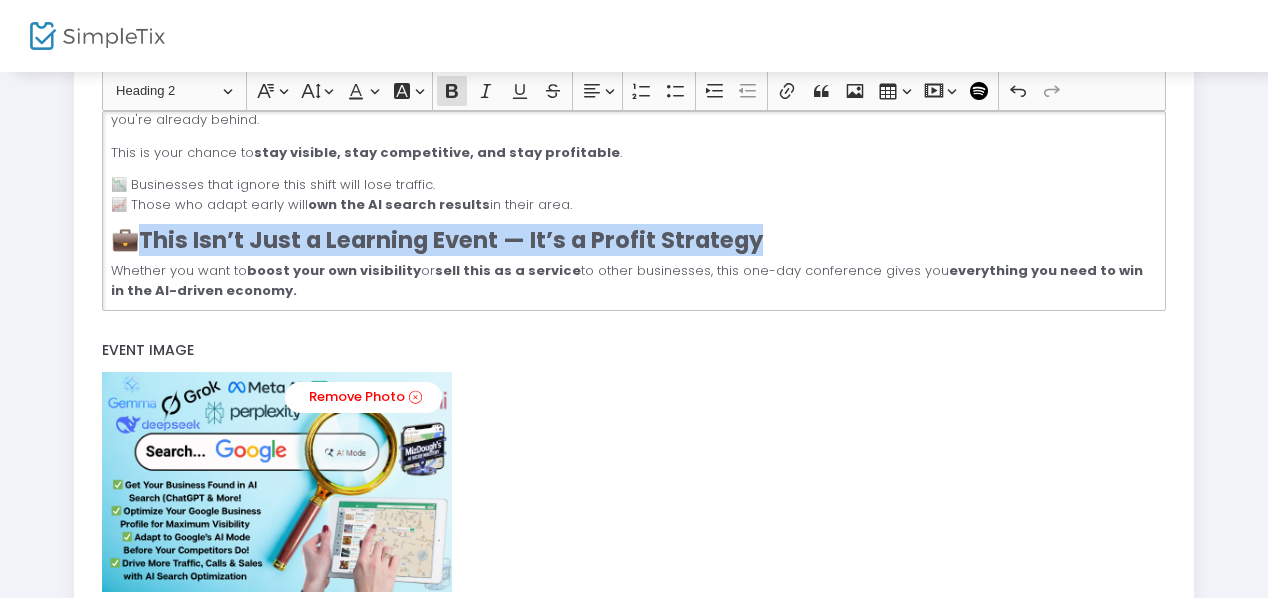 copy on "This Isn’t Just a Learning Event — It’s a Profit Strategy" 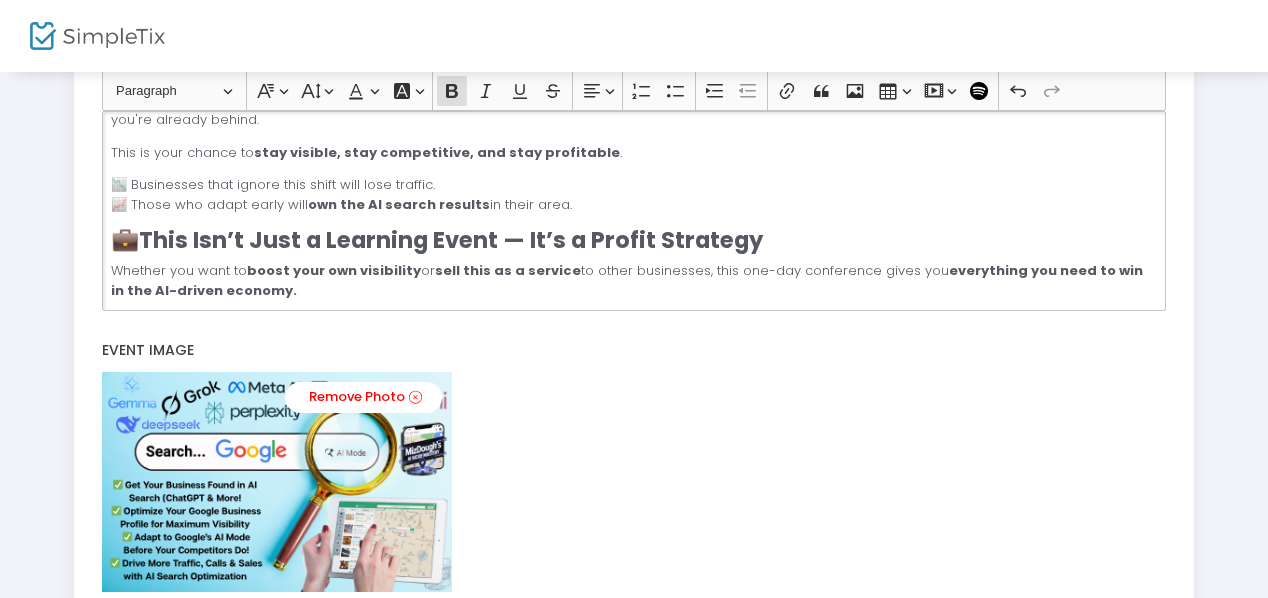 click on "Whether you want to  boost your own visibility  or  sell this as a service  to other businesses, this one-day conference gives you  everything you need to win in the AI-driven economy." 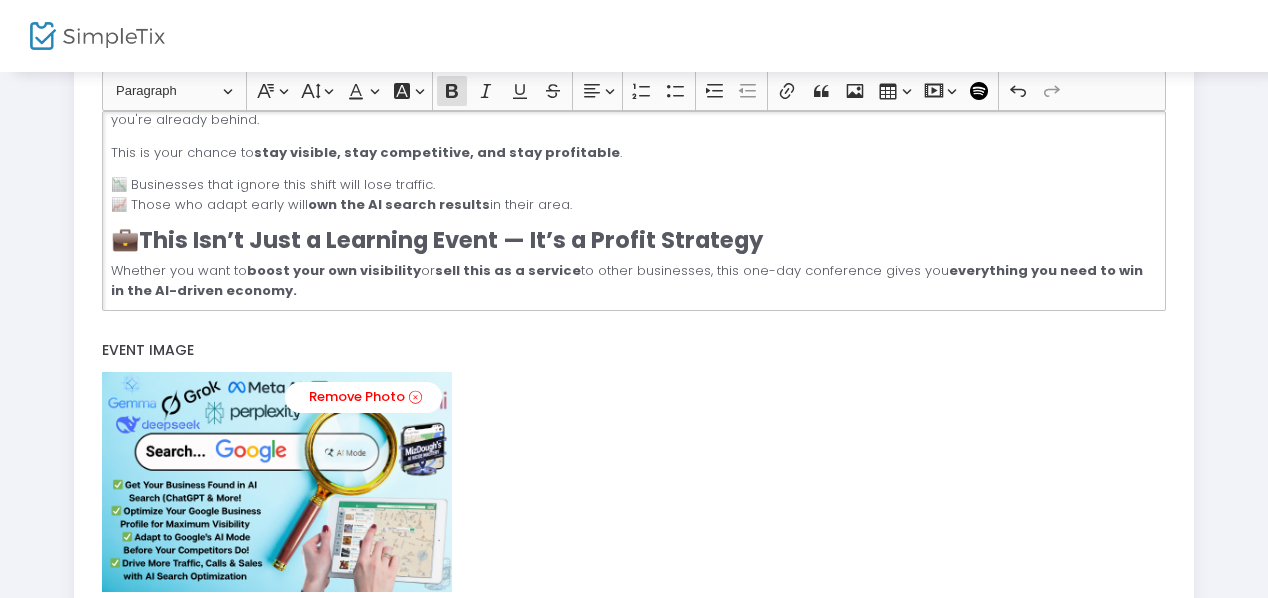 scroll, scrollTop: 671, scrollLeft: 0, axis: vertical 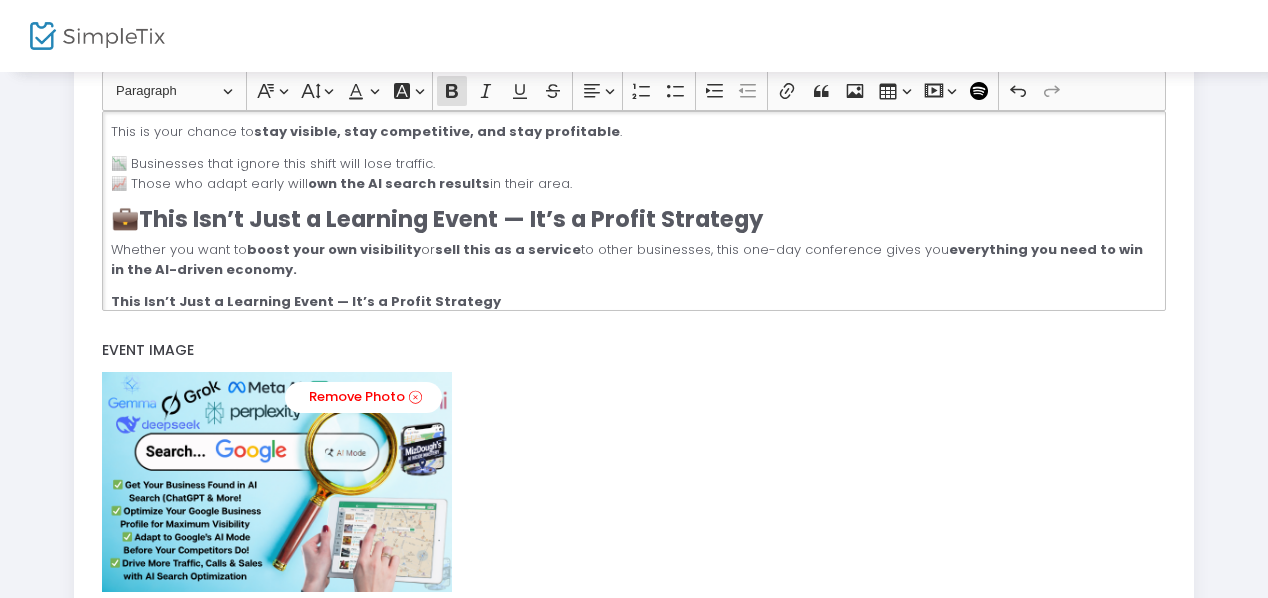 click on "This Isn’t Just a Learning Event — It’s a Profit Strategy" 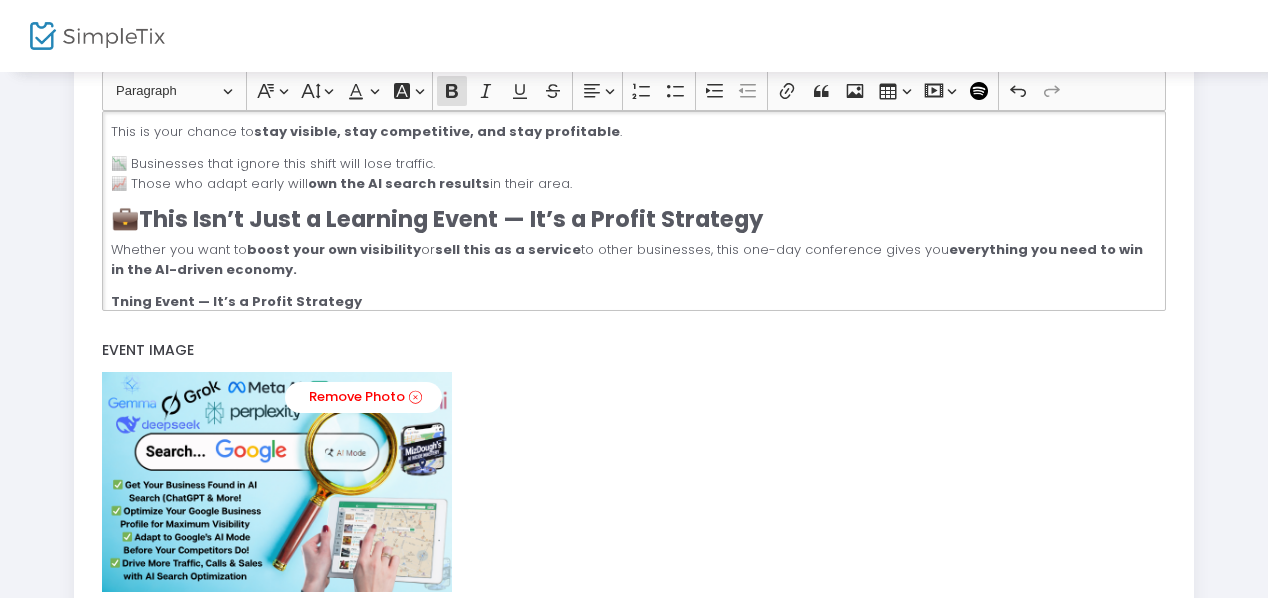 type 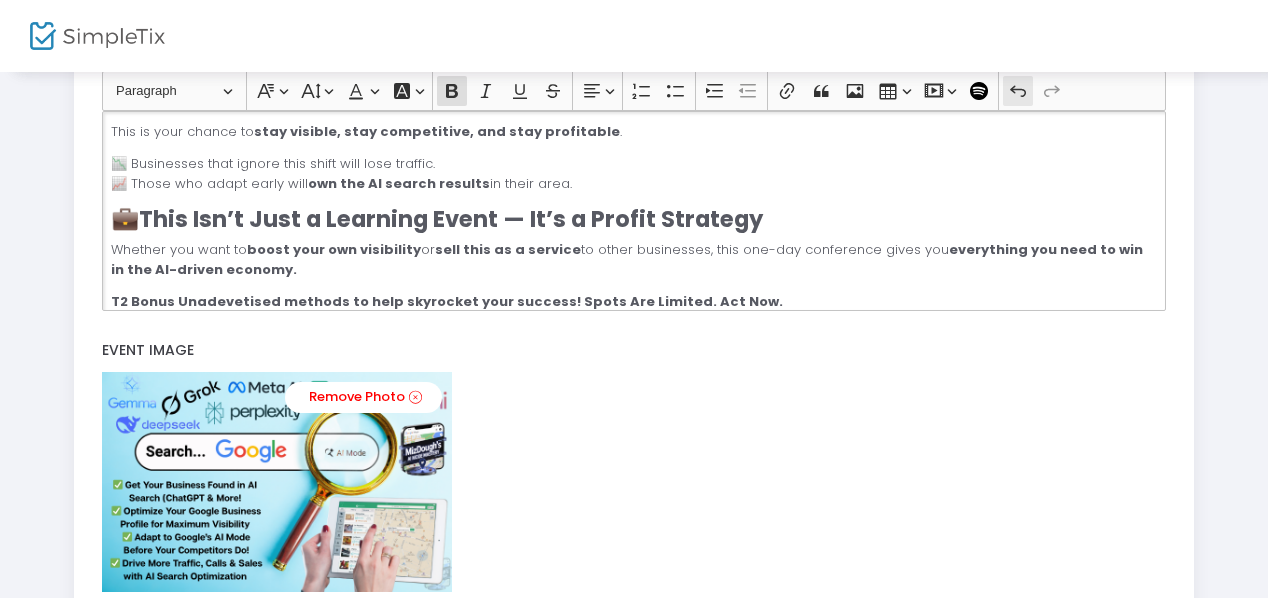 click 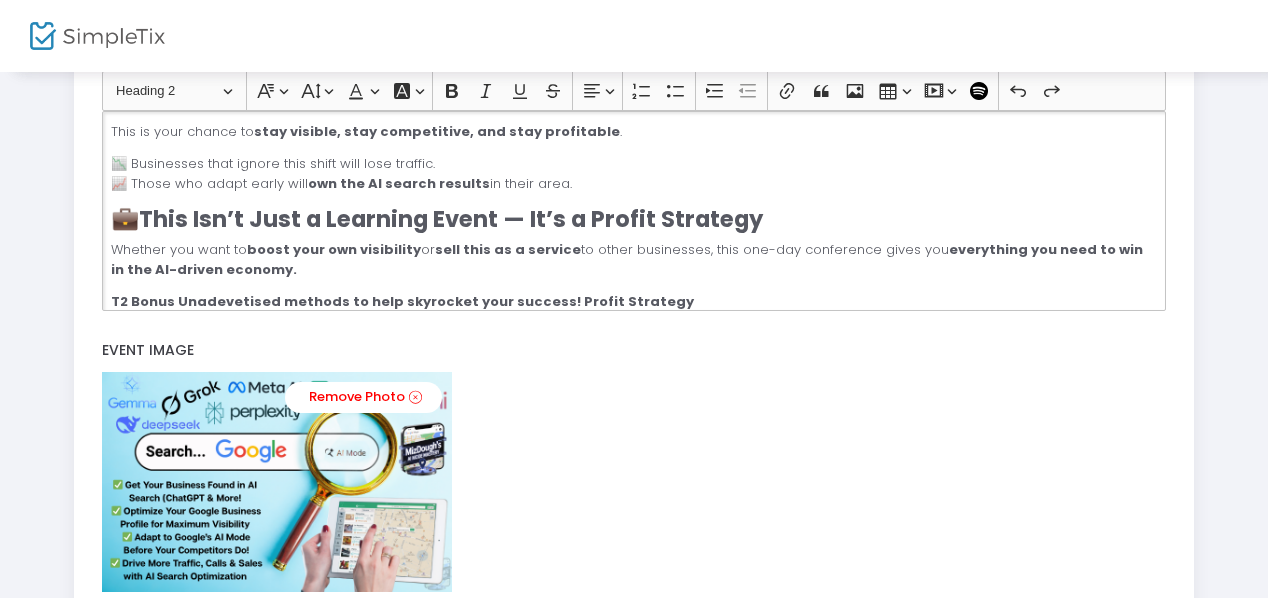 scroll, scrollTop: 771, scrollLeft: 0, axis: vertical 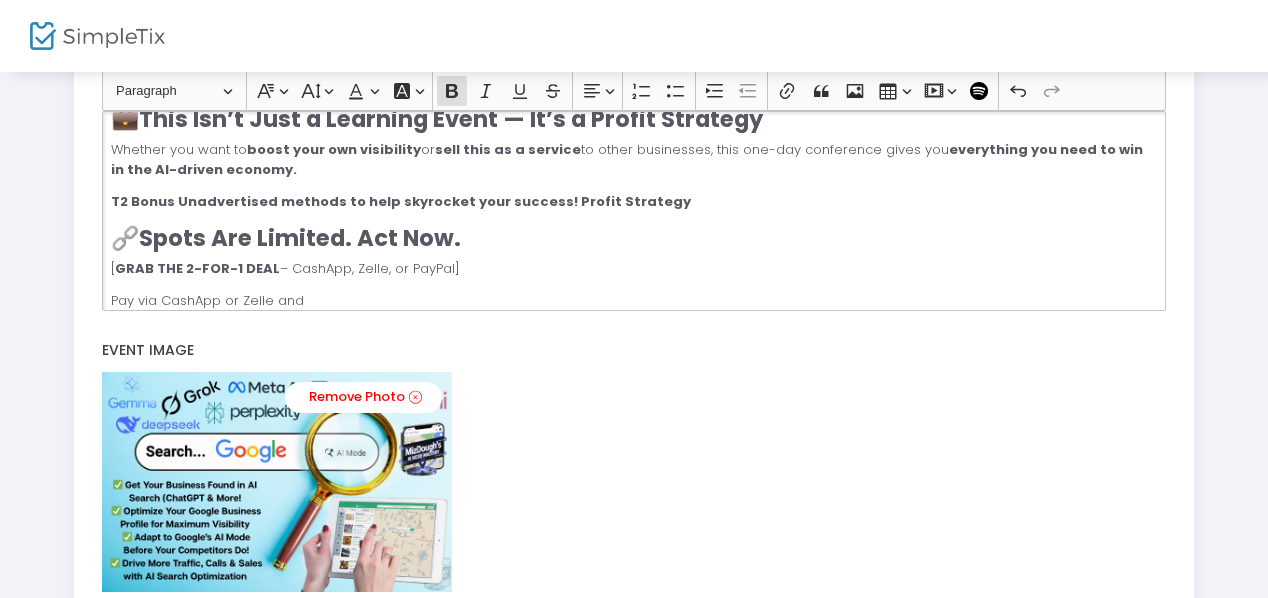 click on "T2 Bonus Unadvertised methods to help skyrocket your success! Profit Strategy" 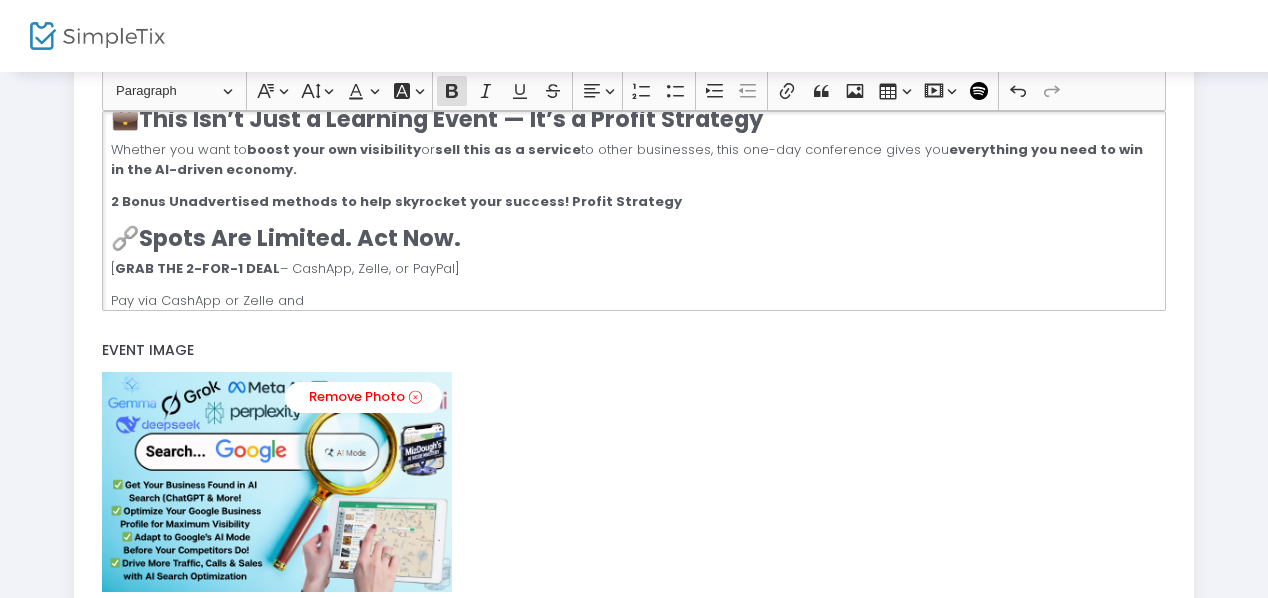 click on "2 Bonus Unadvertised methods to help skyrocket your success! Profit Strategy" 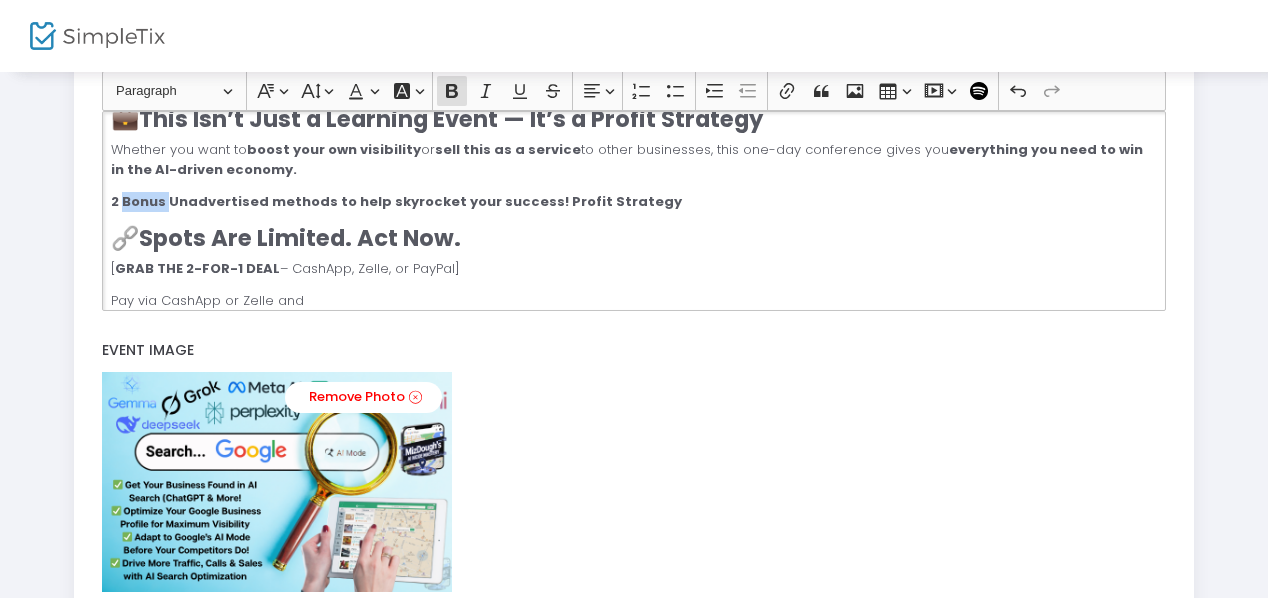 click on "2 Bonus Unadvertised methods to help skyrocket your success! Profit Strategy" 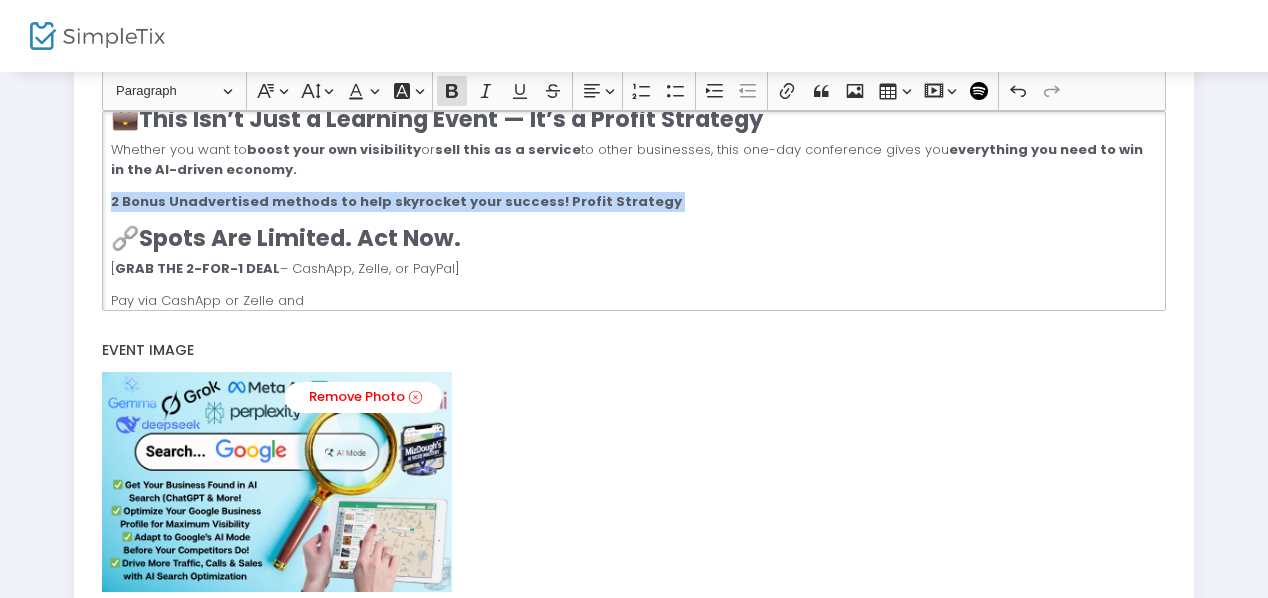click on "2 Bonus Unadvertised methods to help skyrocket your success! Profit Strategy" 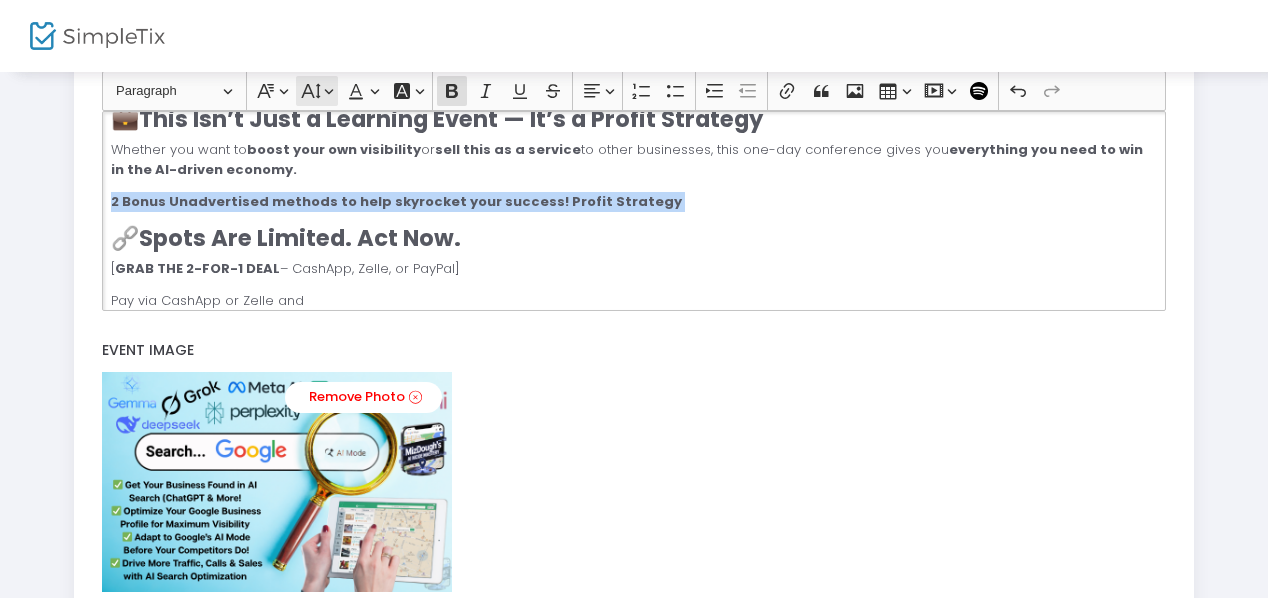 click 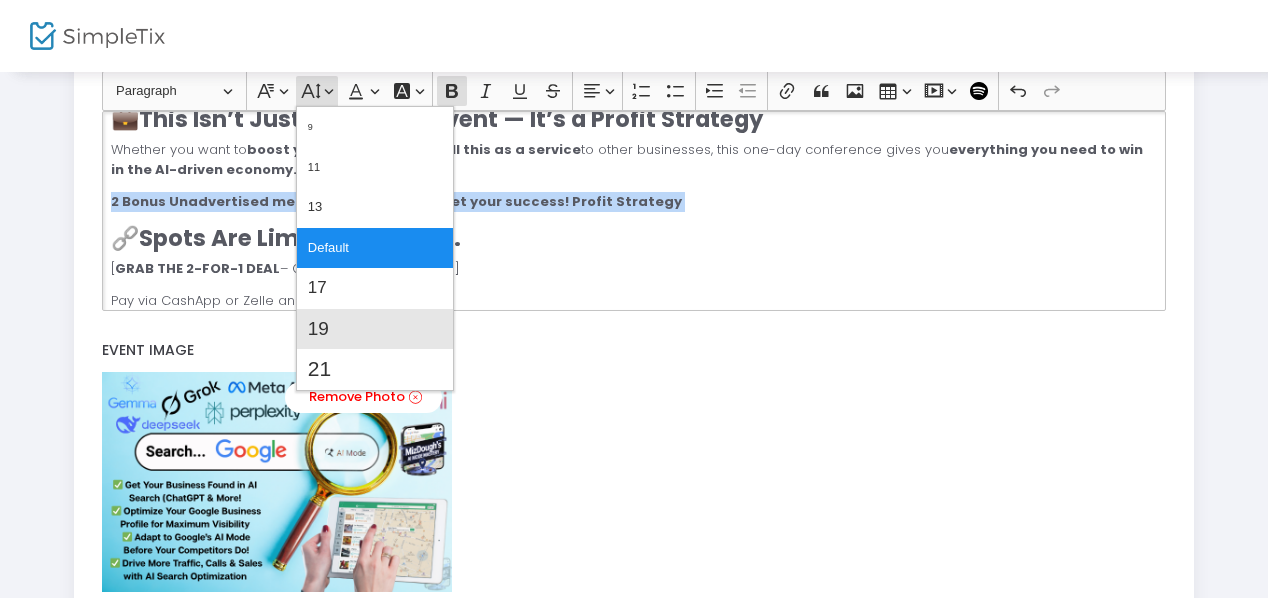 click on "19" 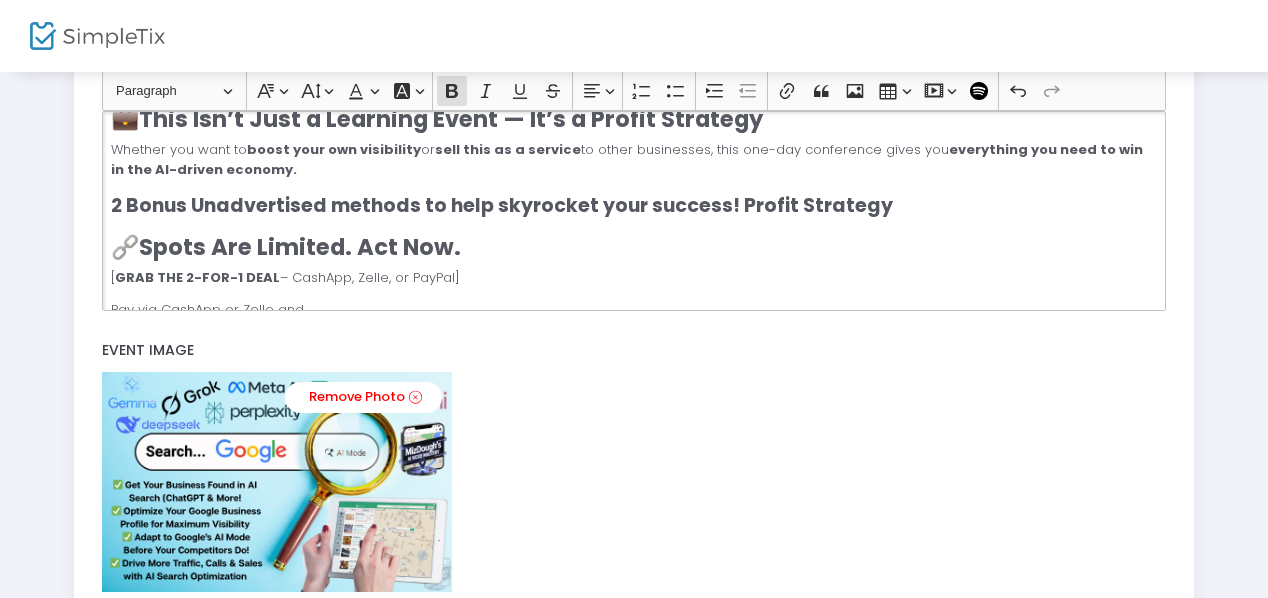 click on "🔥  Why You Need This Now AI search is already reshaping how people discover local businesses. Tools like  ChatGPT, Google AI Overviews, Perplexity, and Claude  are changing the rules — and  traditional SEO alone won’t cut it anymore . If your  Google Business Profile (GMB)  isn’t optimized for AI Mode, you’re missing out on a new wave of traffic. This conference shows you: How to get found in AI-powered searches  before your competitors catch up. How to turn this skill into cash  by offering “AI Search Optimization” as a service to other businesses. How to stay visible and profitable  in a future where AI decides who gets seen online. 👉 The businesses that learn this now will  win more leads, visibility, and income  — and those who wait will fall behind. 📋  Agenda Preview: What You’ll Learn ✅  How AI Search Works Understand how ChatGPT, Google’s AI Overviews, and other LLMs pull business info — and why your GMBP needs to be ready. ✅  AI Optimization for GMB ✅  ✅  ✅  . [" 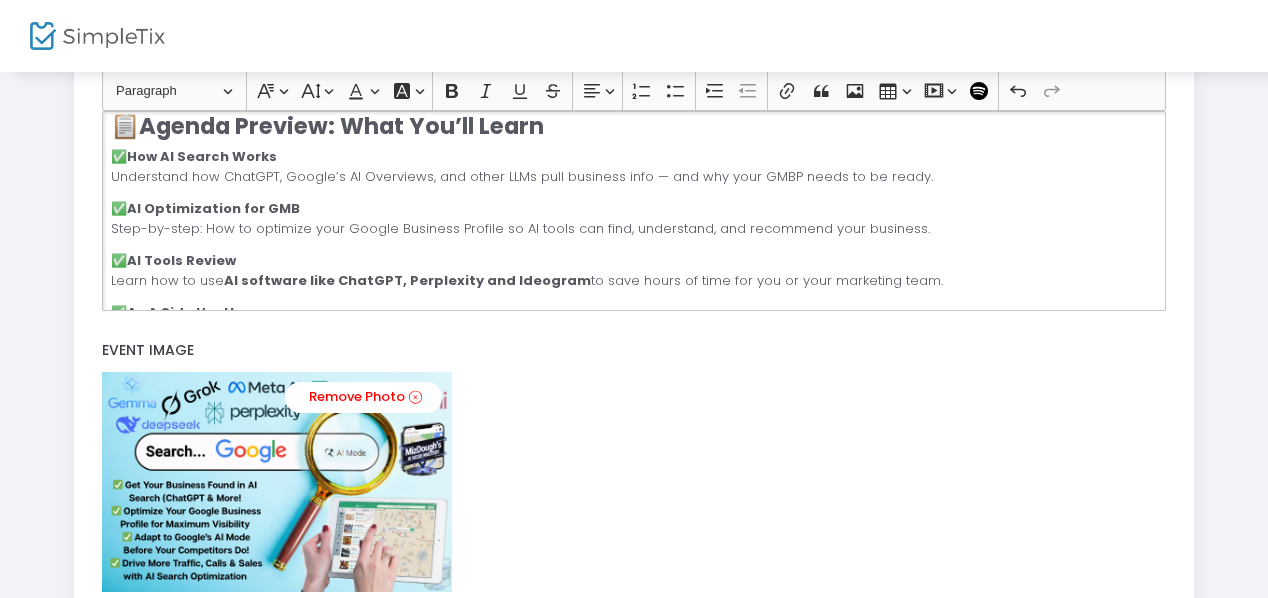 scroll, scrollTop: 200, scrollLeft: 0, axis: vertical 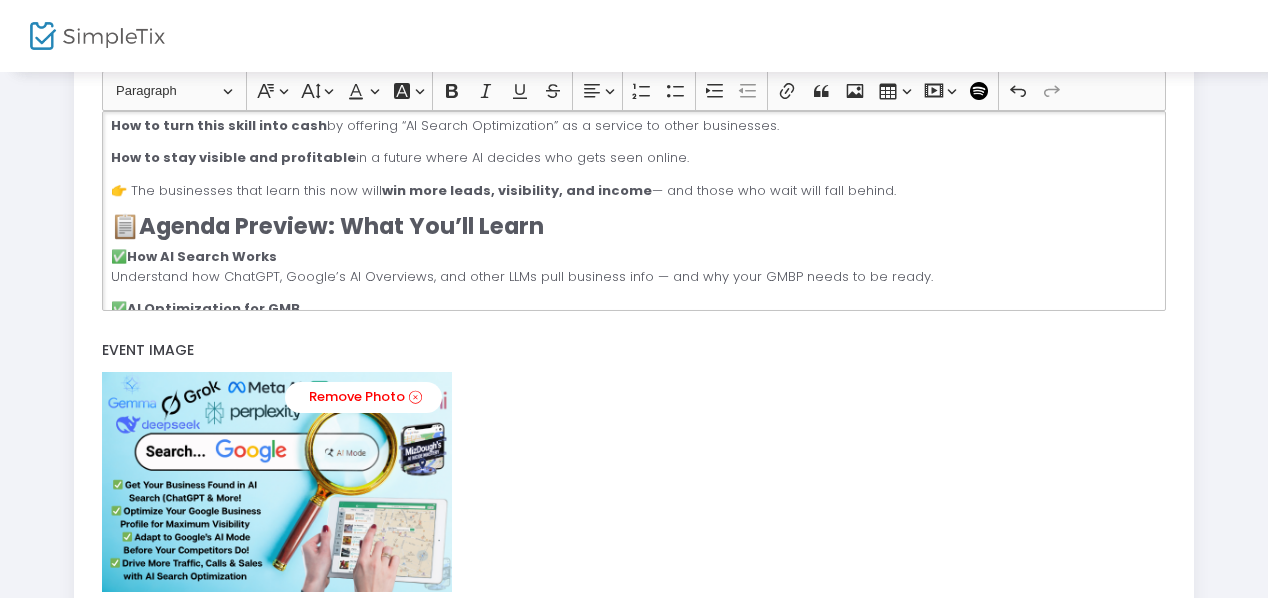 click on "👉 The businesses that learn this now will  win more leads, visibility, and income  — and those who wait will fall behind." 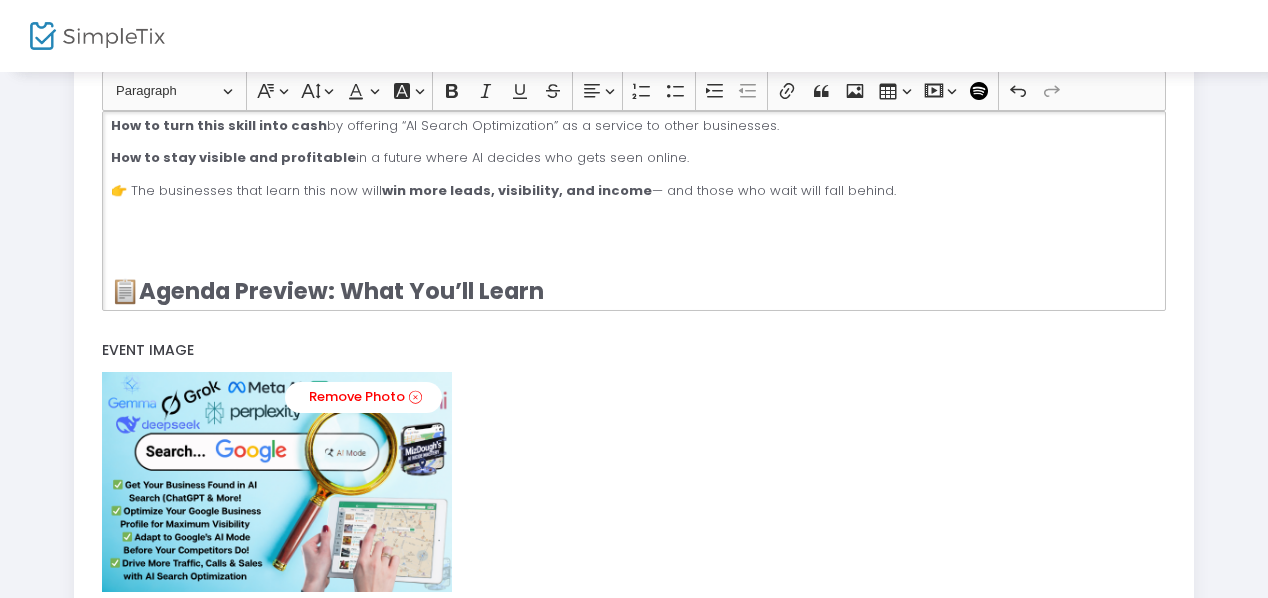 click on "🔥  Why You Need This Now AI search is already reshaping how people discover local businesses. Tools like  ChatGPT, Google AI Overviews, Perplexity, and Claude  are changing the rules — and  traditional SEO alone won’t cut it anymore . If your  Google Business Profile (GMB)  isn’t optimized for AI Mode, you’re missing out on a new wave of traffic. This conference shows you: How to get found in AI-powered searches  before your competitors catch up. How to turn this skill into cash  by offering “AI Search Optimization” as a service to other businesses. How to stay visible and profitable  in a future where AI decides who gets seen online. 👉 The businesses that learn this now will  win more leads, visibility, and income  — and those who wait will fall behind. 📋  Agenda Preview: What You’ll Learn ✅  How AI Search Works Understand how ChatGPT, Google’s AI Overviews, and other LLMs pull business info — and why your GMBP needs to be ready. ✅  AI Optimization for GMB ✅  ✅  ✅  . [" 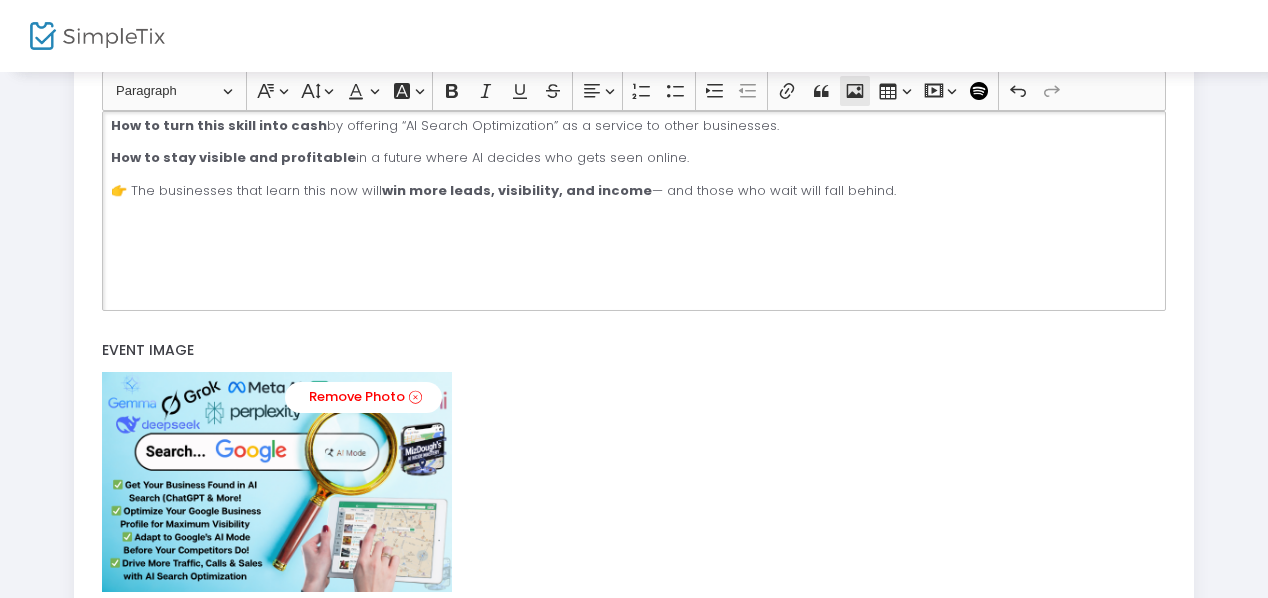 click 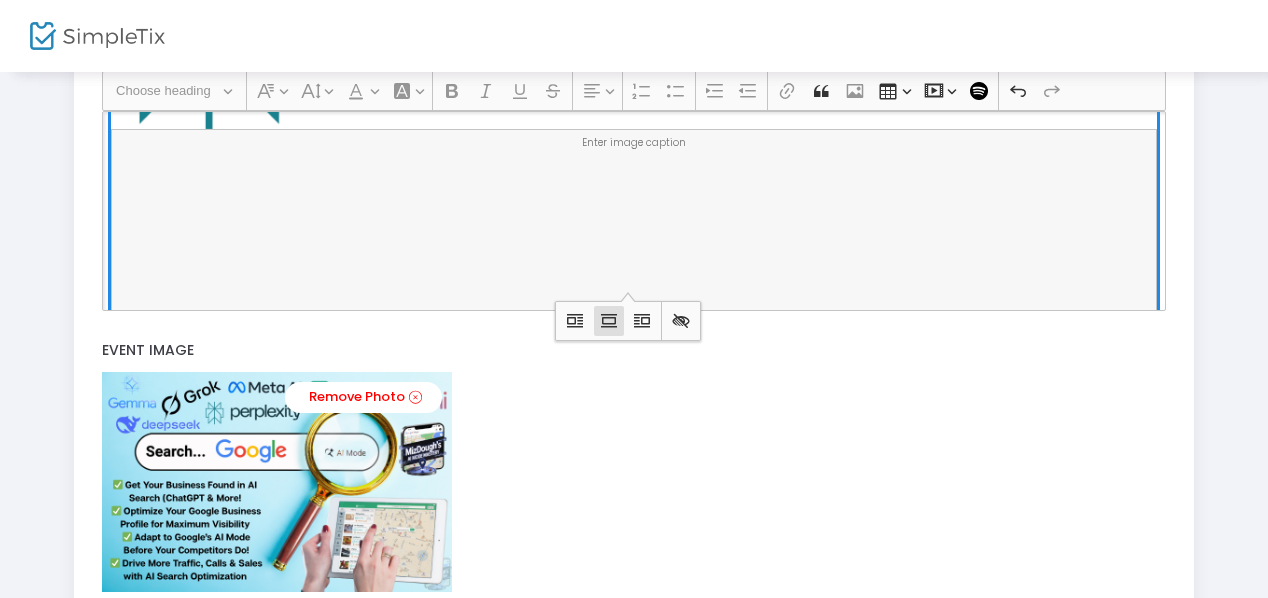 scroll, scrollTop: 600, scrollLeft: 0, axis: vertical 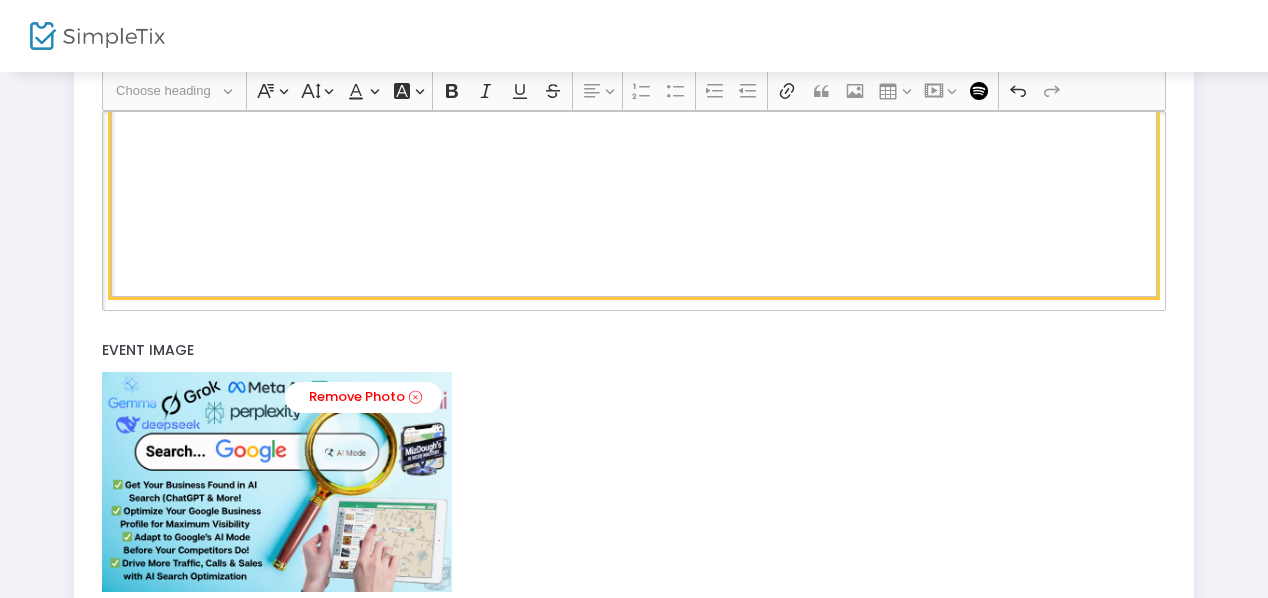 click 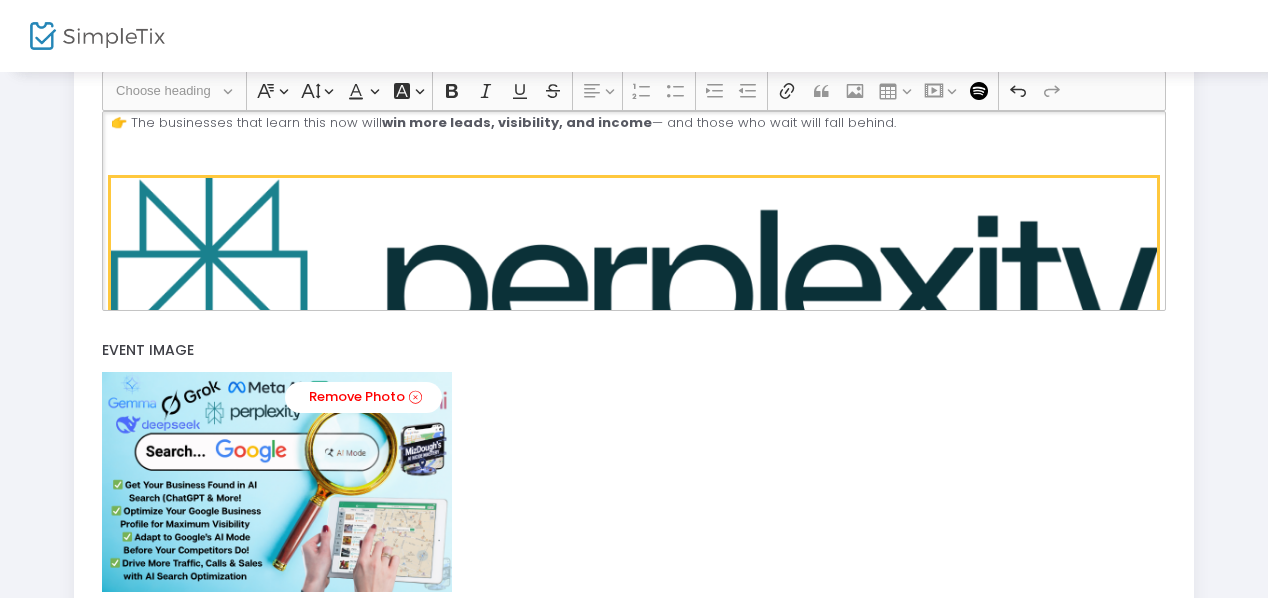 scroll, scrollTop: 300, scrollLeft: 0, axis: vertical 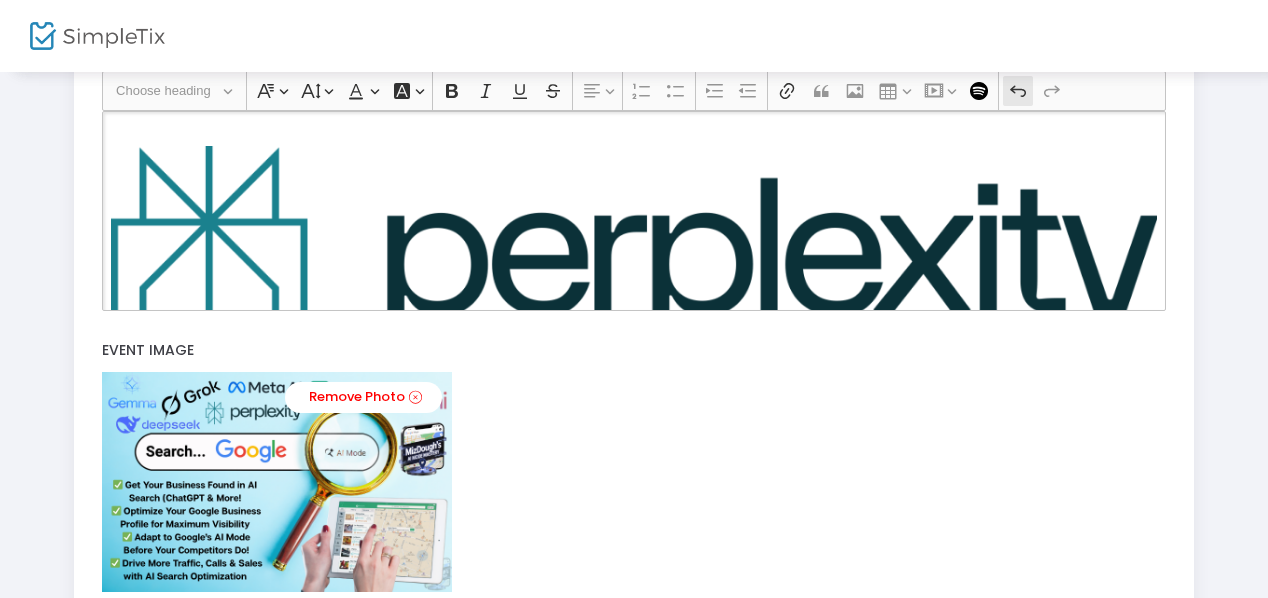 click 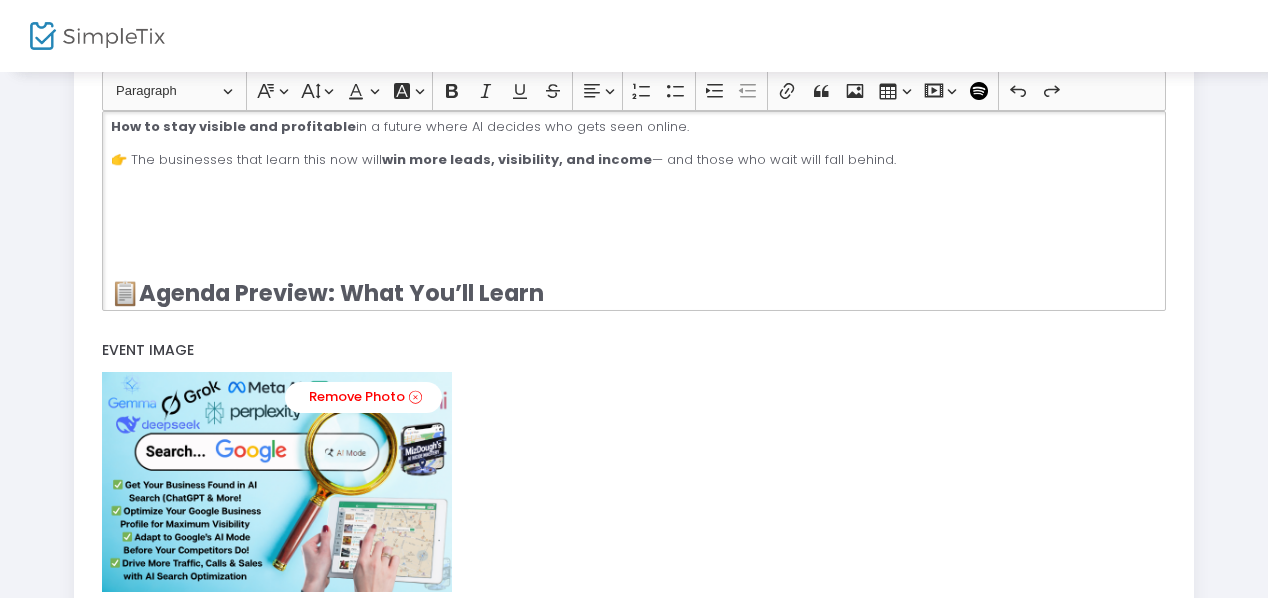 scroll, scrollTop: 200, scrollLeft: 0, axis: vertical 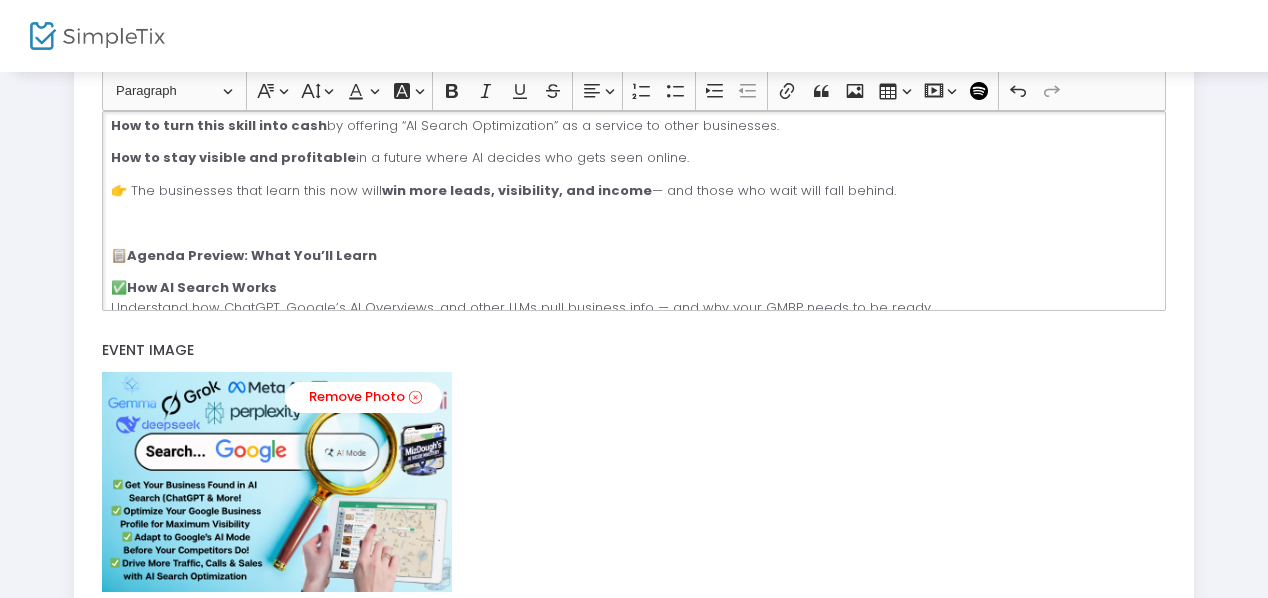 click 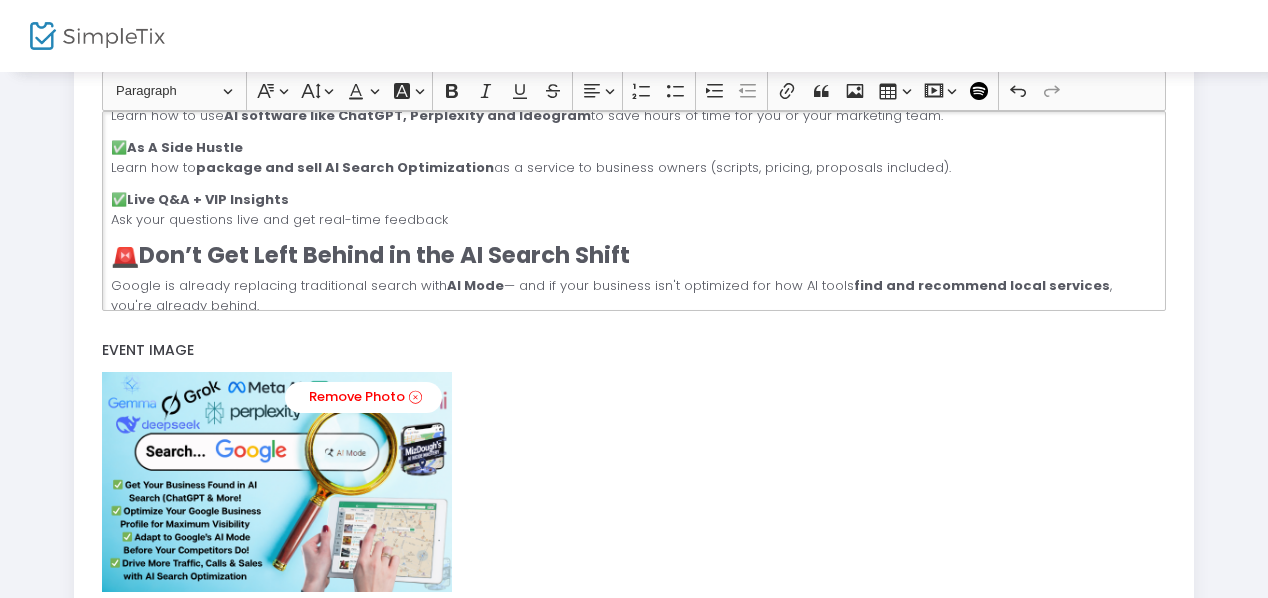 scroll, scrollTop: 600, scrollLeft: 0, axis: vertical 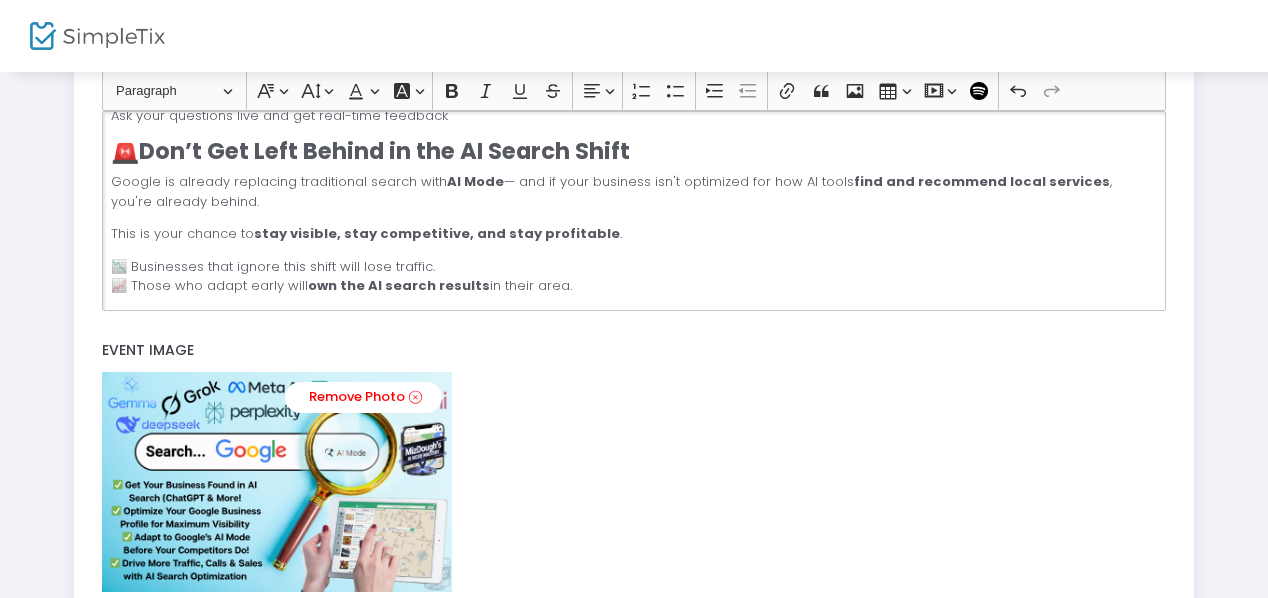 click on "🔥  Why You Need This Now AI search is already reshaping how people discover local businesses. Tools like  ChatGPT, Google AI Overviews, Perplexity, and Claude  are changing the rules — and  traditional SEO alone won’t cut it anymore . If your  Google Business Profile (GMB)  isn’t optimized for AI Mode, you’re missing out on a new wave of traffic. This conference shows you: How to get found in AI-powered searches  before your competitors catch up. How to turn this skill into cash  by offering “AI Search Optimization” as a service to other businesses. How to stay visible and profitable  in a future where AI decides who gets seen online. 👉 The businesses that learn this now will  win more leads, visibility, and income  — and those who wait will fall behind. 📋  Agenda Preview: What You’ll Learn ✅  How AI Search Works Understand how ChatGPT, Google’s AI Overviews, and other LLMs pull business info — and why your GMBP needs to be ready. ✅  AI Optimization for GMB ✅  ✅  ✅  . [" 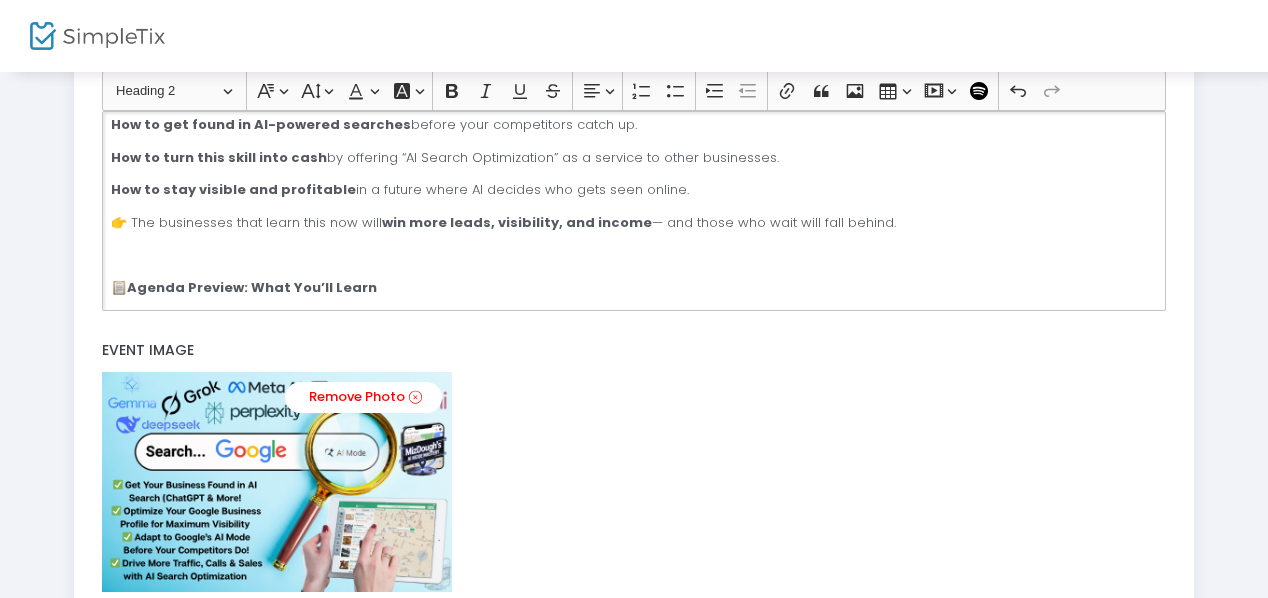 scroll, scrollTop: 200, scrollLeft: 0, axis: vertical 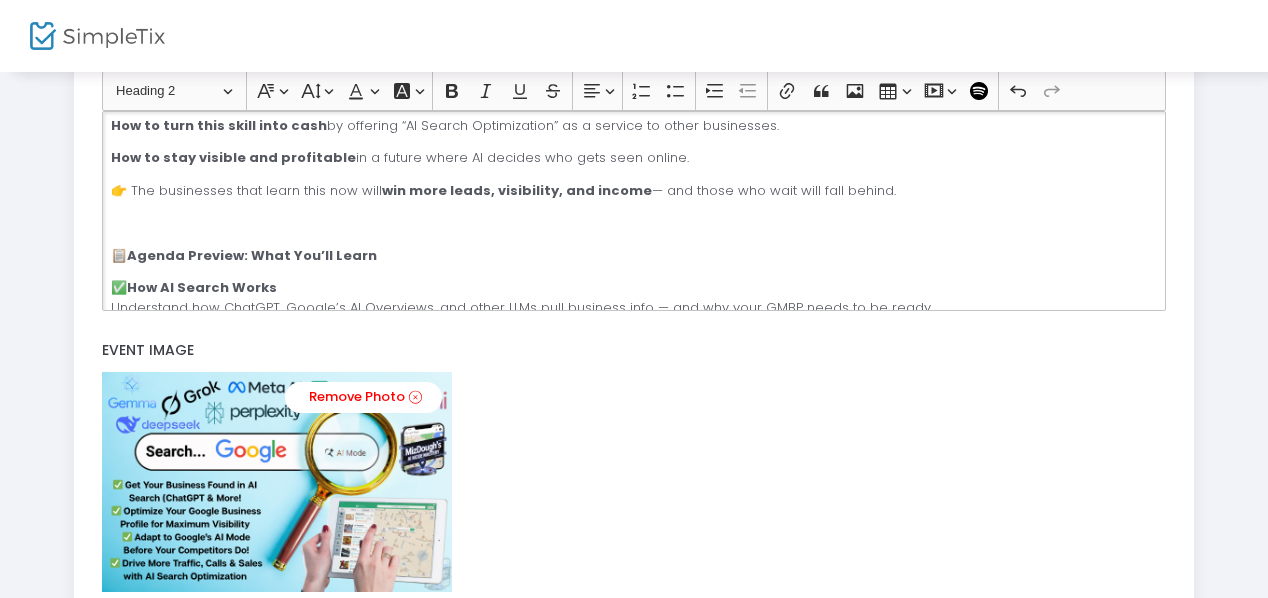 click on "Agenda Preview: What You’ll Learn" 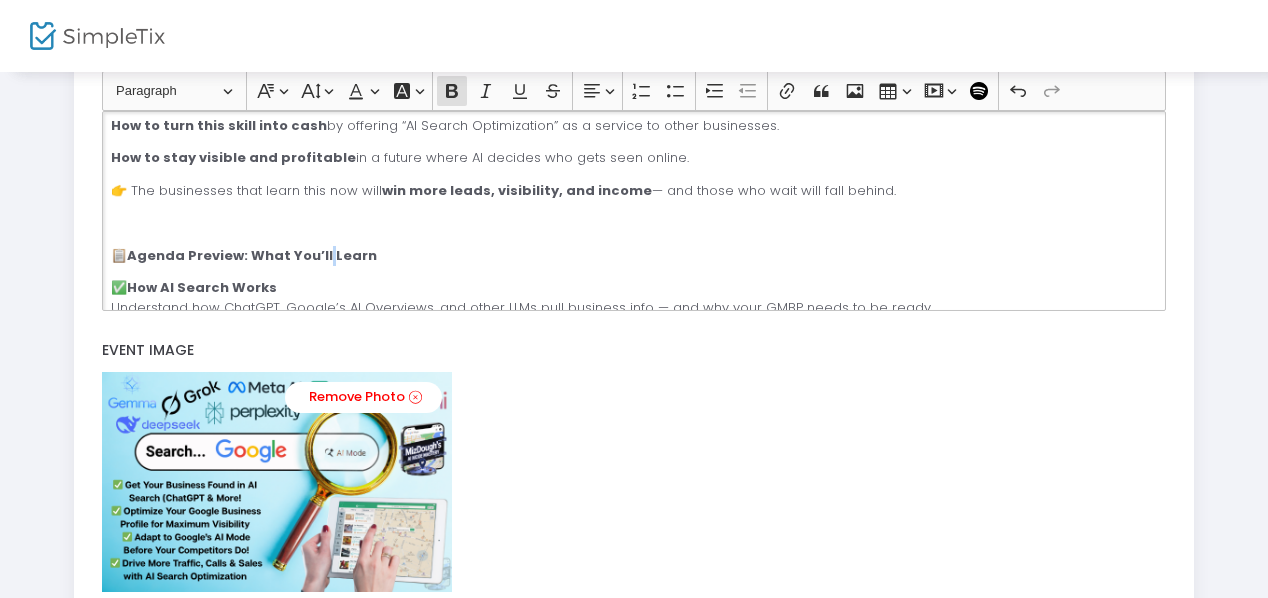 click on "Agenda Preview: What You’ll Learn" 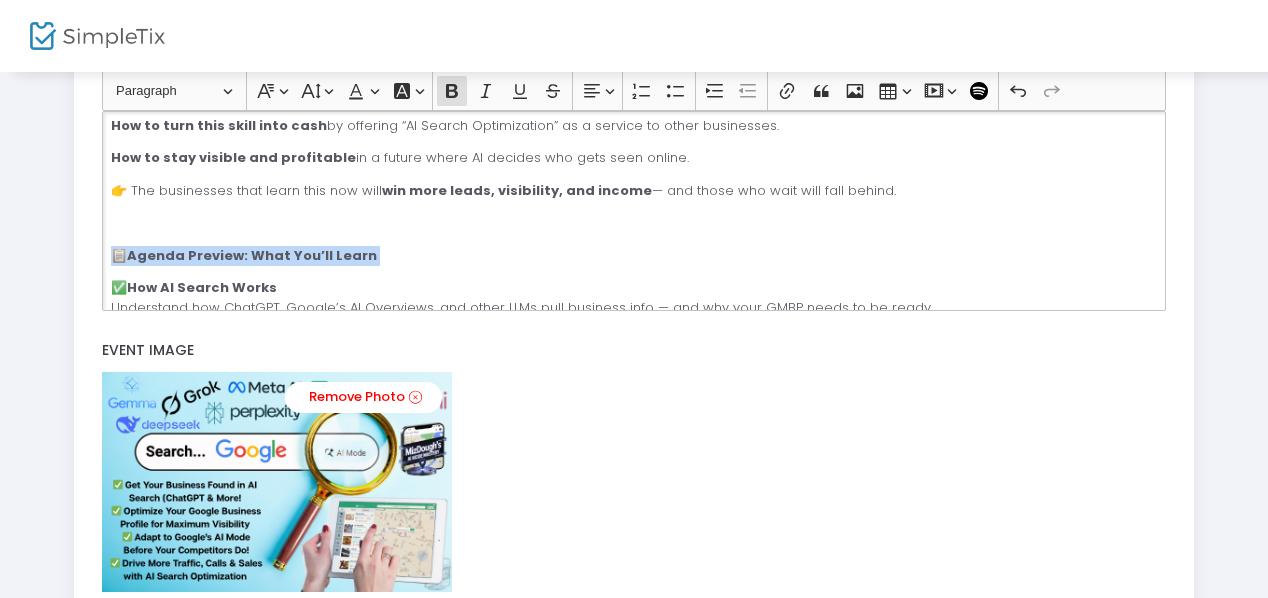 click on "Agenda Preview: What You’ll Learn" 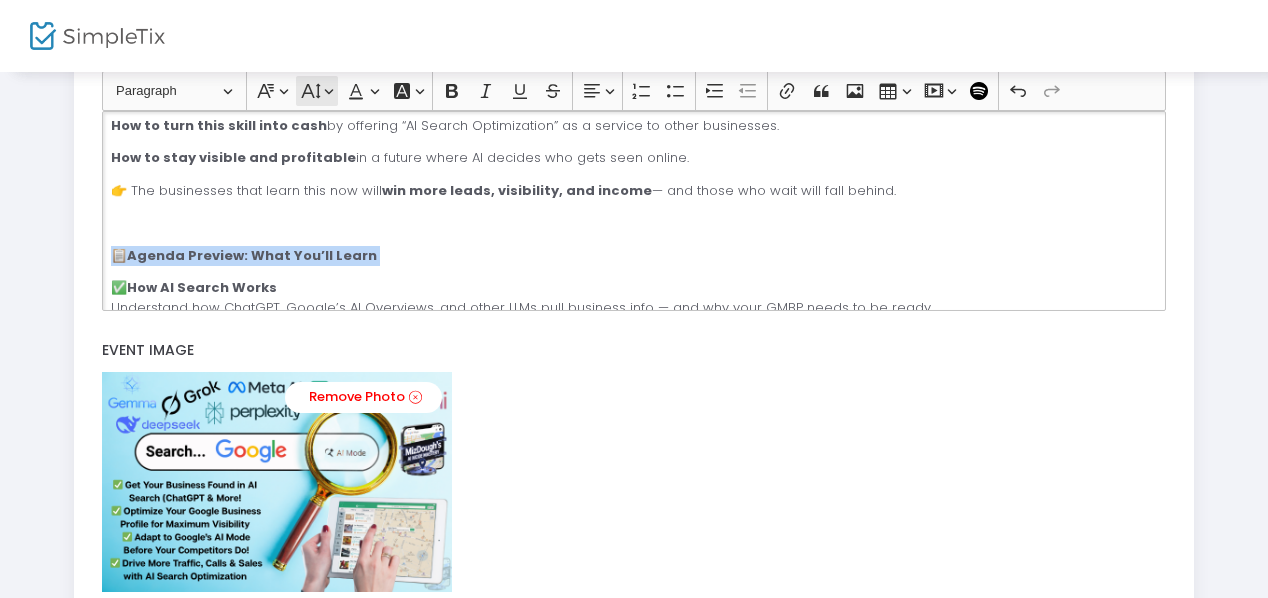 click on "Font Size Font Size" 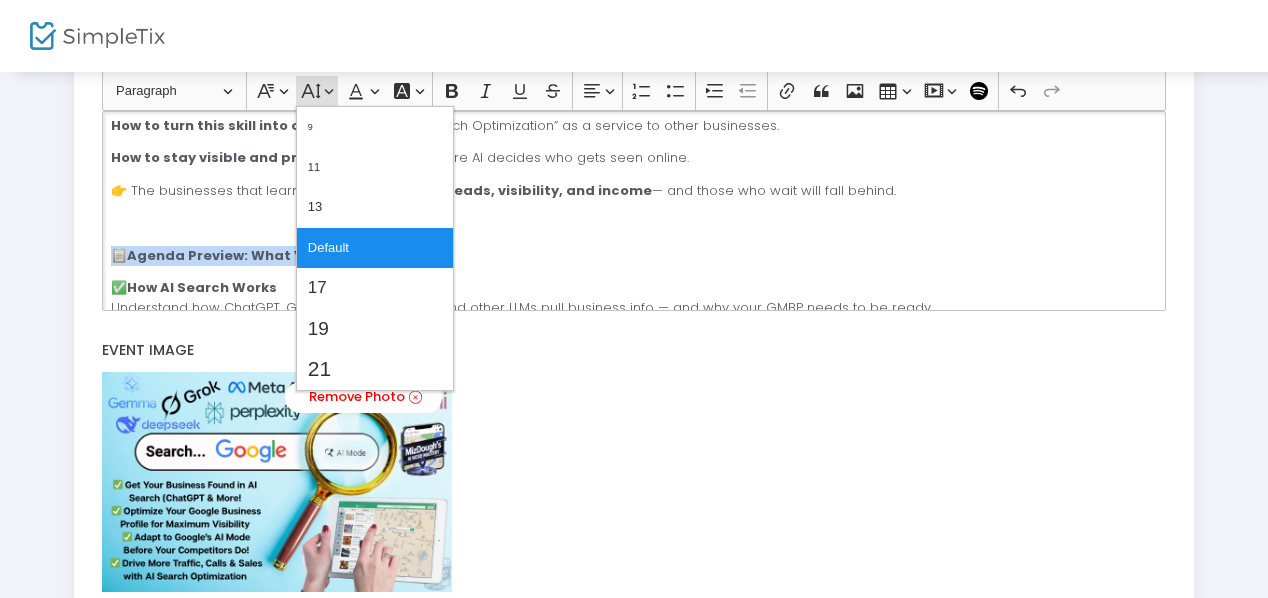 click on "19" 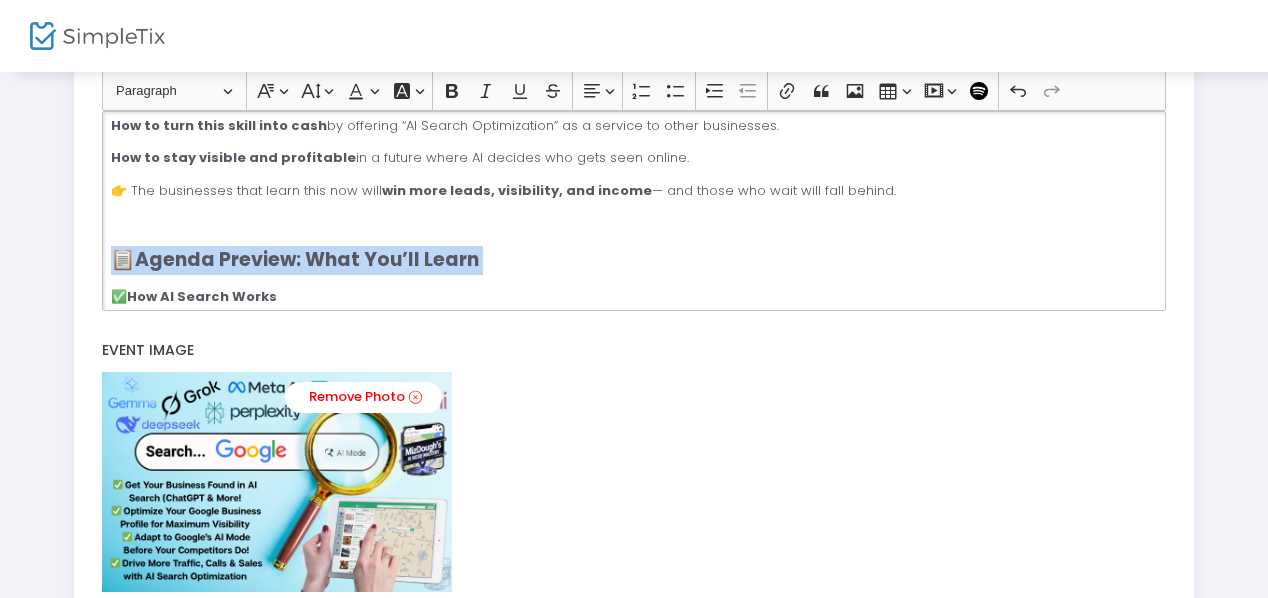 click on "🔥  Why You Need This Now AI search is already reshaping how people discover local businesses. Tools like  ChatGPT, Google AI Overviews, Perplexity, and Claude  are changing the rules — and  traditional SEO alone won’t cut it anymore . If your  Google Business Profile (GMB)  isn’t optimized for AI Mode, you’re missing out on a new wave of traffic. This conference shows you: How to get found in AI-powered searches  before your competitors catch up. How to turn this skill into cash  by offering “AI Search Optimization” as a service to other businesses. How to stay visible and profitable  in a future where AI decides who gets seen online. 👉 The businesses that learn this now will  win more leads, visibility, and income  — and those who wait will fall behind. 📋  Agenda Preview: What You’ll Learn ✅  How AI Search Works Understand how ChatGPT, Google’s AI Overviews, and other LLMs pull business info — and why your GMBP needs to be ready. ✅  AI Optimization for GMB ✅  ✅  ✅  . [" 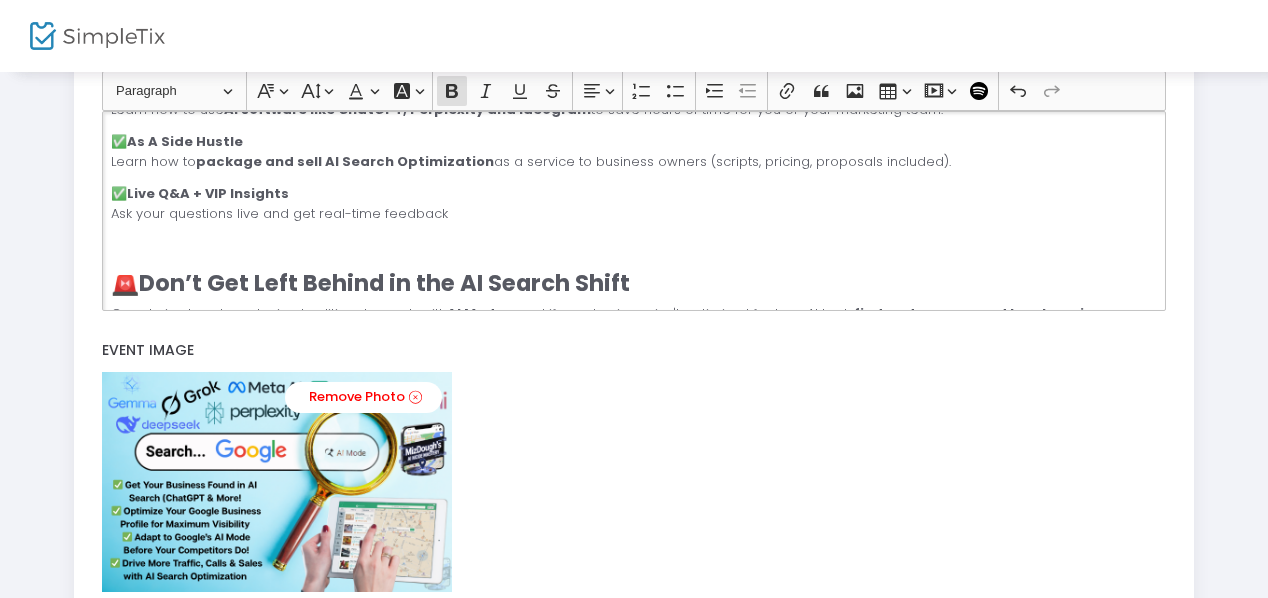 scroll, scrollTop: 500, scrollLeft: 0, axis: vertical 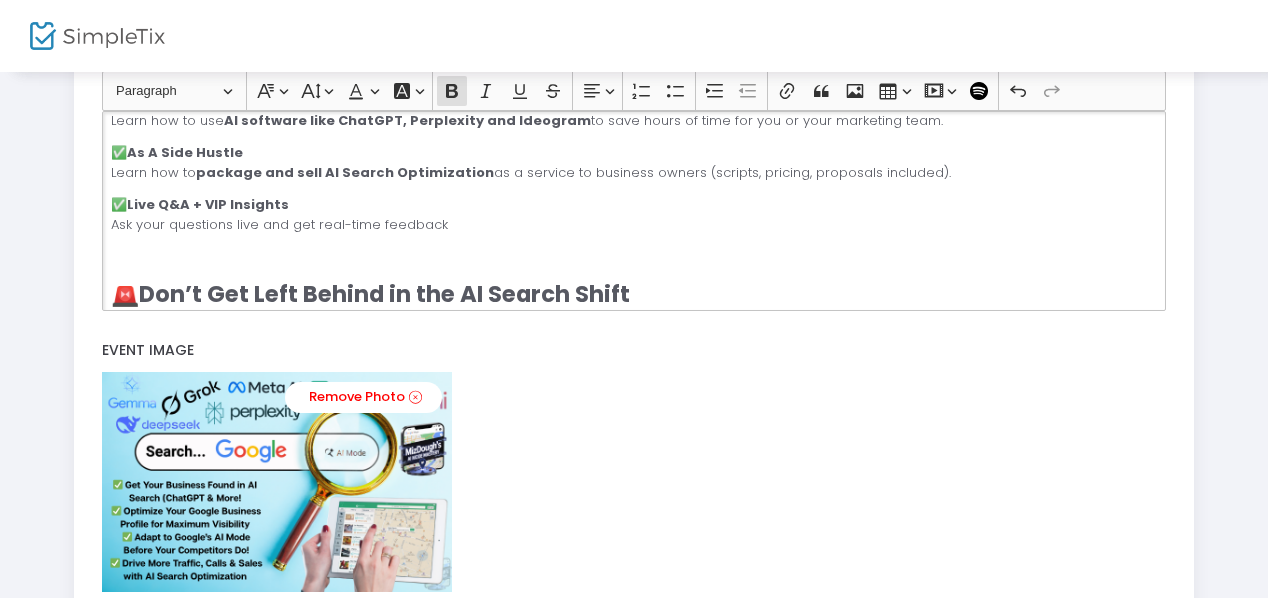 click on "Don’t Get Left Behind in the AI Search Shift" 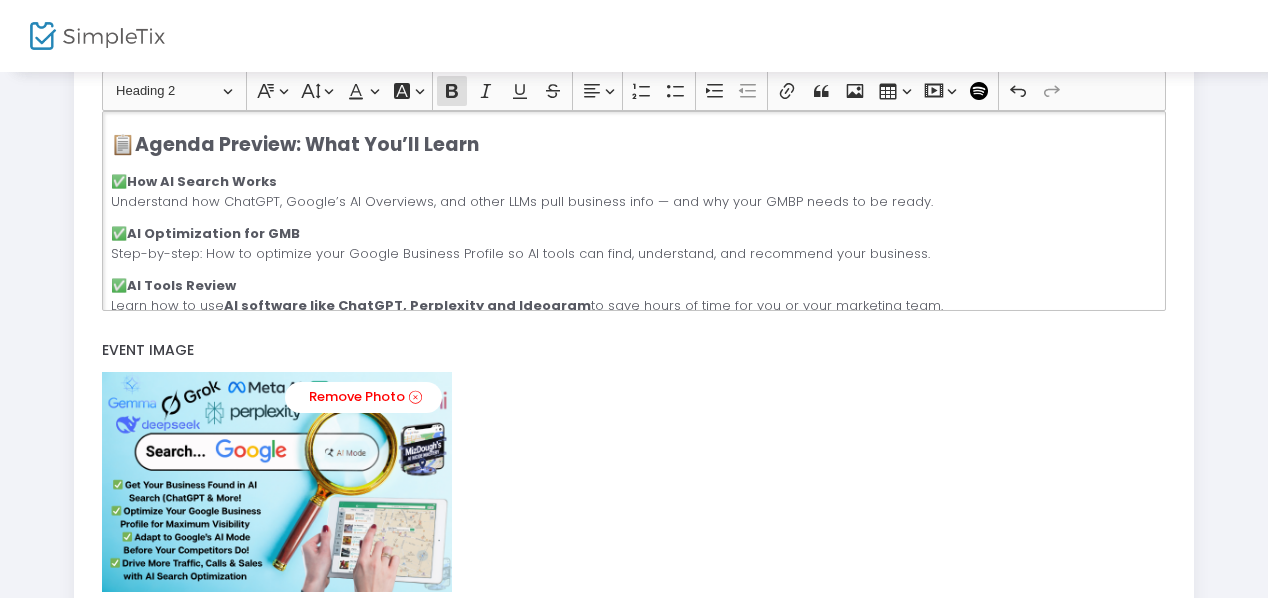 scroll, scrollTop: 300, scrollLeft: 0, axis: vertical 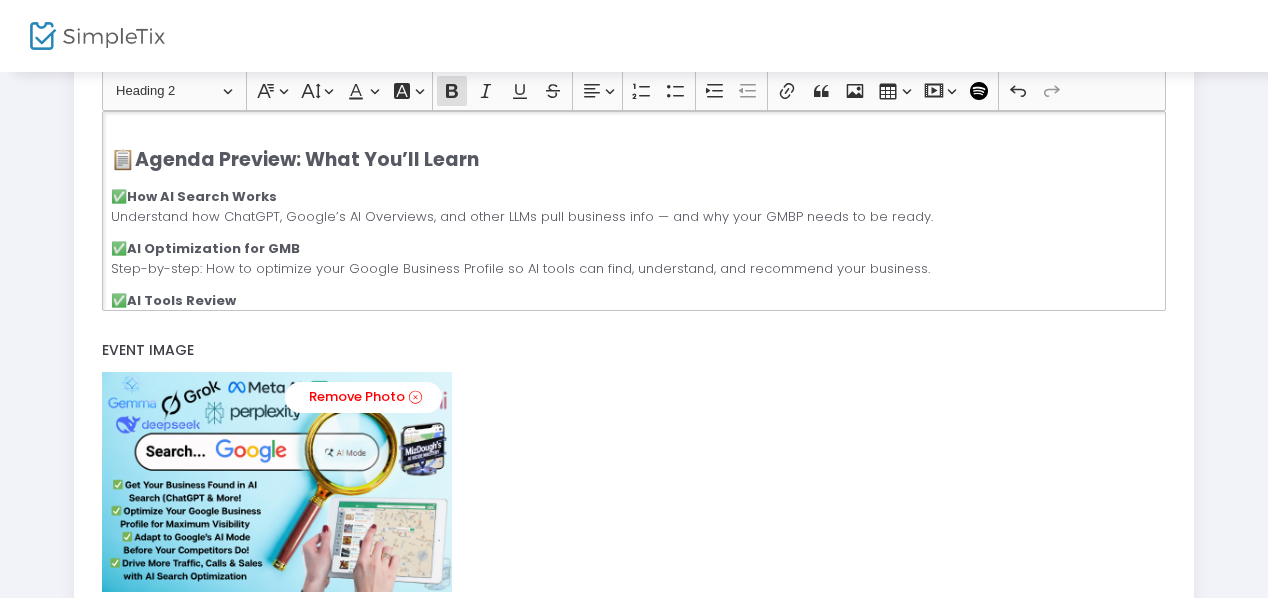 click on "Agenda Preview: What You’ll Learn" 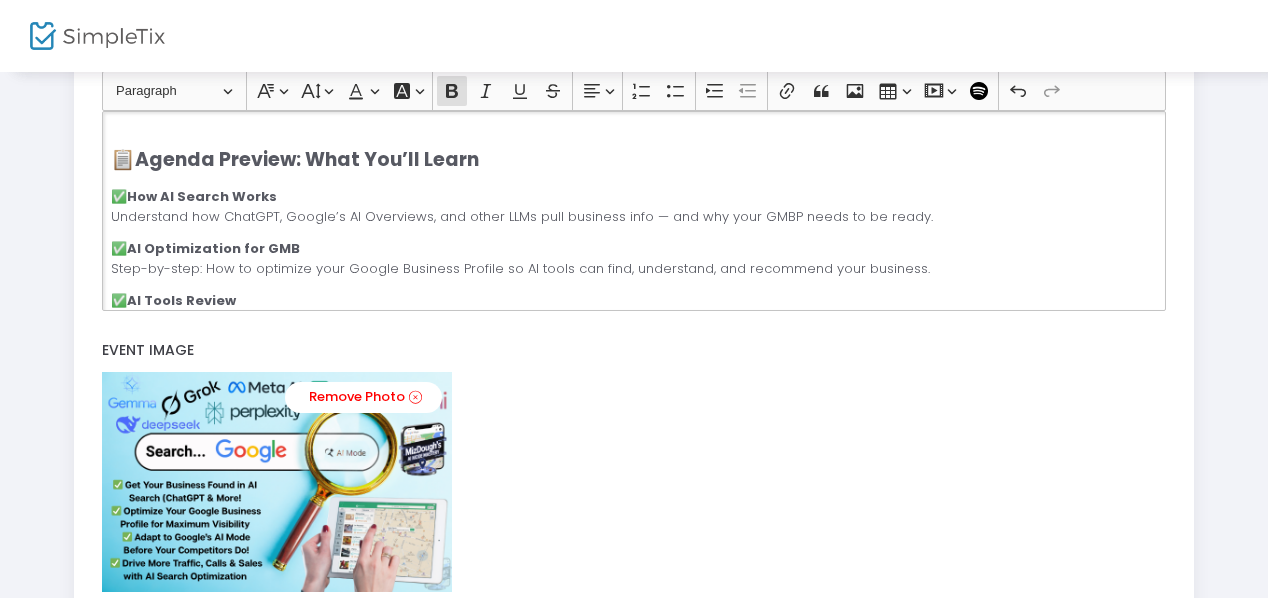 click on "Agenda Preview: What You’ll Learn" 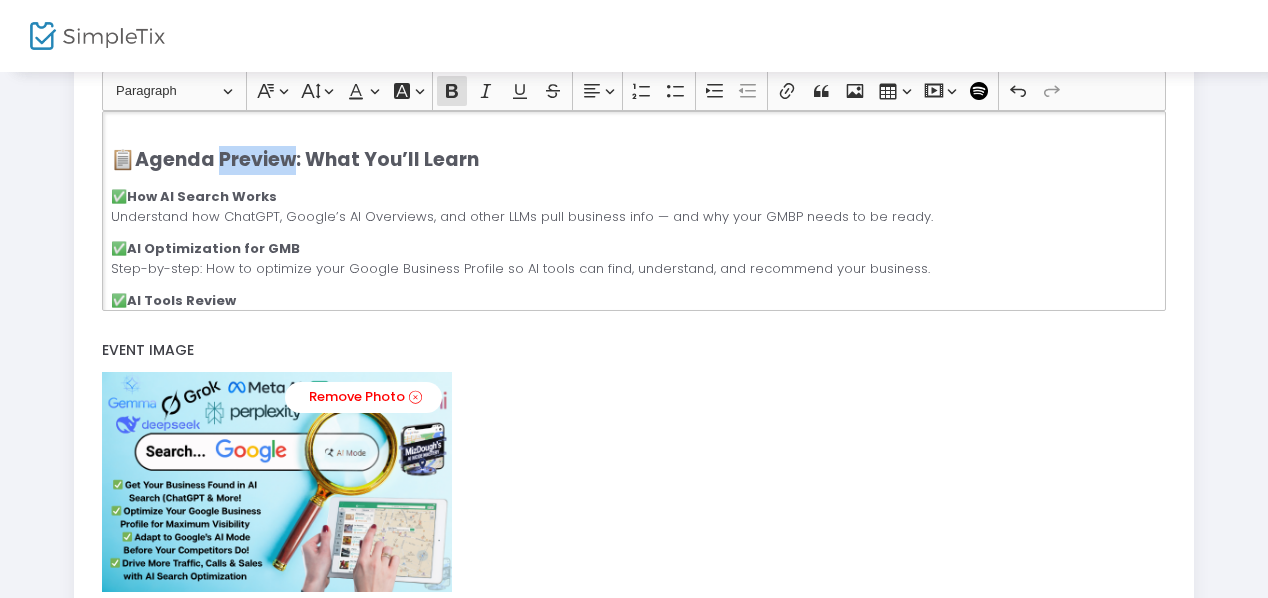 click on "Agenda Preview: What You’ll Learn" 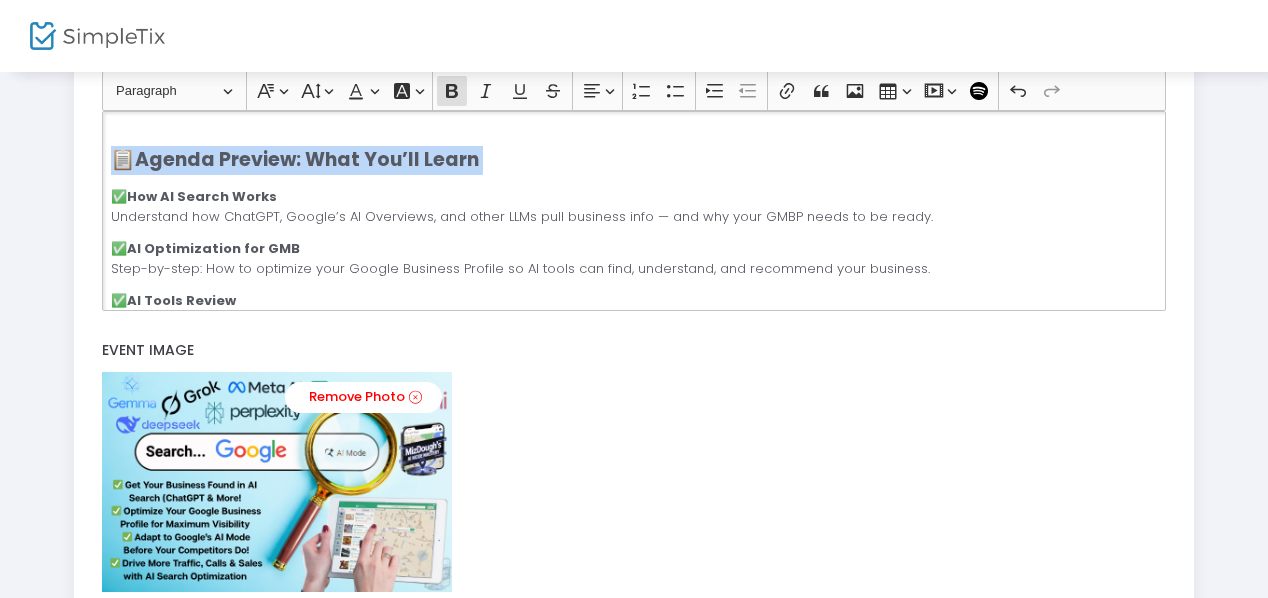click on "Agenda Preview: What You’ll Learn" 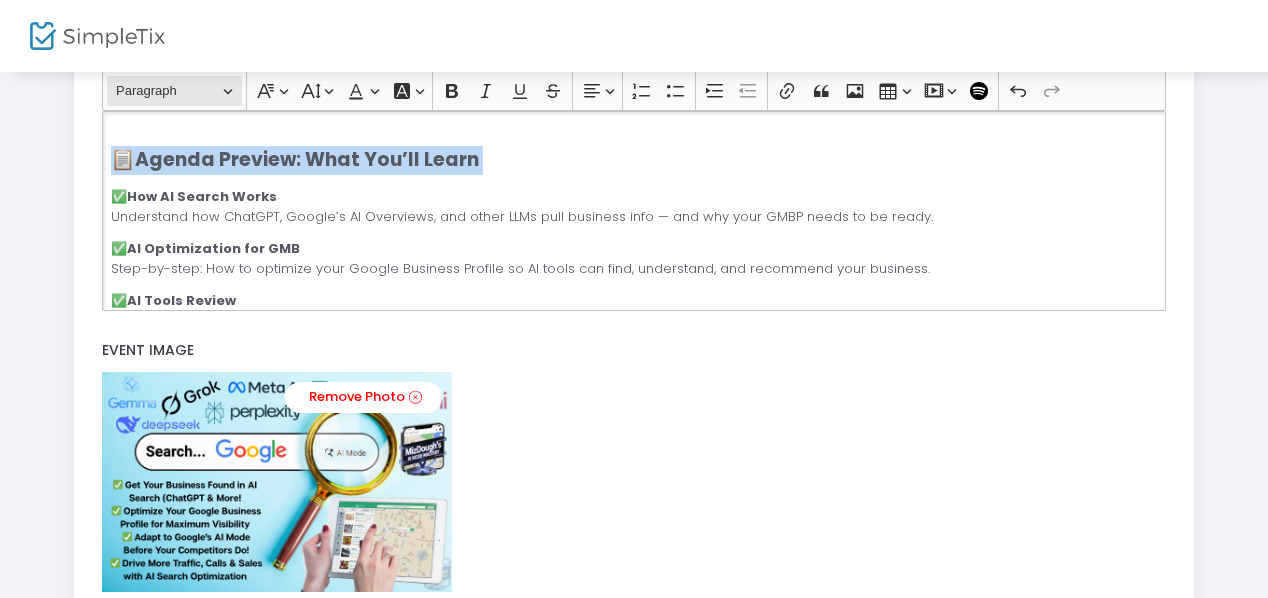 click on "Heading Paragraph" 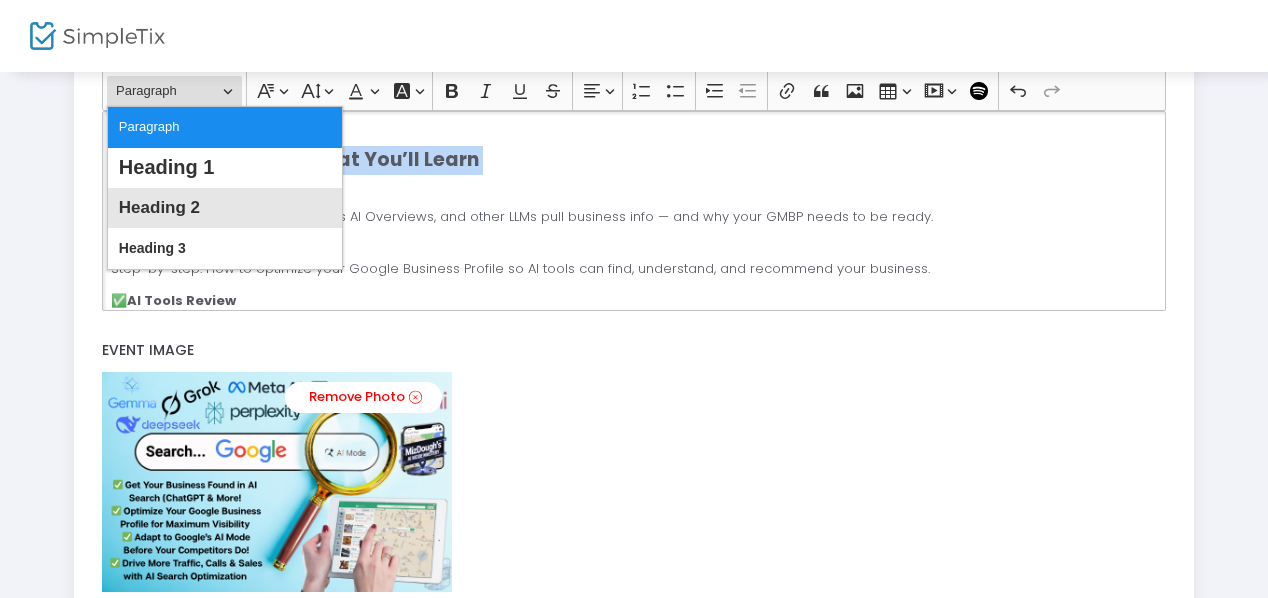 click on "Heading 2" 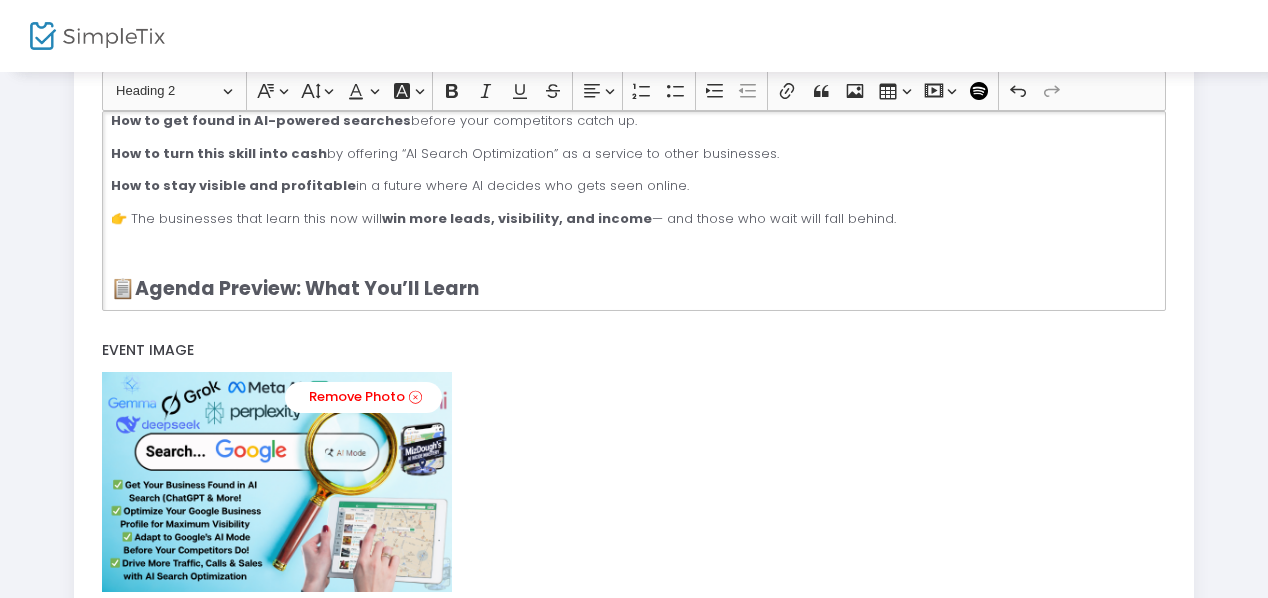 scroll, scrollTop: 200, scrollLeft: 0, axis: vertical 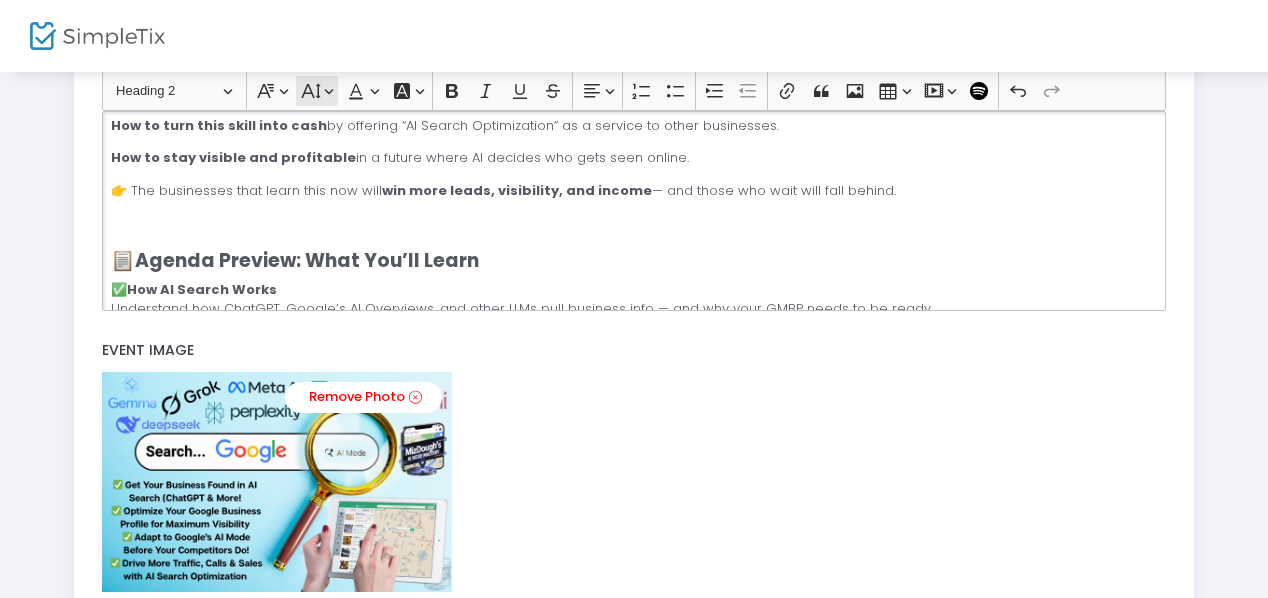 click on "Font Size Font Size" 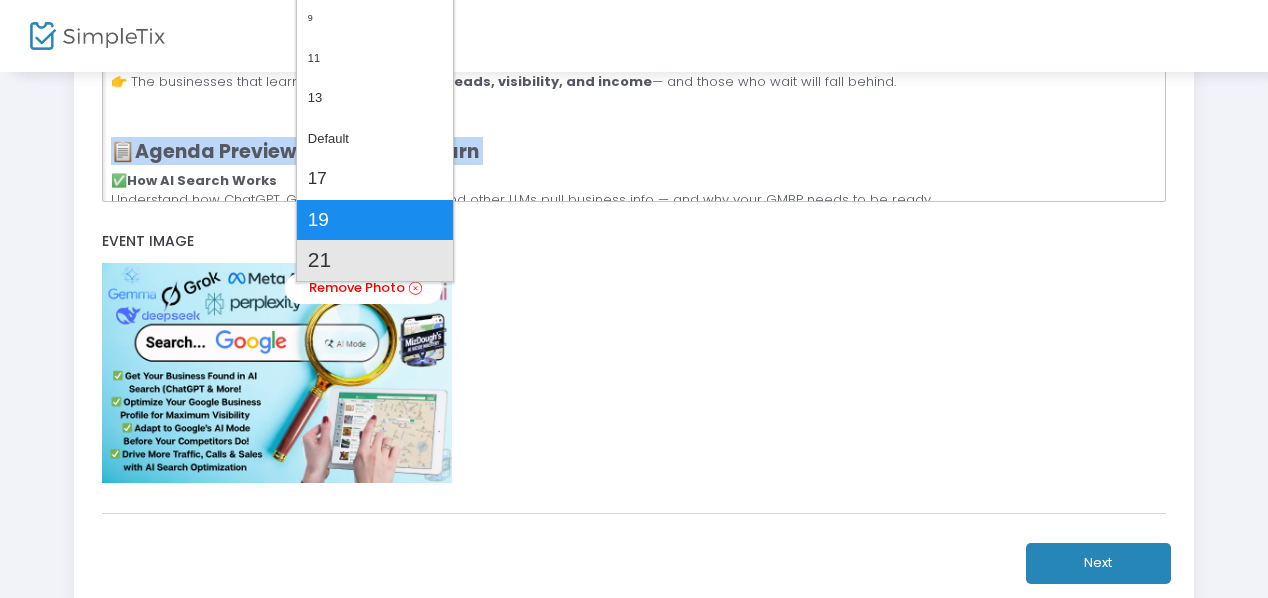scroll, scrollTop: 600, scrollLeft: 0, axis: vertical 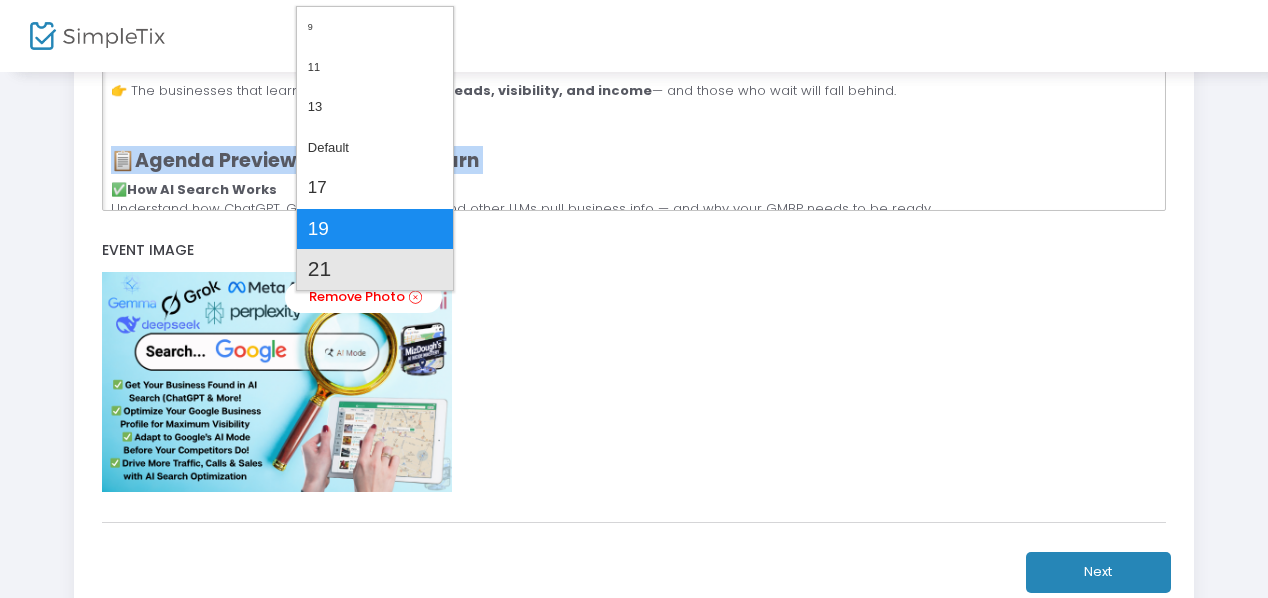 click on "21" at bounding box center [319, 269] 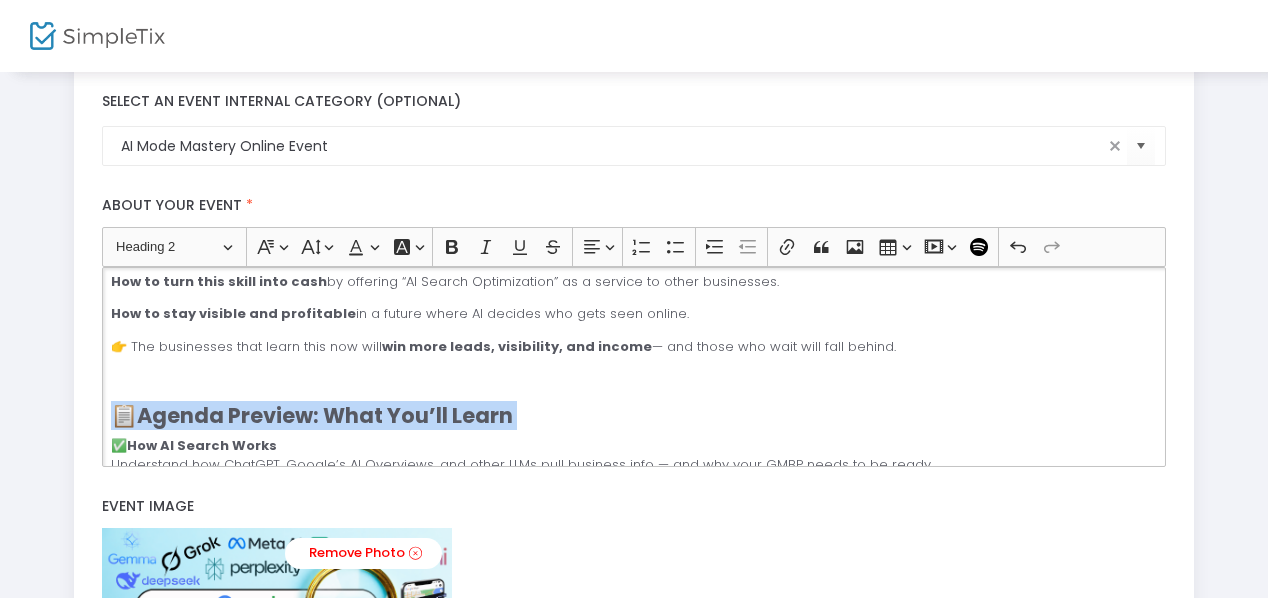 scroll, scrollTop: 300, scrollLeft: 0, axis: vertical 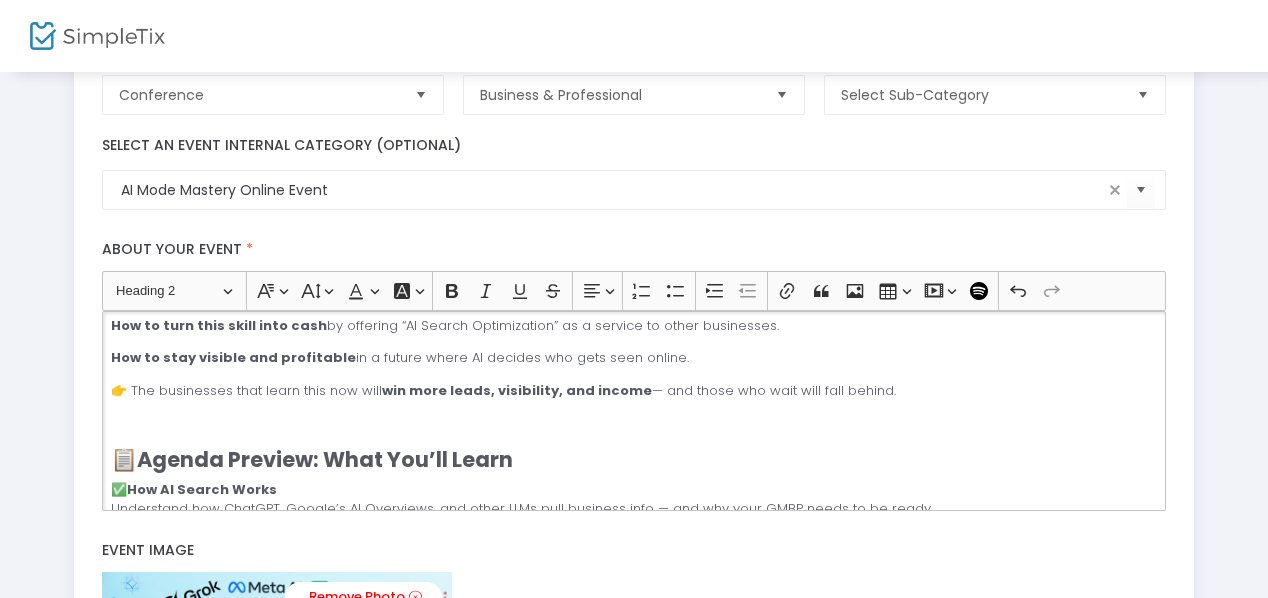click 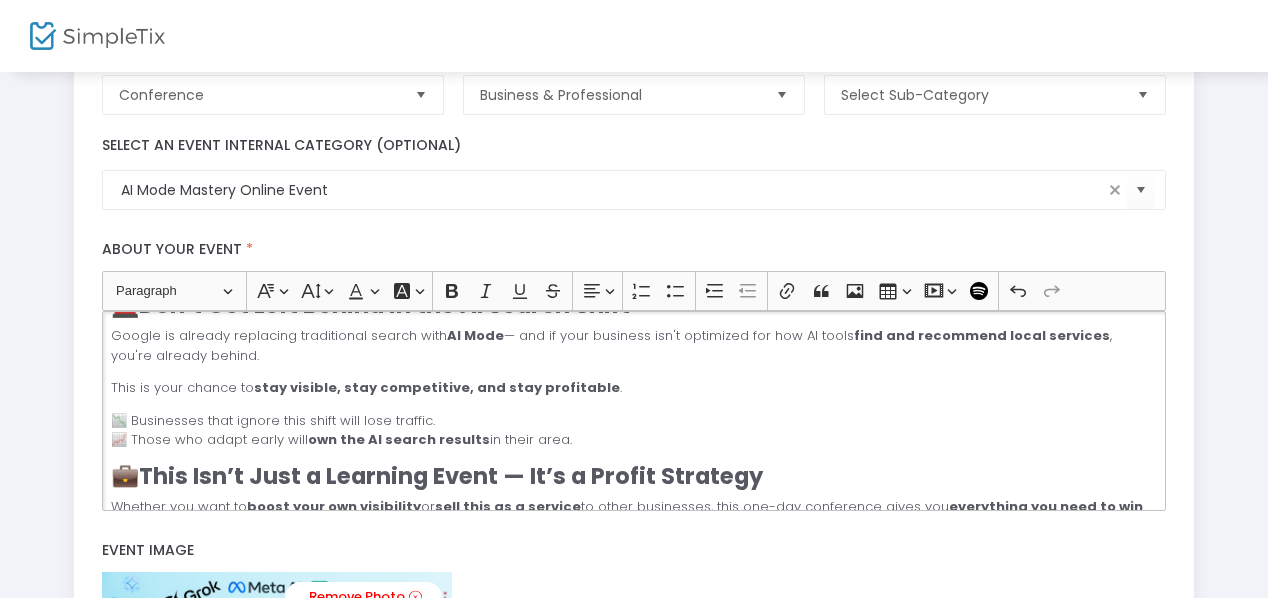 scroll, scrollTop: 700, scrollLeft: 0, axis: vertical 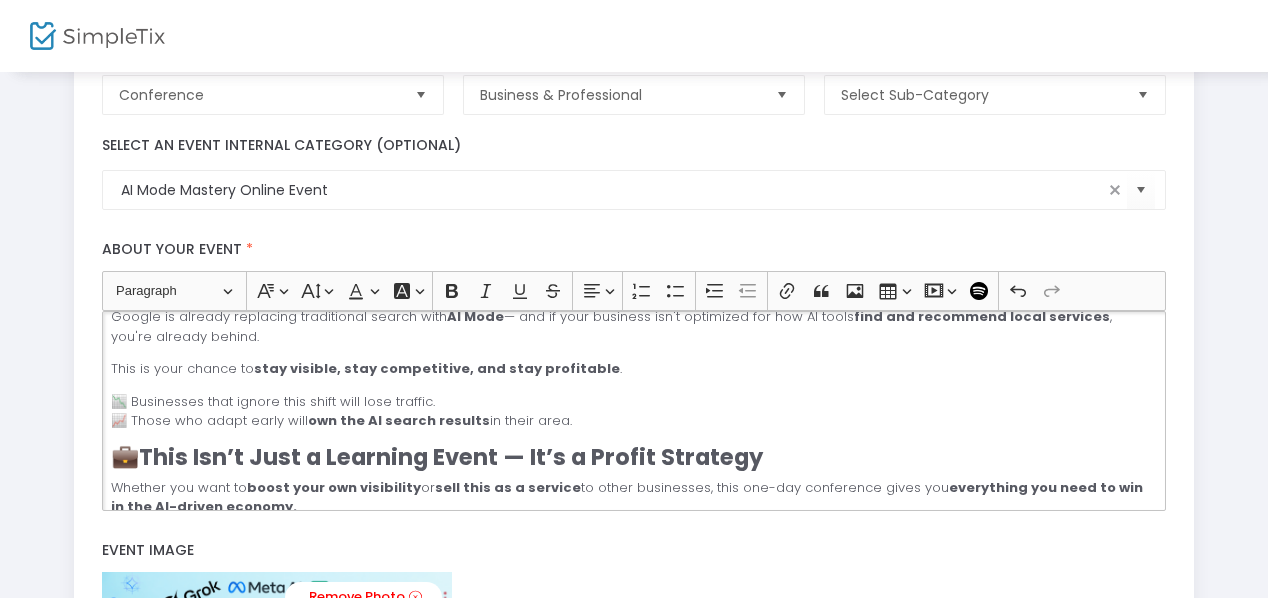 click on "🔥  Why You Need This Now AI search is already reshaping how people discover local businesses. Tools like  ChatGPT, Google AI Overviews, Perplexity, and Claude  are changing the rules — and  traditional SEO alone won’t cut it anymore . If your  Google Business Profile (GMB)  isn’t optimized for AI Mode, you’re missing out on a new wave of traffic. This conference shows you: How to get found in AI-powered searches  before your competitors catch up. How to turn this skill into cash  by offering “AI Search Optimization” as a service to other businesses. How to stay visible and profitable  in a future where AI decides who gets seen online. 👉 The businesses that learn this now will  win more leads, visibility, and income  — and those who wait will fall behind. 📋  Agenda Preview: What You’ll Learn ✅  How AI Search Works Understand how ChatGPT, Google’s AI Overviews, and other LLMs pull business info — and why your GMBP needs to be ready. ✅  AI Optimization for GMB ✅  ✅  ✅  . [" 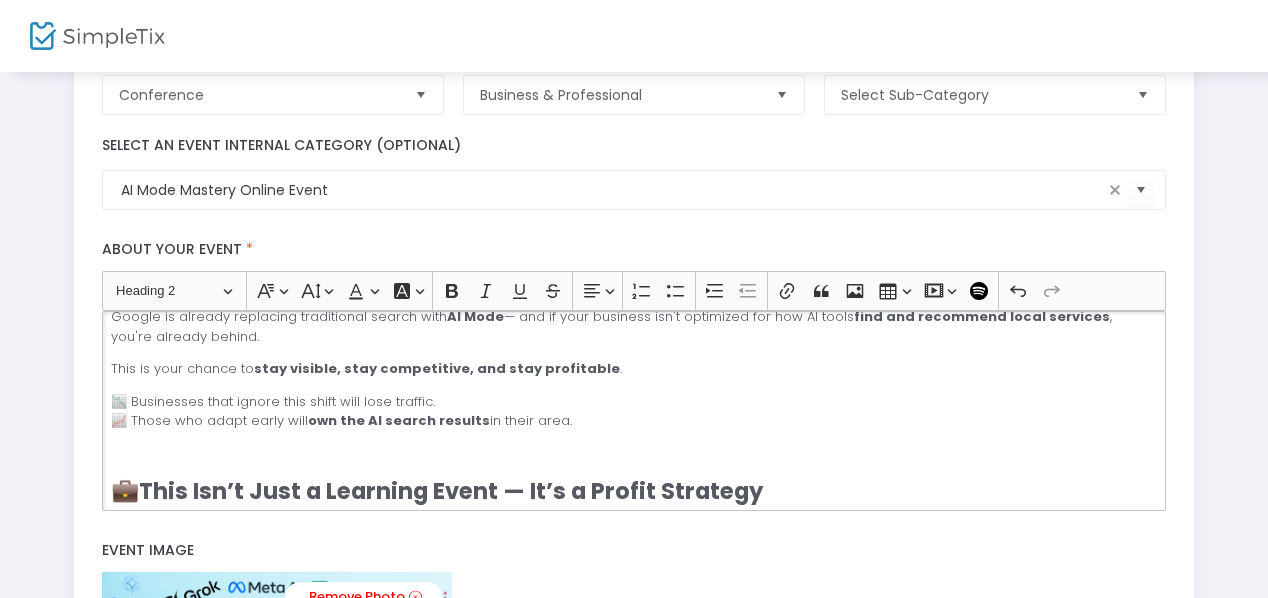 scroll, scrollTop: 891, scrollLeft: 0, axis: vertical 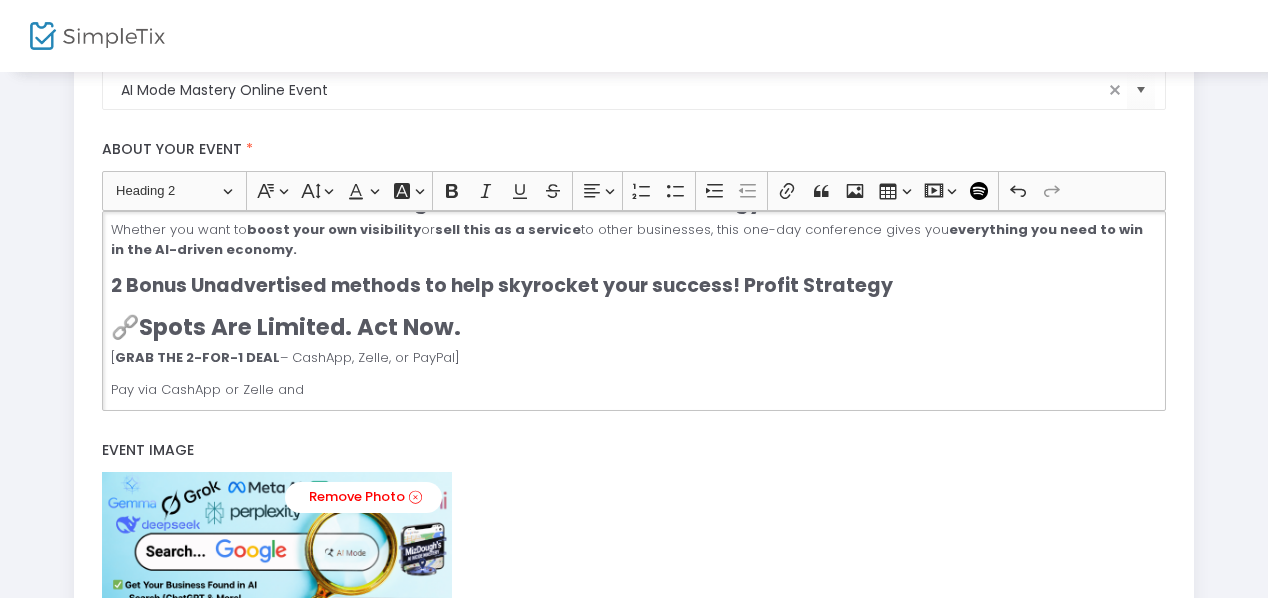 click on "🔗  Spots Are Limited. Act Now." 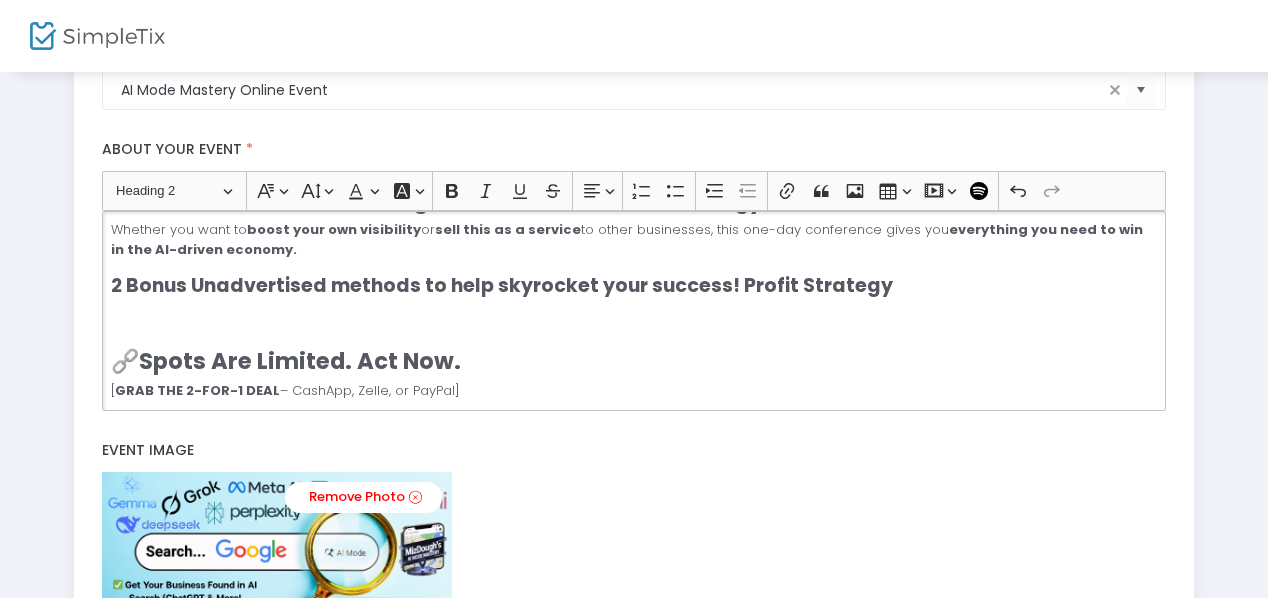 click on "2 Bonus Unadvertised methods to help skyrocket your success! Profit Strategy" 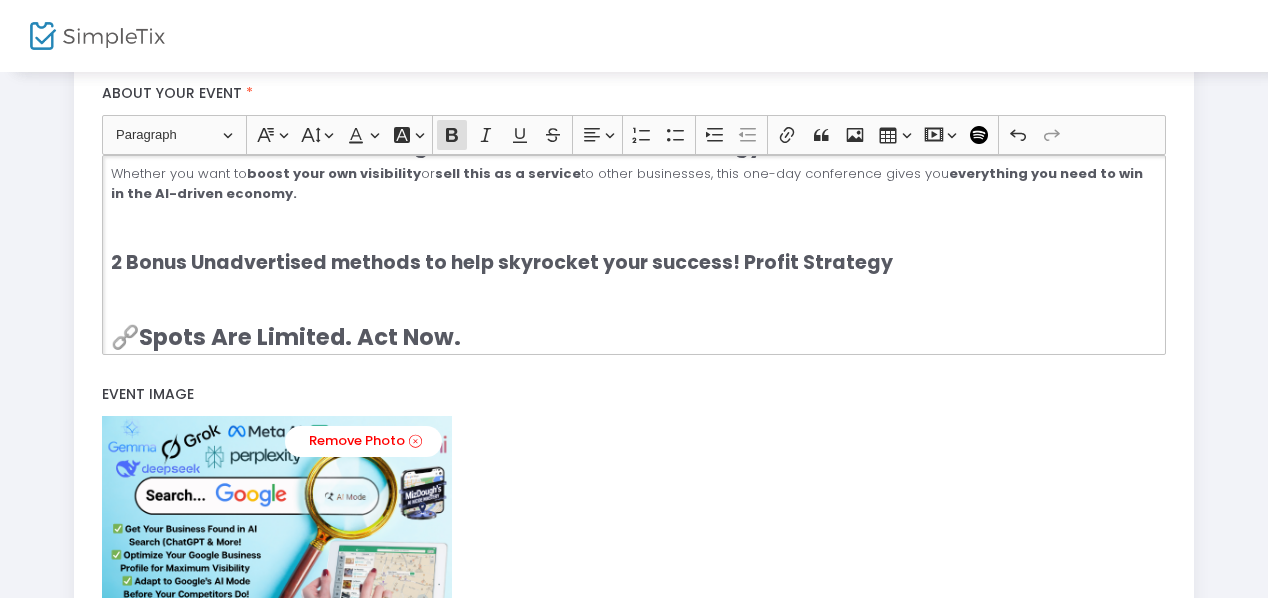 scroll, scrollTop: 450, scrollLeft: 0, axis: vertical 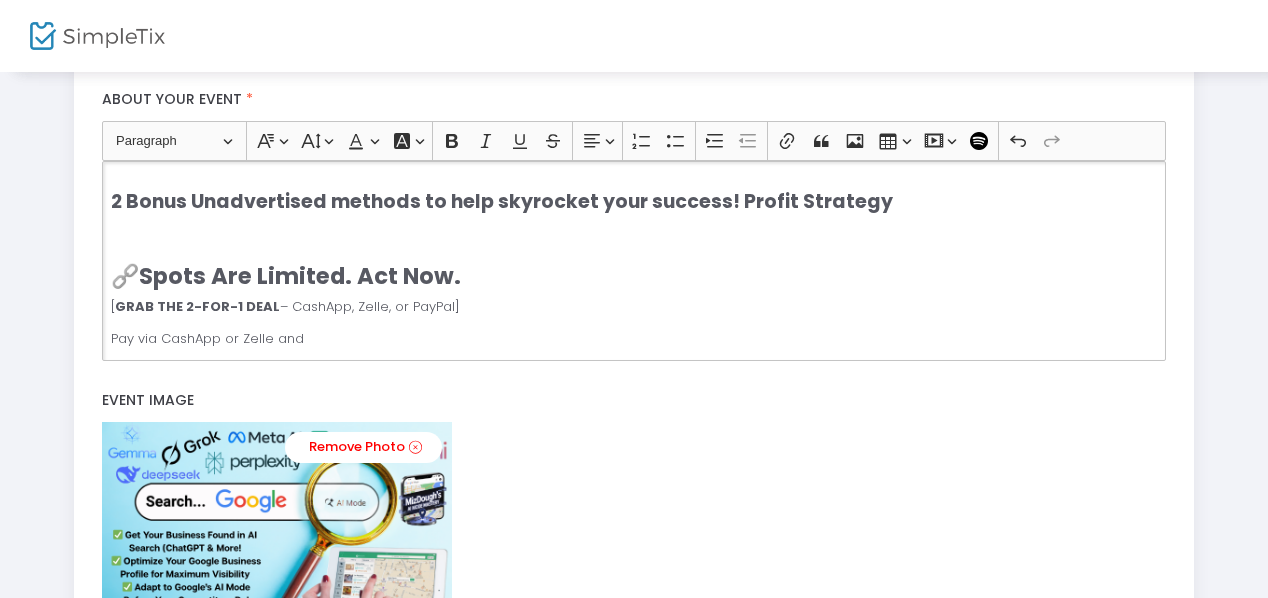 drag, startPoint x: 108, startPoint y: 299, endPoint x: 462, endPoint y: 308, distance: 354.11438 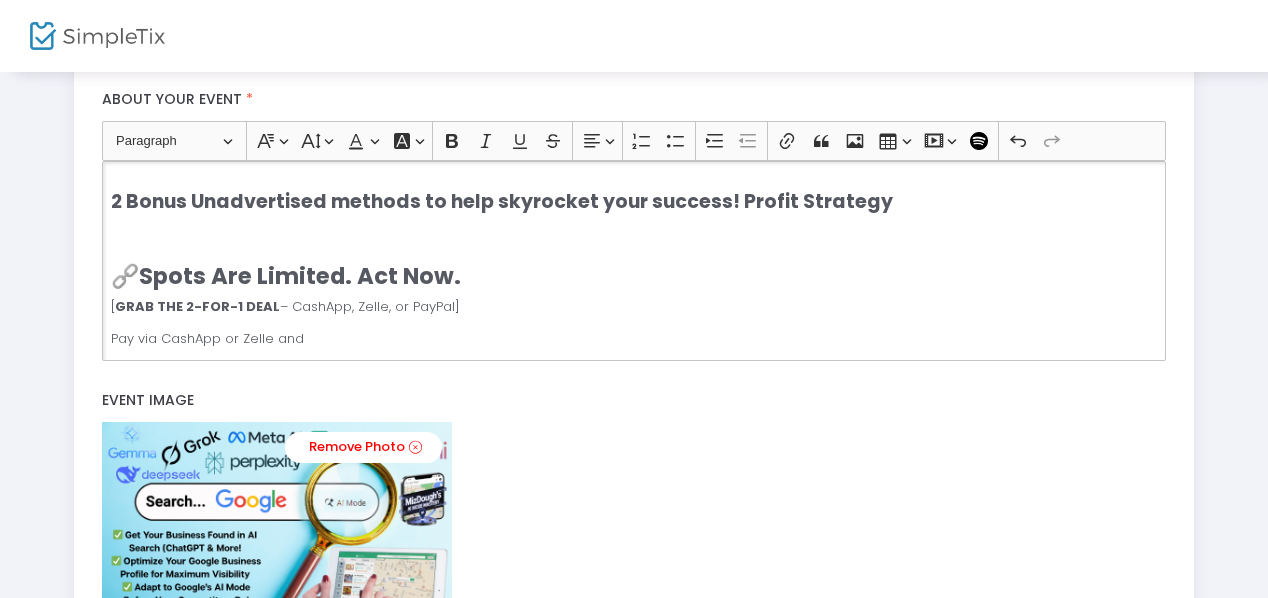 click on "🔥  Why You Need This Now AI search is already reshaping how people discover local businesses. Tools like  ChatGPT, Google AI Overviews, Perplexity, and Claude  are changing the rules — and  traditional SEO alone won’t cut it anymore . If your  Google Business Profile (GMB)  isn’t optimized for AI Mode, you’re missing out on a new wave of traffic. This conference shows you: How to get found in AI-powered searches  before your competitors catch up. How to turn this skill into cash  by offering “AI Search Optimization” as a service to other businesses. How to stay visible and profitable  in a future where AI decides who gets seen online. 👉 The businesses that learn this now will  win more leads, visibility, and income  — and those who wait will fall behind. 📋  Agenda Preview: What You’ll Learn ✅  How AI Search Works Understand how ChatGPT, Google’s AI Overviews, and other LLMs pull business info — and why your GMBP needs to be ready. ✅  AI Optimization for GMB ✅  ✅  ✅  . [" 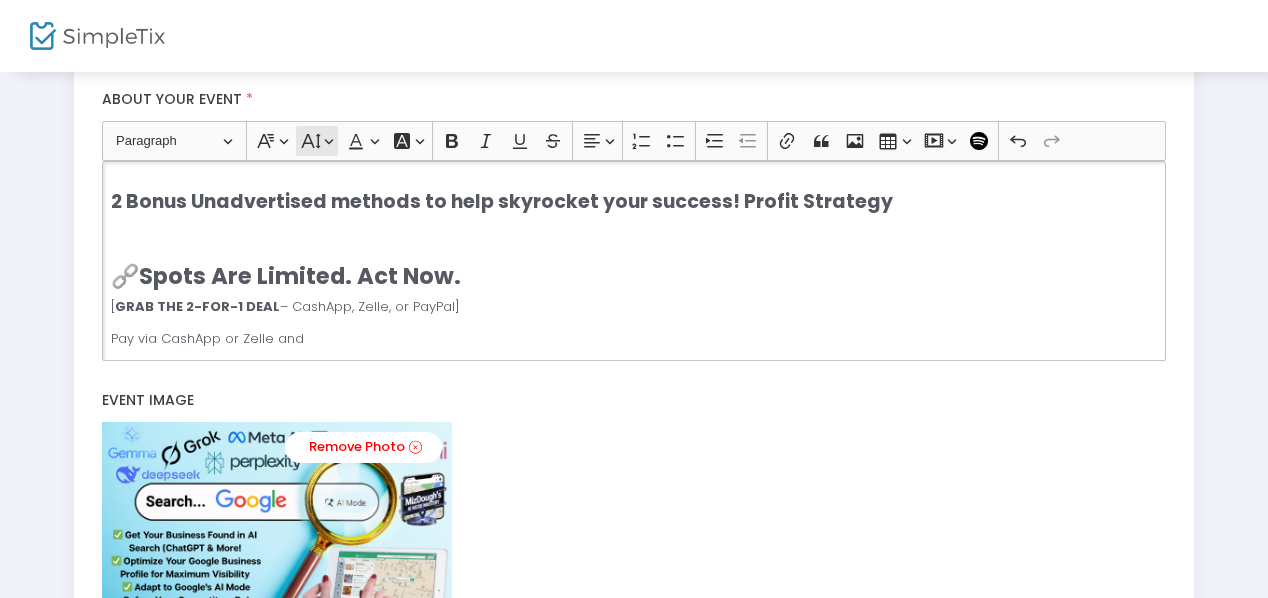 click on "Font Size Font Size" 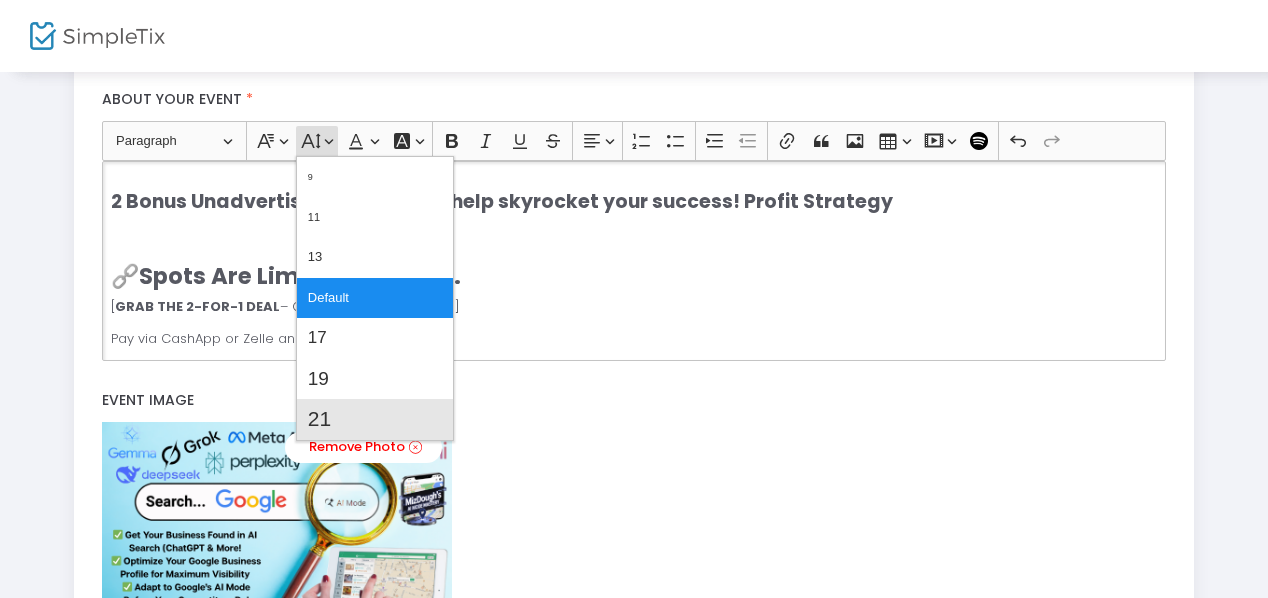 click on "21" at bounding box center (319, 419) 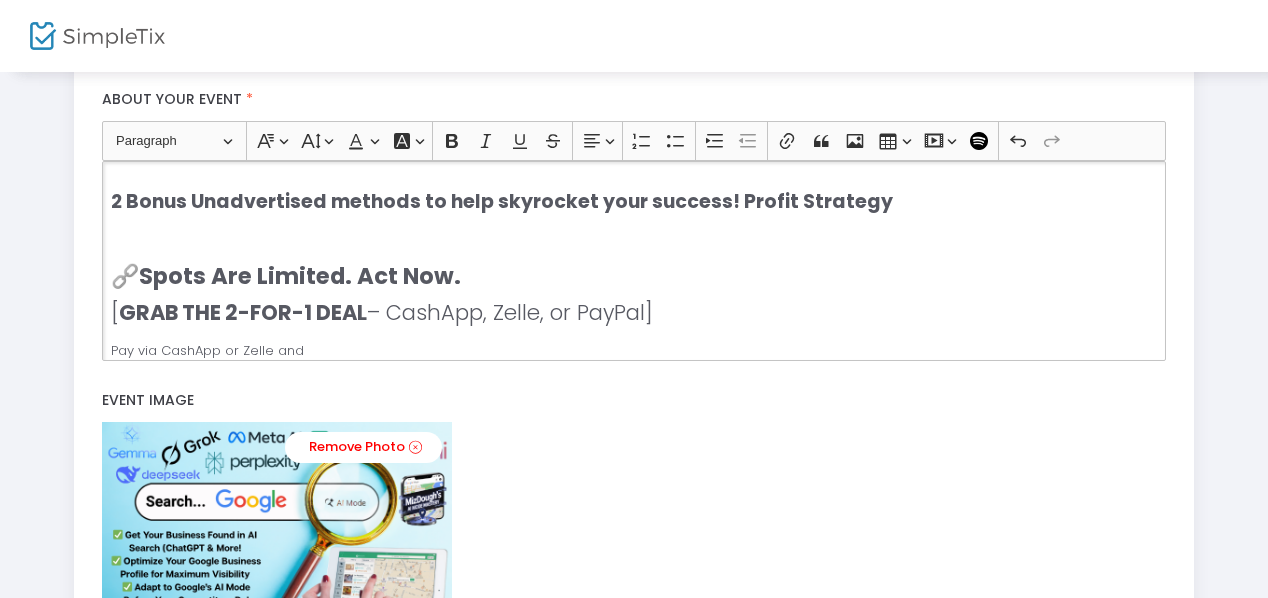 click on "[ GRAB THE 2-FOR-1 DEAL  – CashApp, Zelle, or PayPal]" 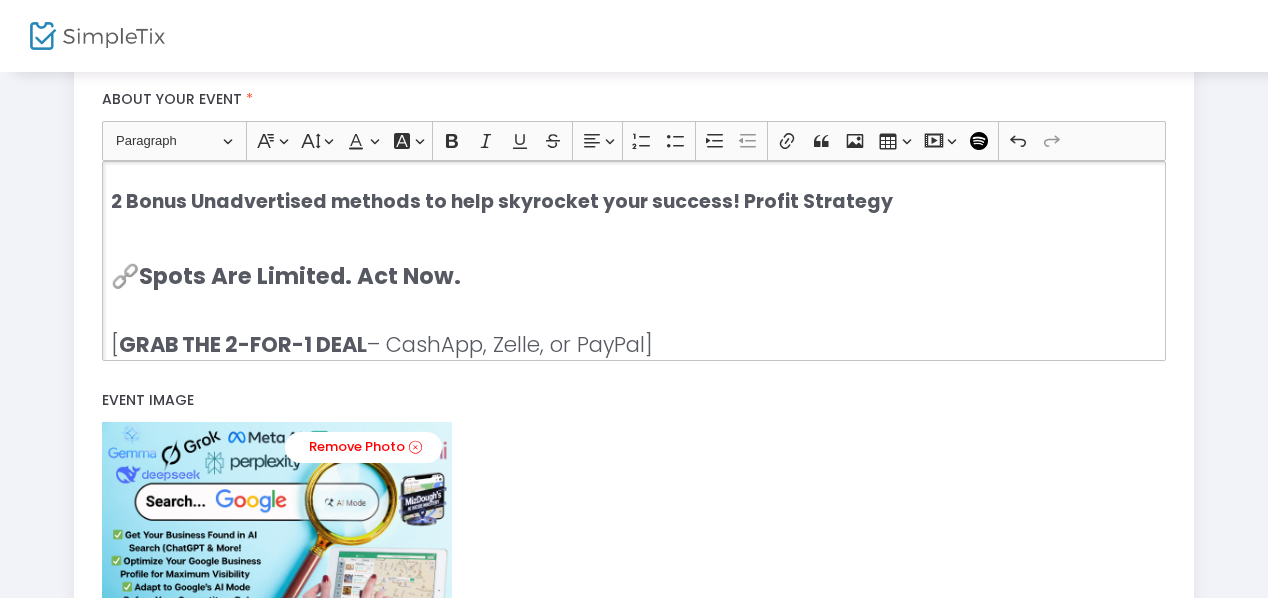 scroll, scrollTop: 1002, scrollLeft: 0, axis: vertical 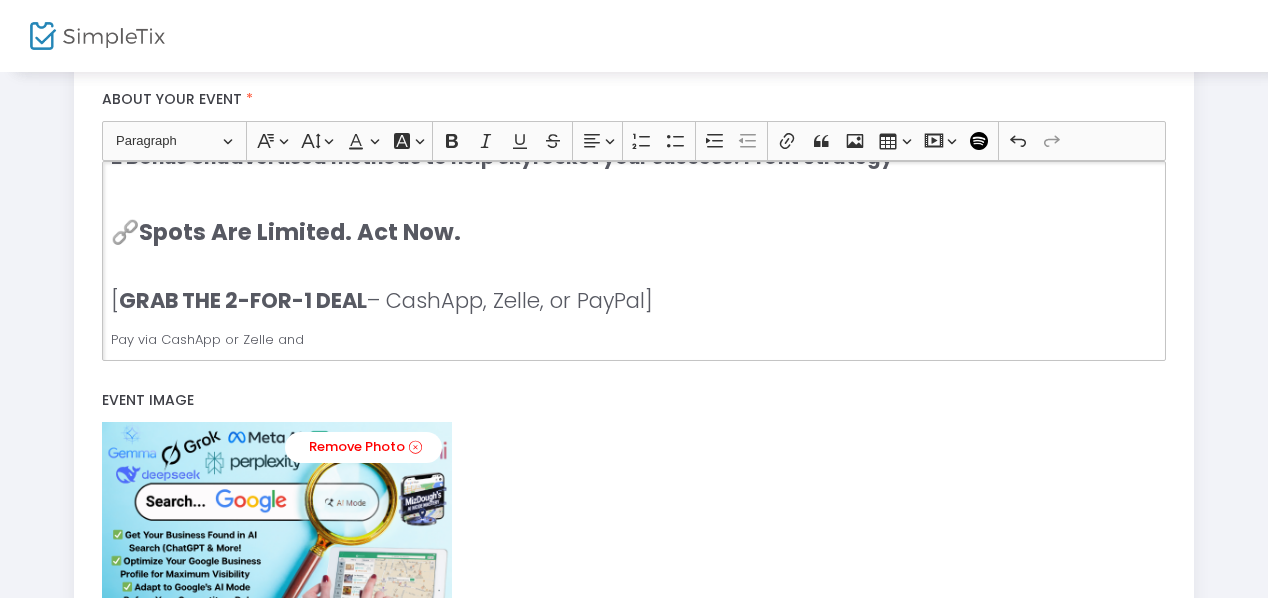 click on "Pay via CashApp or Zelle and" 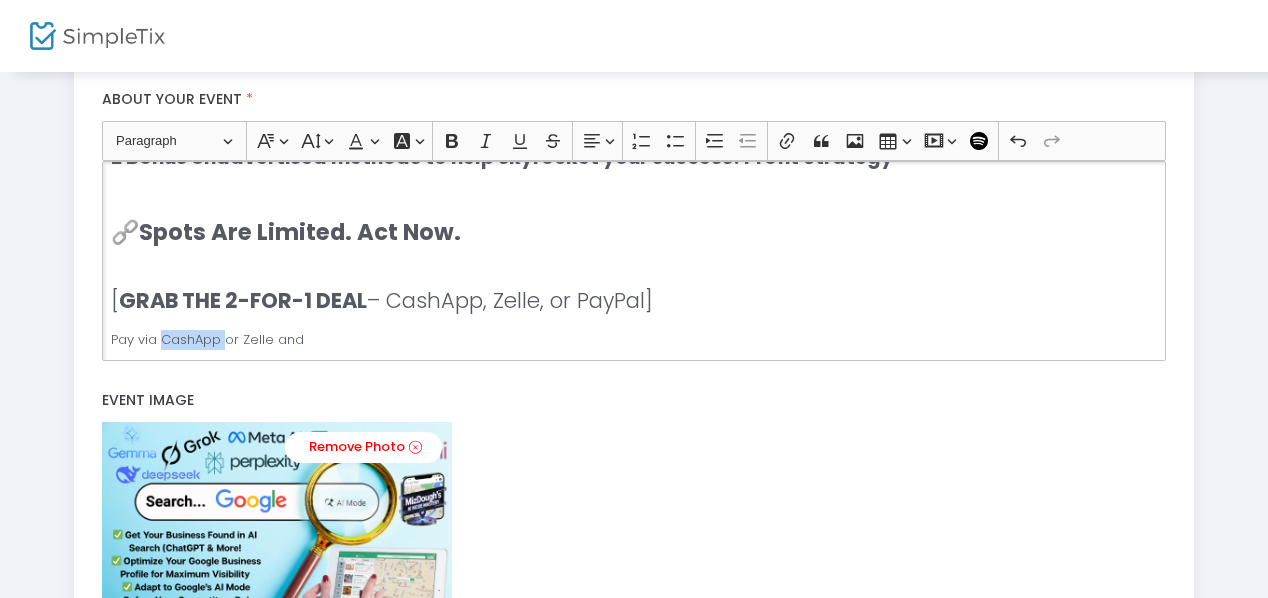 click on "Pay via CashApp or Zelle and" 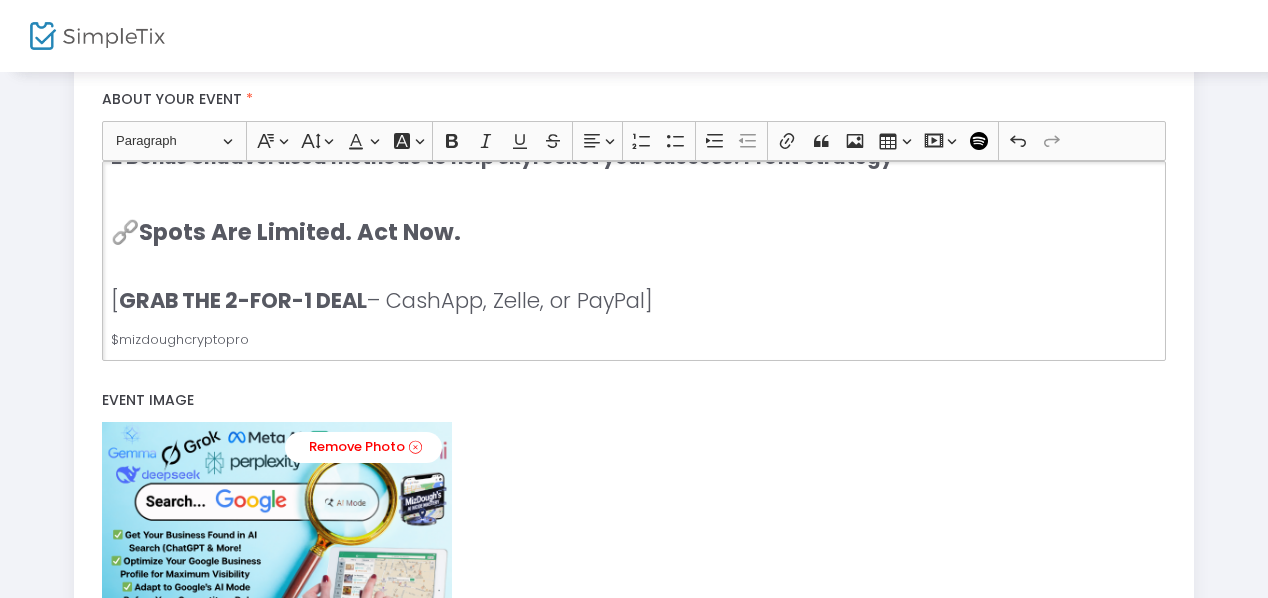 click on "[ GRAB THE 2-FOR-1 DEAL  – CashApp, Zelle, or PayPal]" 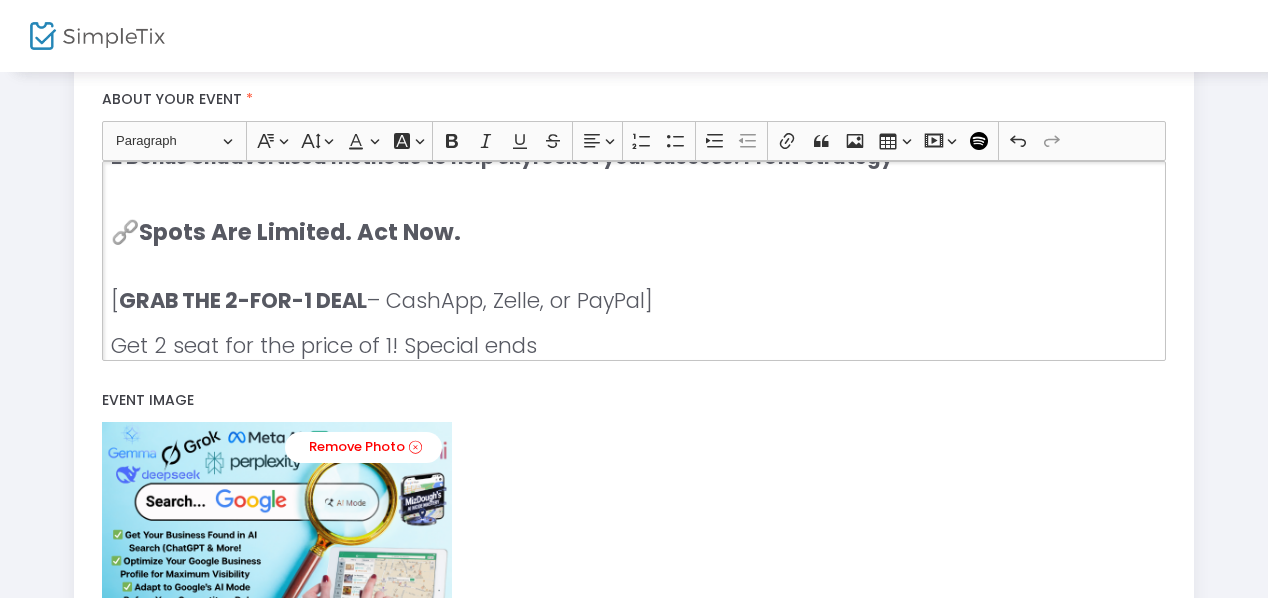 click on "Get 2 seat for the price of 1! Special ends" 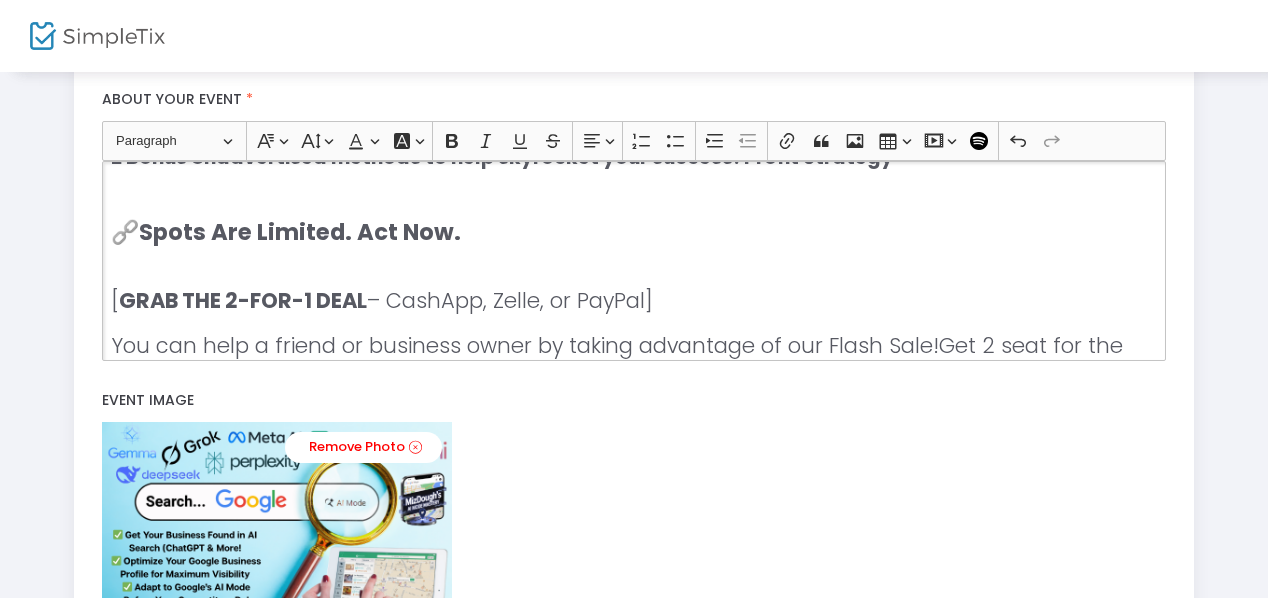 scroll, scrollTop: 1046, scrollLeft: 0, axis: vertical 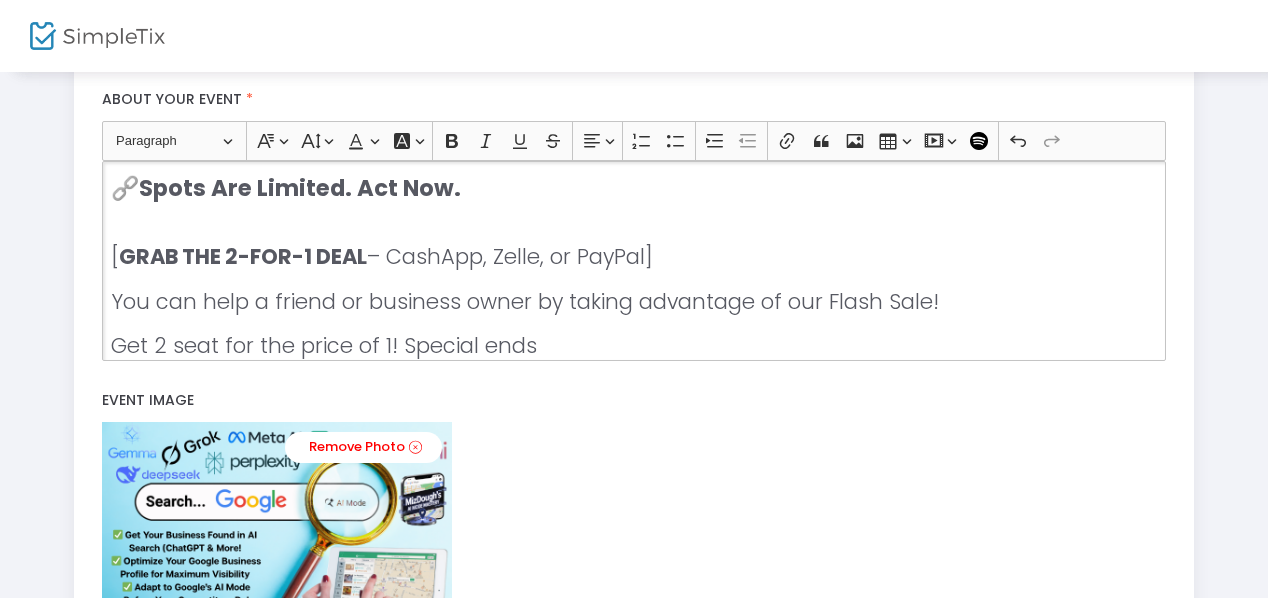 click on "Get 2 seat for the price of 1! Special ends" 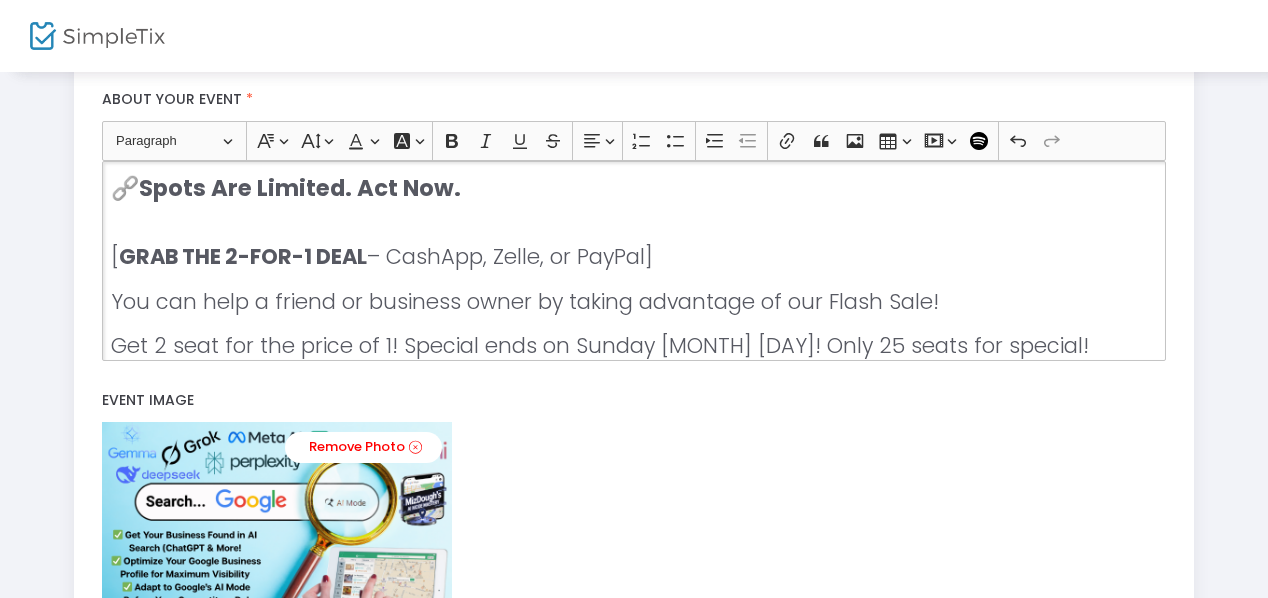 scroll, scrollTop: 1091, scrollLeft: 0, axis: vertical 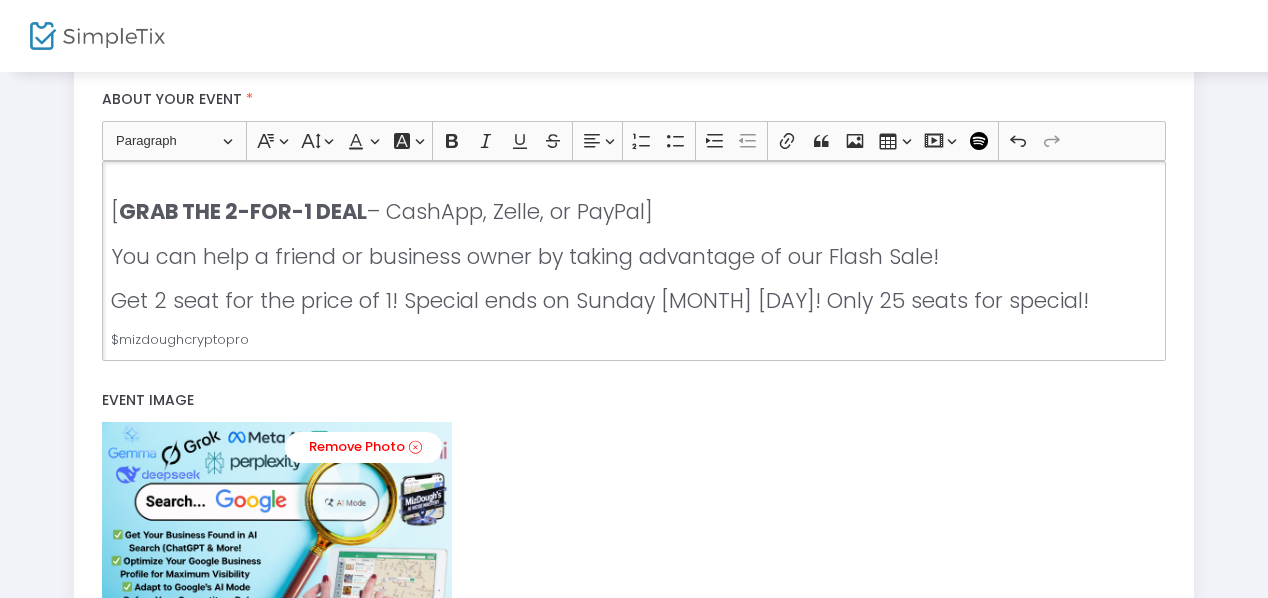 click on "GRAB THE 2-FOR-1 DEAL" 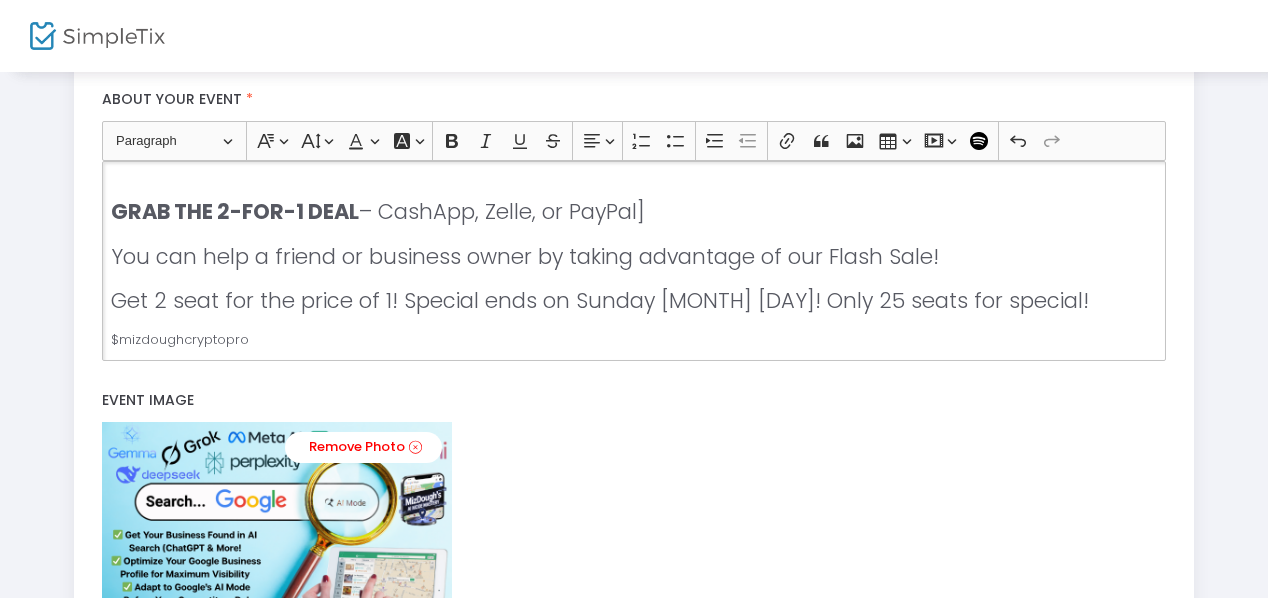 click on "GRAB THE 2-FOR-1 DEAL  – CashApp, Zelle, or PayPal]" 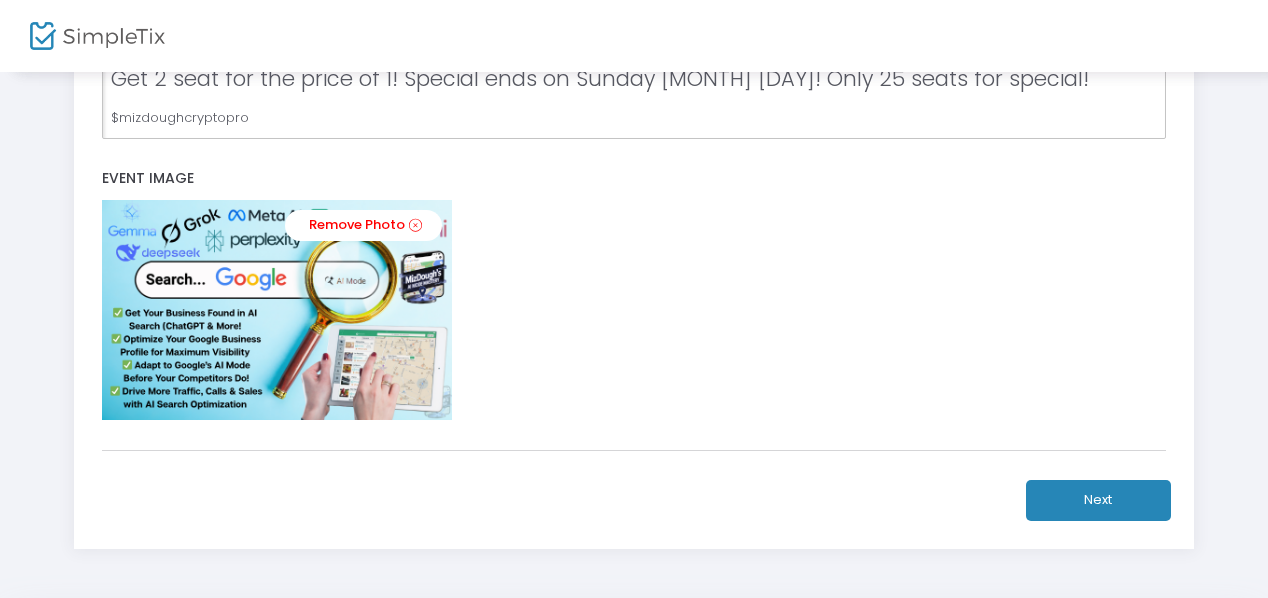 scroll, scrollTop: 550, scrollLeft: 0, axis: vertical 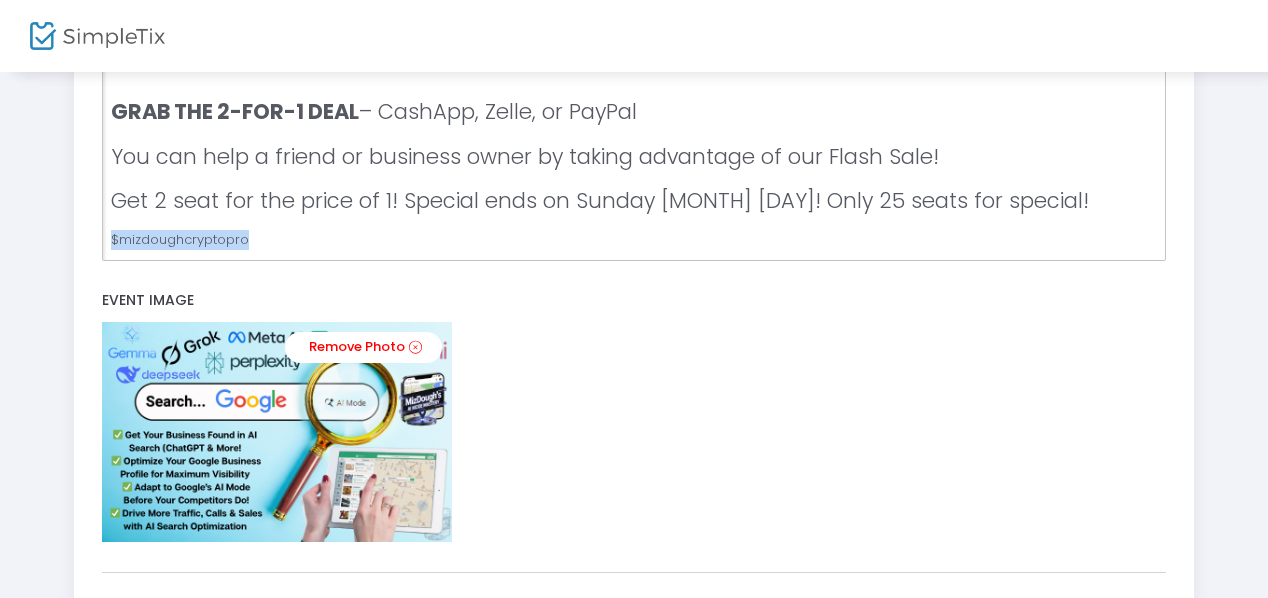 drag, startPoint x: 258, startPoint y: 233, endPoint x: 80, endPoint y: 242, distance: 178.22739 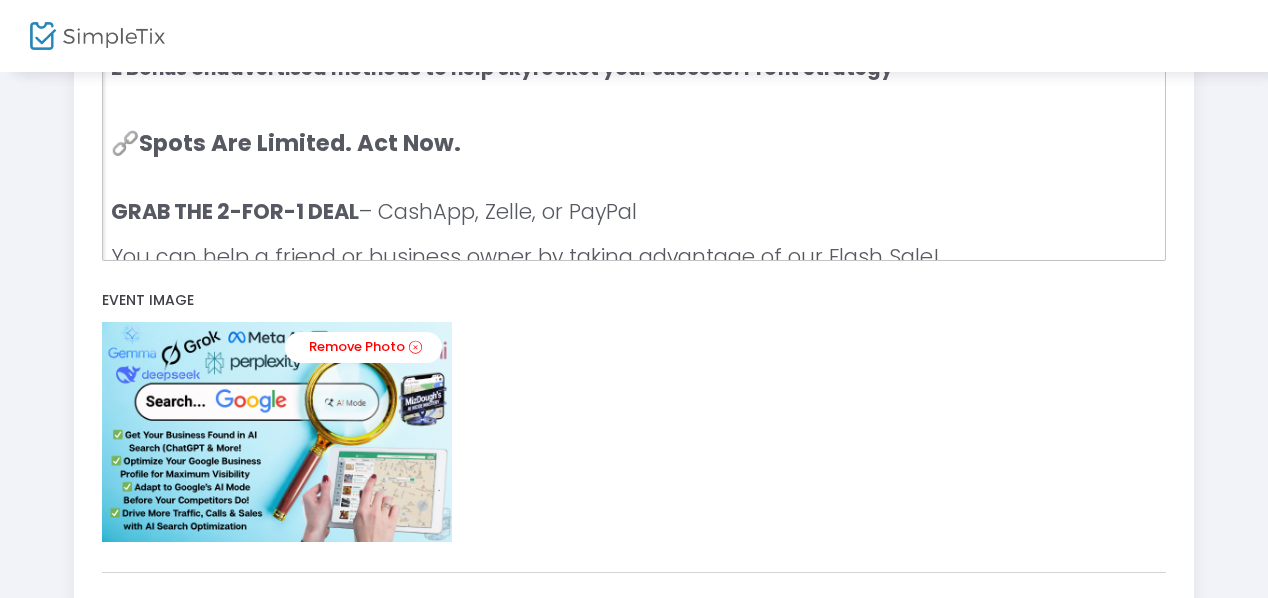 scroll, scrollTop: 1091, scrollLeft: 0, axis: vertical 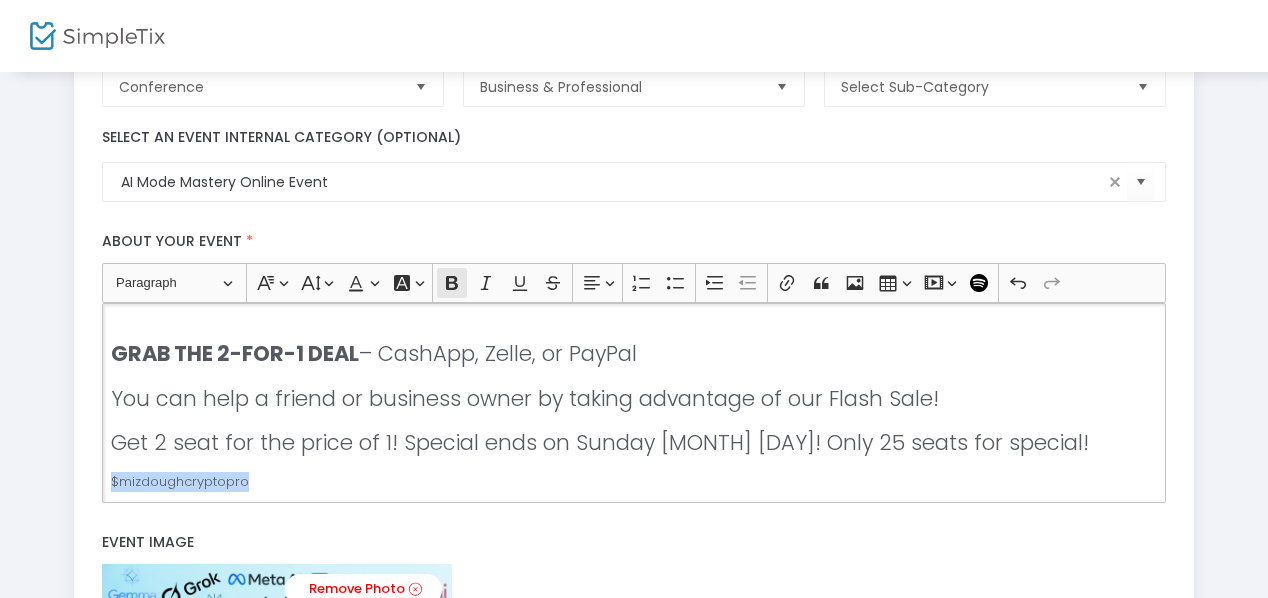 click 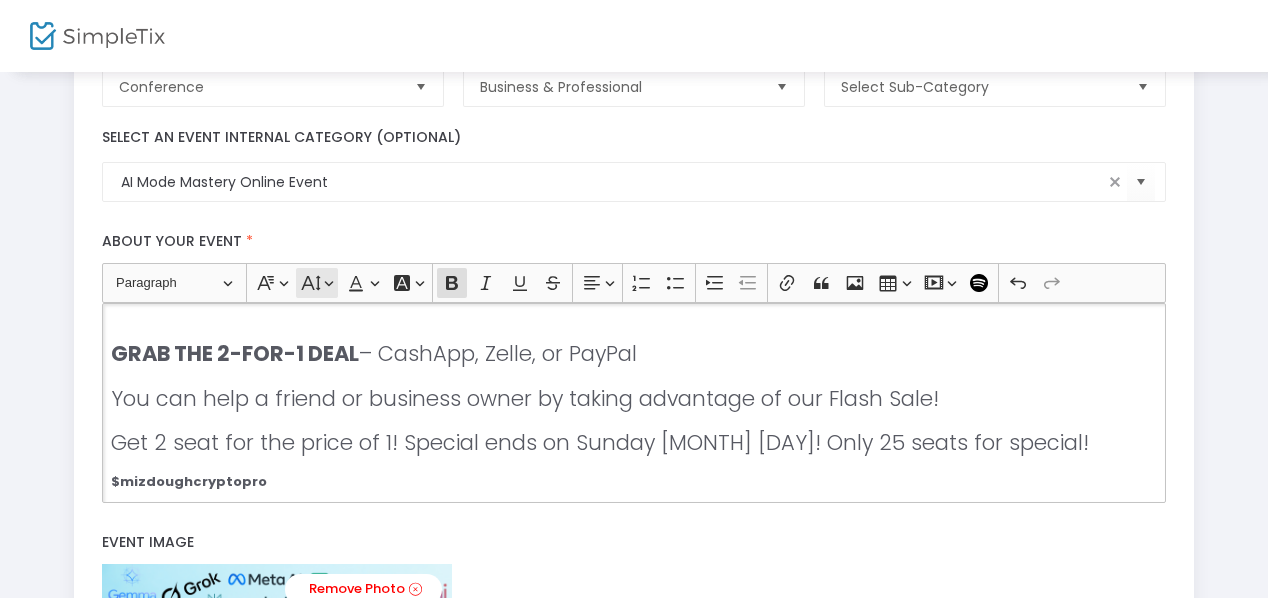 click on "Font Size Font Size" 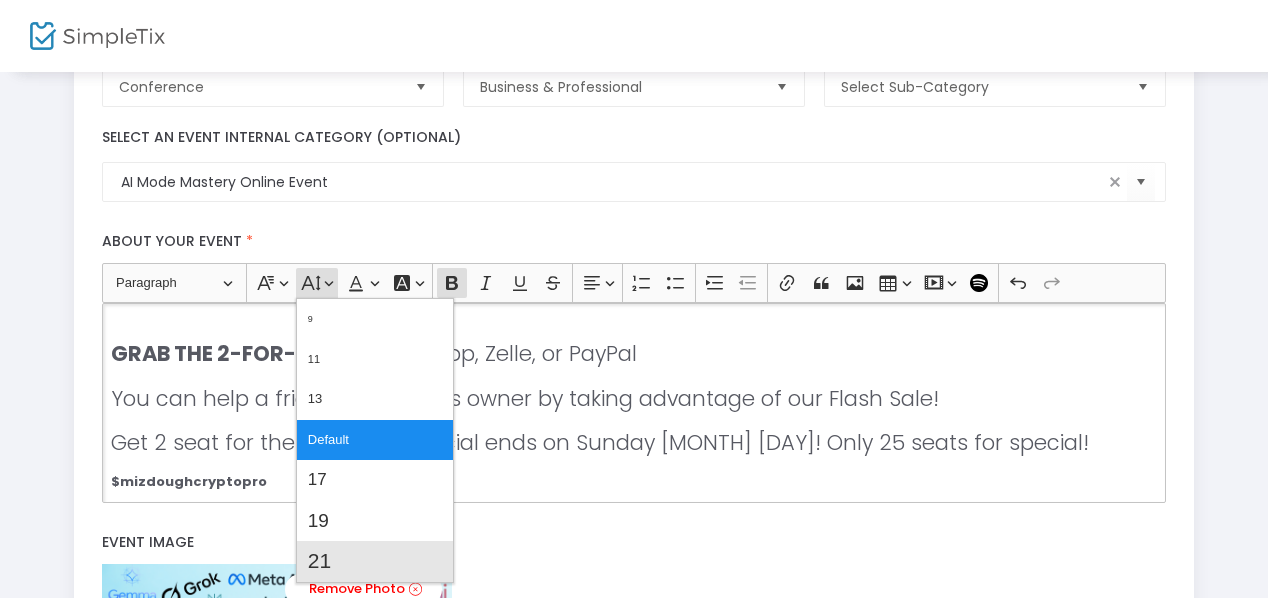 click on "21" 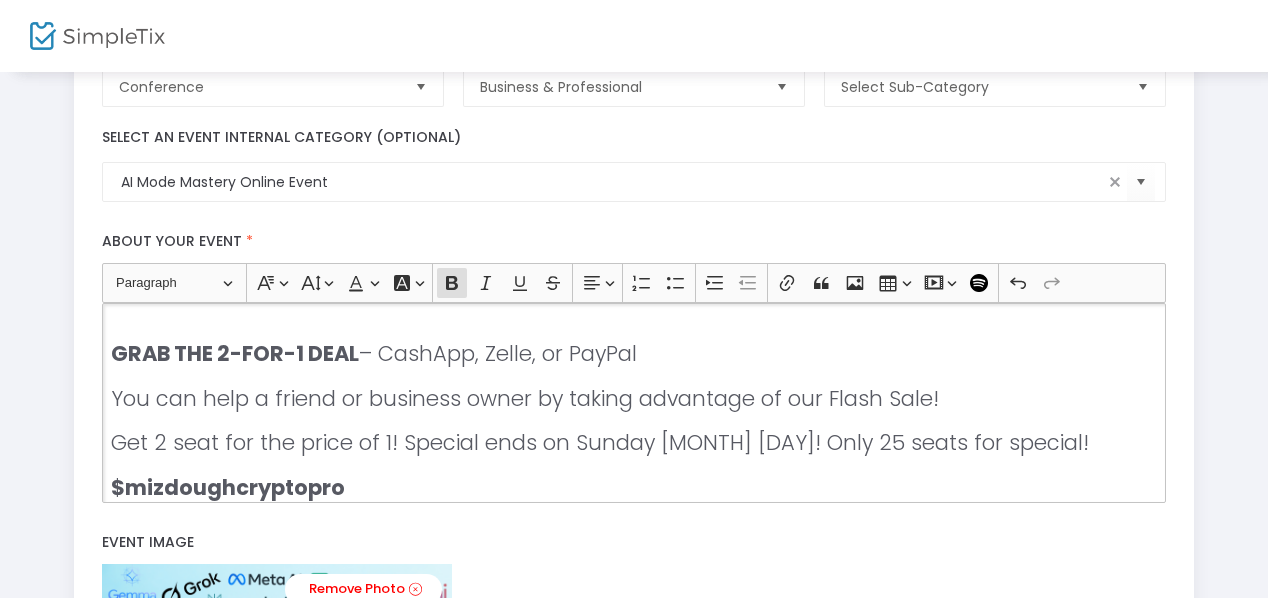 click on "$mizdoughcryptopro" 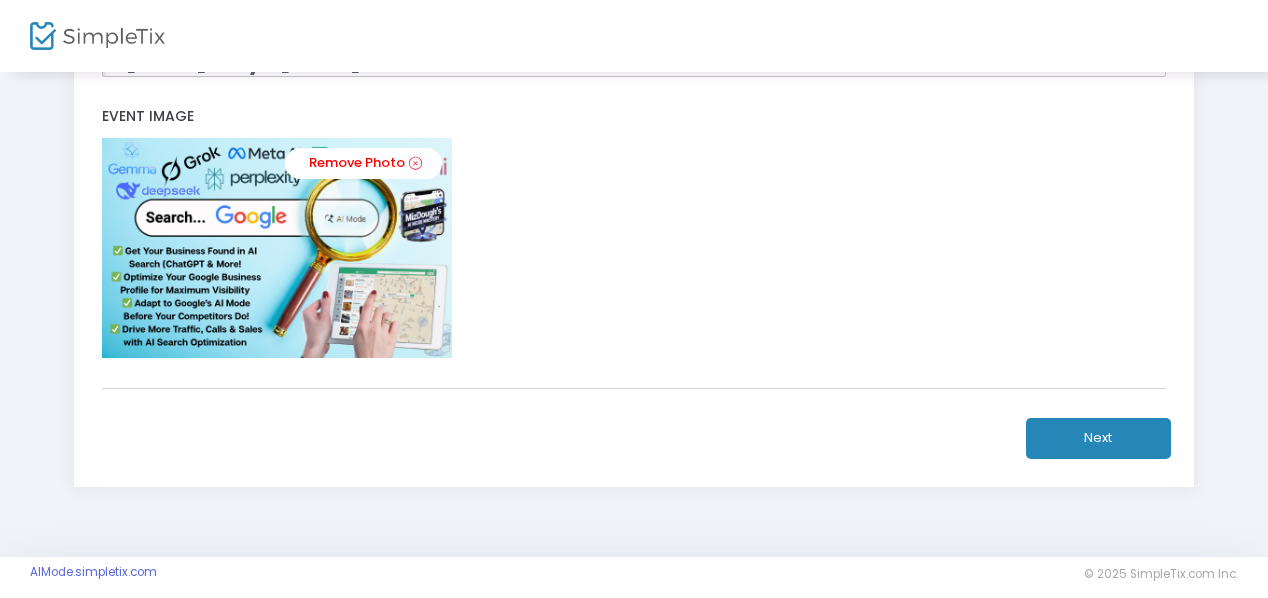 scroll, scrollTop: 750, scrollLeft: 0, axis: vertical 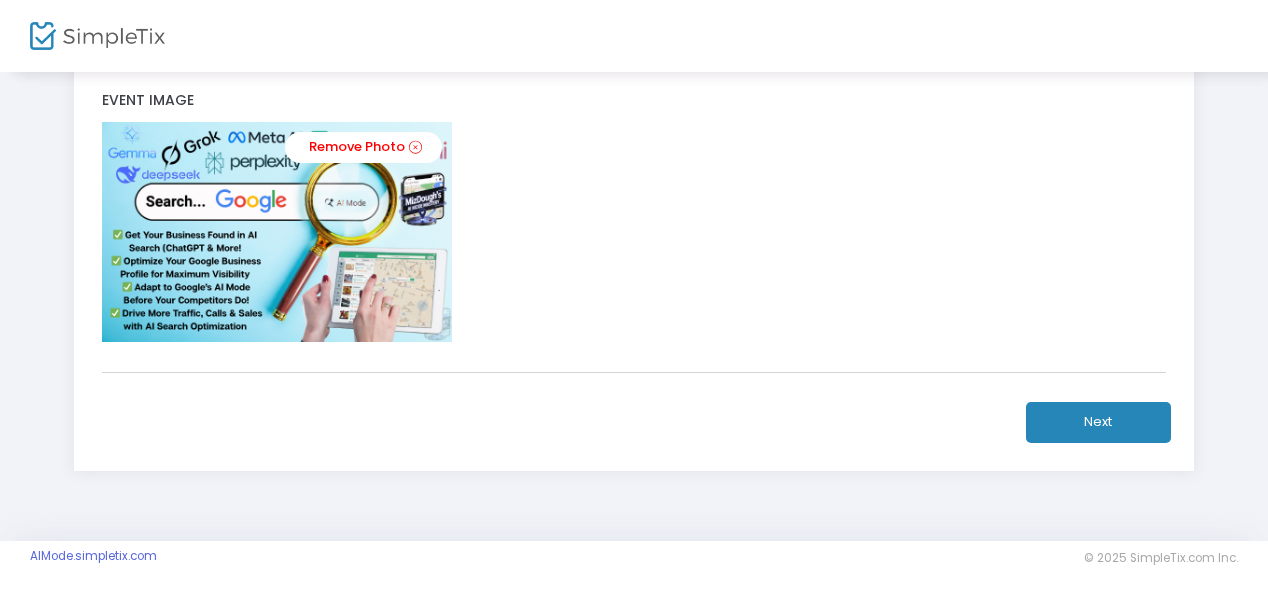 click on "Next" 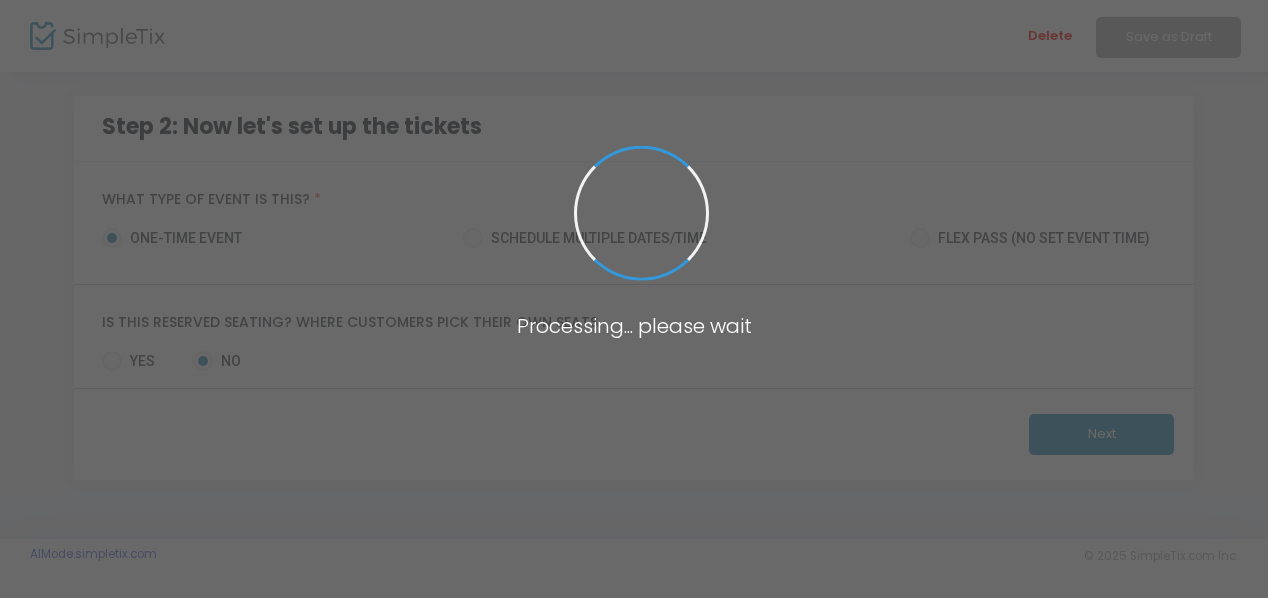 scroll, scrollTop: 29, scrollLeft: 0, axis: vertical 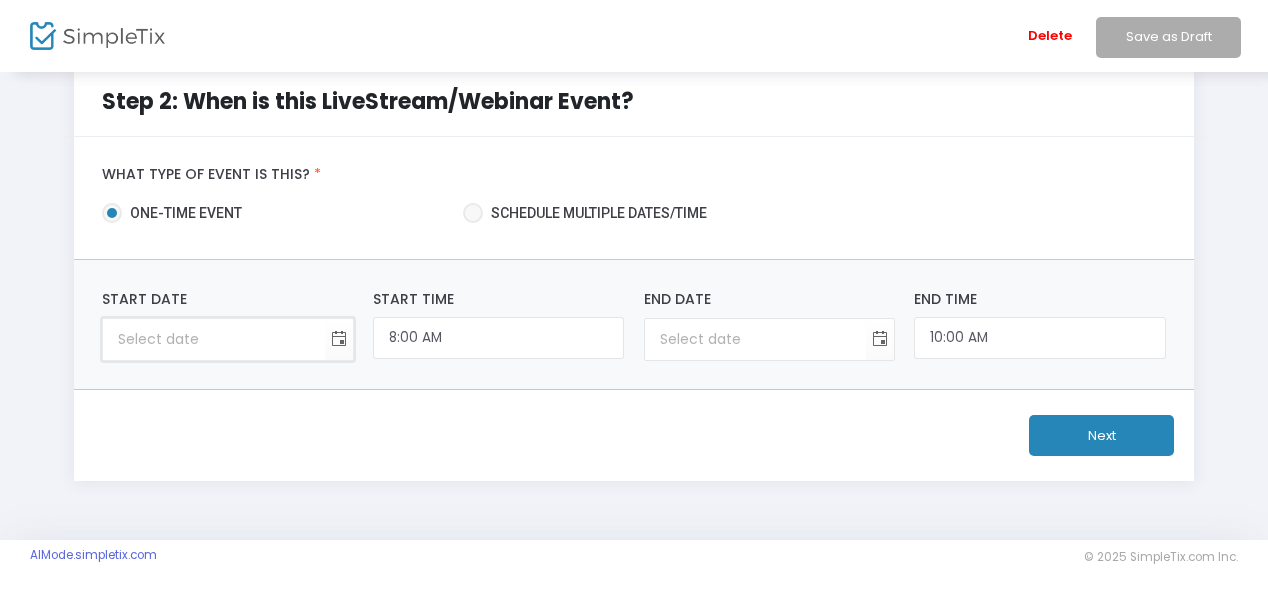 type on "month/day/year" 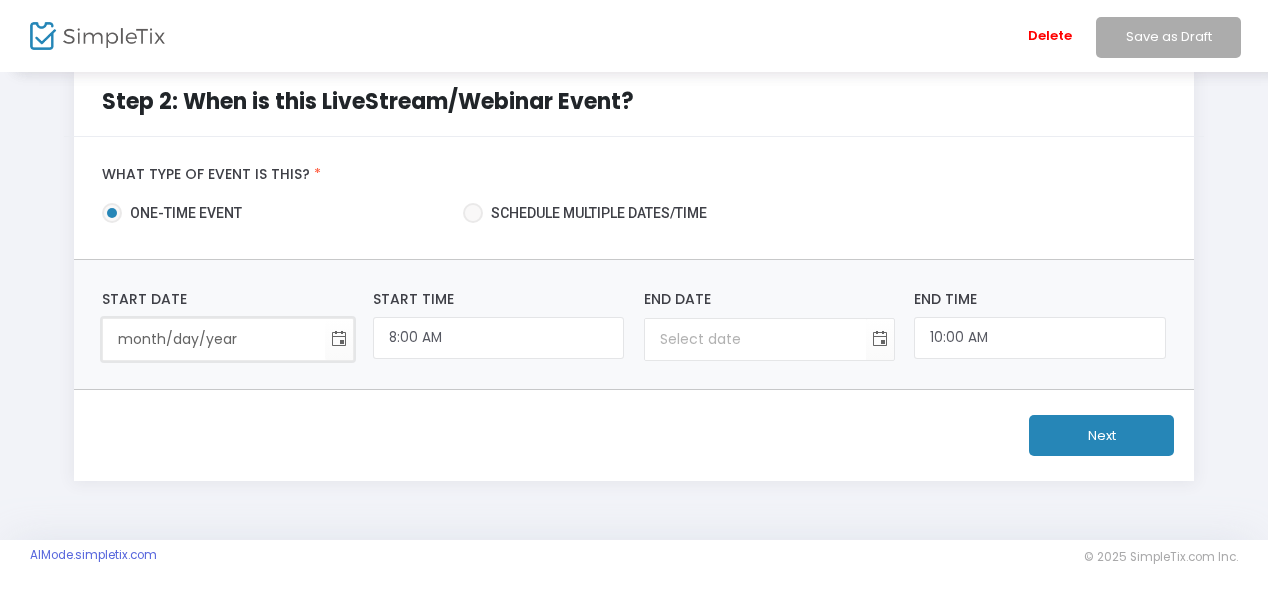click on "month/day/year" at bounding box center [213, 339] 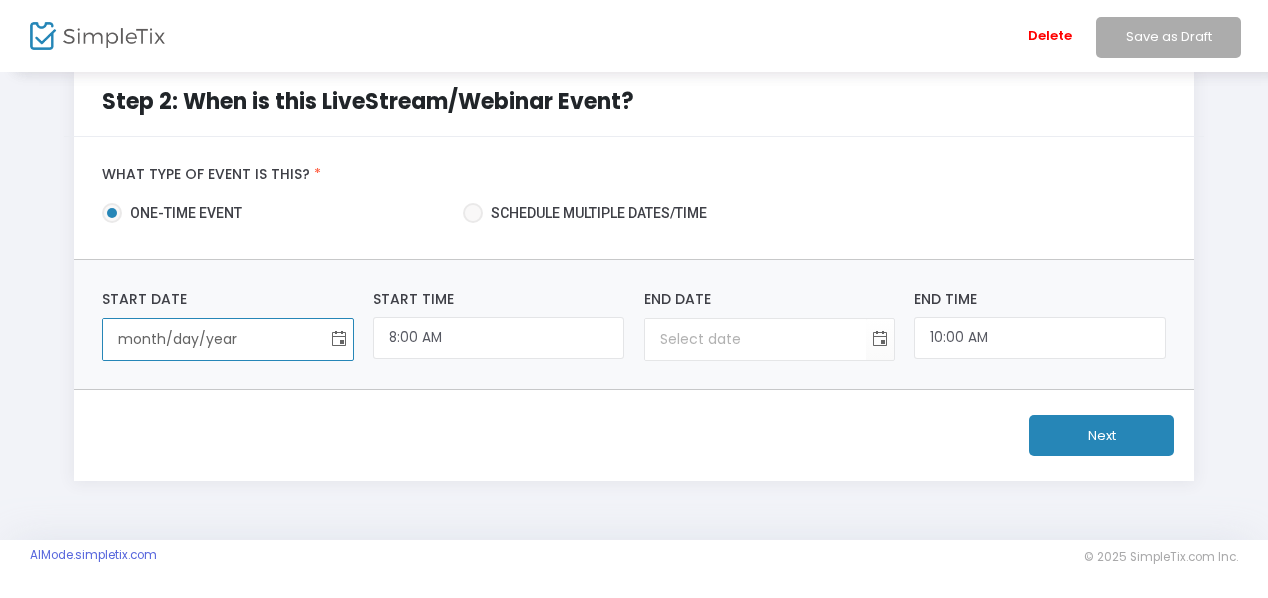 click 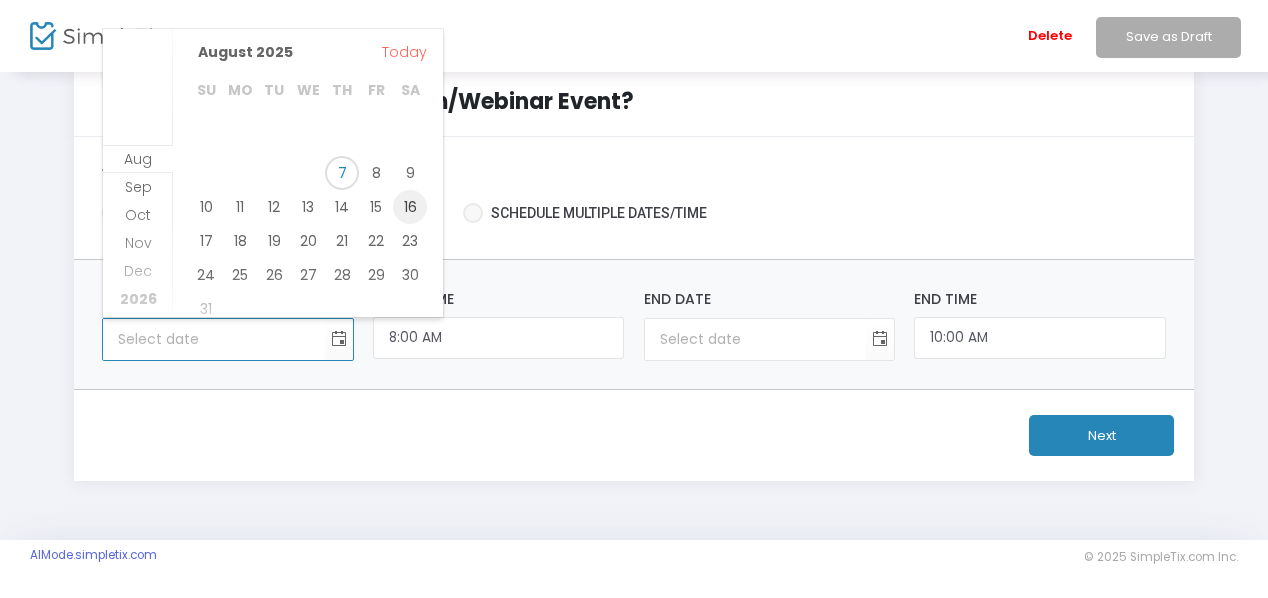 click on "16" at bounding box center [410, 207] 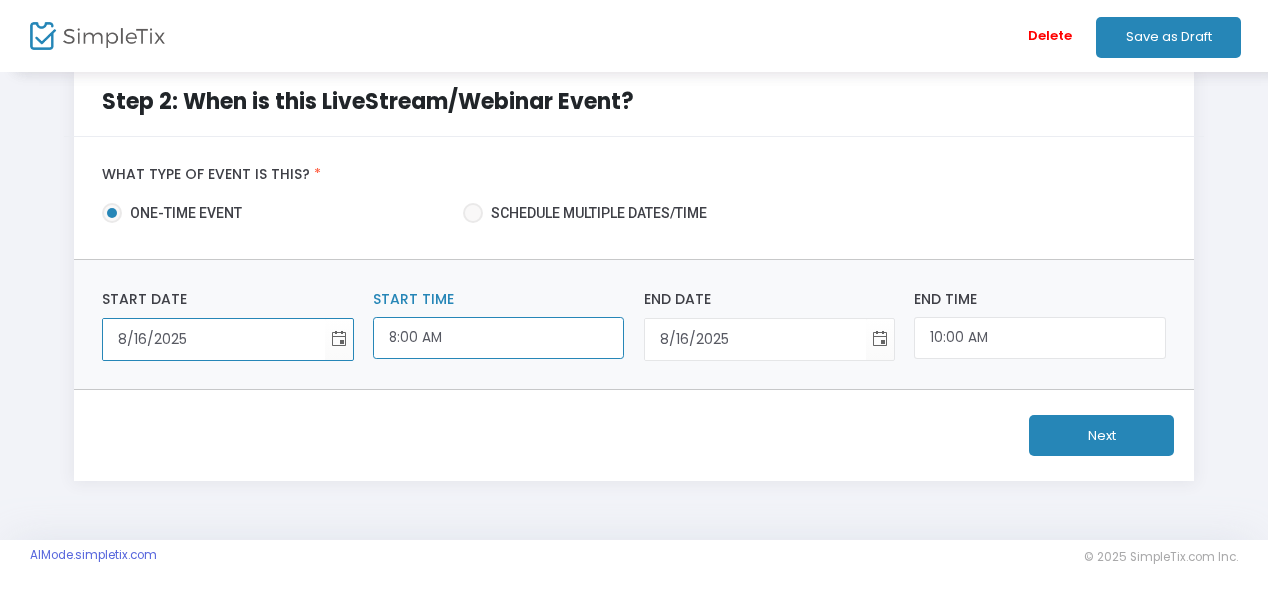 scroll, scrollTop: 646, scrollLeft: 0, axis: vertical 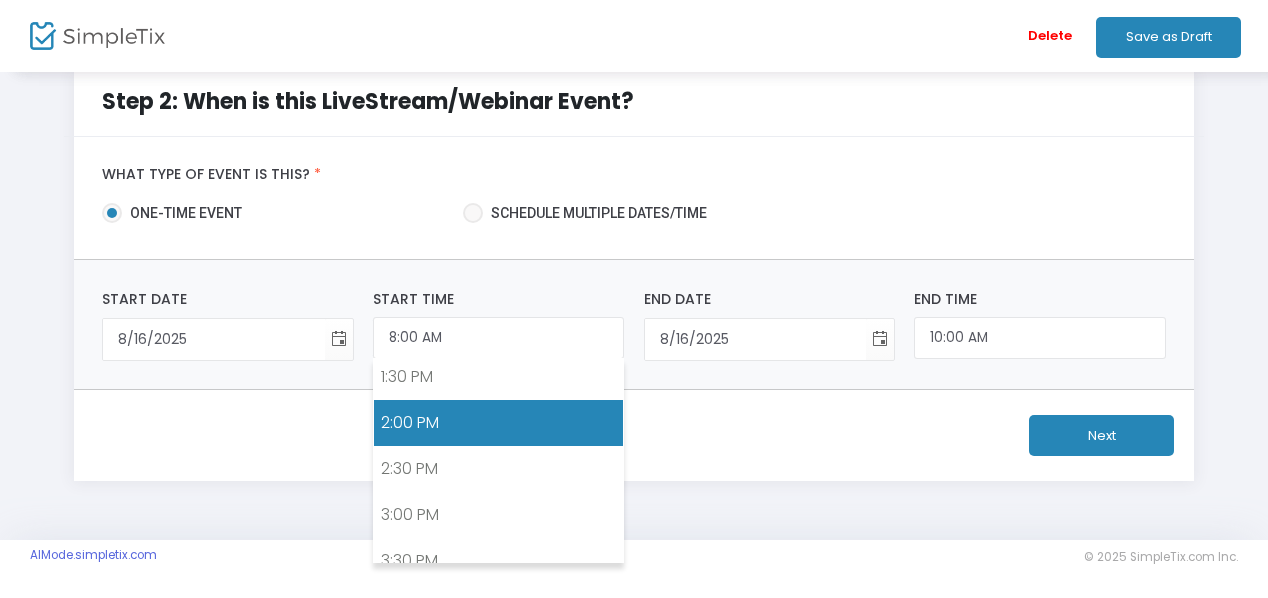 click on "2:00 PM" at bounding box center [498, 423] 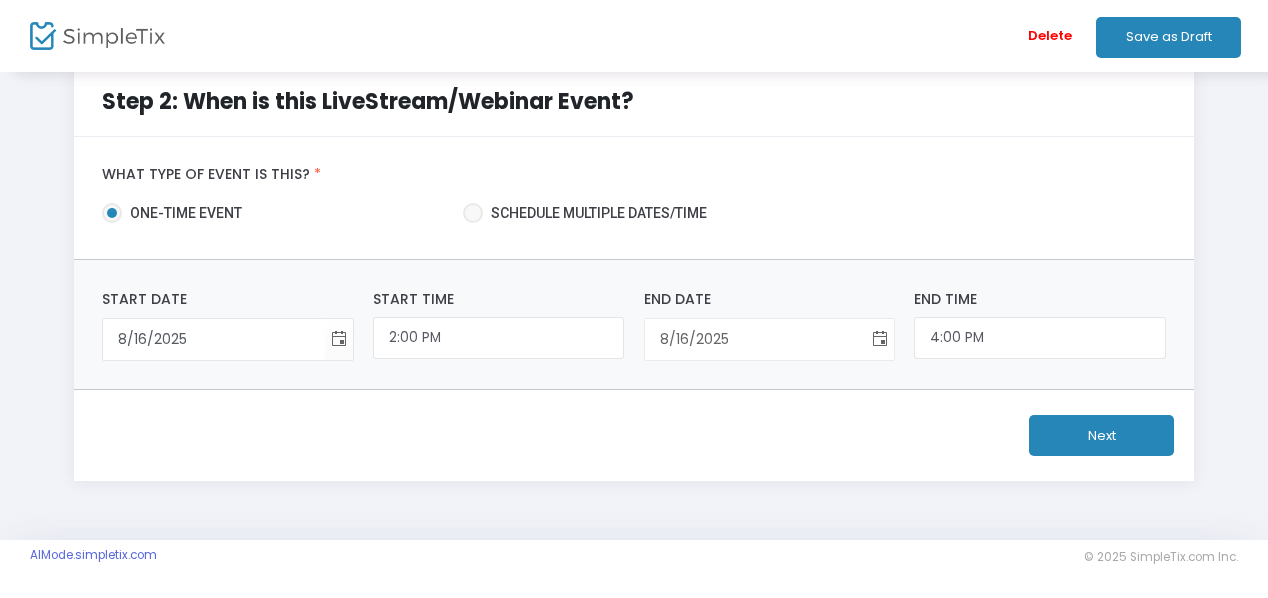 click 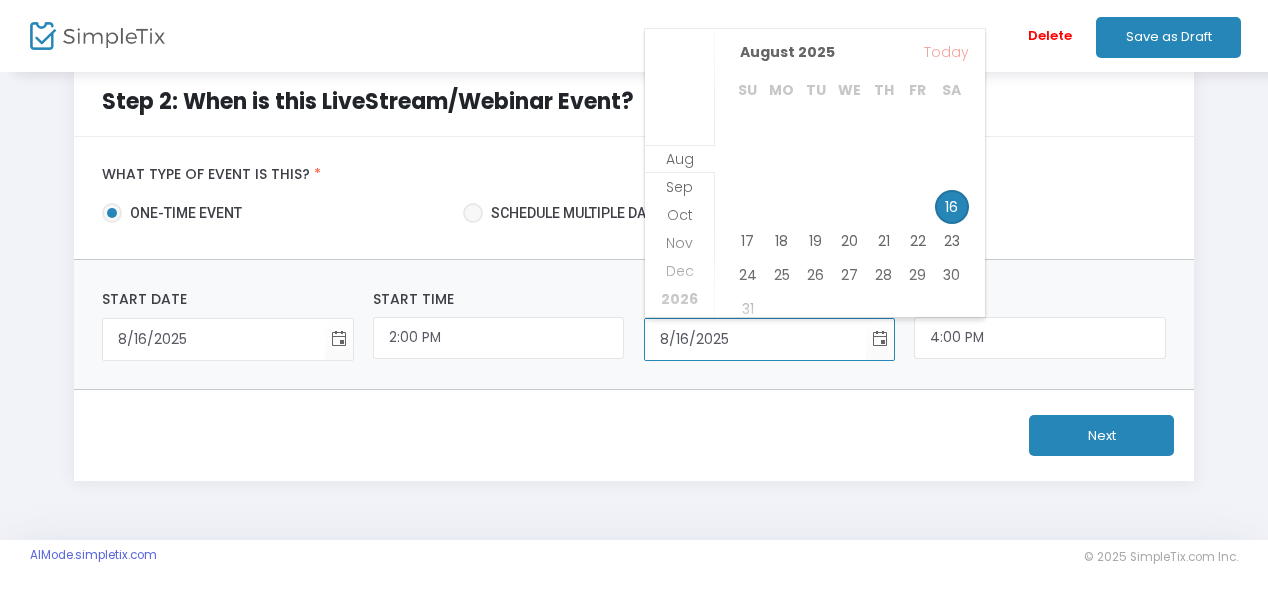 click on "16" at bounding box center (952, 207) 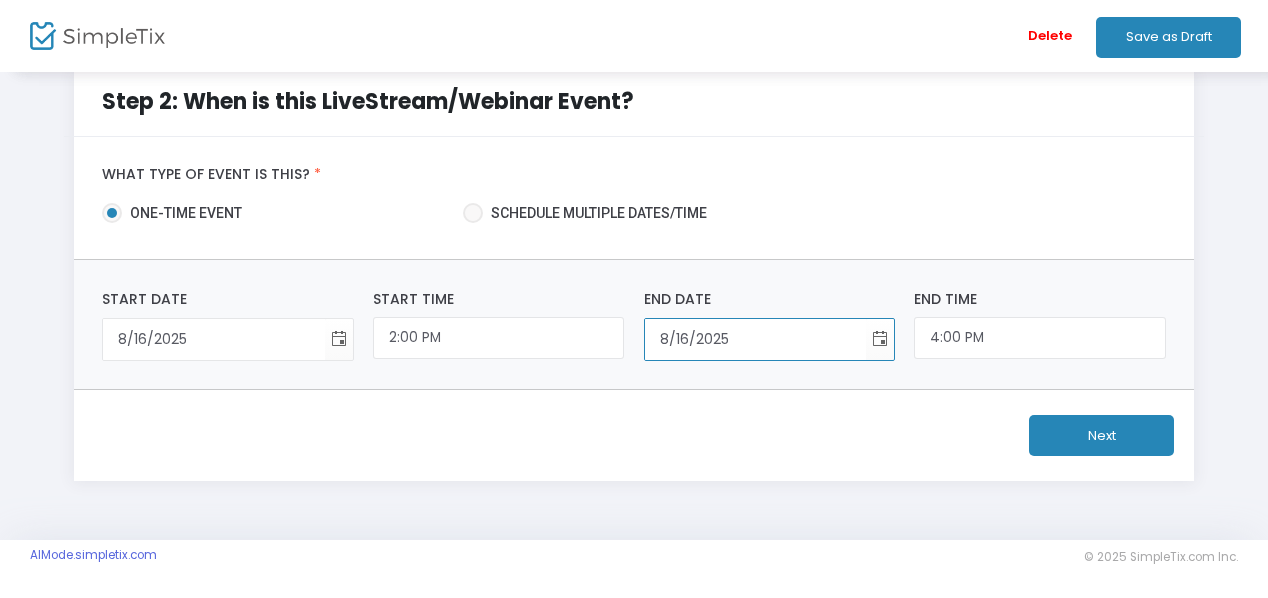 click on "Next" 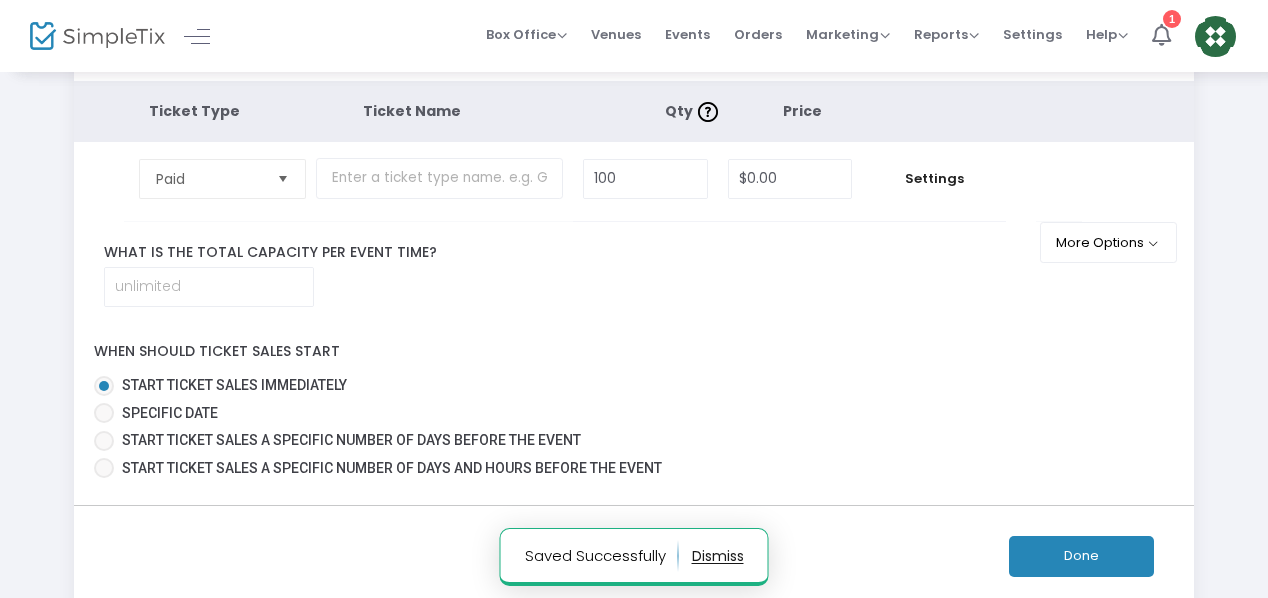 scroll, scrollTop: 129, scrollLeft: 0, axis: vertical 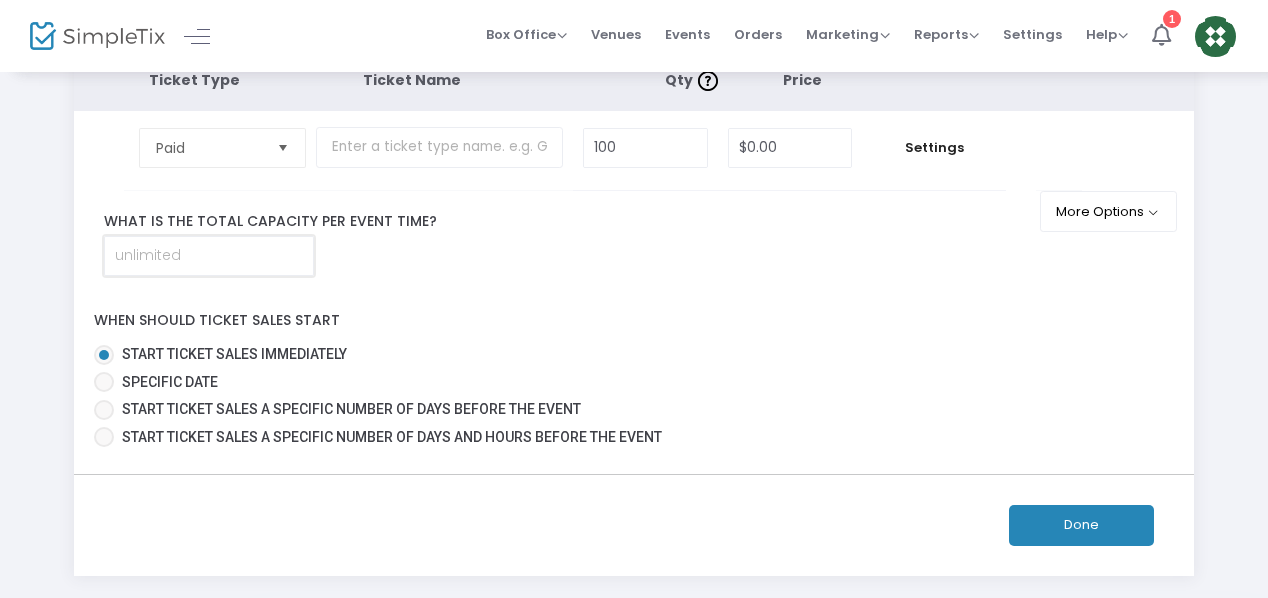 click at bounding box center (209, 256) 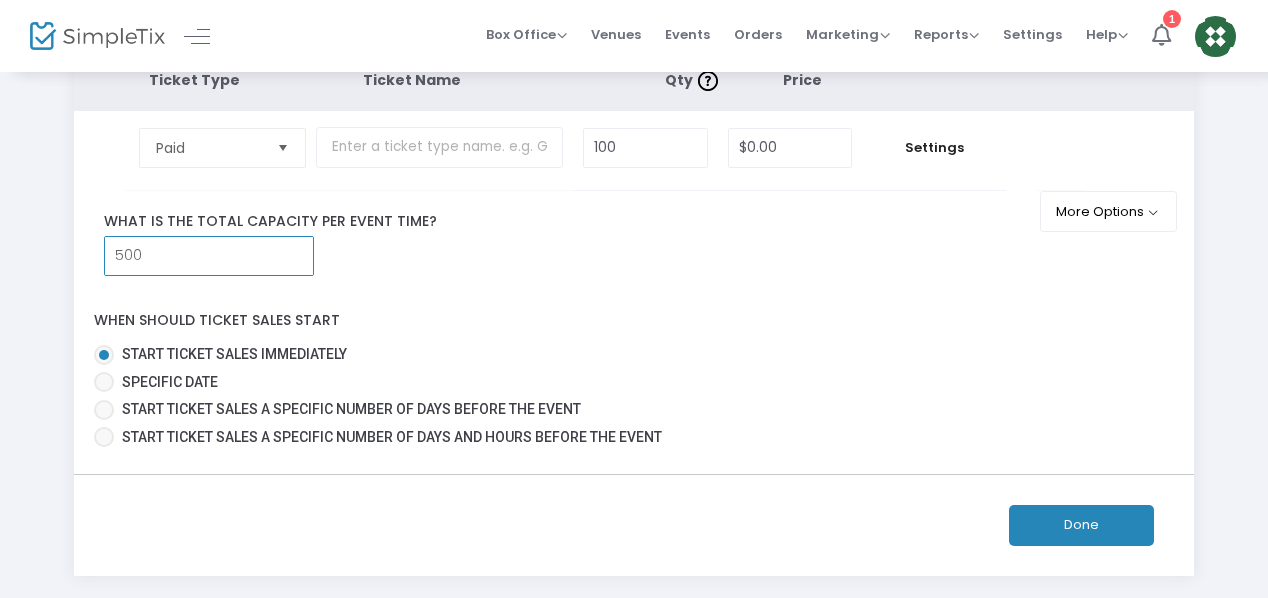 type on "500" 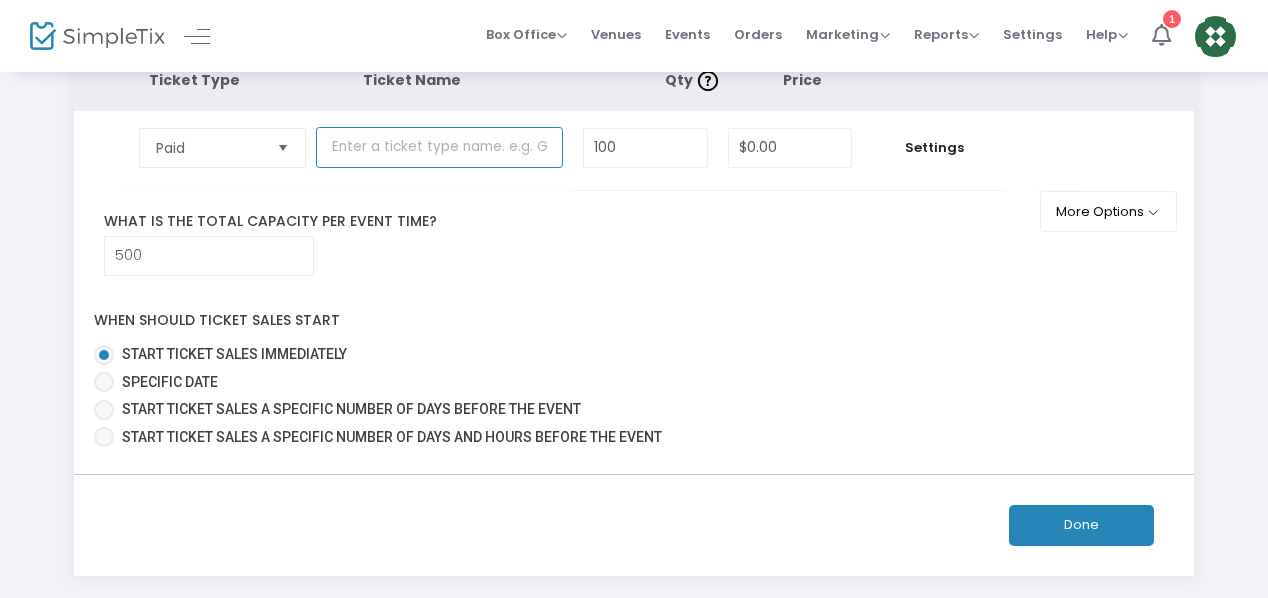 click at bounding box center [439, 147] 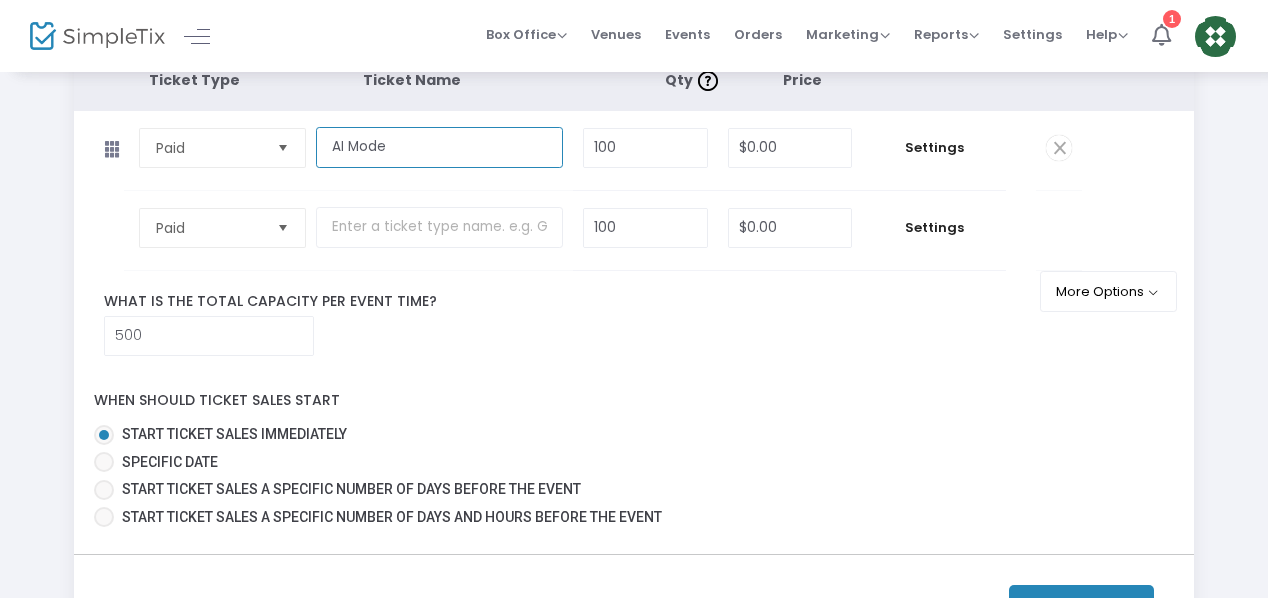 type on "AI Mode" 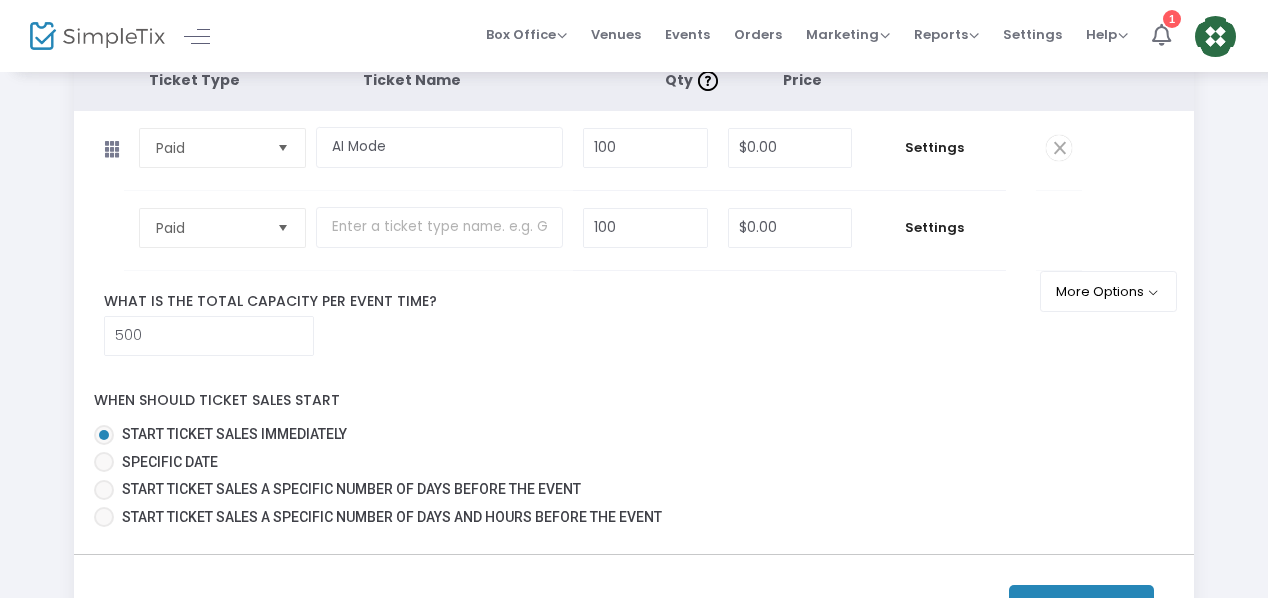 click 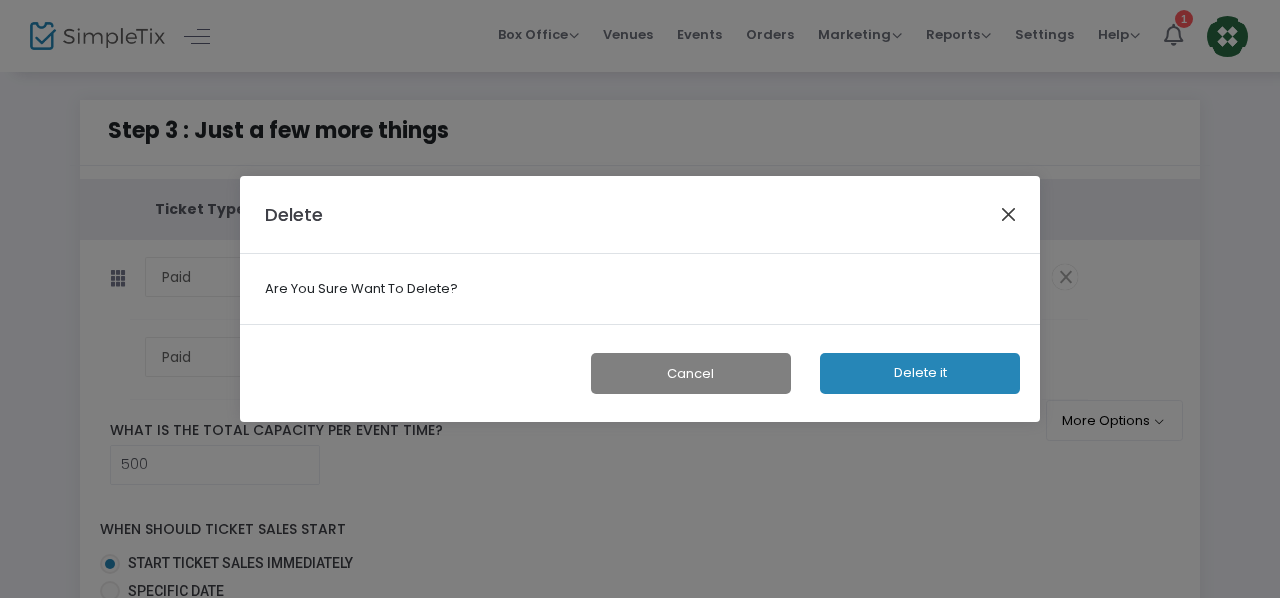 click 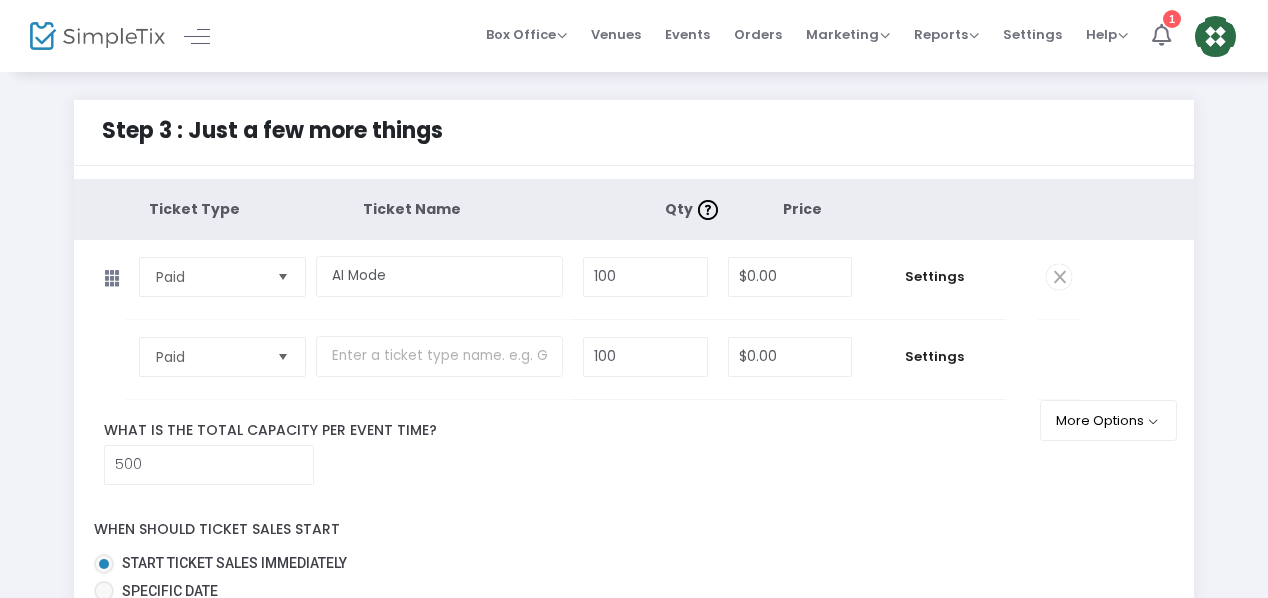 click 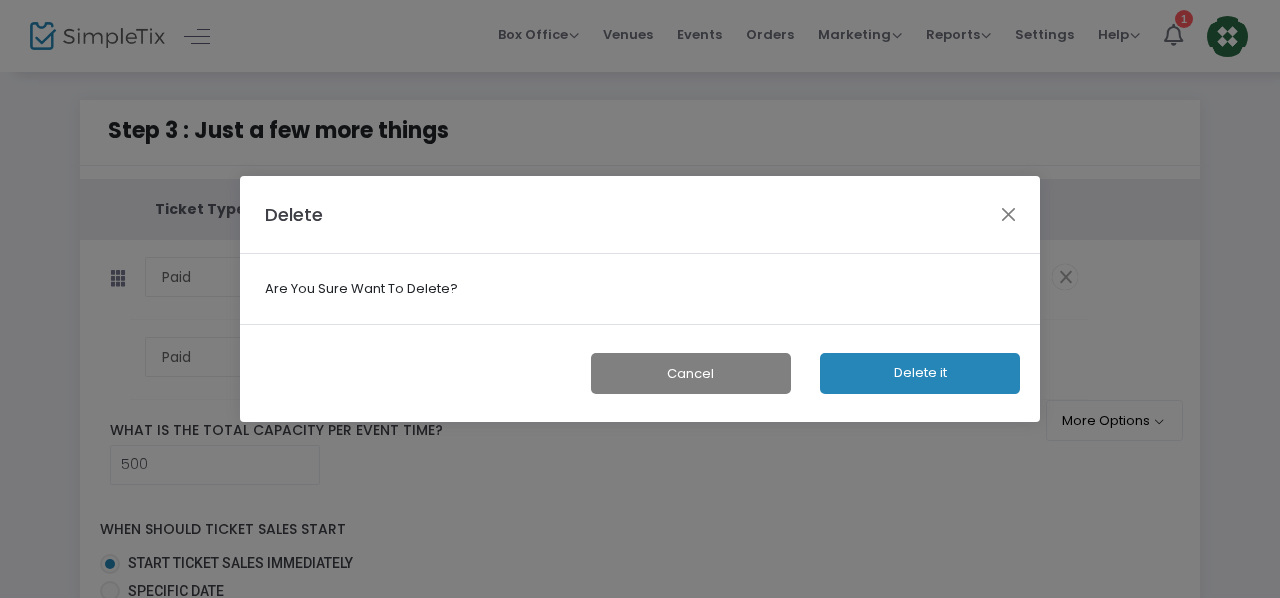click on "Delete it" 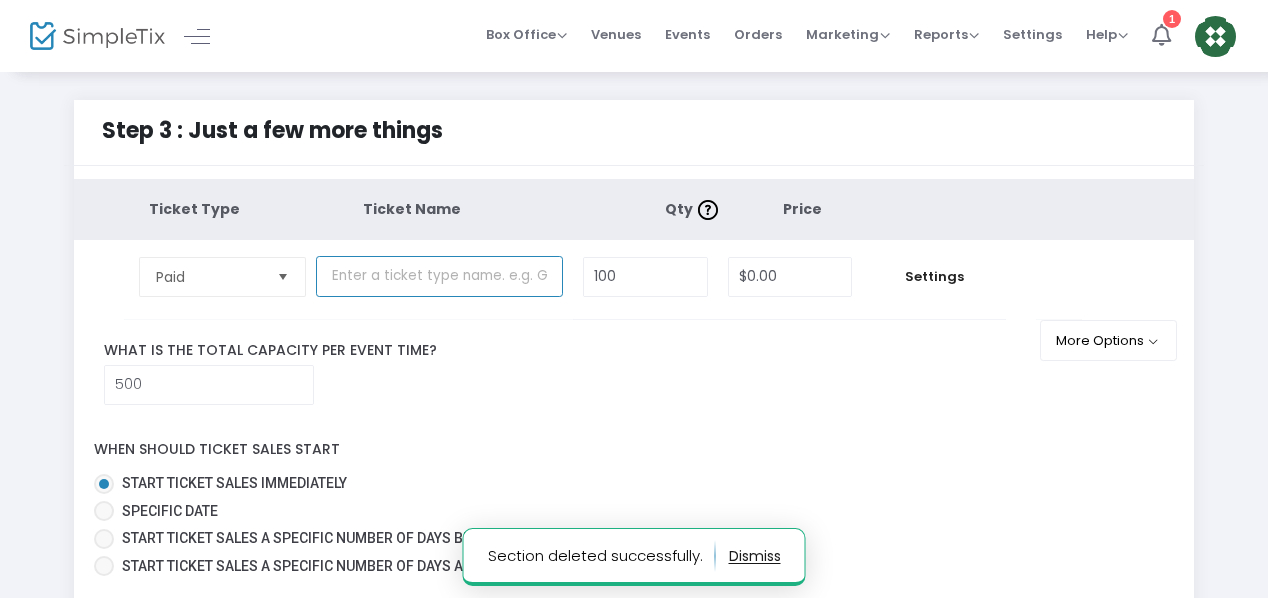click at bounding box center (439, 276) 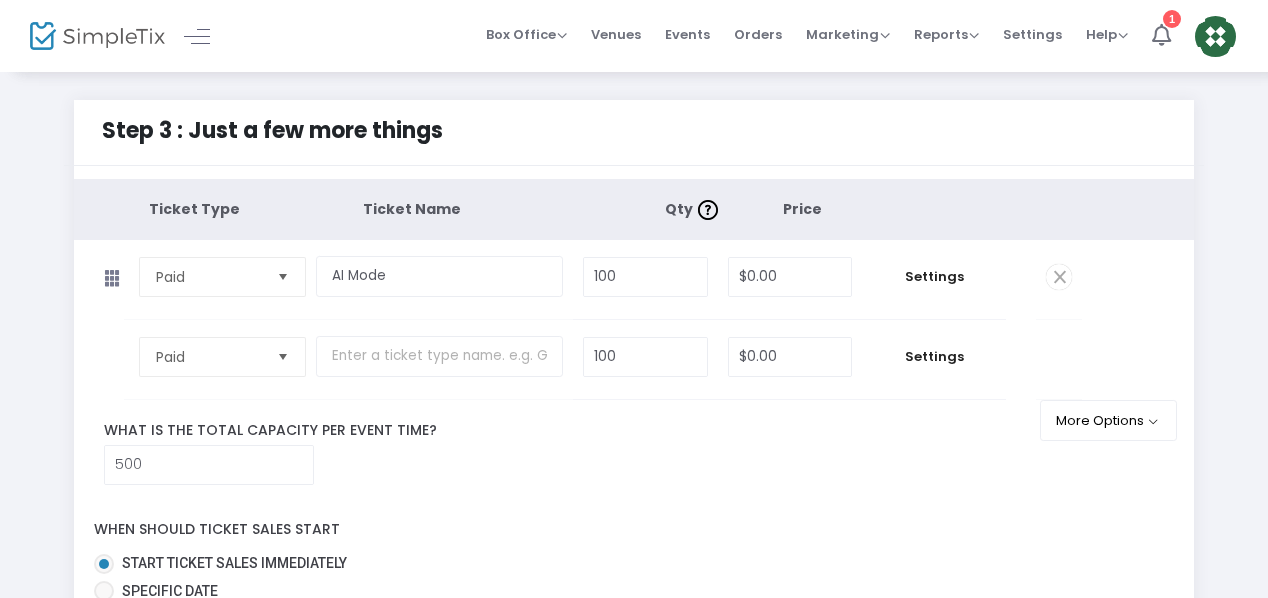 click 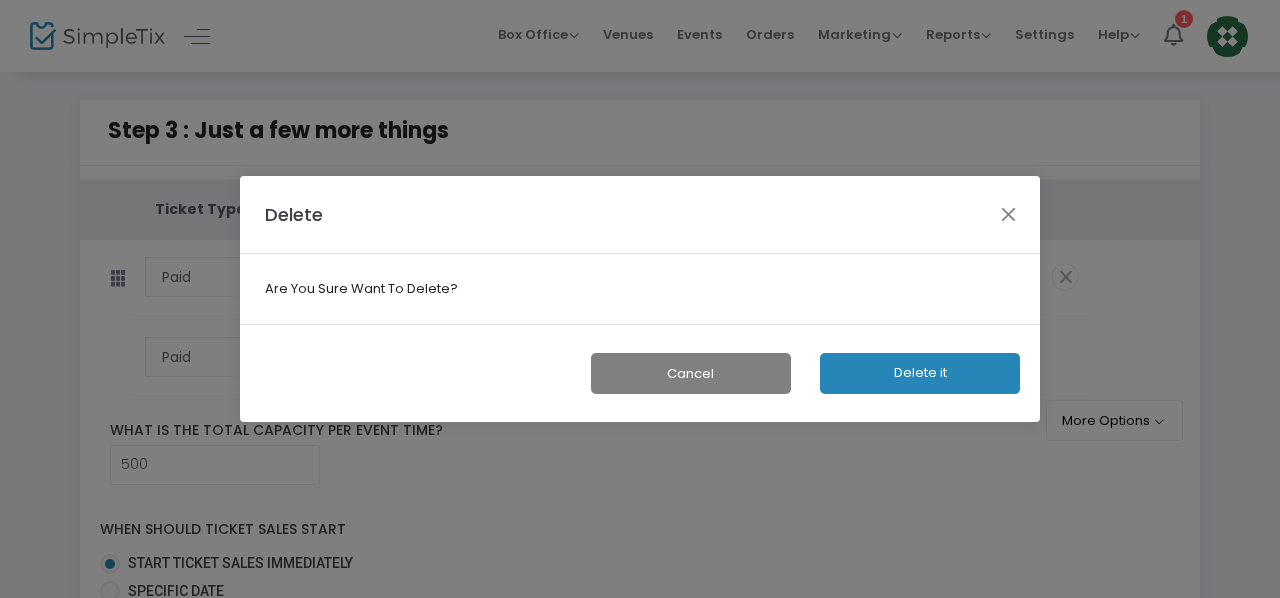 click on "Delete it" 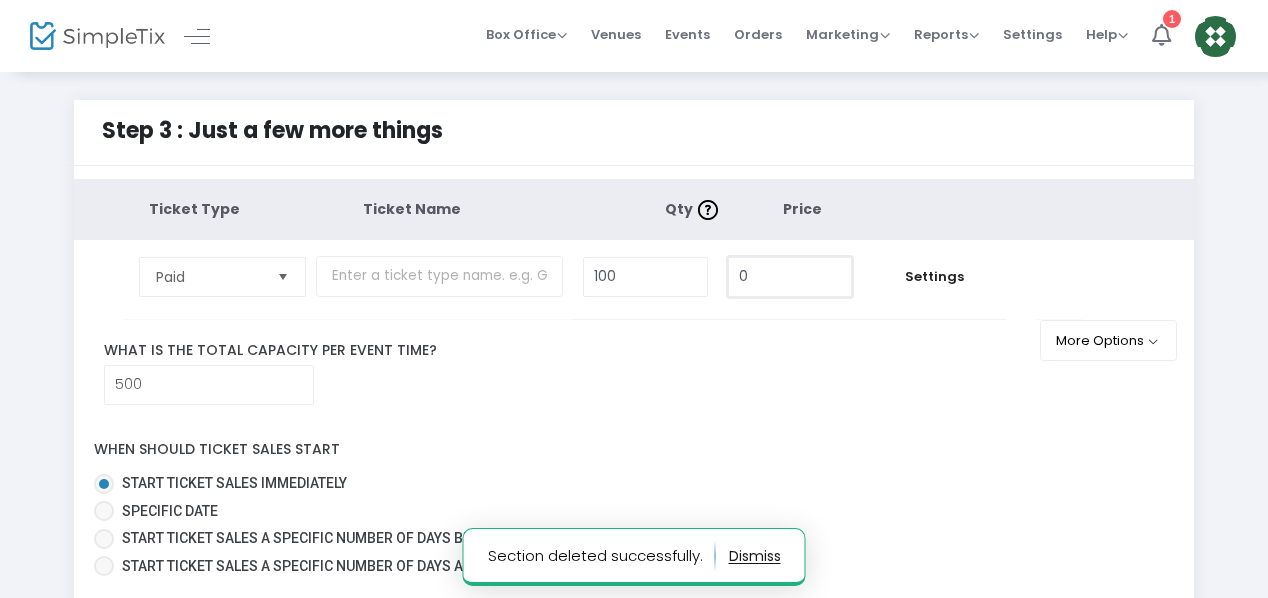 click on "0" at bounding box center [790, 277] 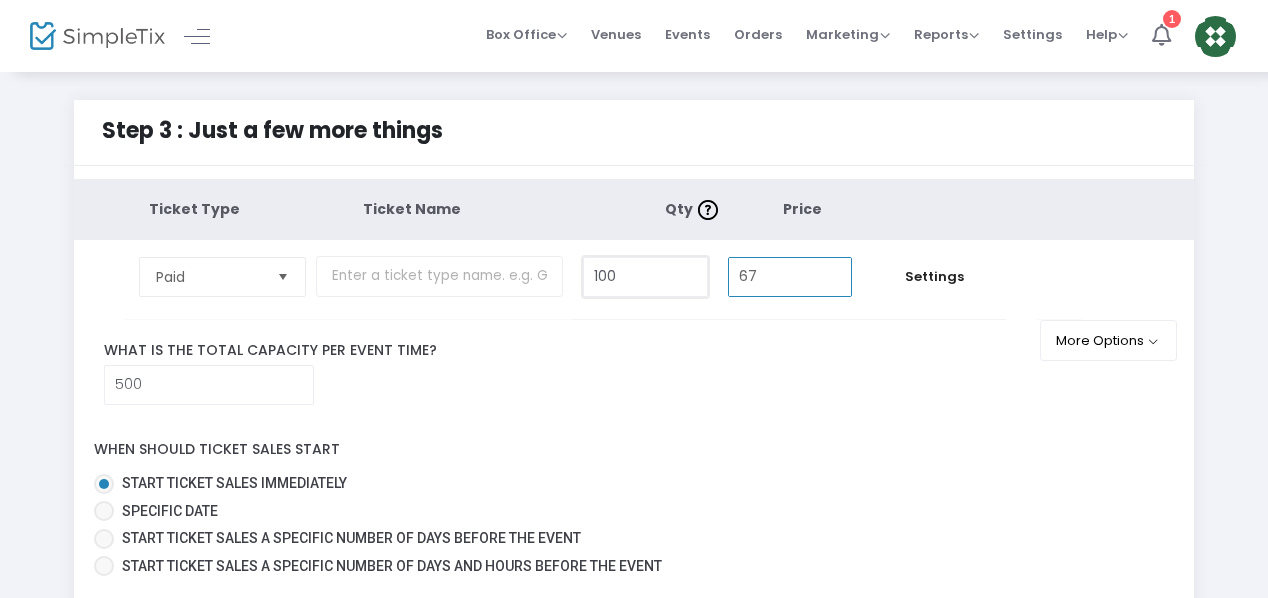 type on "$67.00" 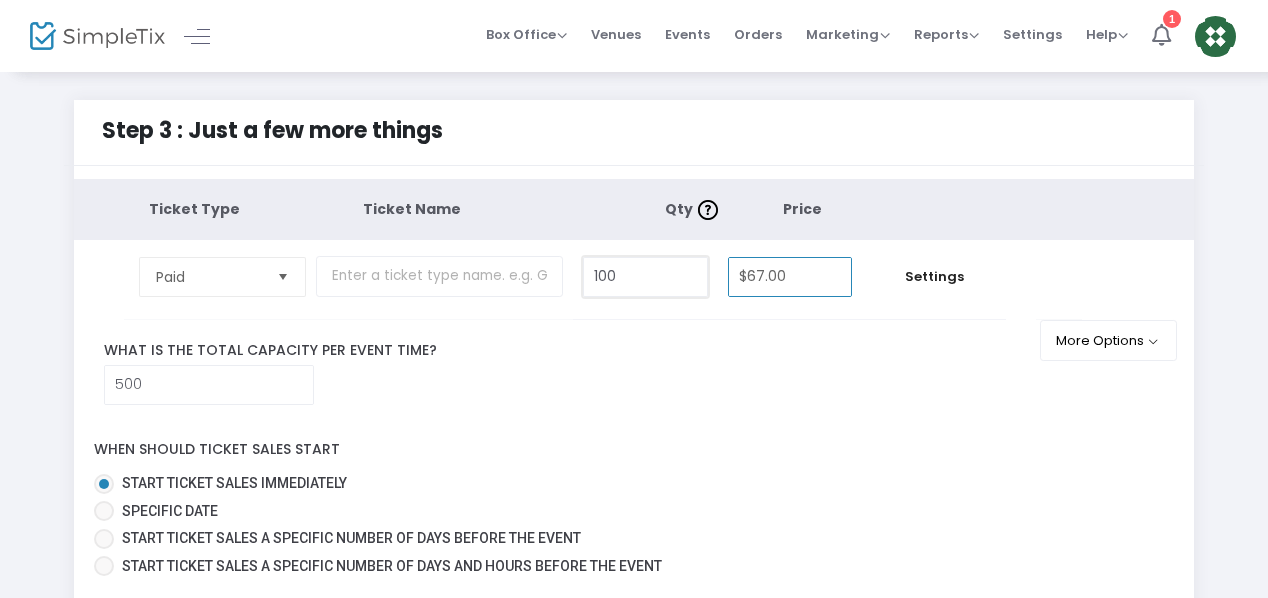 click on "100" at bounding box center (645, 277) 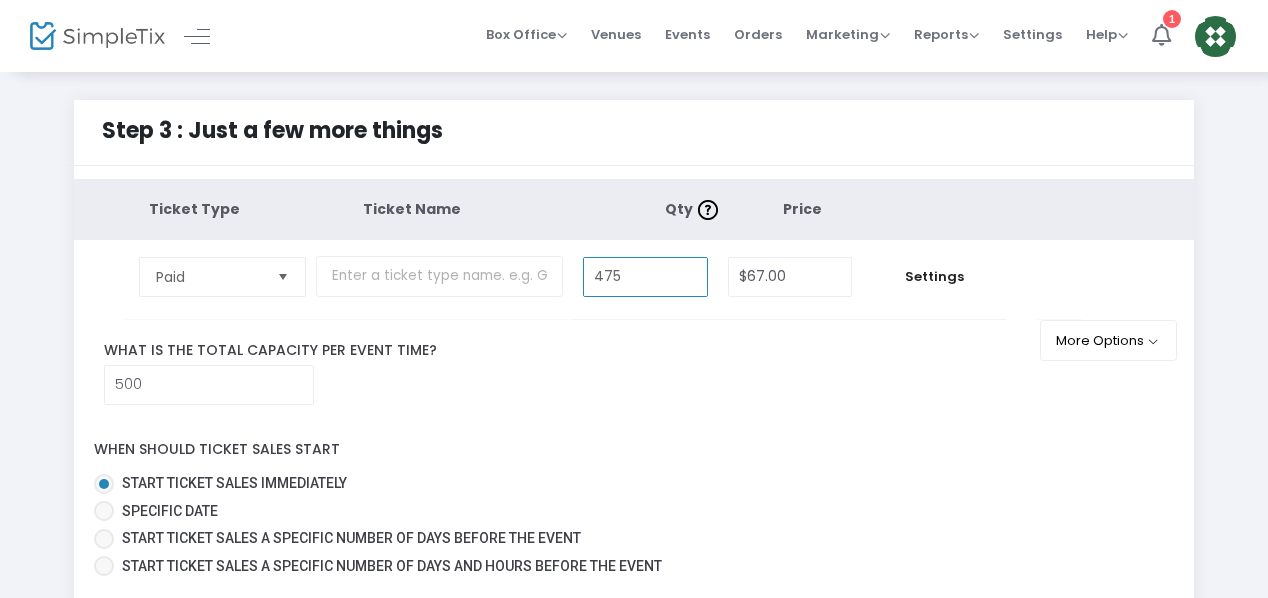 type on "475" 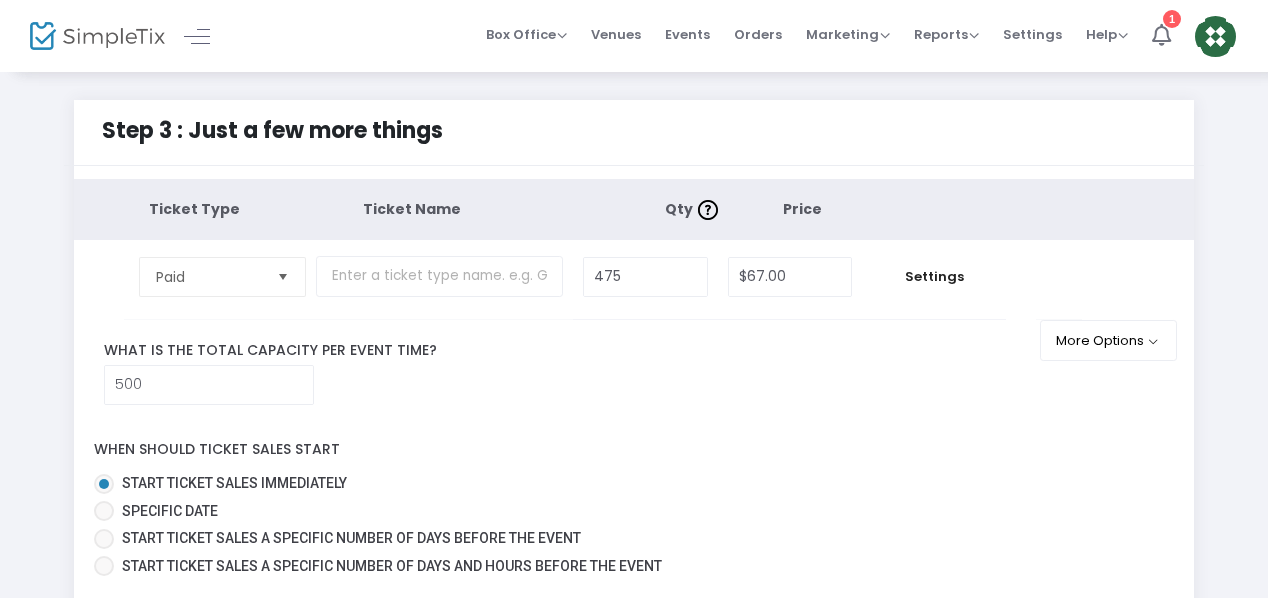 click on "Ticket Type Ticket Name Qty  Price Paid  Required.  475 $67.00 Settings  Ticket Description  Required.  ON OFF Editor mode TICKET NOTE Ticket can be purchased  By Attendees and Staff Minimum tickets per order 0 Maximum tickets per order 1 Do you want to charge your ticket buyers a service fee?   Absorb fee: Ticketing fees will be charged to your credit card on file    Pass ticketing fees and credit card processing fees to the buyer   The fee will be $4.50     Charge a custom fee Hide ticket when it is not on sale    Yes   No    Password protect this ticket   Close Settings  Manage Membership Discounts Membership Discount Details  There are no membership discount set for this ticket type. Click the button below to create one now.  ON OFF Hide this ticket type to non-members  Add Membership Discount   Close   More Options   What is the total capacity per event time?  500 When should ticket sales start    Start ticket sales immediately   Specific Date" 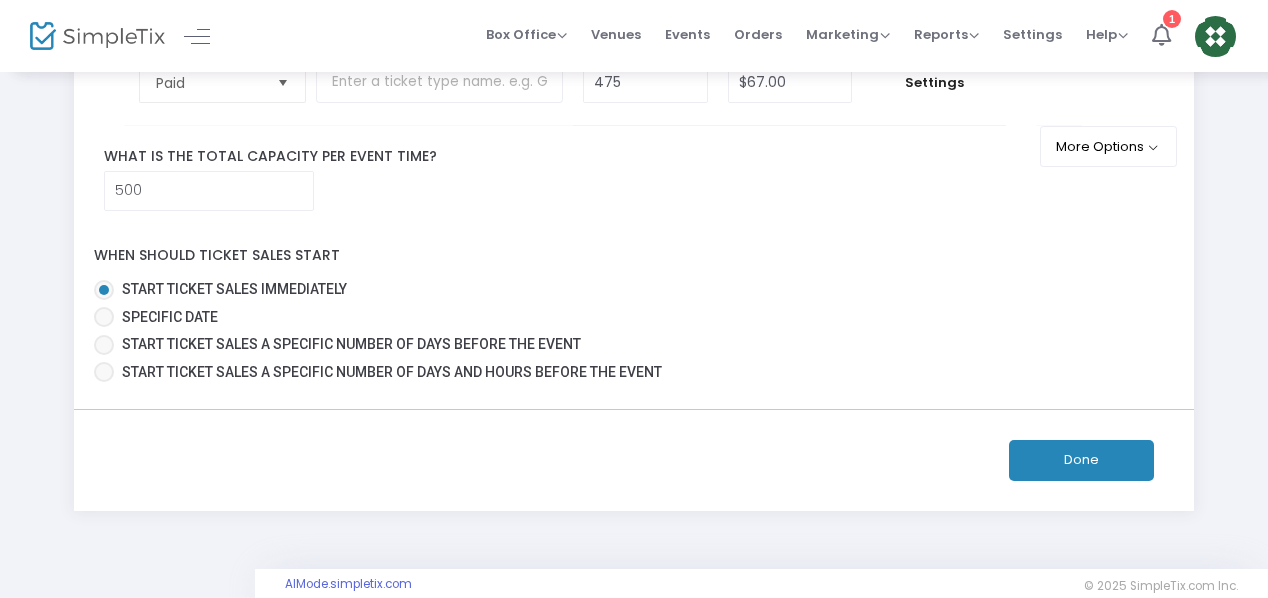 scroll, scrollTop: 200, scrollLeft: 0, axis: vertical 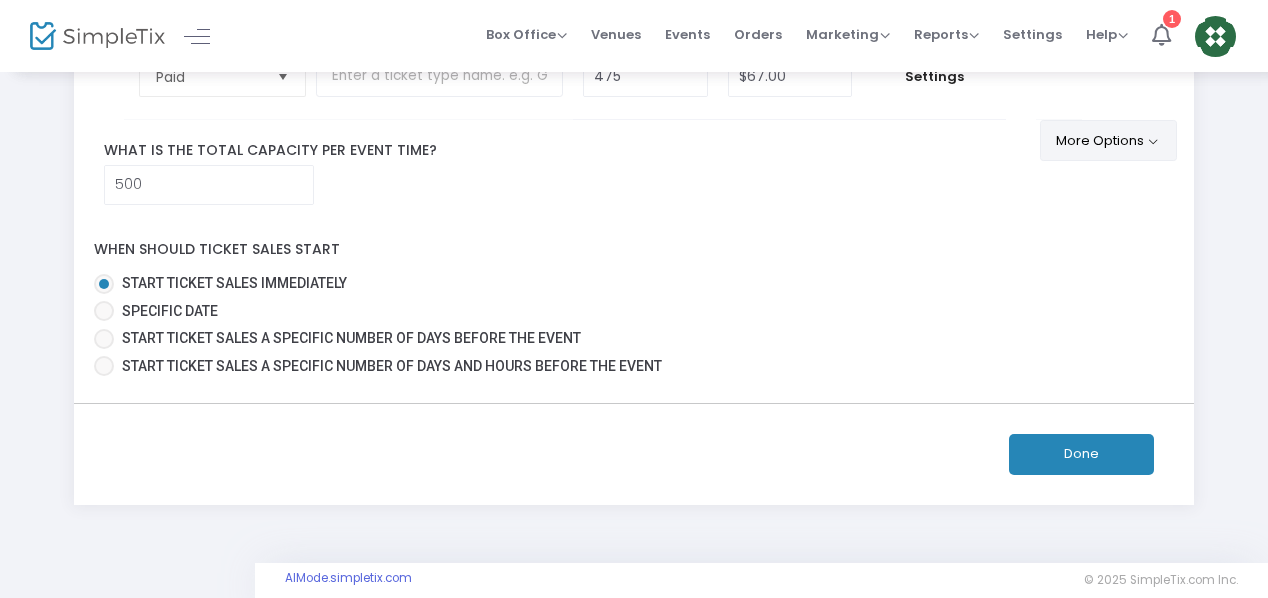 click on "More Options" 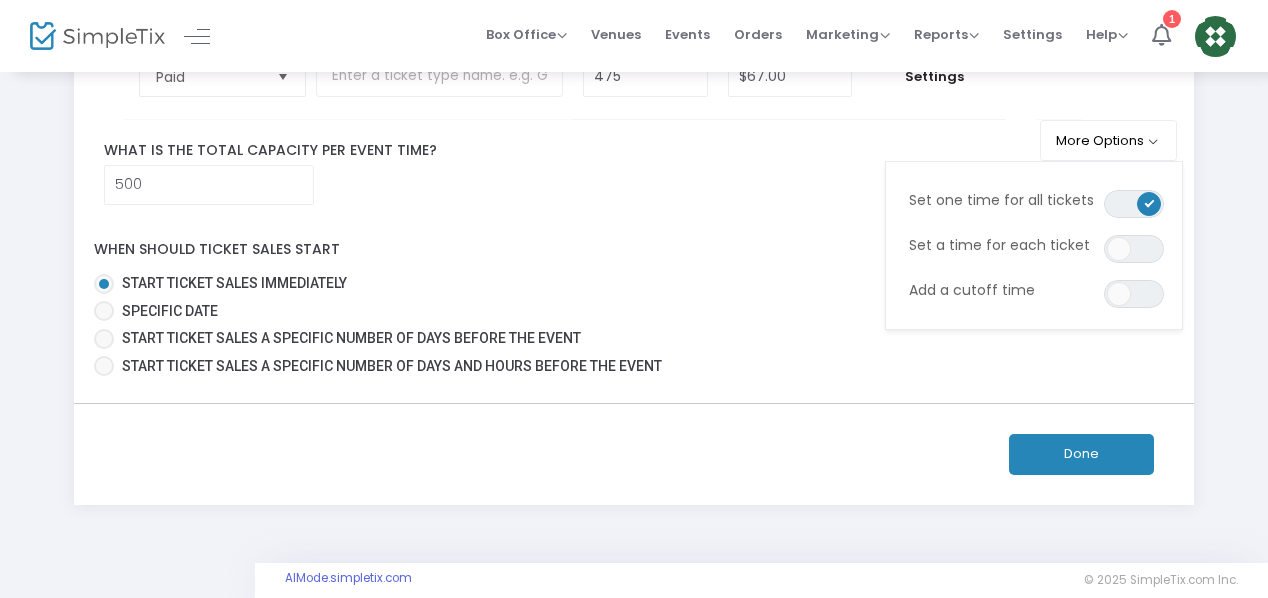 click on "When should ticket sales start    Start ticket sales immediately   Specific Date   Start ticket sales a specific number of days before the event   Start ticket sales a specific number of days and hours before the event" 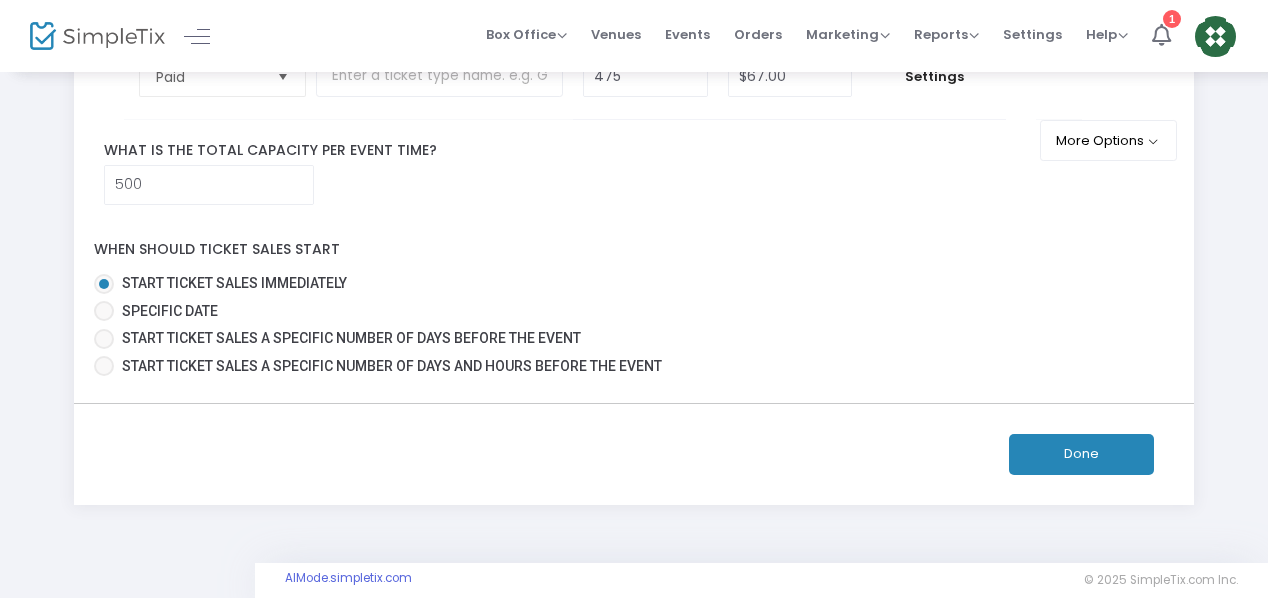 click on "Done" 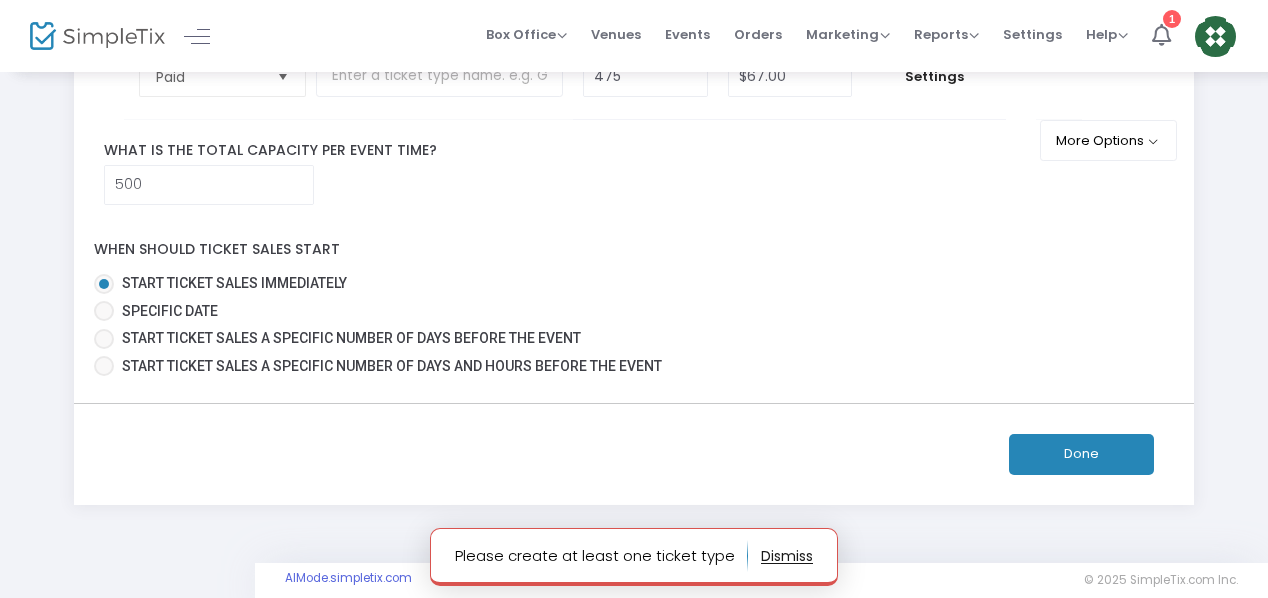 click on "Start ticket sales a specific number of days before the event" at bounding box center [626, 338] 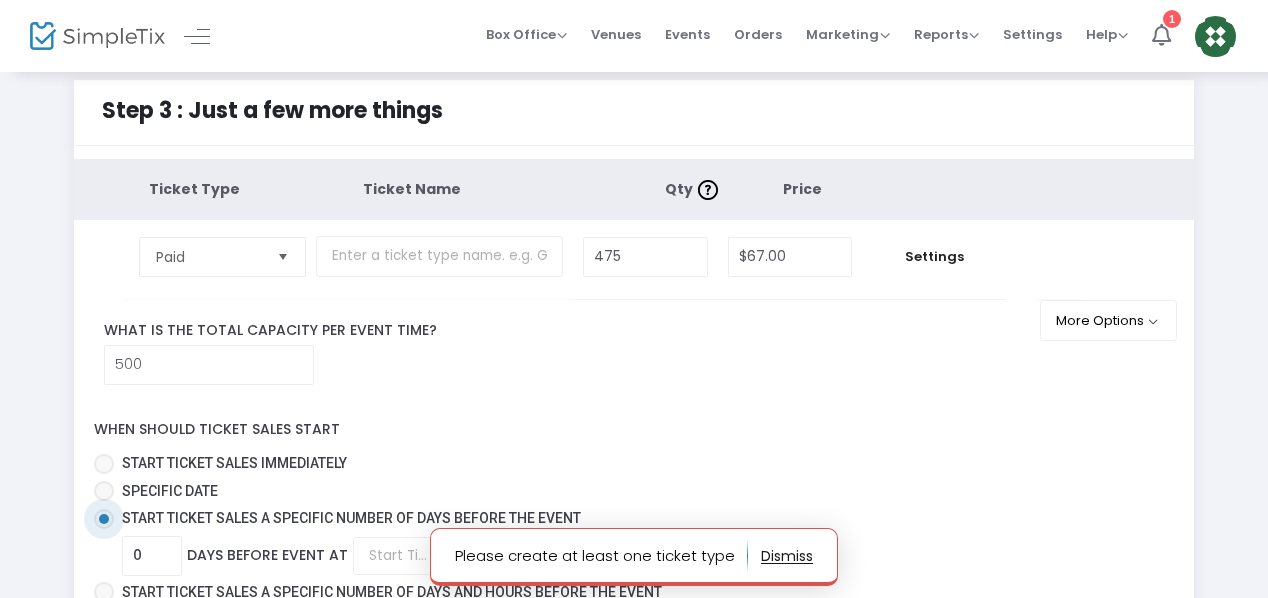 scroll, scrollTop: 0, scrollLeft: 0, axis: both 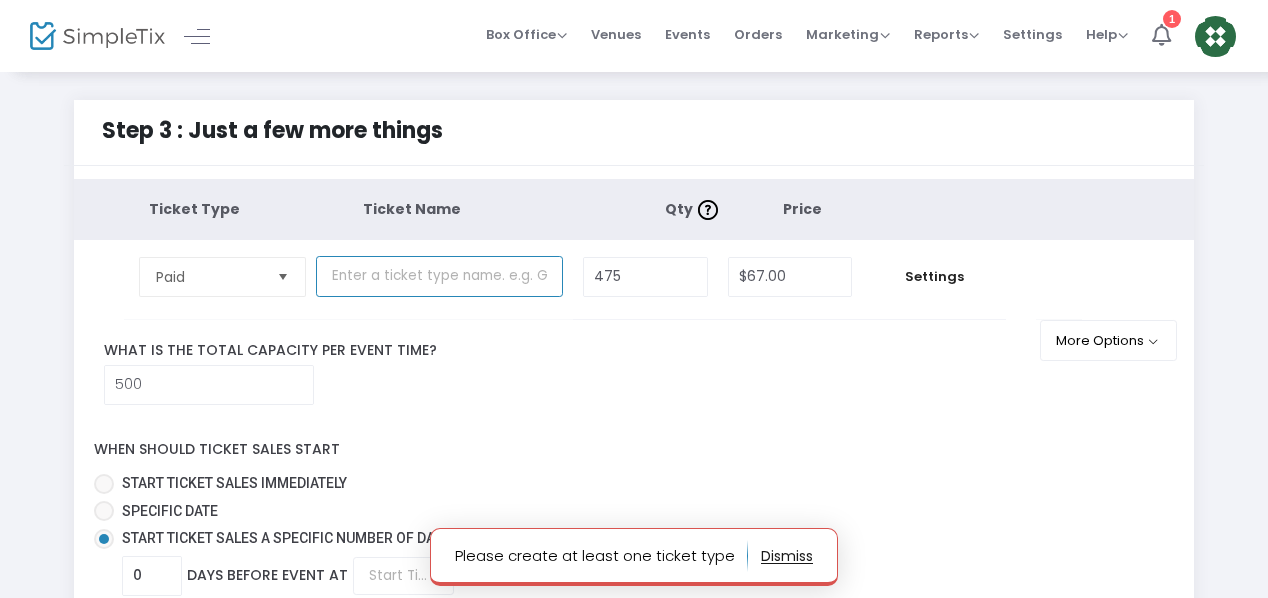 click at bounding box center (439, 276) 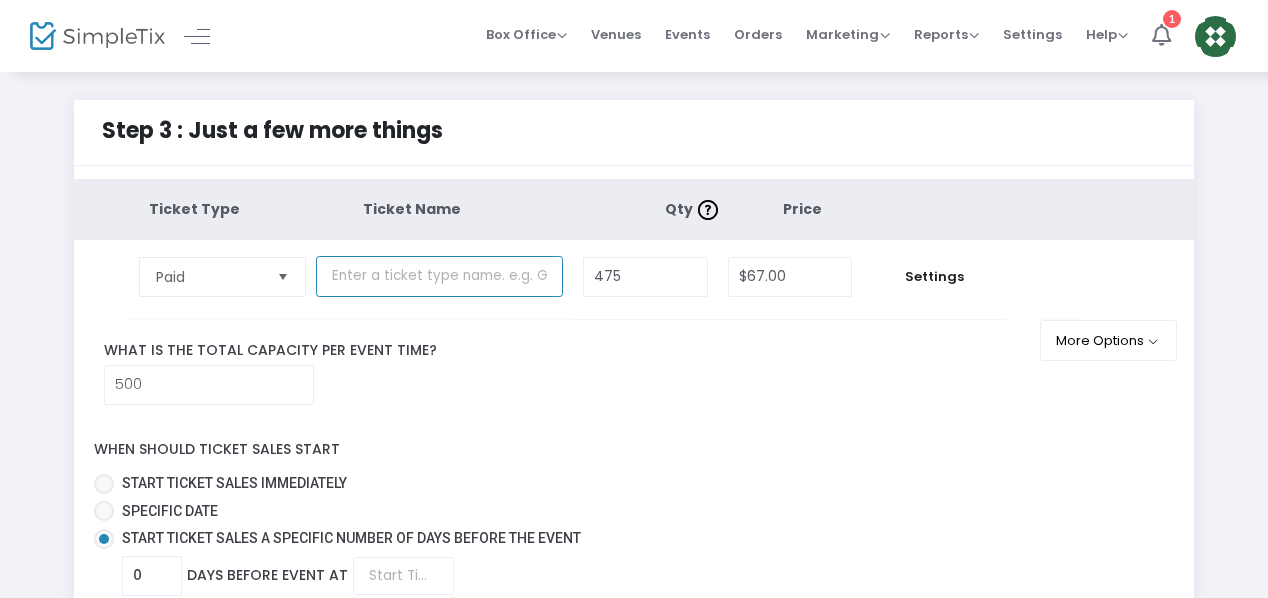 type on "AI Mode" 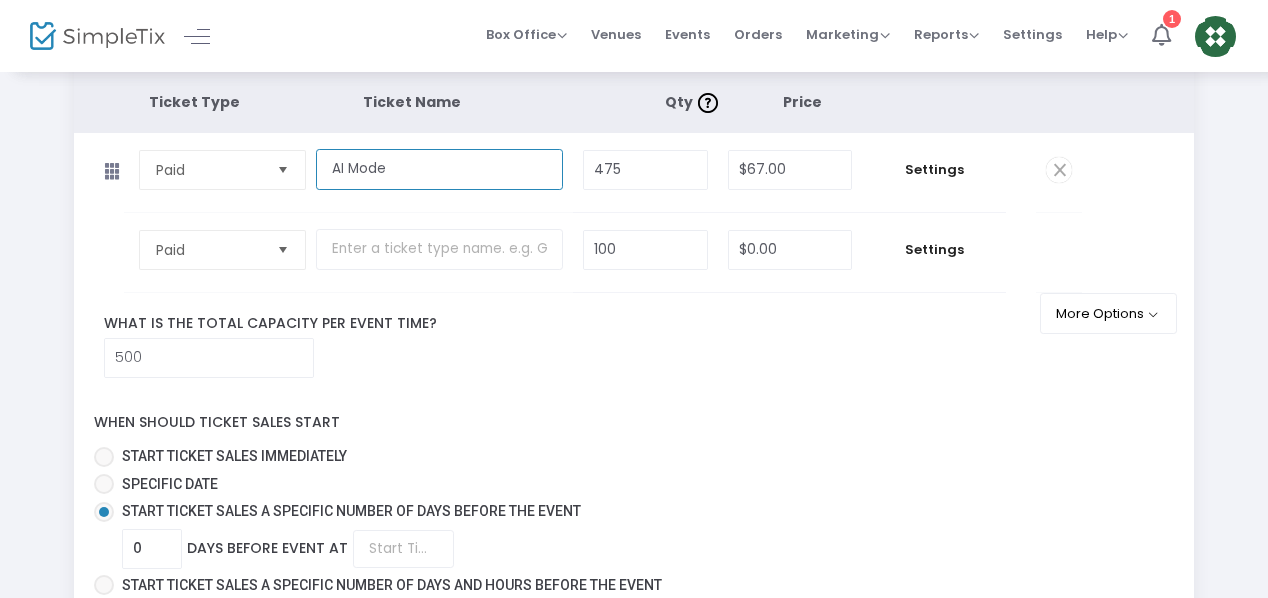 scroll, scrollTop: 200, scrollLeft: 0, axis: vertical 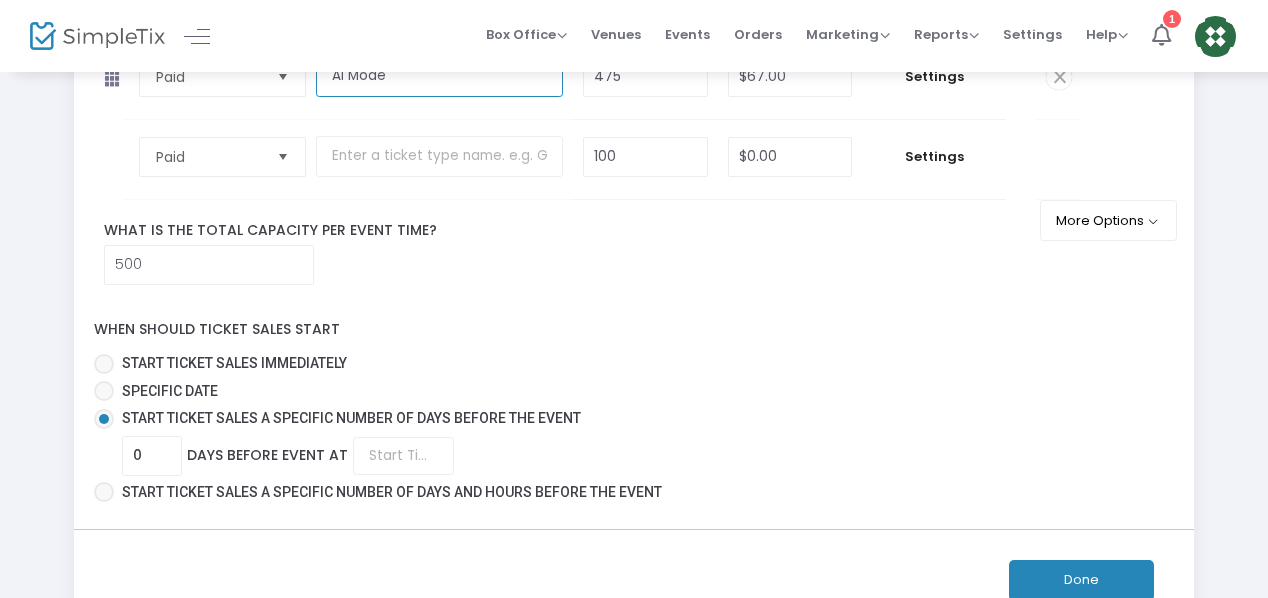 click at bounding box center [282, 156] 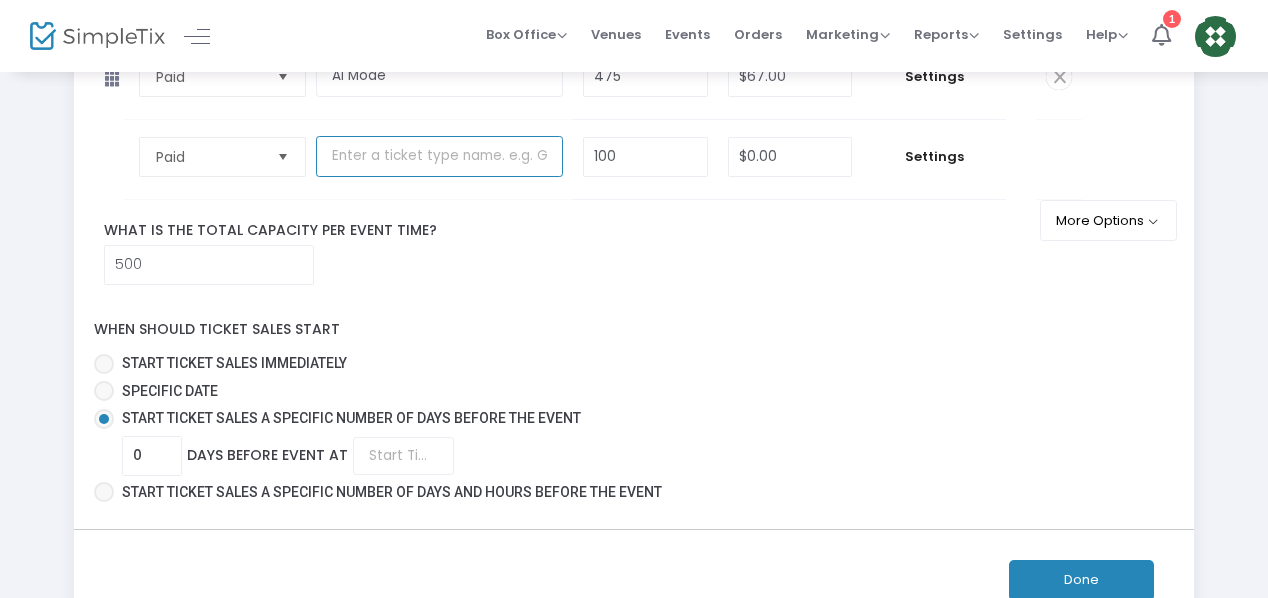 click at bounding box center [439, 156] 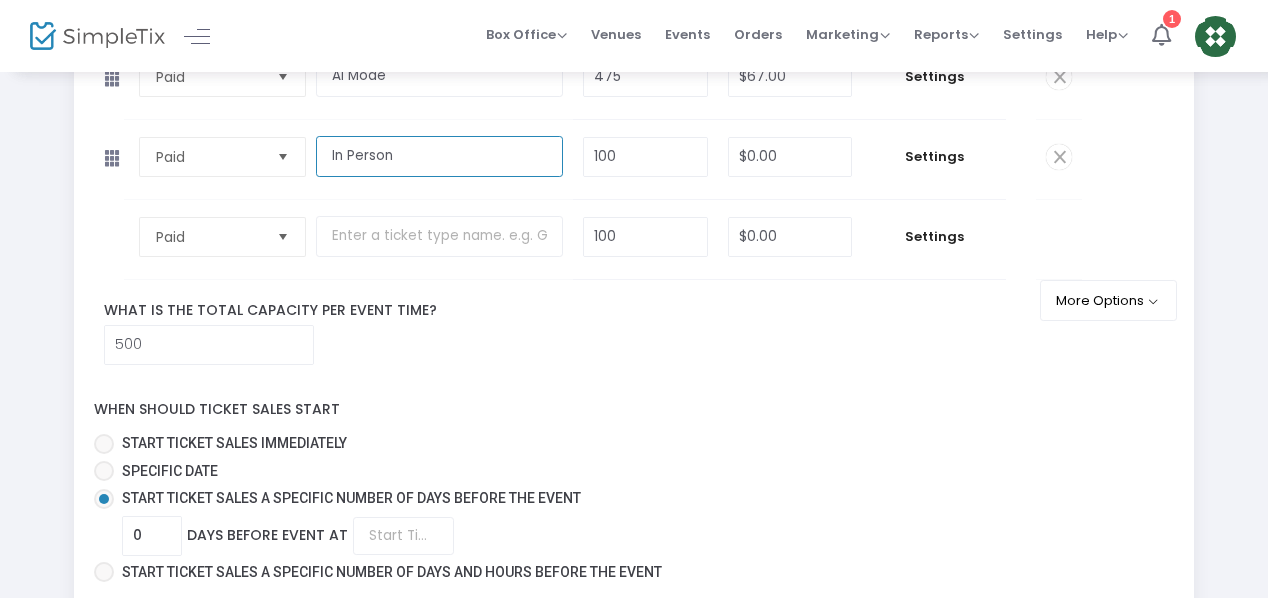 type on "In Person" 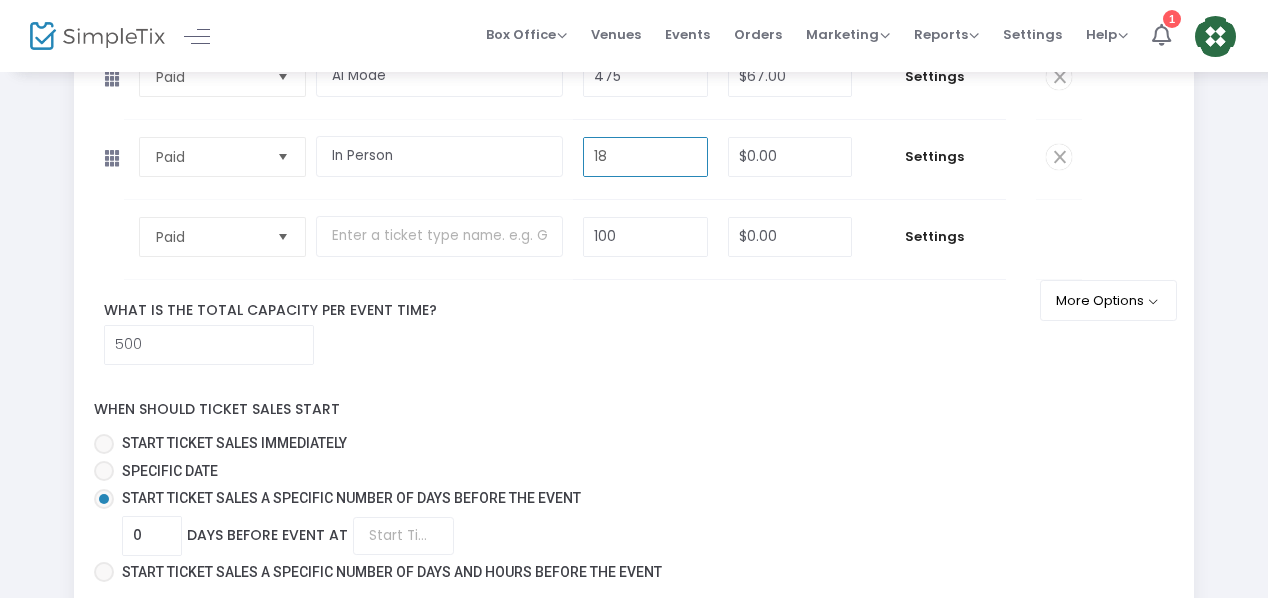 type on "18" 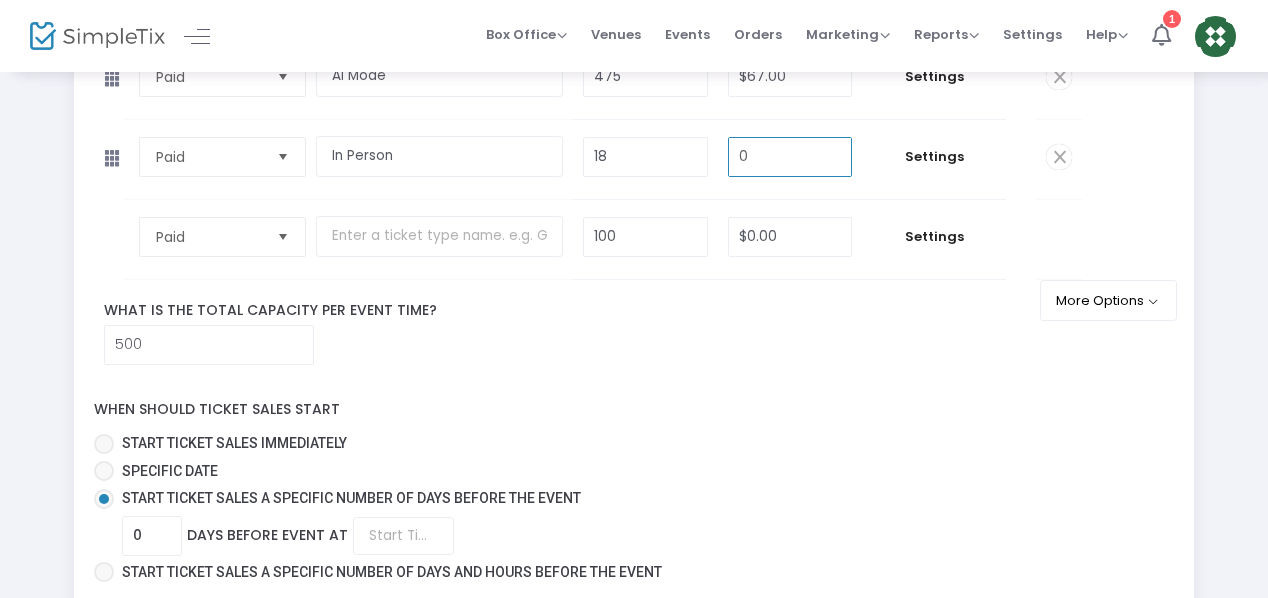type on "8" 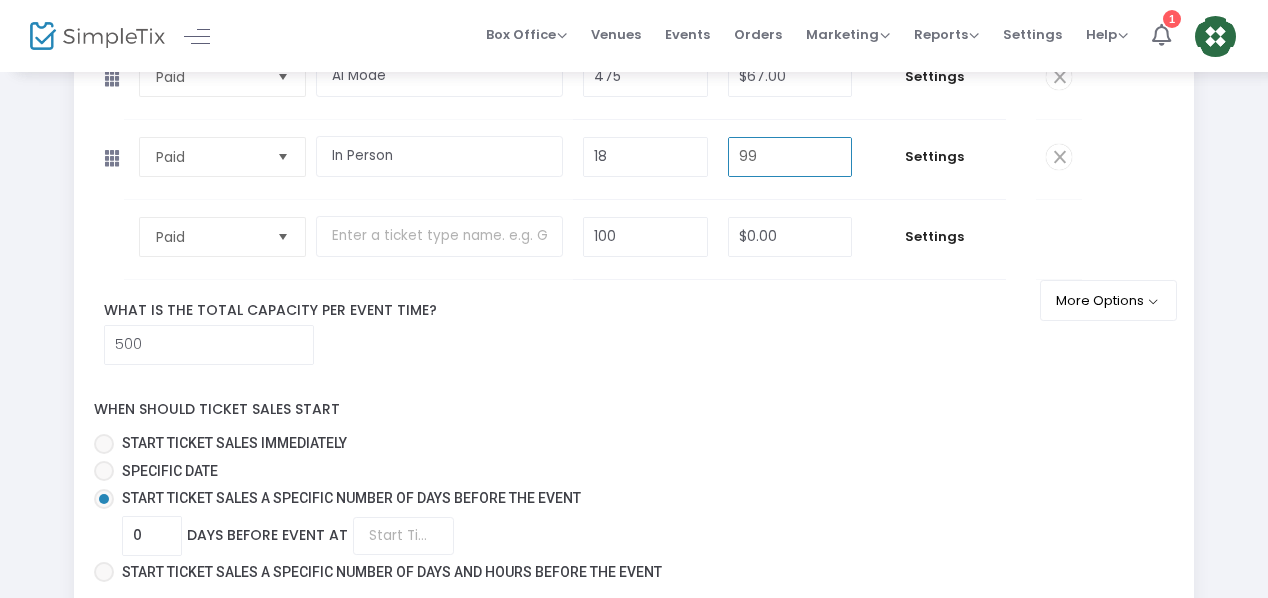 type on "$99.00" 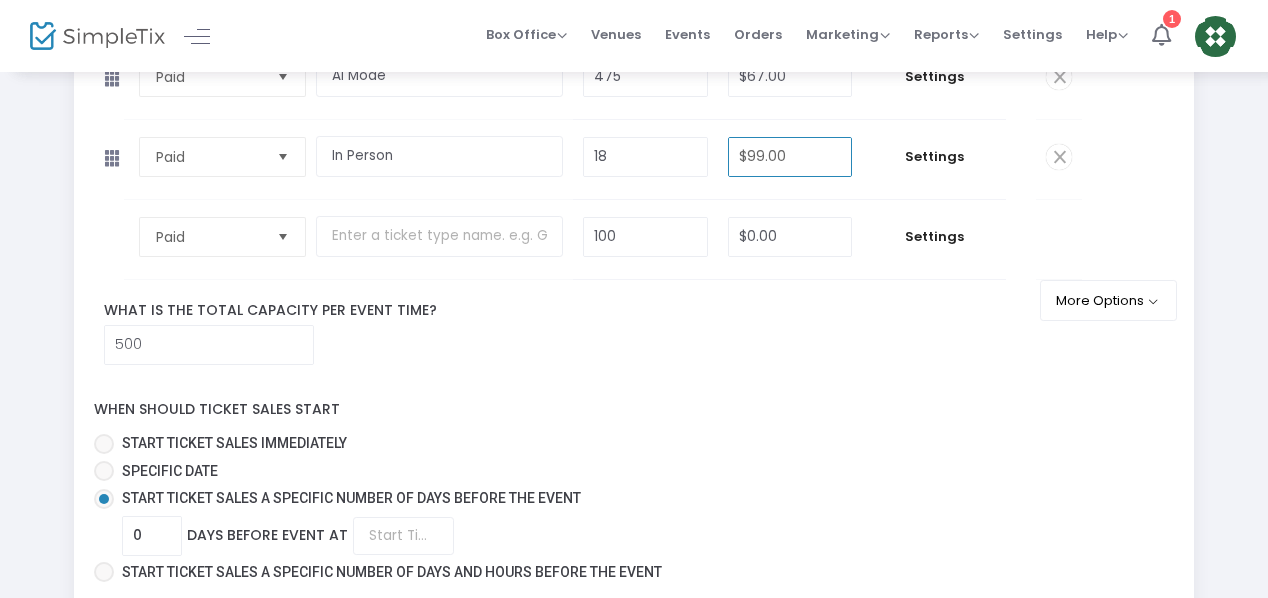 click on "What is the total capacity per event time?  500" 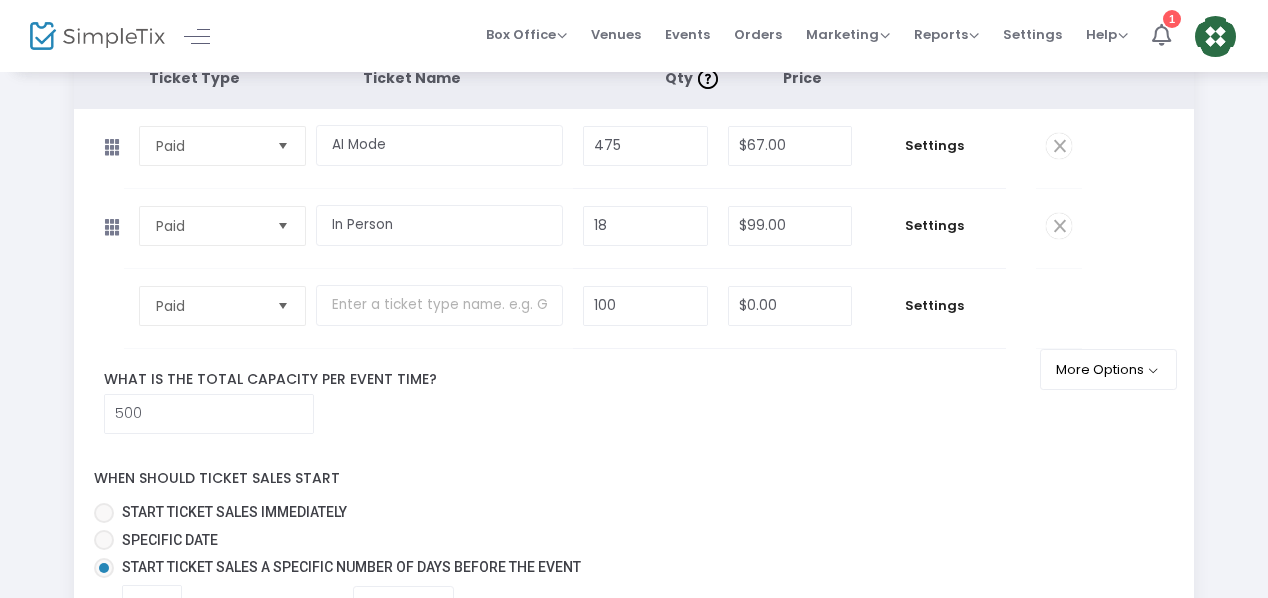 scroll, scrollTop: 100, scrollLeft: 0, axis: vertical 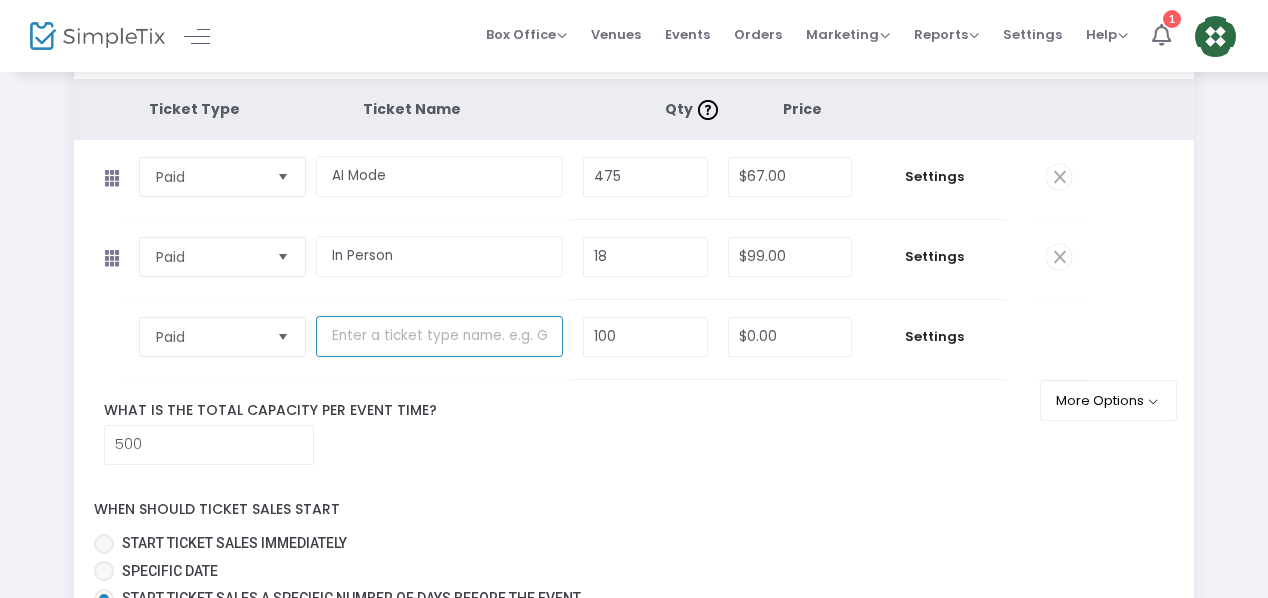 click at bounding box center [439, 336] 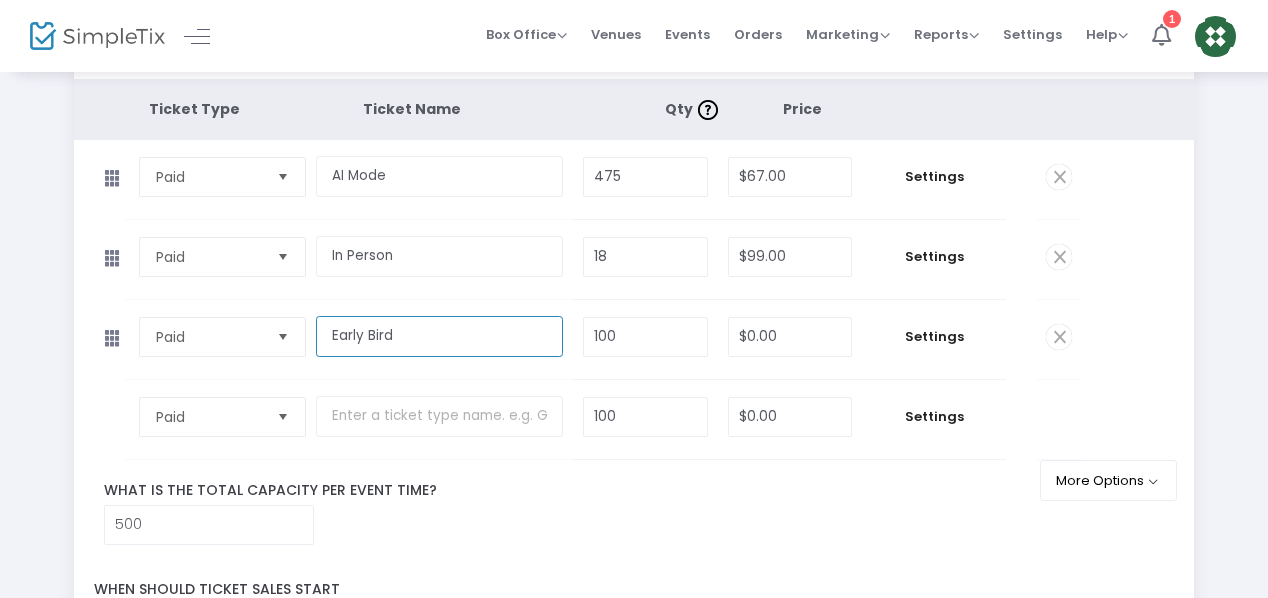 type on "Early Bird" 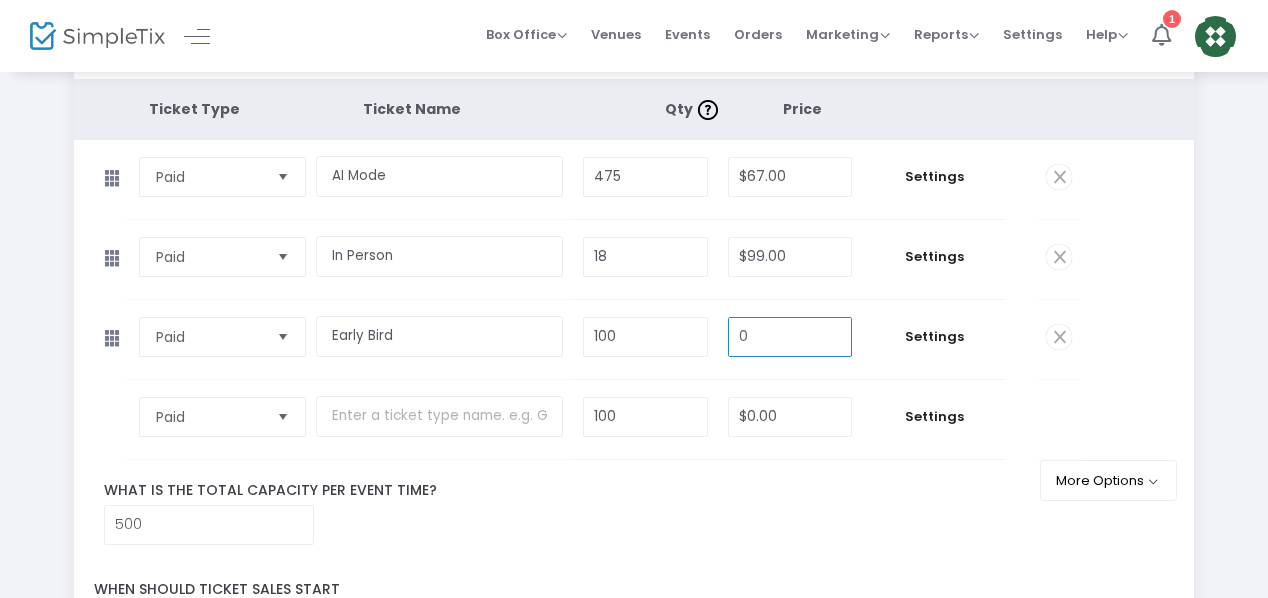 click on "0" at bounding box center (790, 337) 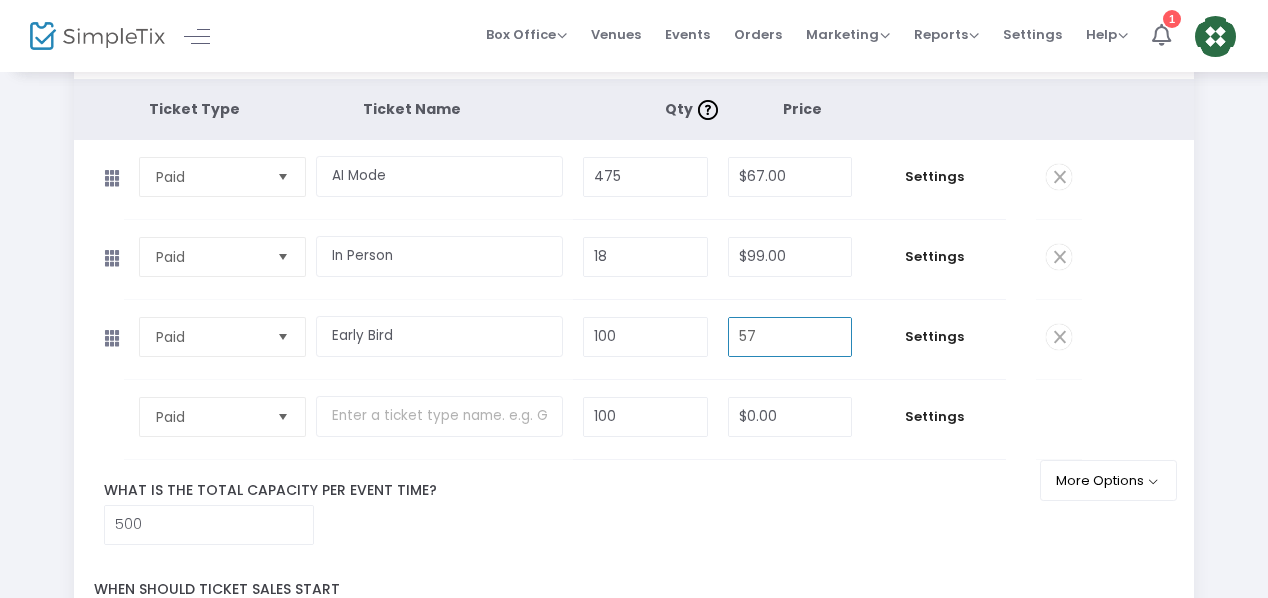 type on "$57.00" 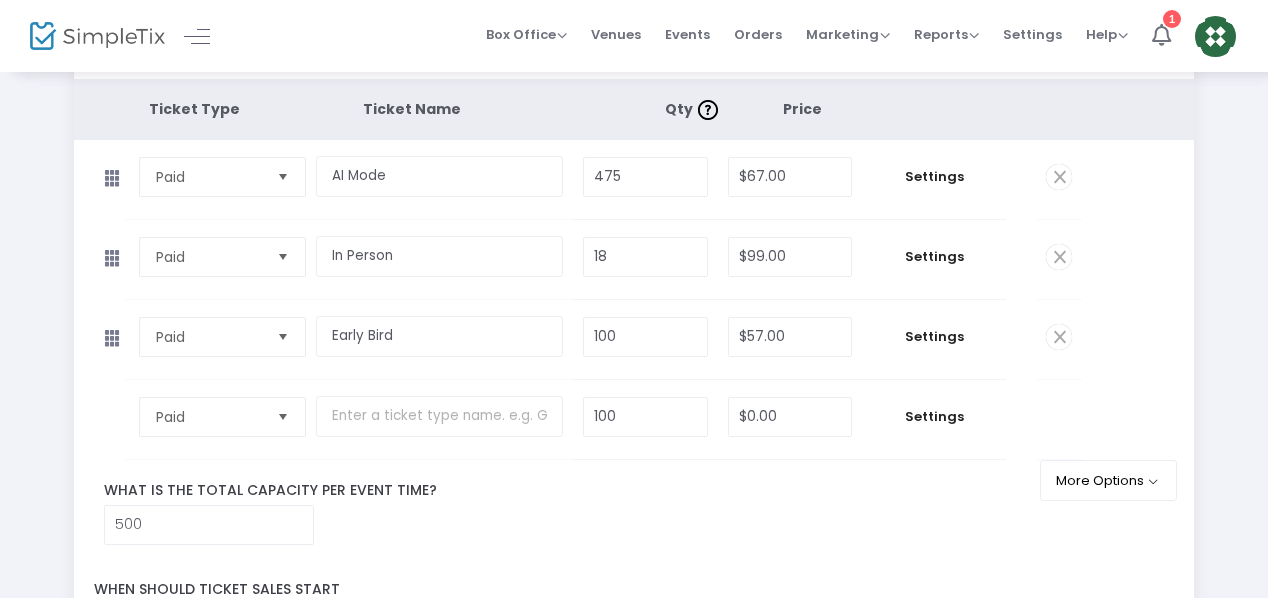 click on "What is the total capacity per event time?" 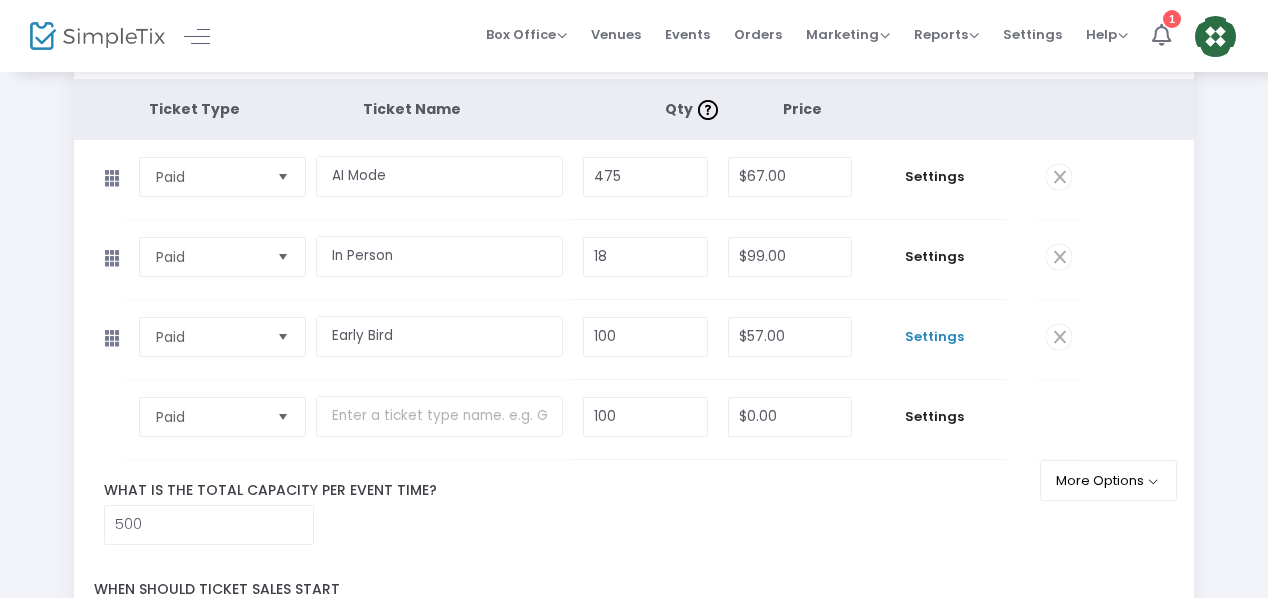 click on "Settings" at bounding box center [934, 337] 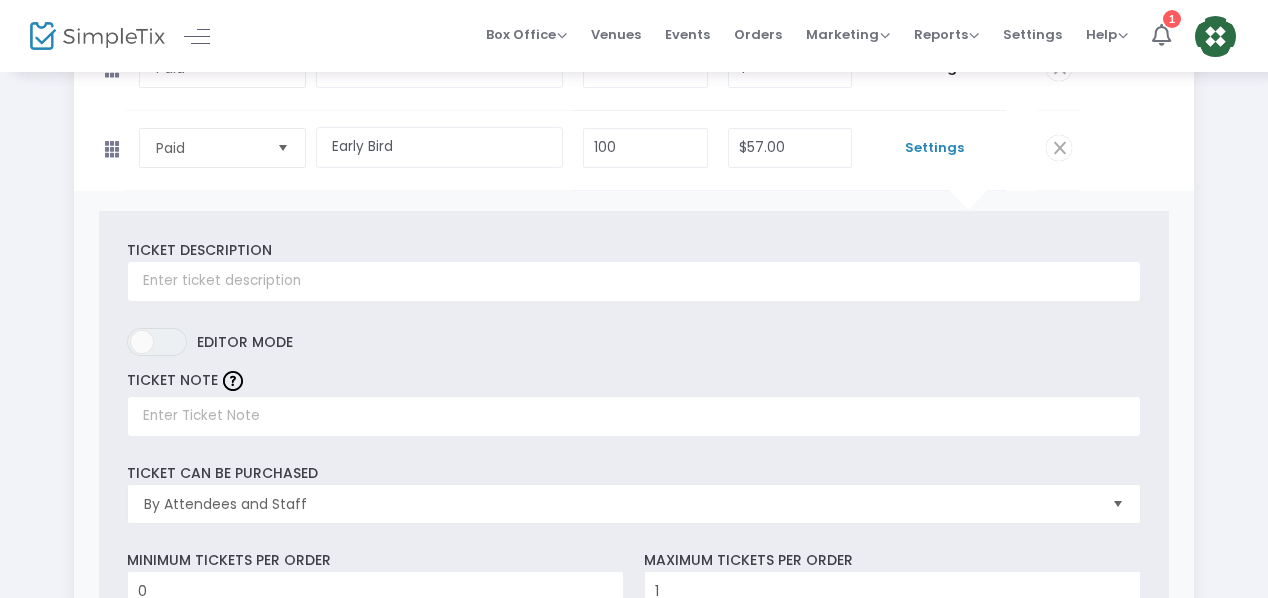 scroll, scrollTop: 300, scrollLeft: 0, axis: vertical 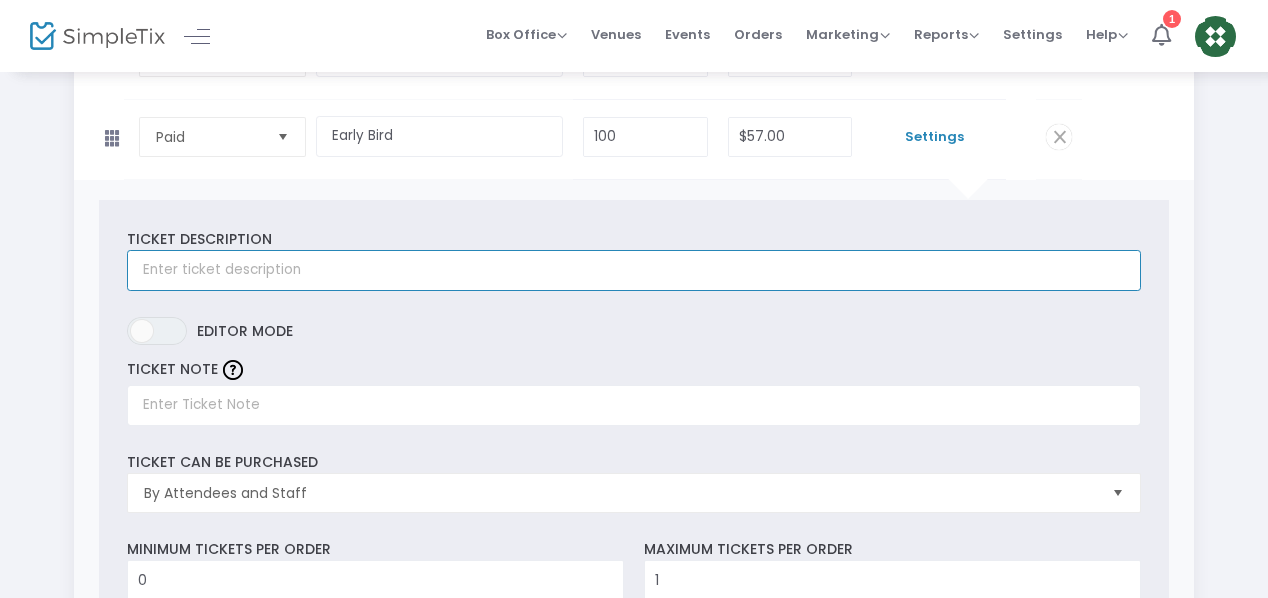 click at bounding box center [633, 270] 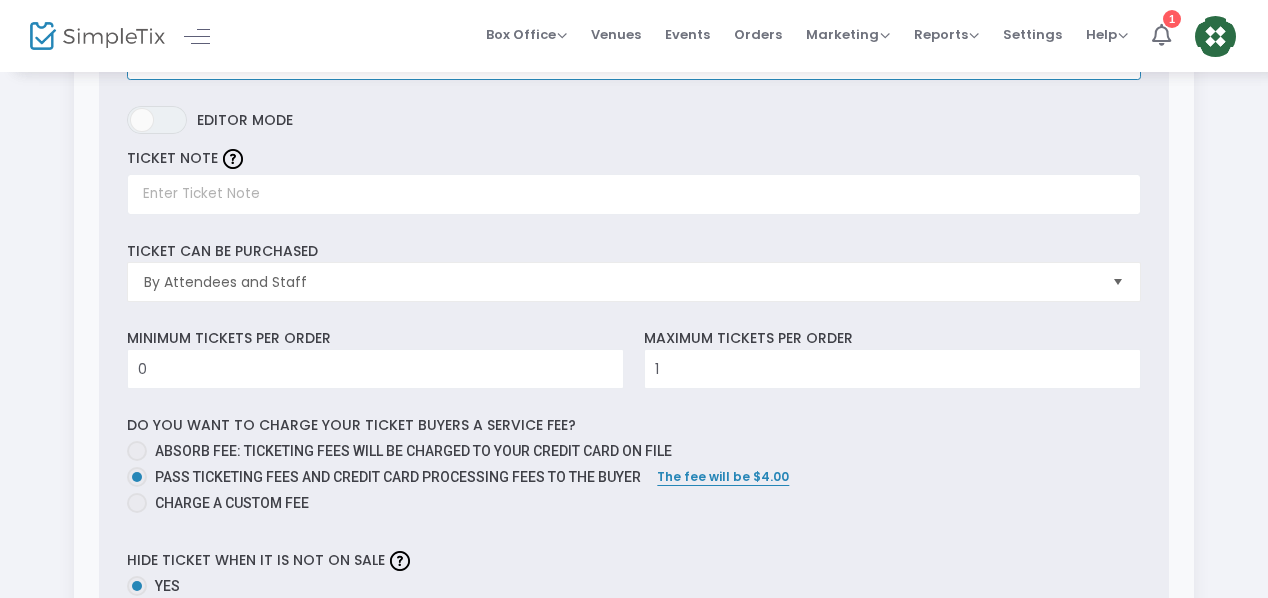 scroll, scrollTop: 500, scrollLeft: 0, axis: vertical 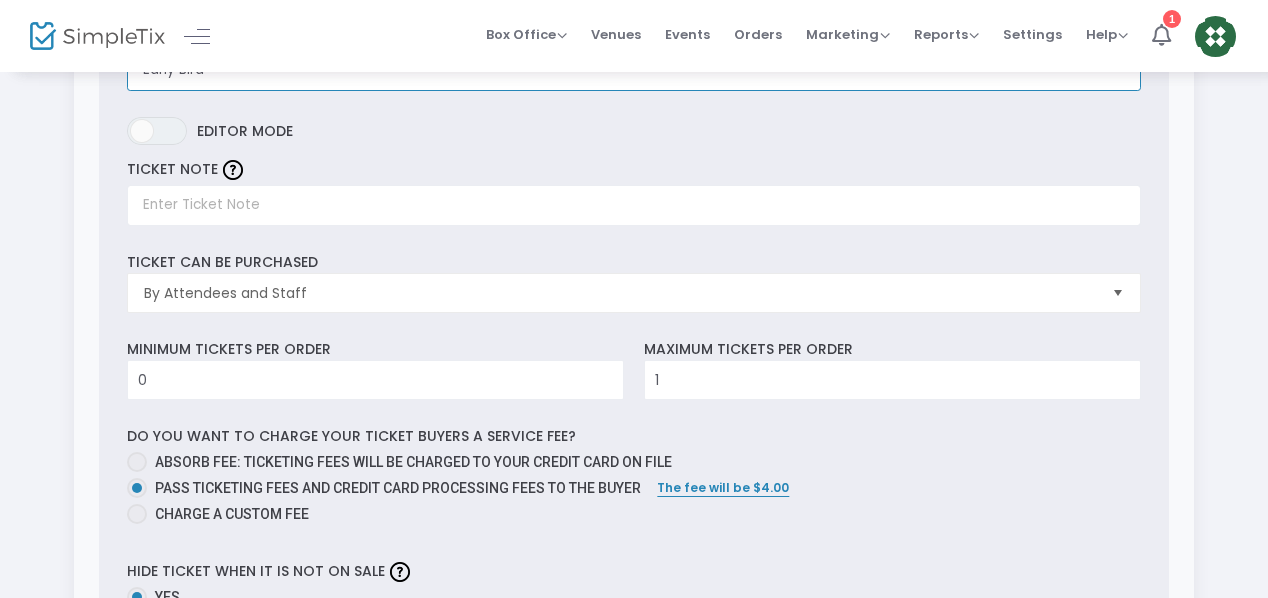type on "Early Bird" 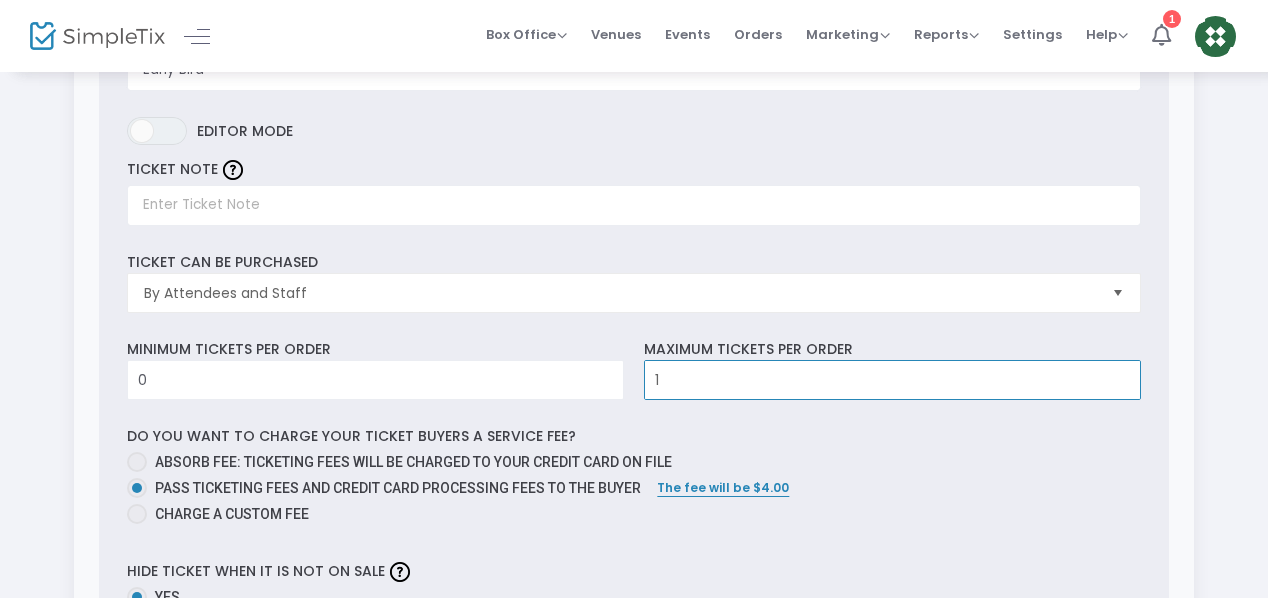 drag, startPoint x: 661, startPoint y: 373, endPoint x: 626, endPoint y: 373, distance: 35 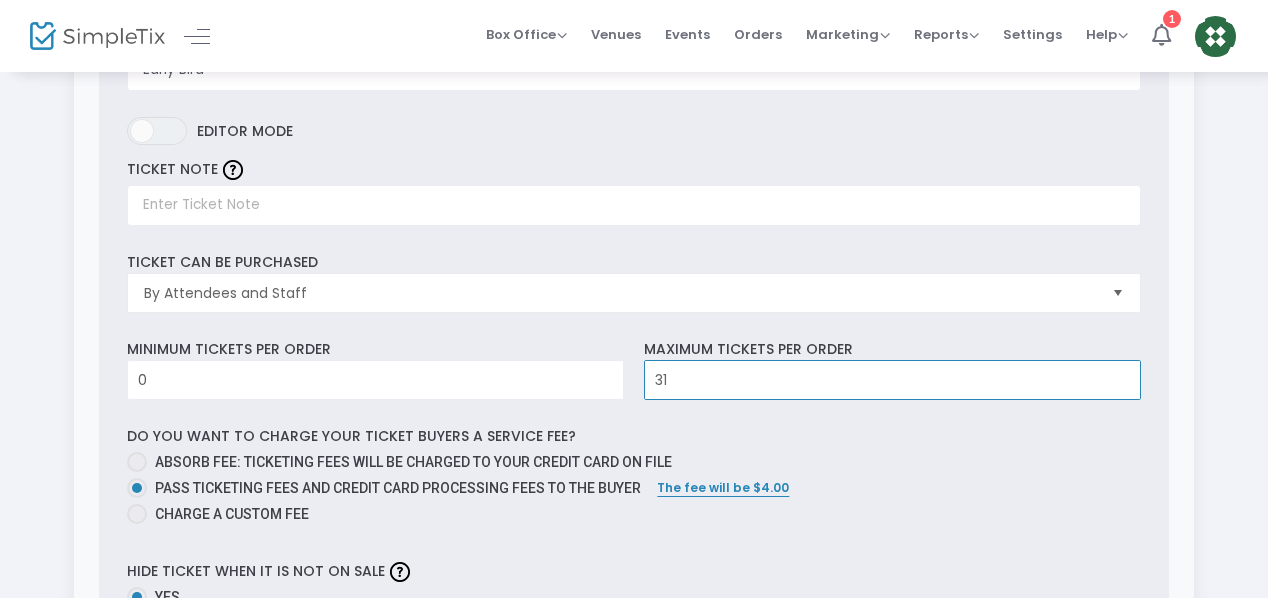 drag, startPoint x: 684, startPoint y: 374, endPoint x: 629, endPoint y: 374, distance: 55 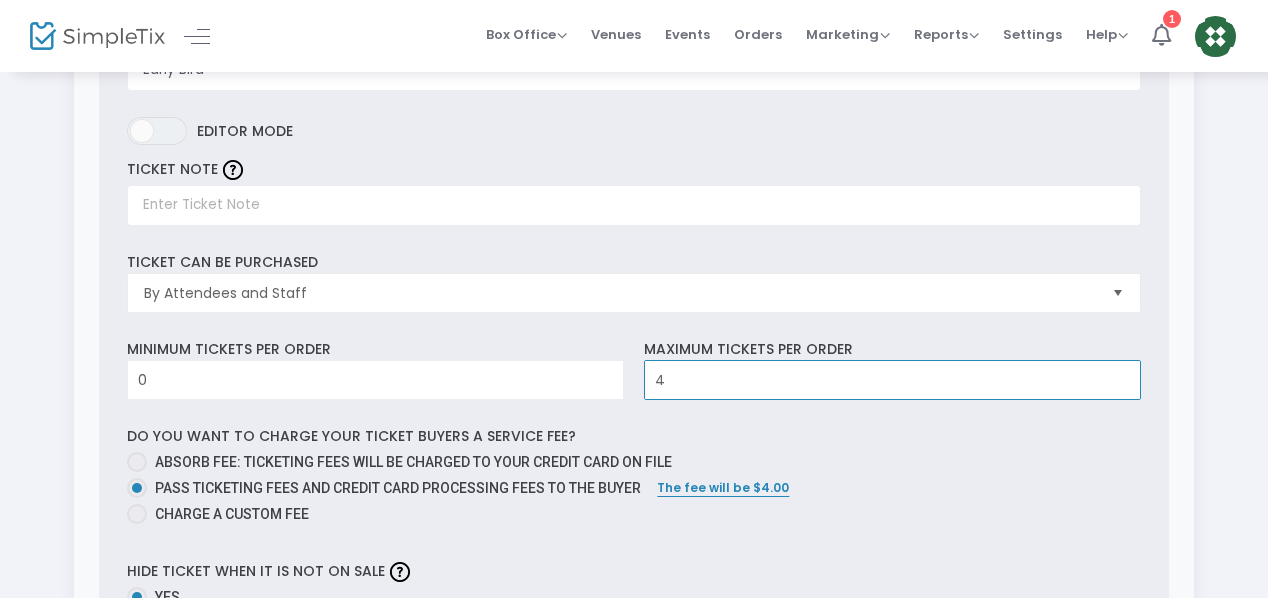 type on "4" 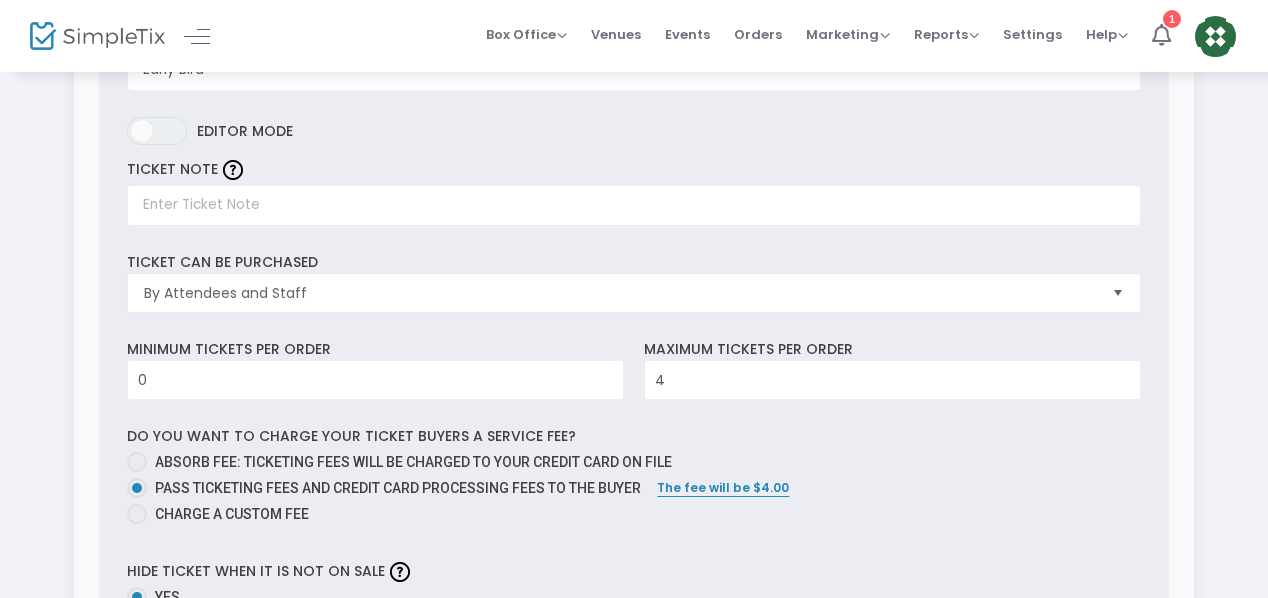 click on "Ticket Description Early Bird  Required.  ON OFF Editor mode TICKET NOTE Ticket can be purchased  By Attendees and Staff Minimum tickets per order 0  Value should be between 0 to 1000..  Maximum tickets per order 4  Value should not be less than Min Tickets and not exceed than 1000.  Do you want to charge your ticket buyers a service fee?   Absorb fee: Ticketing fees will be charged to your credit card on file    Pass ticketing fees and credit card processing fees to the buyer   The fee will be $4.00     Charge a custom fee Hide ticket when it is not on sale    Yes   No    Password protect this ticket   Close Settings" at bounding box center (634, 398) 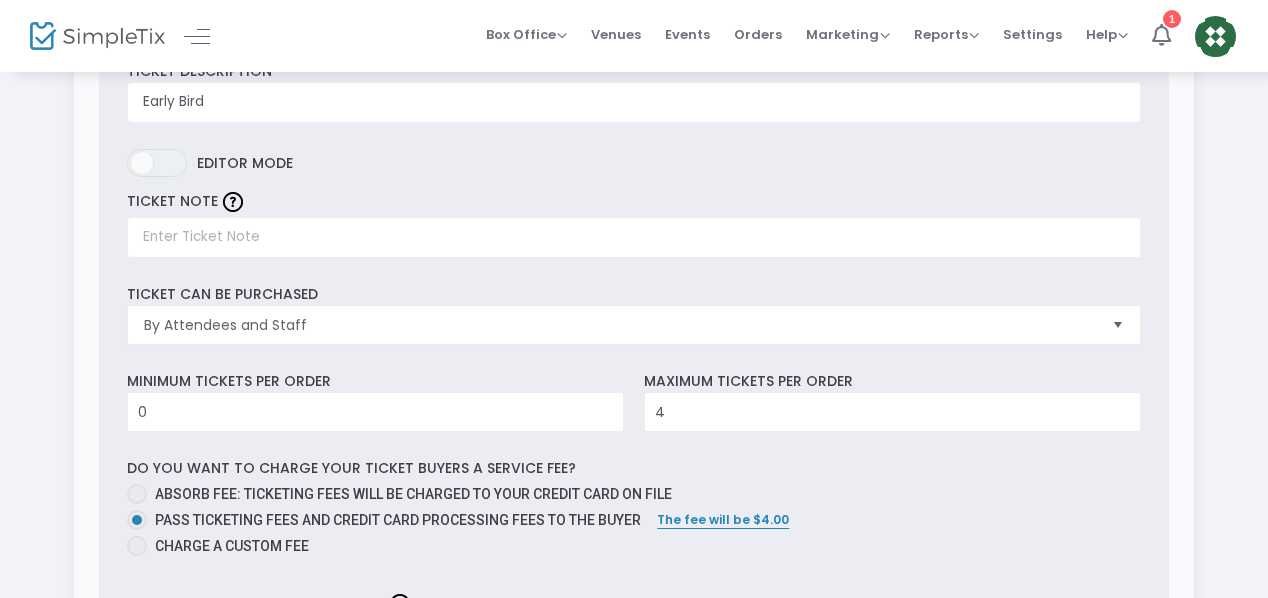 scroll, scrollTop: 500, scrollLeft: 0, axis: vertical 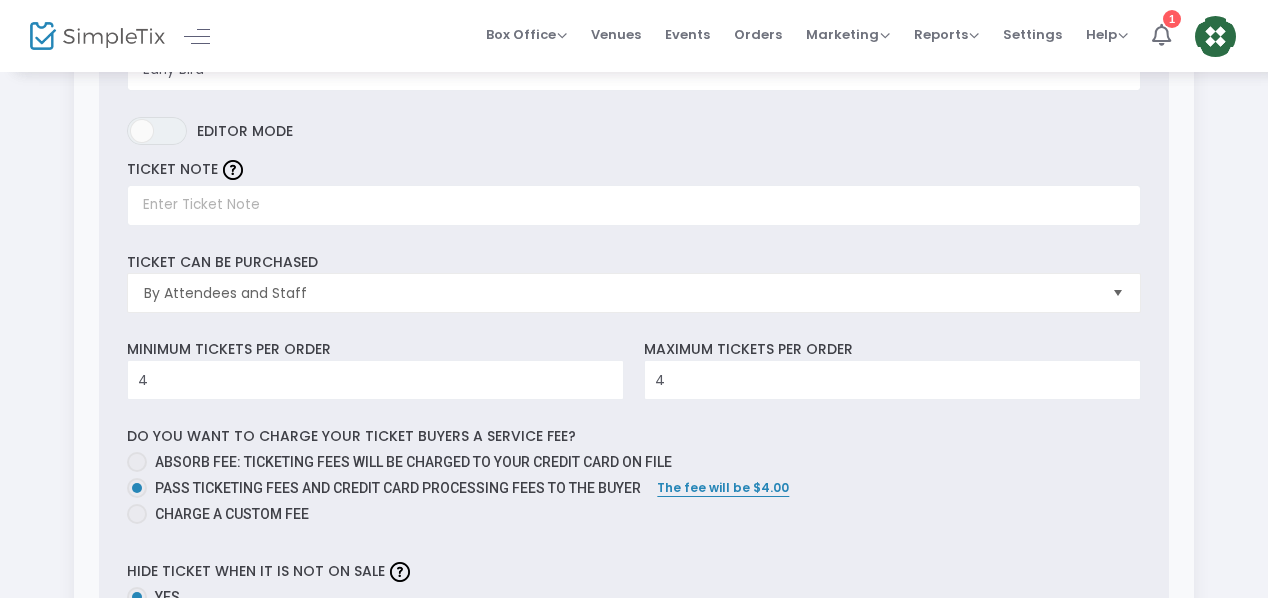 click on "Do you want to charge your ticket buyers a service fee?   Absorb fee: Ticketing fees will be charged to your credit card on file    Pass ticketing fees and credit card processing fees to the buyer   The fee will be $4.00     Charge a custom fee" at bounding box center [634, 478] 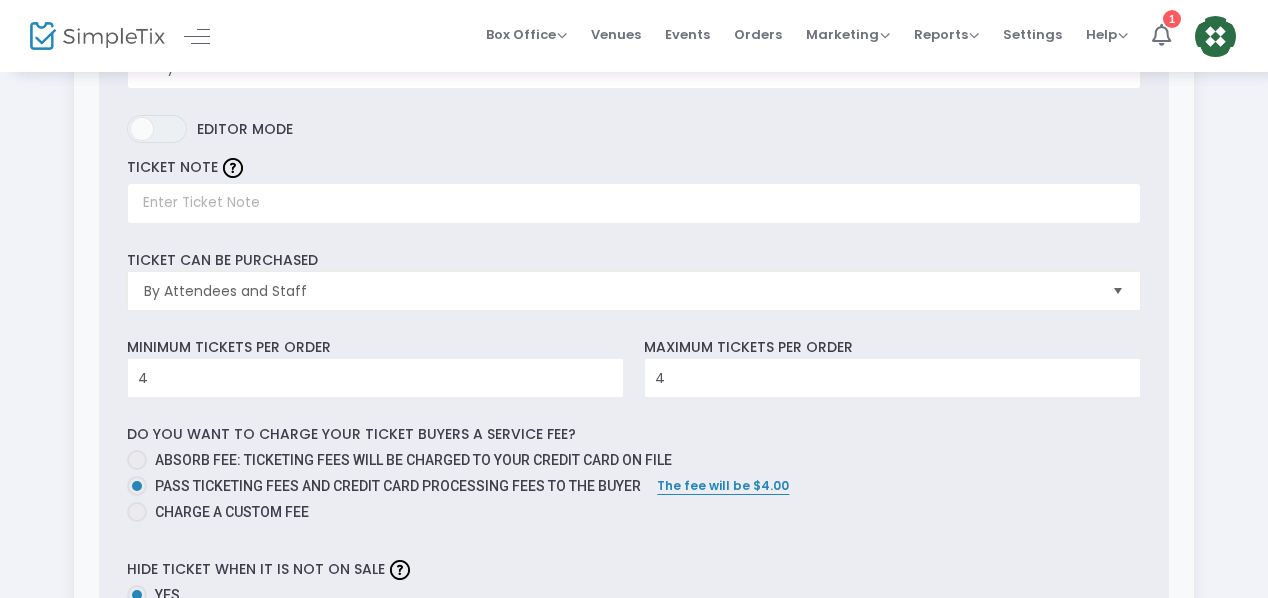 scroll, scrollTop: 500, scrollLeft: 0, axis: vertical 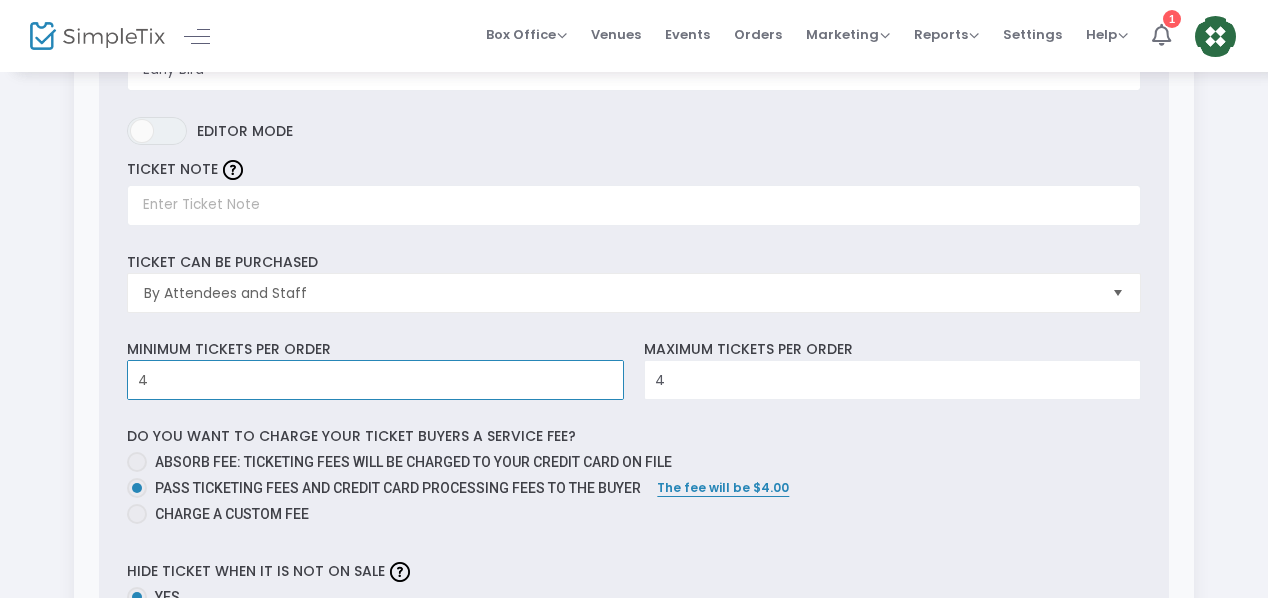type on "5" 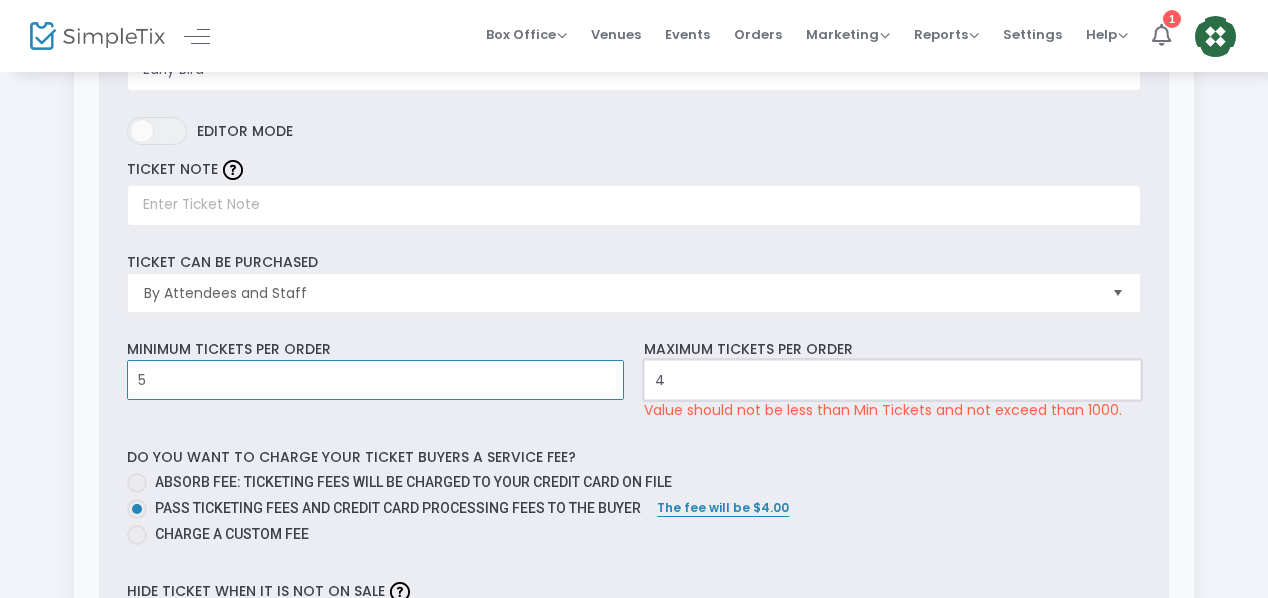type on "5" 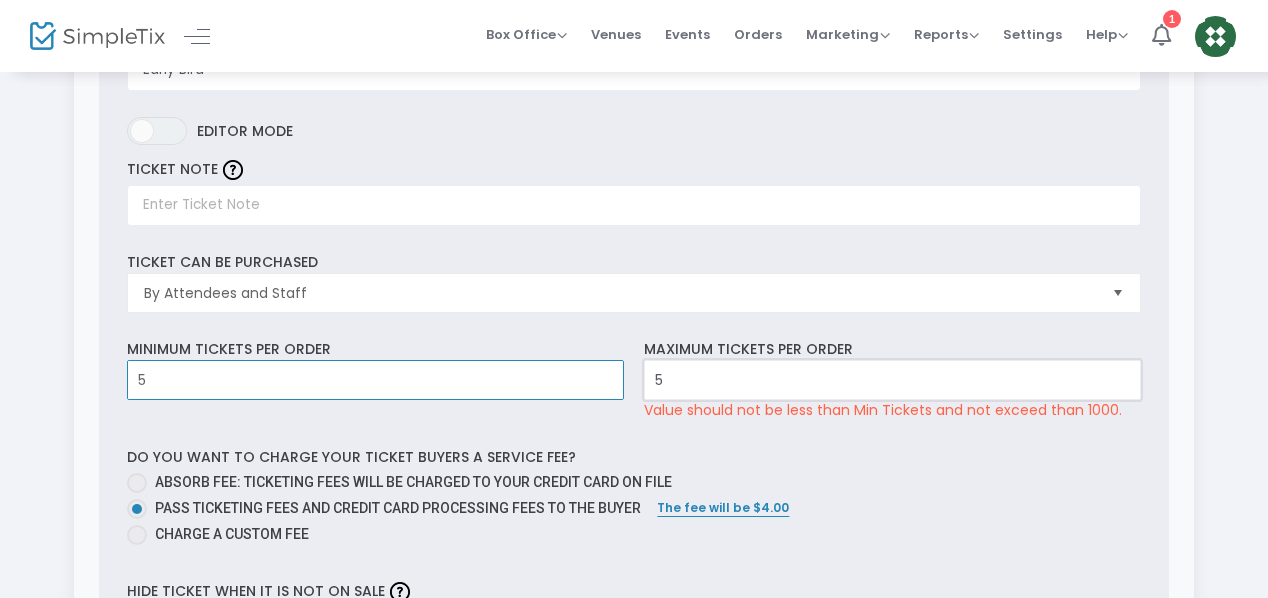 click on "5" at bounding box center (892, 380) 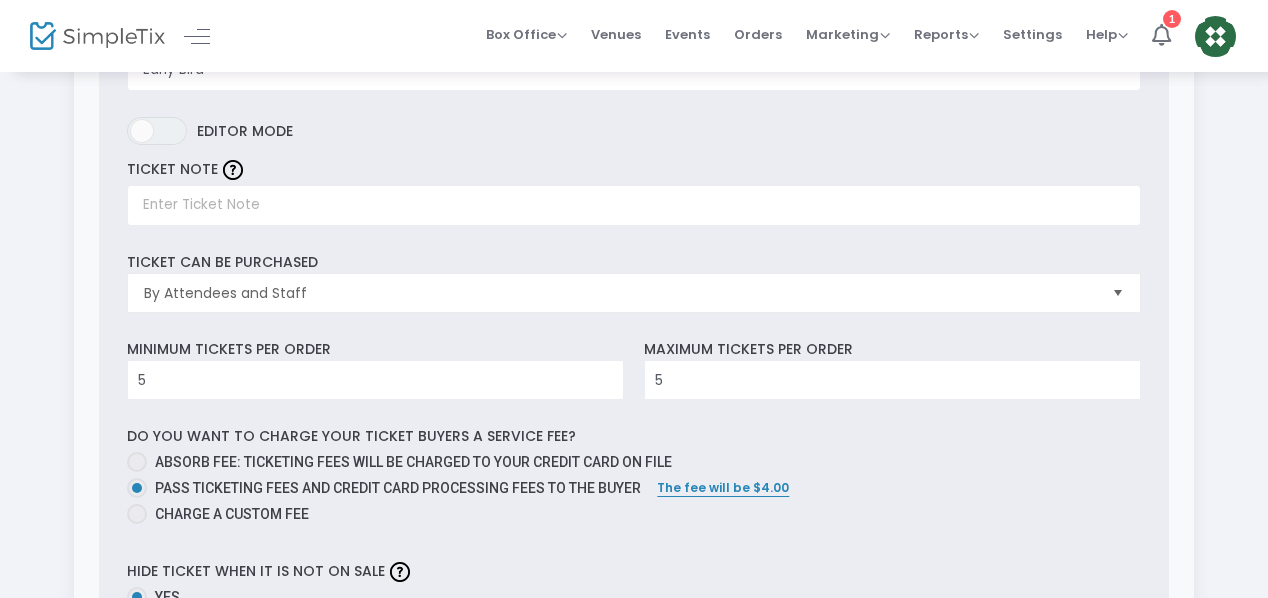 click on "Ticket Description Early Bird  Required.  ON OFF Editor mode TICKET NOTE Ticket can be purchased  By Attendees and Staff Minimum tickets per order 5  Value should be between 0 to 1000..  Maximum tickets per order 5  Value should not be less than Min Tickets and not exceed than 1000.  Do you want to charge your ticket buyers a service fee?   Absorb fee: Ticketing fees will be charged to your credit card on file    Pass ticketing fees and credit card processing fees to the buyer   The fee will be $4.00     Charge a custom fee Hide ticket when it is not on sale    Yes   No    Password protect this ticket   Close Settings" at bounding box center [634, 398] 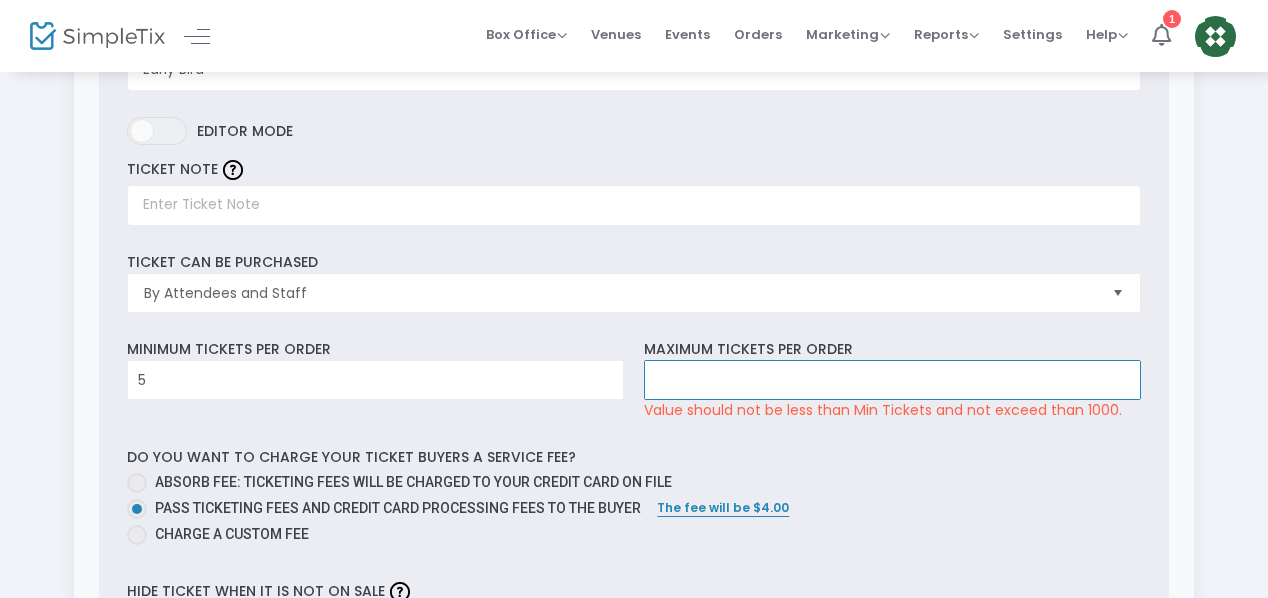 type 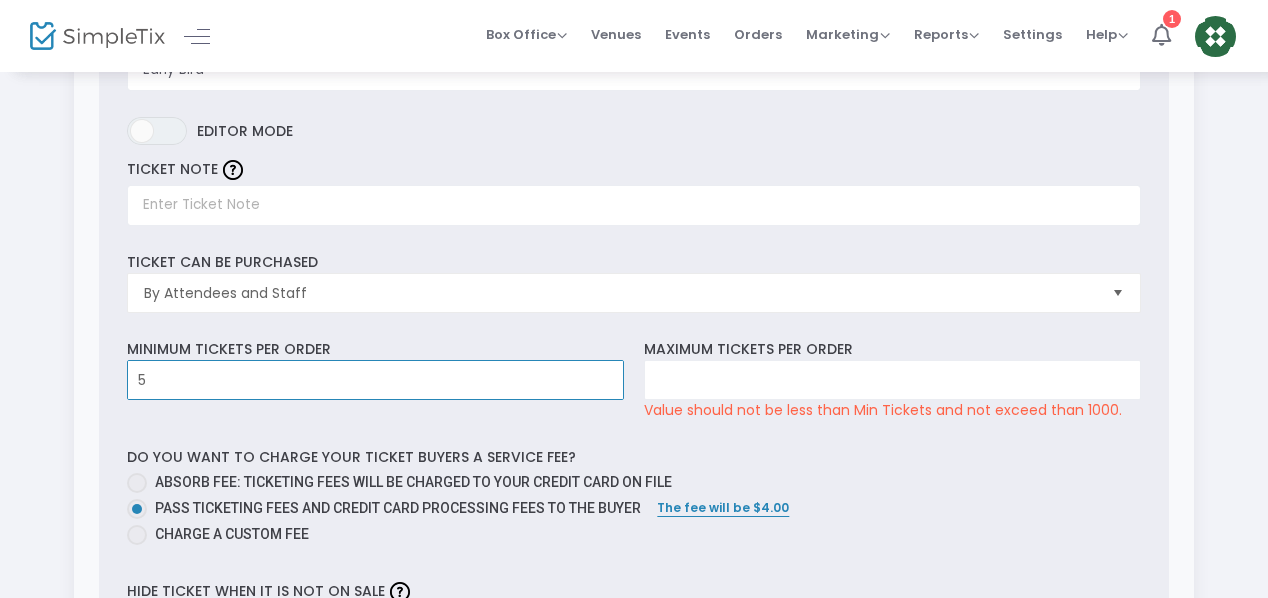 drag, startPoint x: 181, startPoint y: 375, endPoint x: 114, endPoint y: 377, distance: 67.02985 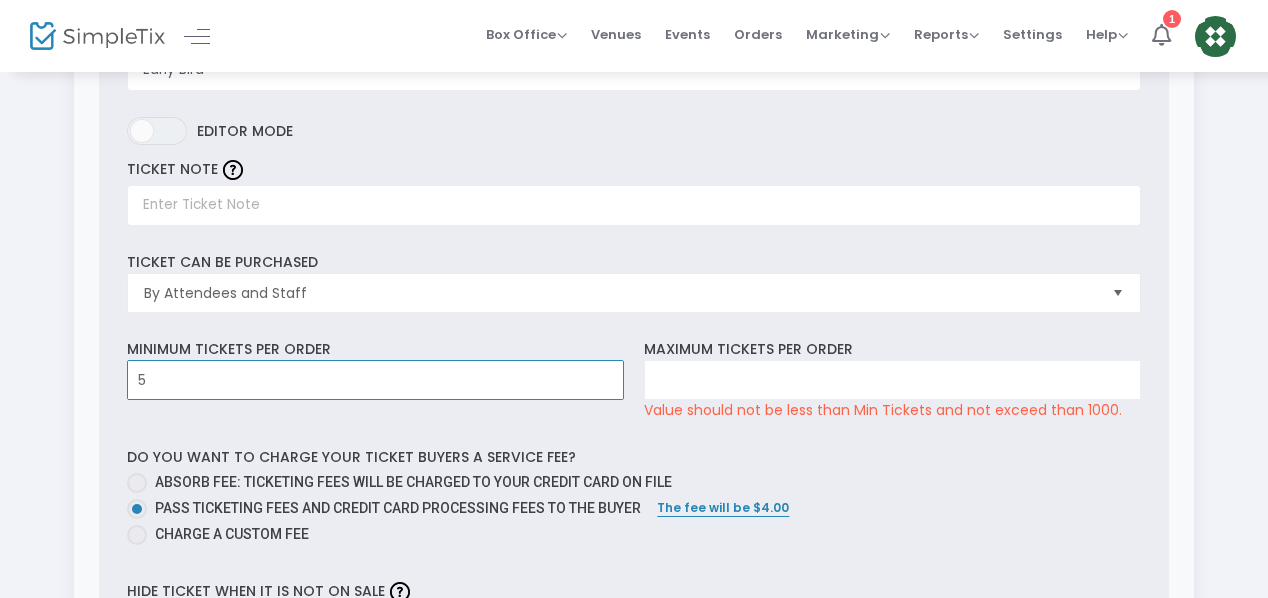 click on "5" at bounding box center [375, 380] 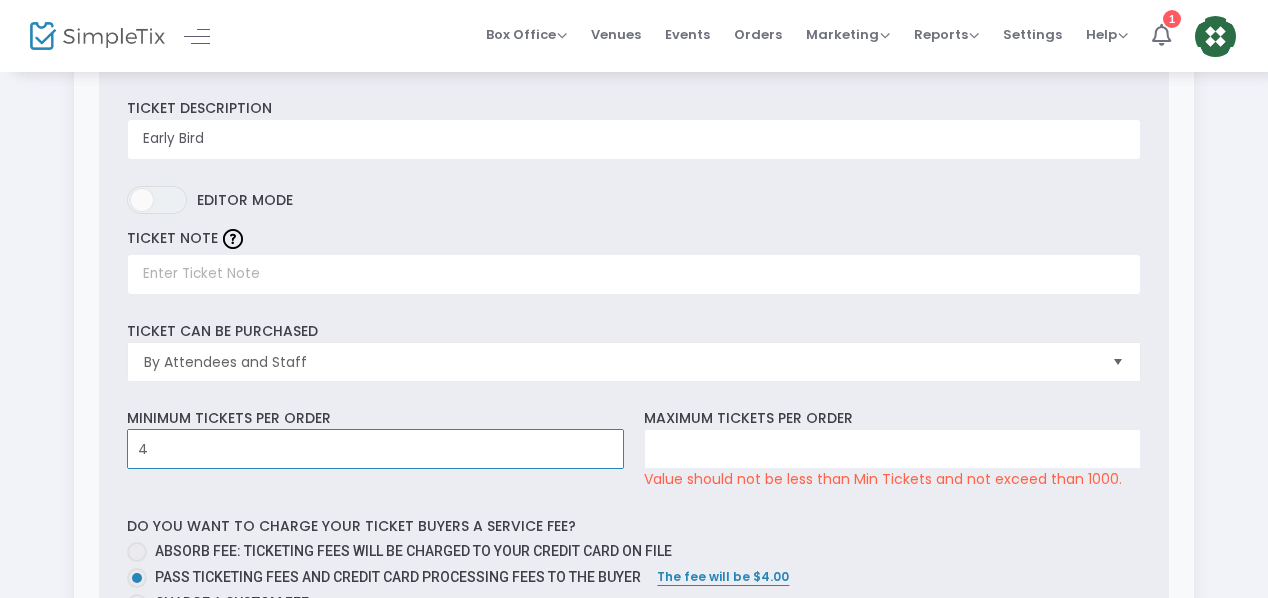 scroll, scrollTop: 400, scrollLeft: 0, axis: vertical 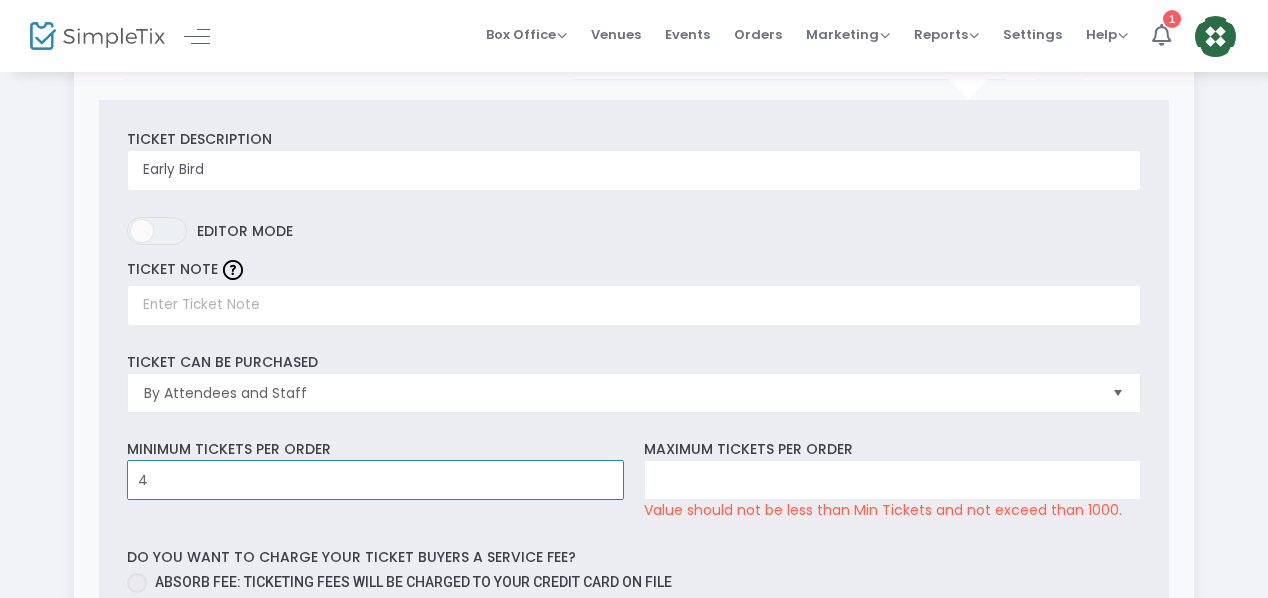 type on "4" 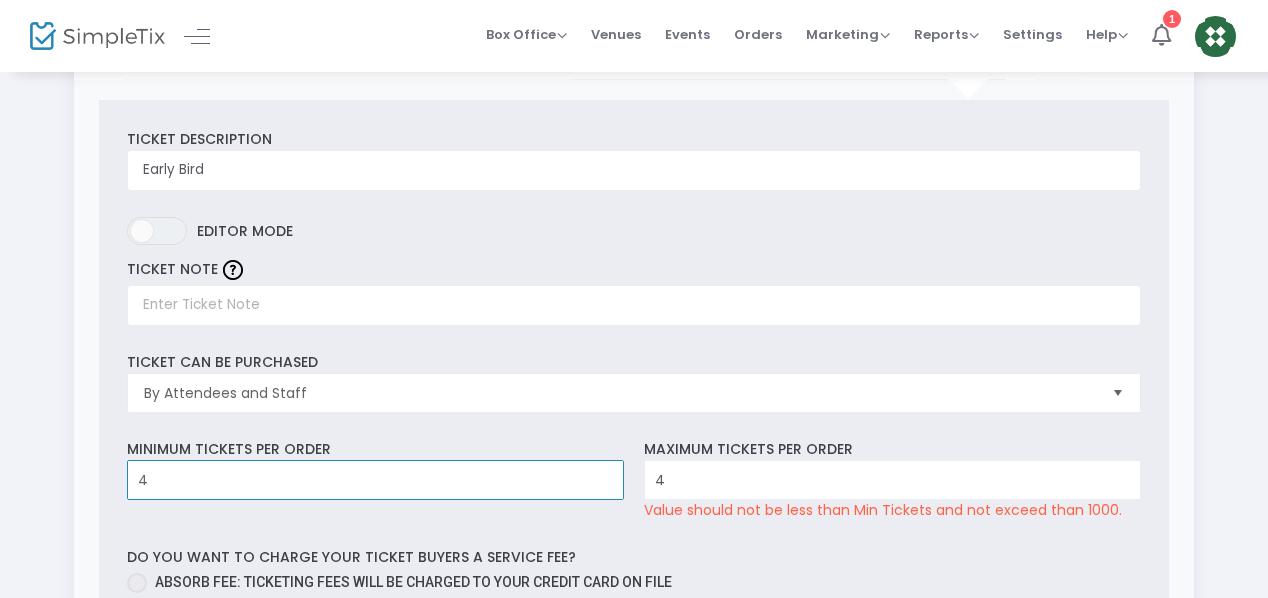 click on "ON OFF Editor mode" at bounding box center [633, 236] 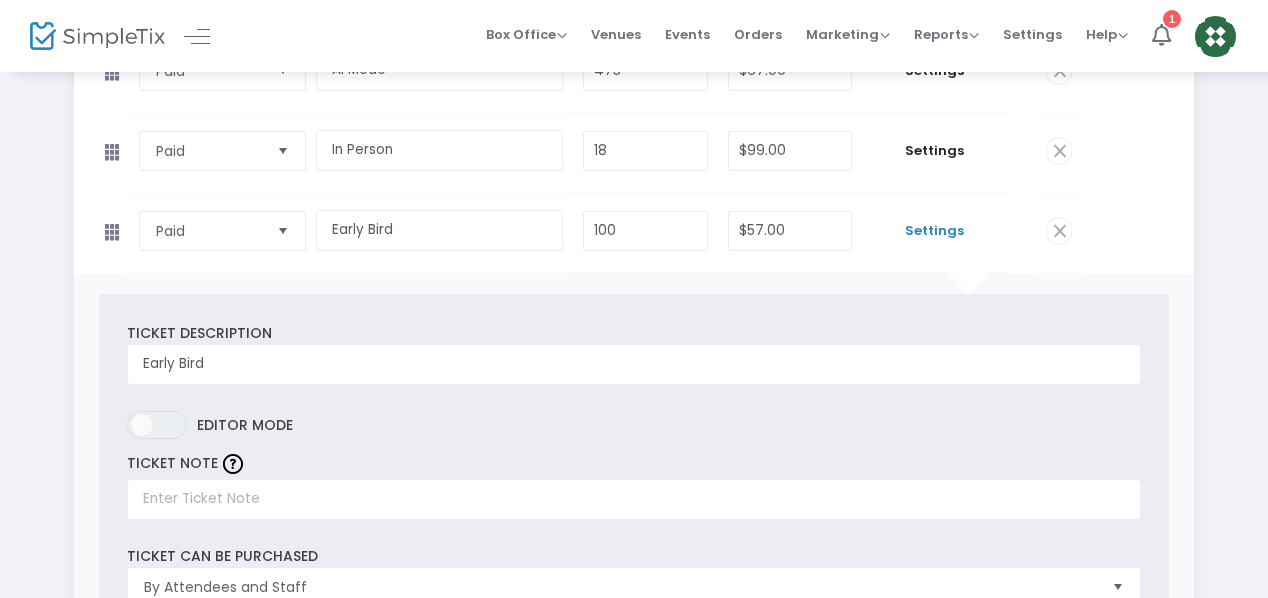 scroll, scrollTop: 200, scrollLeft: 0, axis: vertical 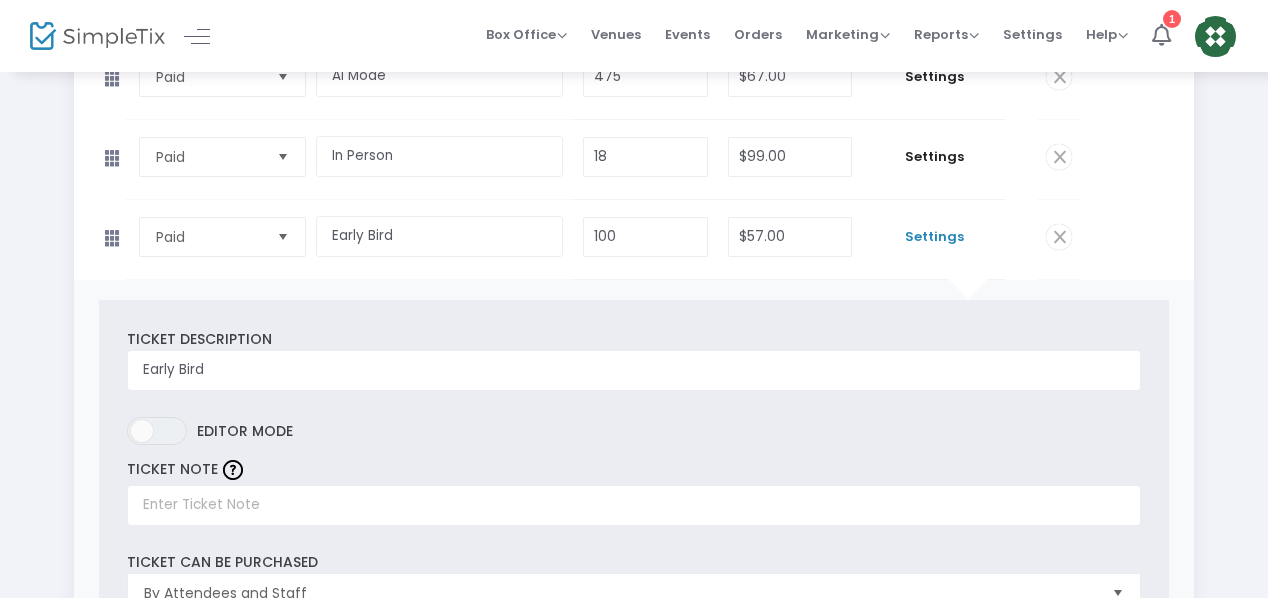 click on "Ticket Description Early Bird  Required.  ON OFF Editor mode TICKET NOTE Ticket can be purchased  By Attendees and Staff Minimum tickets per order 4  Value should be between 0 to 1000..  Maximum tickets per order 4  Value should not be less than Min Tickets and not exceed than 1000.  Do you want to charge your ticket buyers a service fee?   Absorb fee: Ticketing fees will be charged to your credit card on file    Pass ticketing fees and credit card processing fees to the buyer   The fee will be $4.00     Charge a custom fee Hide ticket when it is not on sale    Yes   No    Password protect this ticket   Close Settings" at bounding box center (634, 698) 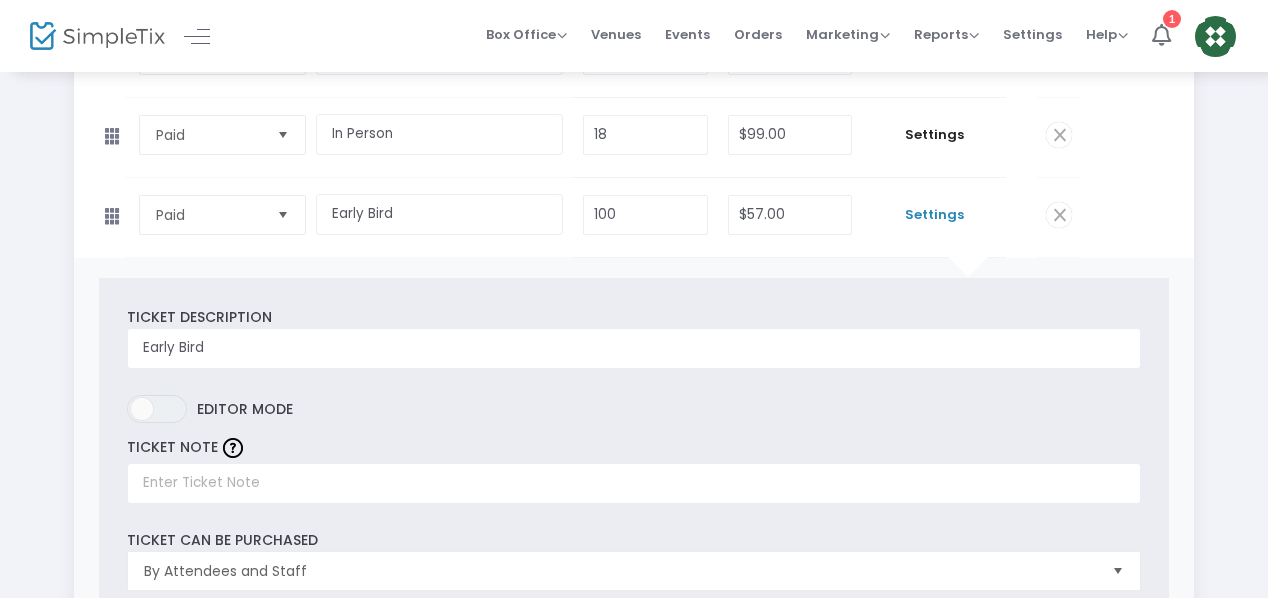scroll, scrollTop: 100, scrollLeft: 0, axis: vertical 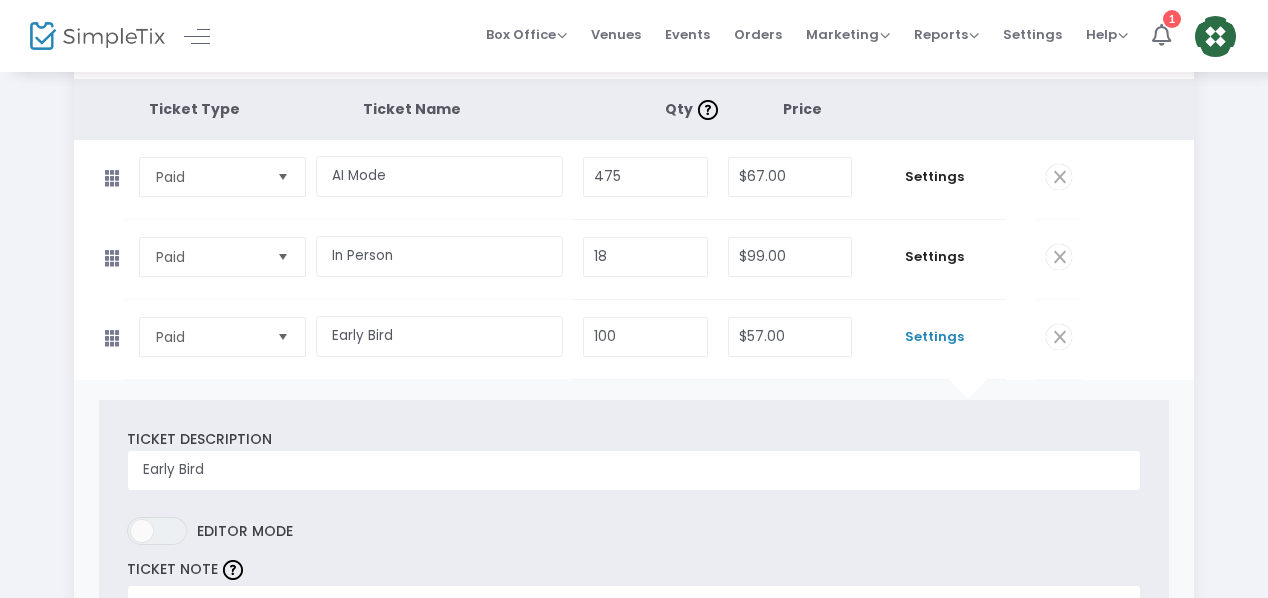 click 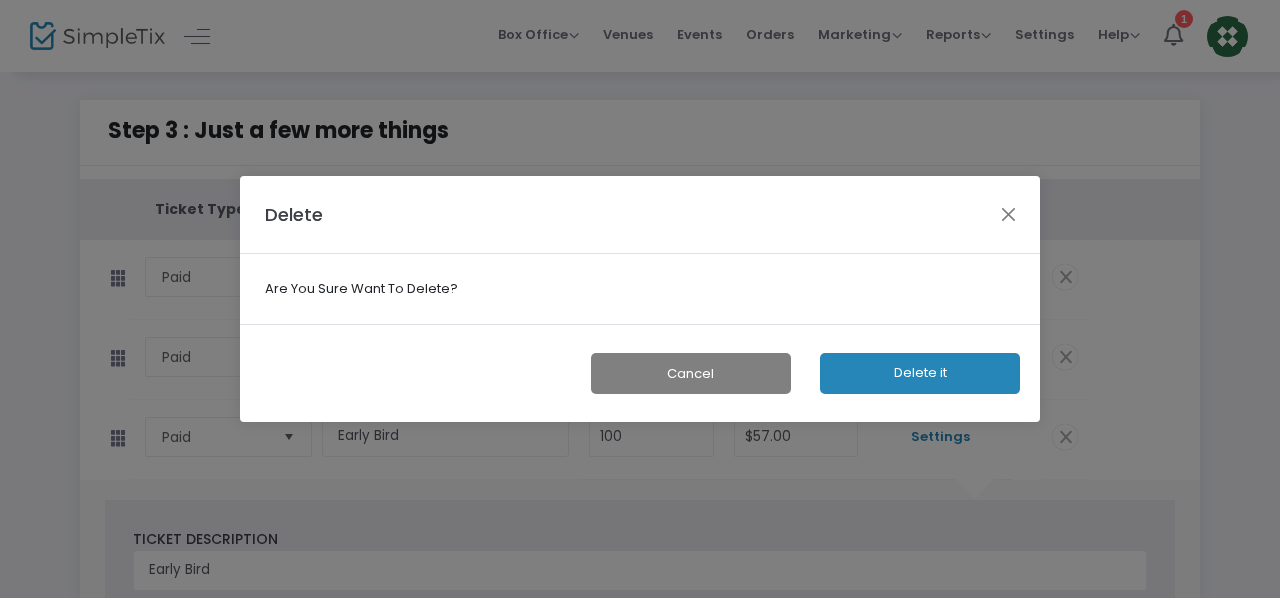 click on "Delete it" 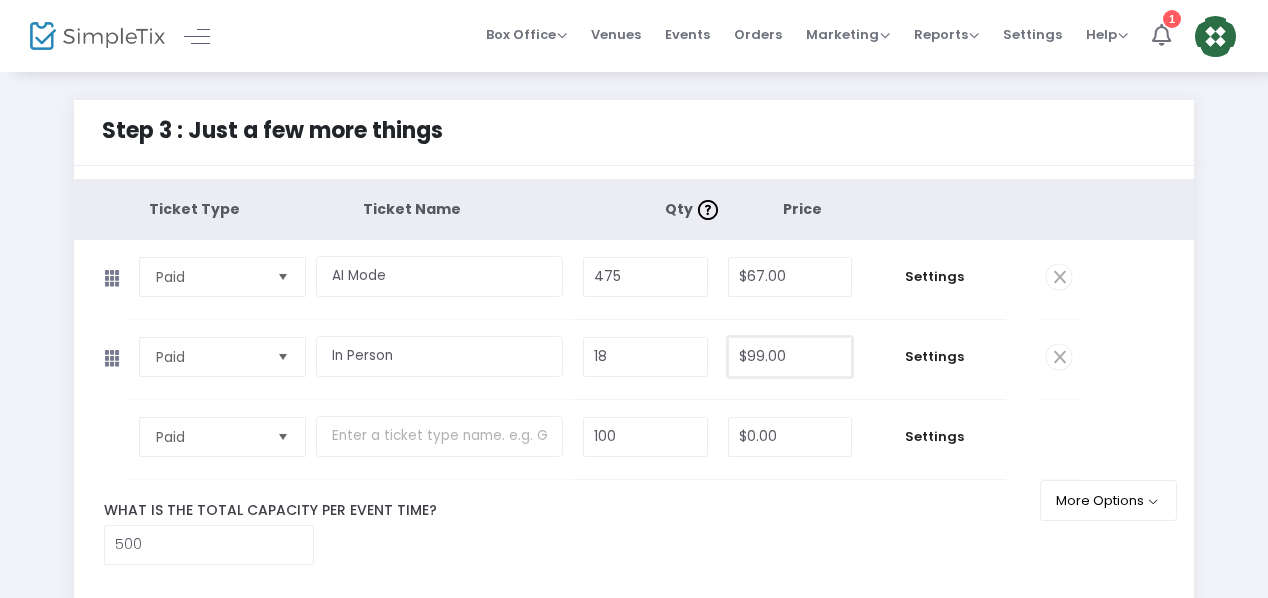 click on "$99.00" at bounding box center (790, 357) 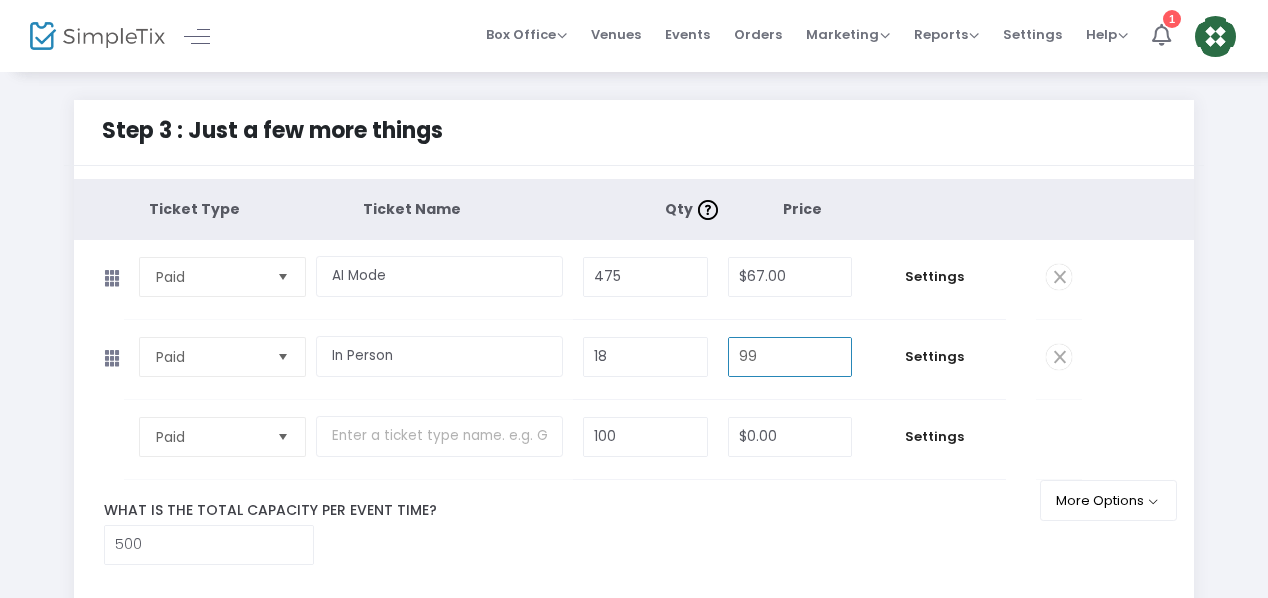 type on "8" 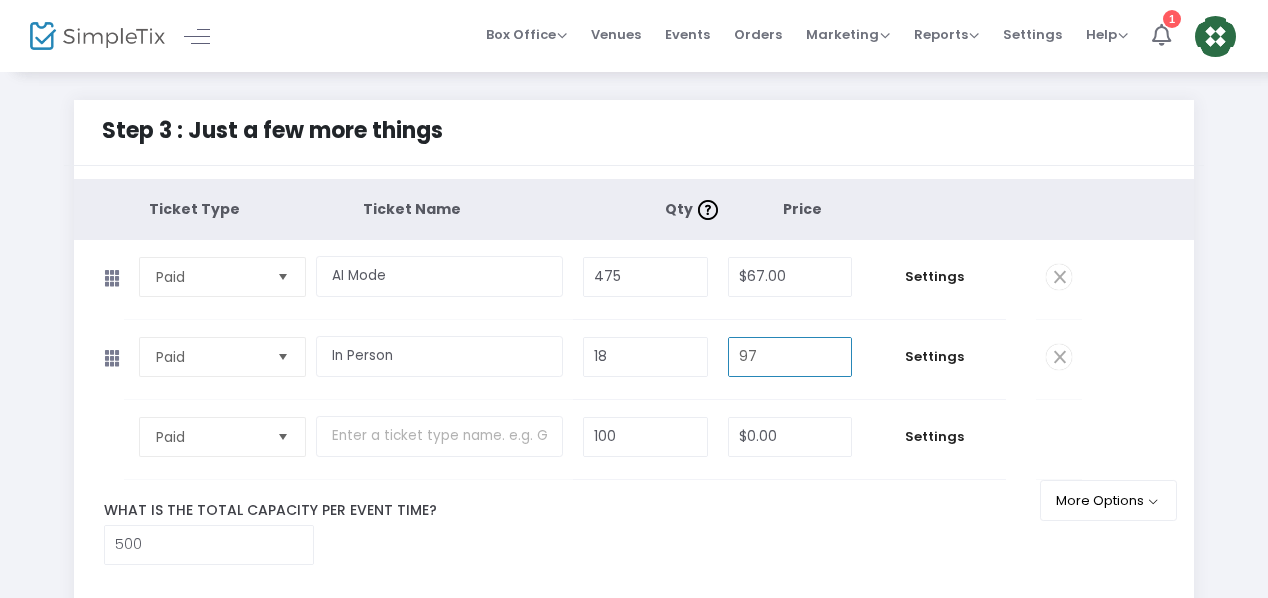 type on "$97.00" 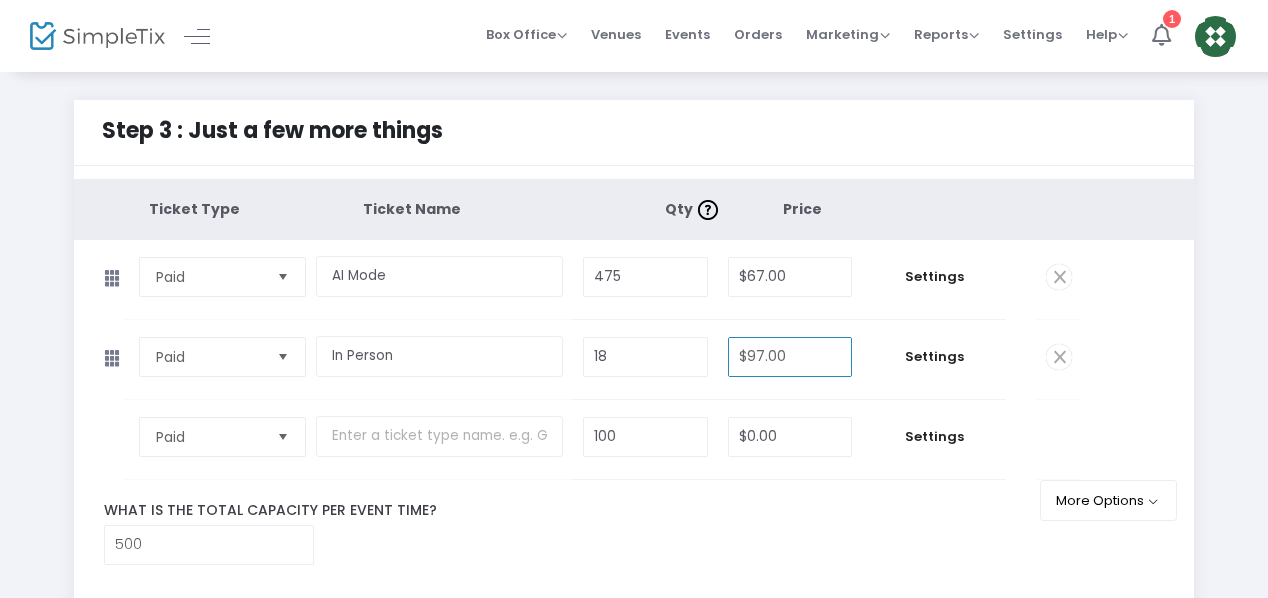 click on "What is the total capacity per event time?" 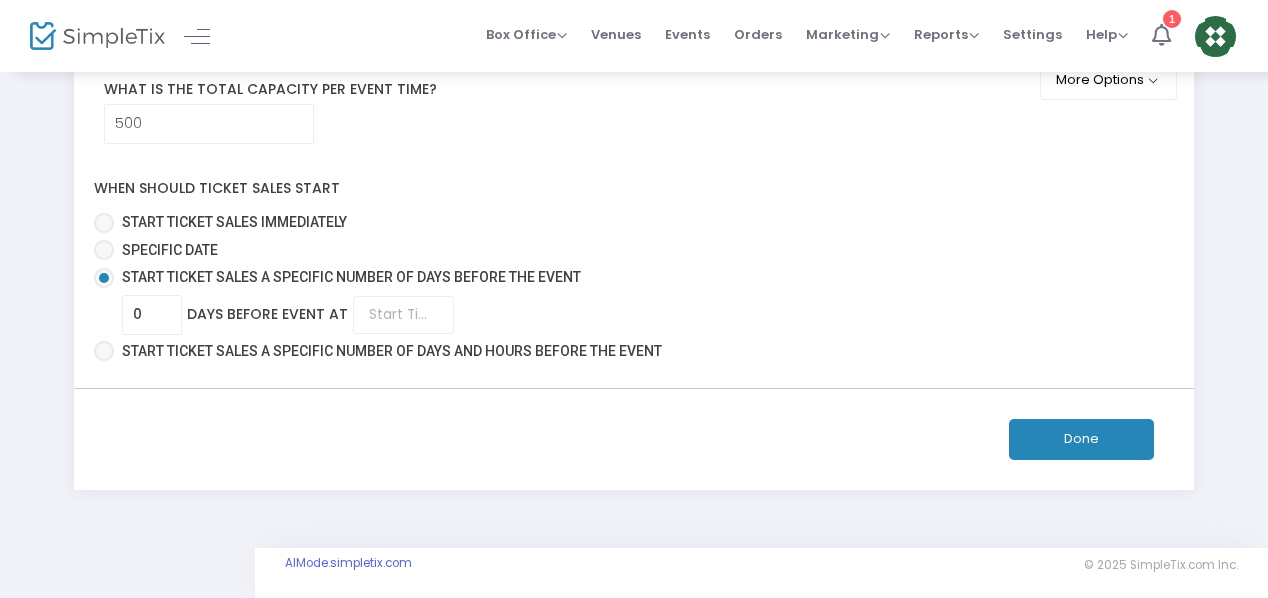 scroll, scrollTop: 427, scrollLeft: 0, axis: vertical 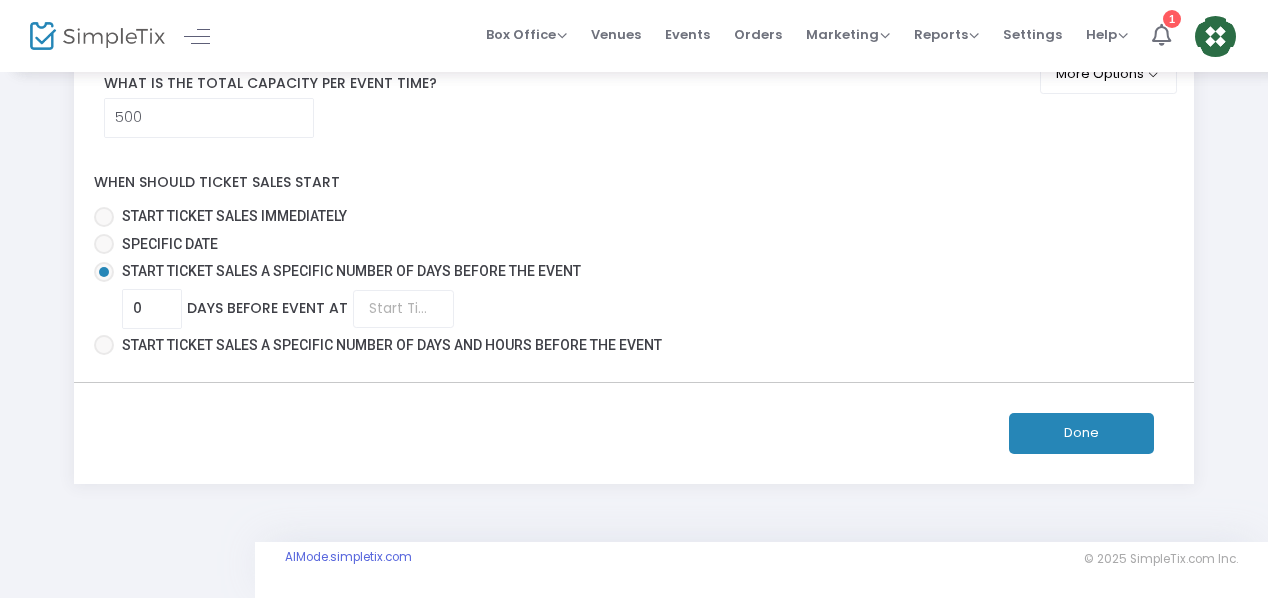 click on "Done" 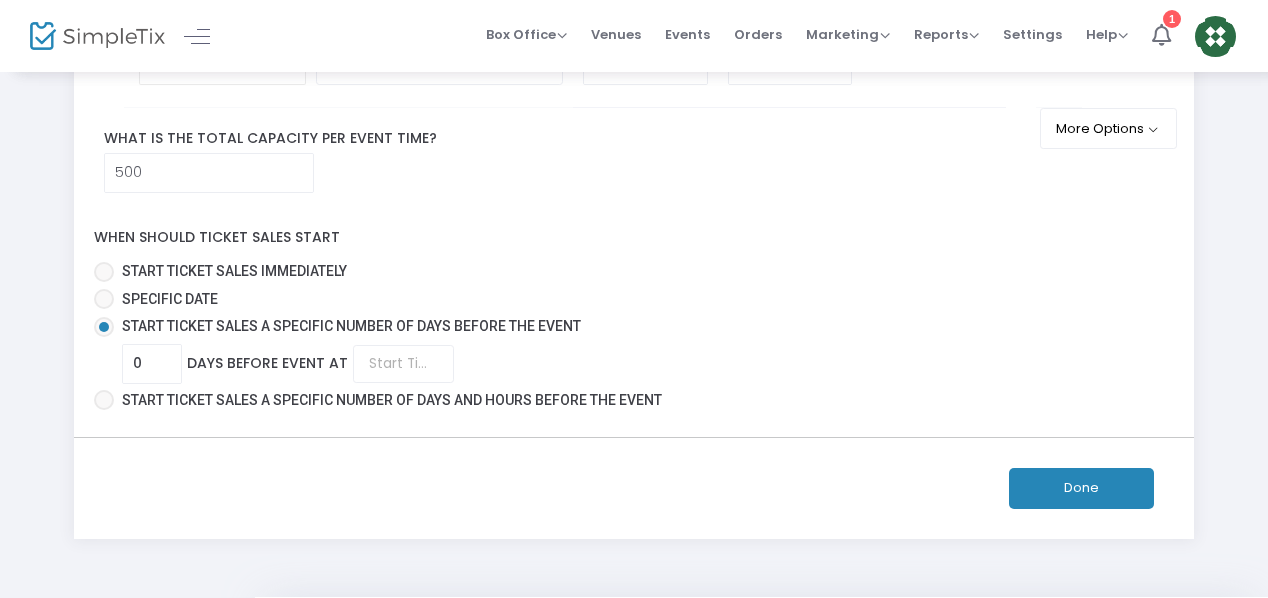 scroll, scrollTop: 427, scrollLeft: 0, axis: vertical 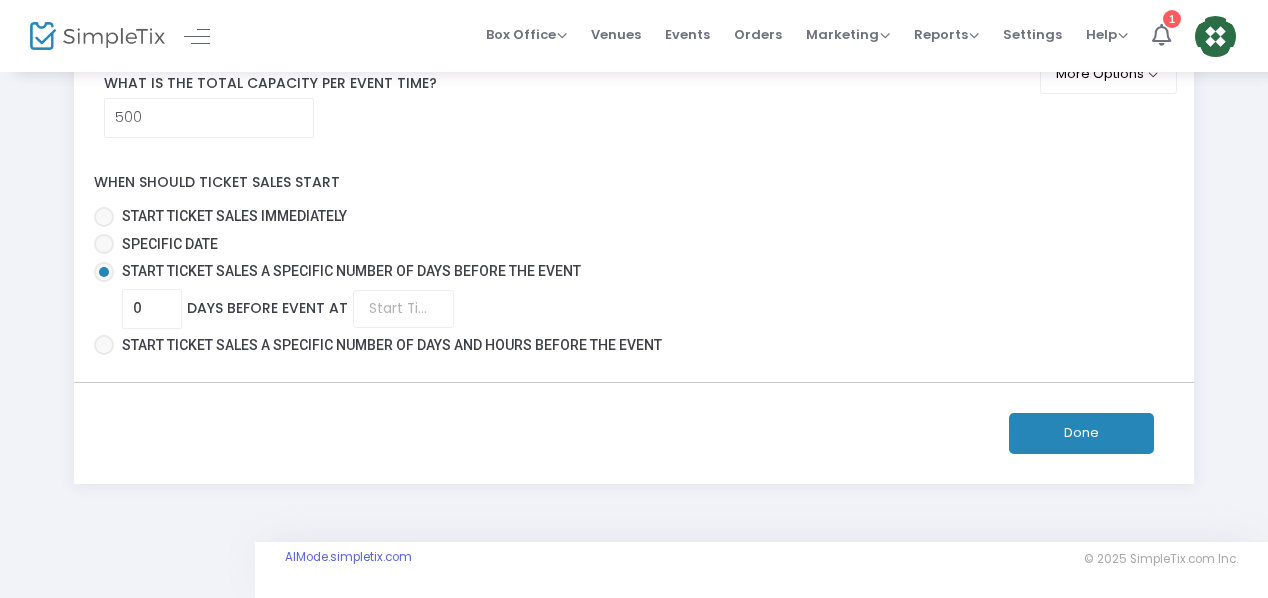 click on "Ticket Type Ticket Name Qty  Price Paid  Required.  AI Mode  Required.  475  Required.  $67.00  Required.  Settings  Ticket Description  Required.  ON OFF Editor mode TICKET NOTE Ticket can be purchased  By Attendees and Staff Minimum tickets per order 0  Value should be between 0 to 1000..  Maximum tickets per order 1  Value should not be less than Min Tickets and not exceed than 1000.  Do you want to charge your ticket buyers a service fee?   Absorb fee: Ticketing fees will be charged to your credit card on file    Pass ticketing fees and credit card processing fees to the buyer   The fee will be $4.50     Charge a custom fee Hide ticket when it is not on sale    Yes   No    Password protect this ticket   Close Settings  Manage Membership Discounts Membership Discount Details  There are no membership discount set for this ticket type. Click the button below to create one now.  ON OFF Hide this ticket type to non-members  Add Membership Discount   Close  Paid  Required.  In Person  Required.  18 $97.00" 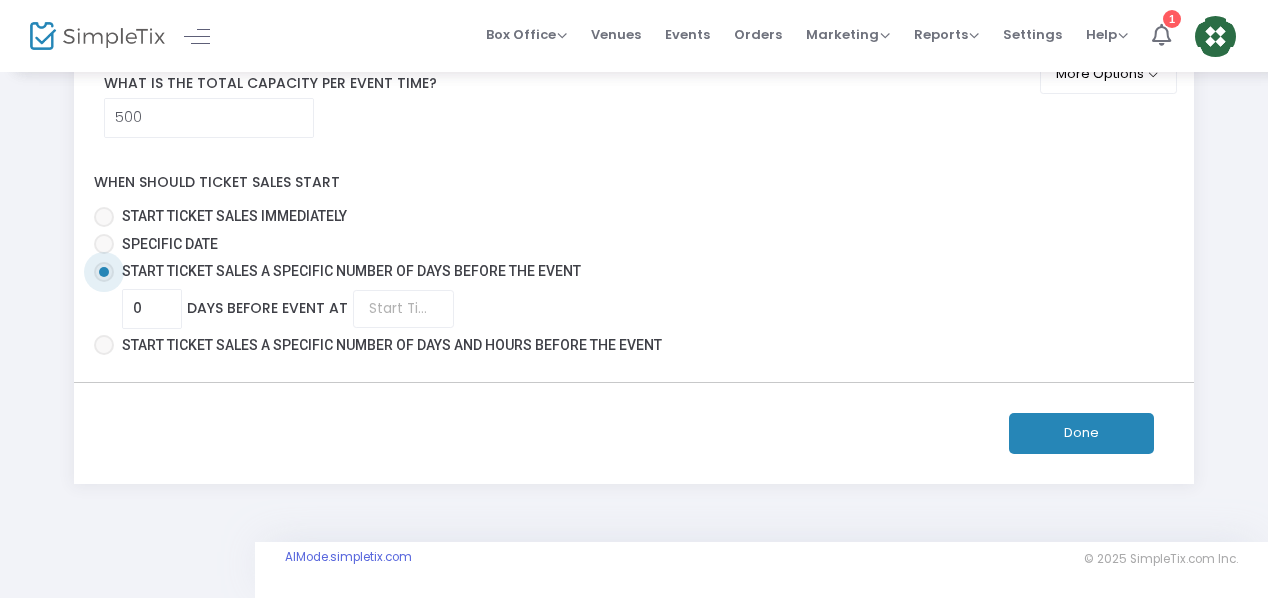 click at bounding box center (104, 217) 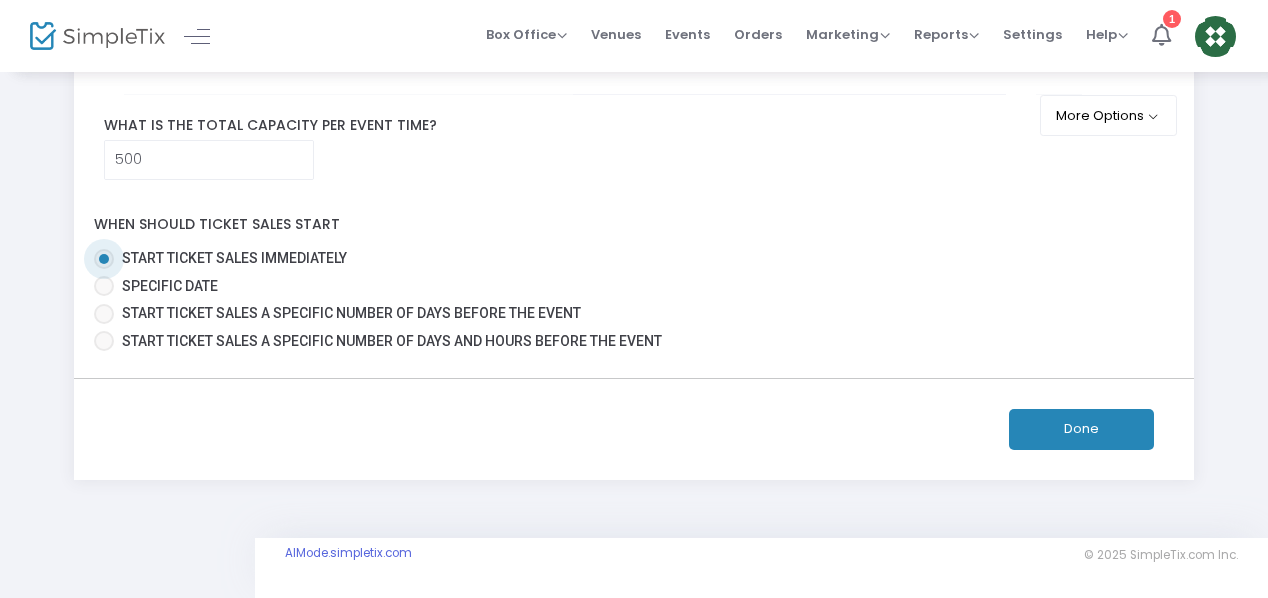 scroll, scrollTop: 382, scrollLeft: 0, axis: vertical 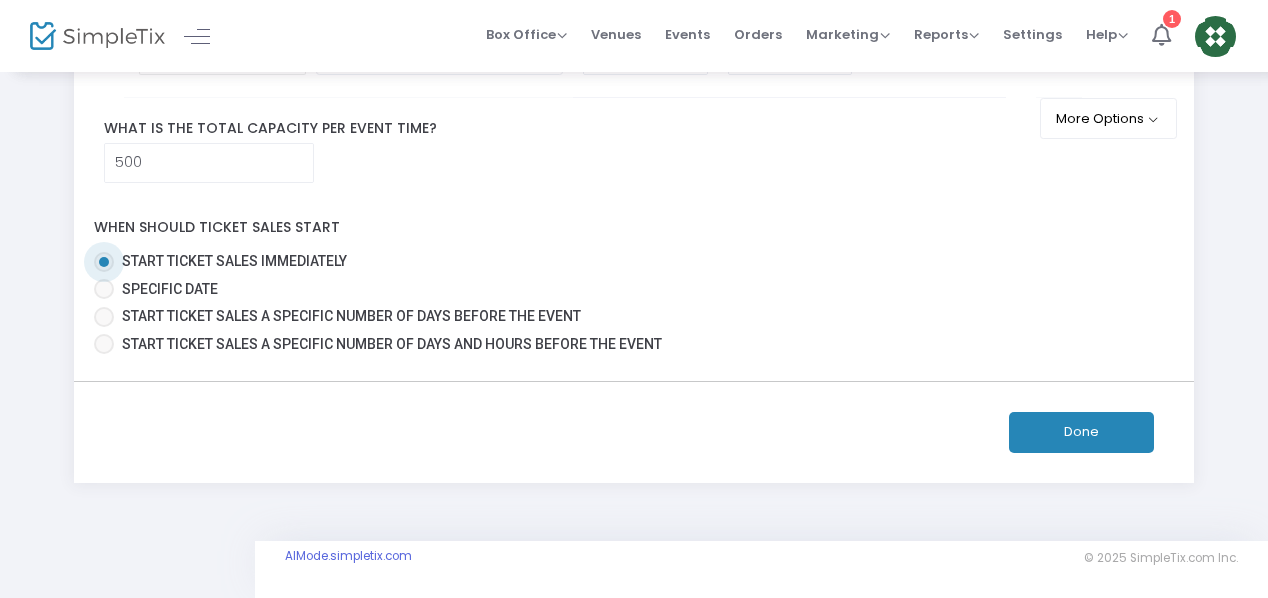click on "Done" 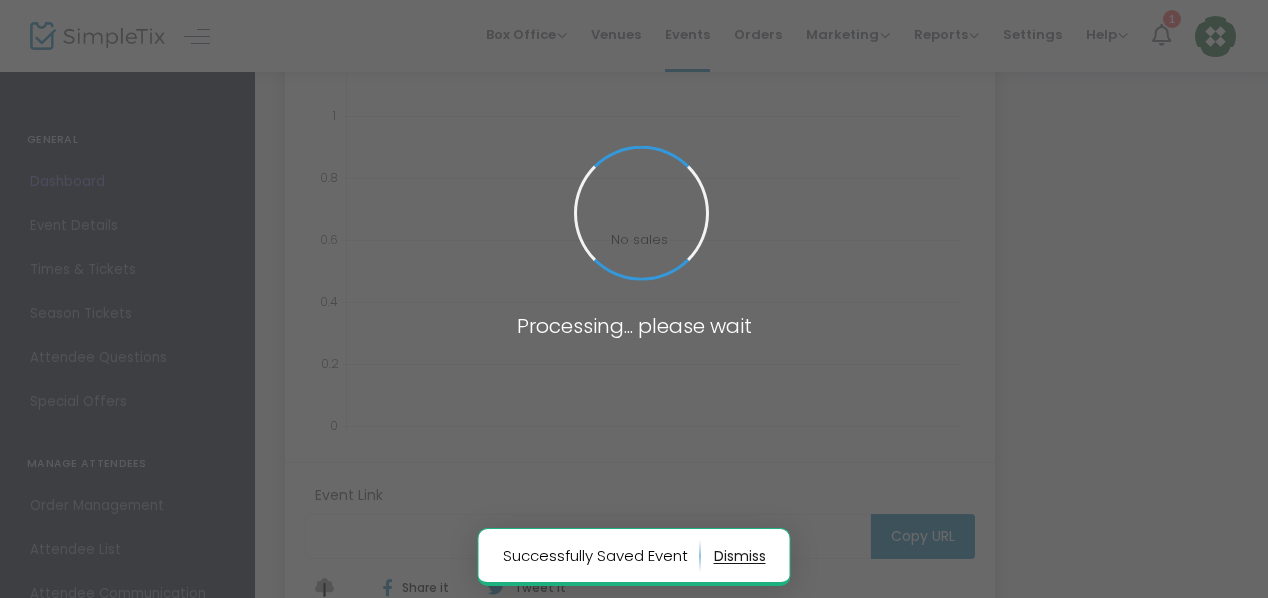 type on "https://www.simpletix.com/e/ai-mode-mastery-get-found-in-ai-search-tur-tickets-230071" 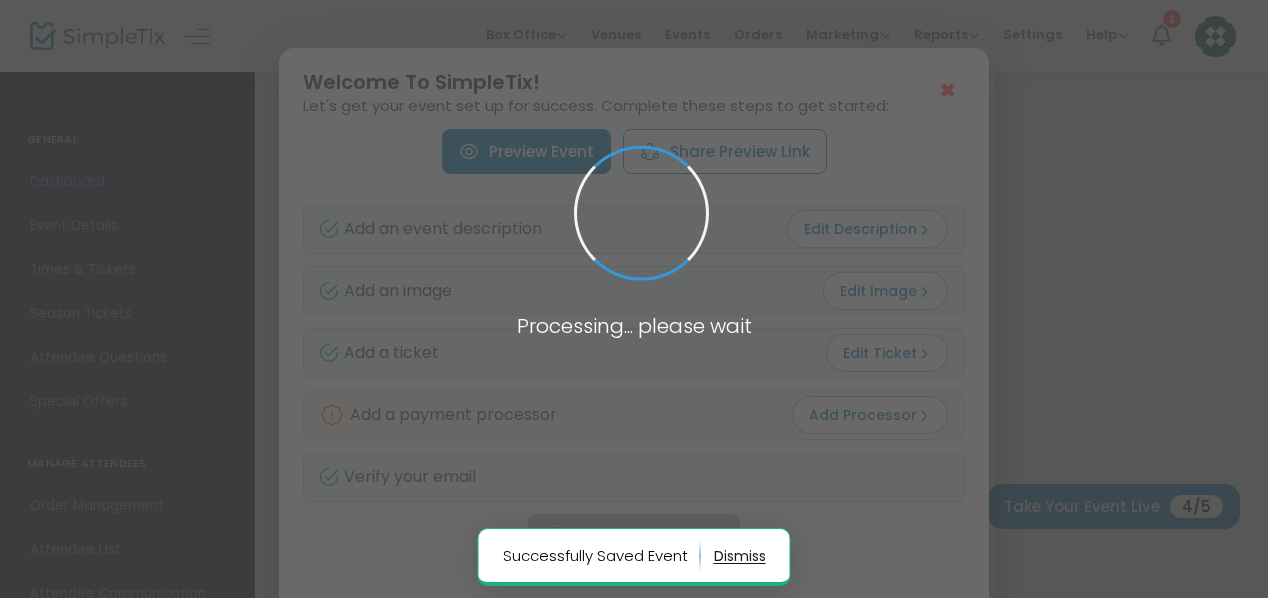 scroll, scrollTop: 0, scrollLeft: 0, axis: both 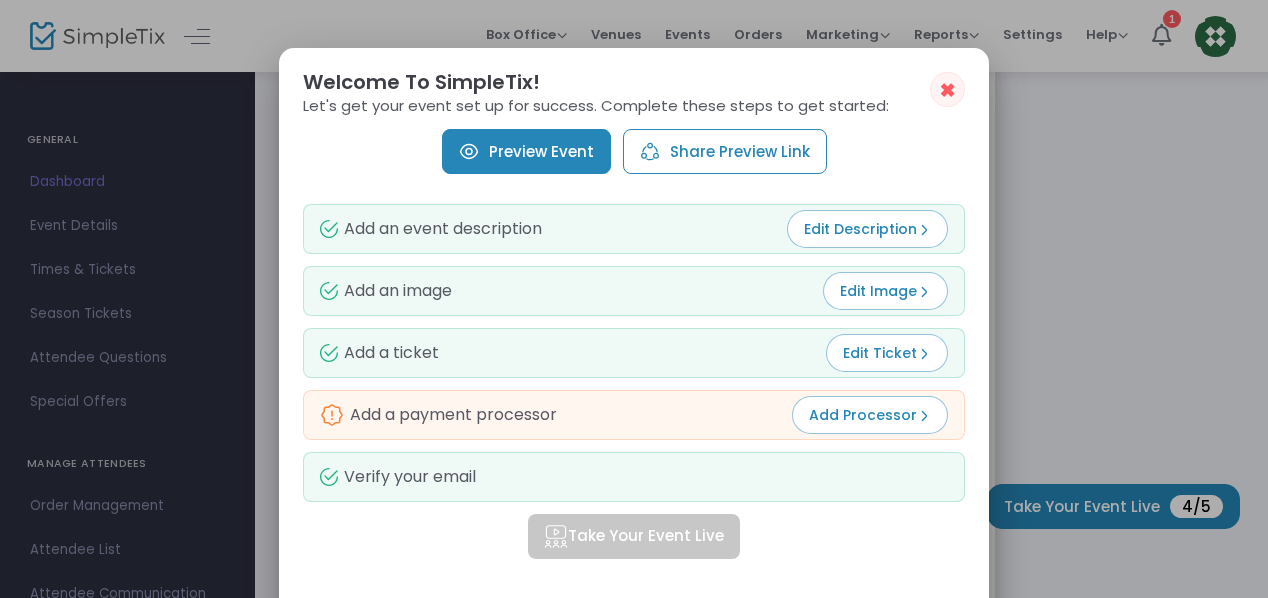 click on "Preview Event" at bounding box center [526, 151] 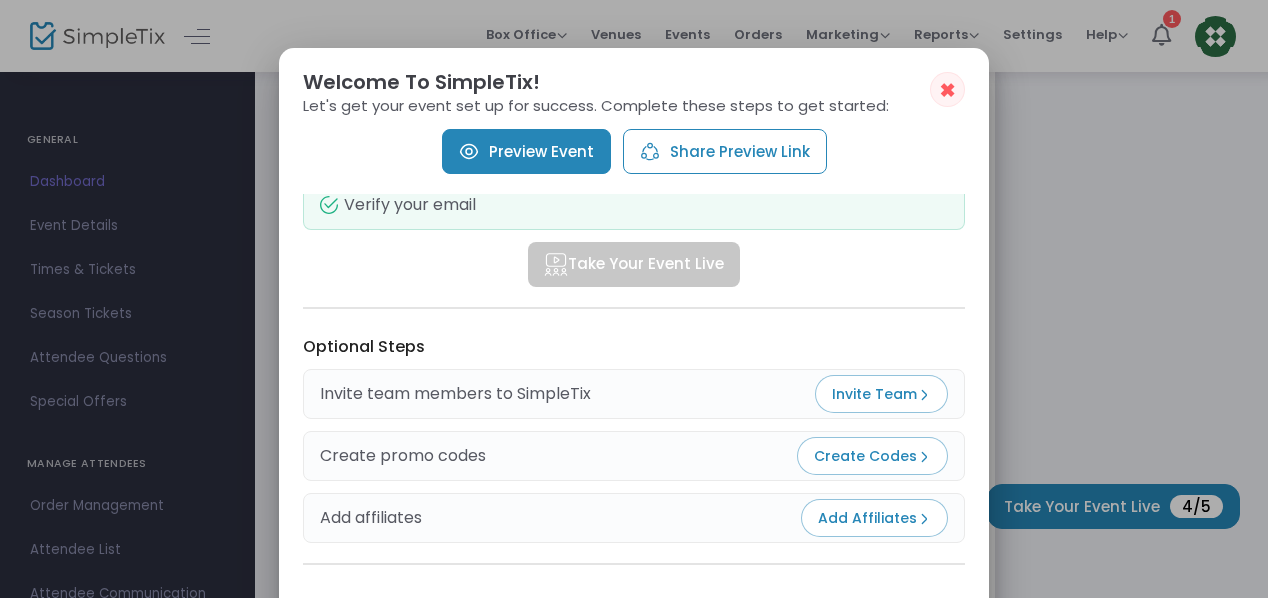 scroll, scrollTop: 344, scrollLeft: 0, axis: vertical 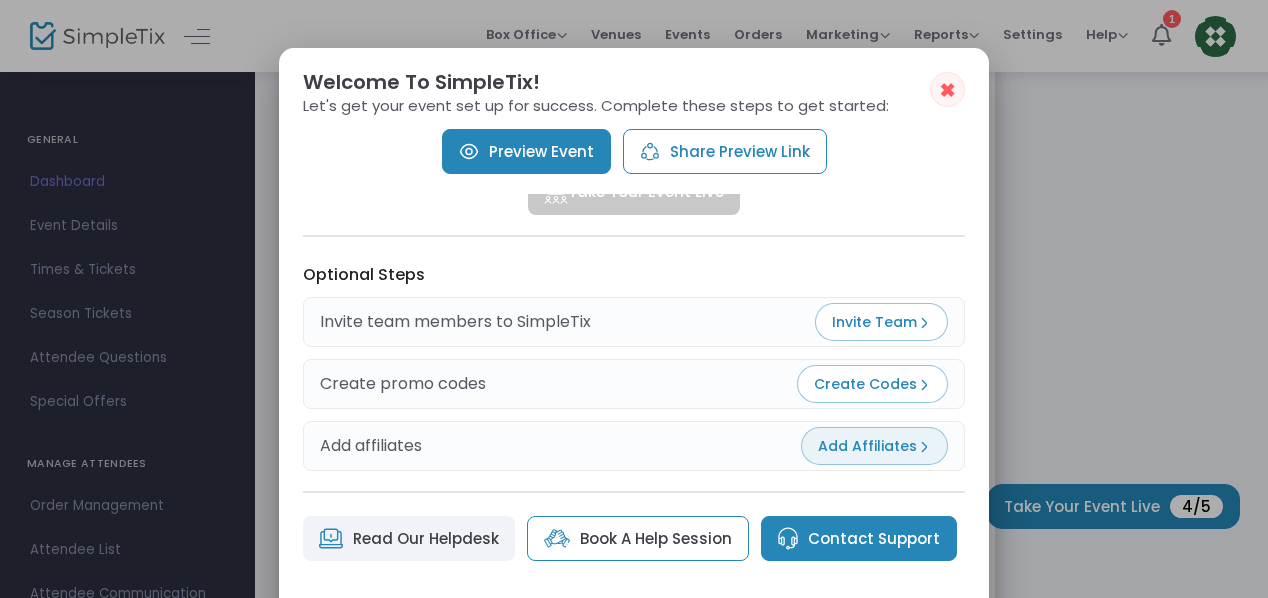 click on "Add Affiliates" at bounding box center [874, 446] 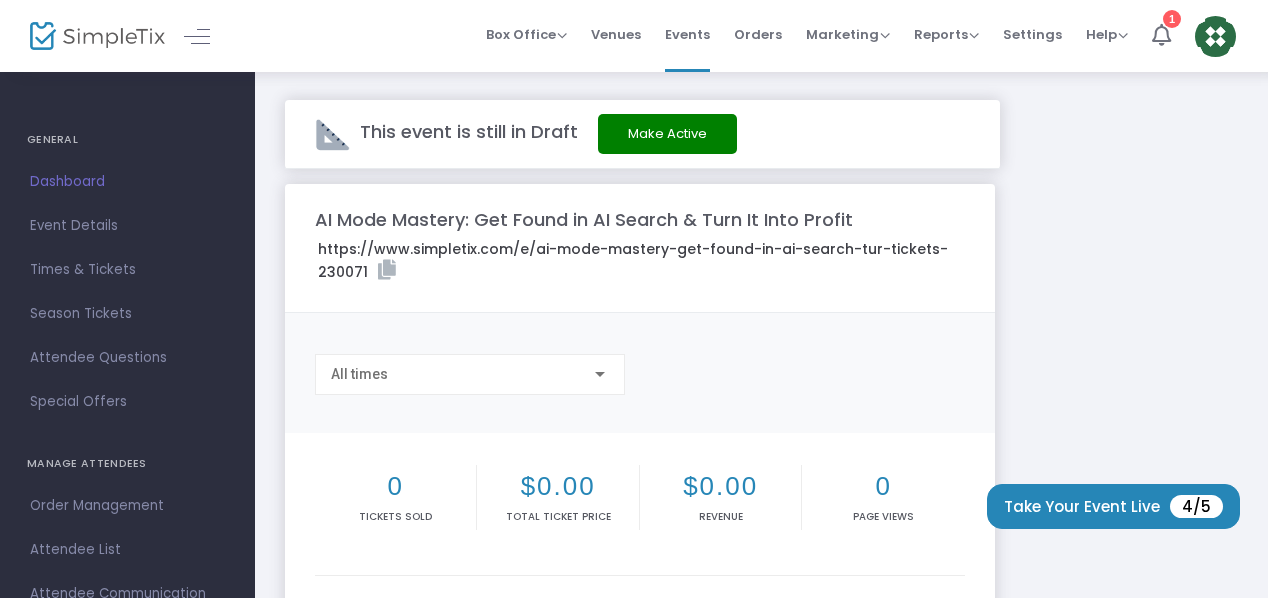 scroll, scrollTop: 382, scrollLeft: 0, axis: vertical 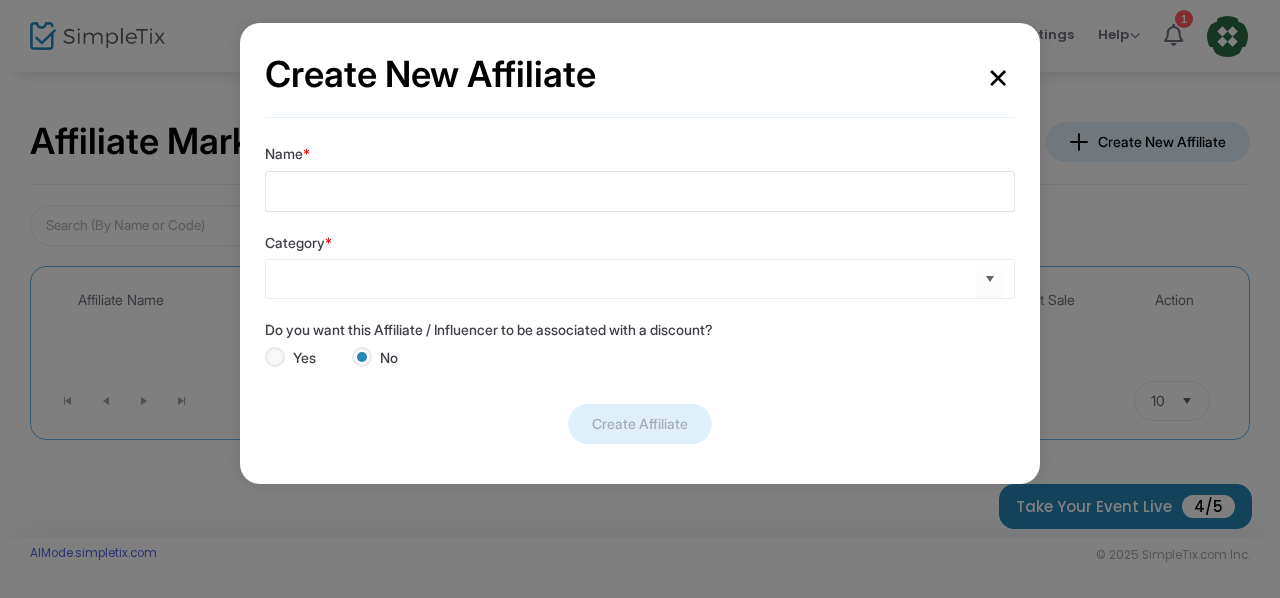 click on "×" 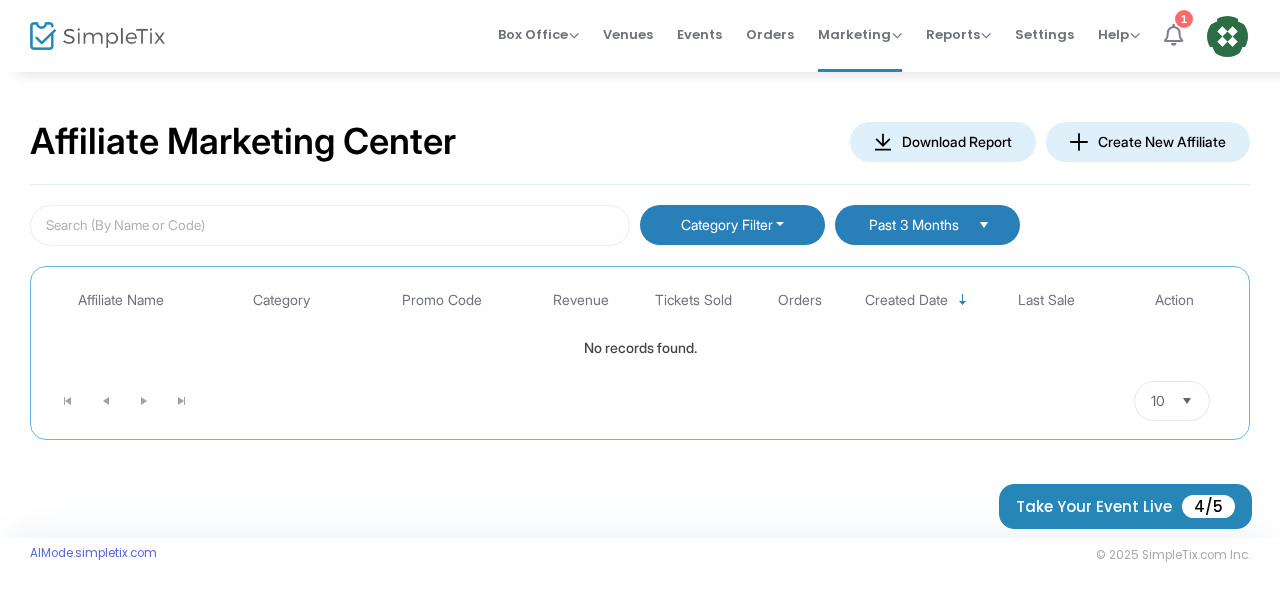 click at bounding box center [1173, 35] 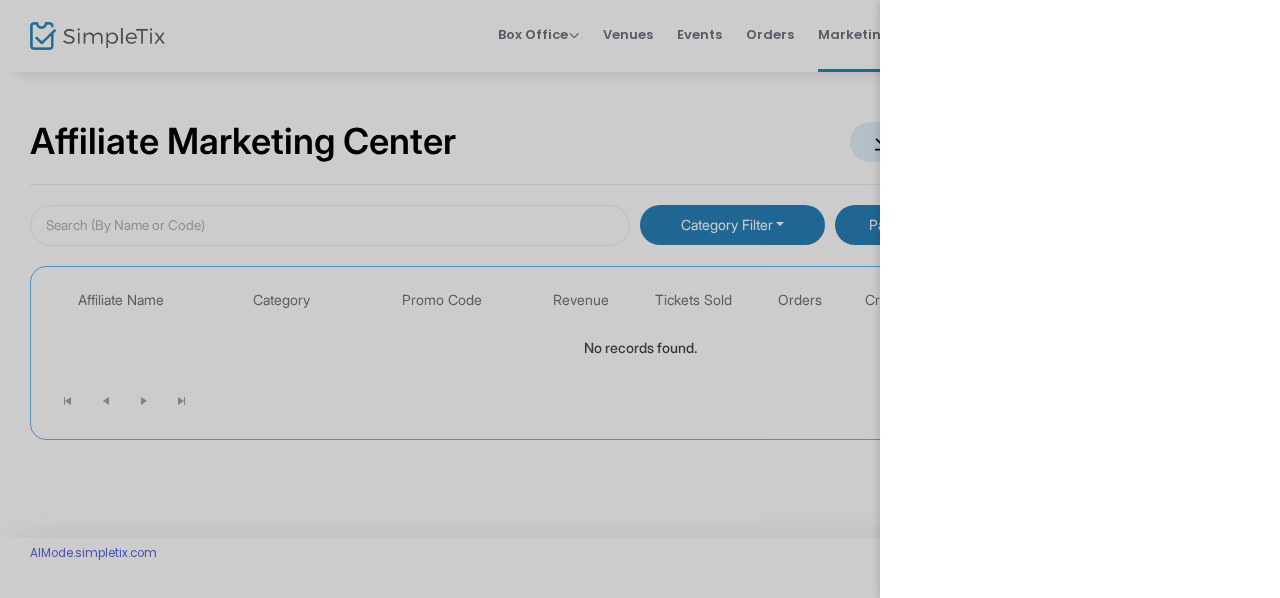 click at bounding box center (640, 299) 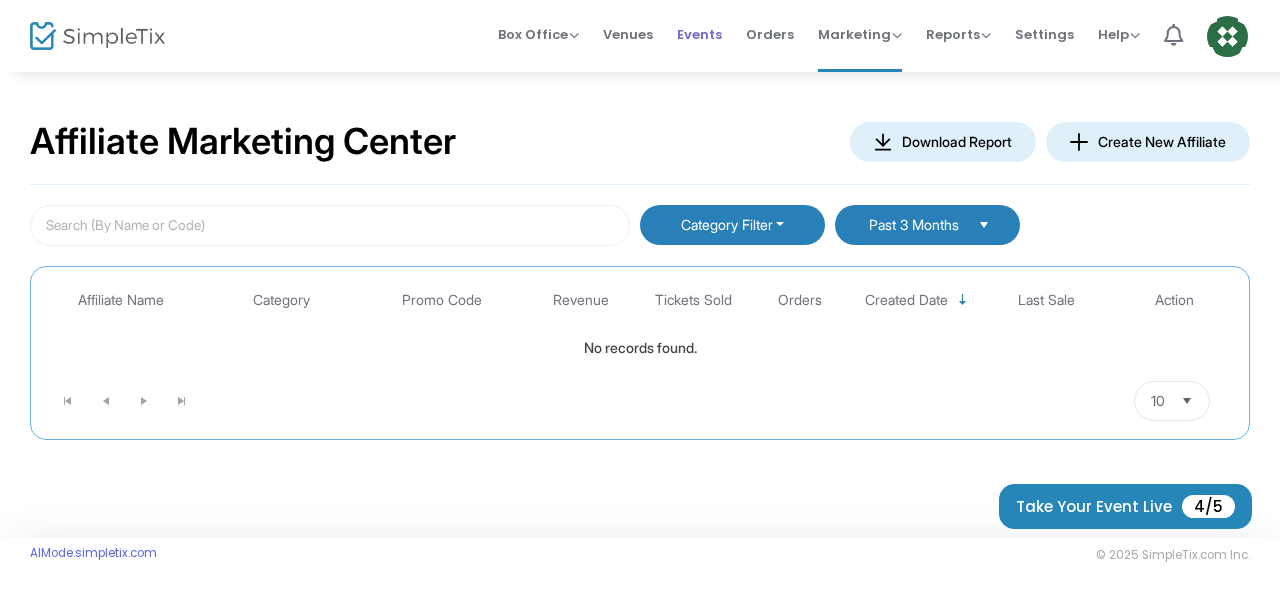 click on "Events" at bounding box center [699, 34] 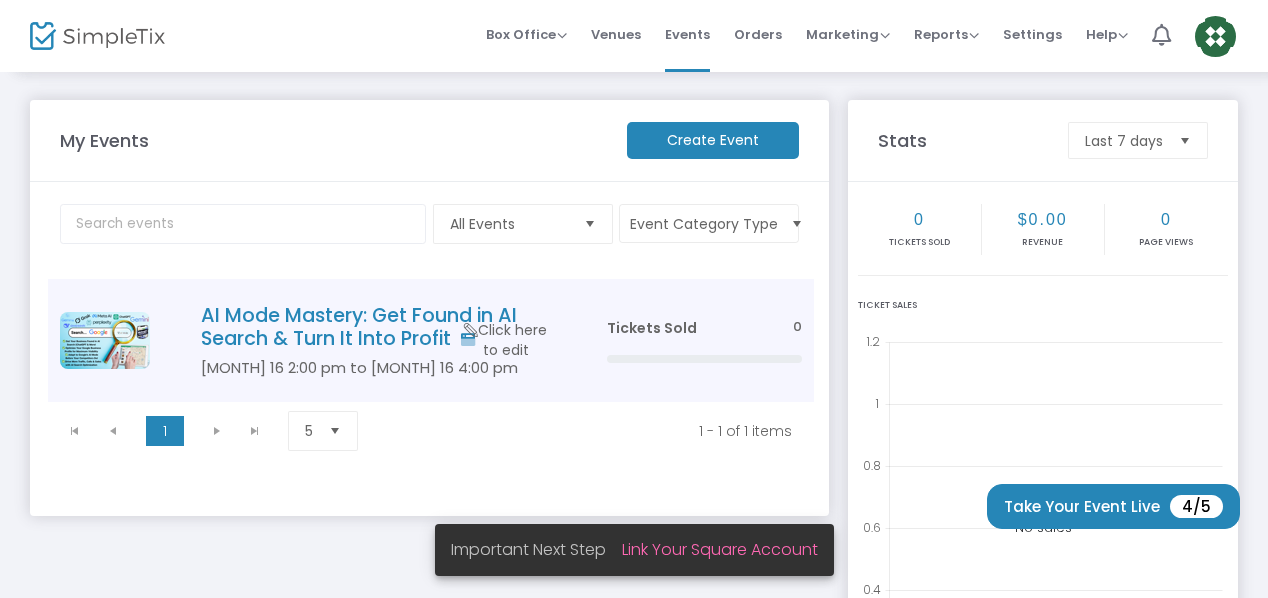 click on "AI Mode Mastery: Get Found in AI Search & Turn It Into Profit" 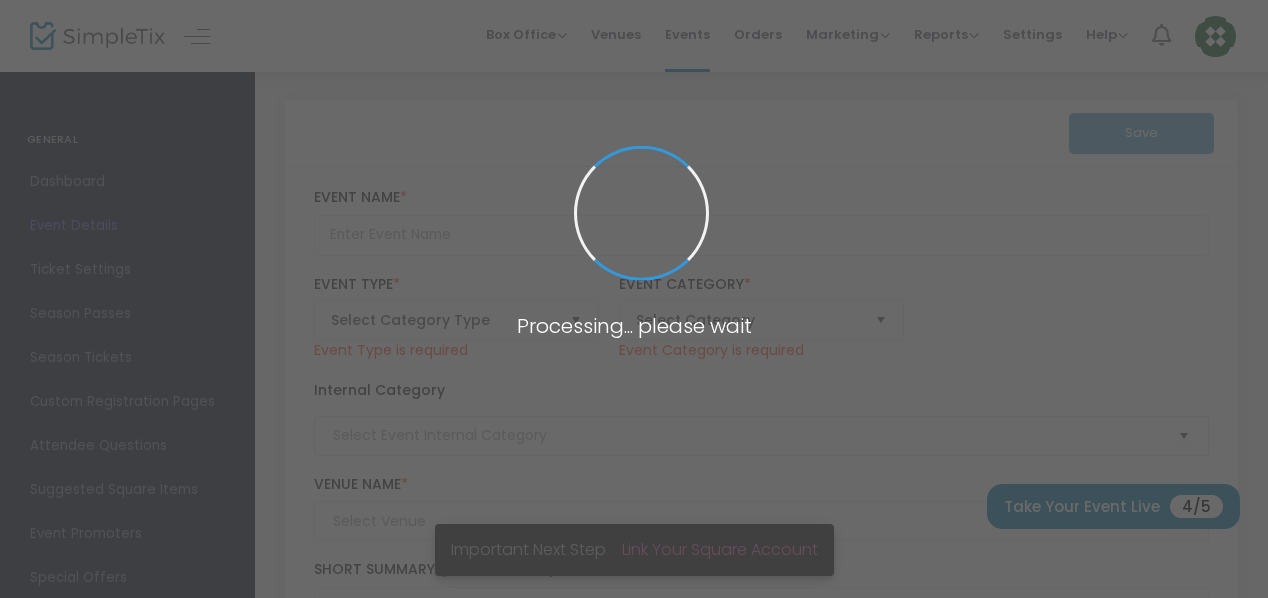 type on "AI Mode Mastery: Get Found in AI Search & Turn It Into Profit" 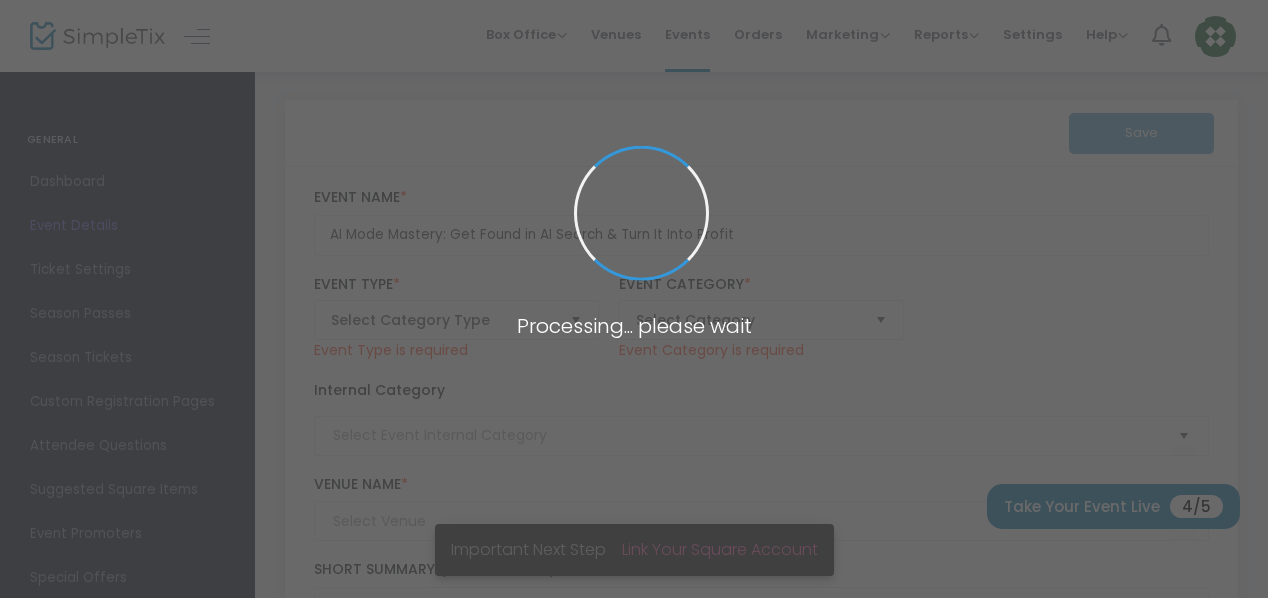type on "AI Mode Mastery Online Event" 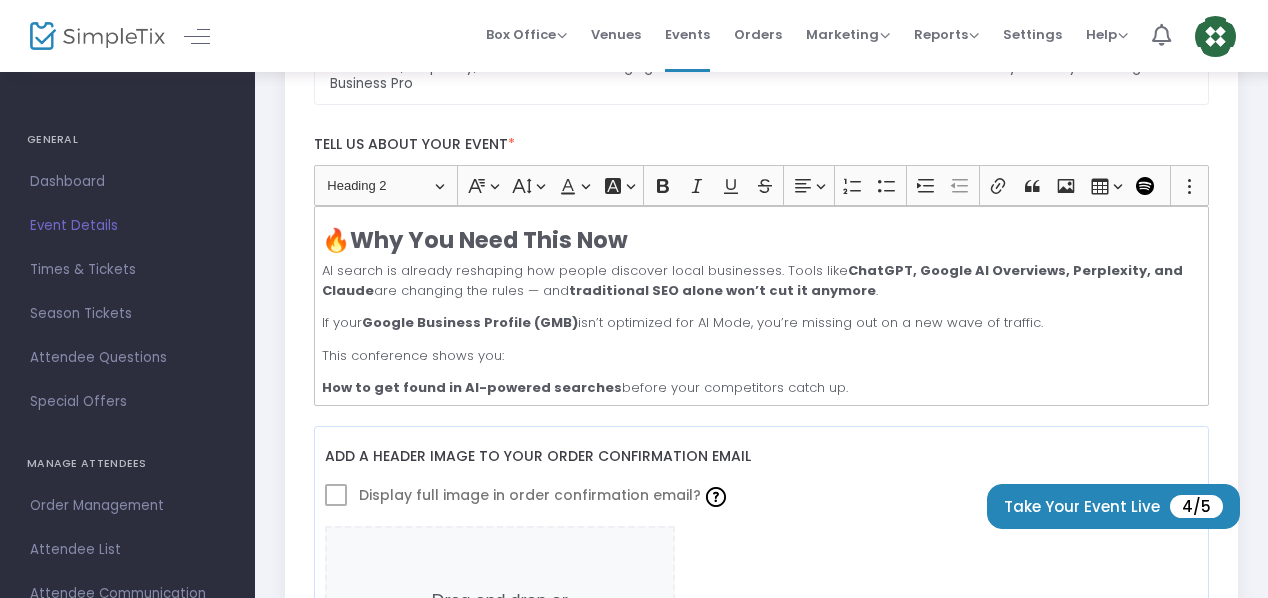 scroll, scrollTop: 500, scrollLeft: 0, axis: vertical 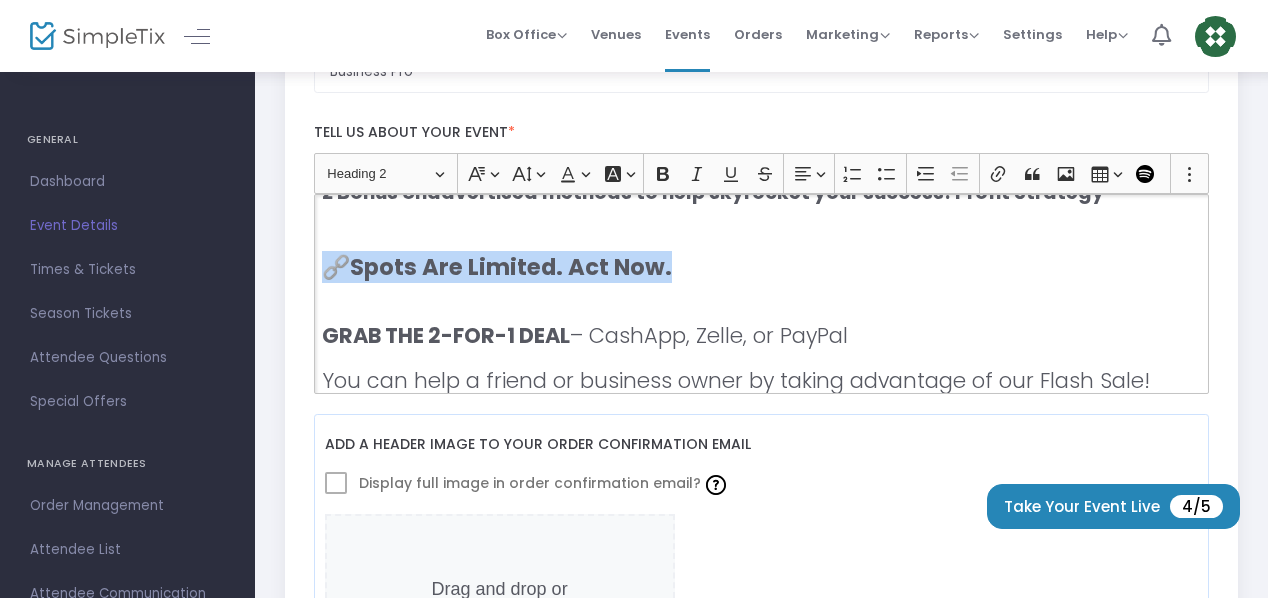 drag, startPoint x: 690, startPoint y: 277, endPoint x: 332, endPoint y: 269, distance: 358.0894 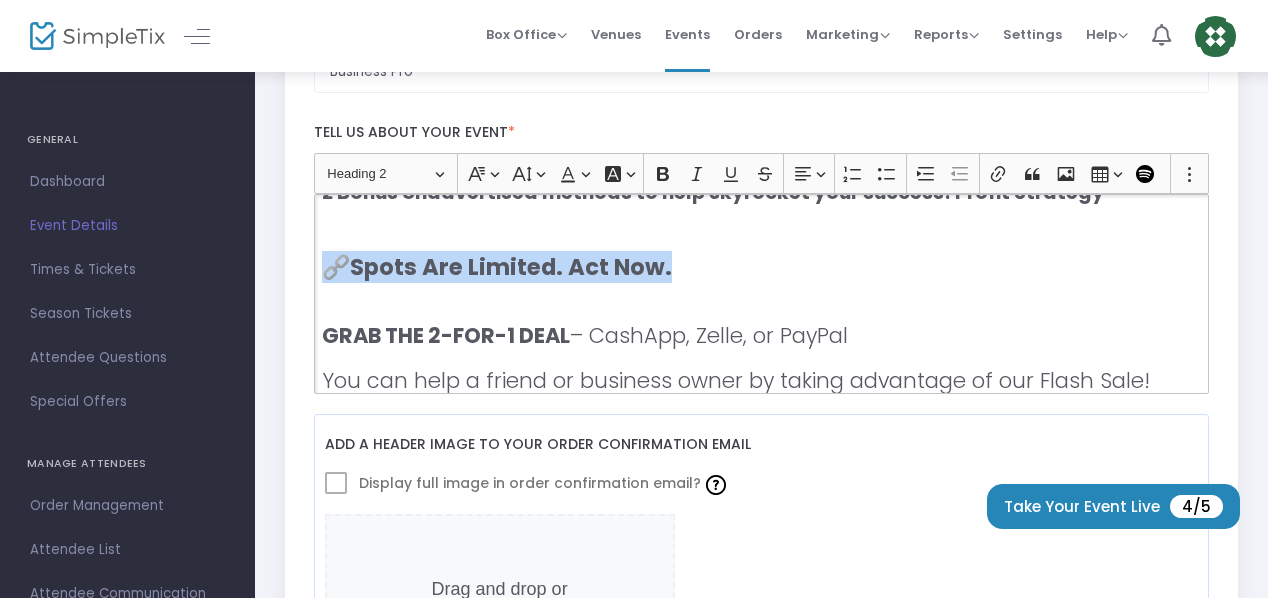 click on "🔗  Spots Are Limited. Act Now." 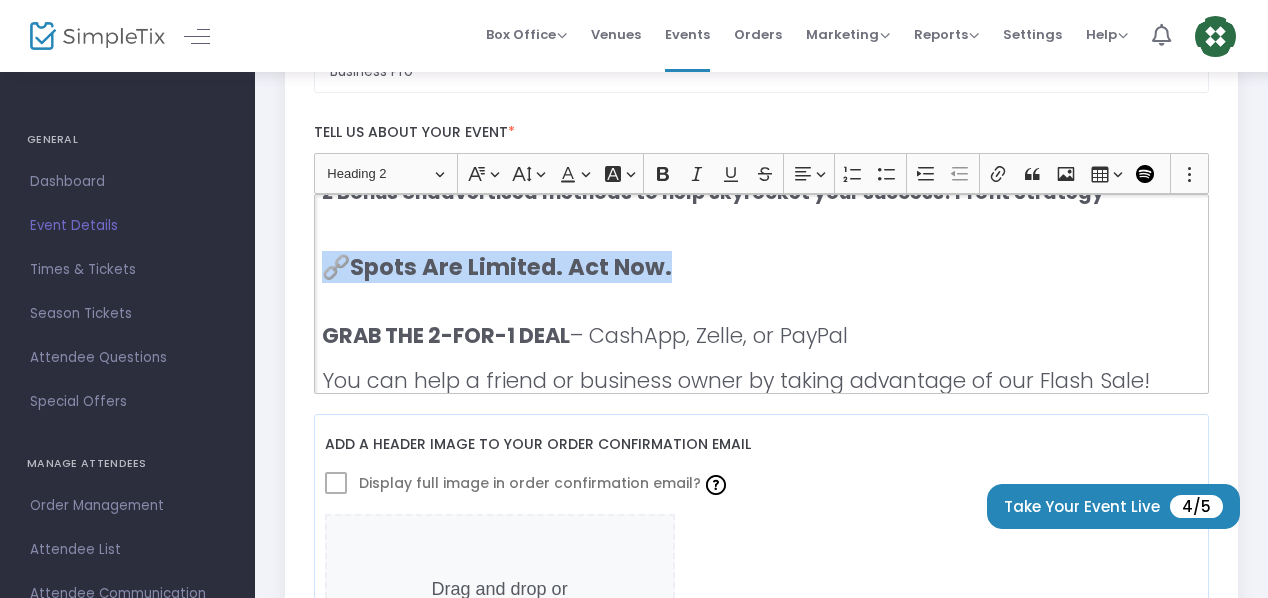 copy on "🔗  Spots Are Limited. Act Now." 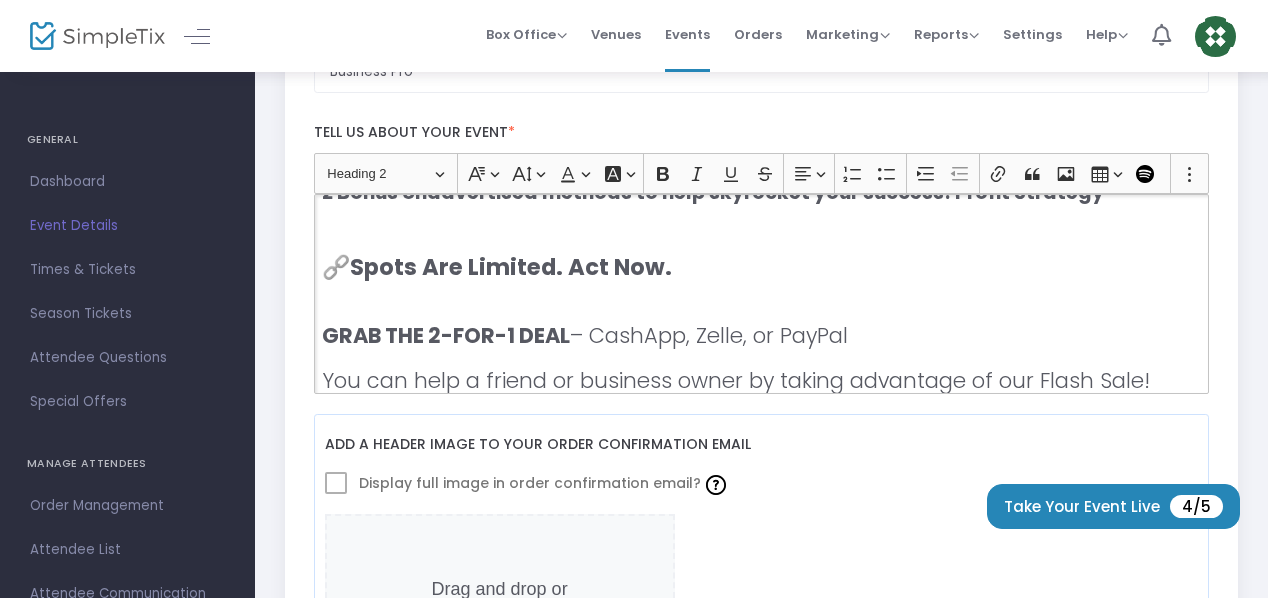click 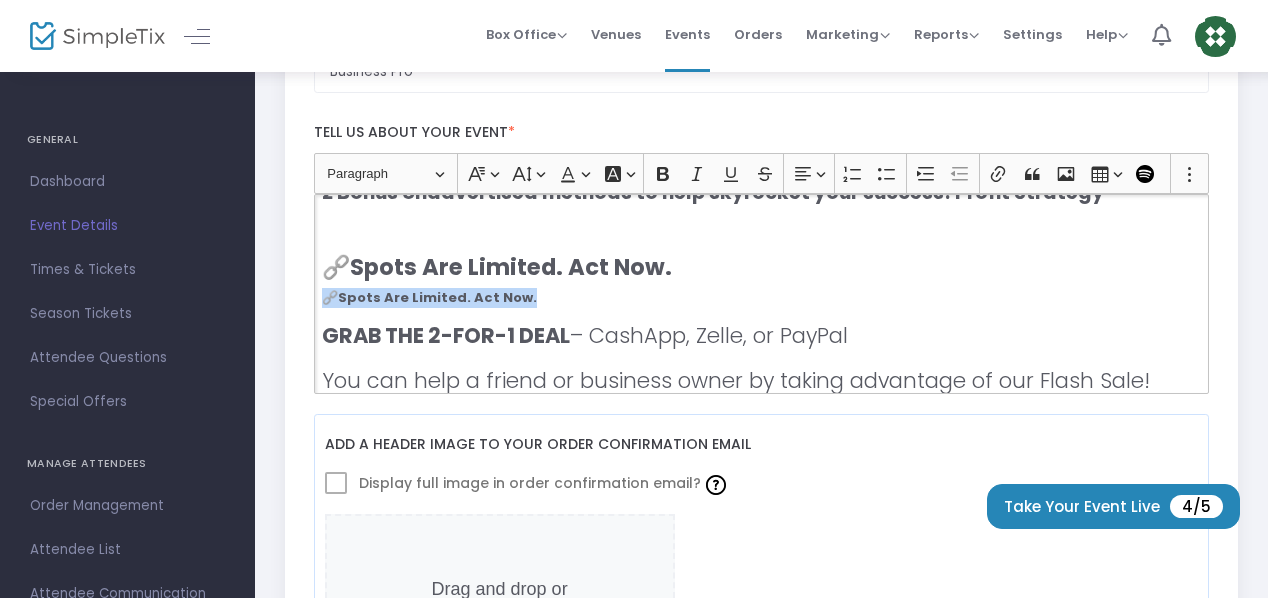 drag, startPoint x: 539, startPoint y: 295, endPoint x: 330, endPoint y: 301, distance: 209.0861 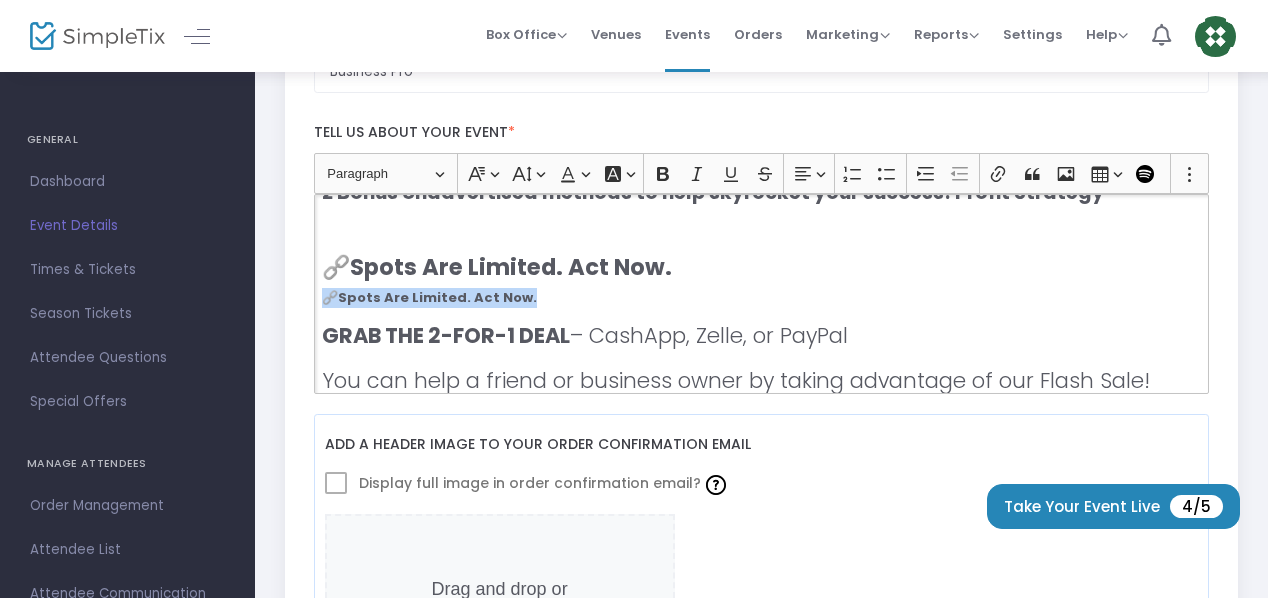 click on "🔗  Spots Are Limited. Act Now." 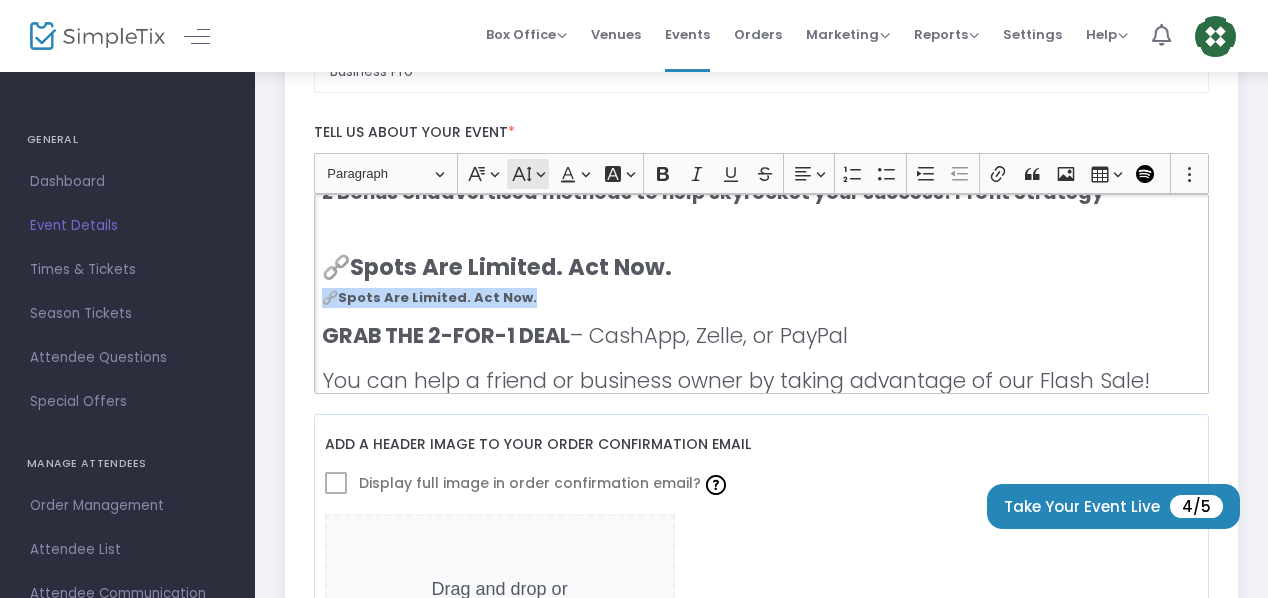 click on "Font Size Font Size" 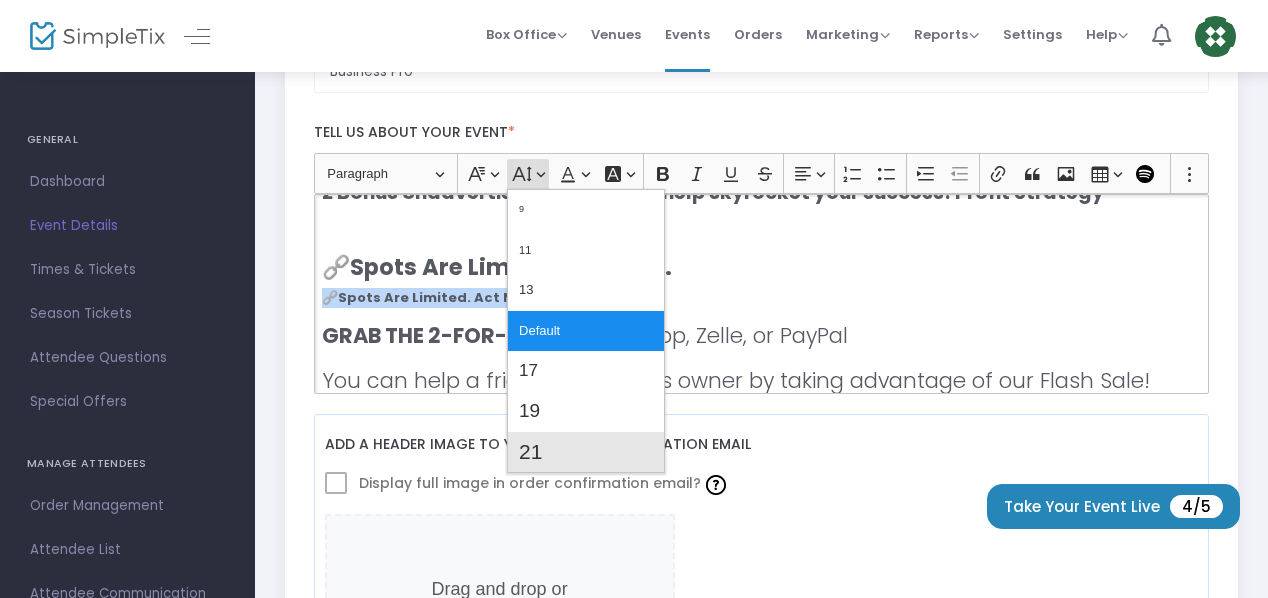 click on "21" at bounding box center (530, 452) 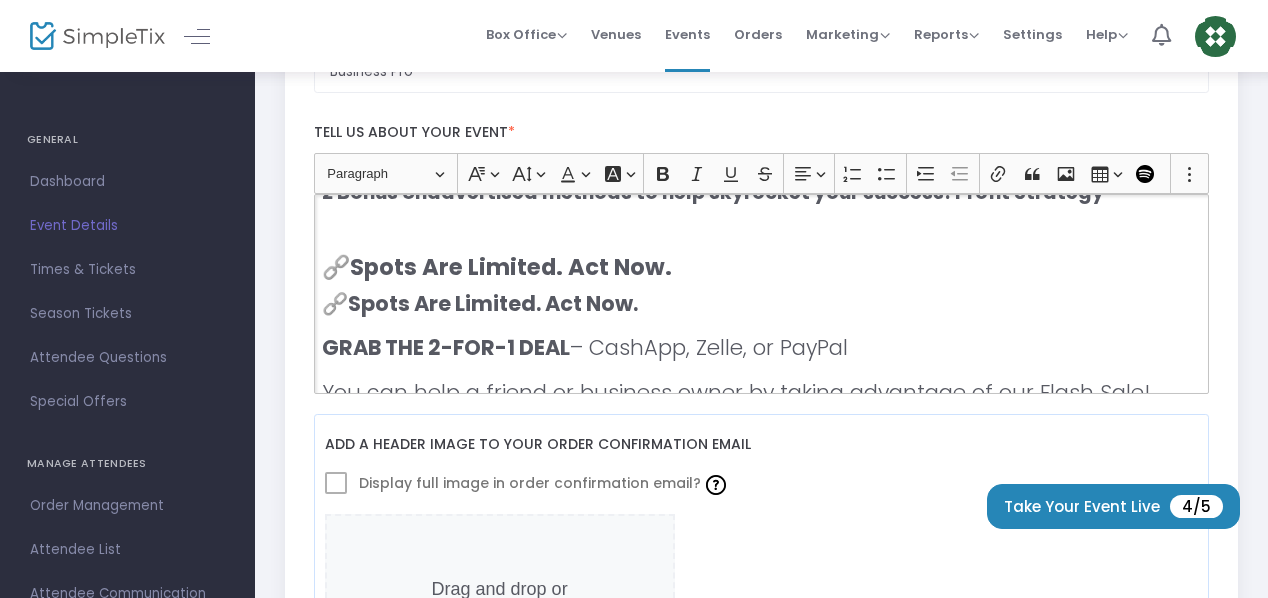 click on "Spots Are Limited. Act Now." 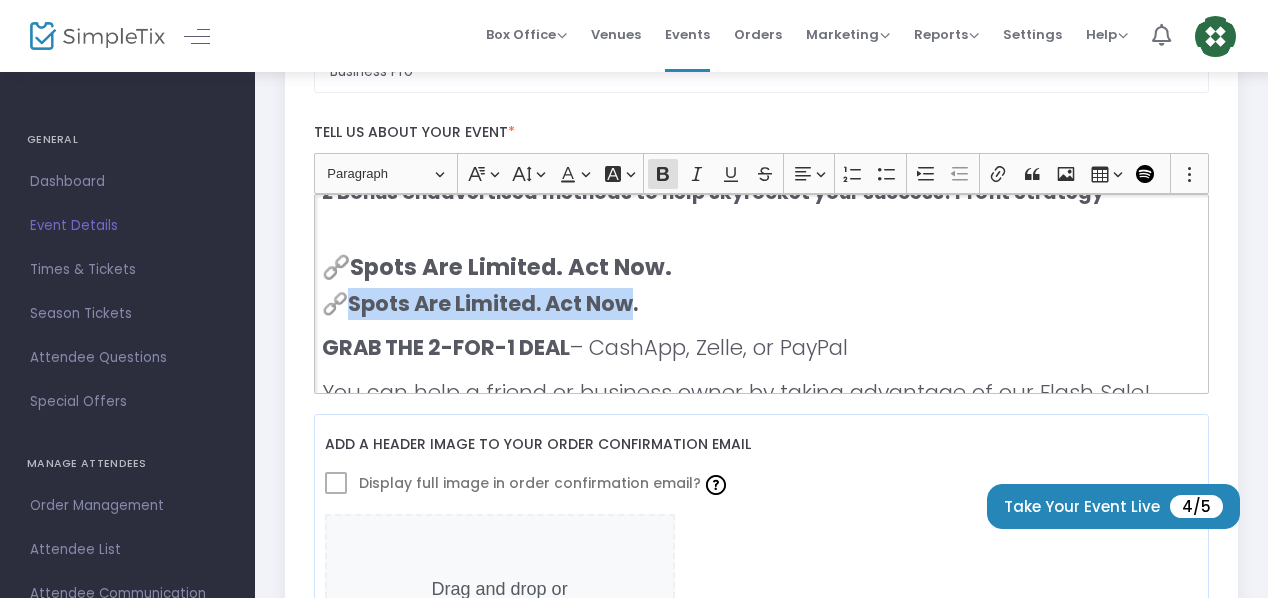 drag, startPoint x: 360, startPoint y: 298, endPoint x: 642, endPoint y: 306, distance: 282.11346 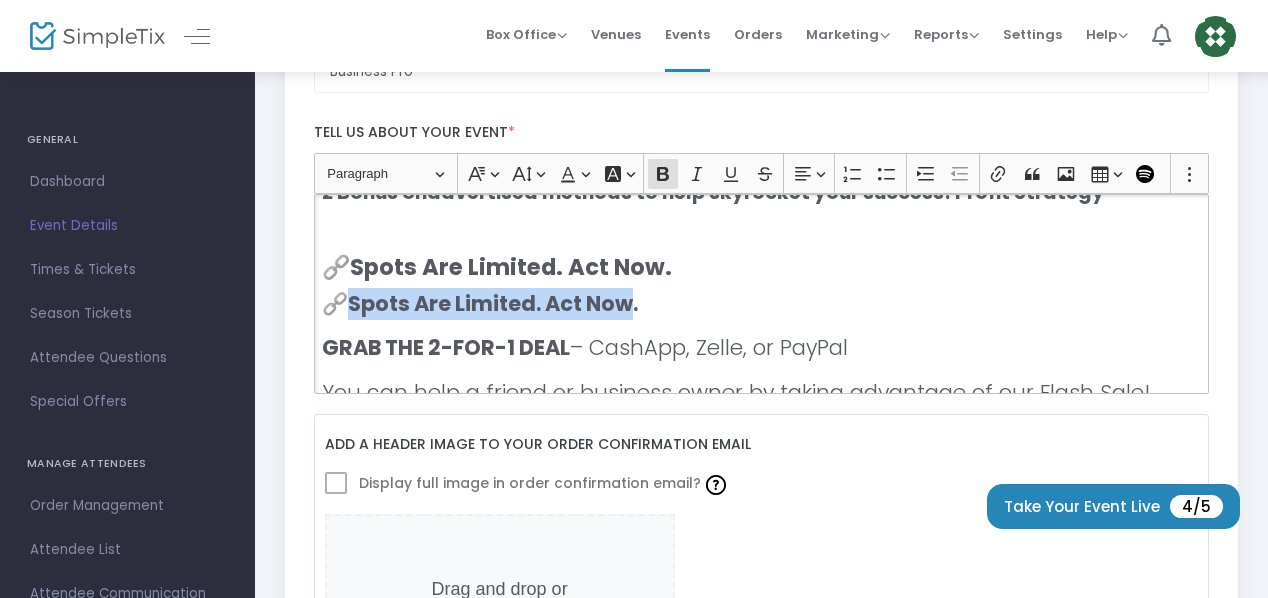 click on "Spots Are Limited. Act Now." 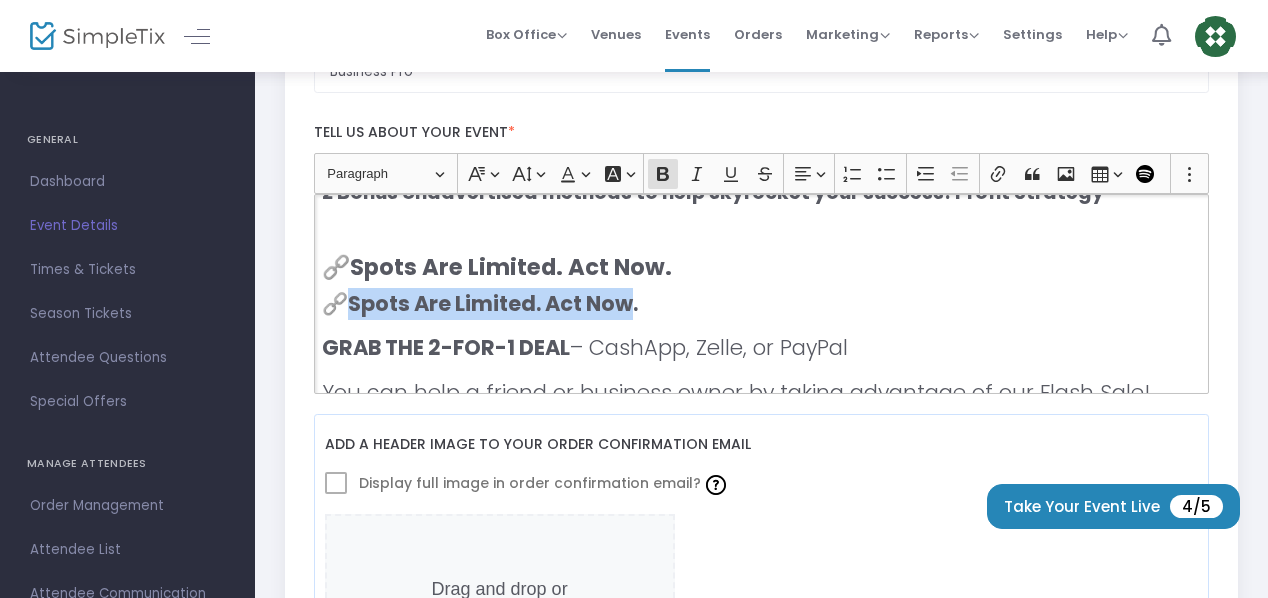 type 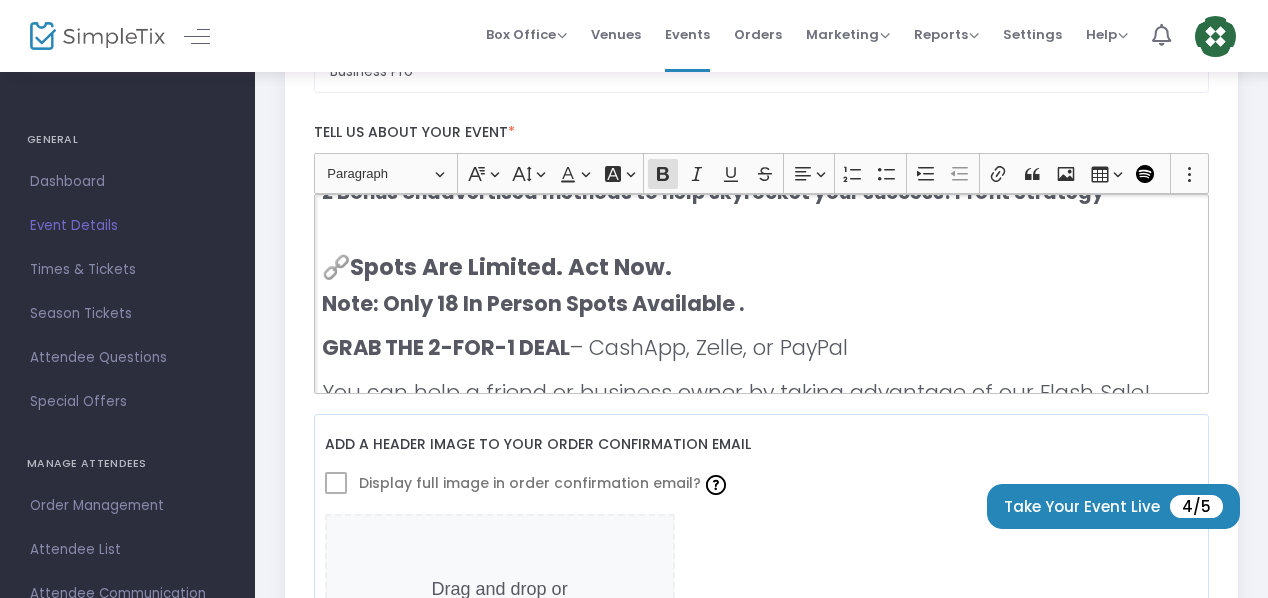scroll, scrollTop: 1100, scrollLeft: 0, axis: vertical 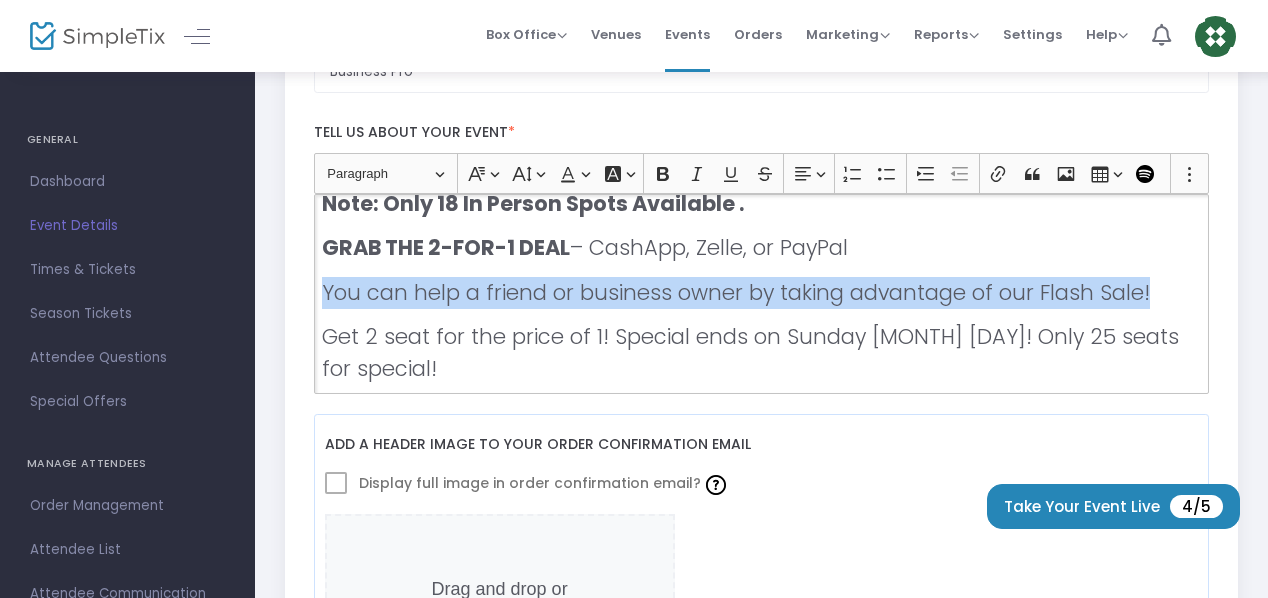 drag, startPoint x: 320, startPoint y: 287, endPoint x: 1174, endPoint y: 297, distance: 854.05853 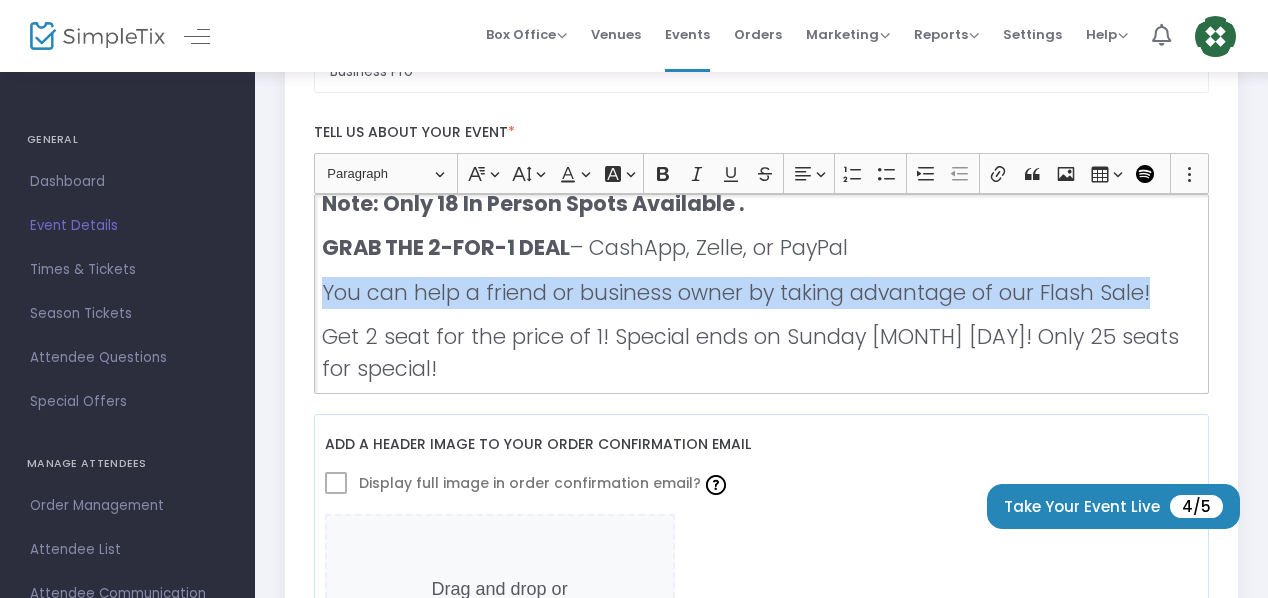 click on "🔥 Why You Need This Now AI search is already reshaping how people discover local businesses. Tools like ChatGPT, Google AI Overviews, Perplexity, and Claude are changing the rules — and traditional SEO alone won’t cut it anymore. If your Google Business Profile (GMB) isn’t optimized for AI Mode, you’re missing out on a new wave of traffic. This conference shows you: How to get found in AI-powered searches before your competitors catch up. How to turn this skill into cash by offering “AI Search Optimization” as a service to other businesses. How to stay visible and profitable in a future where AI decides who gets seen online. 👉 The businesses that learn this now will win more leads, visibility, and income — and those who wait will fall behind. 📋 Agenda Preview: What You’ll Learn ✅ How AI Search Works Understand how ChatGPT, Google’s AI Overviews, and other LLMs pull business info — and why your GMBP needs to be ready. ✅ AI Optimization for GMB ✅ ✅ ✅ ." 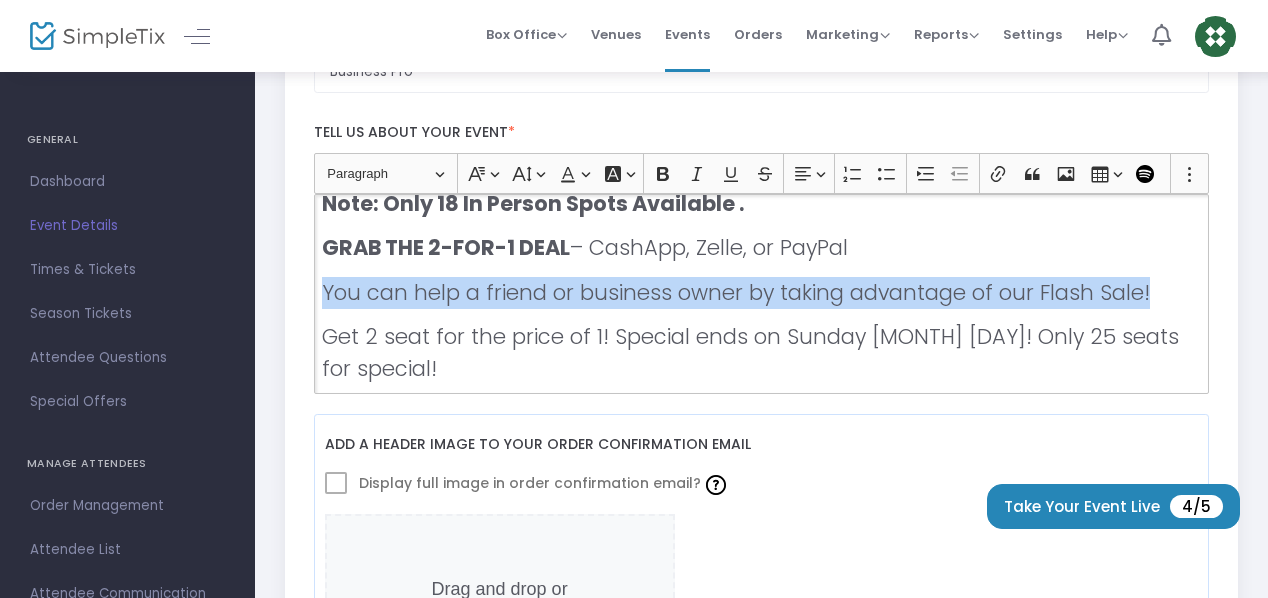copy on "You can help a friend or business owner by taking advantage of our Flash Sale!" 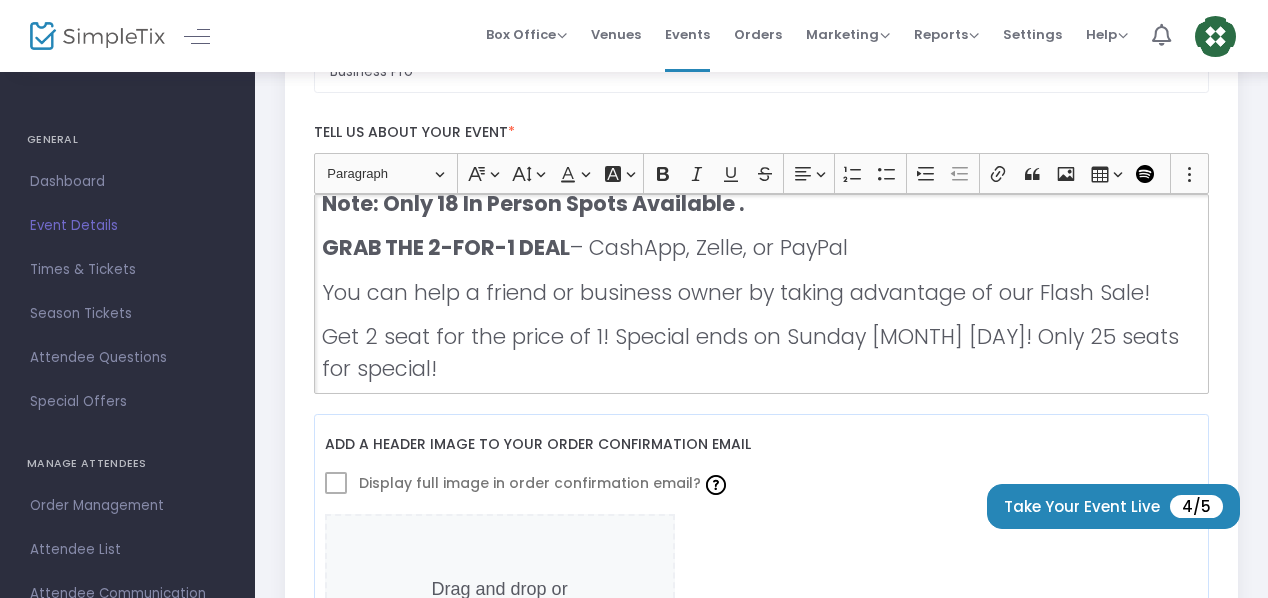 click on "Note: Only 18 In Person Spots Available ." 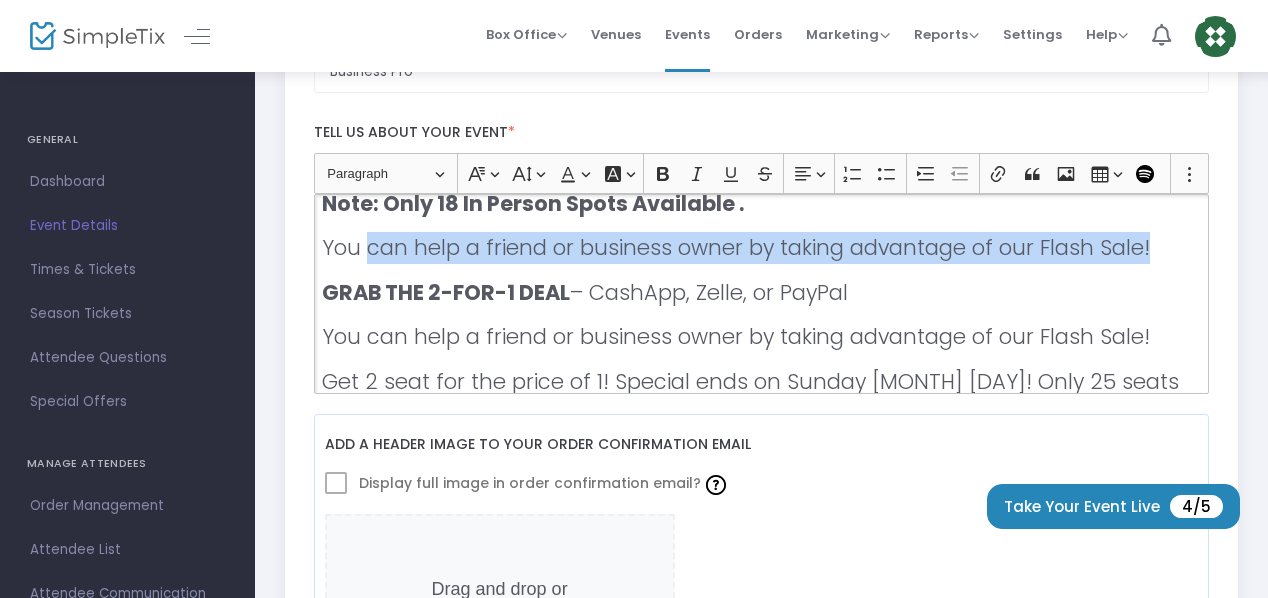 drag, startPoint x: 366, startPoint y: 241, endPoint x: 1146, endPoint y: 254, distance: 780.10834 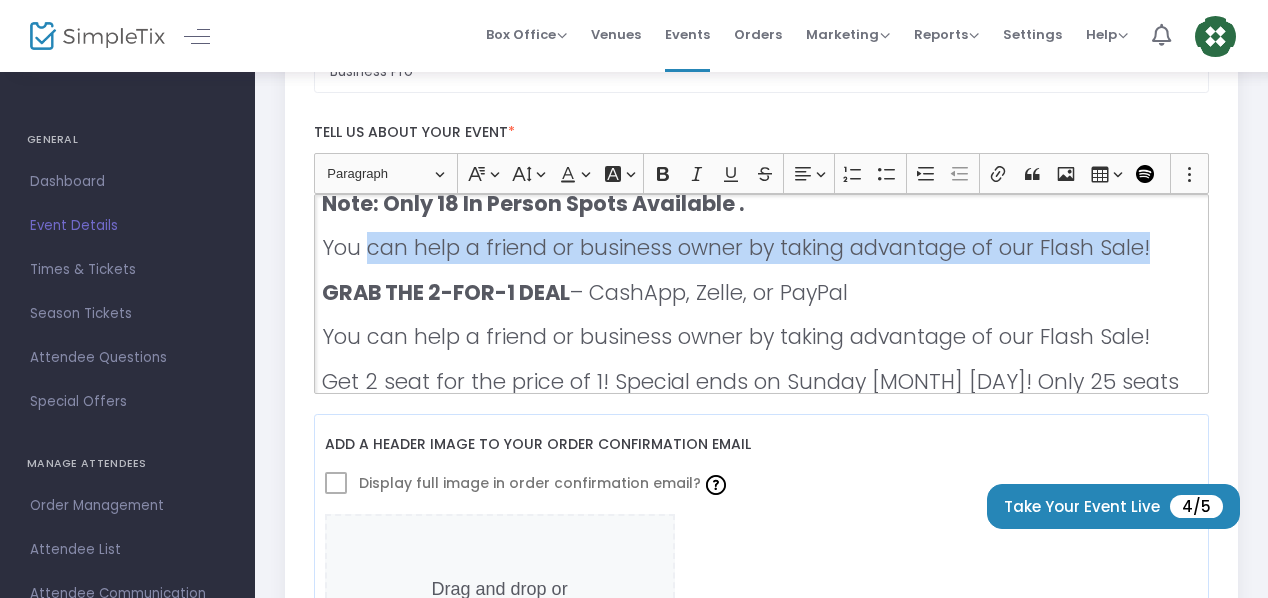 click on "You can help a friend or business owner by taking advantage of our Flash Sale!" 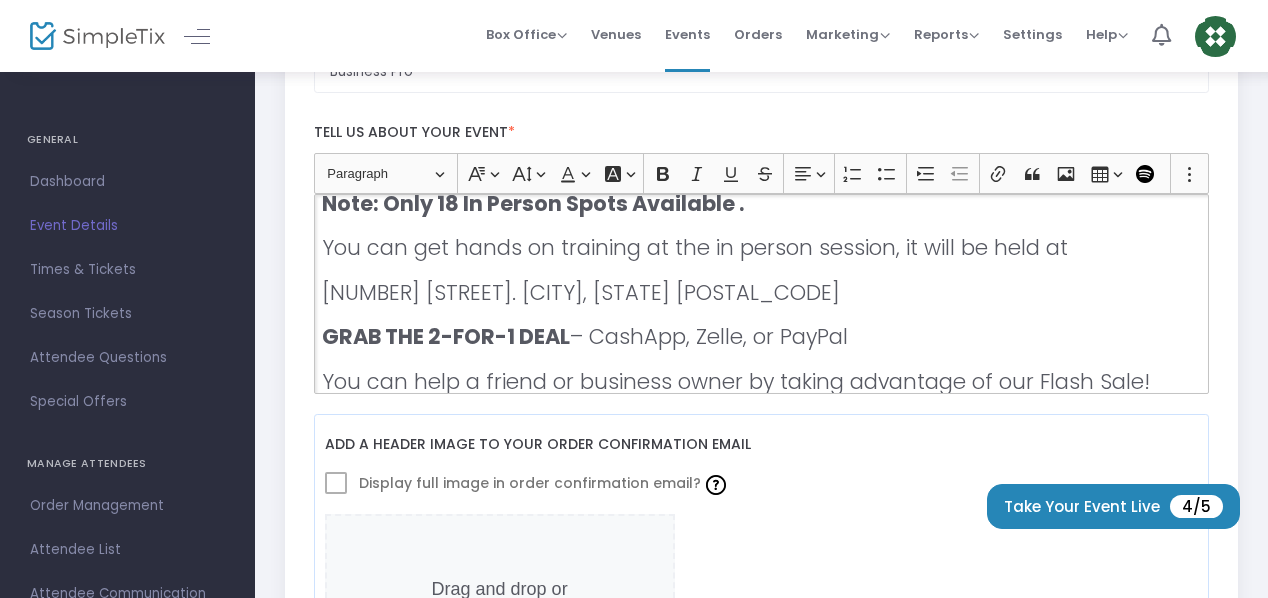 click on "You can get hands on training at the in person session, it will be held at" 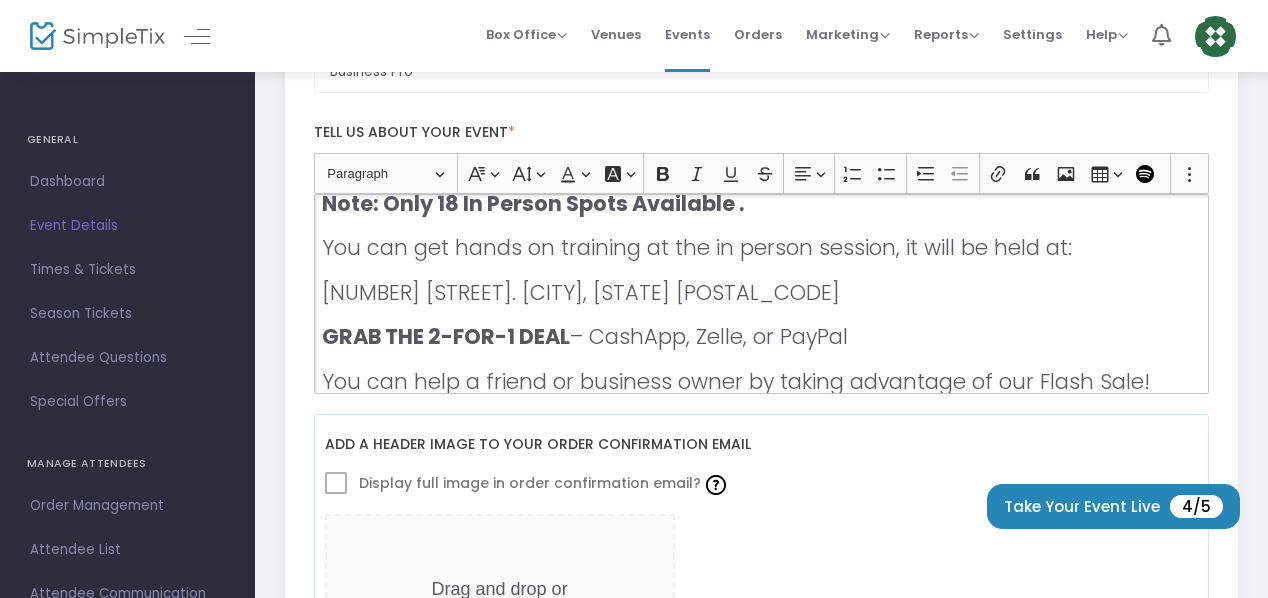 click on "100 Genesee St. Waukegan, IL 60085" 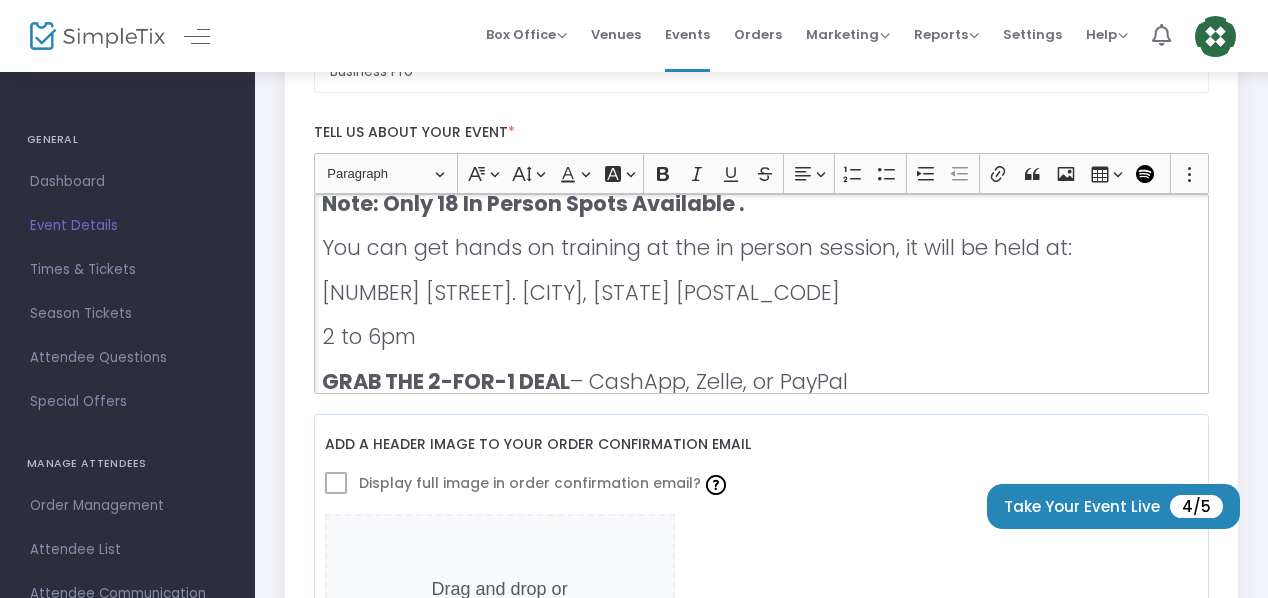 click on "100 Genesee St. Waukegan, IL 60085" 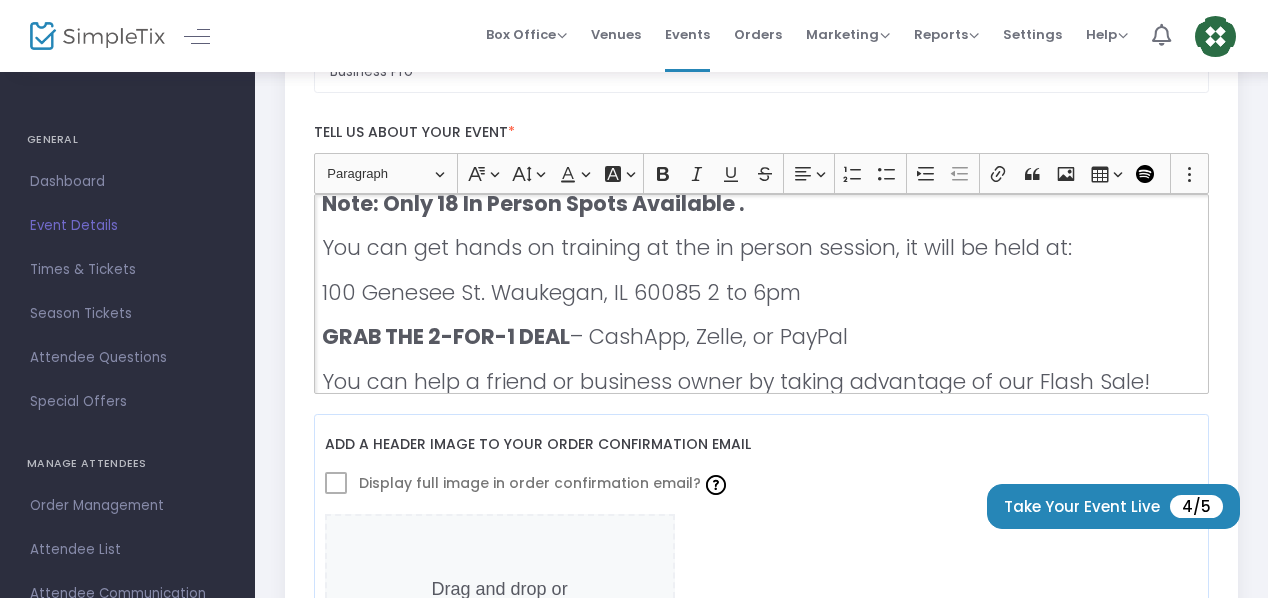 click on "100 Genesee St. Waukegan, IL 60085 2 to 6pm" 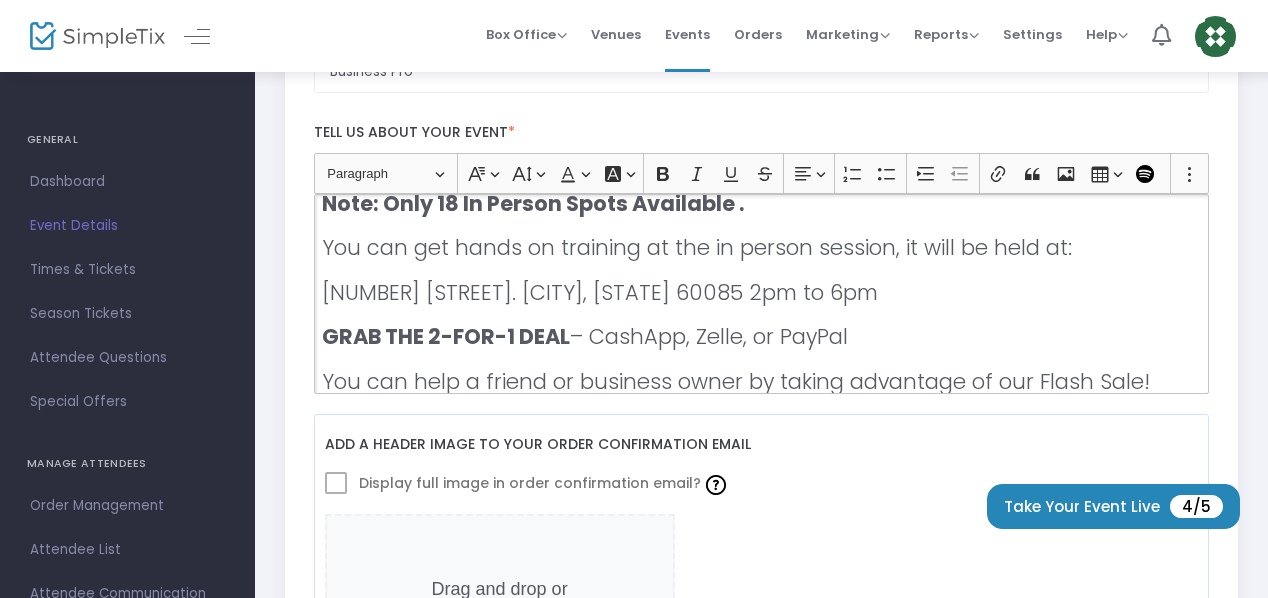 click on "100 Genesee St. Waukegan, IL 60085 2pm to 6pm" 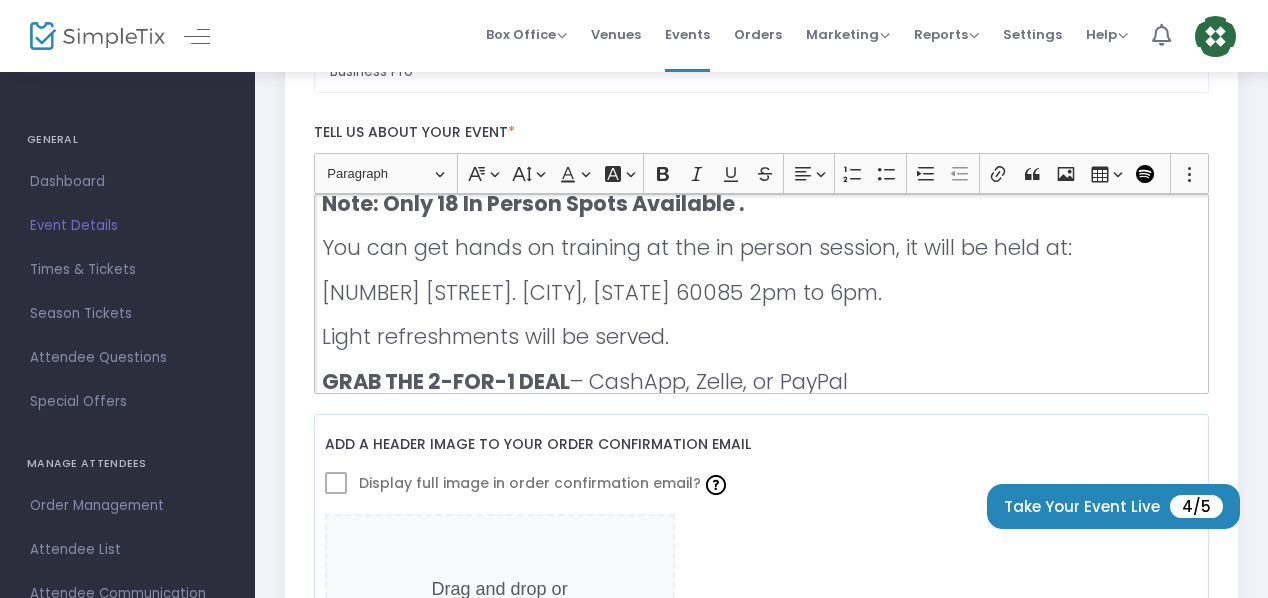 click on "GRAB THE 2-FOR-1 DEAL  – CashApp, Zelle, or PayPal" 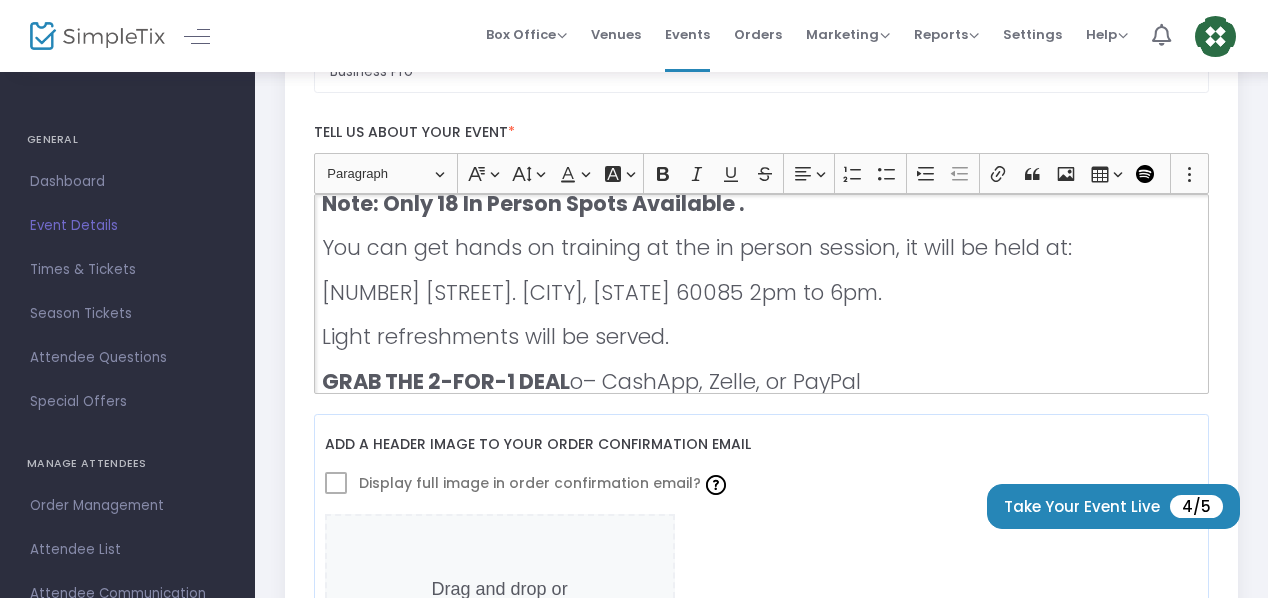 scroll, scrollTop: 1102, scrollLeft: 0, axis: vertical 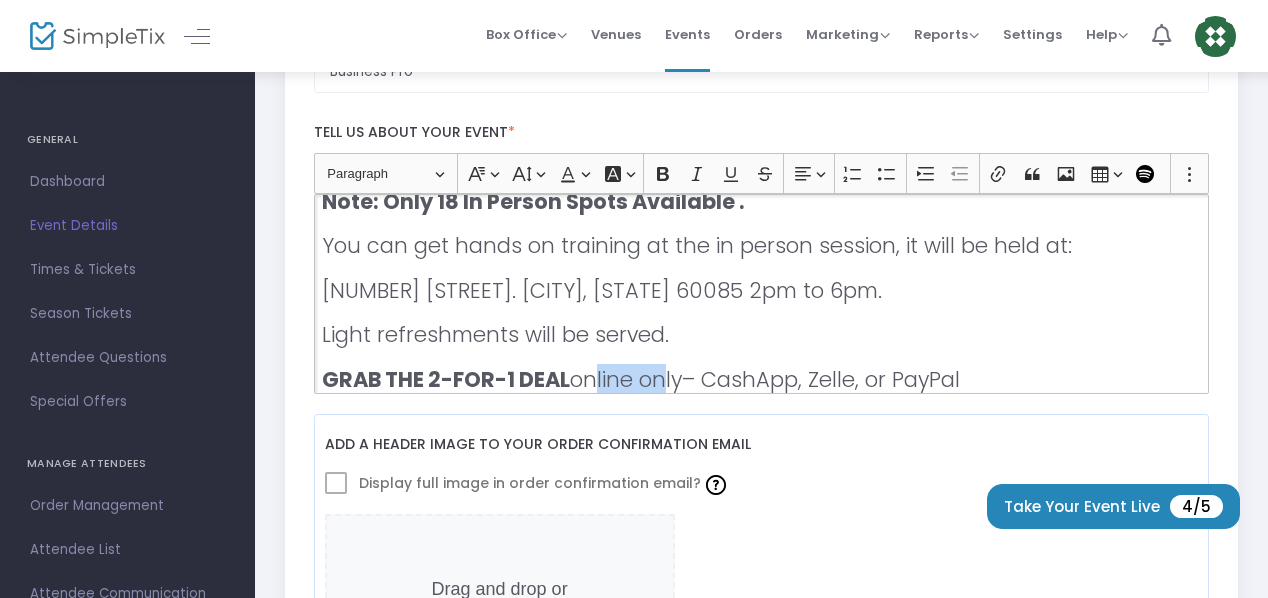 drag, startPoint x: 588, startPoint y: 377, endPoint x: 665, endPoint y: 377, distance: 77 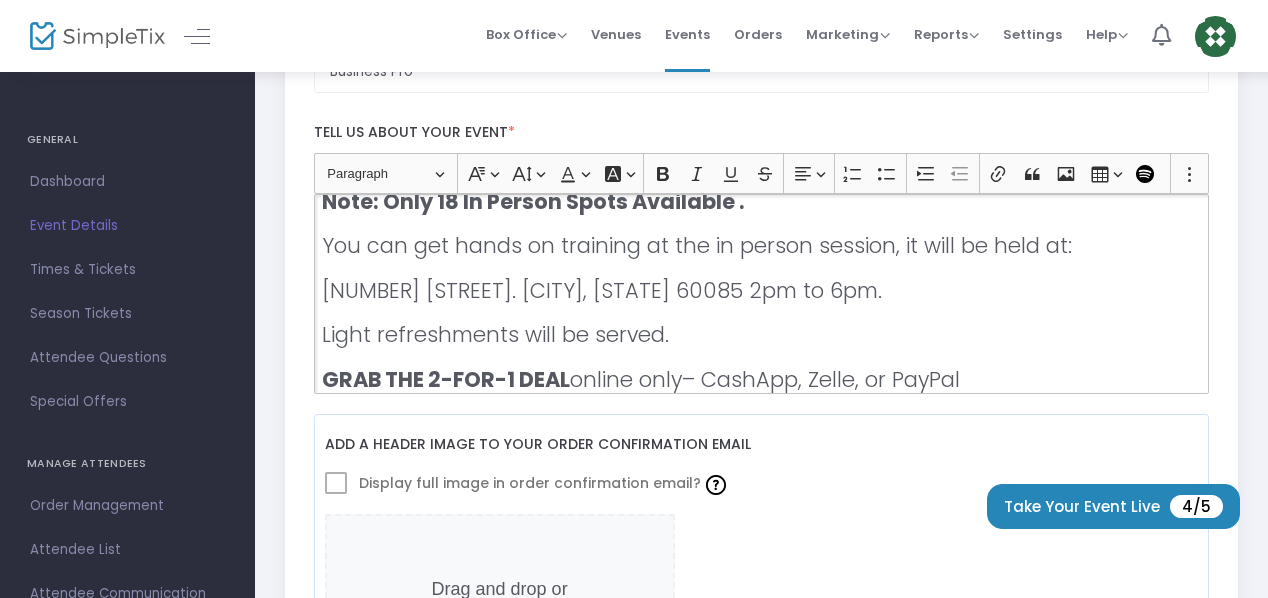 click on "GRAB THE 2-FOR-1 DEAL  online only– CashApp, Zelle, or PayPal" 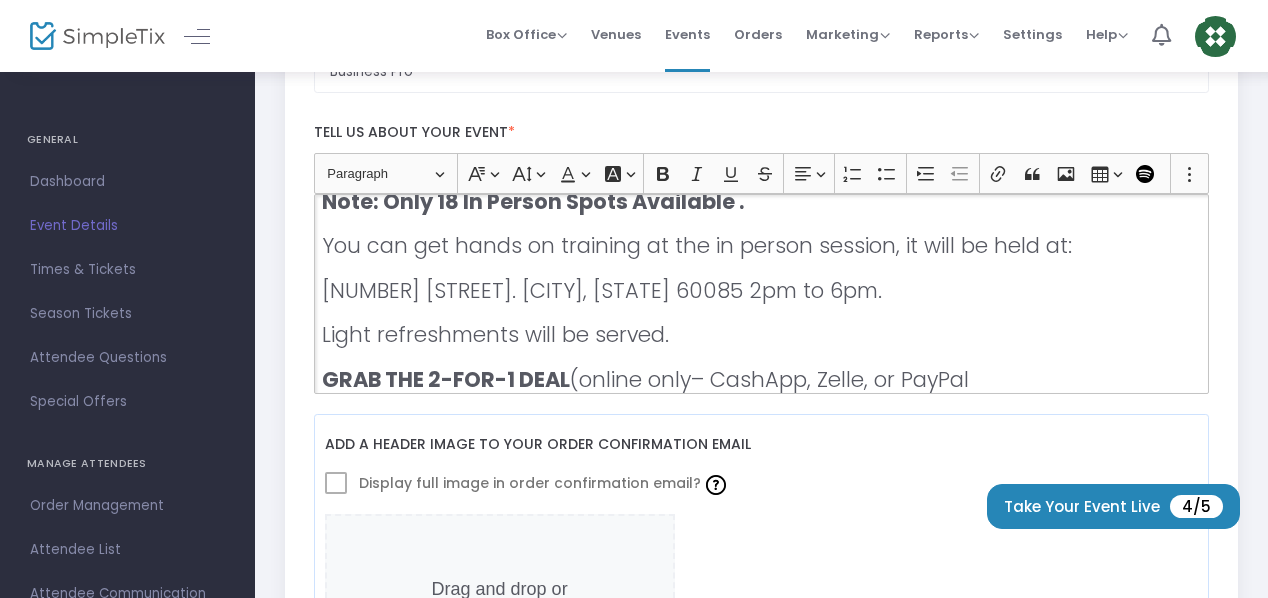 click on "GRAB THE 2-FOR-1 DEAL  (online only– CashApp, Zelle, or PayPal" 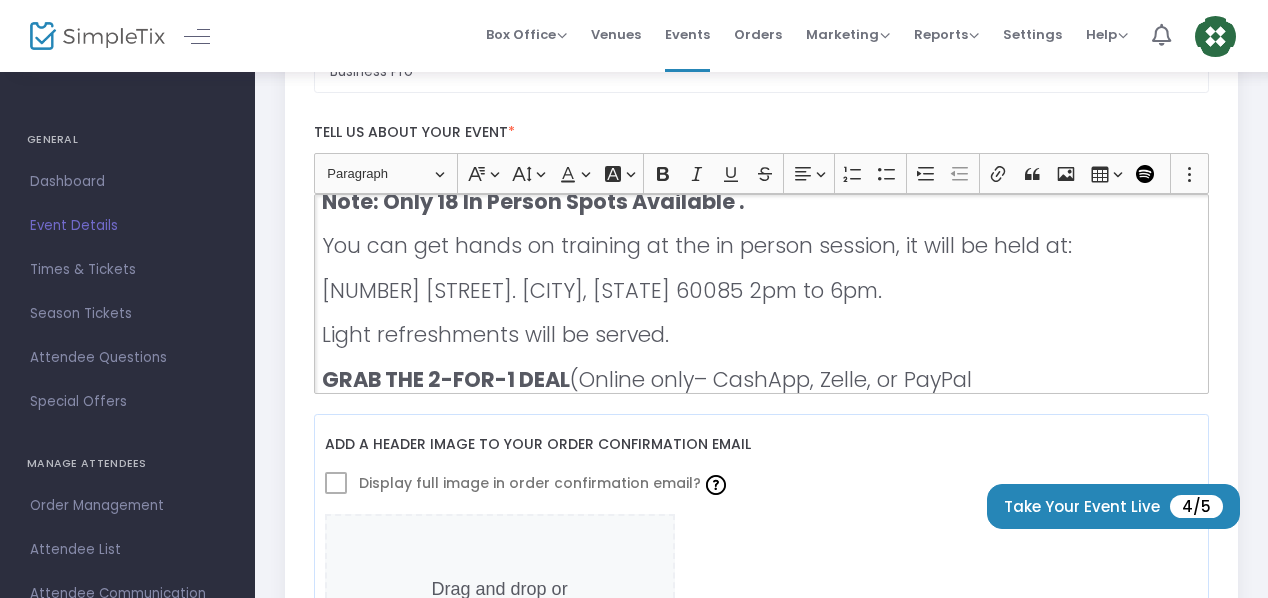 click on "GRAB THE 2-FOR-1 DEAL  (Online only– CashApp, Zelle, or PayPal" 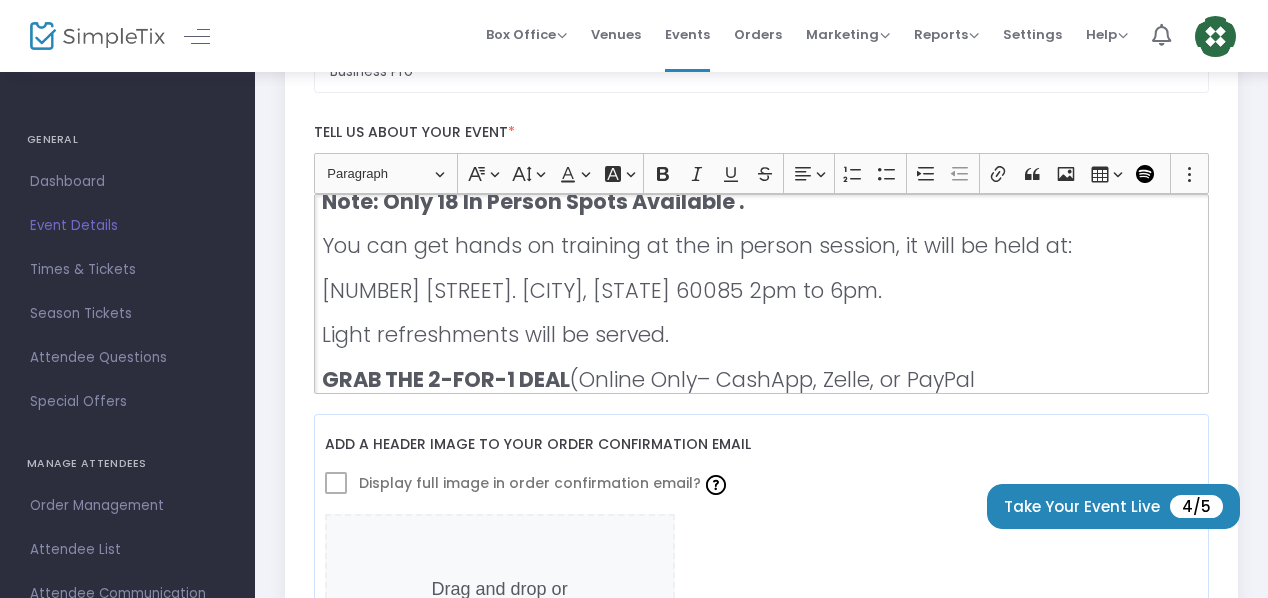 click on "GRAB THE 2-FOR-1 DEAL  (Online Only– CashApp, Zelle, or PayPal" 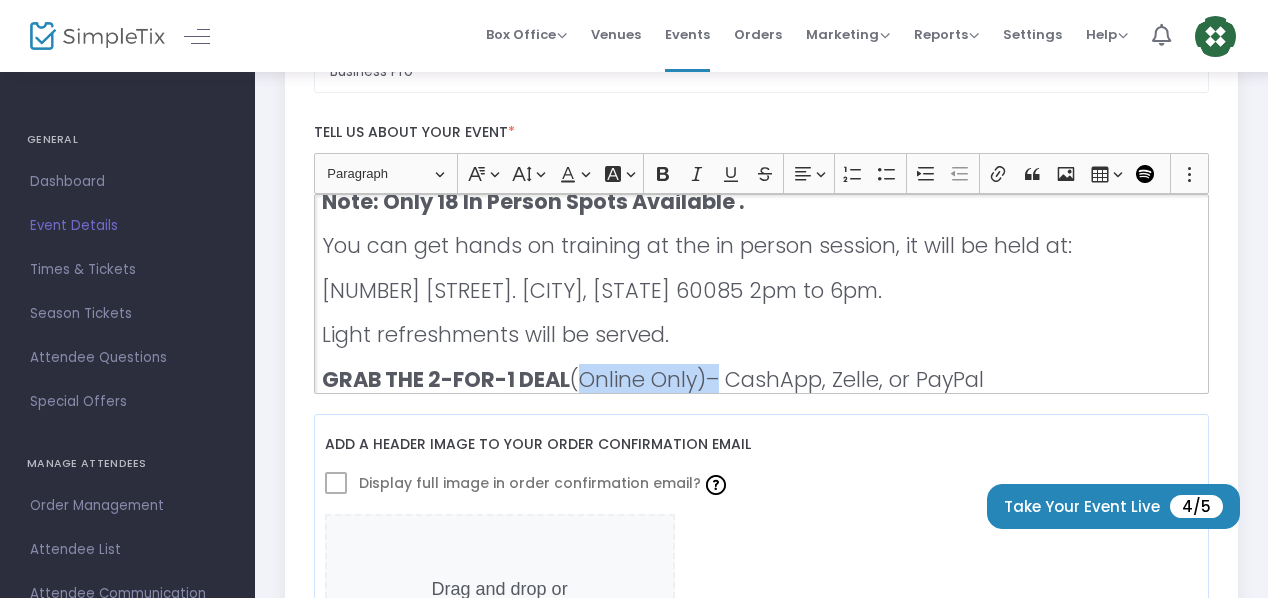 drag, startPoint x: 711, startPoint y: 368, endPoint x: 580, endPoint y: 369, distance: 131.00381 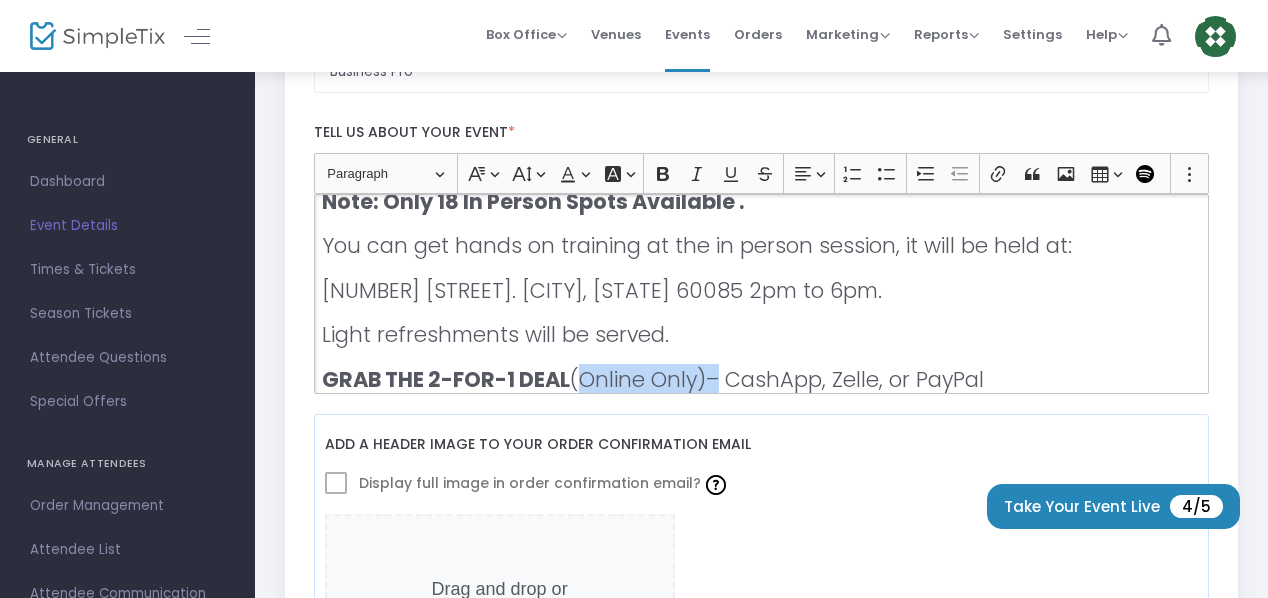 click on "GRAB THE 2-FOR-1 DEAL  (Online Only)– CashApp, Zelle, or PayPal" 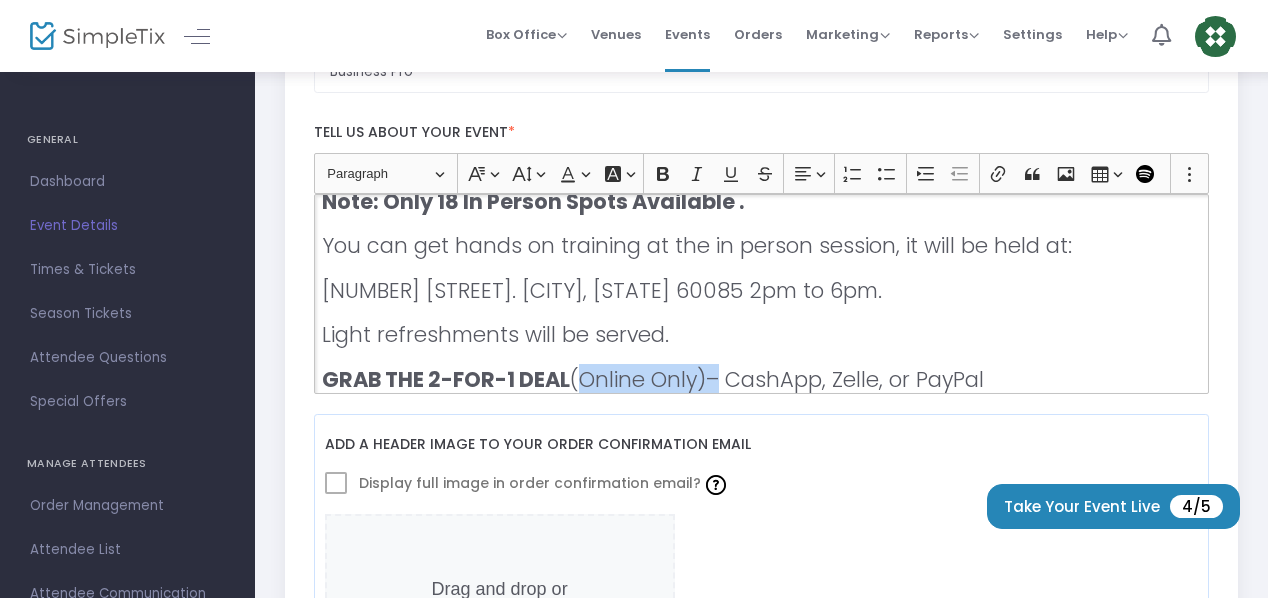 copy on "(Online Only)" 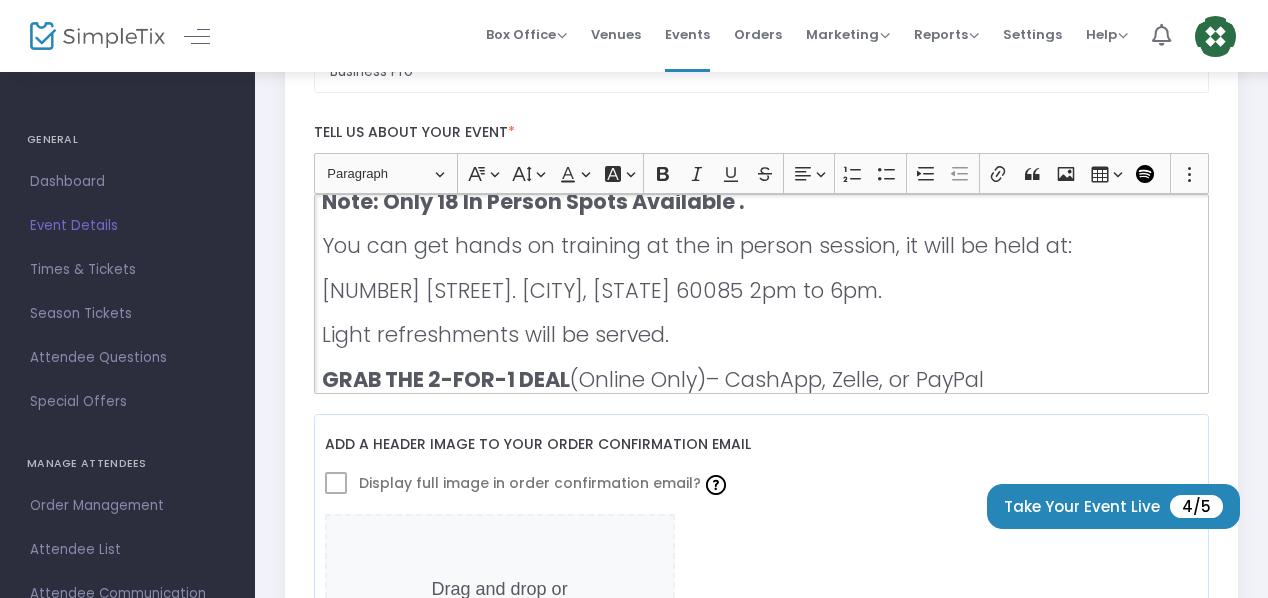 click on "Light refreshments will be served." 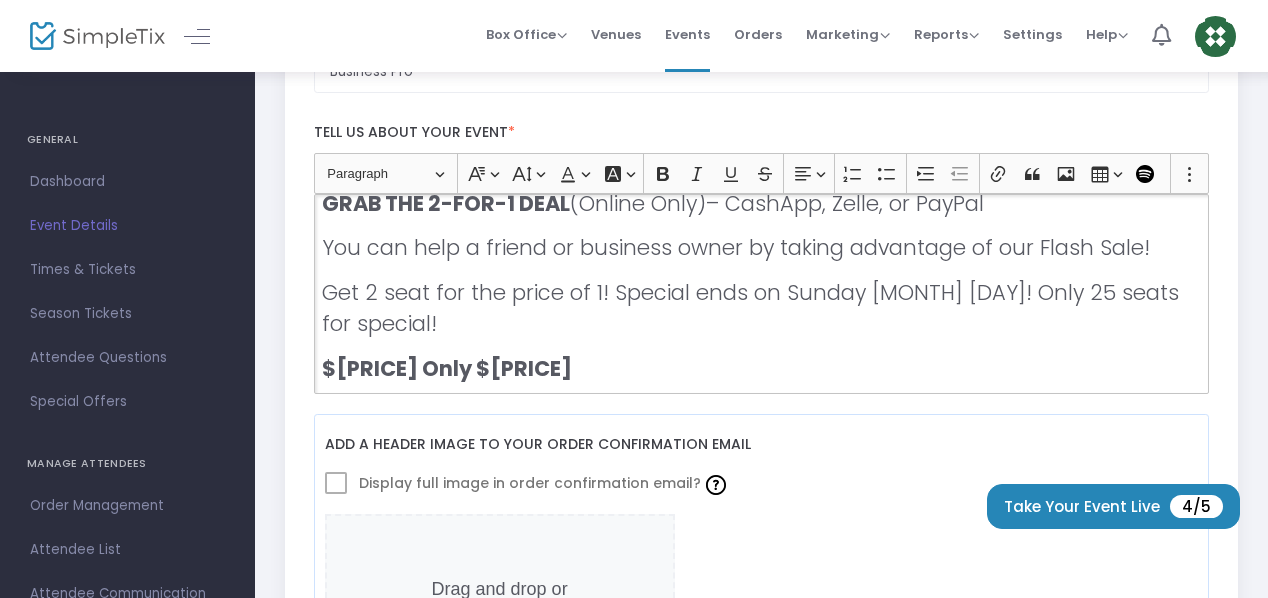 scroll, scrollTop: 1280, scrollLeft: 0, axis: vertical 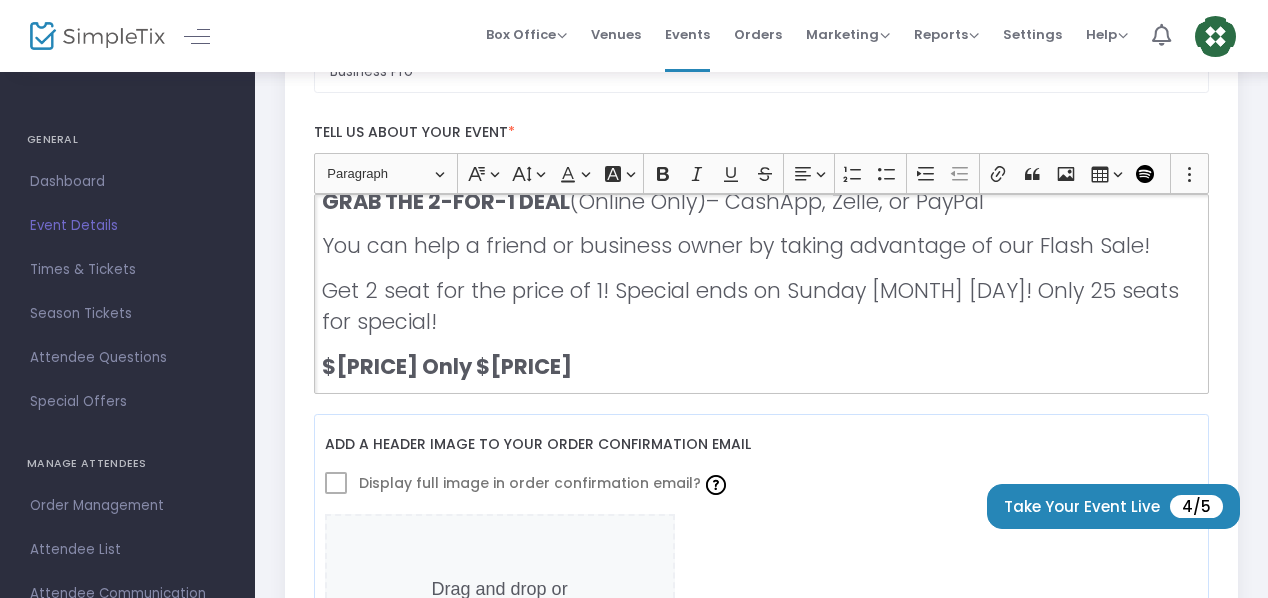 click on "Get 2 seat for the price of 1! Special ends on Sunday [DATE]! Only 25 seats for special!" 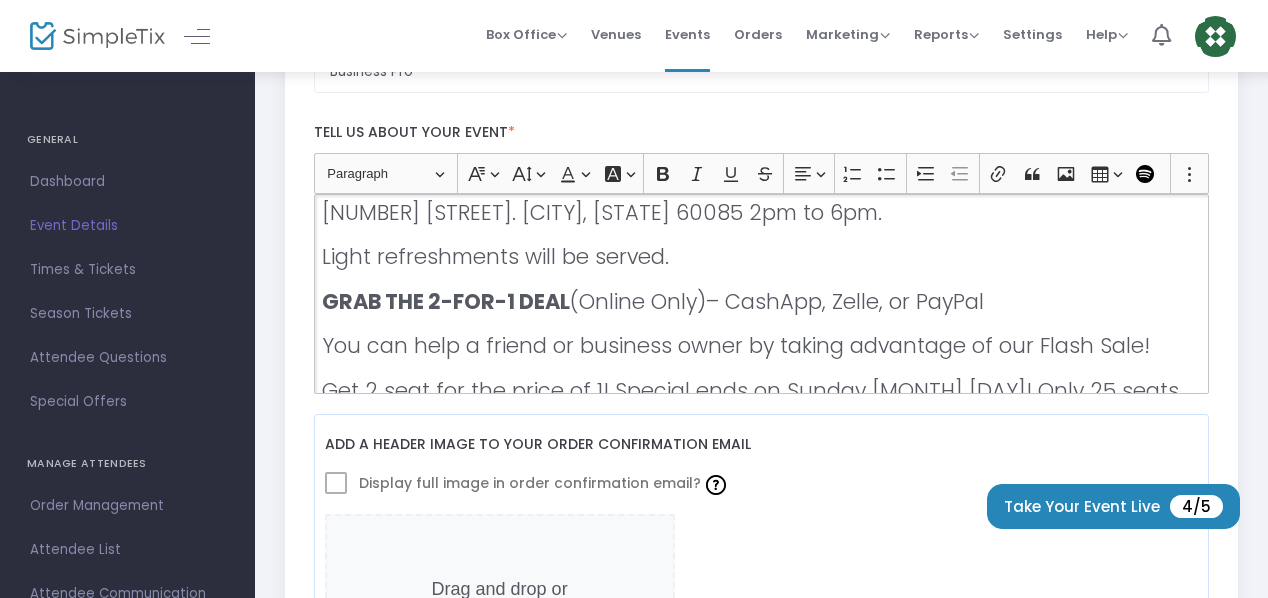 scroll, scrollTop: 1080, scrollLeft: 0, axis: vertical 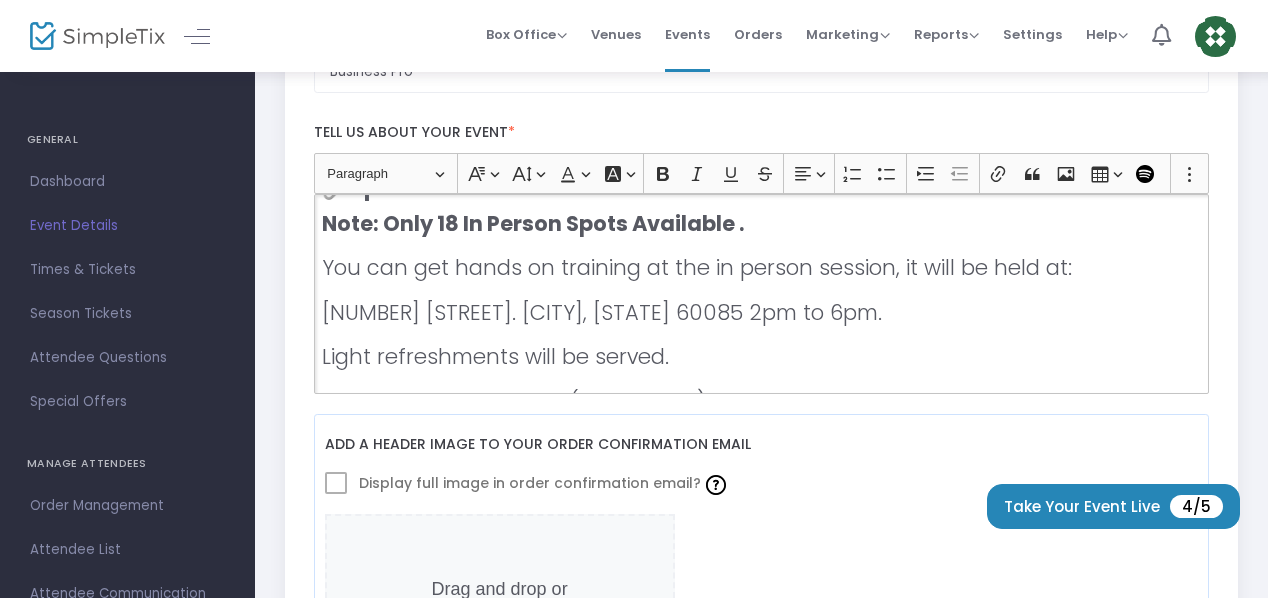 drag, startPoint x: 695, startPoint y: 358, endPoint x: 324, endPoint y: 246, distance: 387.5371 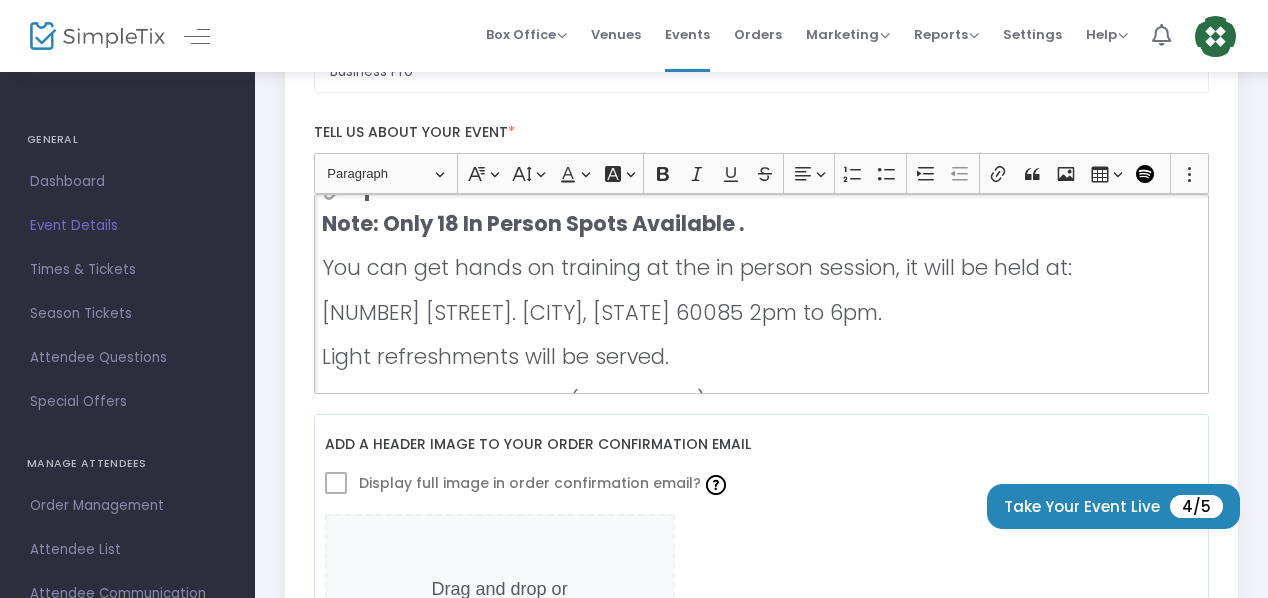 click on "🔥 Why You Need This Now AI search is already reshaping how people discover local businesses. Tools like ChatGPT, Google AI Overviews, Perplexity, and Claude are changing the rules — and traditional SEO alone won’t cut it anymore. If your Google Business Profile (GMB) isn’t optimized for AI Mode, you’re missing out on a new wave of traffic. This conference shows you: How to get found in AI-powered searches before your competitors catch up. How to turn this skill into cash by offering “AI Search Optimization” as a service to other businesses. How to stay visible and profitable in a future where AI decides who gets seen online. 👉 The businesses that learn this now will win more leads, visibility, and income — and those who wait will fall behind. 📋 Agenda Preview: What You’ll Learn ✅ How AI Search Works Understand how ChatGPT, Google’s AI Overviews, and other LLMs pull business info — and why your GMBP needs to be ready. ✅ AI Optimization for GMB ✅ ✅ ✅ ." 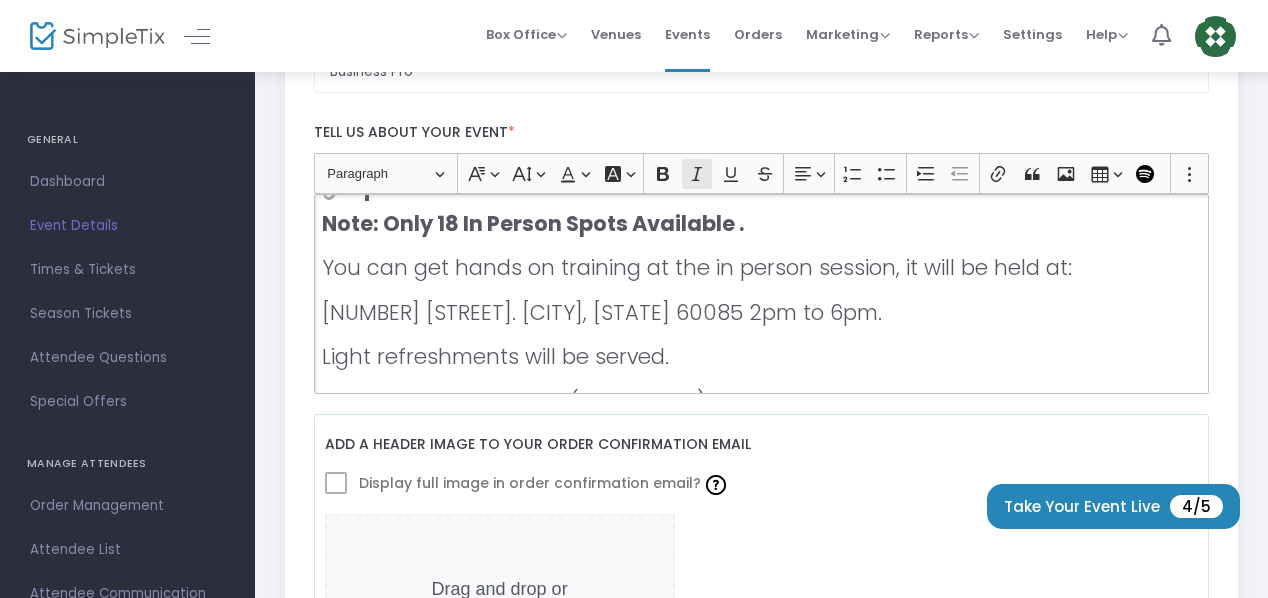 click 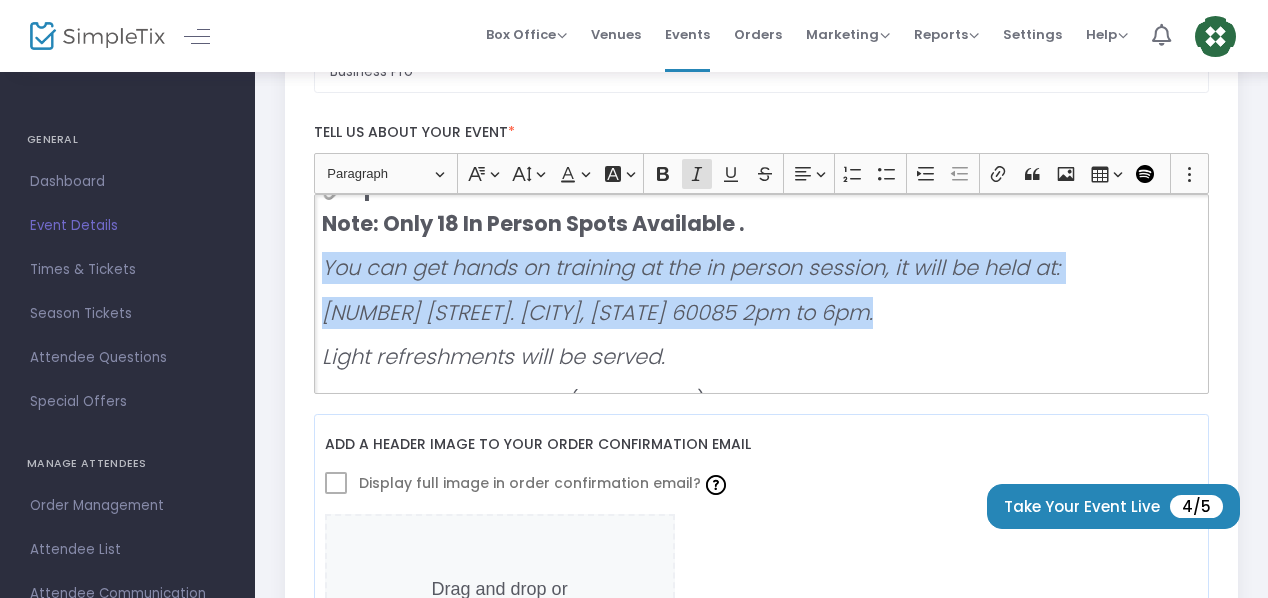 click on "Light refreshments will be served." 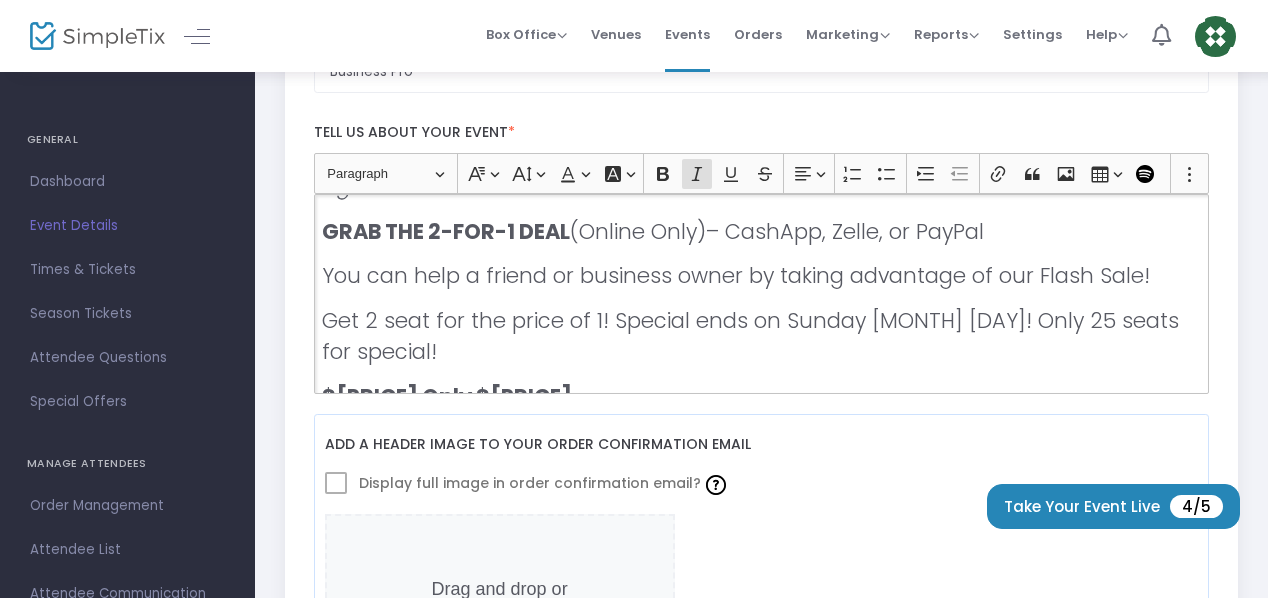 scroll, scrollTop: 1280, scrollLeft: 0, axis: vertical 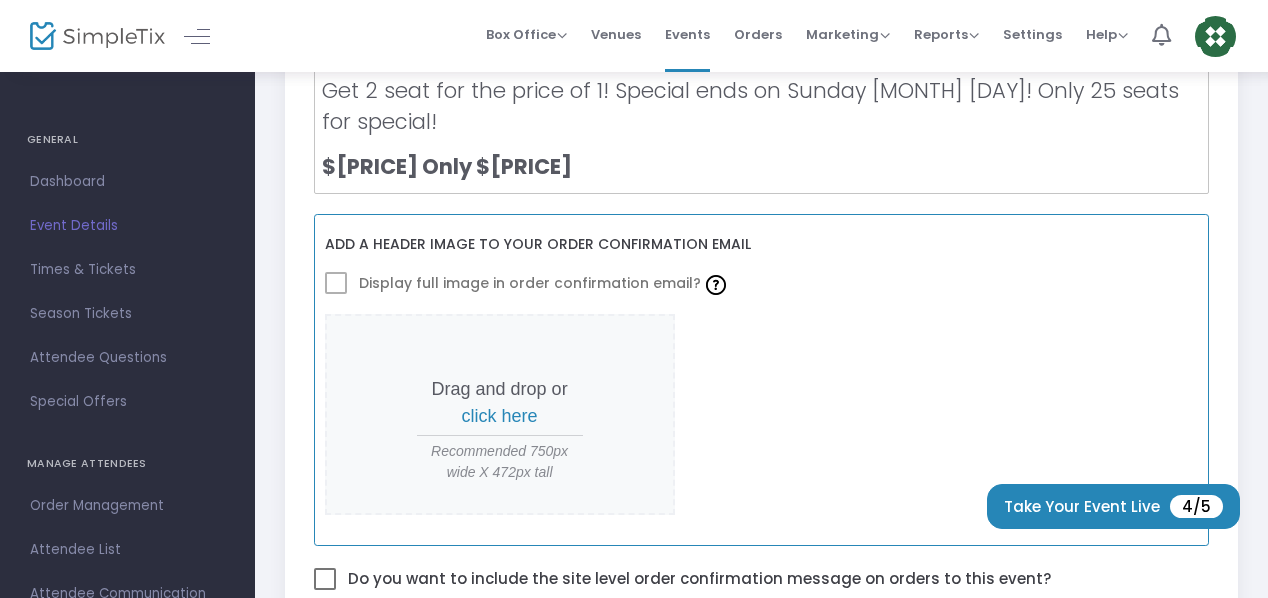 click on "click here" at bounding box center [500, 416] 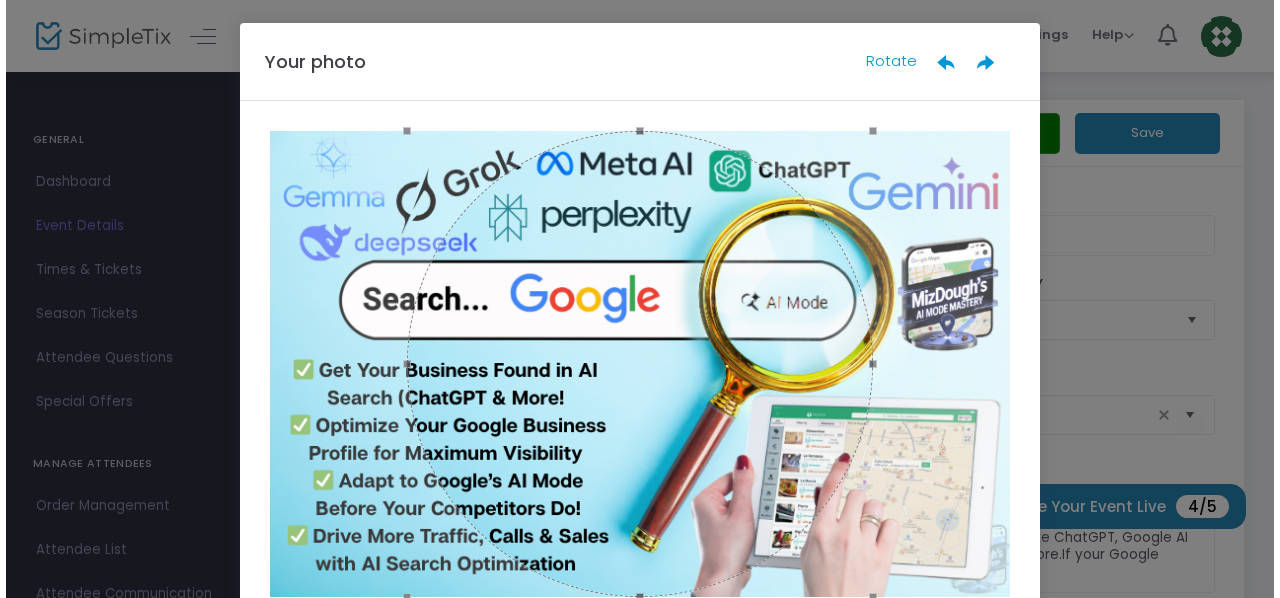 scroll, scrollTop: 0, scrollLeft: 0, axis: both 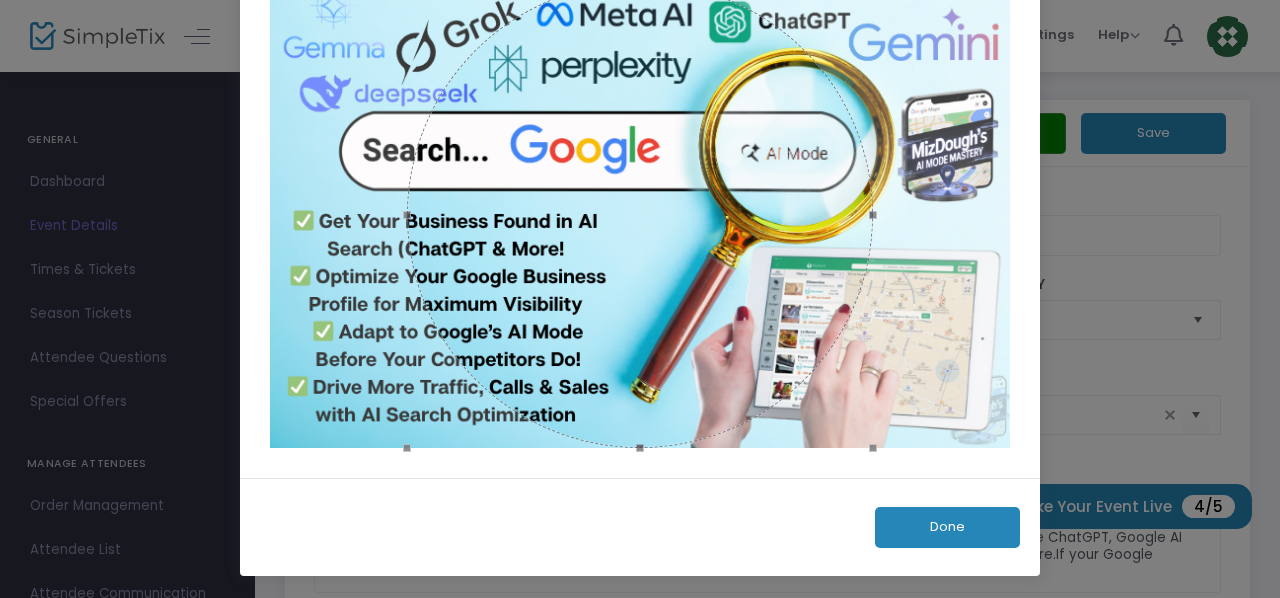 click on "Done" 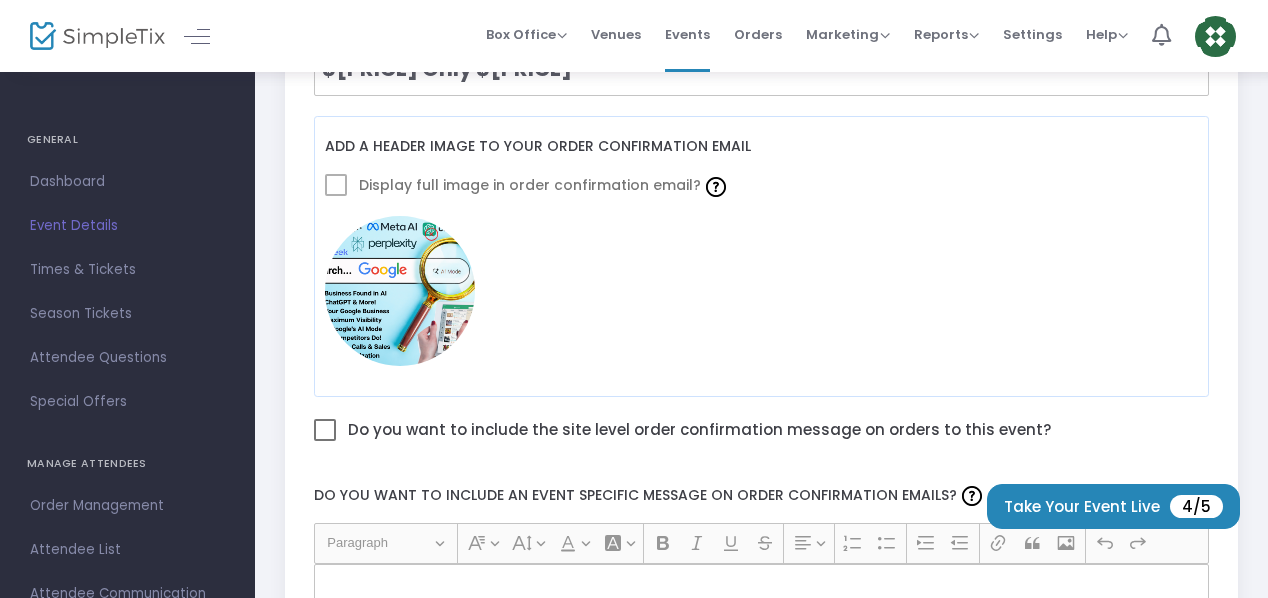 scroll, scrollTop: 800, scrollLeft: 0, axis: vertical 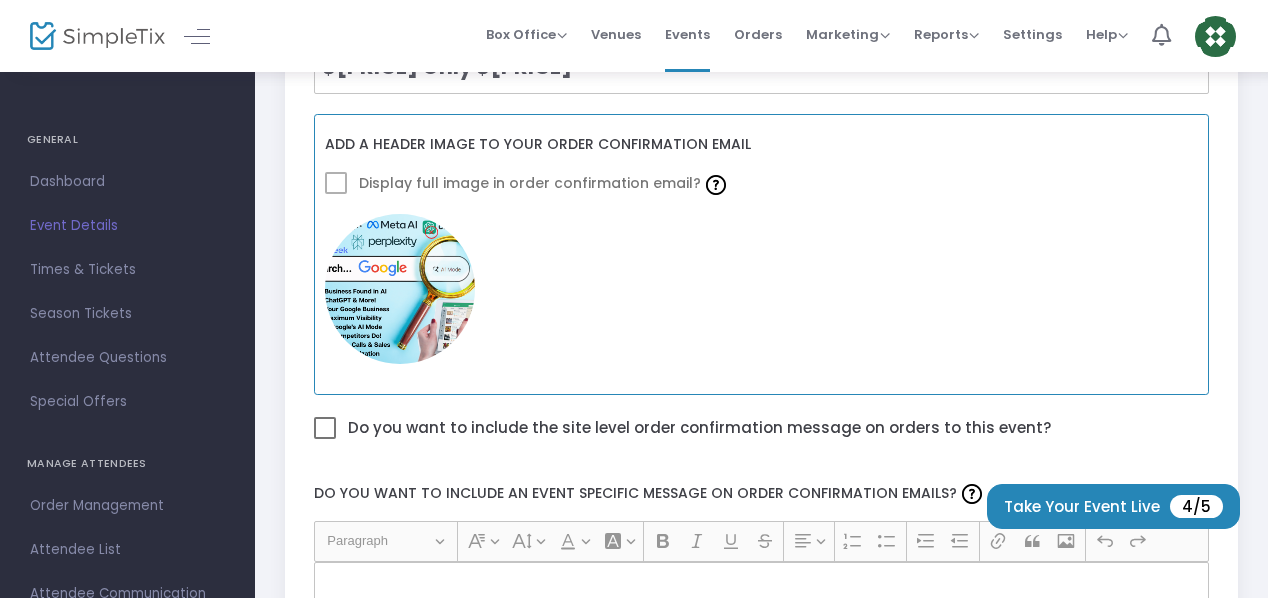click at bounding box center (336, 183) 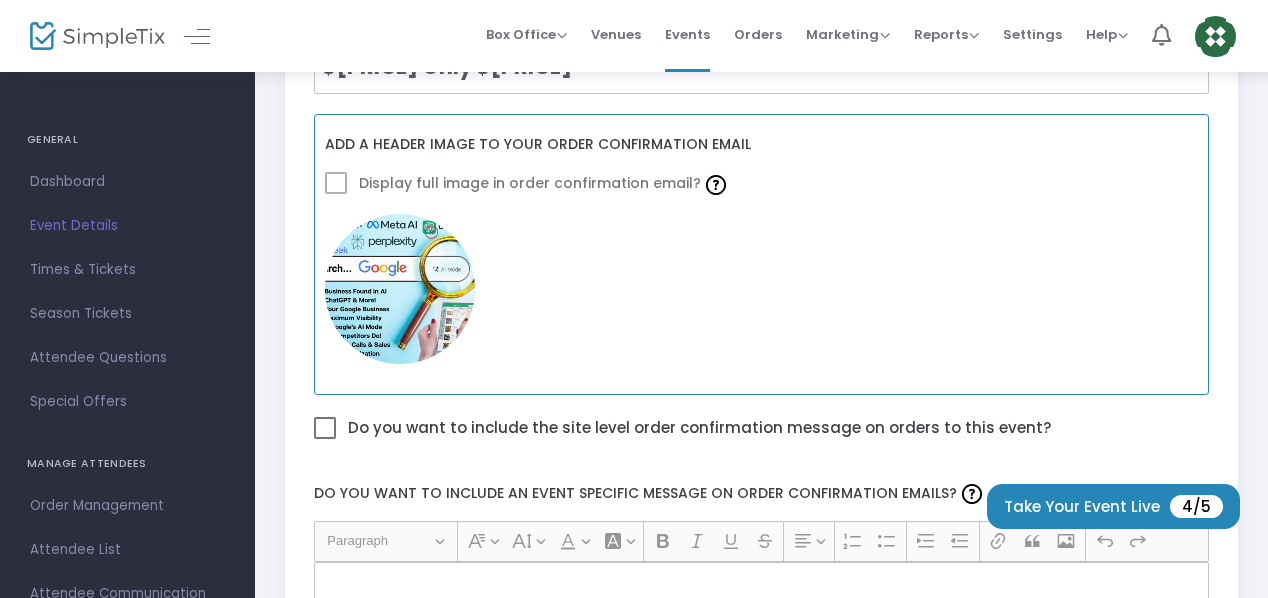 click at bounding box center (336, 183) 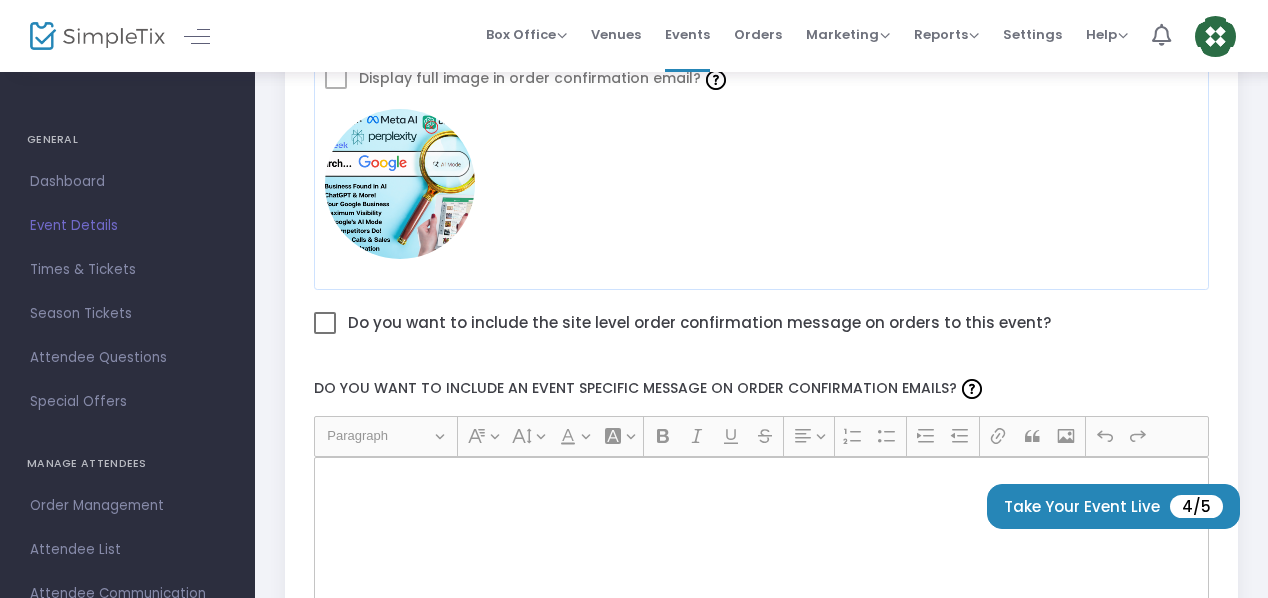 scroll, scrollTop: 800, scrollLeft: 0, axis: vertical 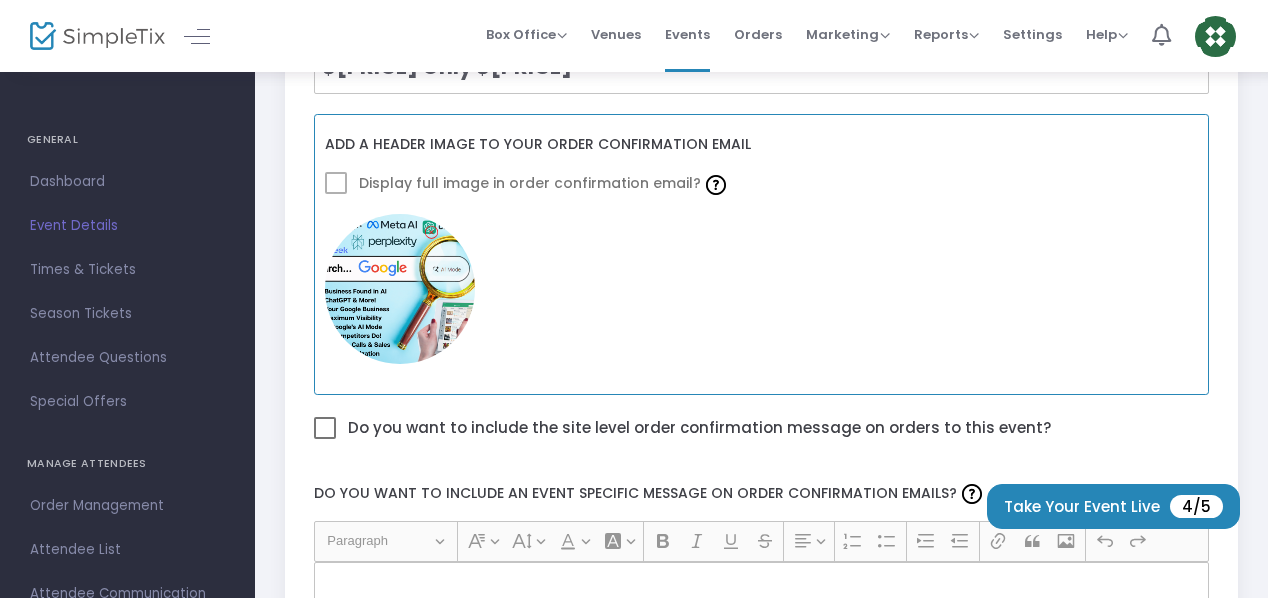 click at bounding box center [336, 183] 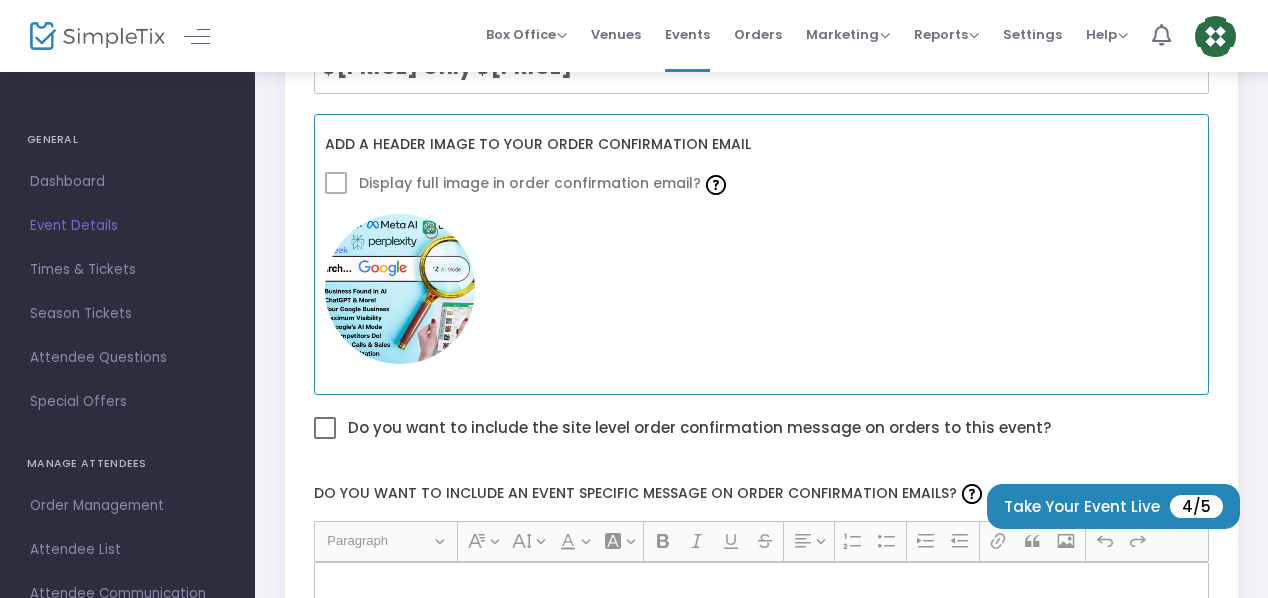 click at bounding box center (336, 183) 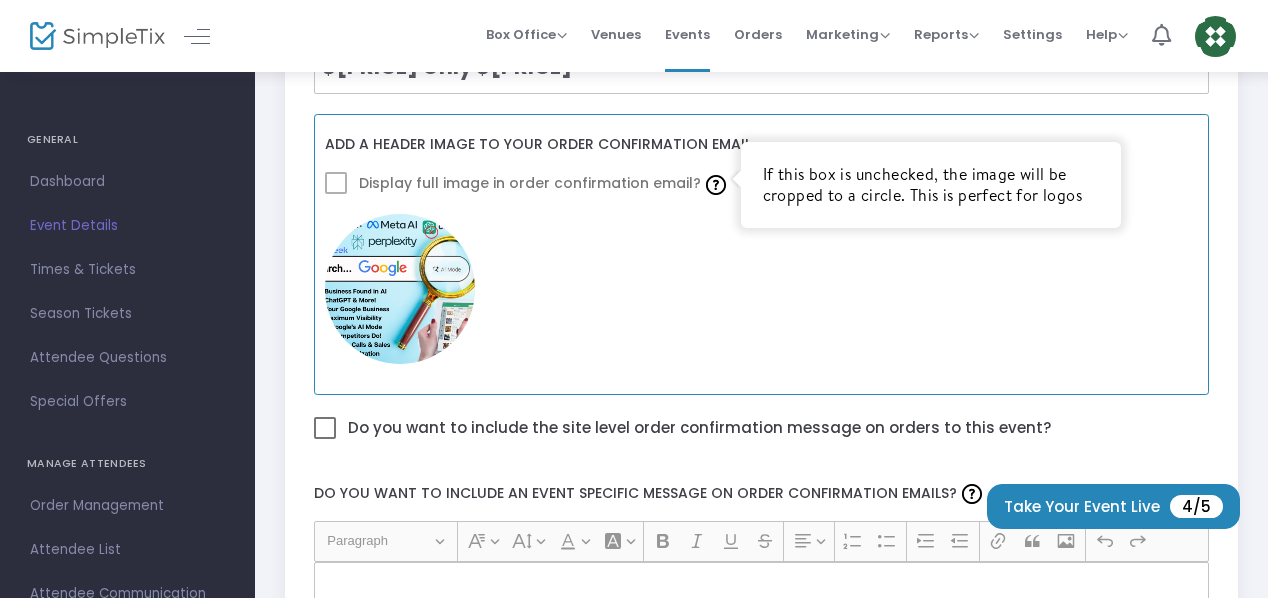 click at bounding box center [716, 185] 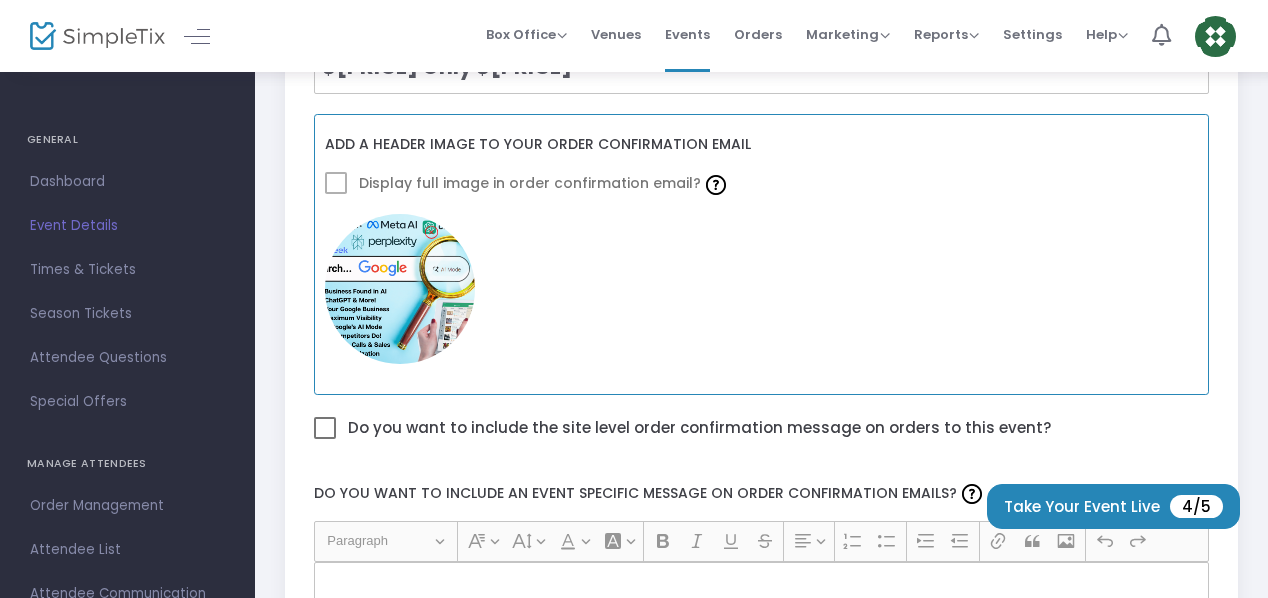 click at bounding box center [400, 289] 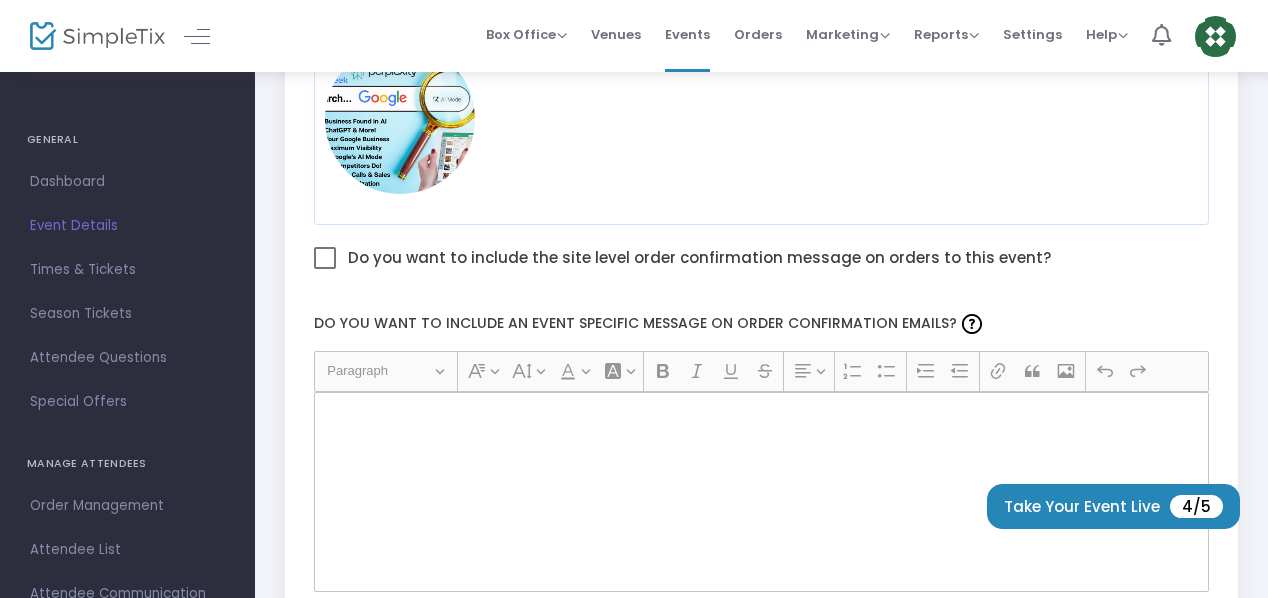 scroll, scrollTop: 1000, scrollLeft: 0, axis: vertical 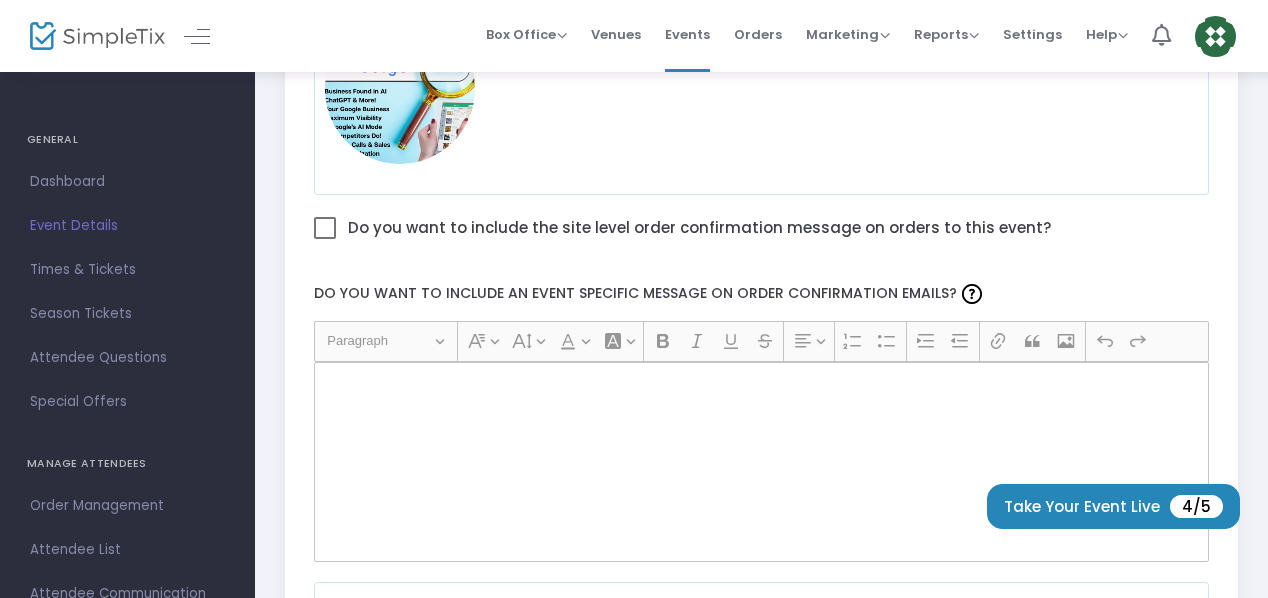 click 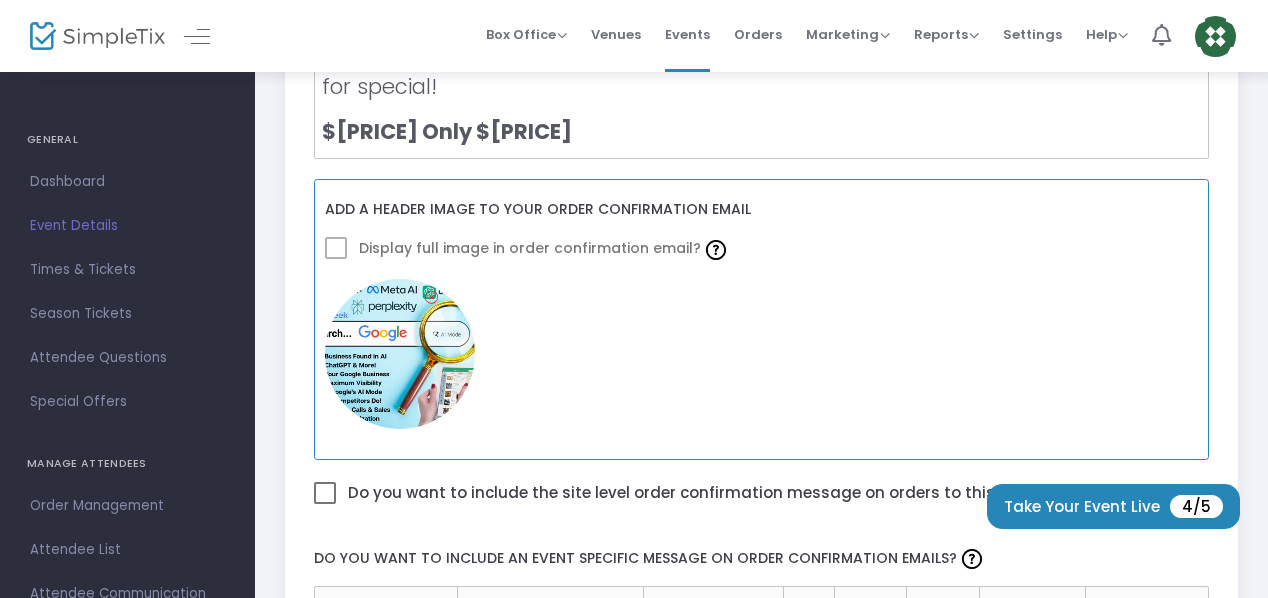 scroll, scrollTop: 800, scrollLeft: 0, axis: vertical 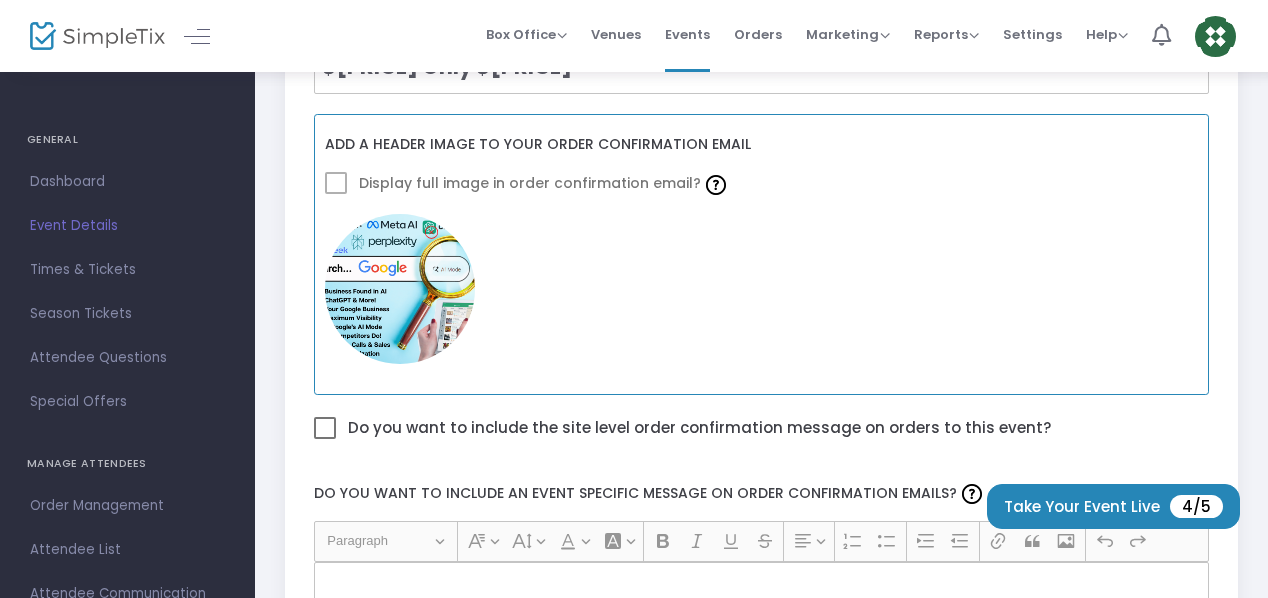 click at bounding box center [336, 183] 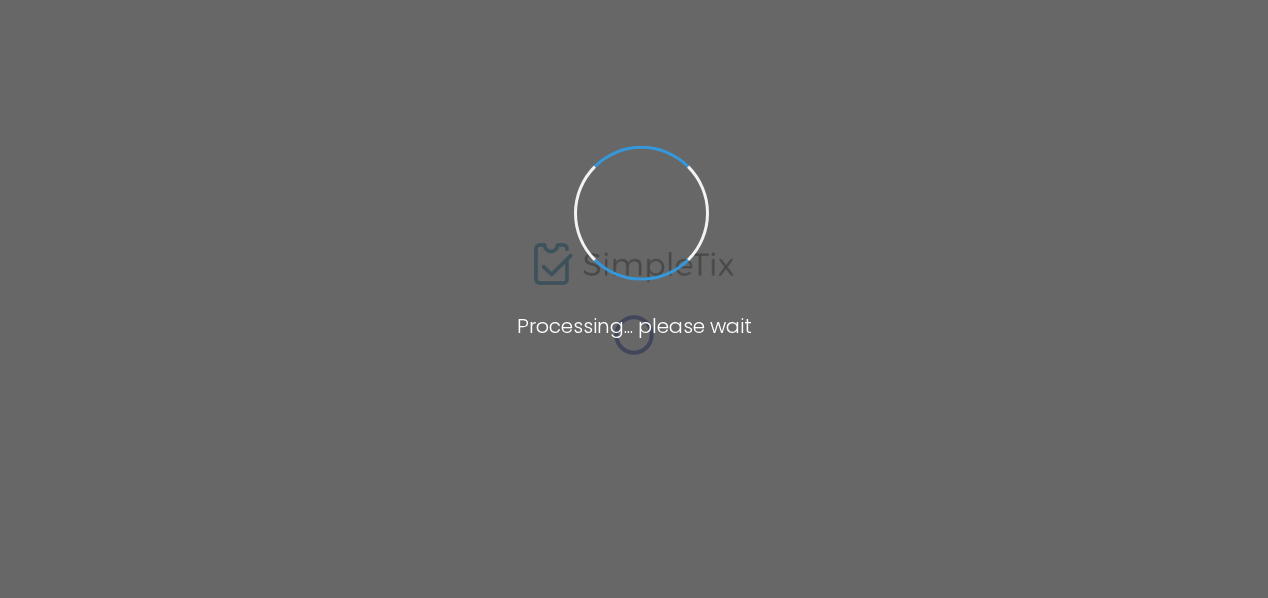 scroll, scrollTop: 790, scrollLeft: 0, axis: vertical 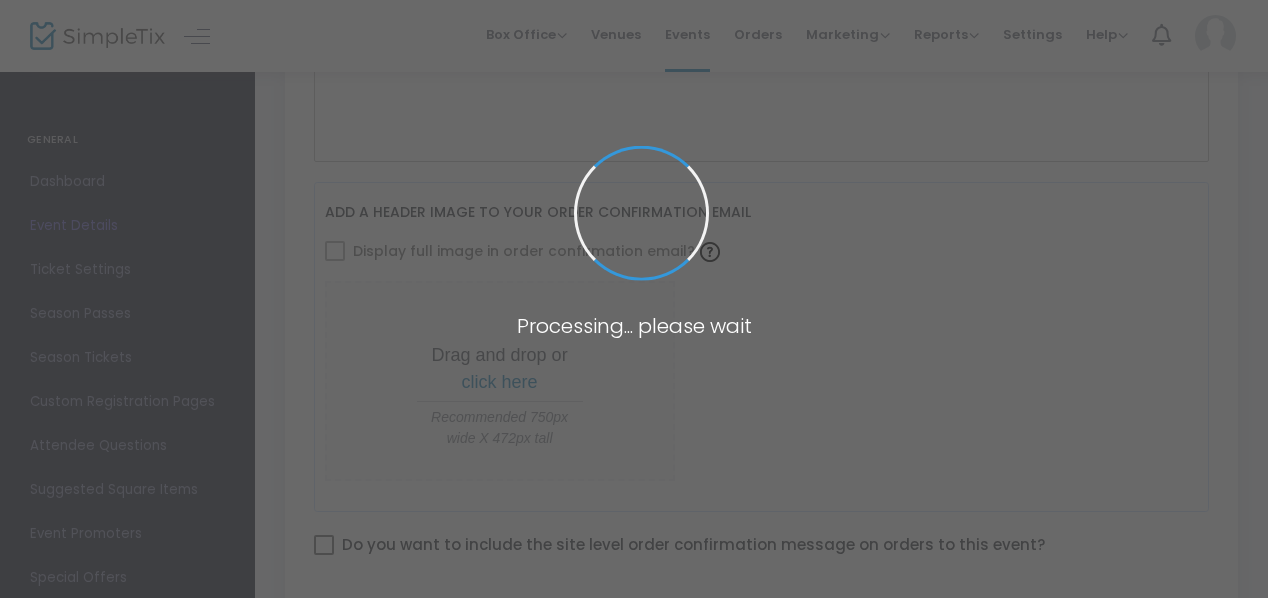 type on "AI Mode Mastery: Get Found in AI Search & Turn It Into Profit" 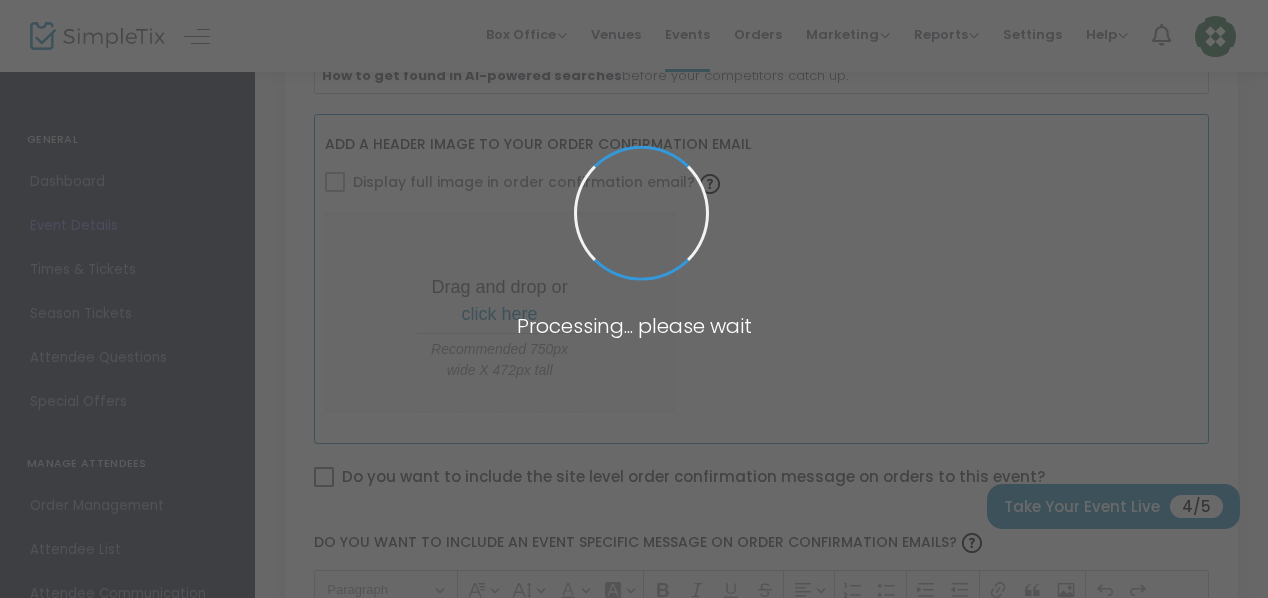 scroll, scrollTop: 731, scrollLeft: 0, axis: vertical 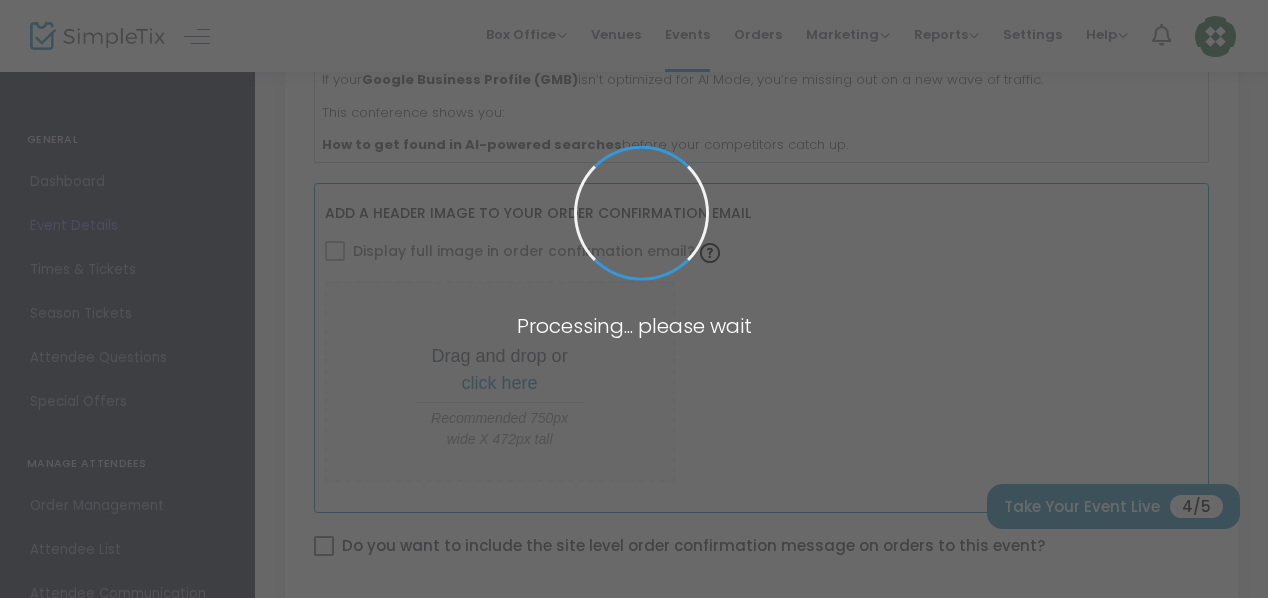type on "AI Mode Mastery Online Event" 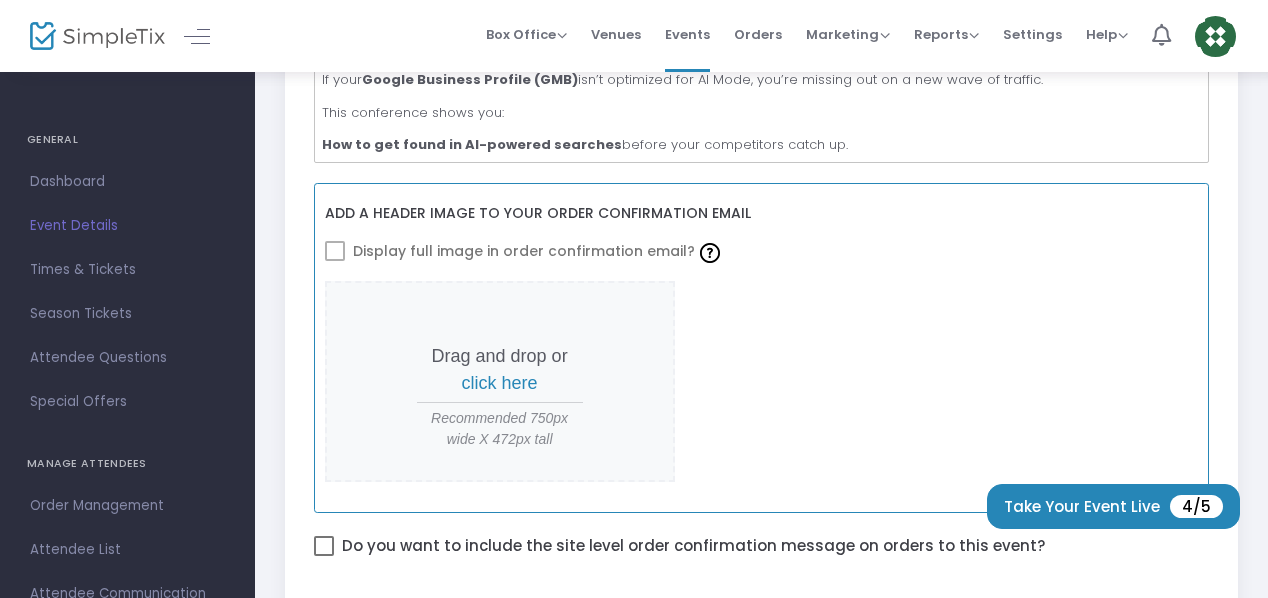click at bounding box center [335, 251] 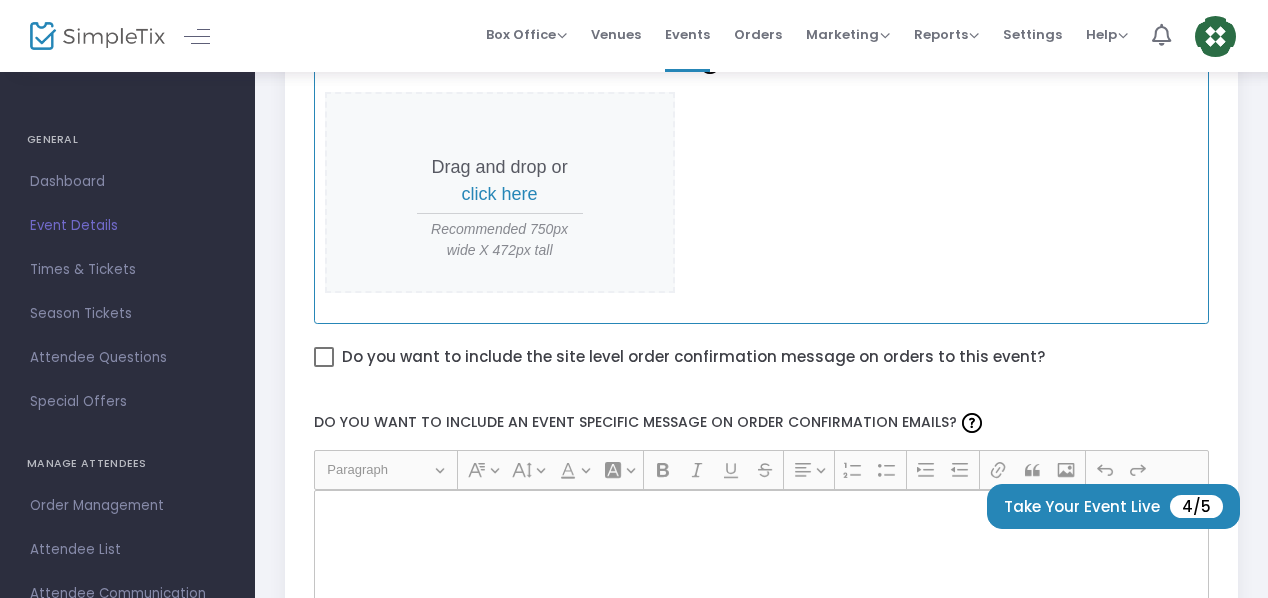 scroll, scrollTop: 931, scrollLeft: 0, axis: vertical 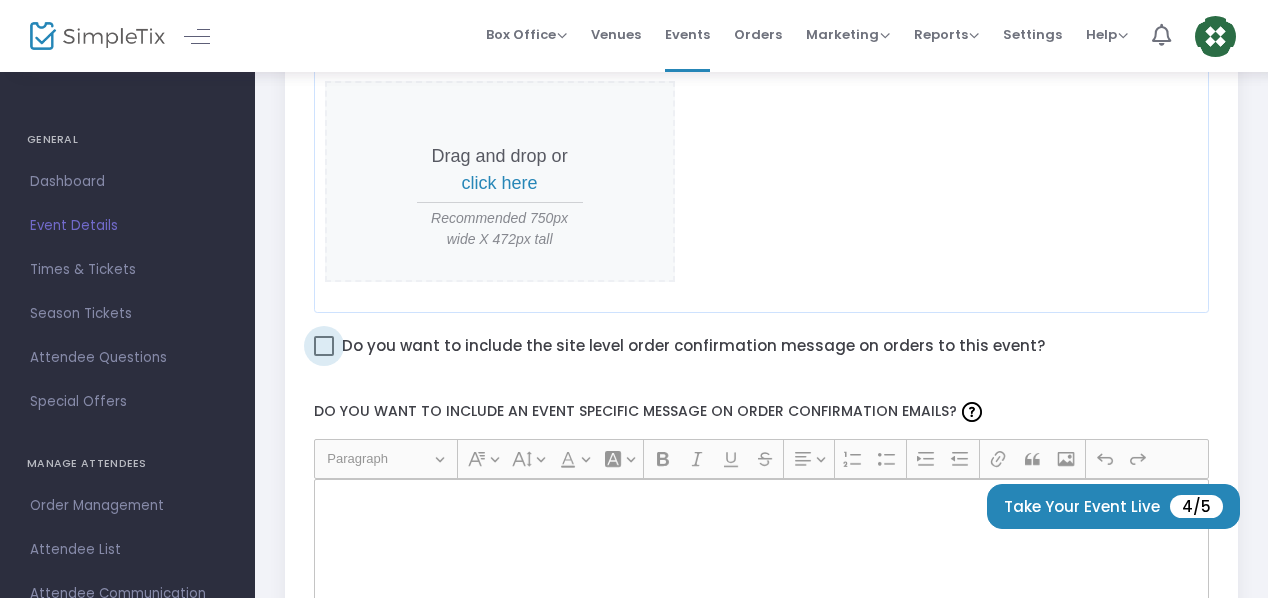 click at bounding box center (324, 346) 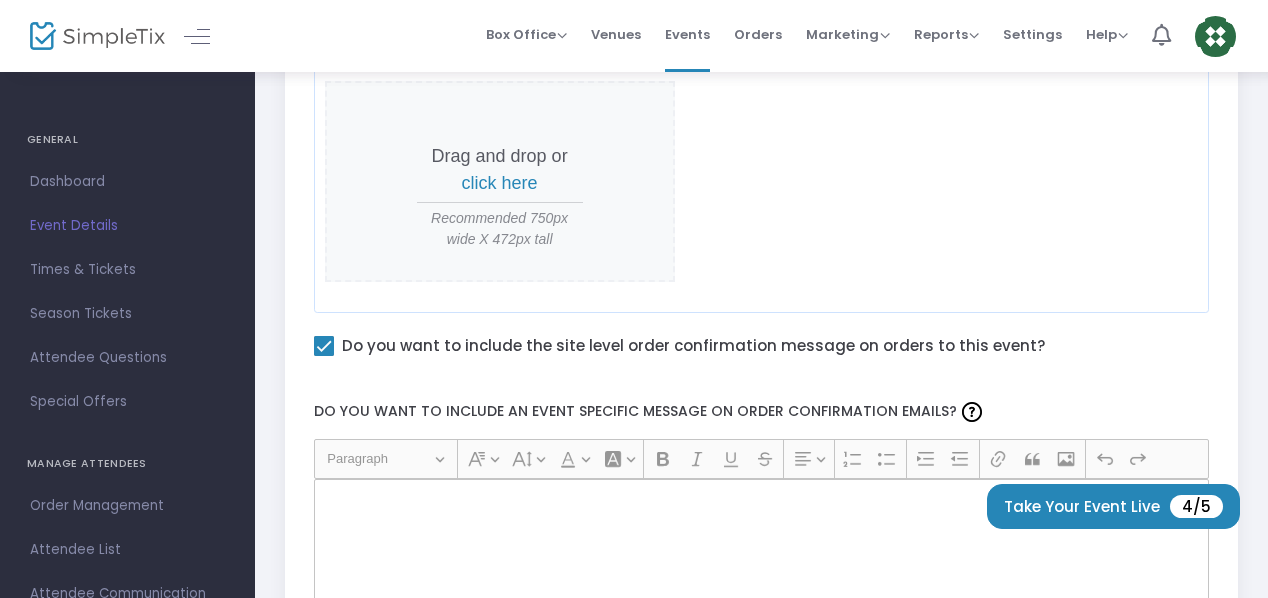 click 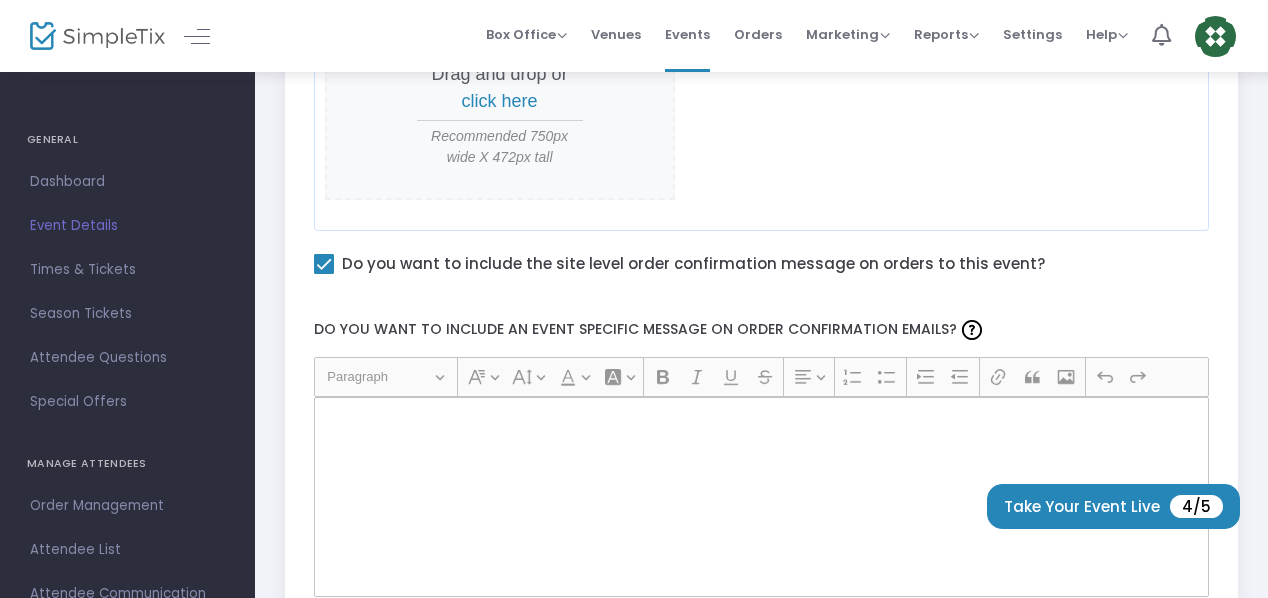 scroll, scrollTop: 1131, scrollLeft: 0, axis: vertical 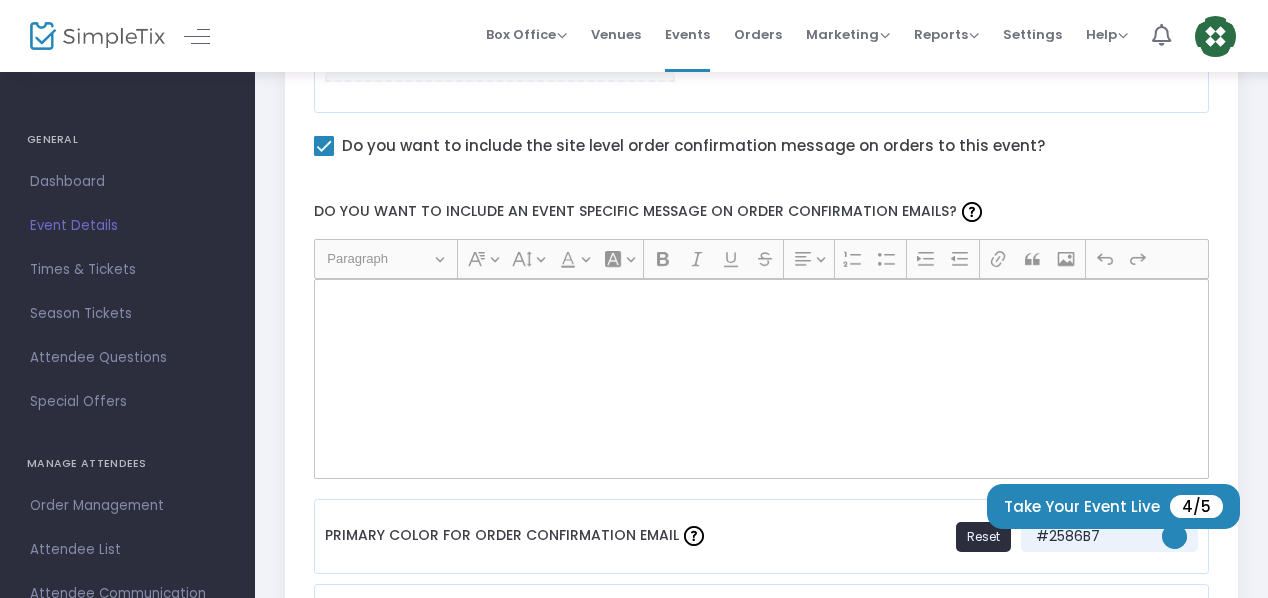 click 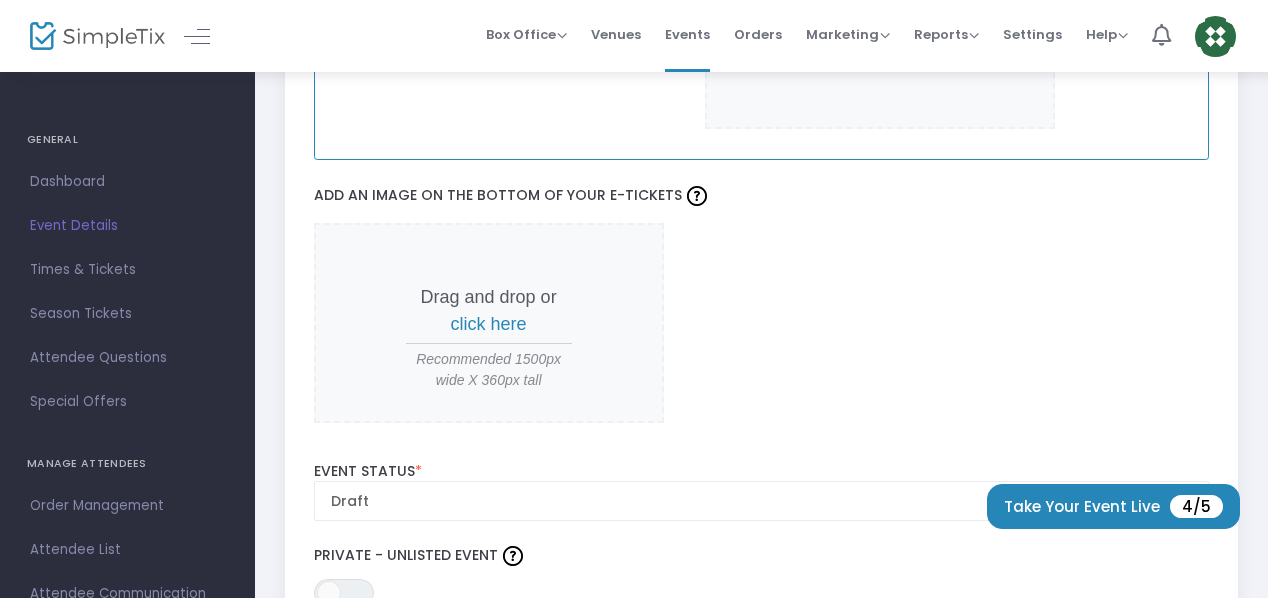 scroll, scrollTop: 1931, scrollLeft: 0, axis: vertical 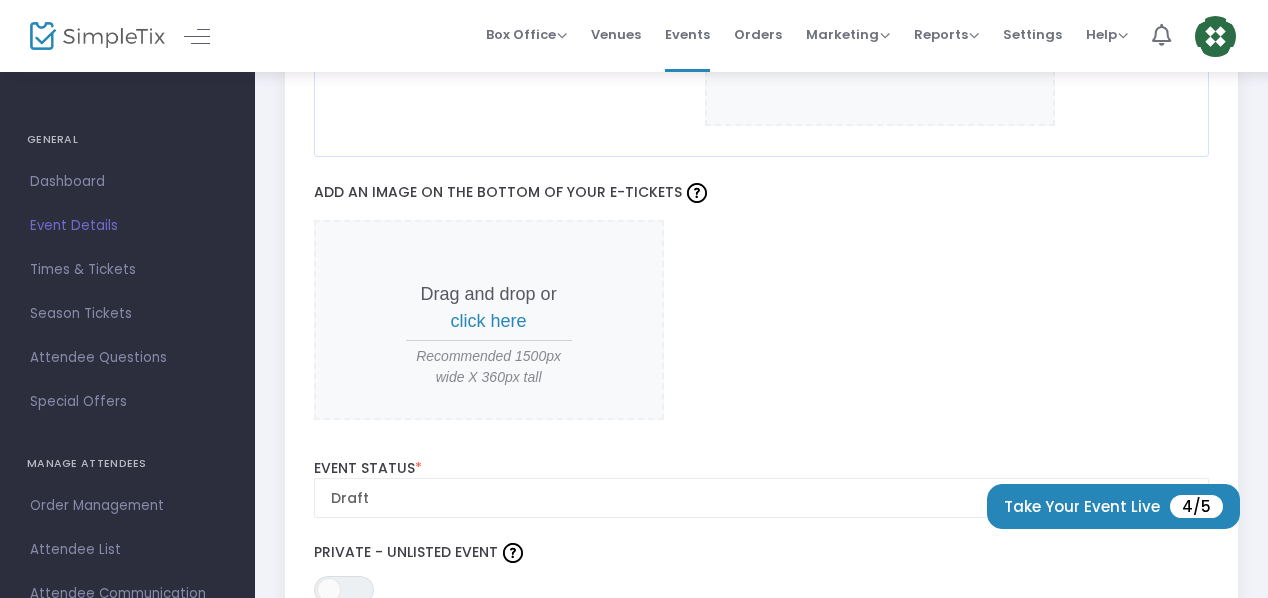 click on "click here" at bounding box center (489, 321) 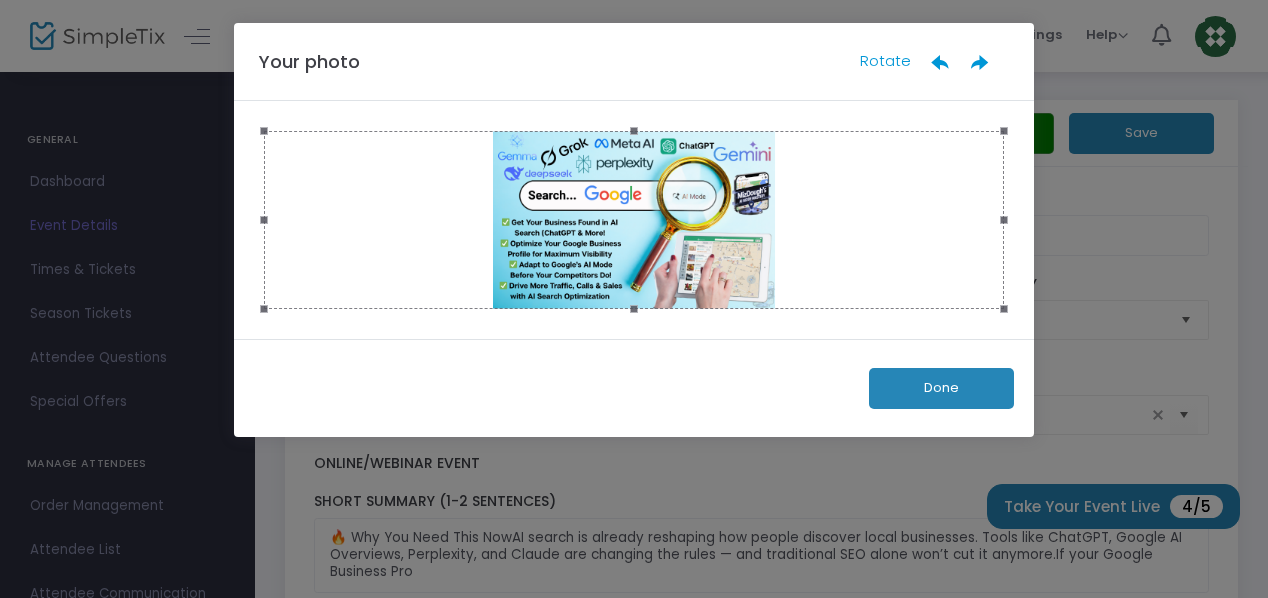 scroll, scrollTop: 0, scrollLeft: 0, axis: both 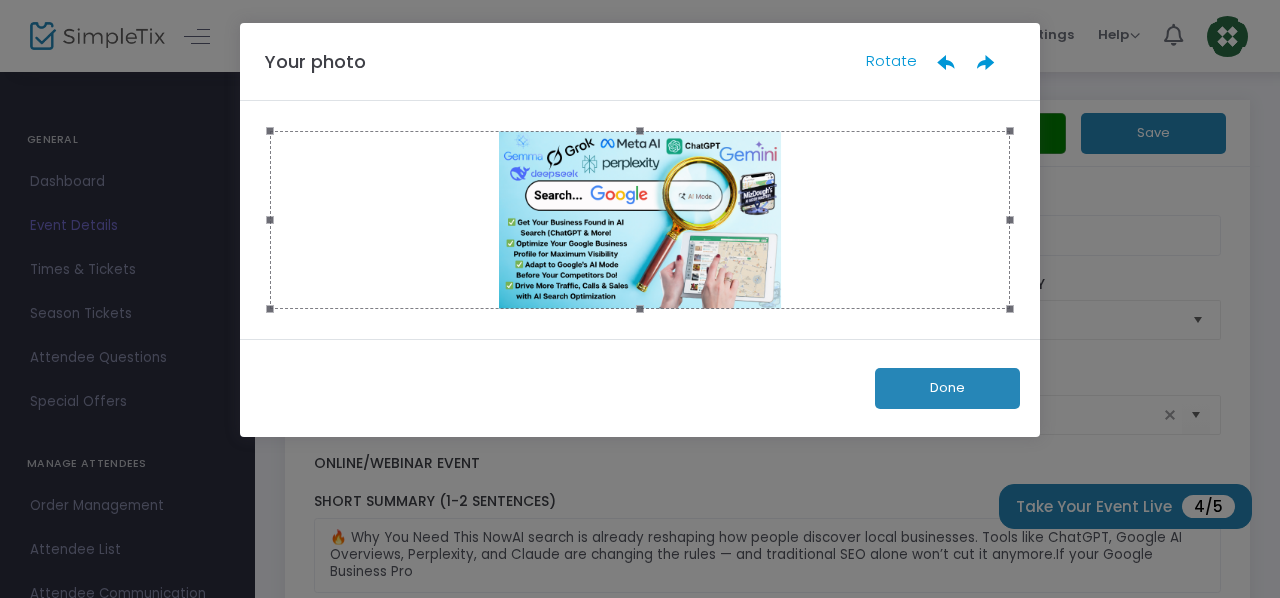 click on "Done" 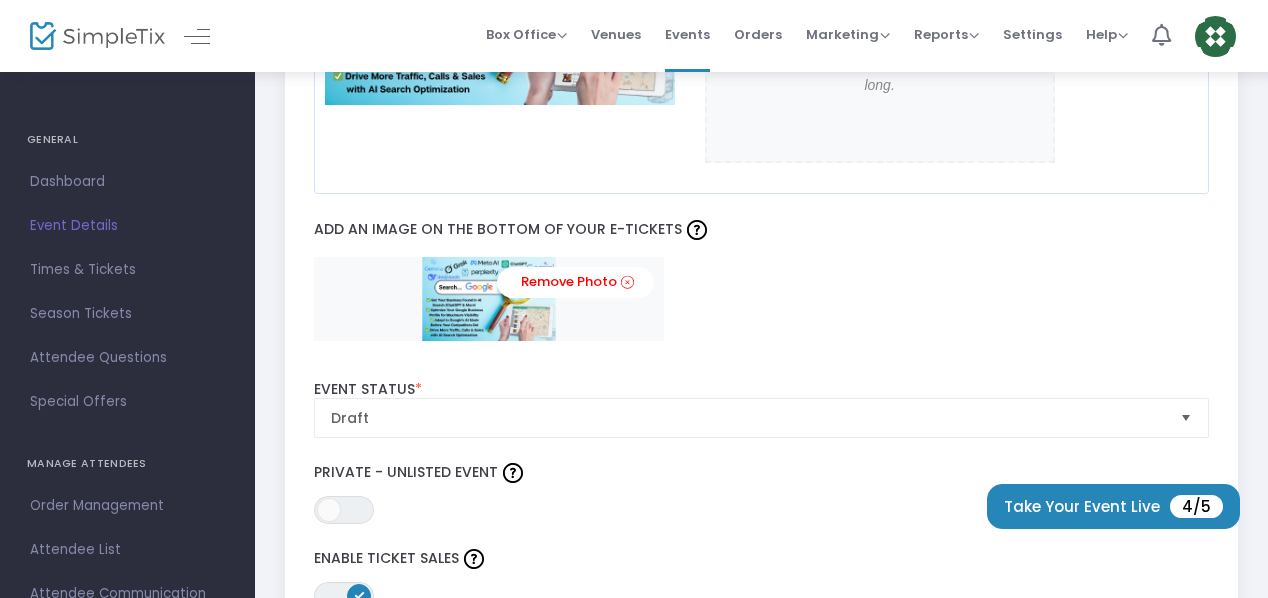 scroll, scrollTop: 1779, scrollLeft: 0, axis: vertical 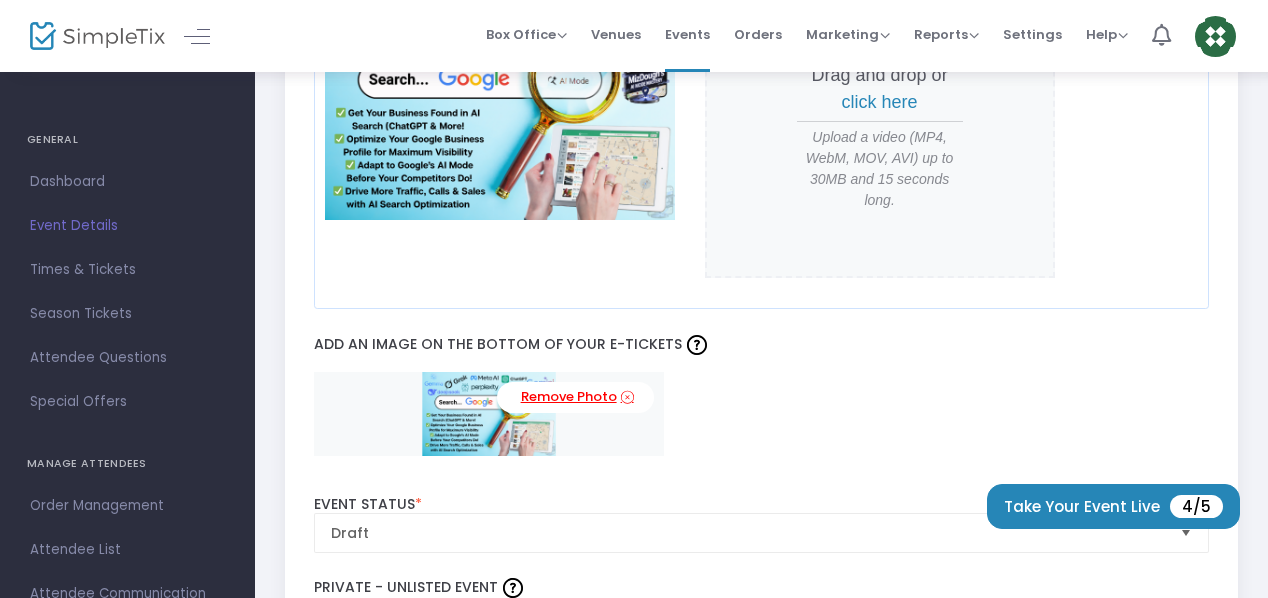 click on "Remove Photo" at bounding box center (575, 397) 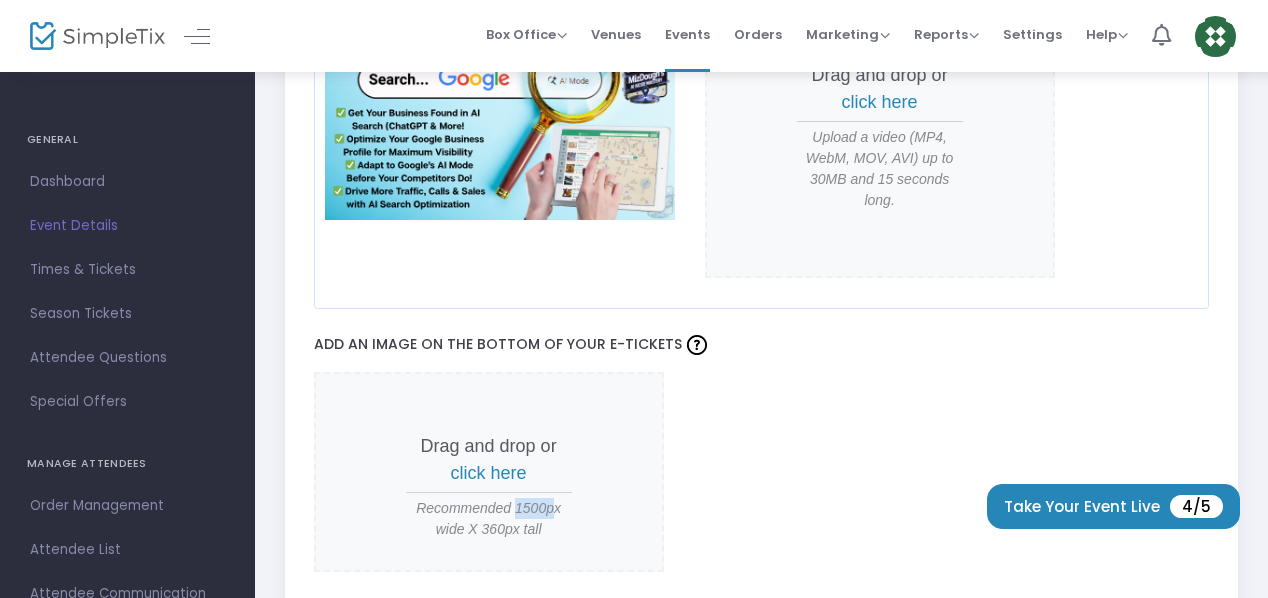 drag, startPoint x: 516, startPoint y: 498, endPoint x: 551, endPoint y: 510, distance: 37 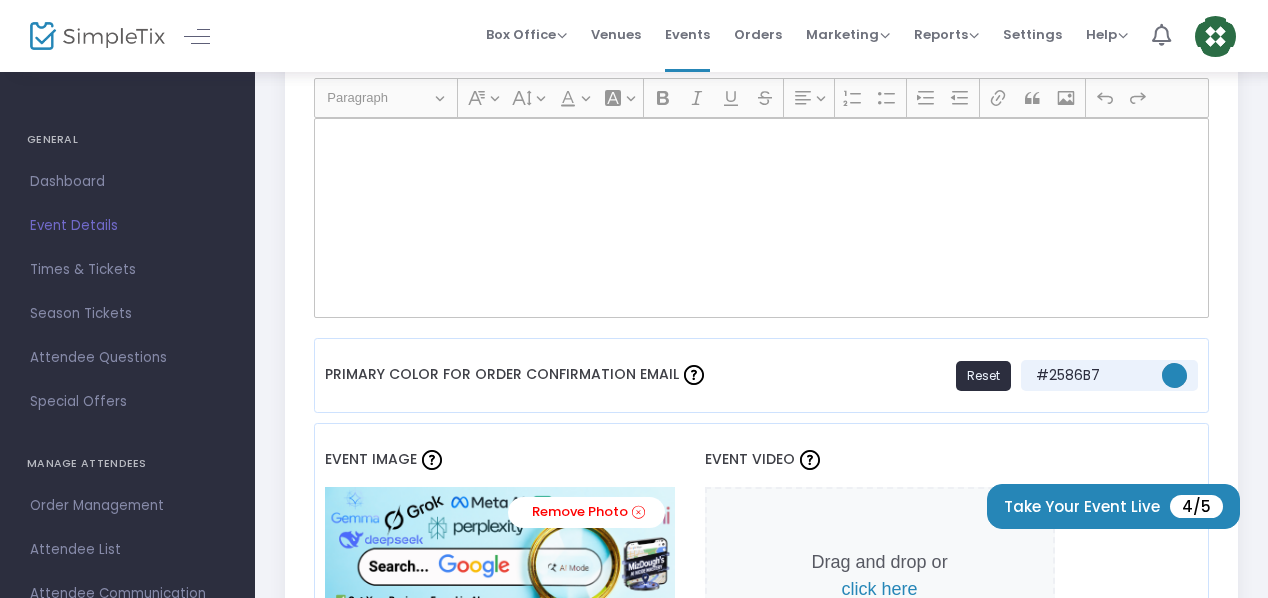 scroll, scrollTop: 1179, scrollLeft: 0, axis: vertical 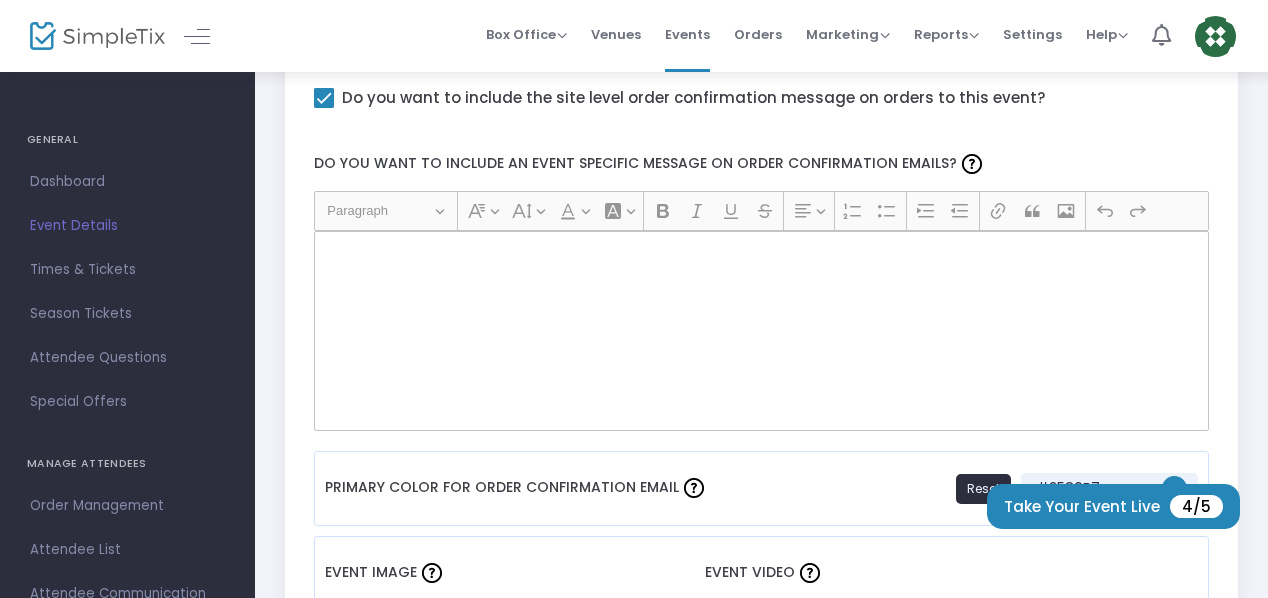 click 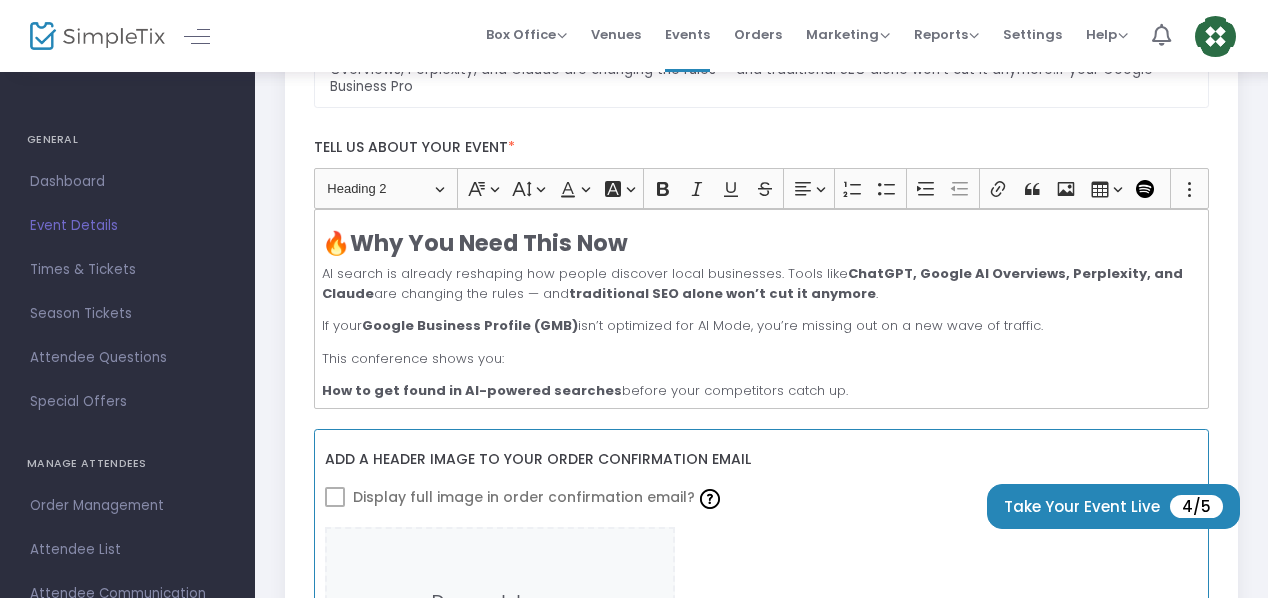 scroll, scrollTop: 179, scrollLeft: 0, axis: vertical 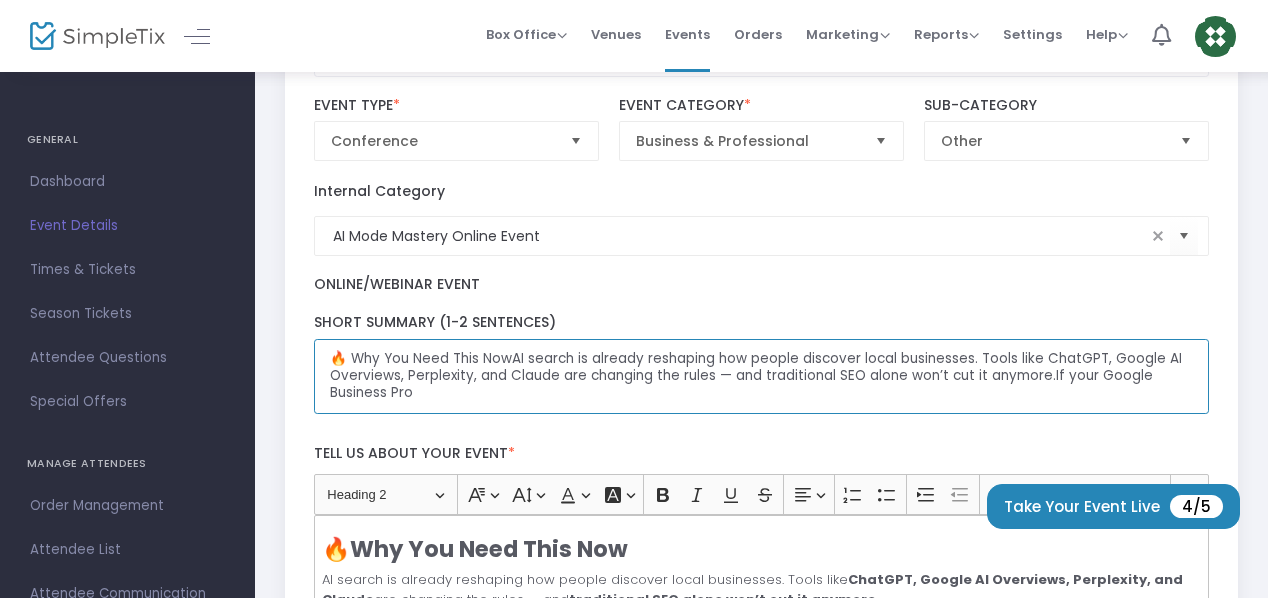 click on "🔥 Why You Need This NowAI search is already reshaping how people discover local businesses. Tools like ChatGPT, Google AI Overviews, Perplexity, and Claude are changing the rules — and traditional SEO alone won’t cut it anymore.If your Google Business Pro" 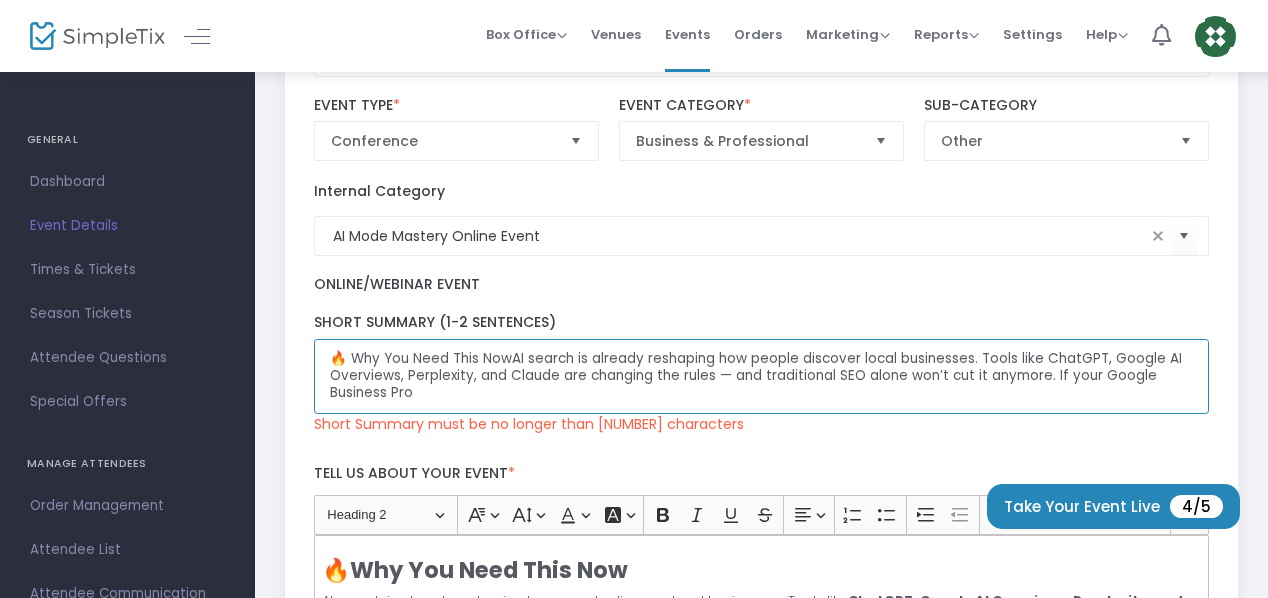 drag, startPoint x: 509, startPoint y: 355, endPoint x: 346, endPoint y: 354, distance: 163.00307 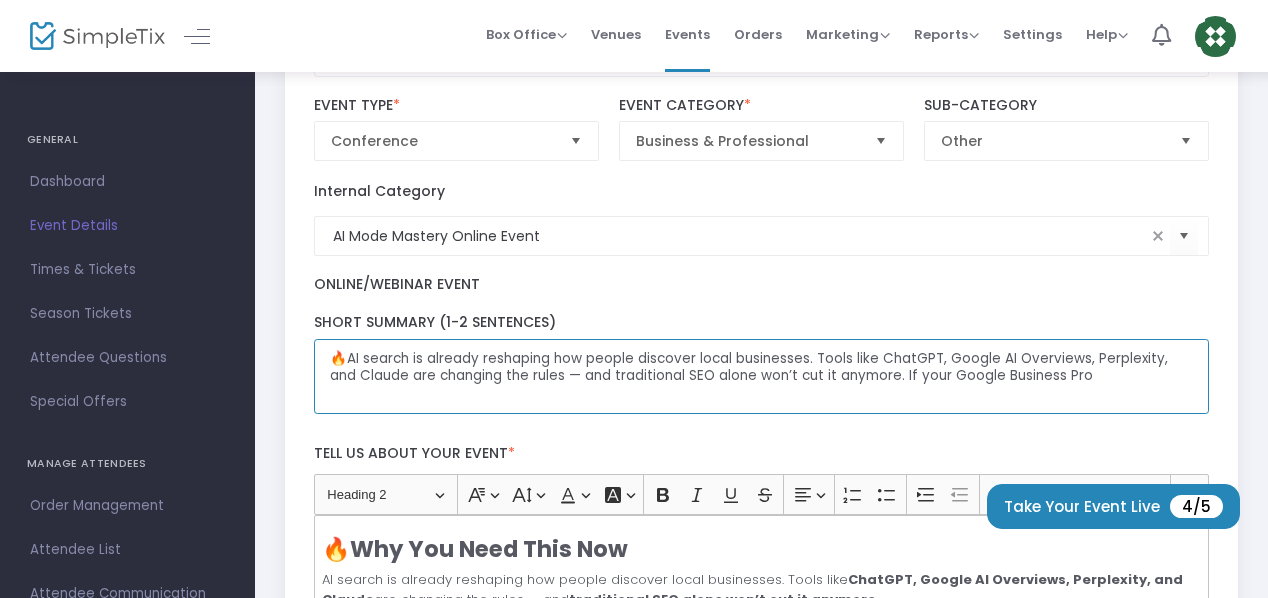 drag, startPoint x: 877, startPoint y: 376, endPoint x: 1057, endPoint y: 383, distance: 180.13606 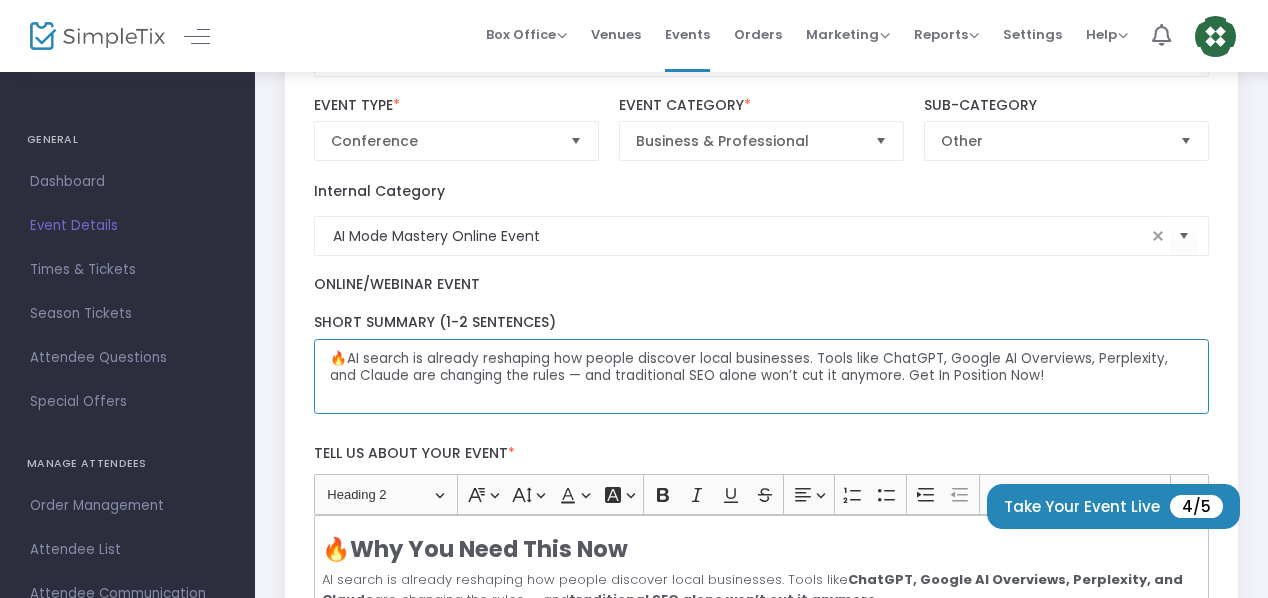 type on "🔥AI search is already reshaping how people discover local businesses. Tools like ChatGPT, Google AI Overviews, Perplexity, and Claude are changing the rules — and traditional SEO alone won’t cut it anymore. Get In Position Now!" 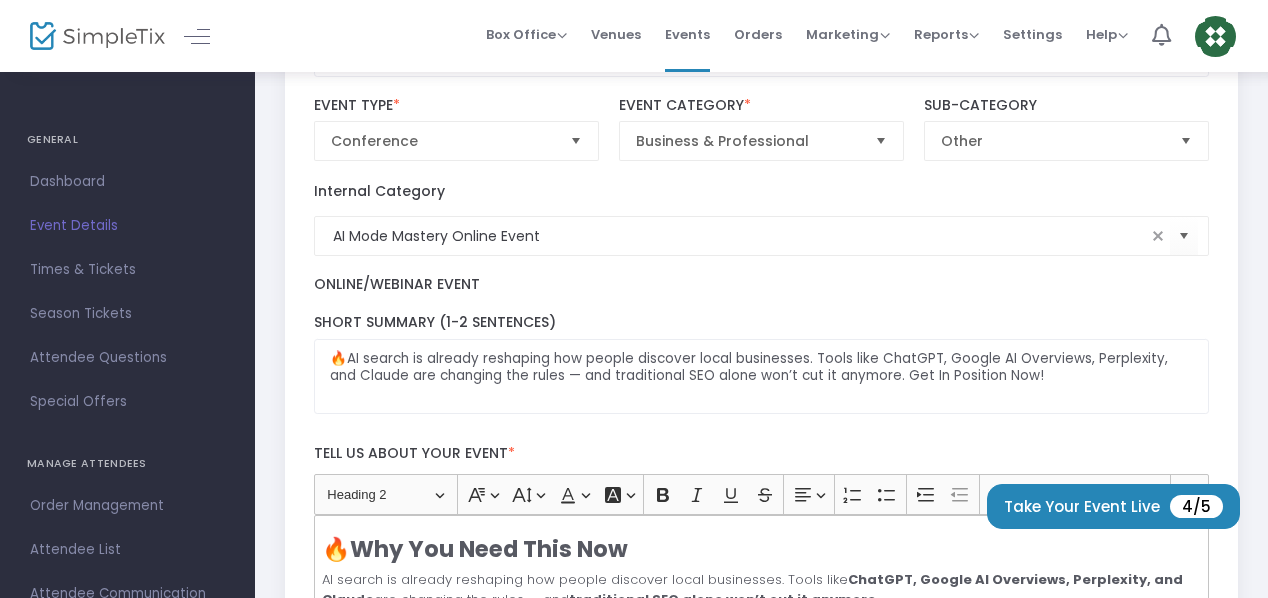 click on "AI Mode Mastery Online Event" 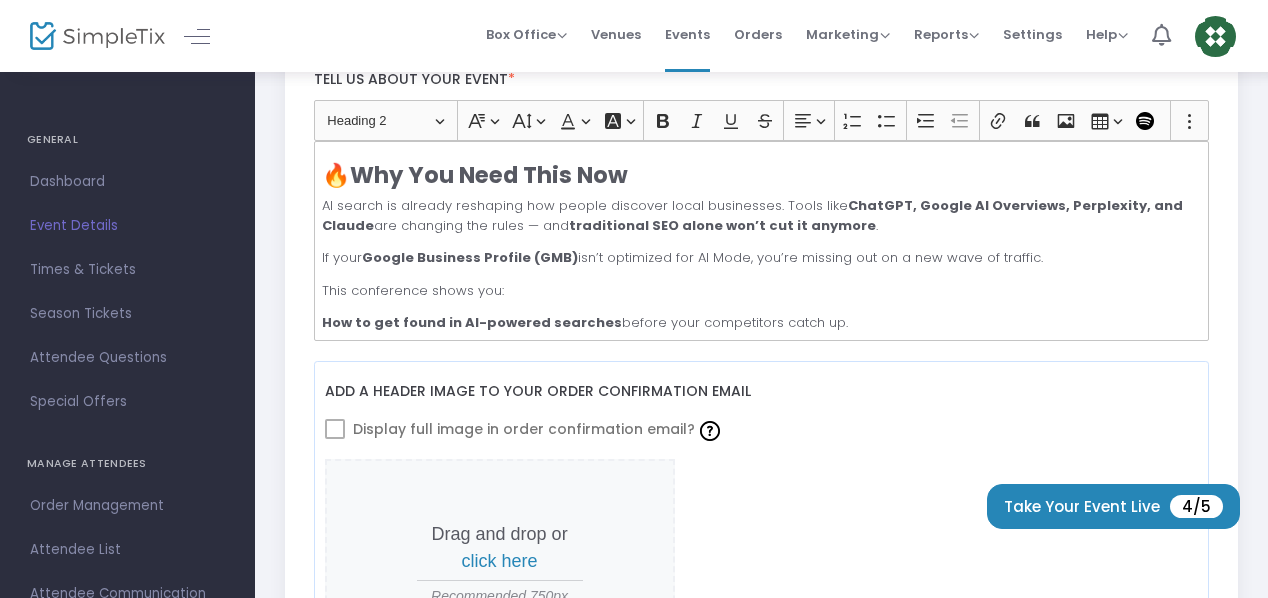 scroll, scrollTop: 579, scrollLeft: 0, axis: vertical 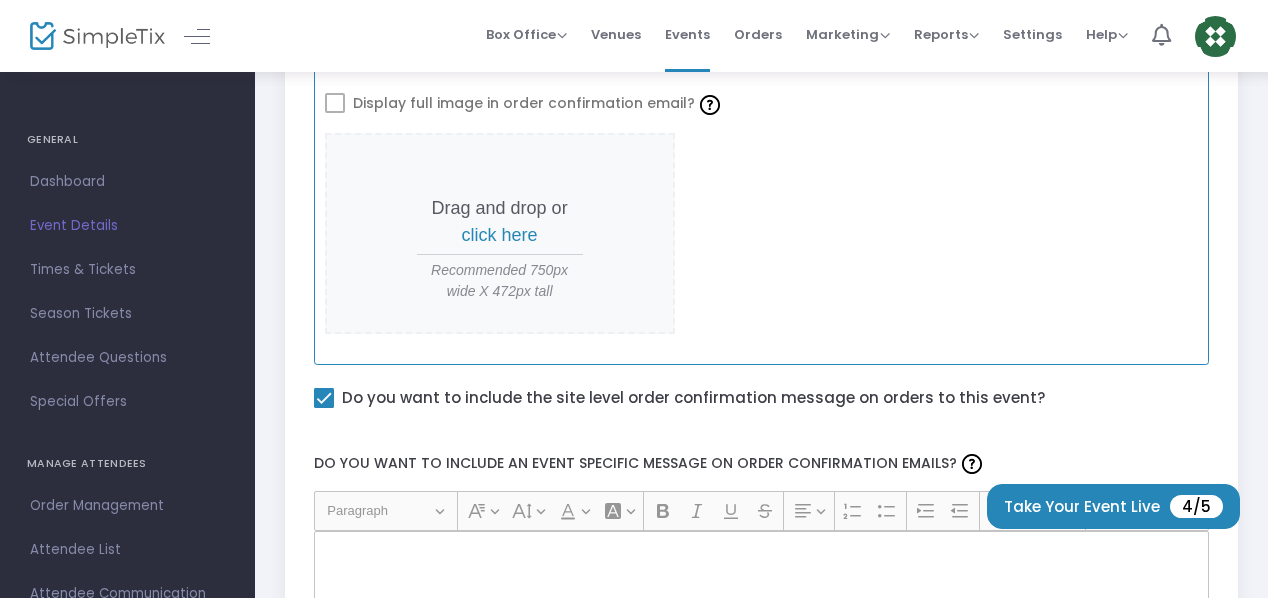 click on "click here" at bounding box center [500, 235] 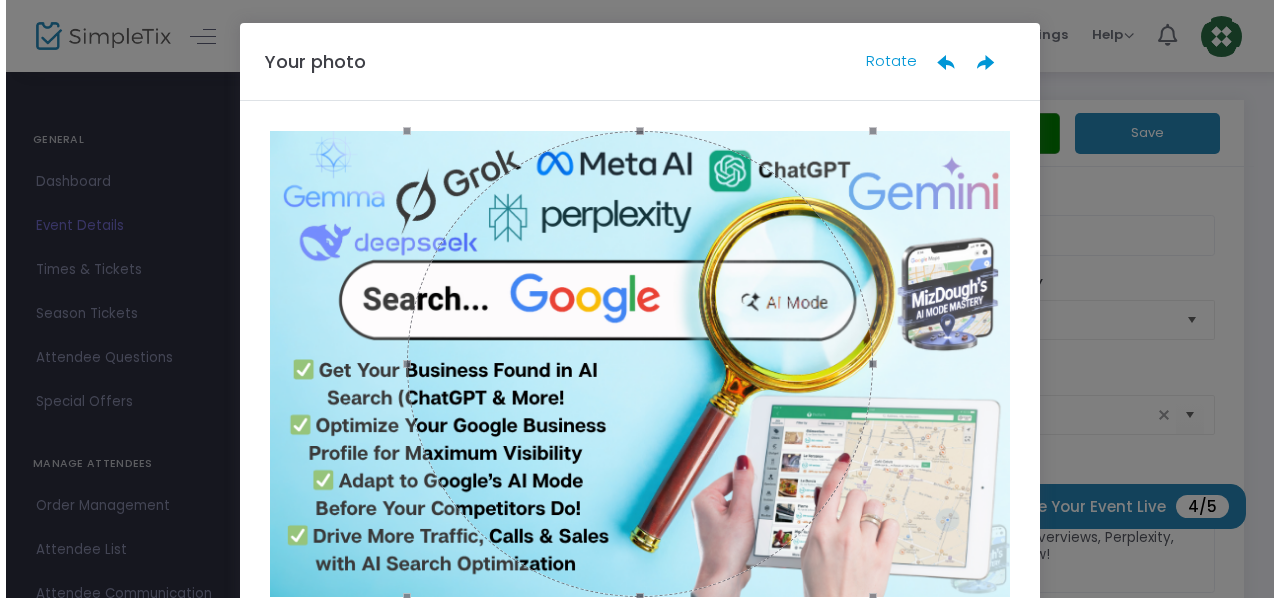 scroll, scrollTop: 0, scrollLeft: 0, axis: both 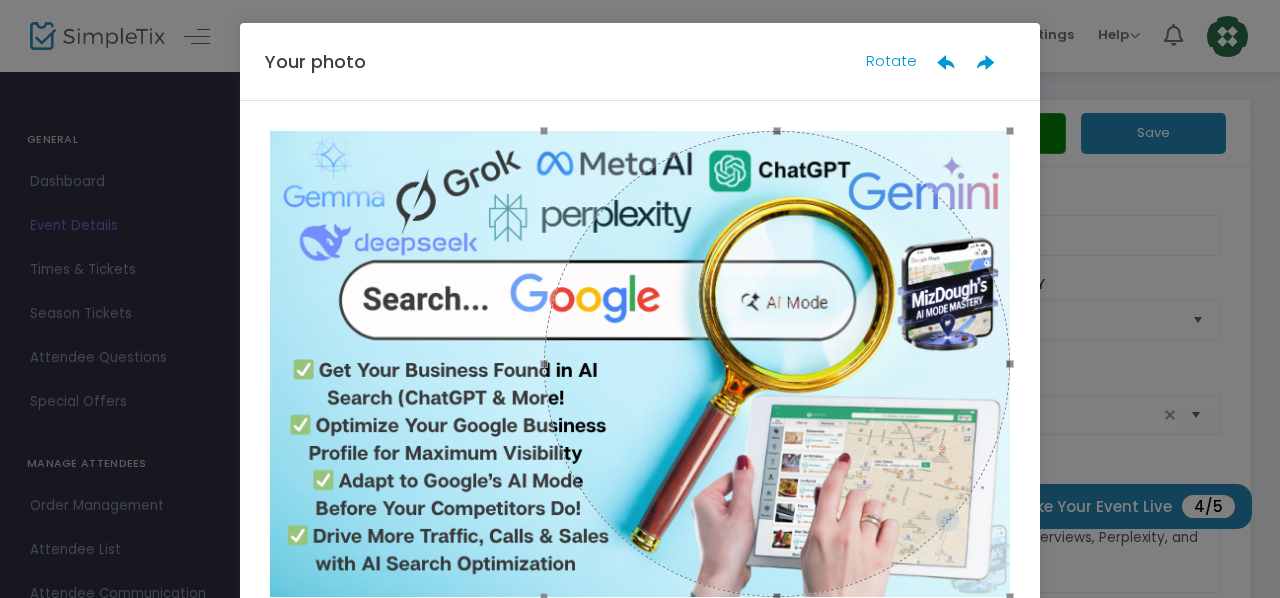 drag, startPoint x: 605, startPoint y: 374, endPoint x: 806, endPoint y: 325, distance: 206.88644 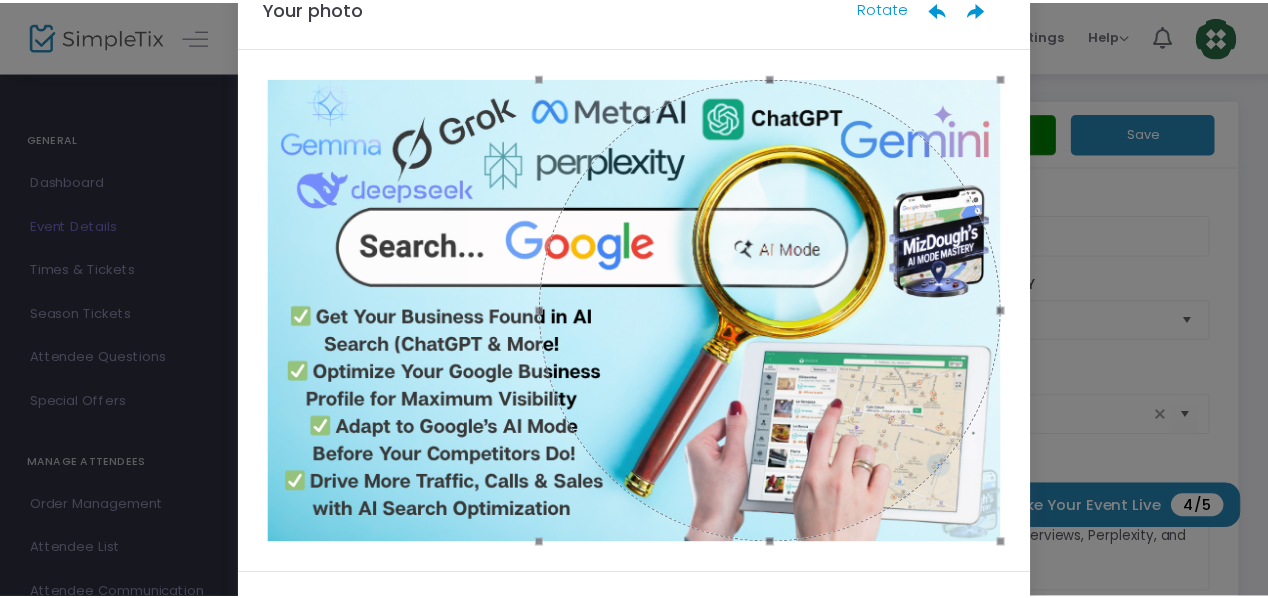 scroll, scrollTop: 112, scrollLeft: 0, axis: vertical 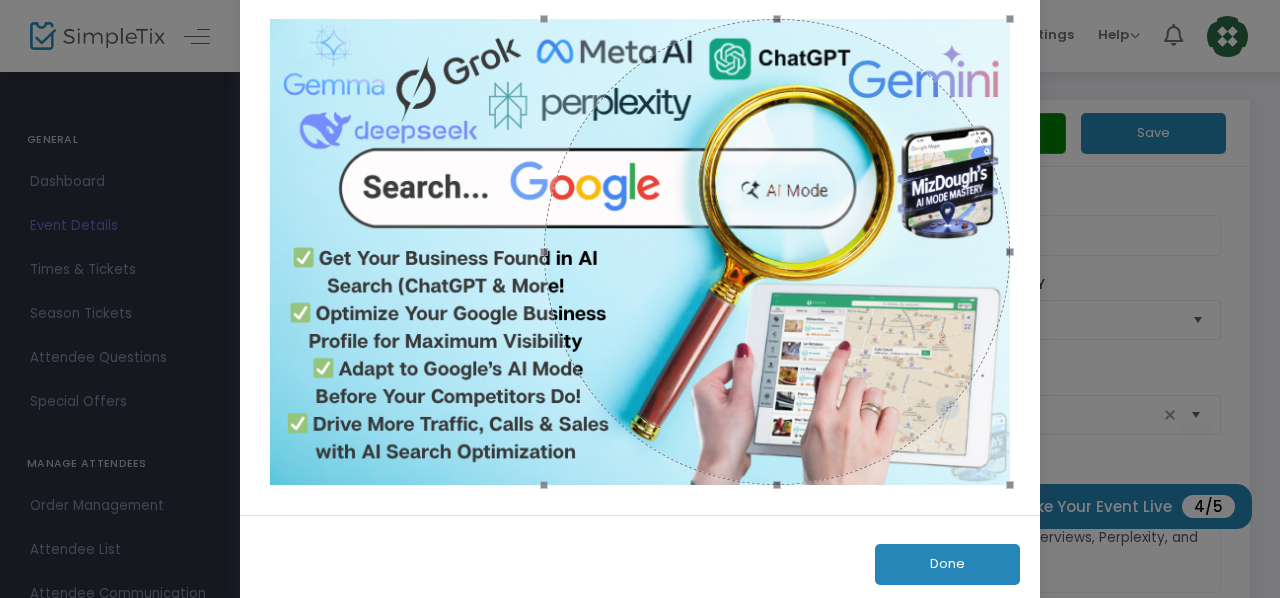 click on "Done" 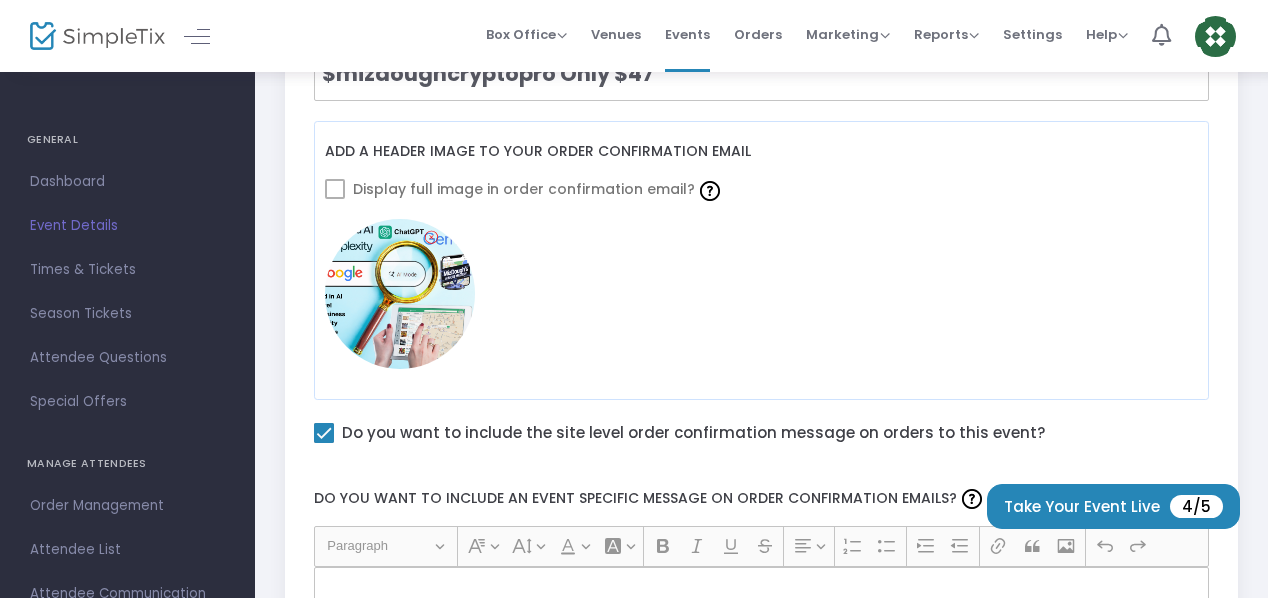 scroll, scrollTop: 800, scrollLeft: 0, axis: vertical 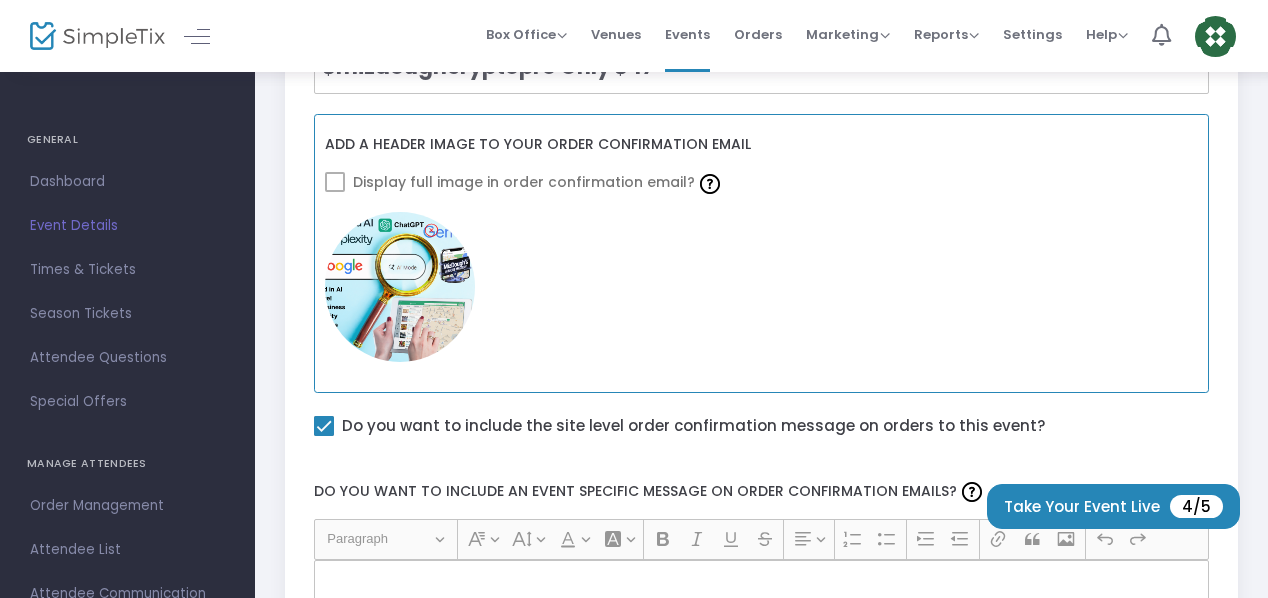 click at bounding box center [400, 287] 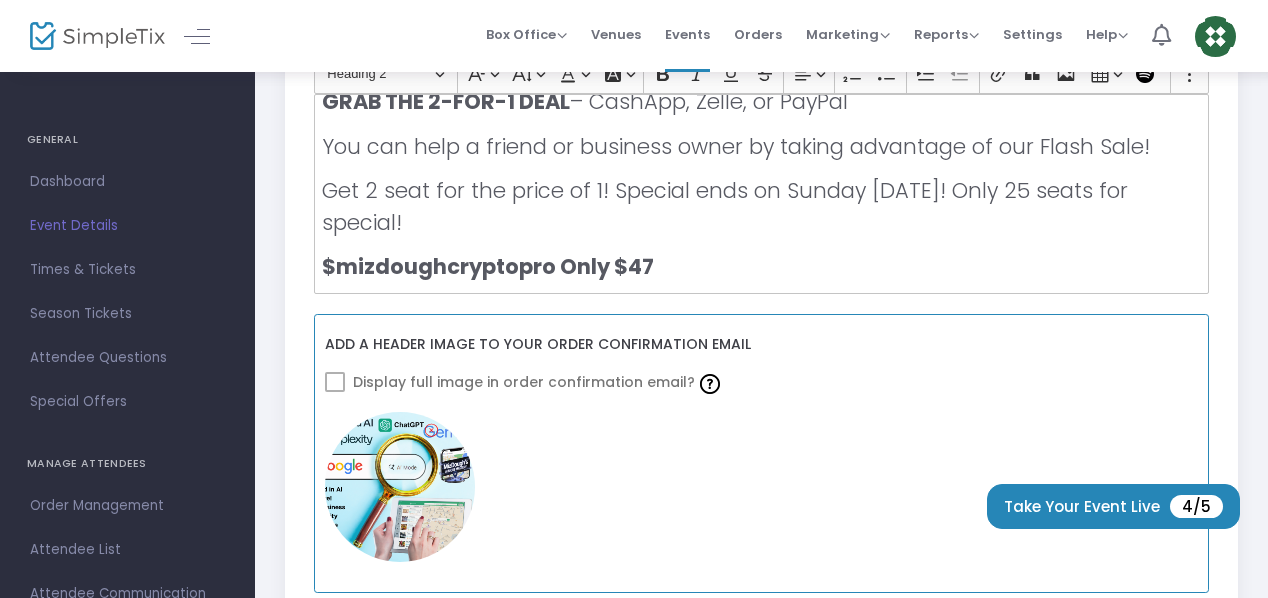 scroll, scrollTop: 700, scrollLeft: 0, axis: vertical 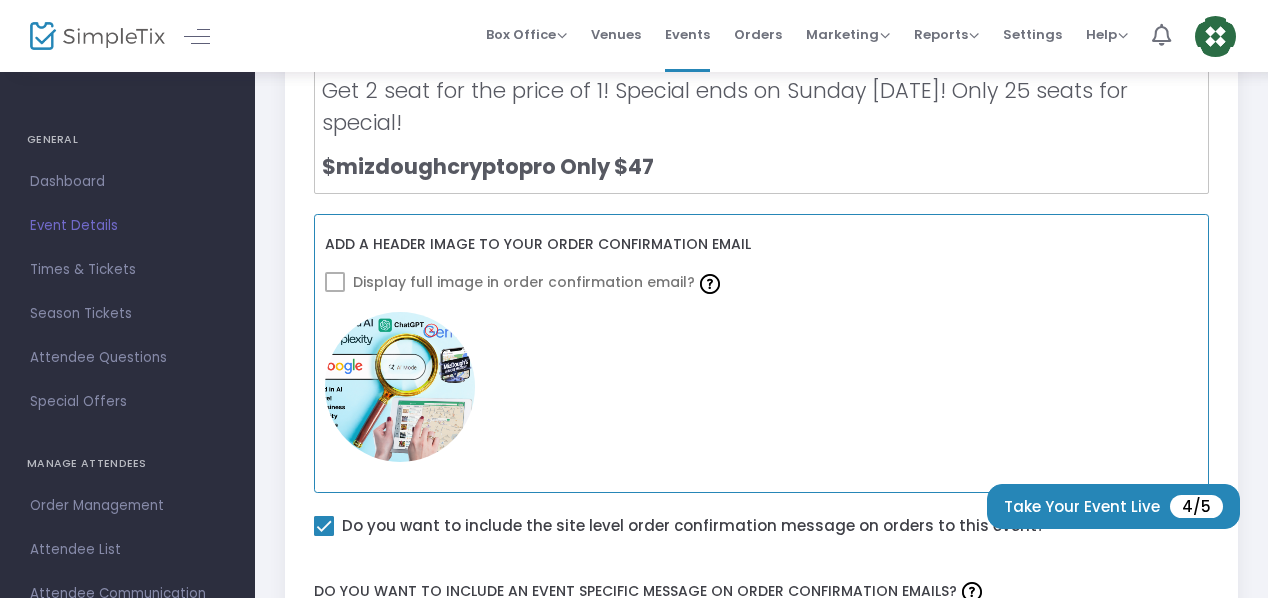 click at bounding box center [400, 387] 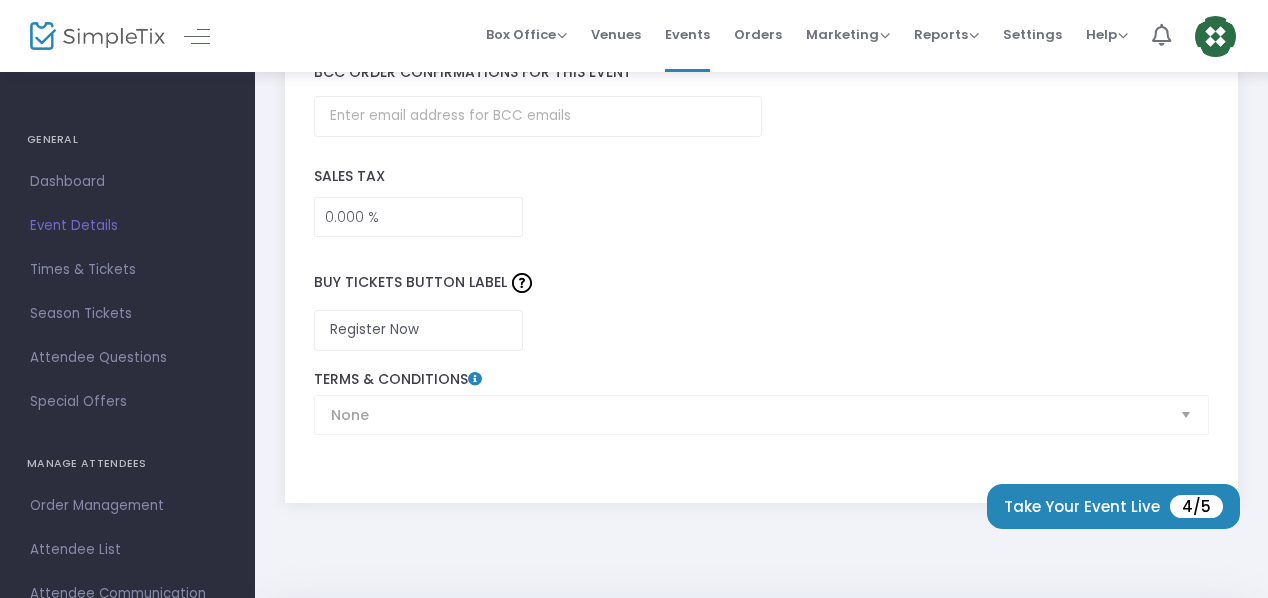 scroll, scrollTop: 3145, scrollLeft: 0, axis: vertical 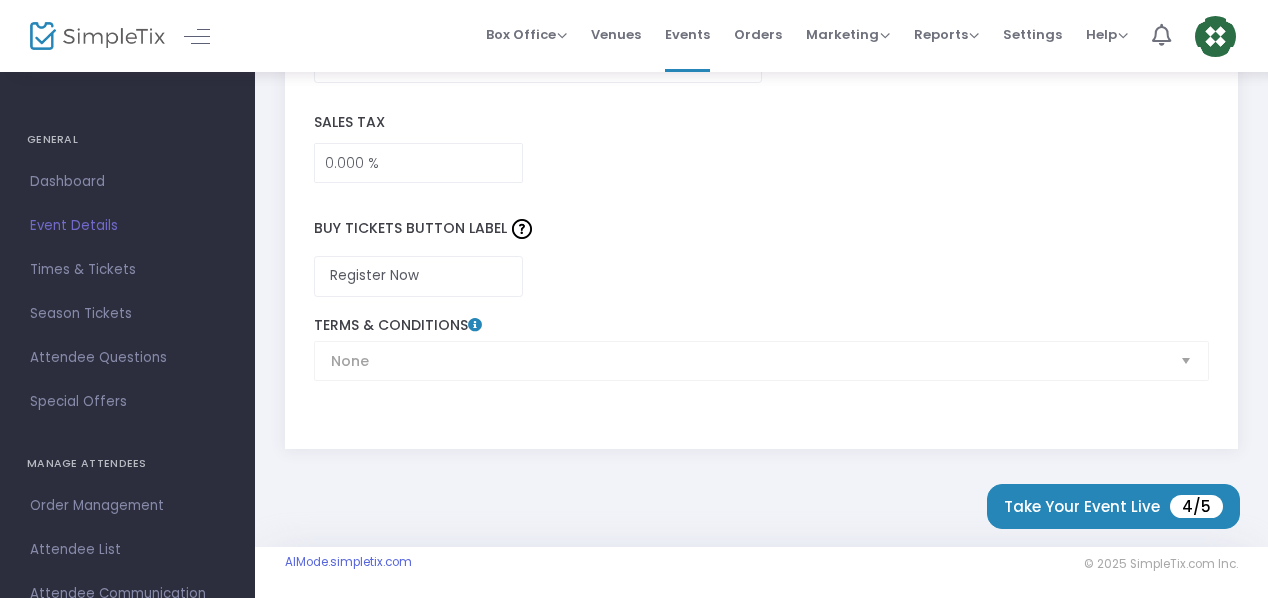 click on "AI Mode Mastery: Get Found in AI Search & Turn It Into Profit Set as Active Save AI Mode Mastery: Get Found in AI Search & Turn It Into Profit Event Name * Conference Event Type * Event Type is required Business & Professional Event Category * Other Sub-Category Internal Category AI Mode Mastery Online Event Online/Webinar Event Venue Address 🔥AI search is already reshaping how people discover local businesses. Tools like ChatGPT, Google AI Overviews, Perplexity, and Claude are changing the rules — and traditional SEO alone won’t cut it anymore. Get In Position Now! Short Summary (1-2 Sentences) Tell us about your event * Heading Heading 2 Paragraph Heading 1 Heading 2 Heading 3 Font Family Font Family Default Arial Courier New Georgia Lucida Sans Unicode Tahoma Times New Roman Trebuchet MS Verdana Font Size Font Size 9 11 13 Default 17 19 21 Font Color Font Color Remove color Remove color Font Background Color Font Background Color Remove color Remove color Bold (CTRL+B) Bold Italic ." 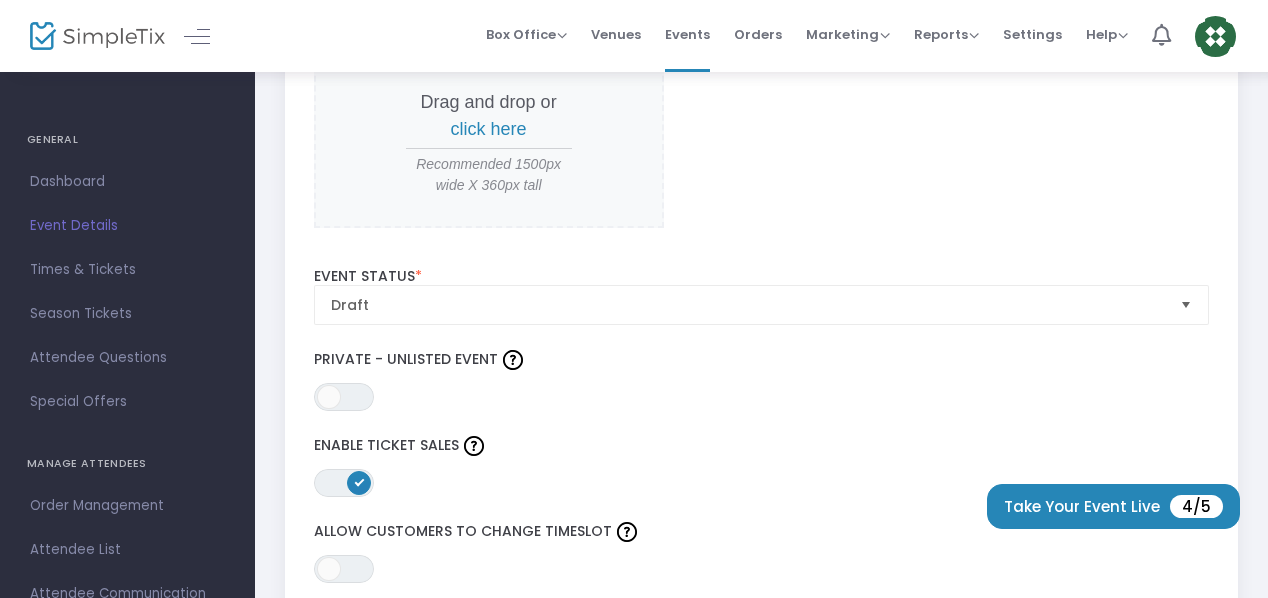 scroll, scrollTop: 1945, scrollLeft: 0, axis: vertical 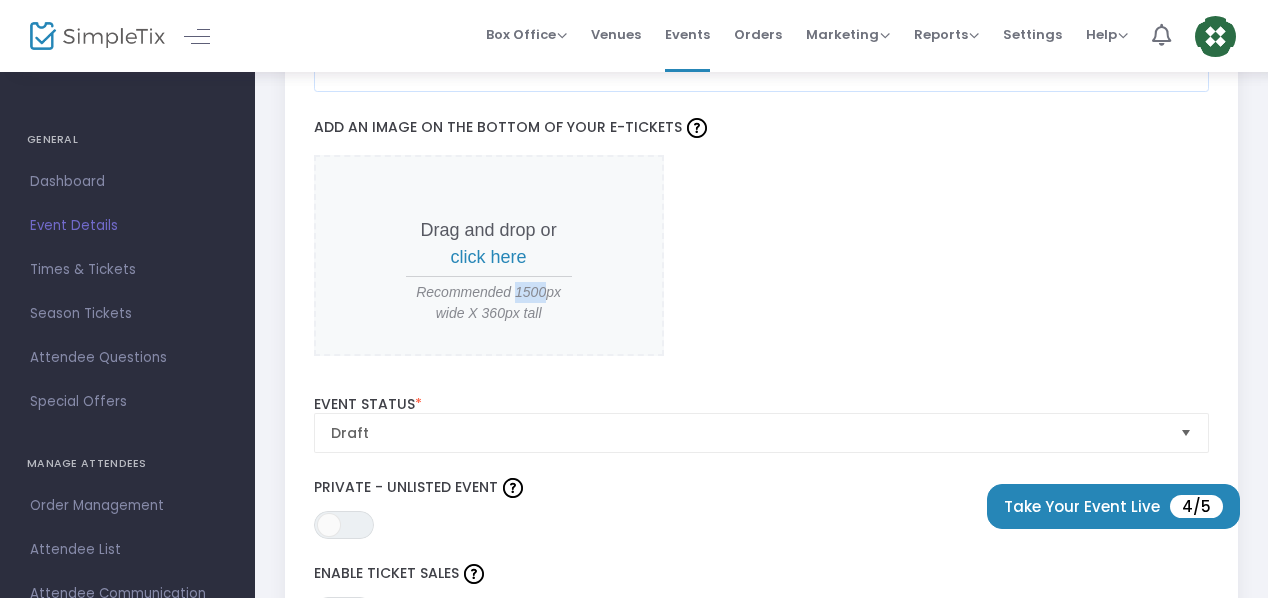 drag, startPoint x: 514, startPoint y: 285, endPoint x: 547, endPoint y: 285, distance: 33 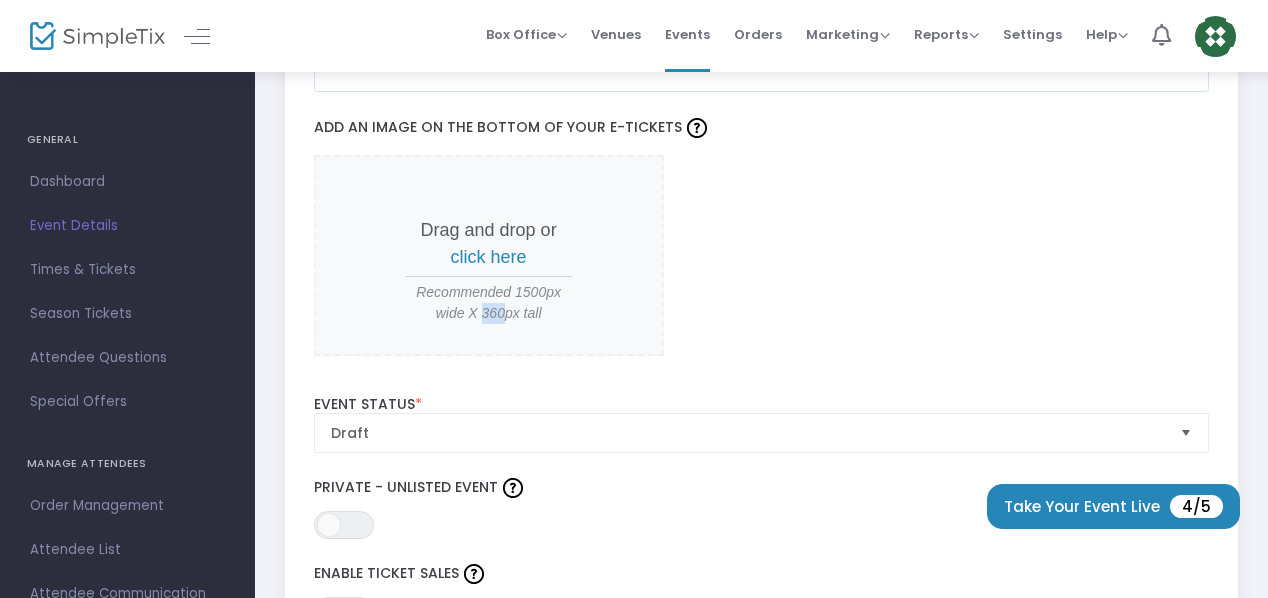 drag, startPoint x: 485, startPoint y: 305, endPoint x: 504, endPoint y: 314, distance: 21.023796 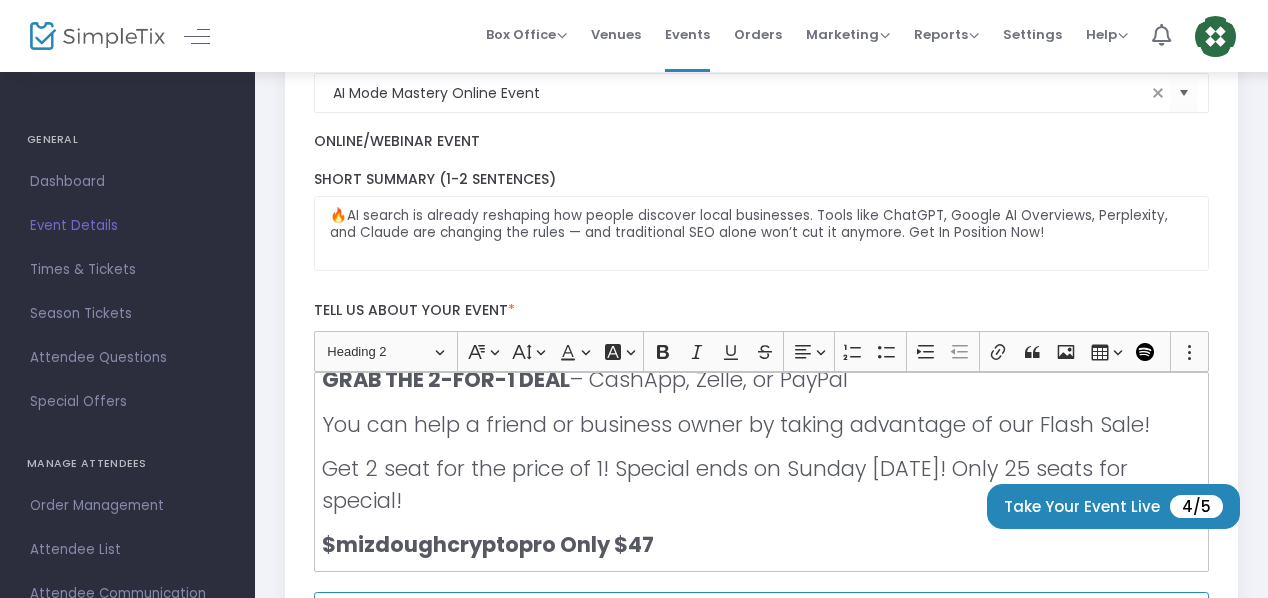 scroll, scrollTop: 345, scrollLeft: 0, axis: vertical 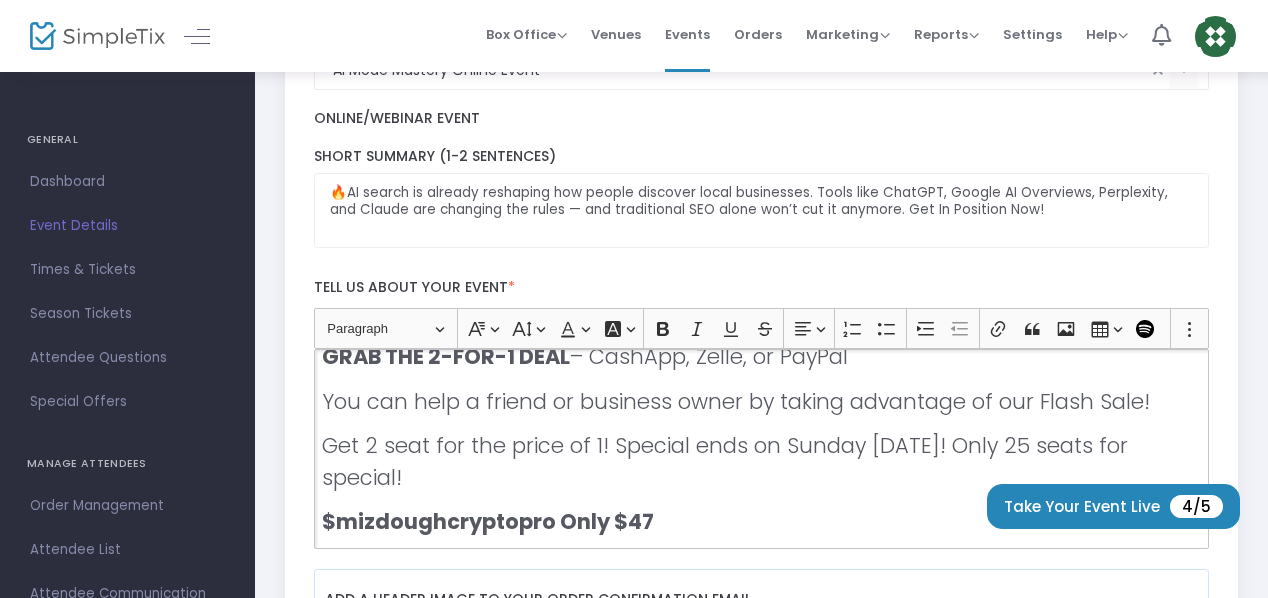 click on "You can help a friend or business owner by taking advantage of our Flash Sale!" 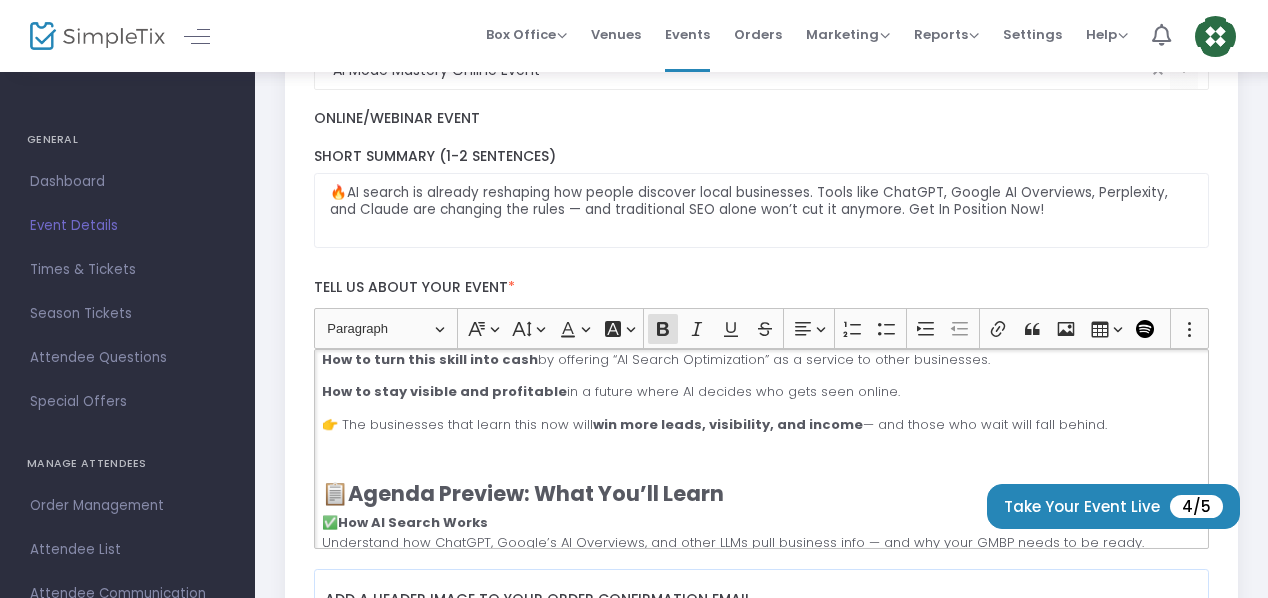 scroll, scrollTop: 18, scrollLeft: 0, axis: vertical 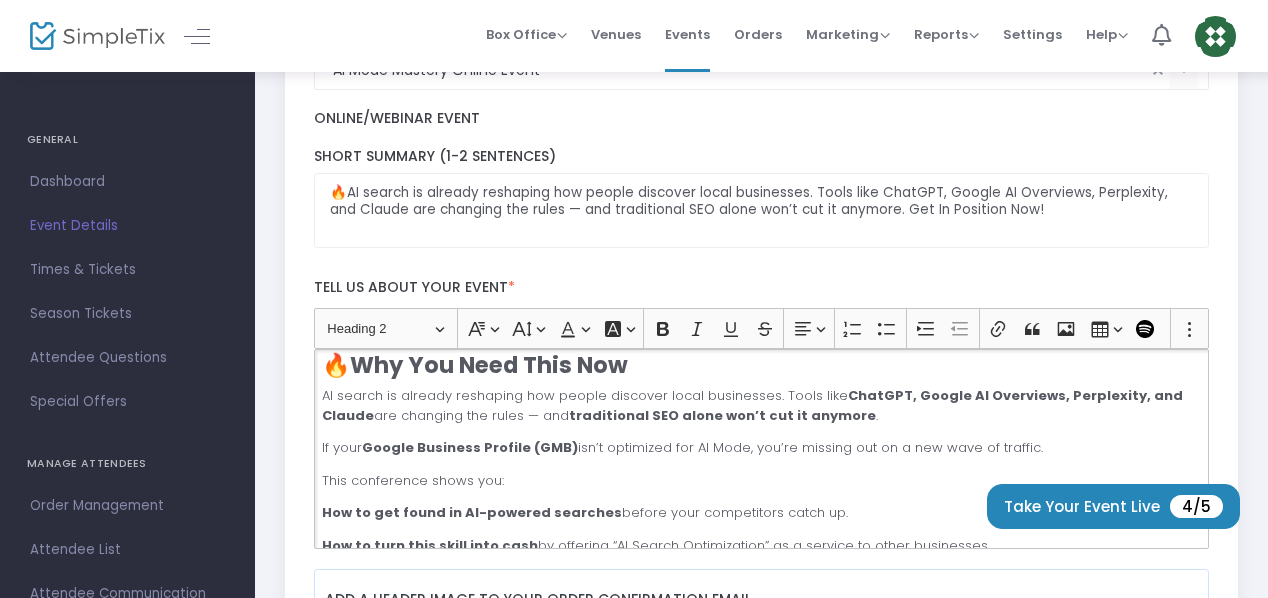 click on "🔥  Why You Need This Now" 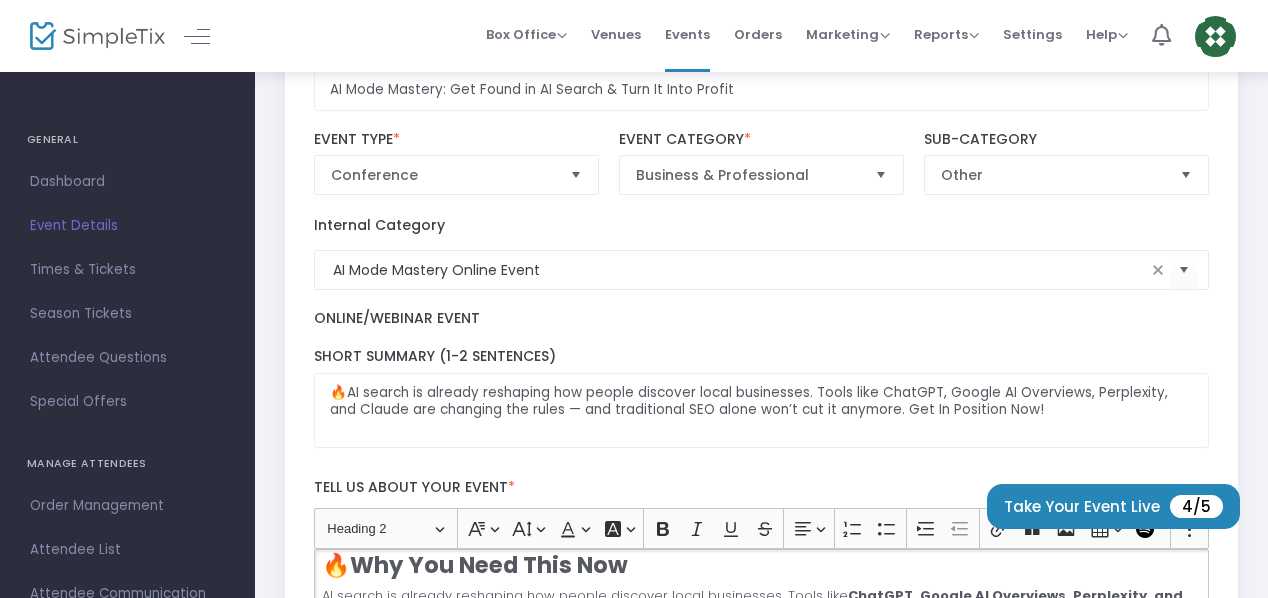 scroll, scrollTop: 45, scrollLeft: 0, axis: vertical 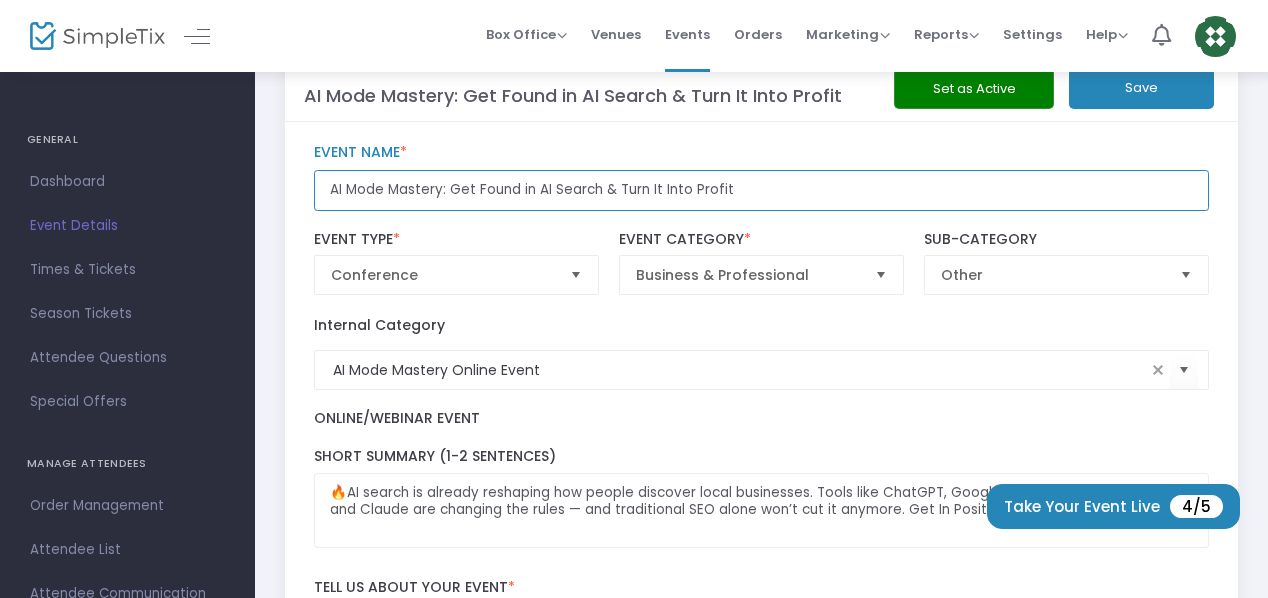 click on "AI Mode Mastery: Get Found in AI Search & Turn It Into Profit" 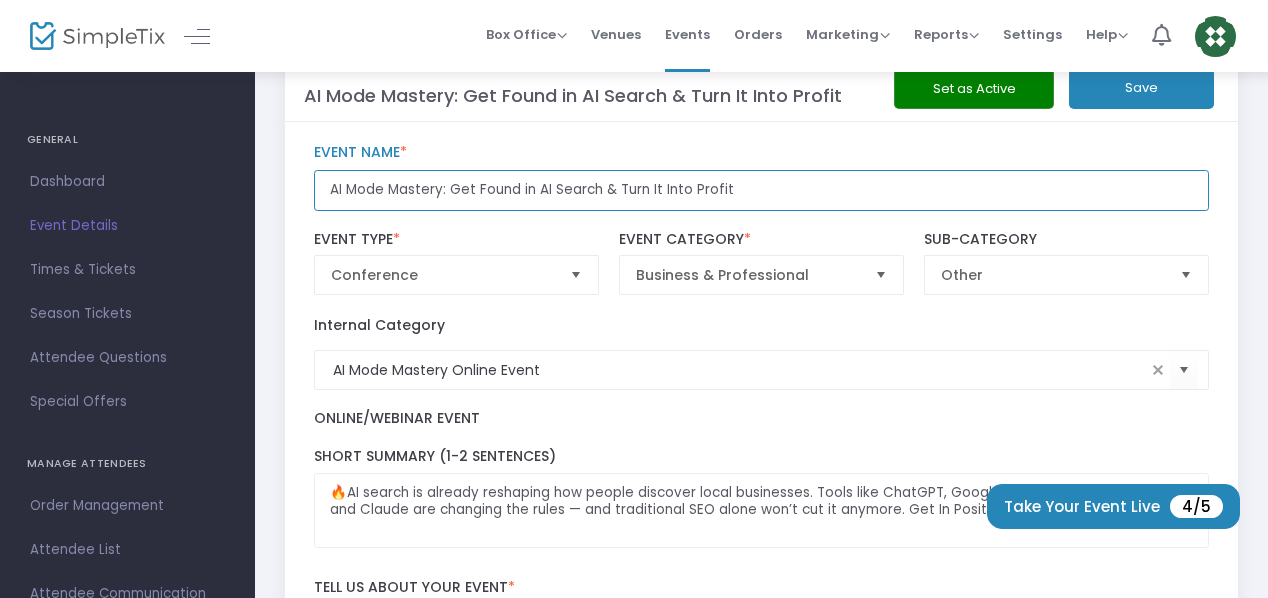 paste on "Hybrid Online Conference – Learn. Implement. Profit." 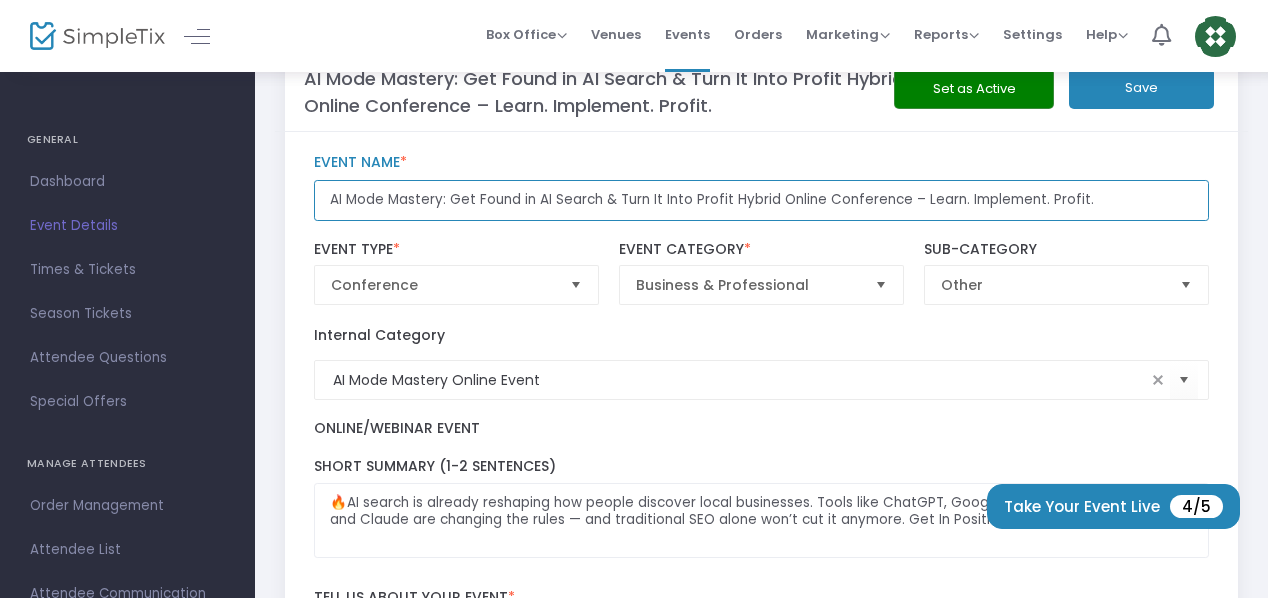 click on "AI Mode Mastery: Get Found in AI Search & Turn It Into Profit Hybrid Online Conference – Learn. Implement. Profit." 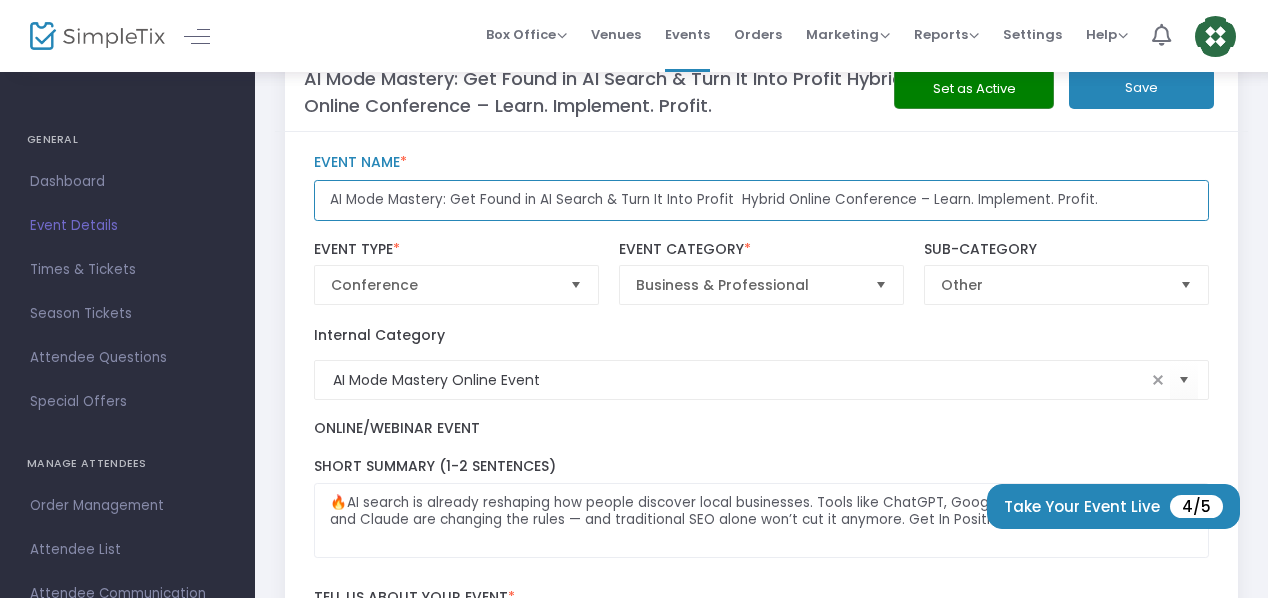 type on "AI Mode Mastery: Get Found in AI Search & Turn It Into Profit  Hybrid Online Conference – Learn. Implement. Profit." 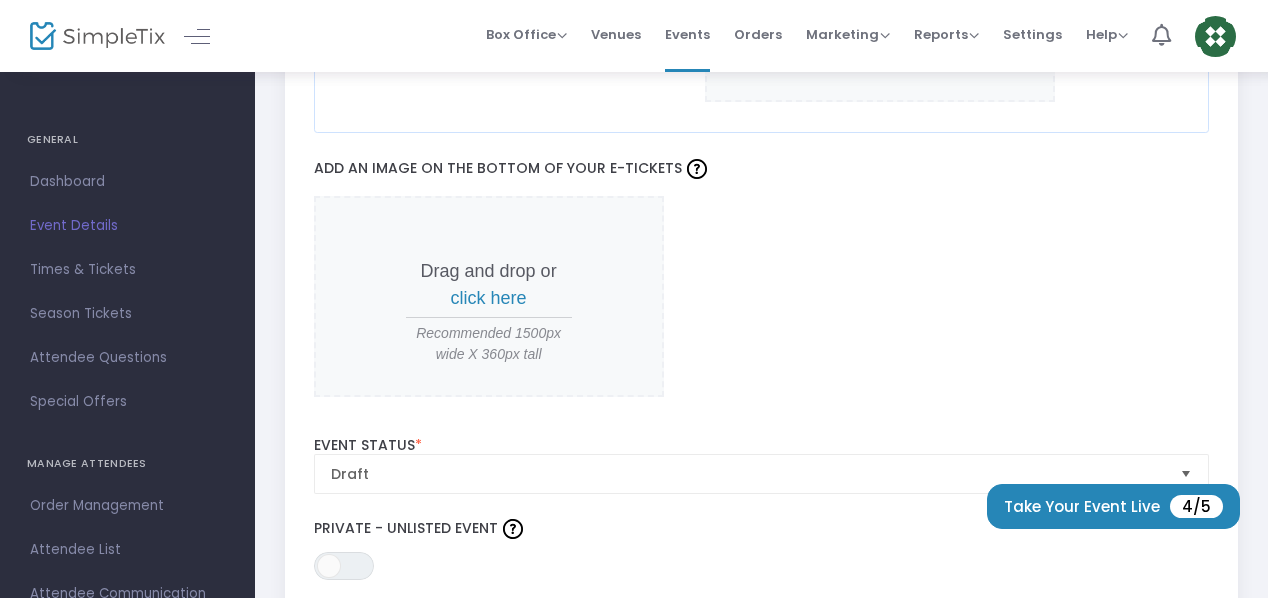 scroll, scrollTop: 1945, scrollLeft: 0, axis: vertical 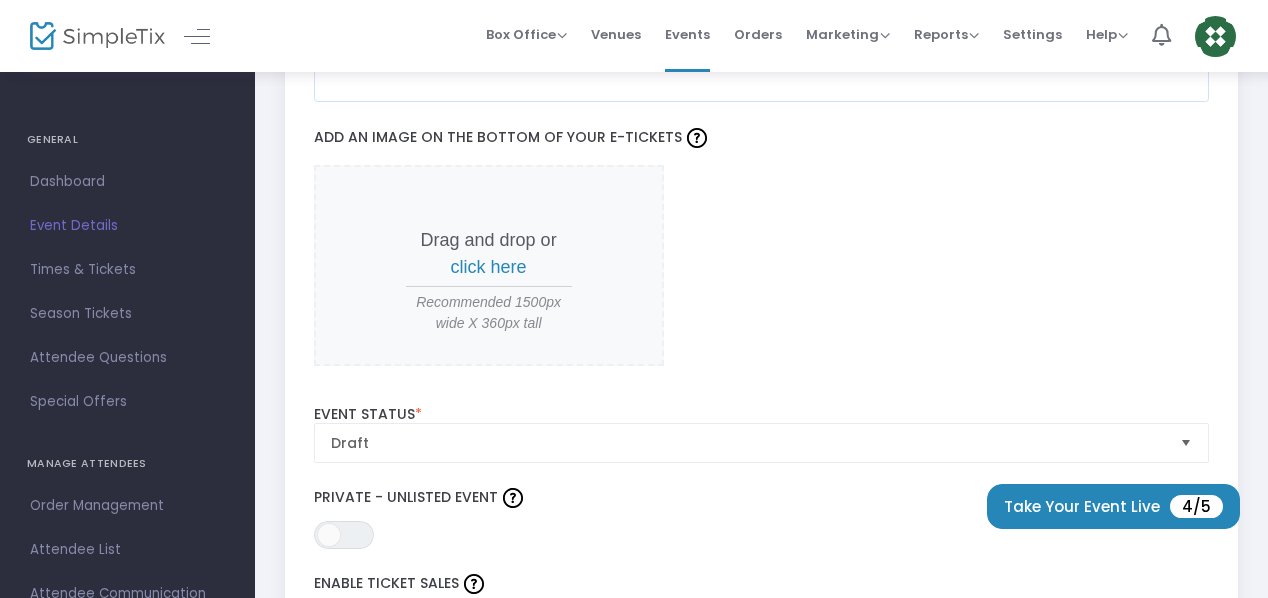 click on "click here" at bounding box center [489, 267] 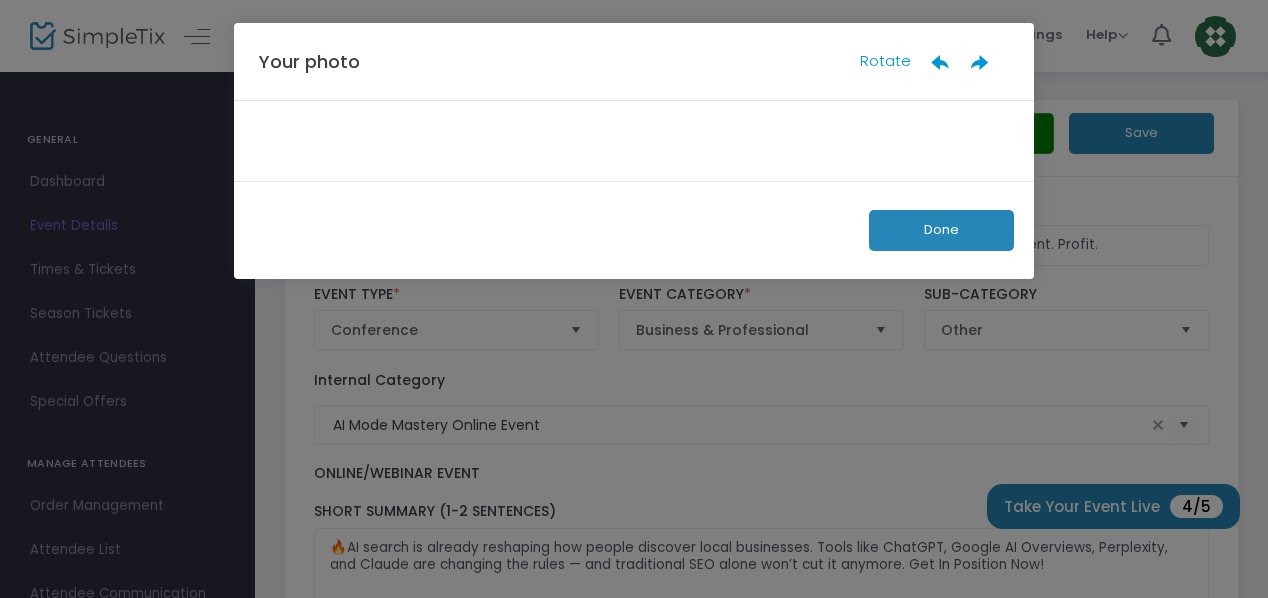 scroll, scrollTop: 0, scrollLeft: 0, axis: both 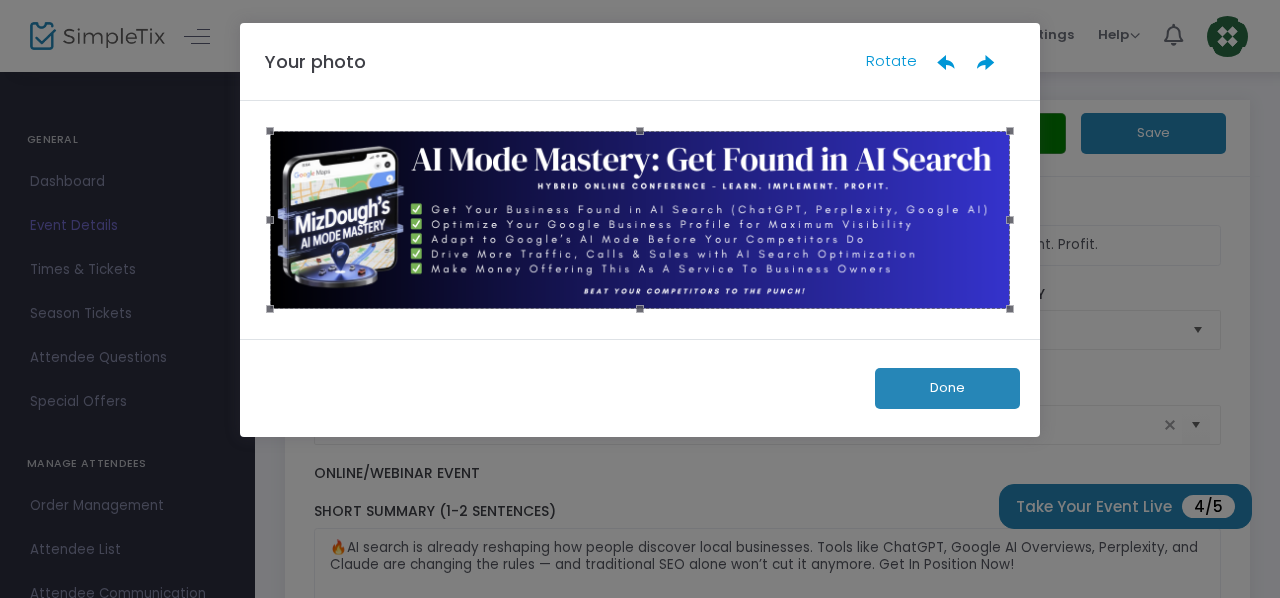 click on "Done" 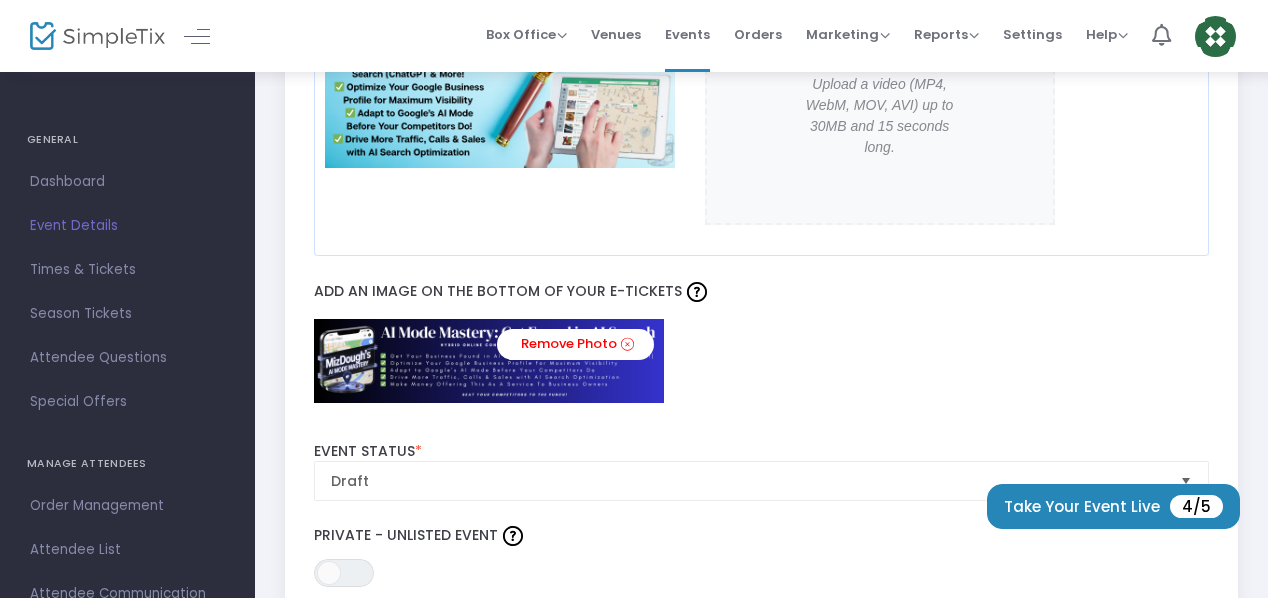 scroll, scrollTop: 1900, scrollLeft: 0, axis: vertical 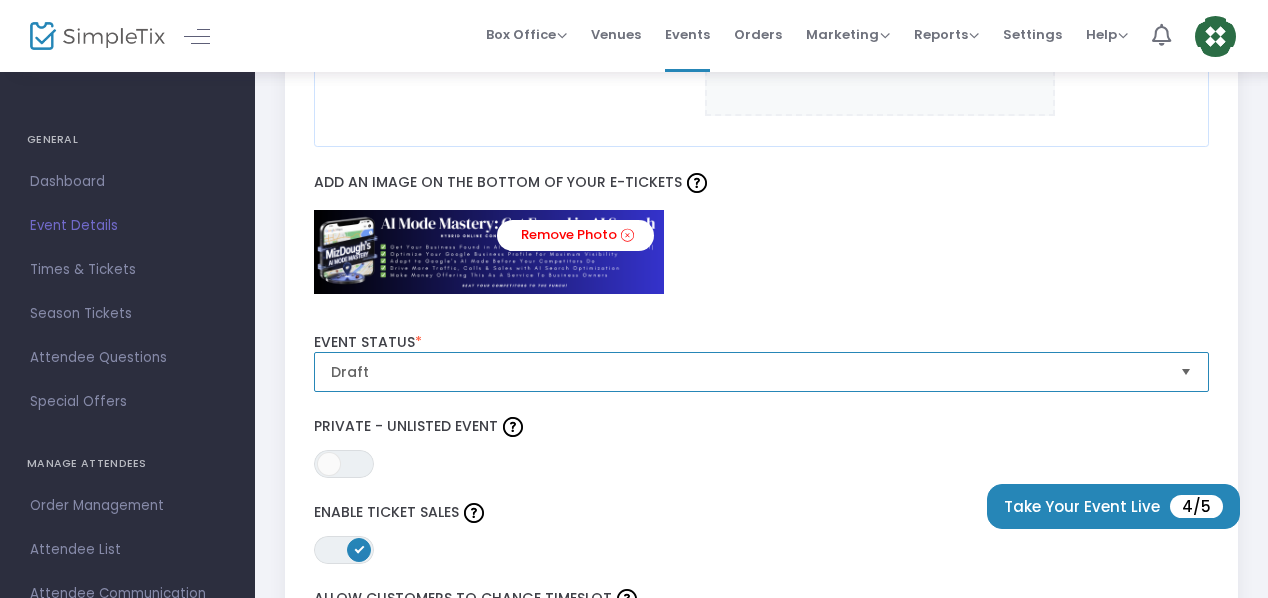 click on "Draft" at bounding box center [748, 372] 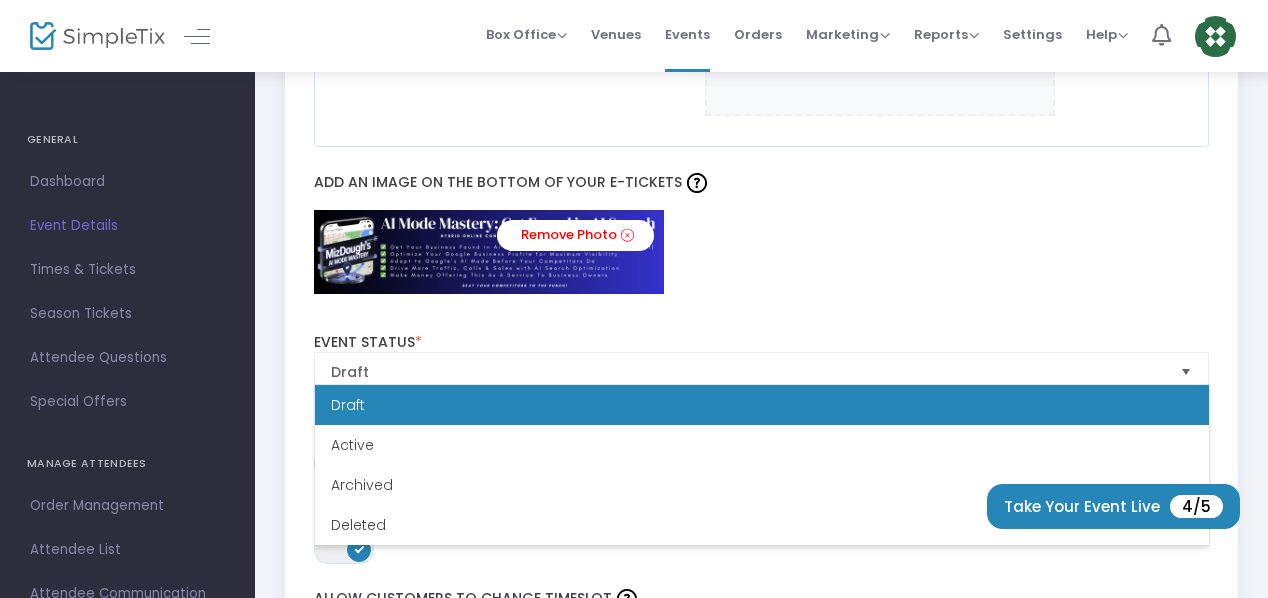click on "Remove Photo" 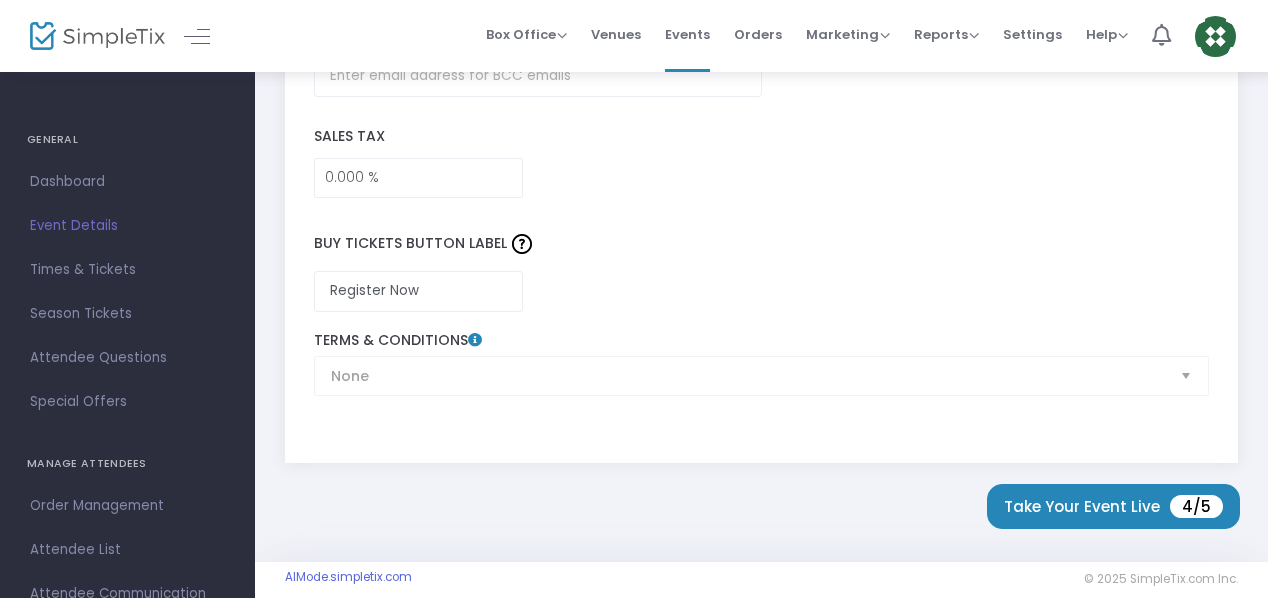 scroll, scrollTop: 3038, scrollLeft: 0, axis: vertical 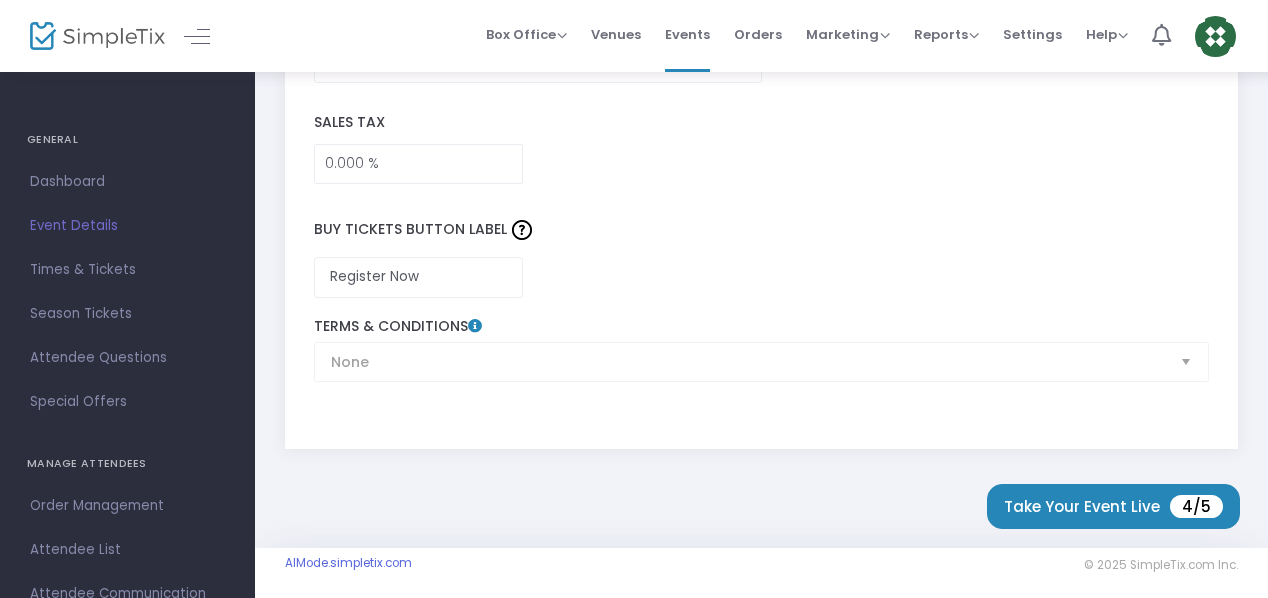 click on "None  Terms & Conditions" 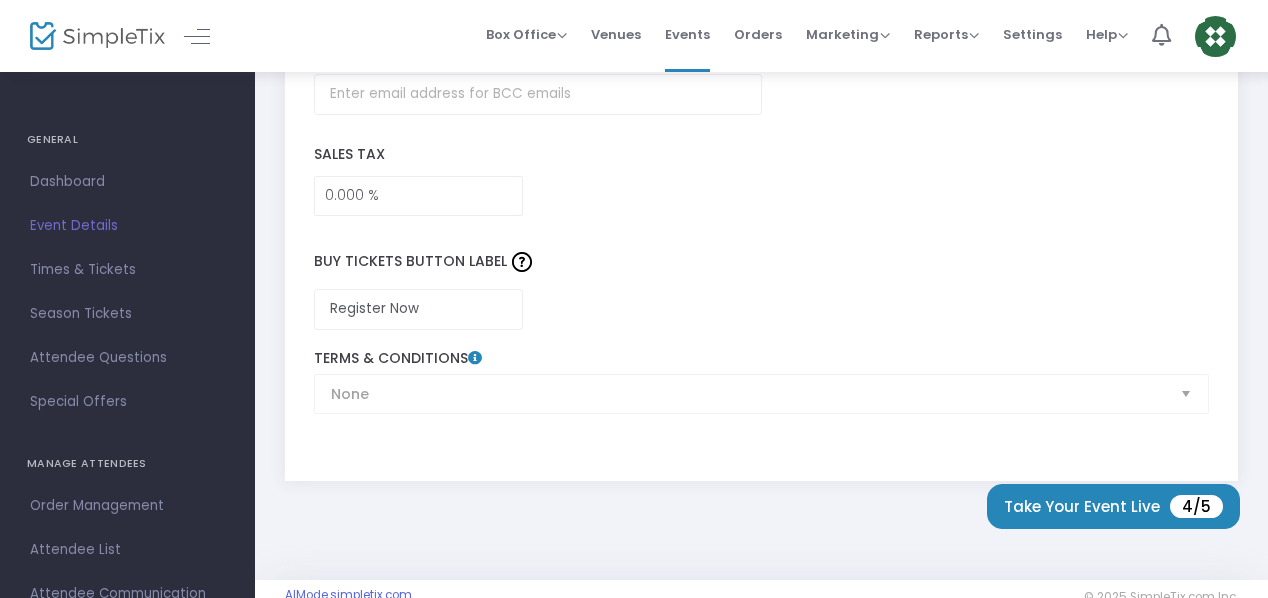 scroll, scrollTop: 3038, scrollLeft: 0, axis: vertical 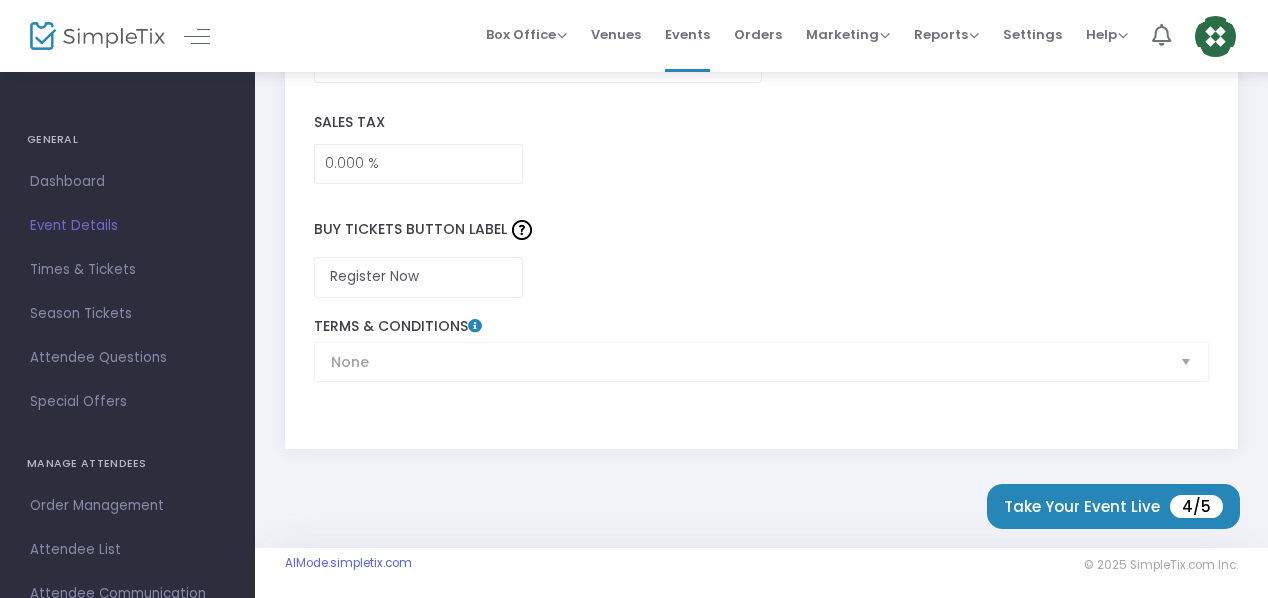 click on "None  Terms & Conditions" 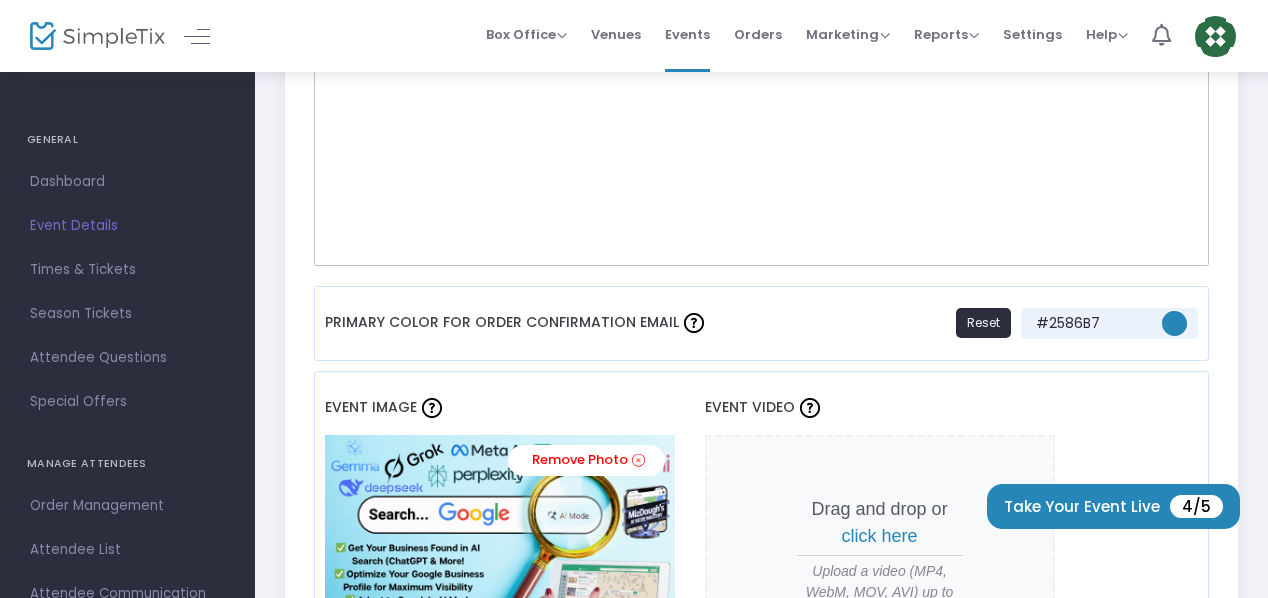 scroll, scrollTop: 1238, scrollLeft: 0, axis: vertical 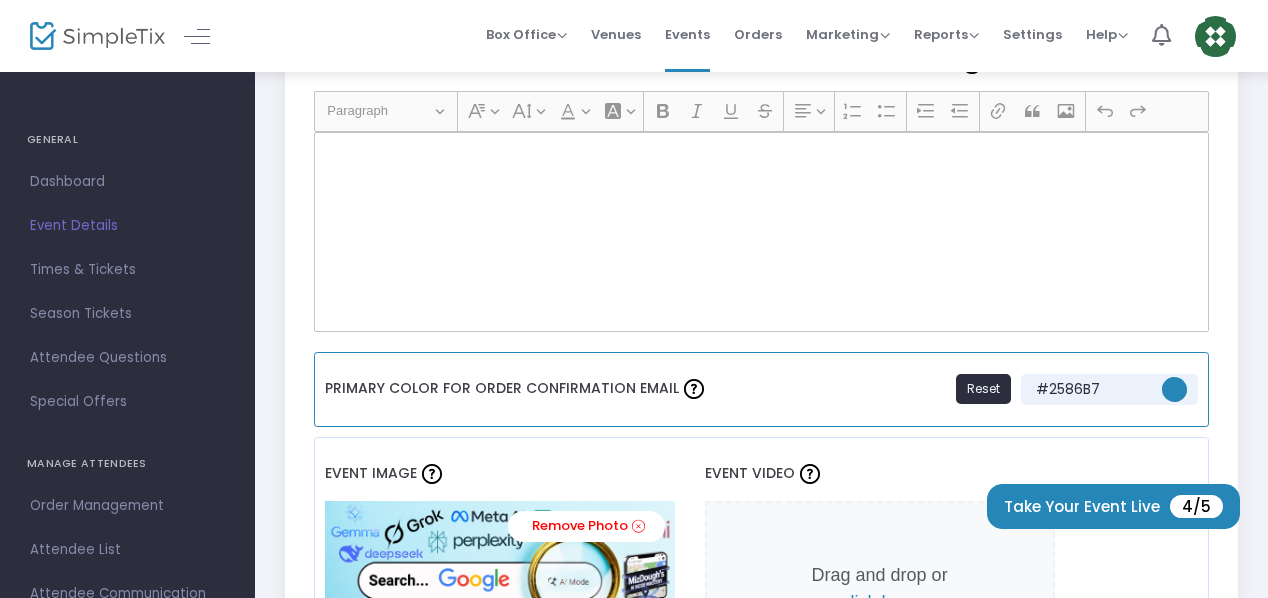 click on "Primary Color For Order Confirmation Email  Reset #2586B7" 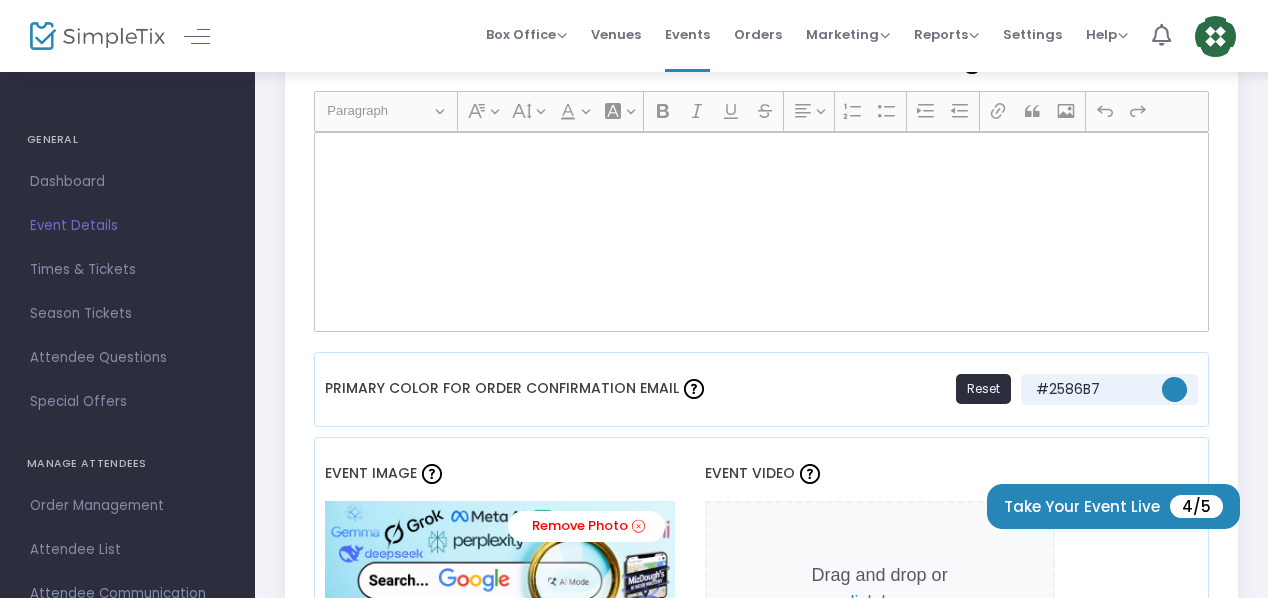 click 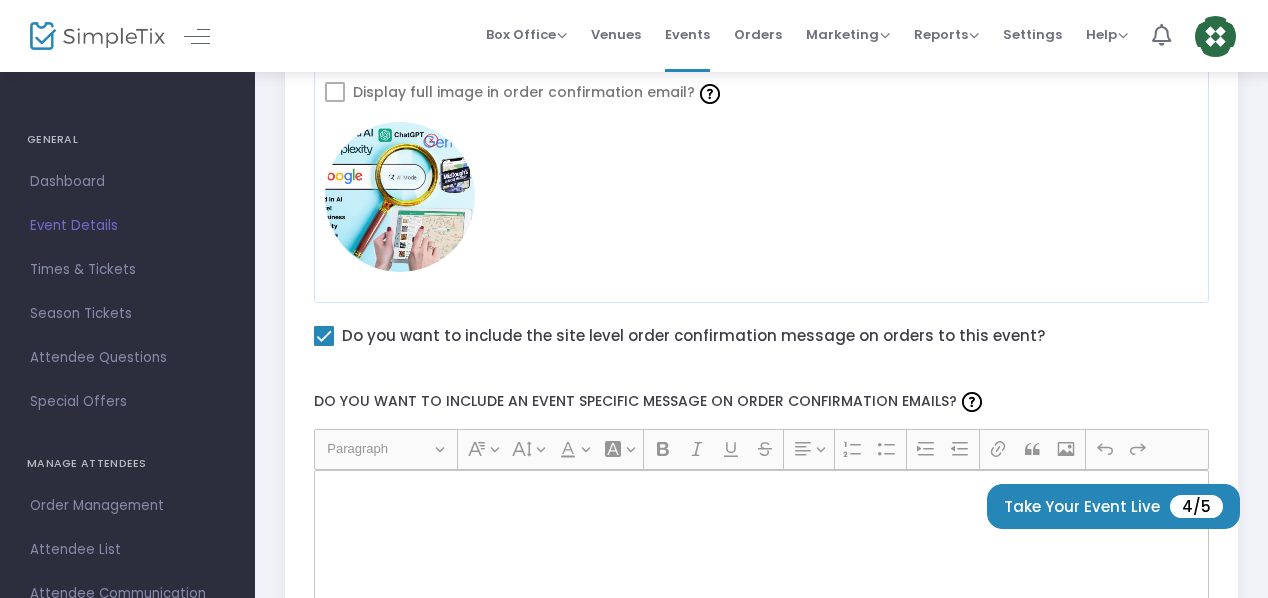 scroll, scrollTop: 838, scrollLeft: 0, axis: vertical 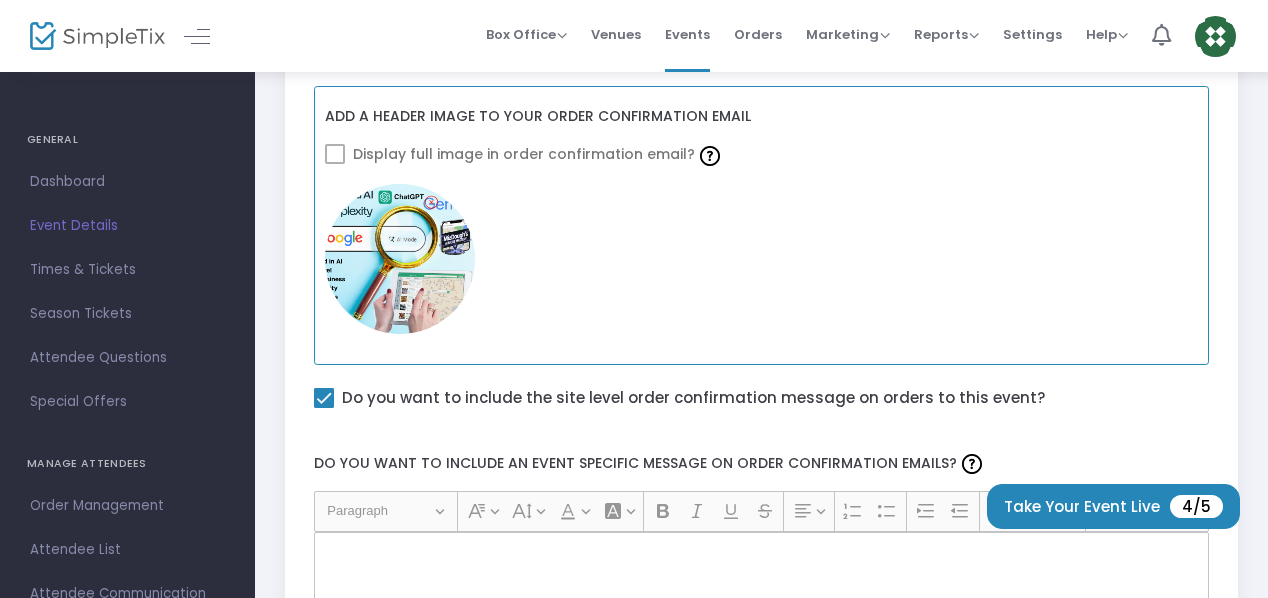 click at bounding box center [400, 259] 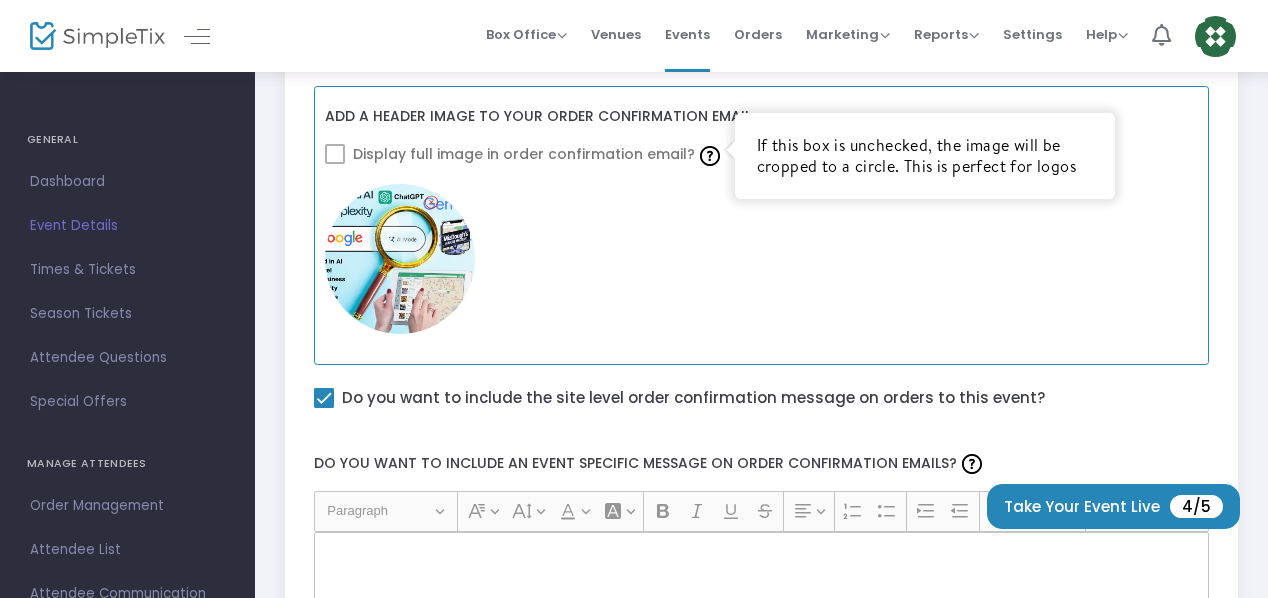 click at bounding box center (710, 156) 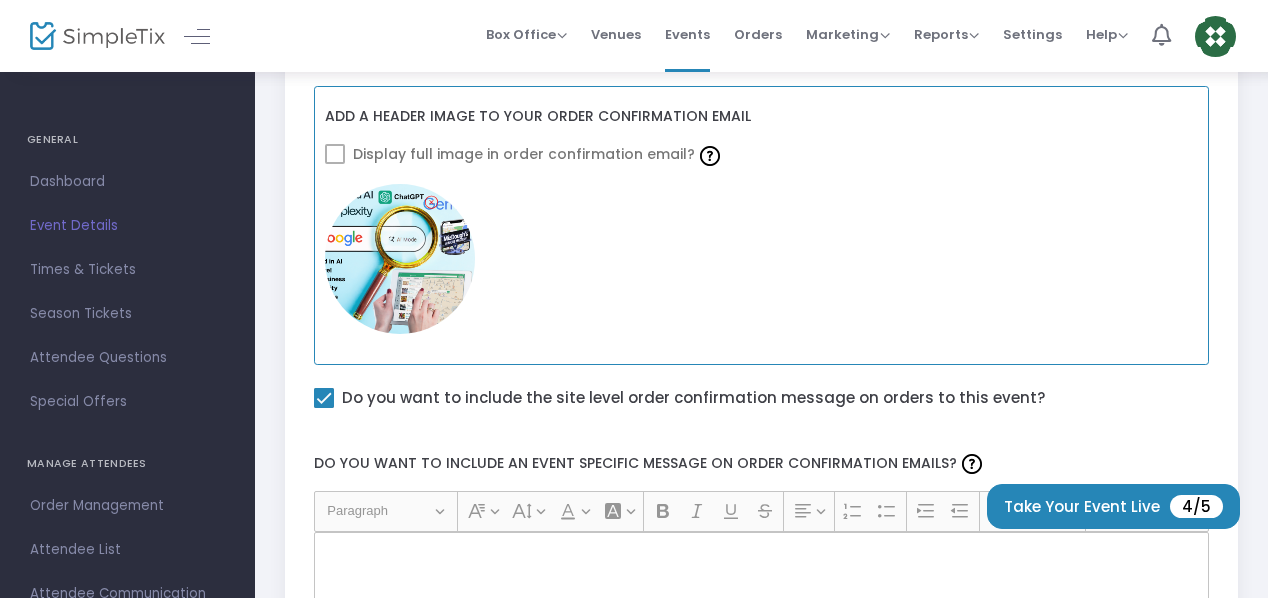 click on "Display full image in order confirmation email?" at bounding box center [539, 154] 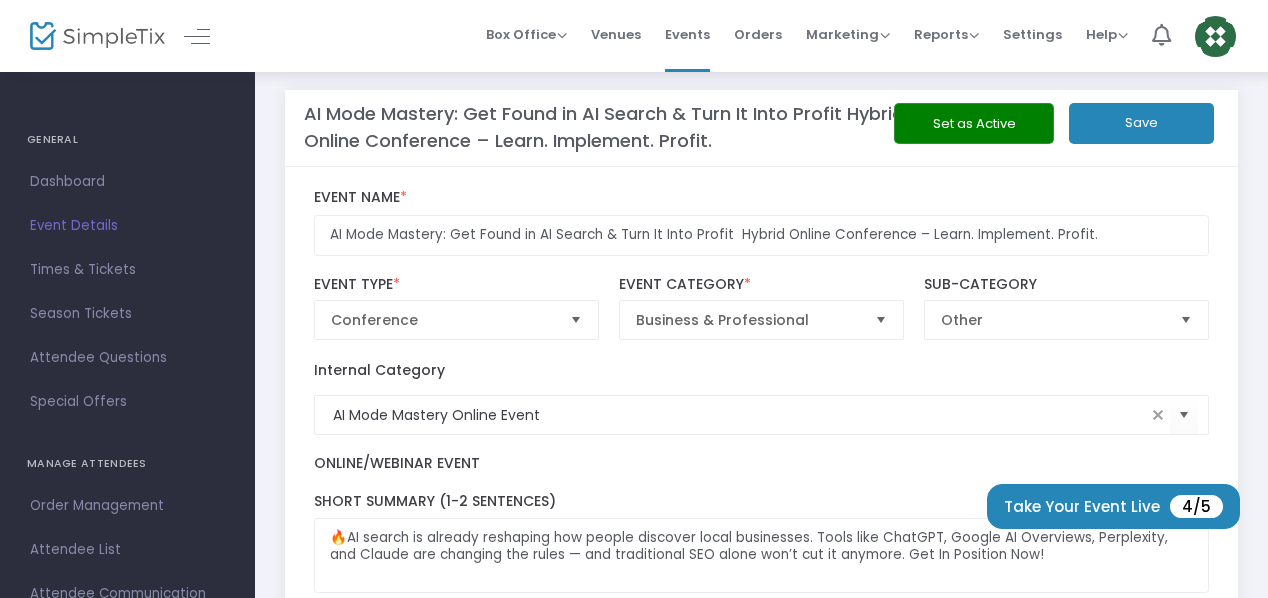 scroll, scrollTop: 0, scrollLeft: 0, axis: both 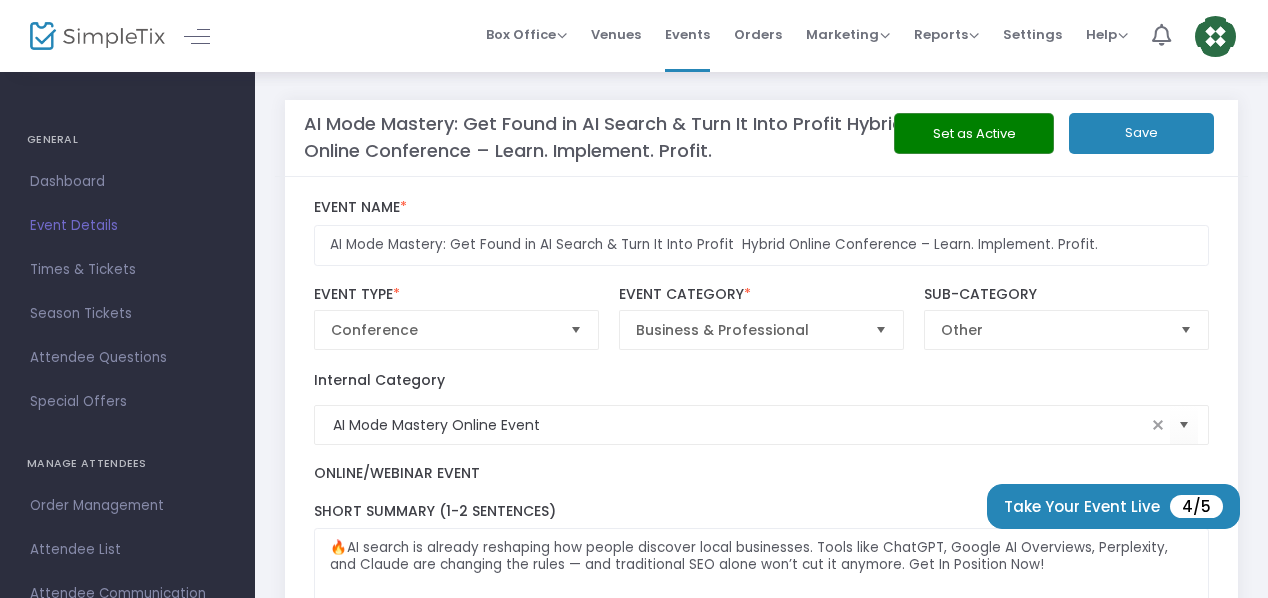 click on "Save" 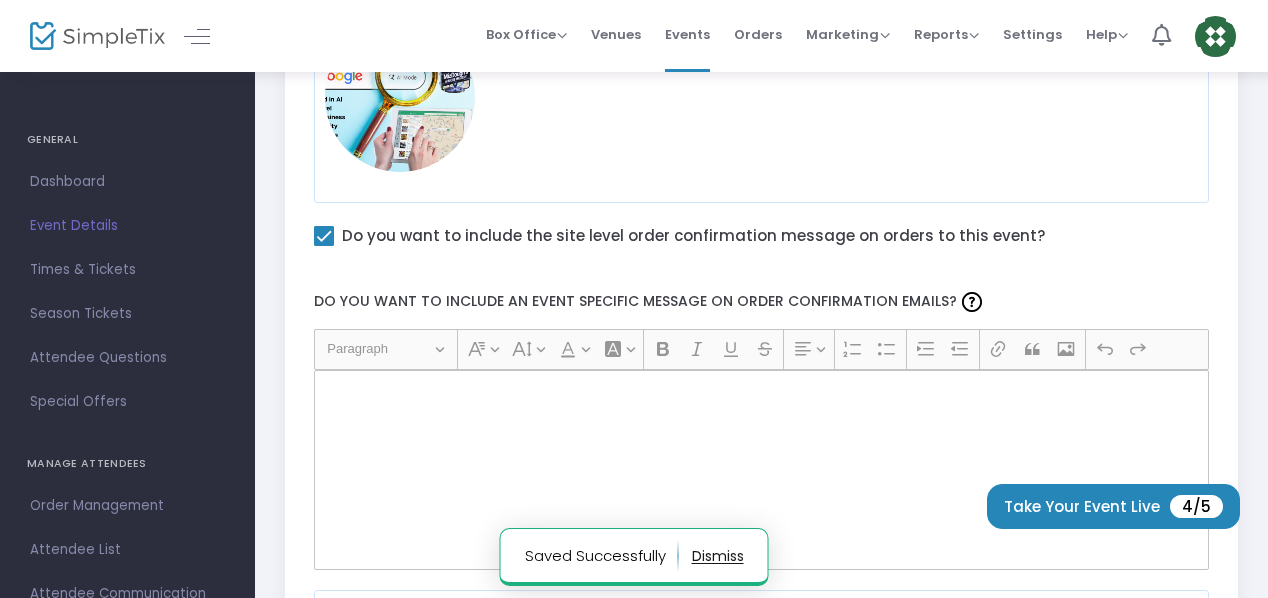 scroll, scrollTop: 900, scrollLeft: 0, axis: vertical 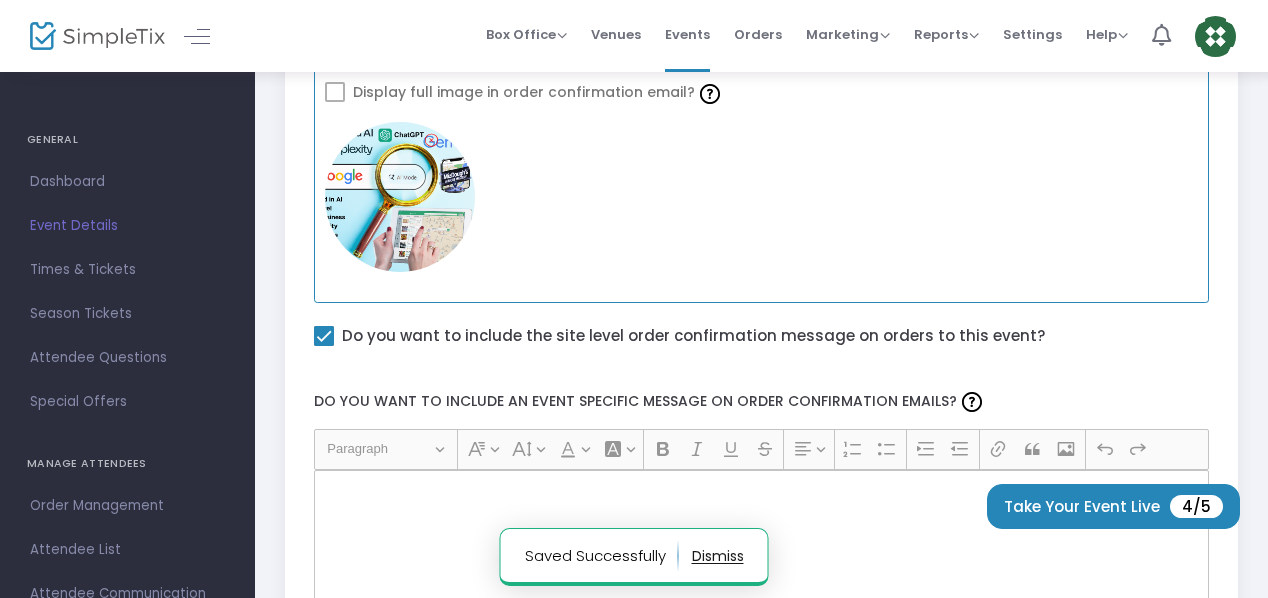 click at bounding box center (335, 92) 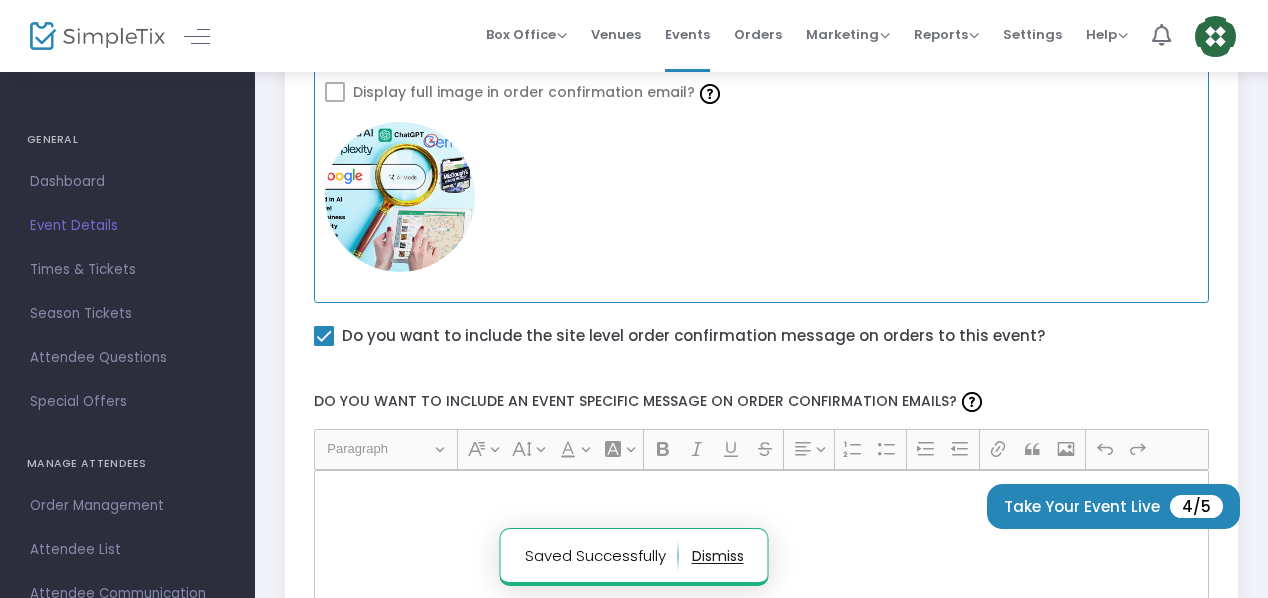 click at bounding box center (335, 92) 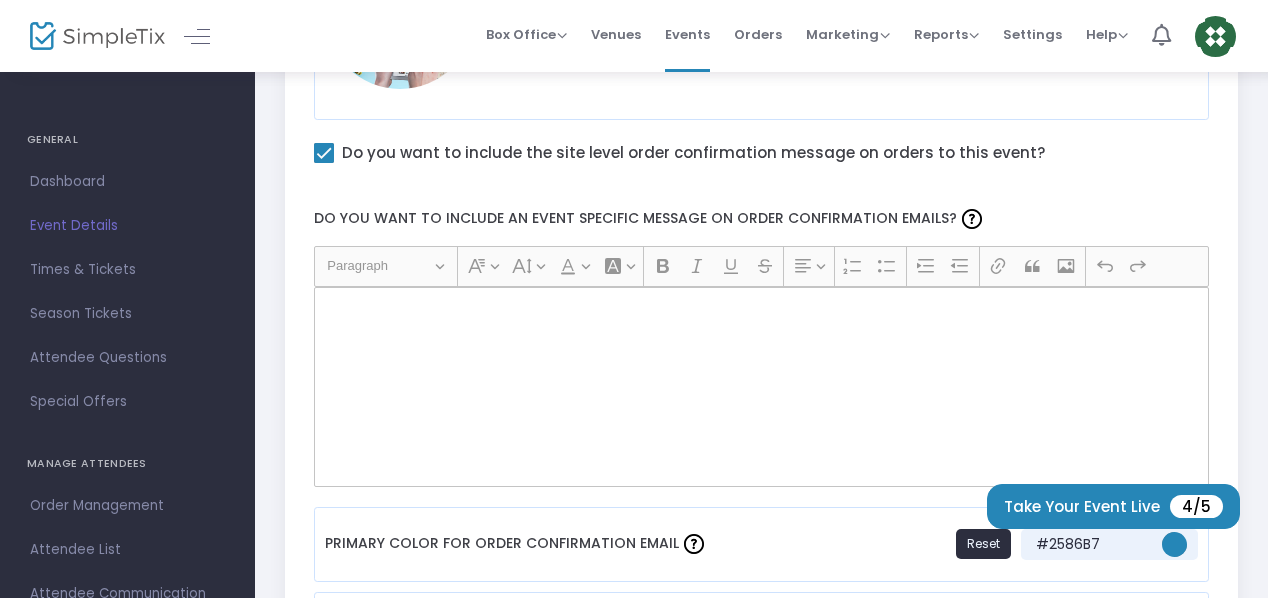scroll, scrollTop: 1100, scrollLeft: 0, axis: vertical 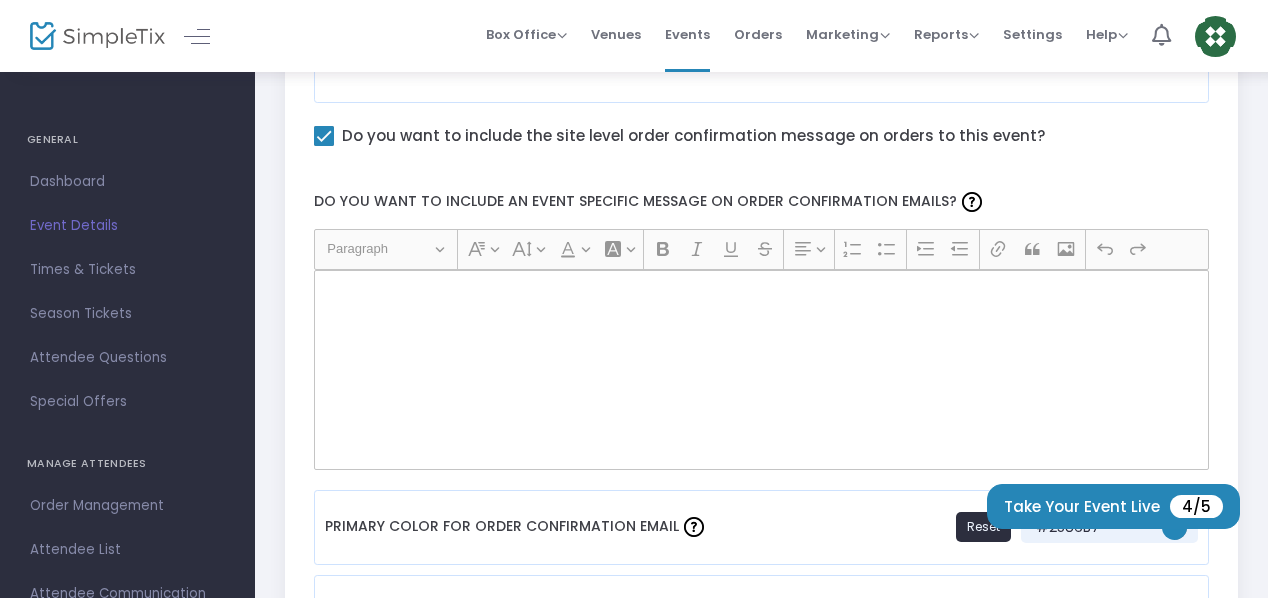 click 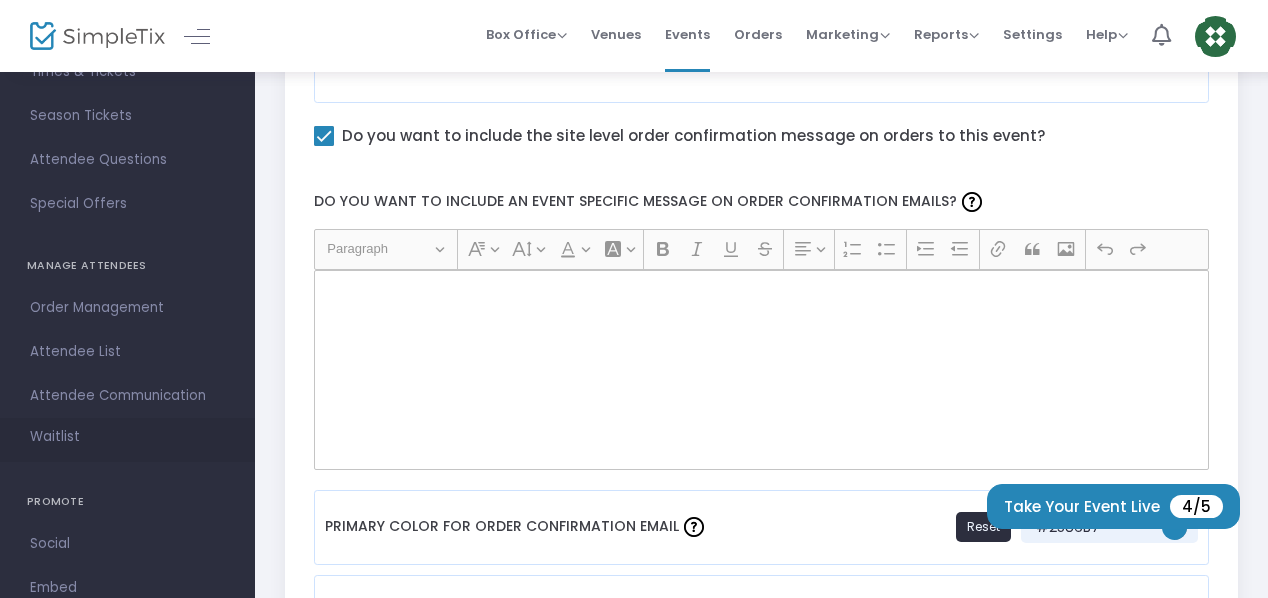 scroll, scrollTop: 200, scrollLeft: 0, axis: vertical 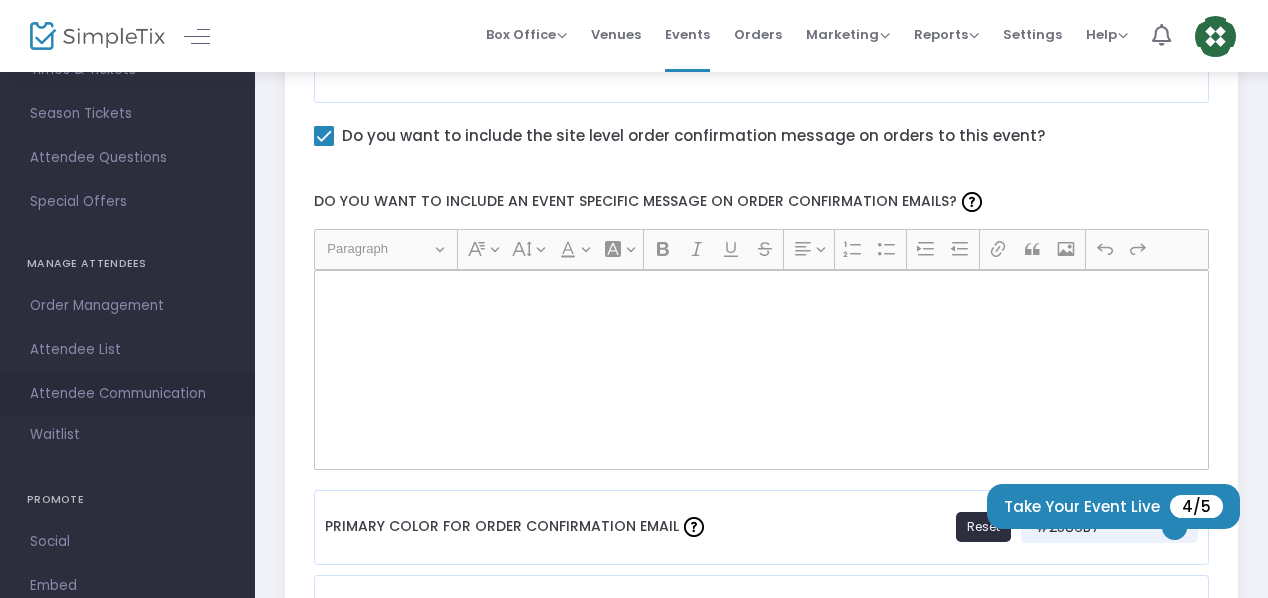 click on "Attendee Communication" at bounding box center (127, 394) 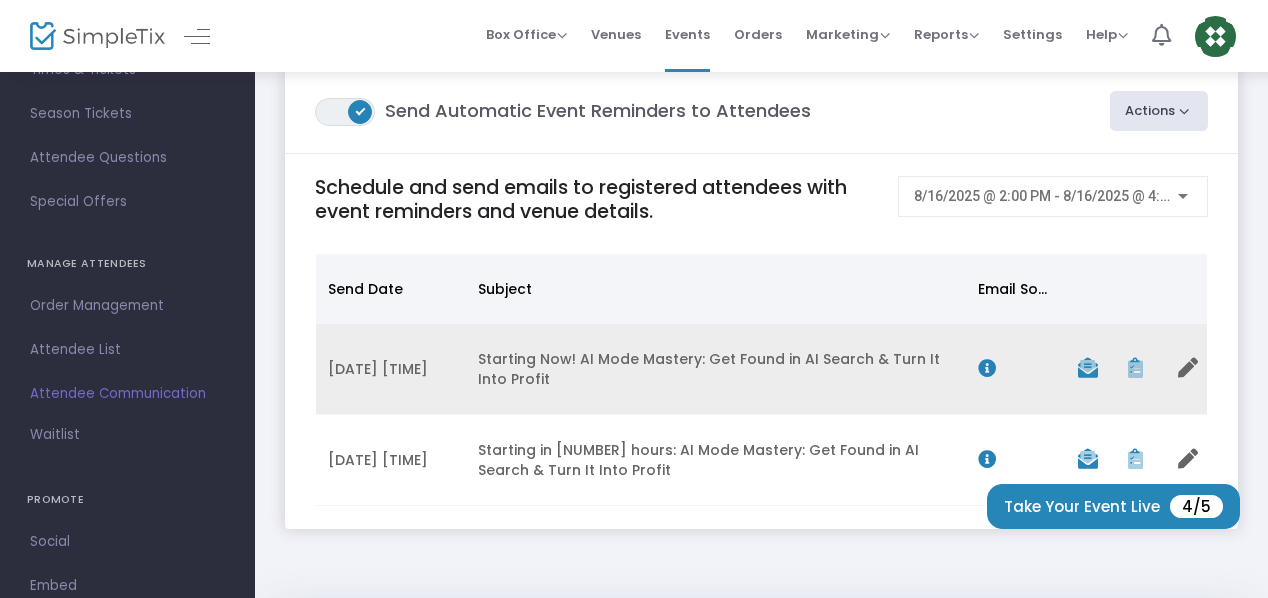 scroll, scrollTop: 0, scrollLeft: 0, axis: both 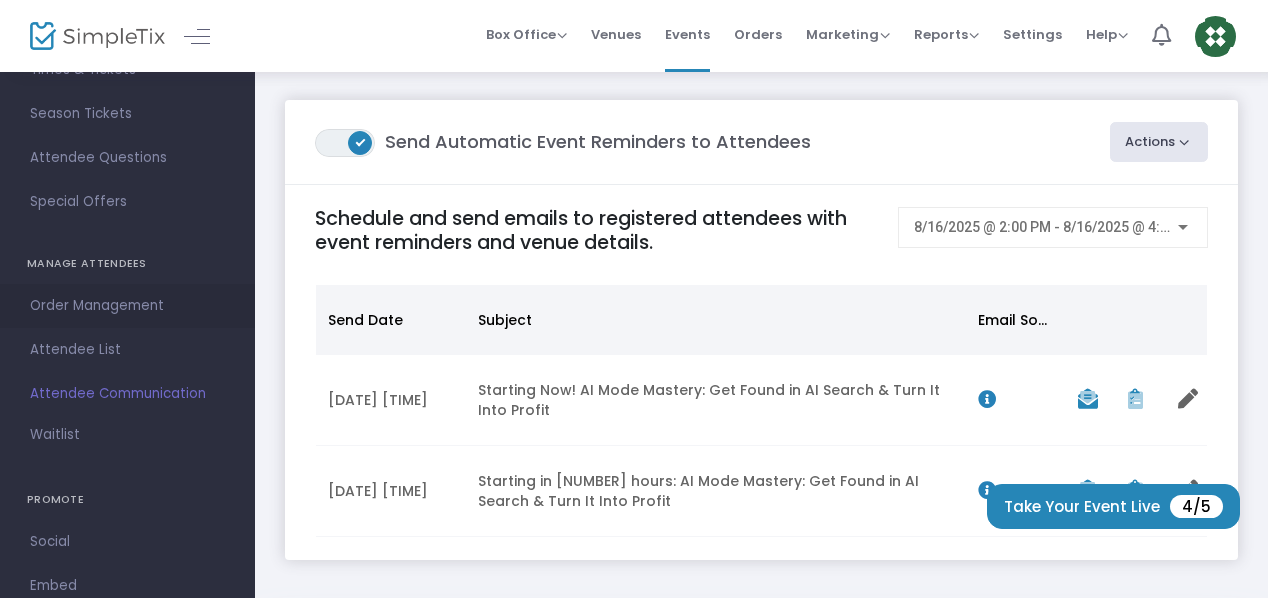 click on "Order Management" at bounding box center [127, 306] 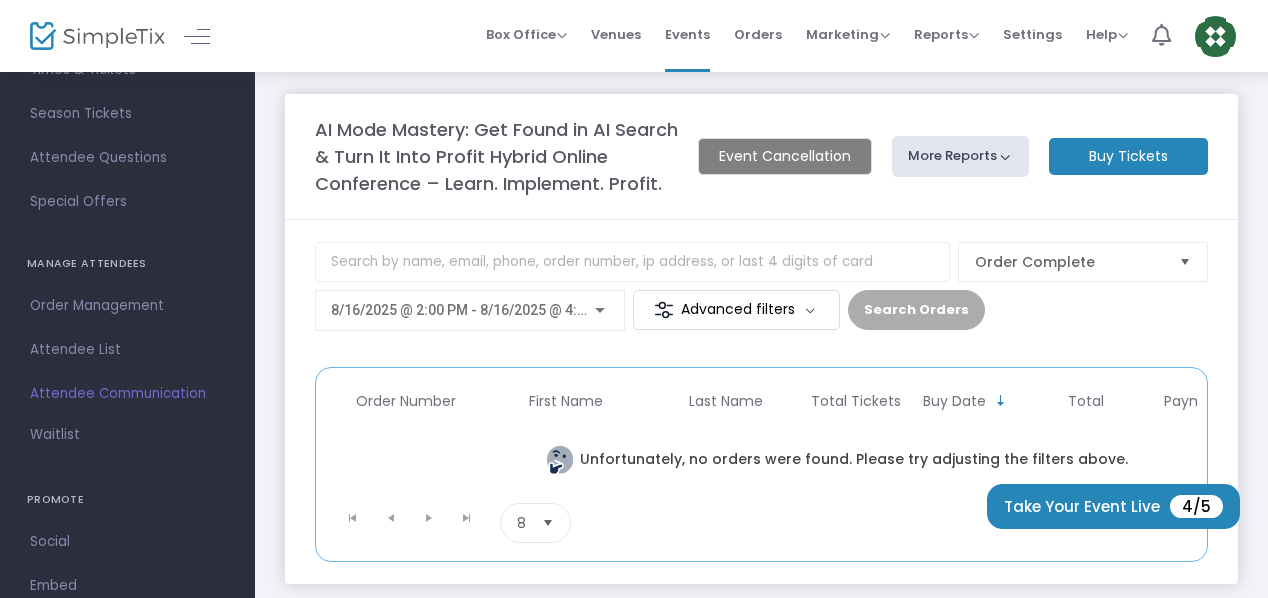 scroll, scrollTop: 0, scrollLeft: 0, axis: both 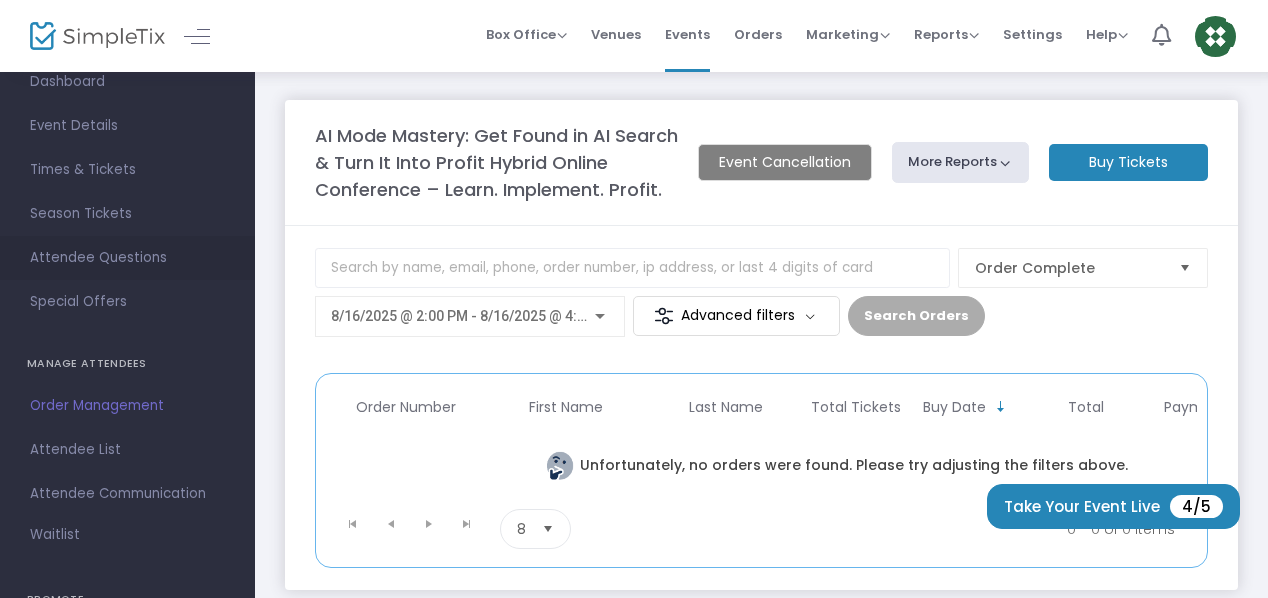 click on "Attendee Questions" at bounding box center (127, 258) 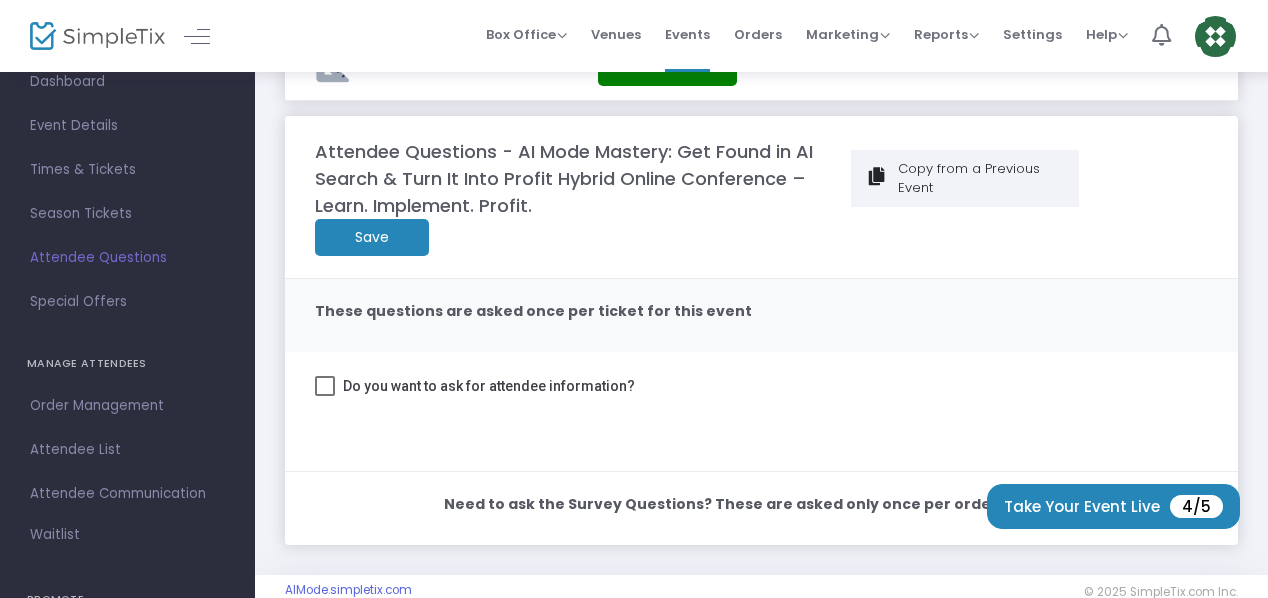 scroll, scrollTop: 104, scrollLeft: 0, axis: vertical 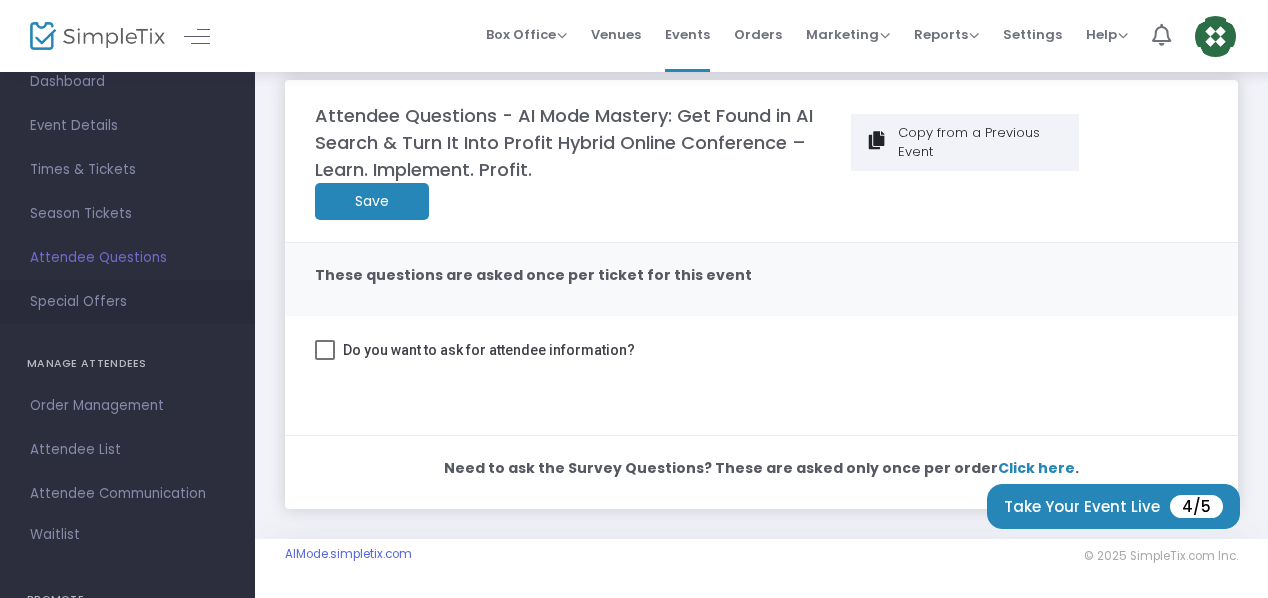 click on "Special Offers" at bounding box center [127, 302] 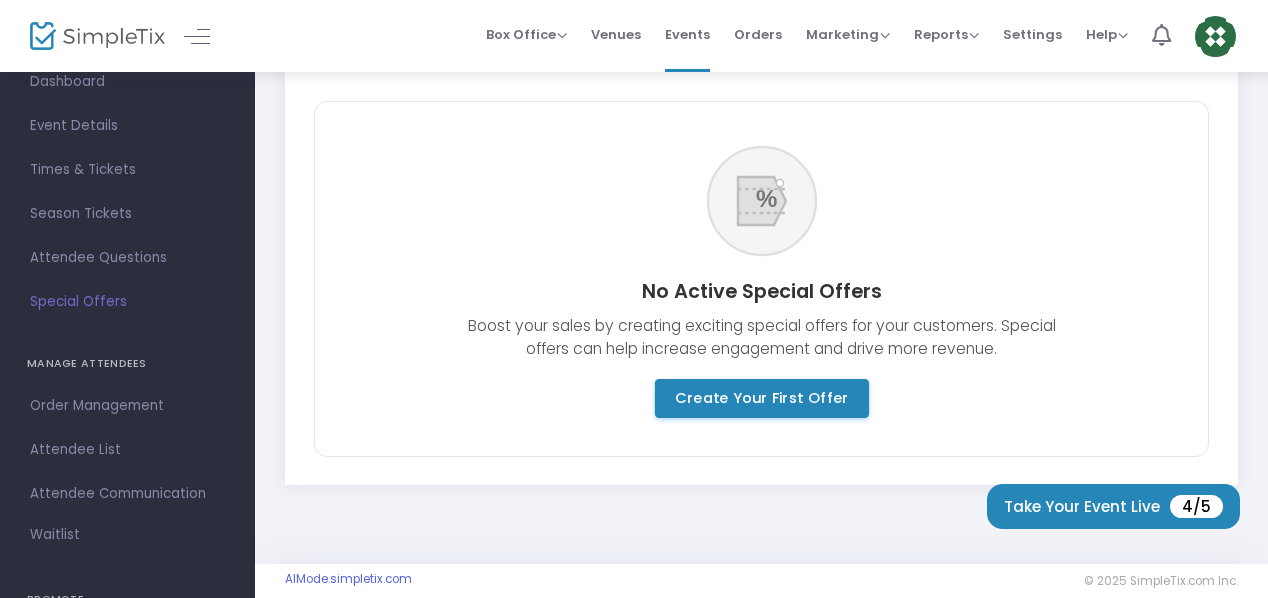 click on "Create Your First Offer" 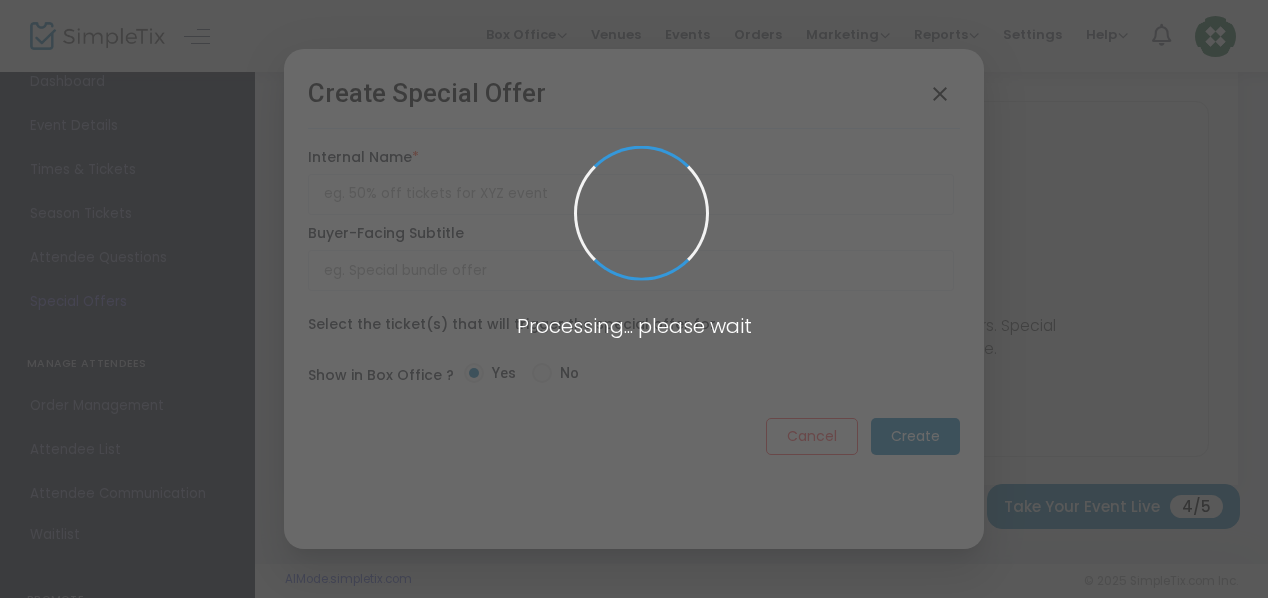 scroll, scrollTop: 0, scrollLeft: 0, axis: both 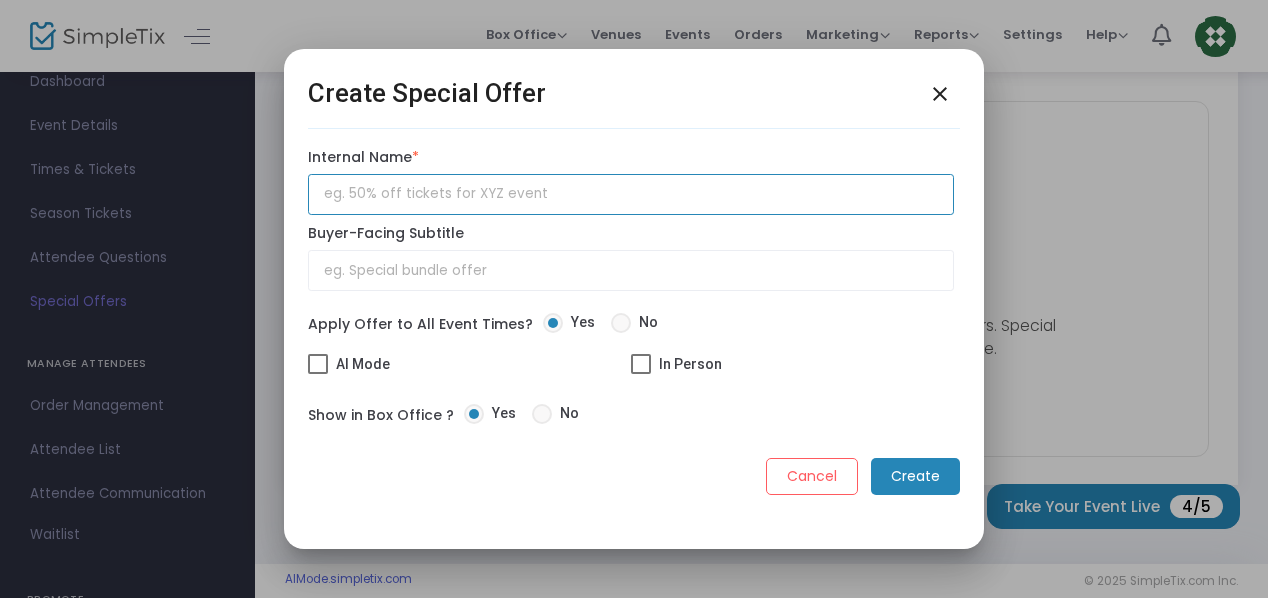click at bounding box center [631, 194] 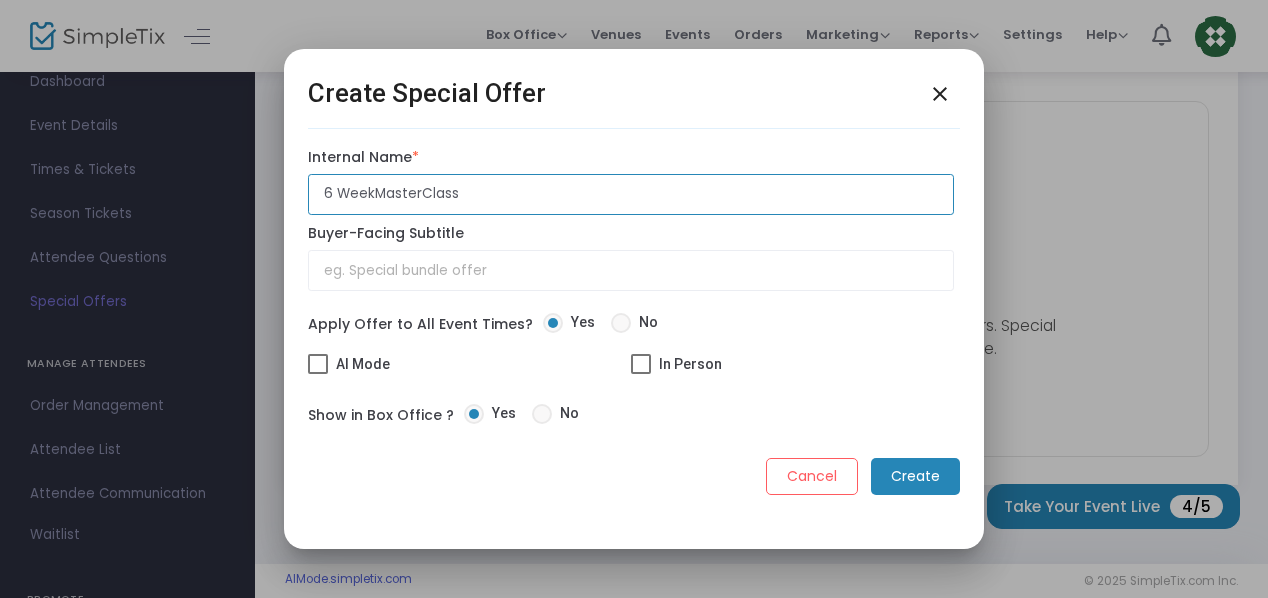 click on "6 WeekMasterClass" at bounding box center (631, 194) 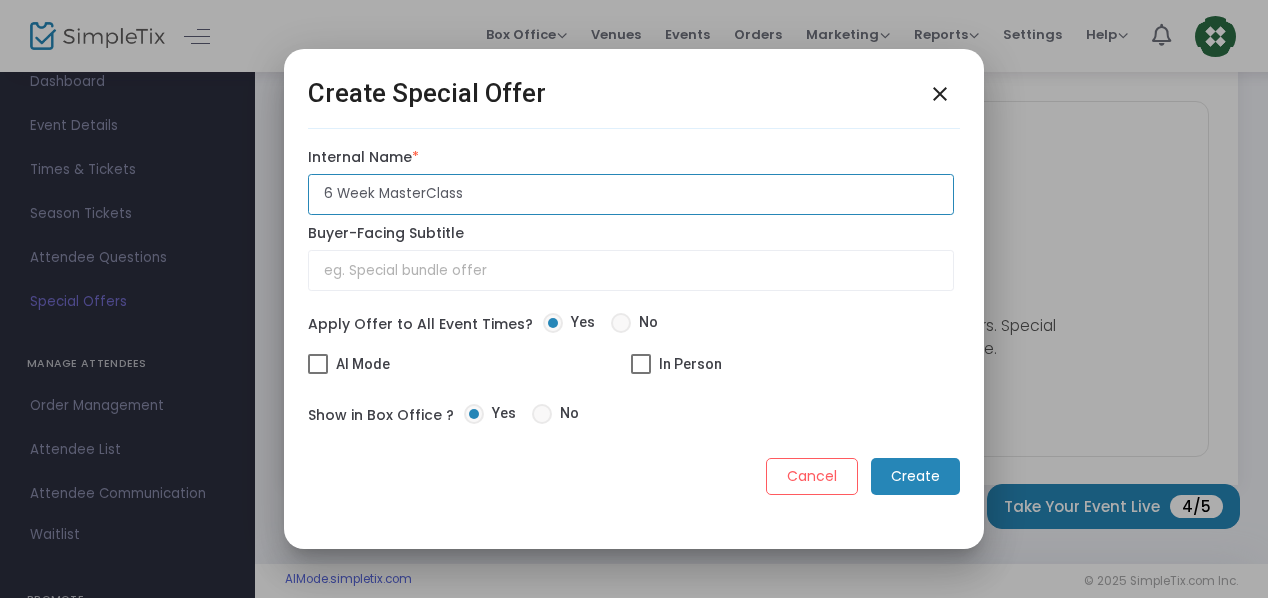 click on "6 Week MasterClass" at bounding box center (631, 194) 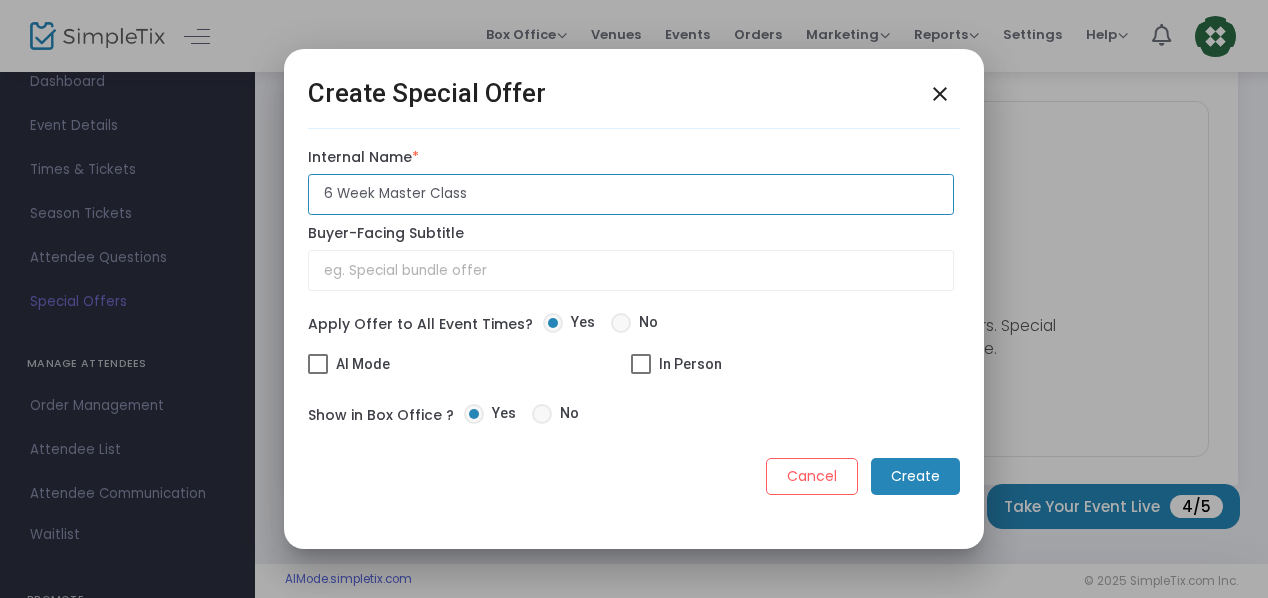 type on "6 Week Master Class" 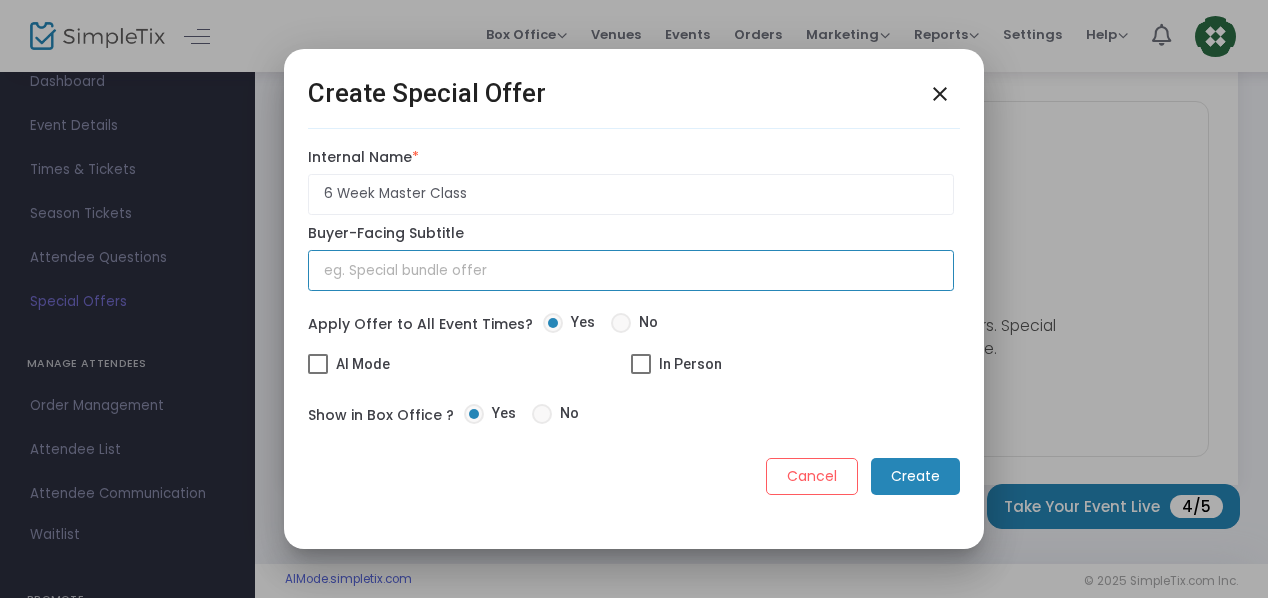 click at bounding box center (631, 270) 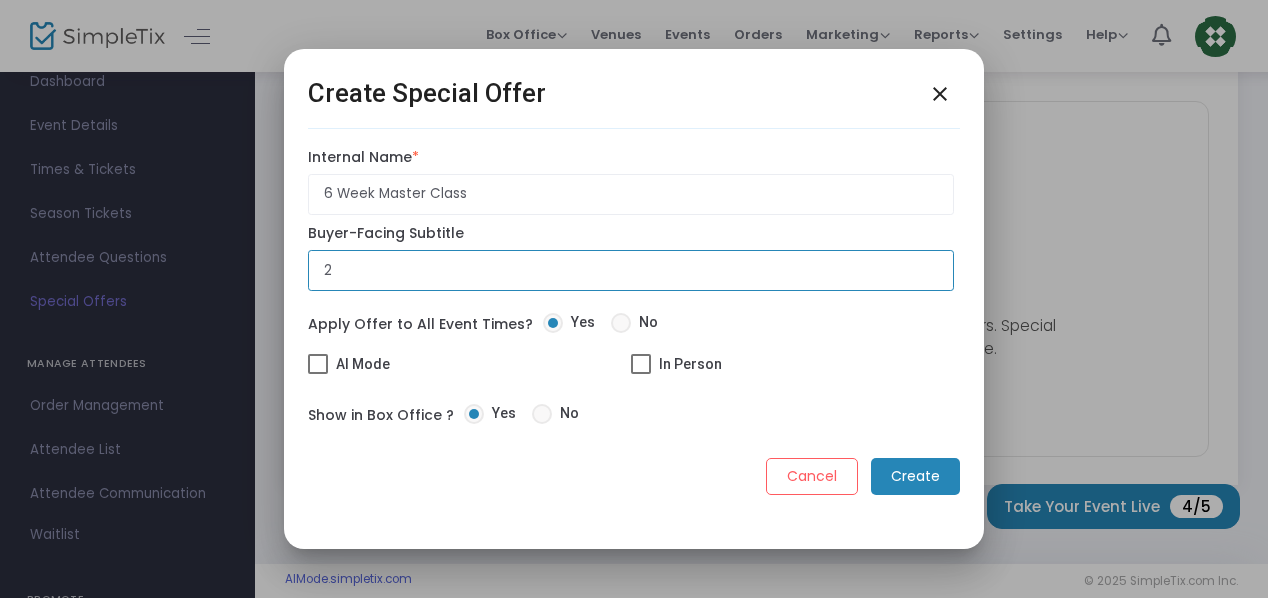 type on "2" 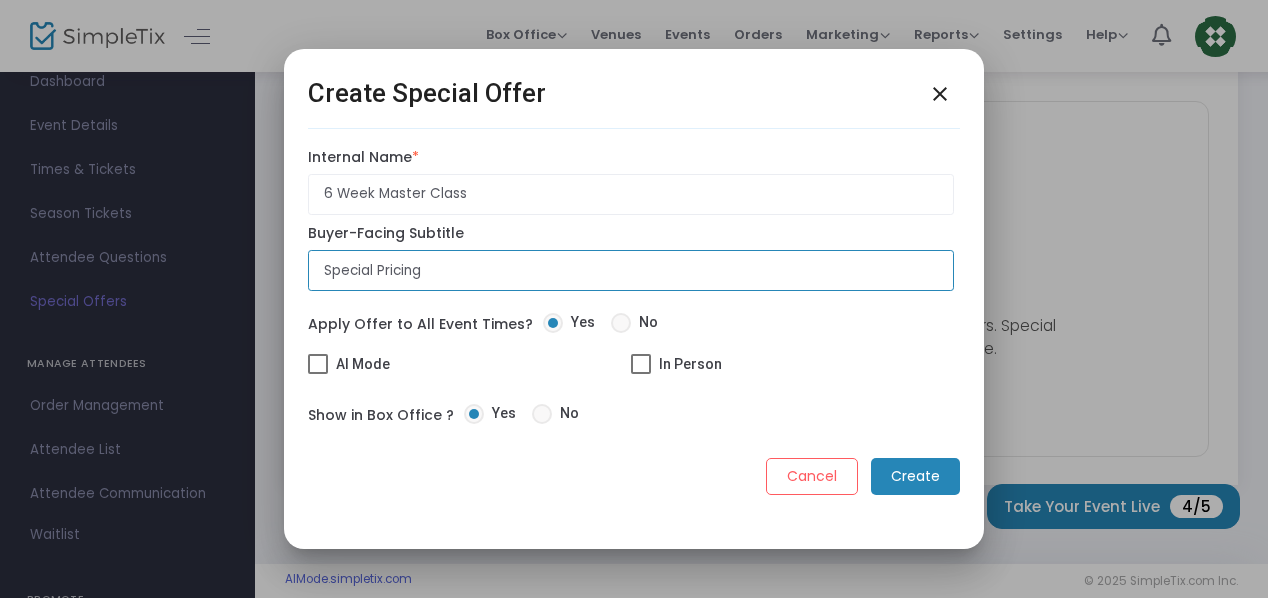 click on "Special Pricing" at bounding box center (631, 270) 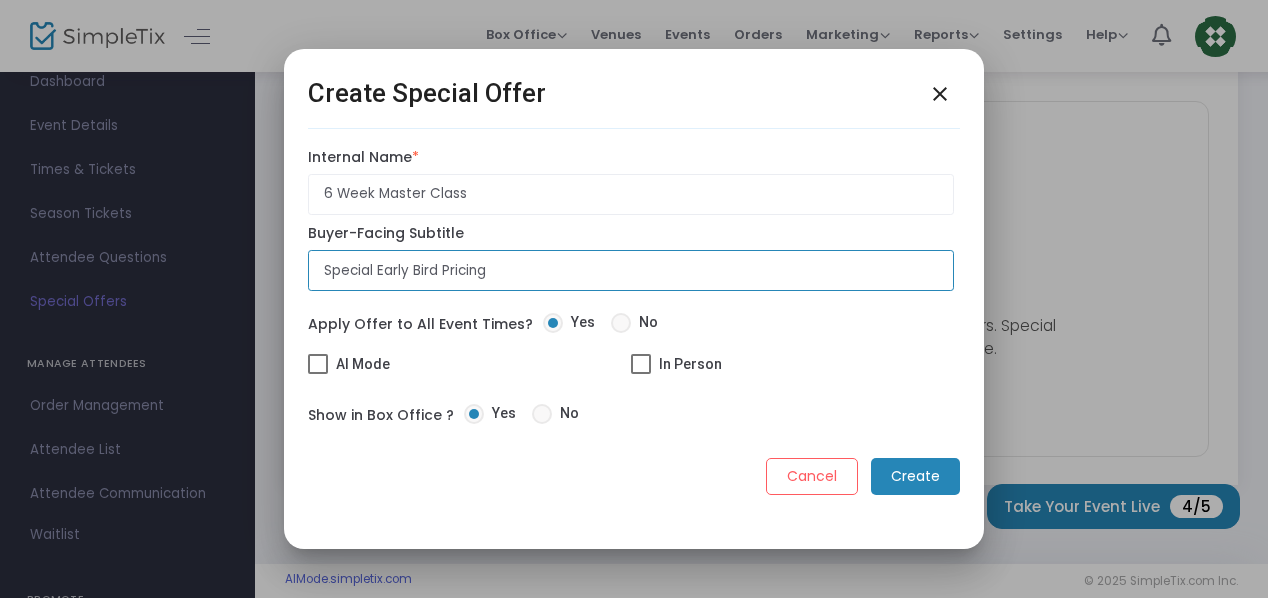 click on "Special Early Bird Pricing" at bounding box center (631, 270) 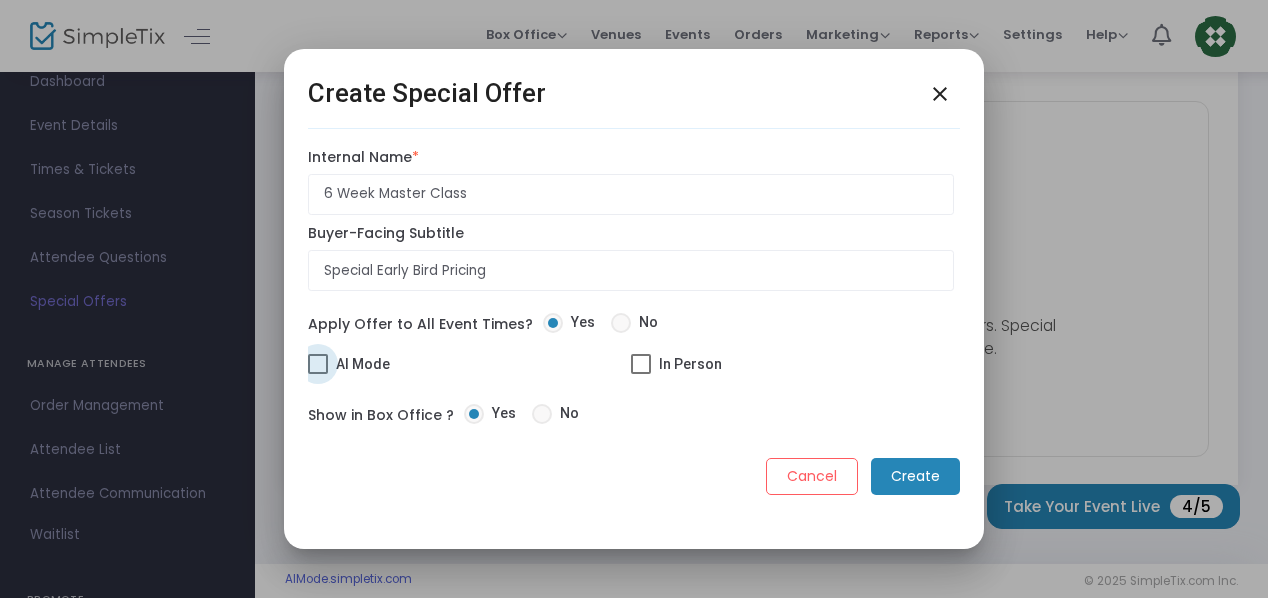 click at bounding box center (318, 364) 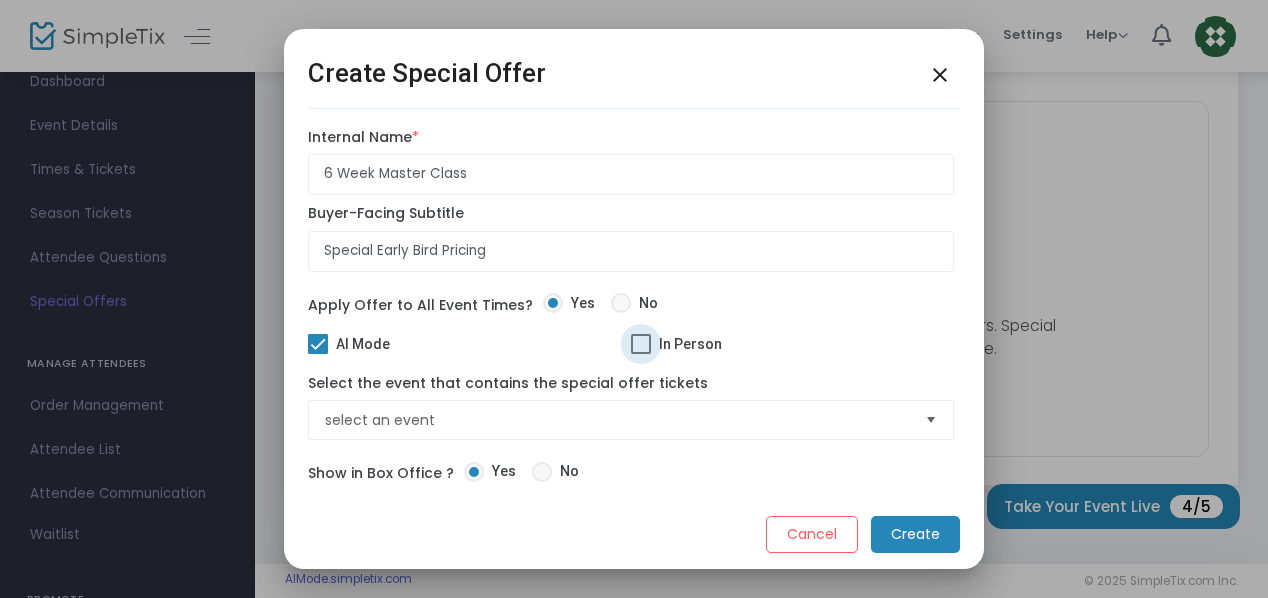click at bounding box center [641, 344] 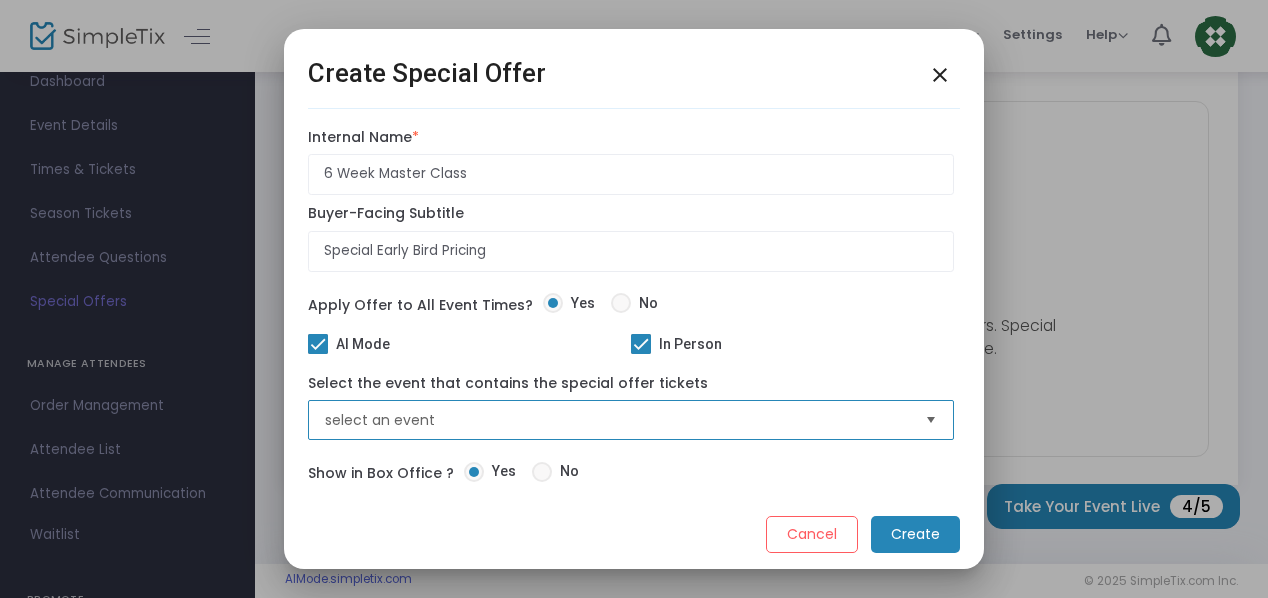 click on "select an event" at bounding box center (617, 420) 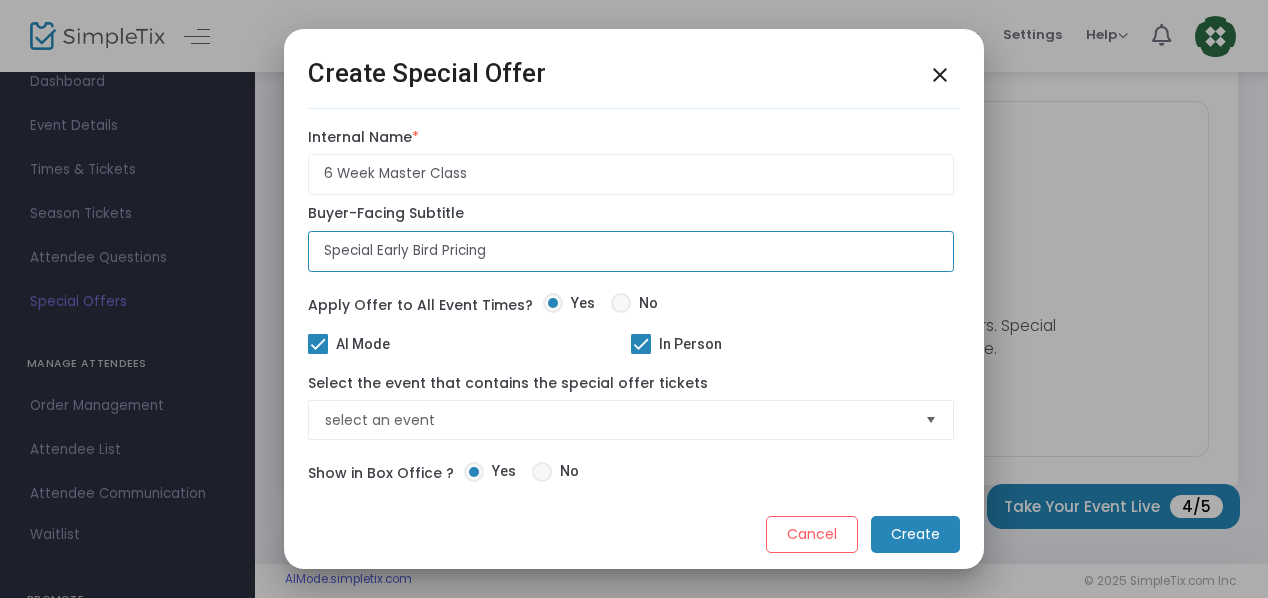 click on "Special Early Bird Pricing" at bounding box center [631, 251] 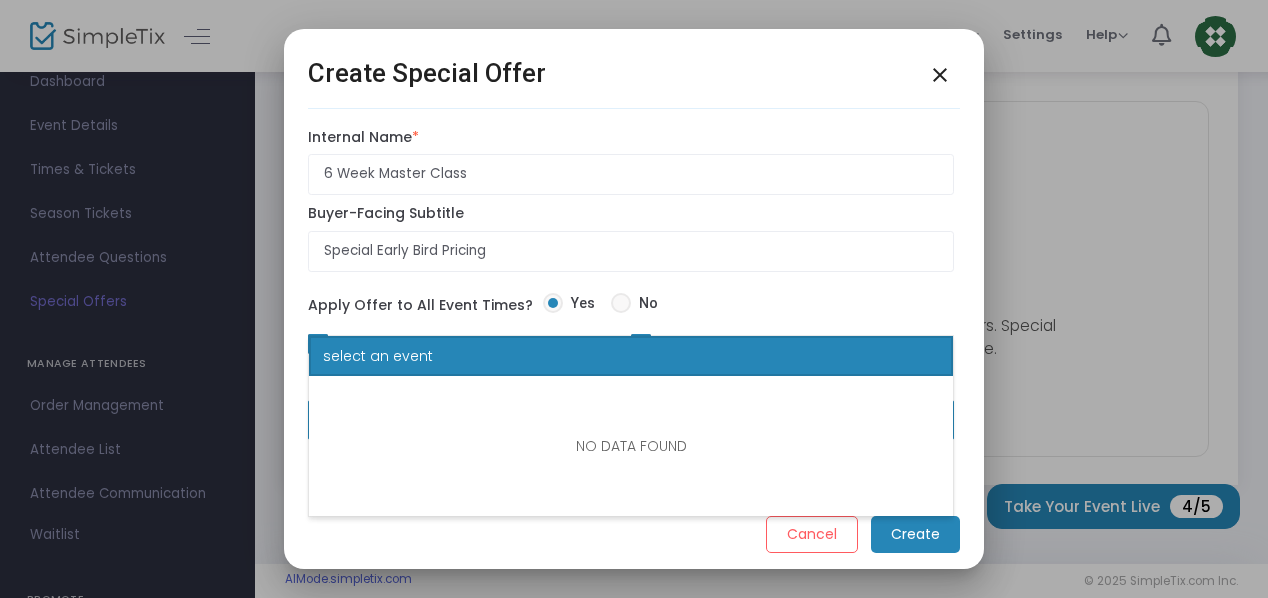 click on "NO DATA FOUND" 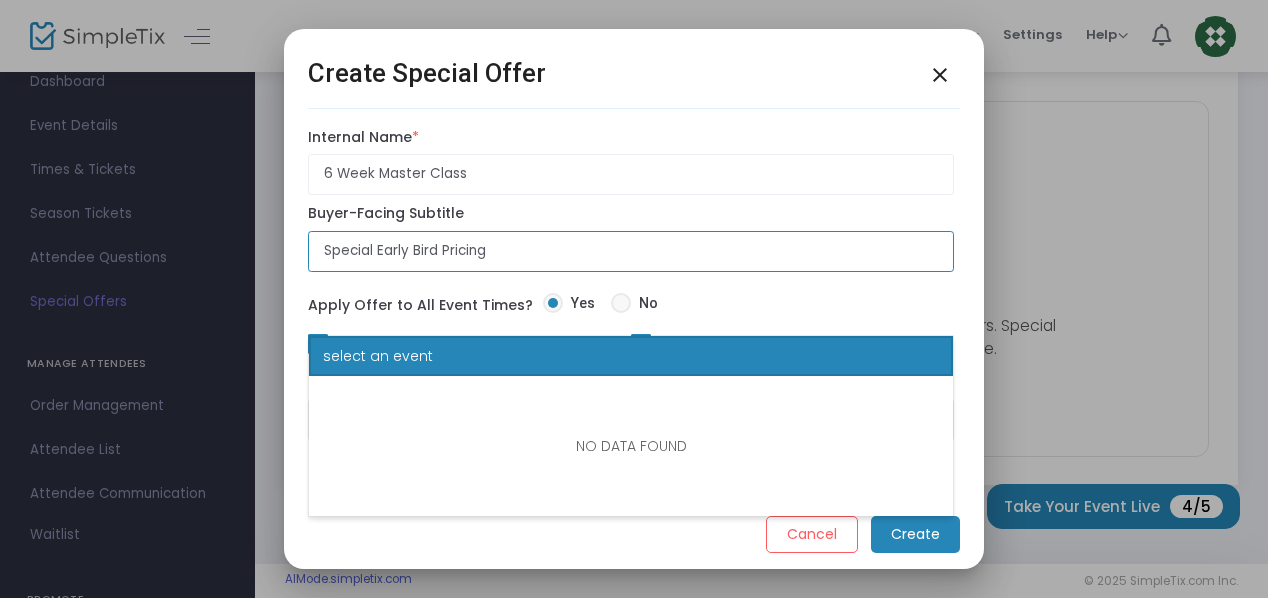 click on "Special Early Bird Pricing" at bounding box center [631, 251] 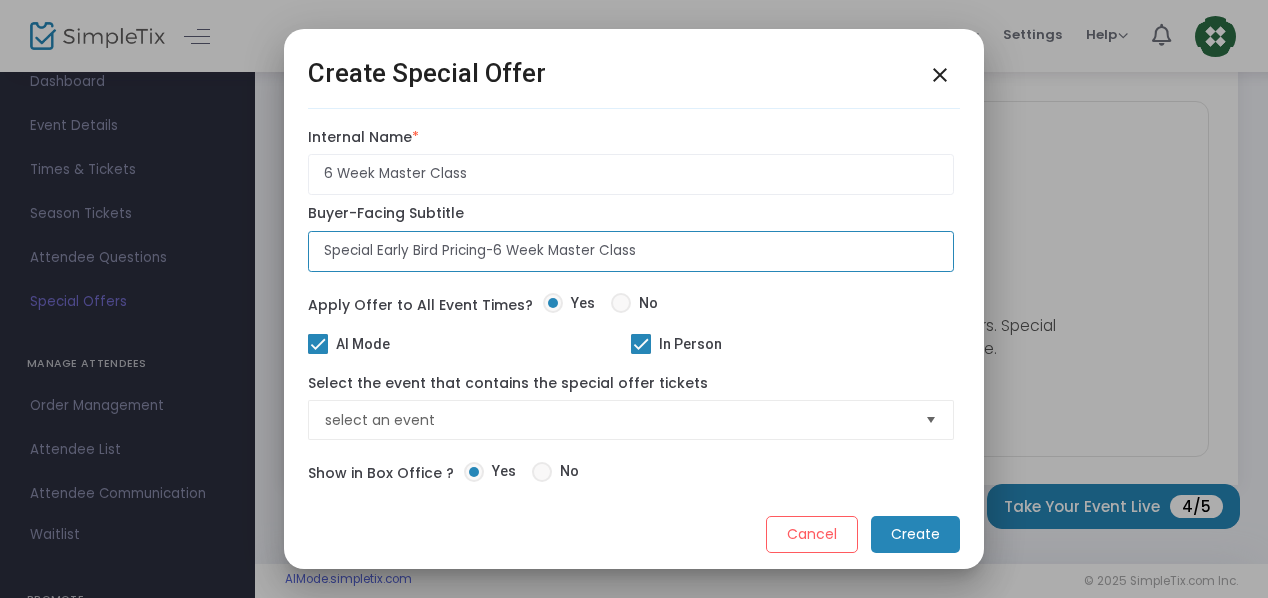type on "Special Early Bird Pricing-6 Week Master Class" 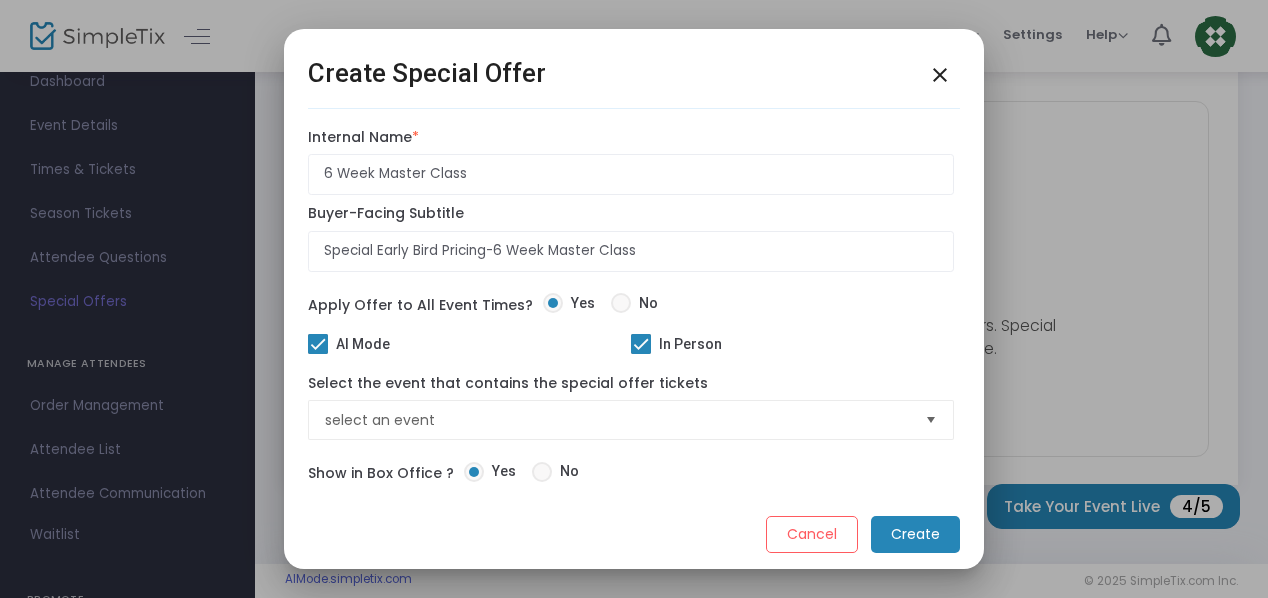 click on "Create" 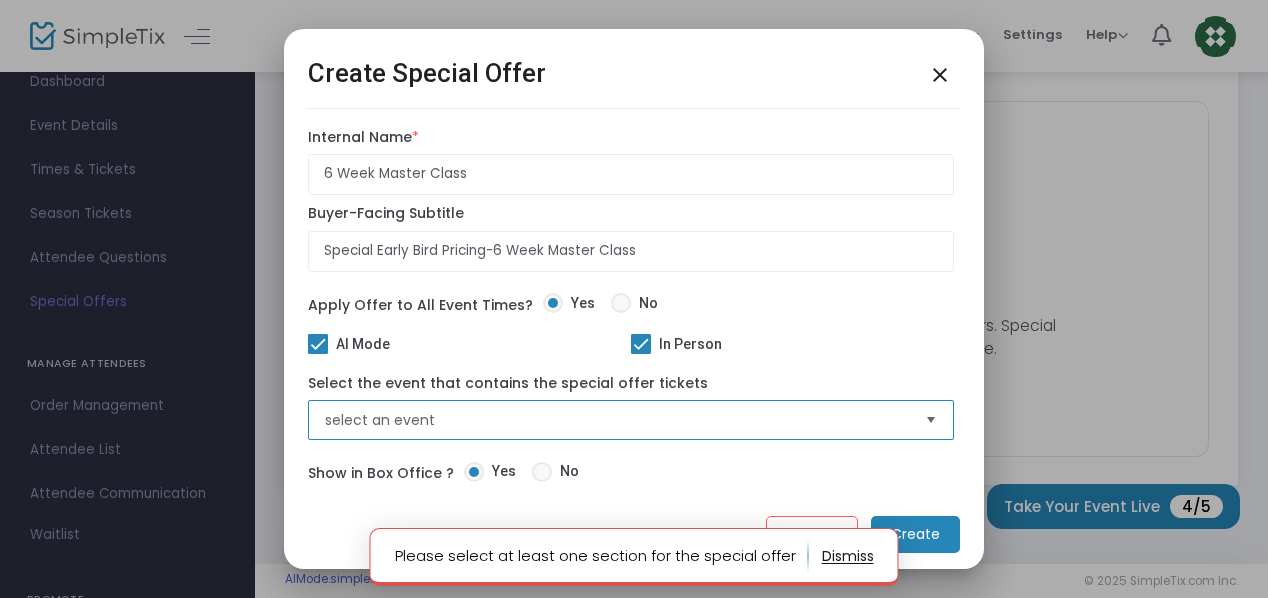 click on "select an event" at bounding box center [617, 420] 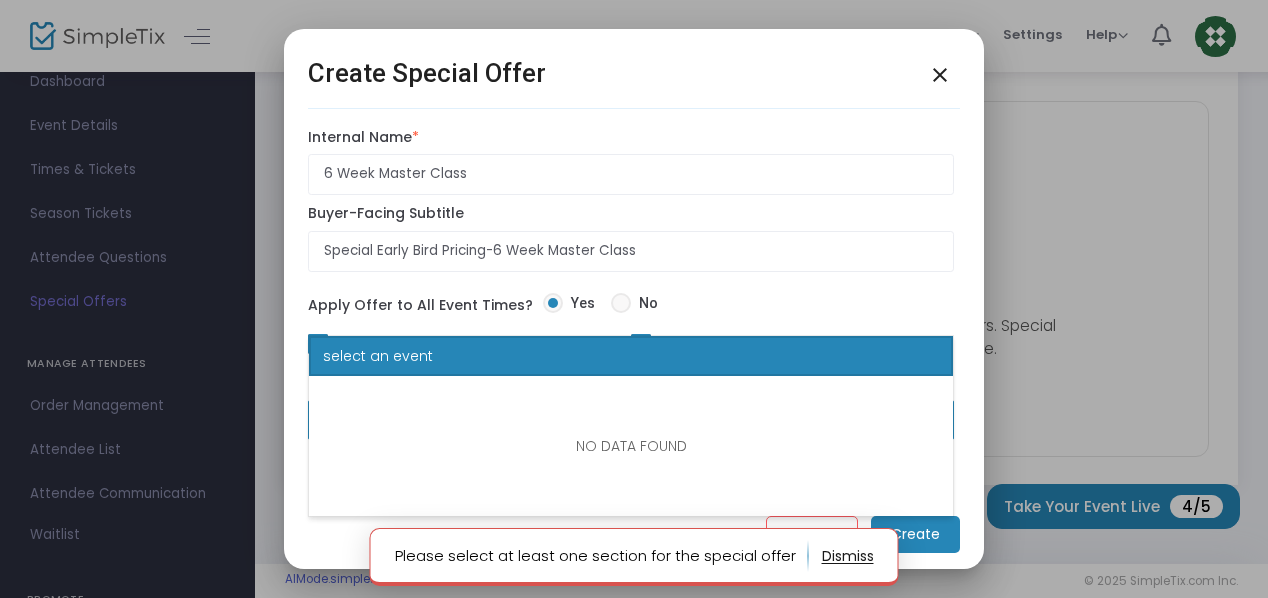 click on "NO DATA FOUND" 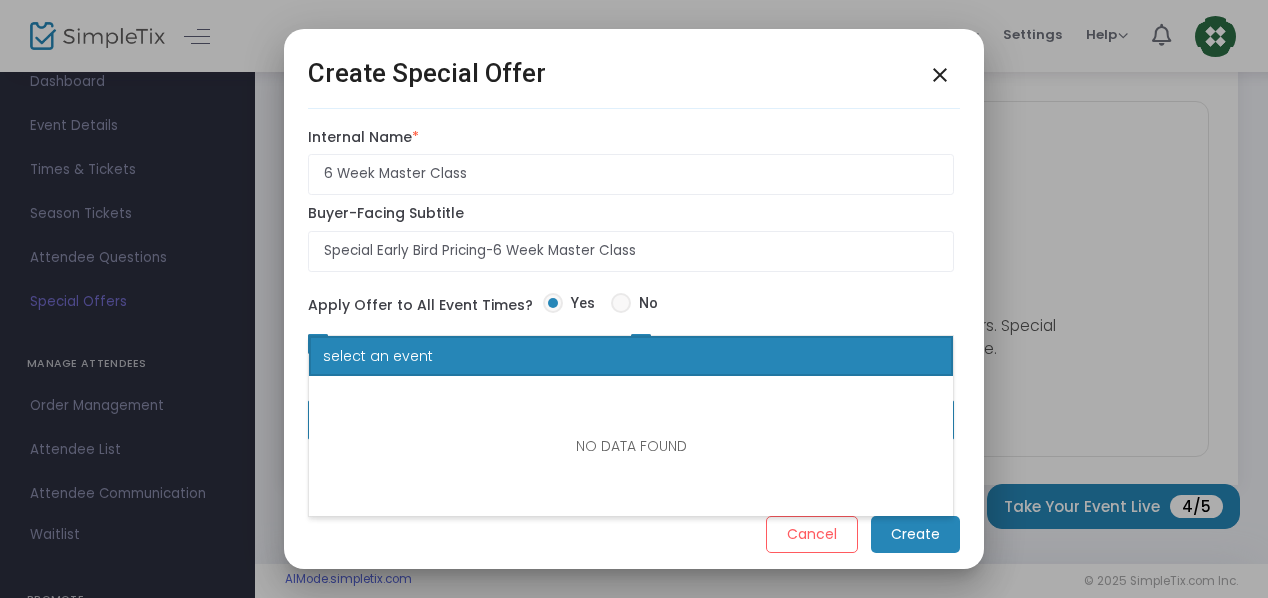 click on "select an event" 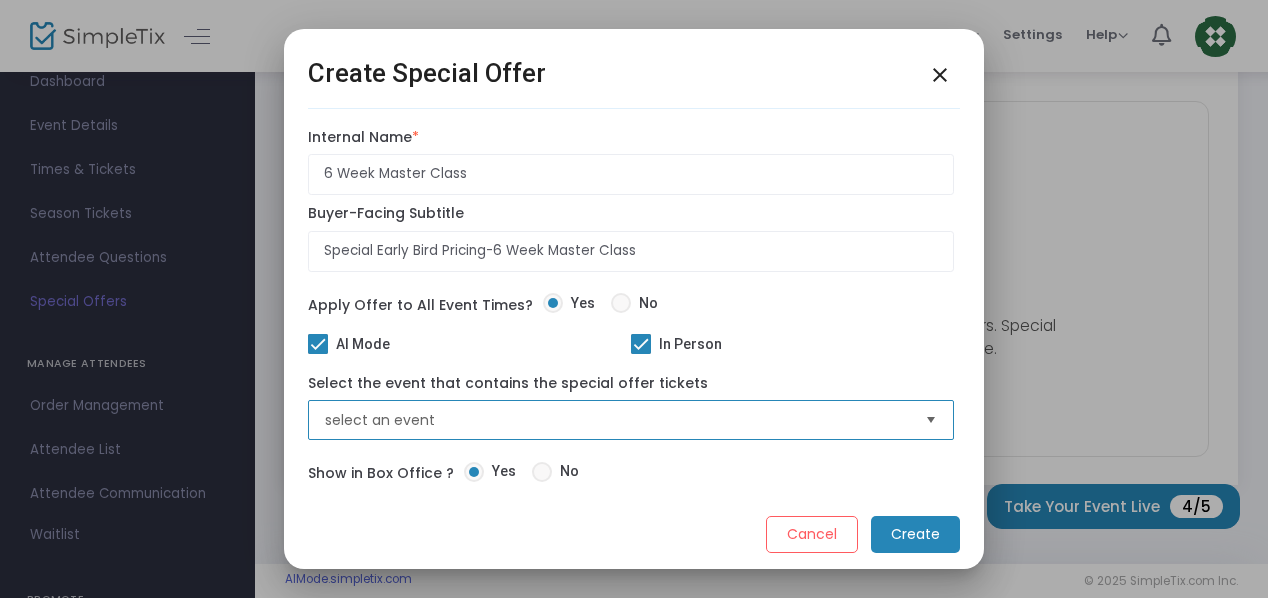 click on "select an event" at bounding box center (617, 420) 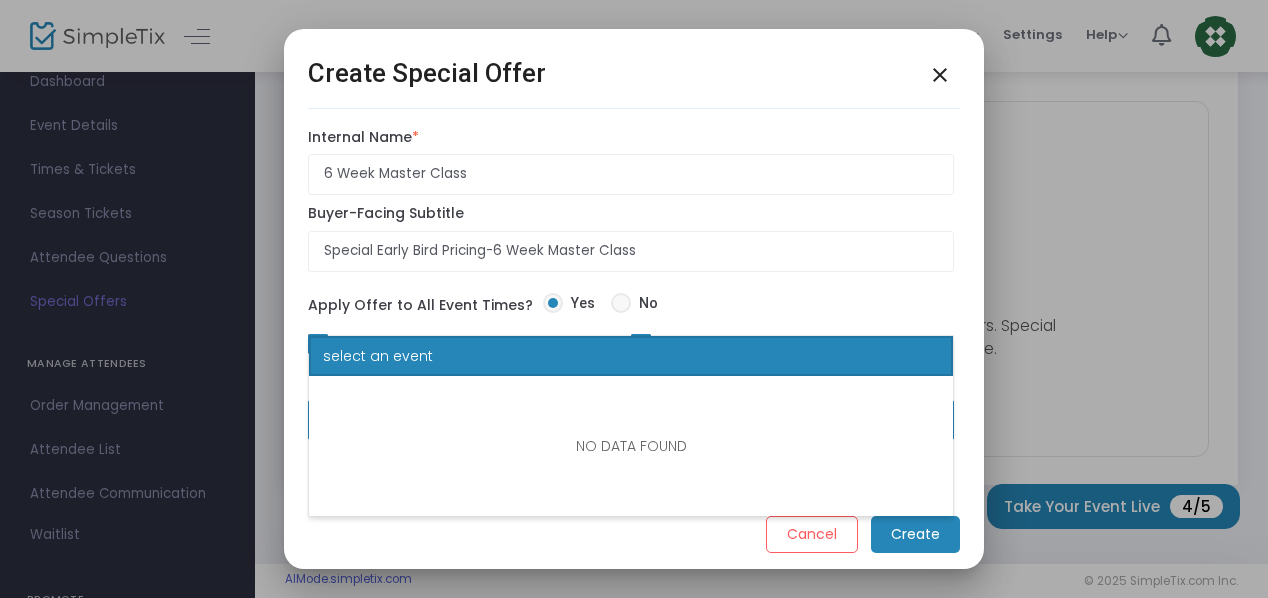 click on "NO DATA FOUND" 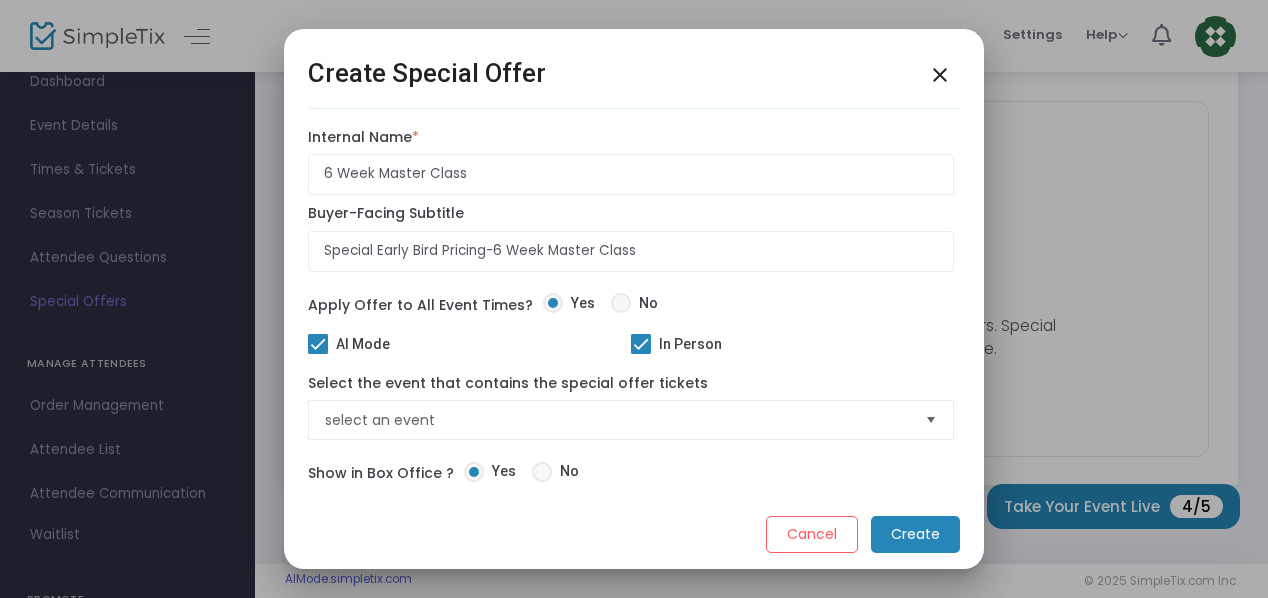 click on "Internal Name  * [NUMBER] Master Class  Internal name is required.  Buyer-Facing Subtitle Special Early Bird Pricing-[NUMBER] Master Class" at bounding box center (631, 205) 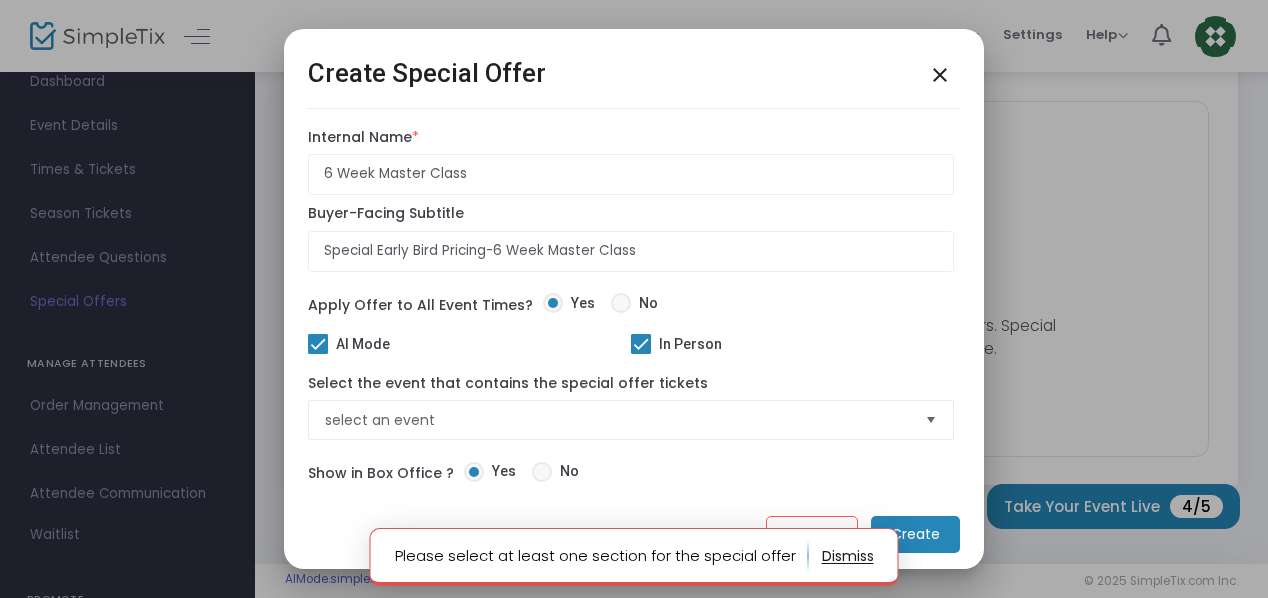 click 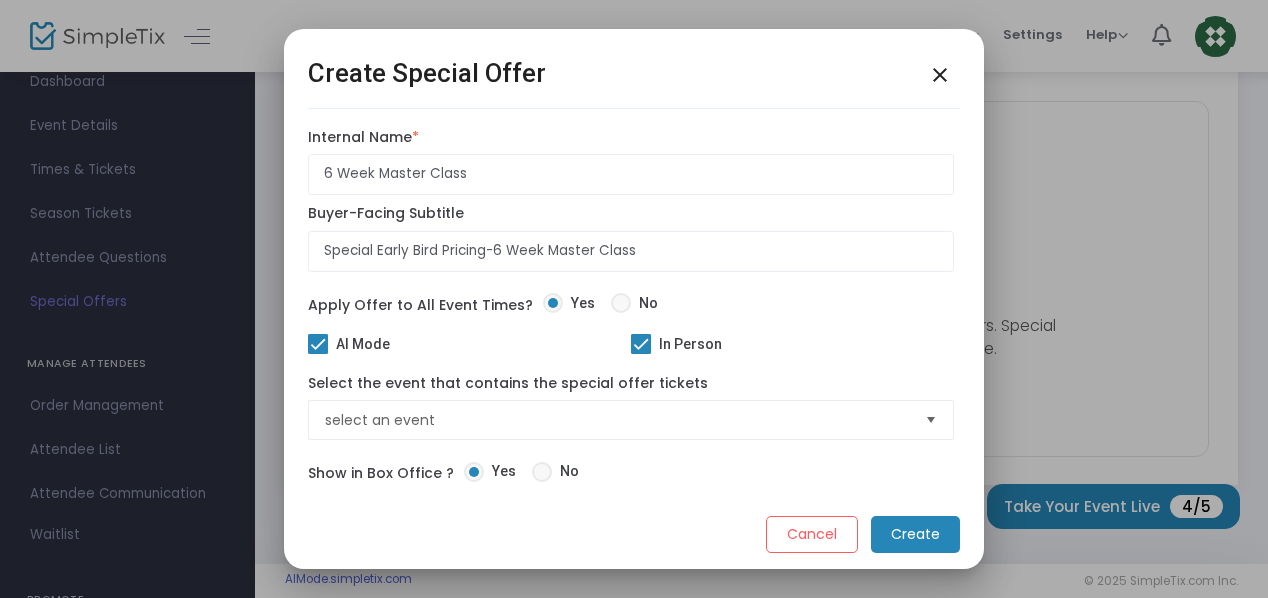 click on "Create" 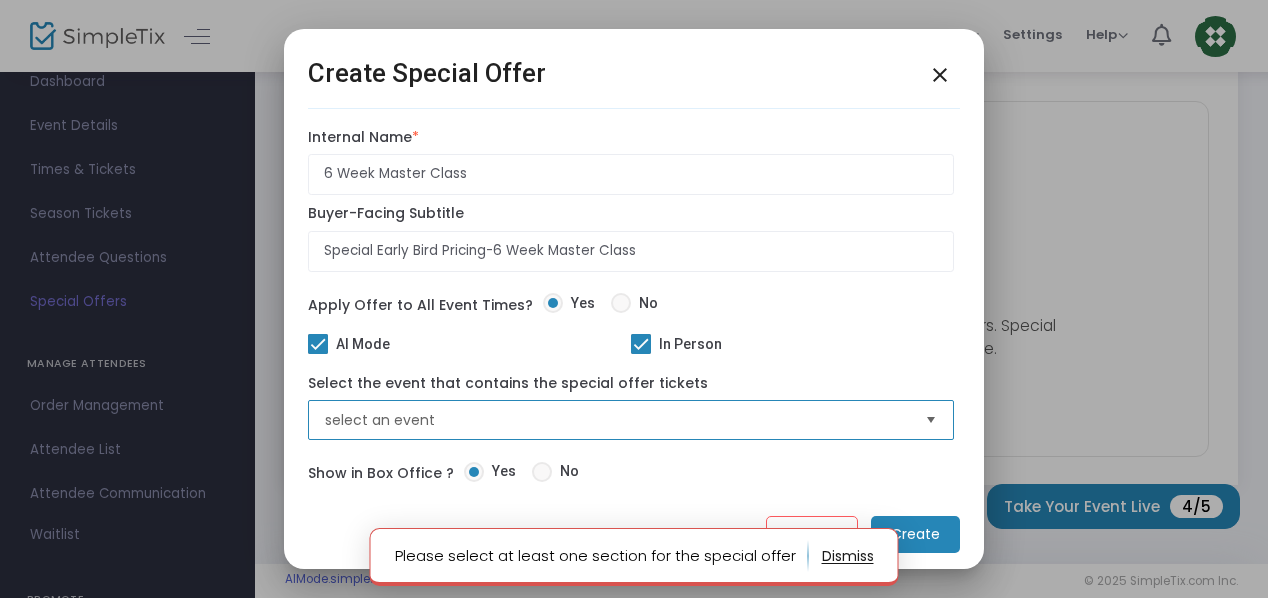 click on "select an event" at bounding box center [617, 420] 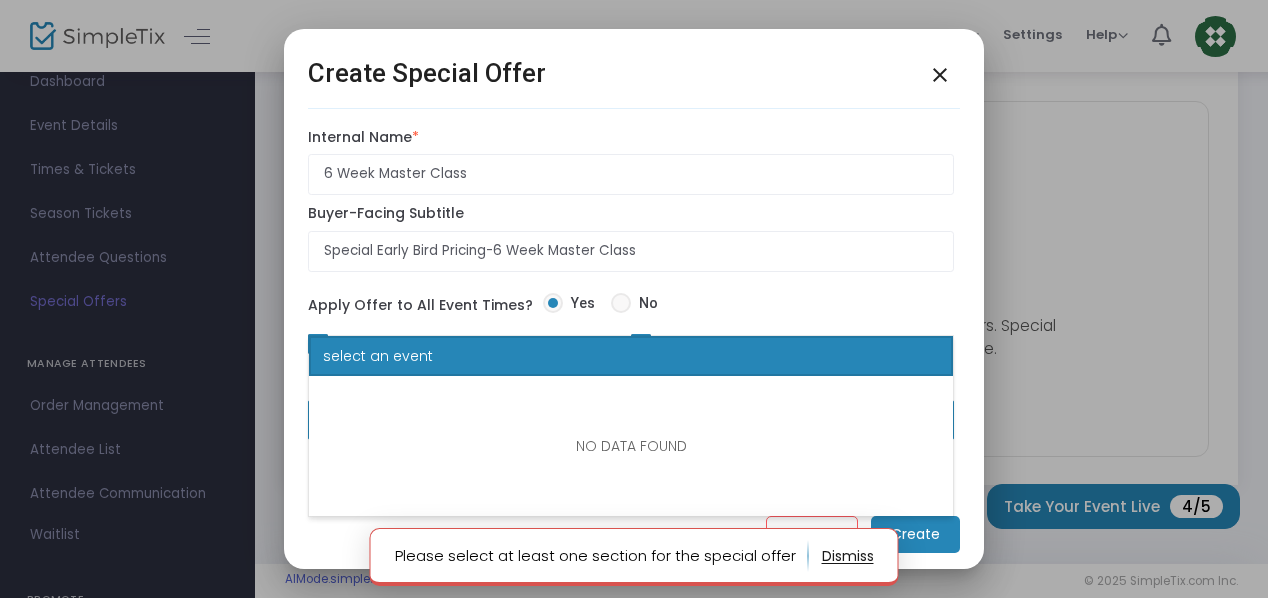 click on "NO DATA FOUND" 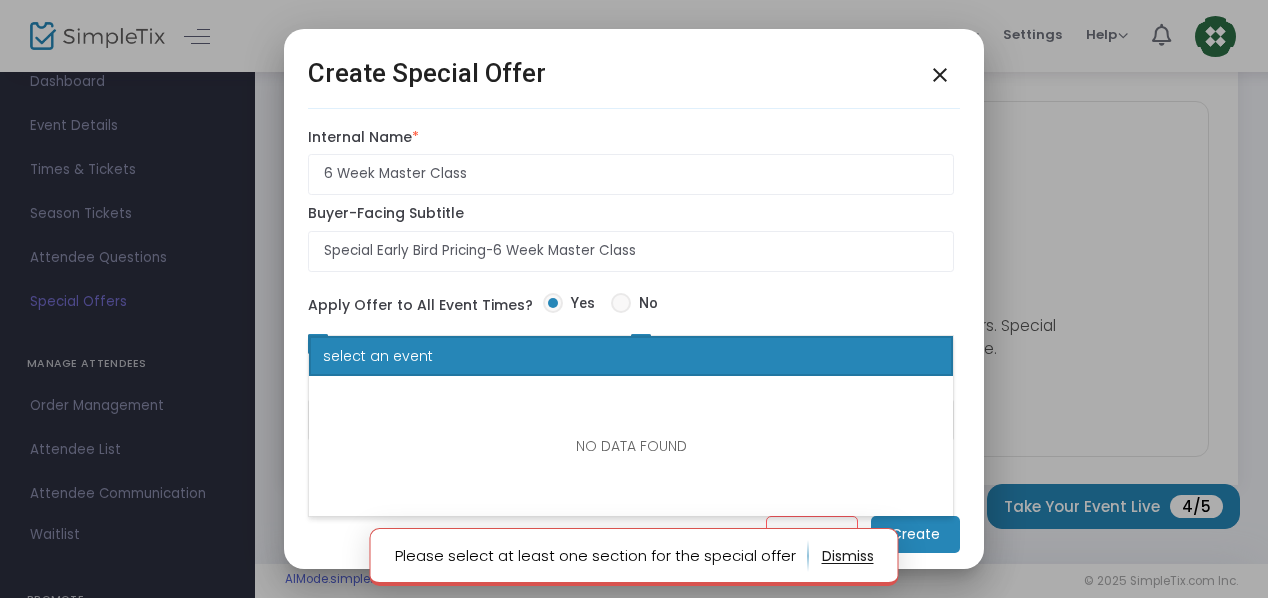 click on "Internal Name  * [NUMBER] Master Class  Internal name is required.  Buyer-Facing Subtitle Special Early Bird Pricing-[NUMBER] Master Class" at bounding box center (631, 205) 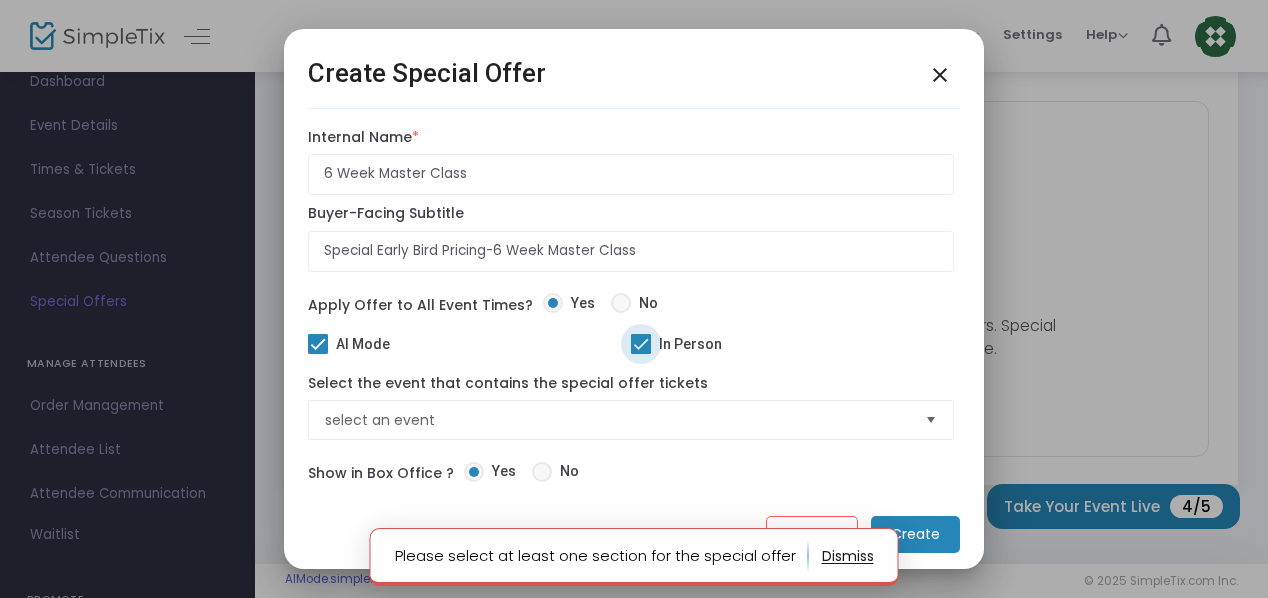 click at bounding box center (641, 344) 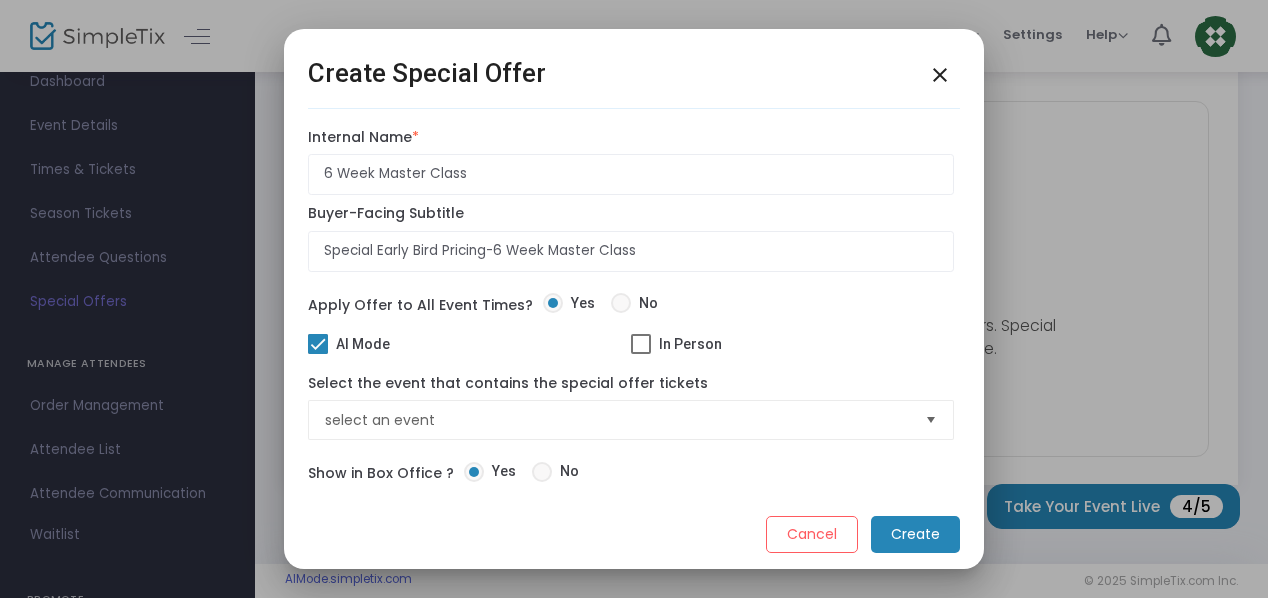 click on "Create" 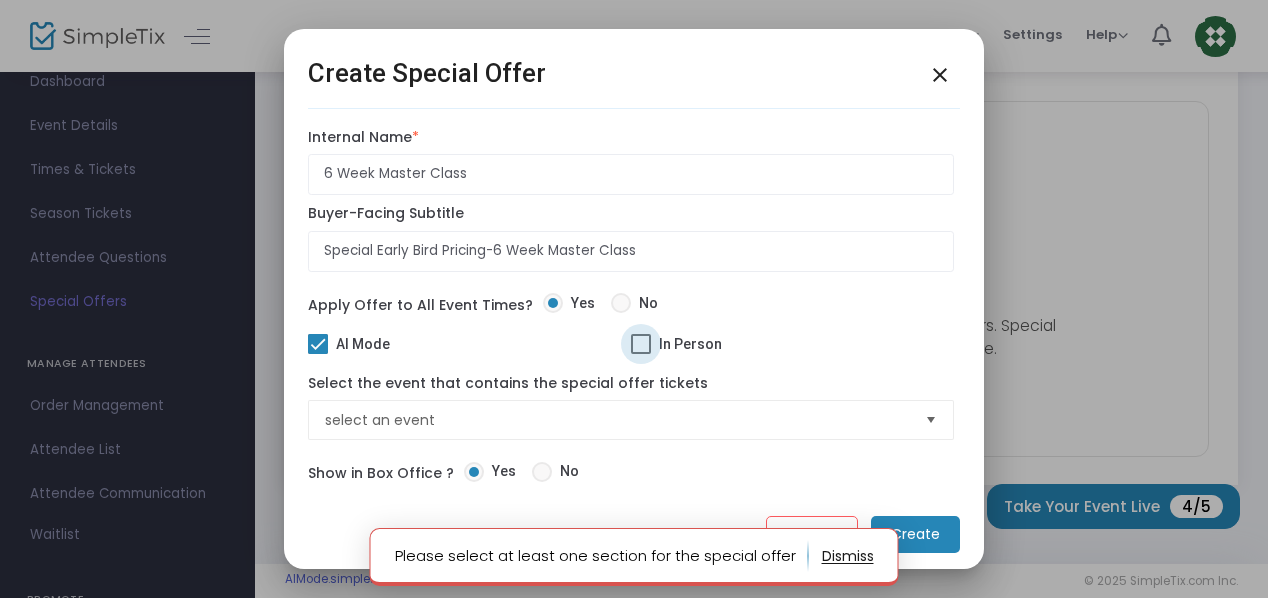 click at bounding box center [641, 344] 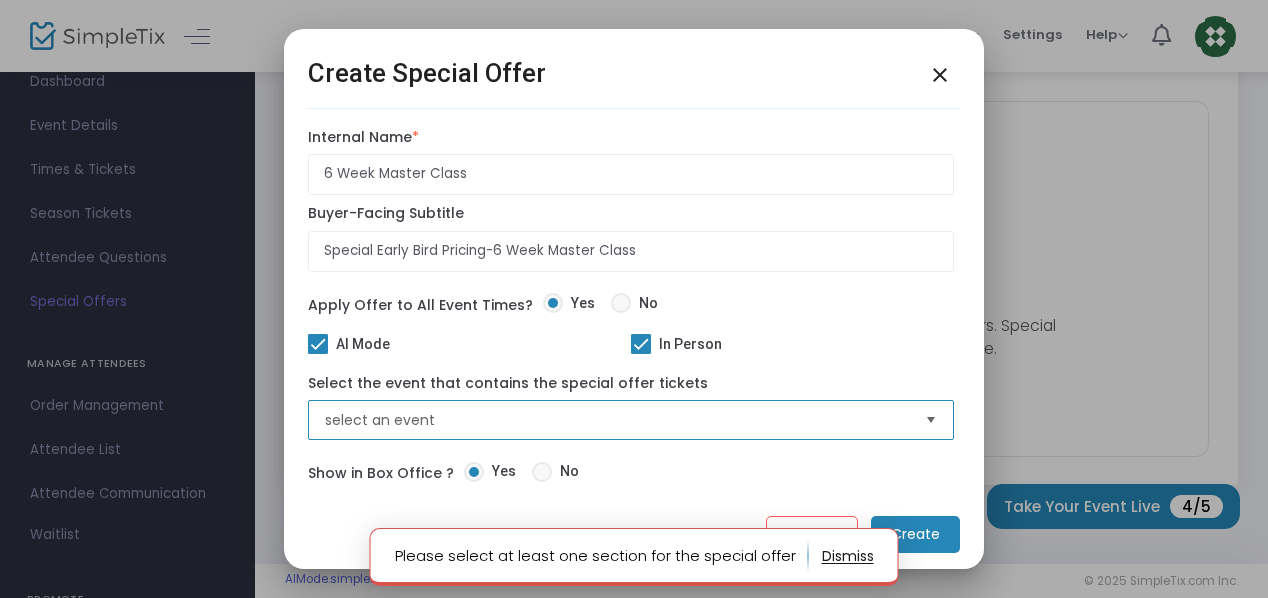 click on "select an event" at bounding box center [617, 420] 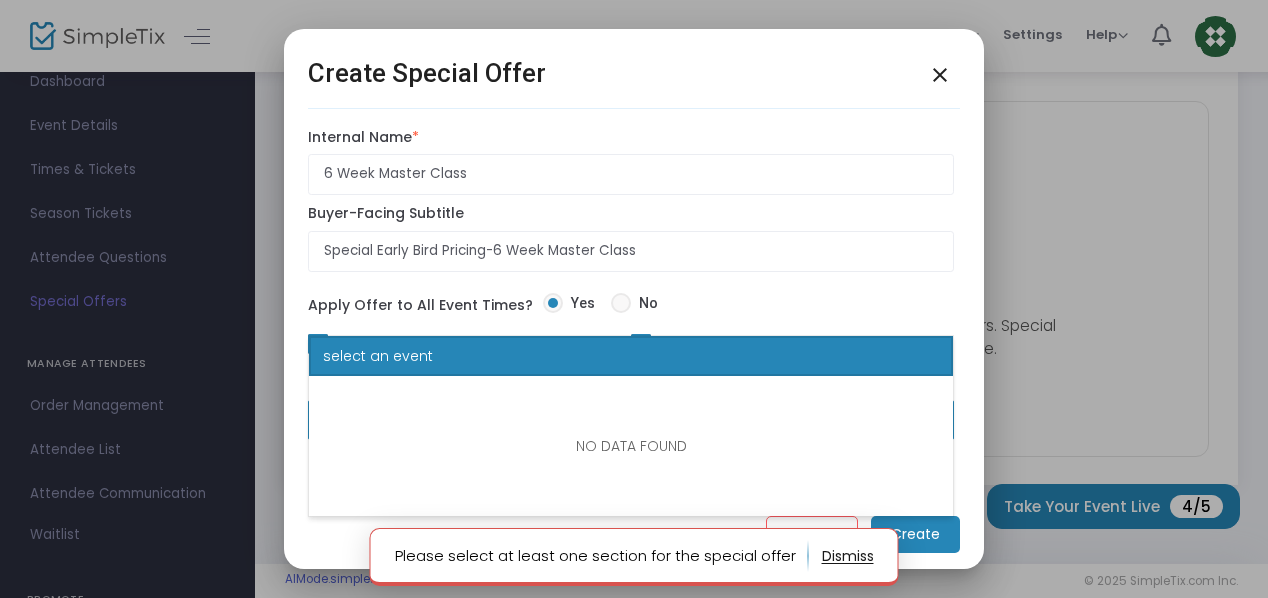 click on "select an event" 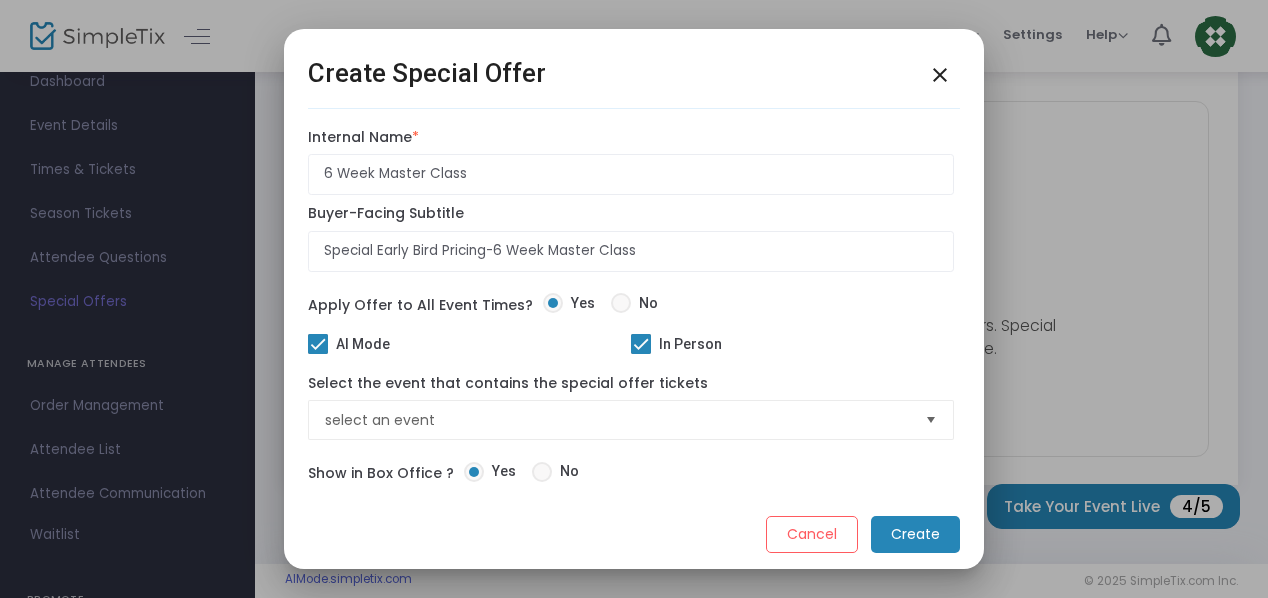 click on "Create" 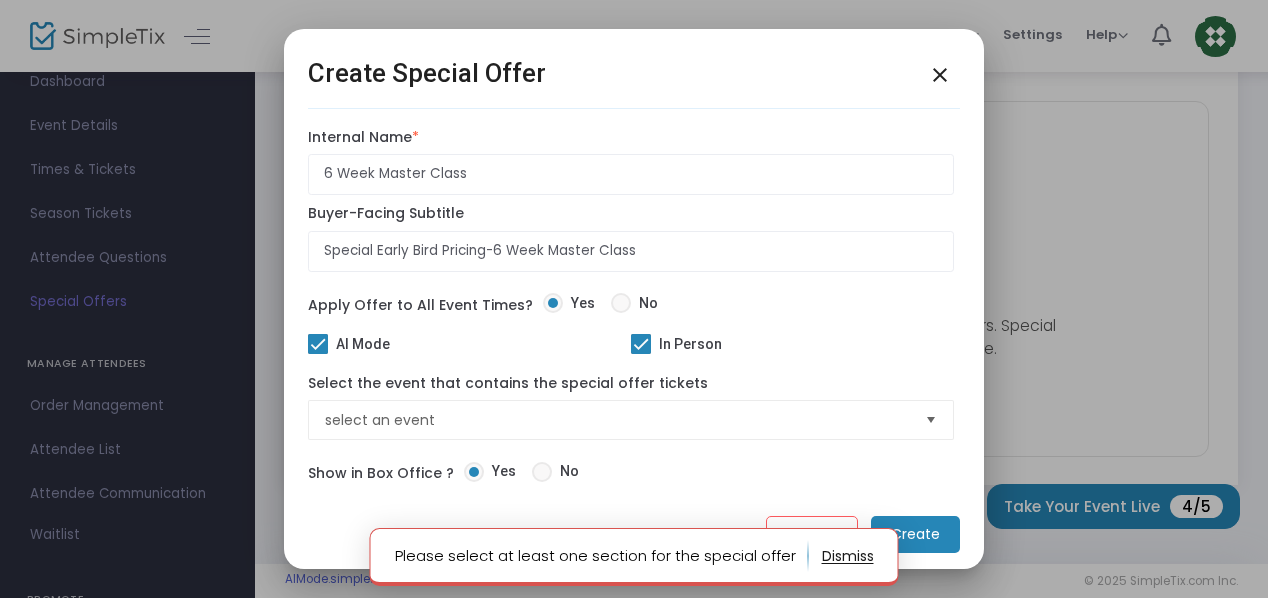 click at bounding box center [930, 420] 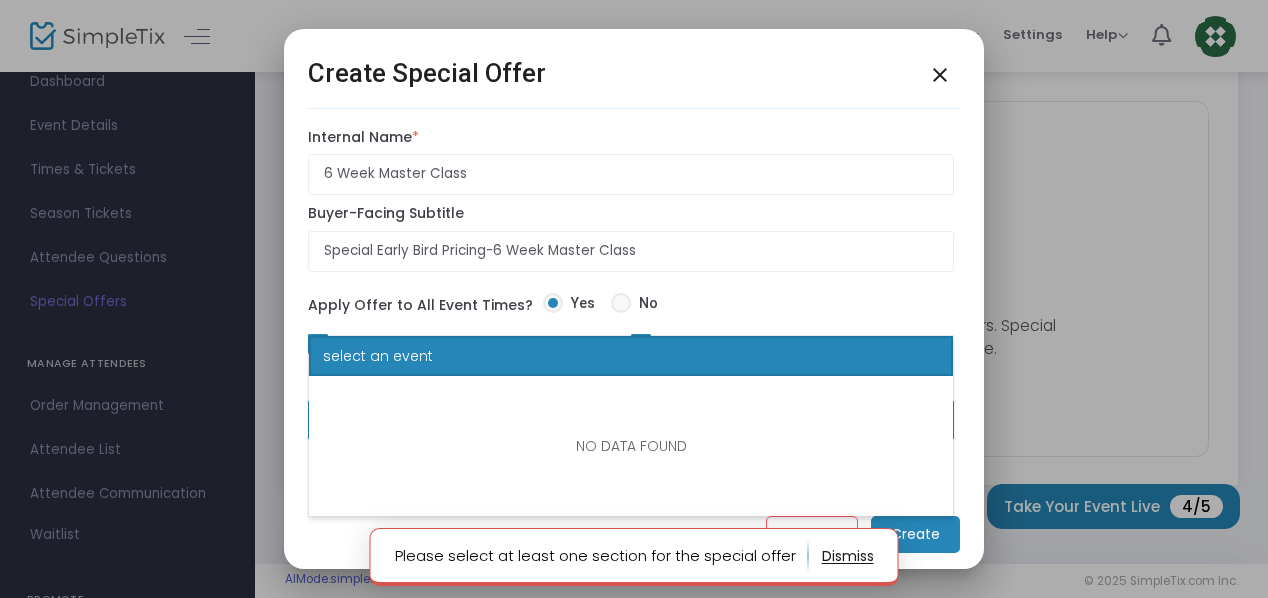 click on "NO DATA FOUND" 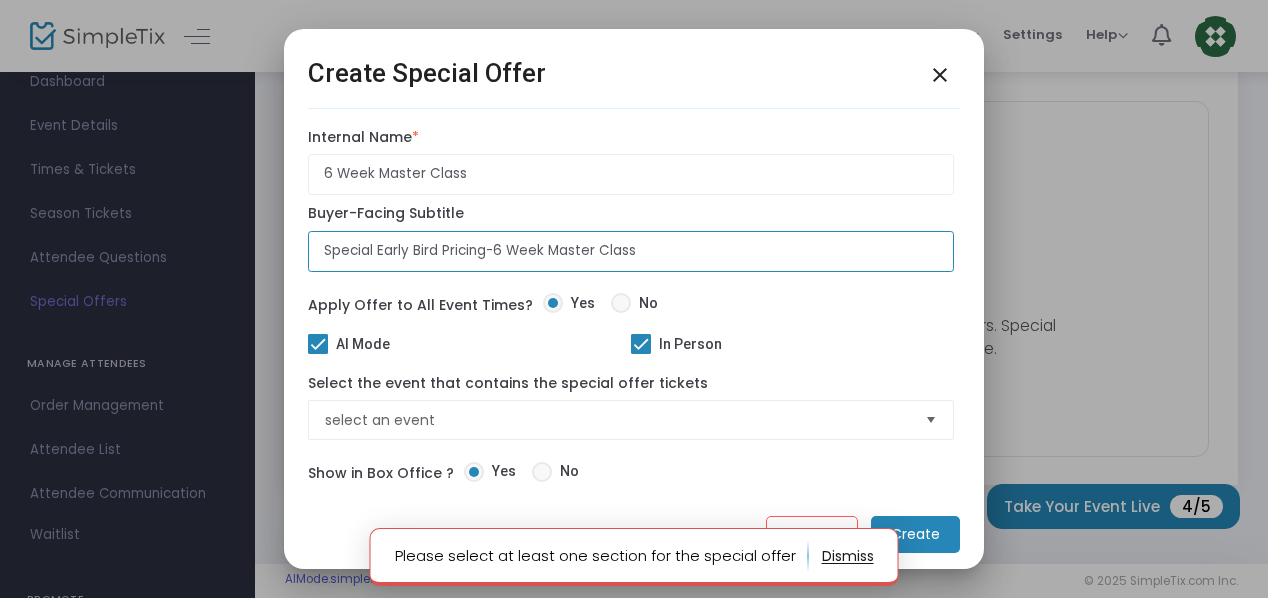 click on "Special Early Bird Pricing-6 Week Master Class" at bounding box center [631, 251] 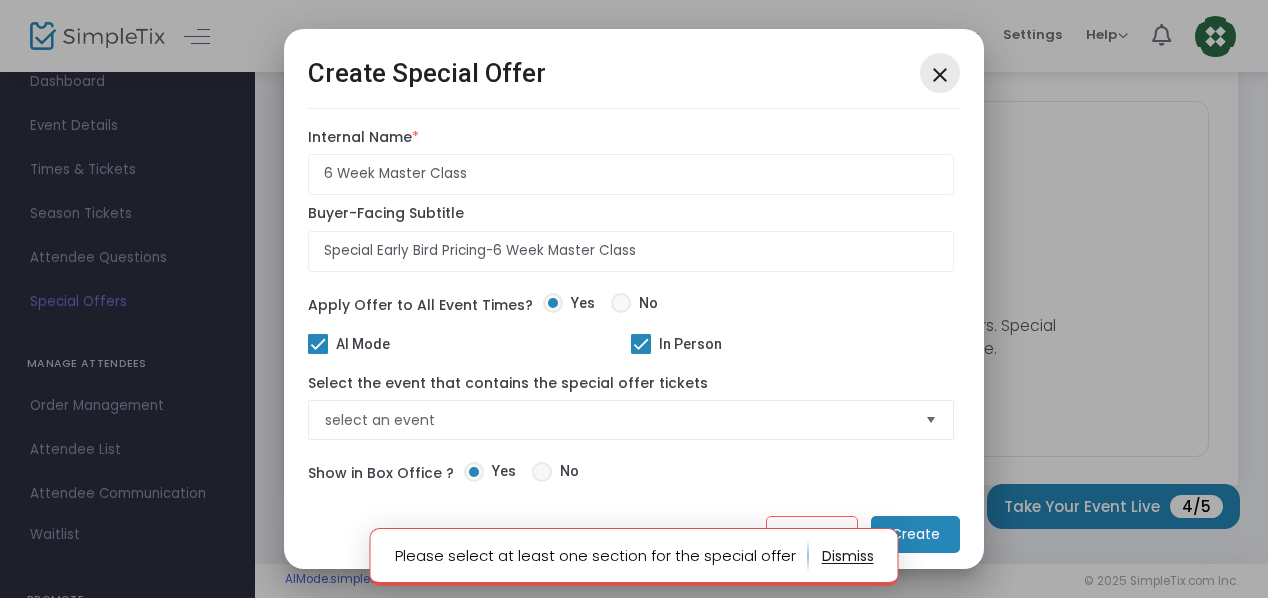 click on "close" at bounding box center (940, 75) 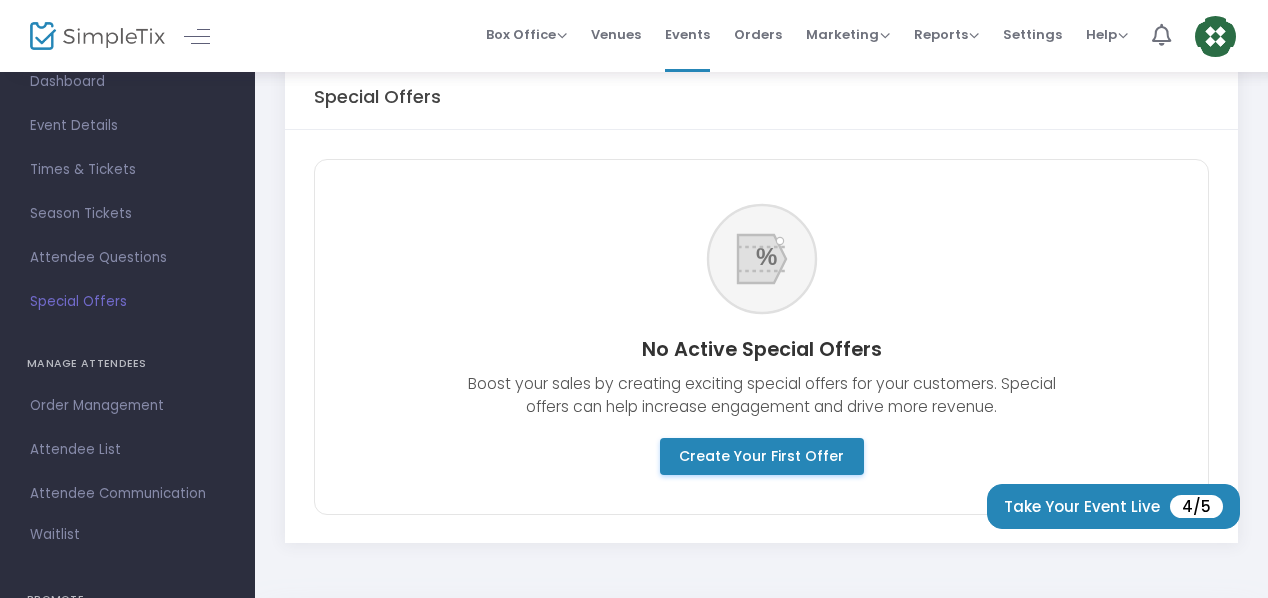 scroll, scrollTop: 0, scrollLeft: 0, axis: both 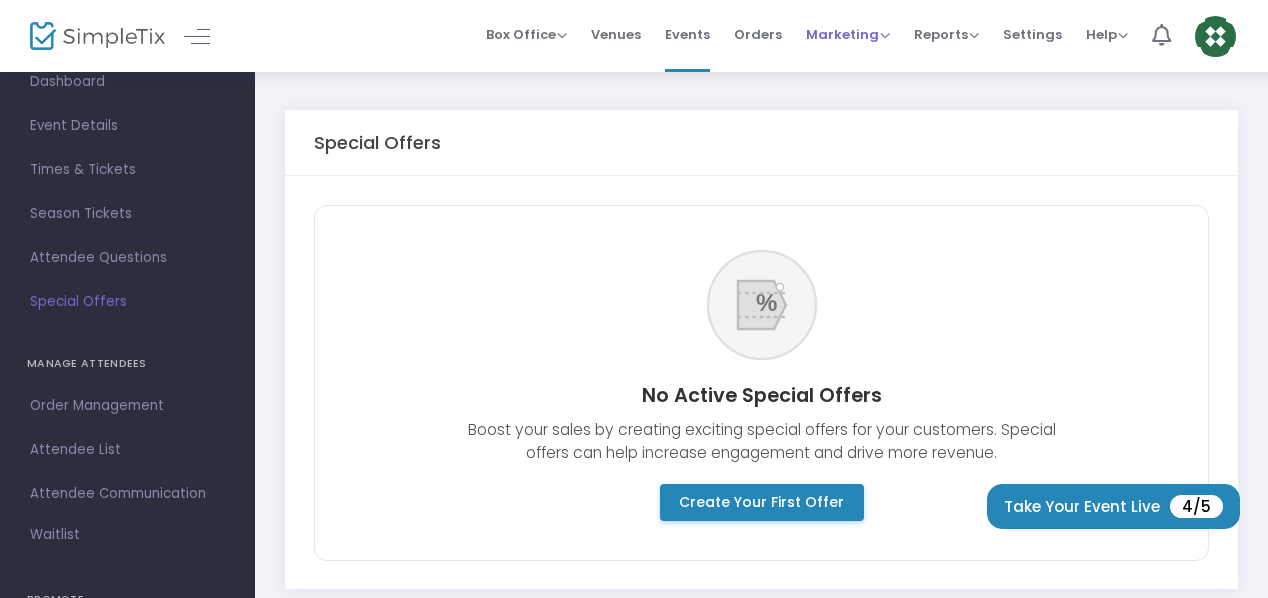 click on "Marketing" at bounding box center (848, 34) 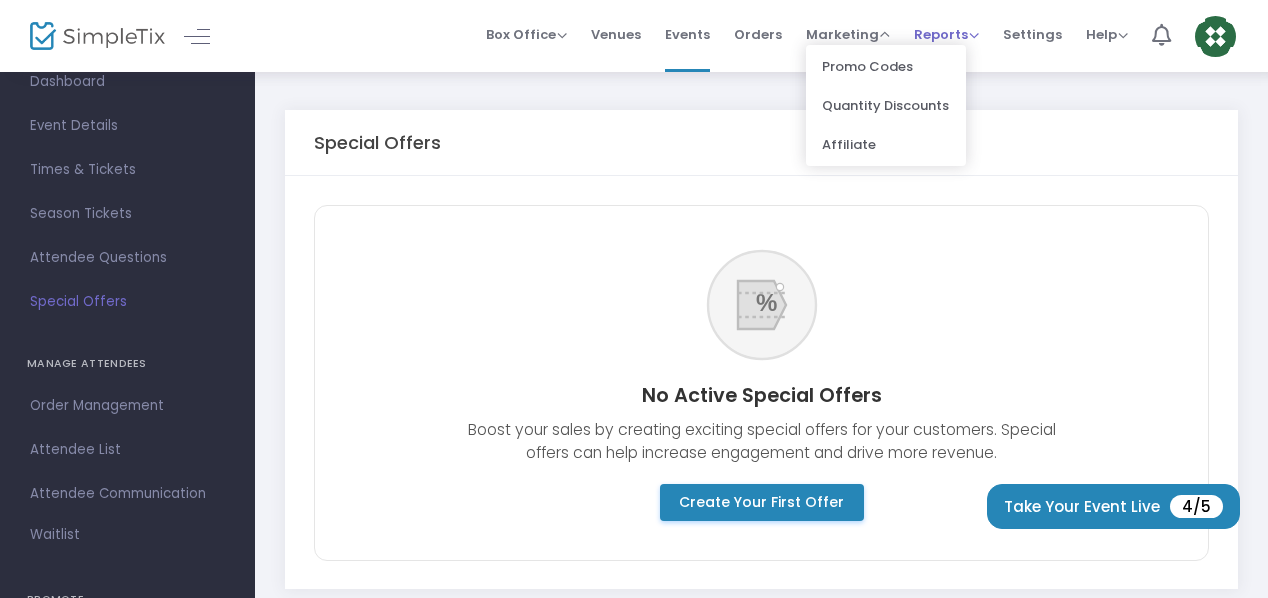 click on "Reports" at bounding box center [946, 34] 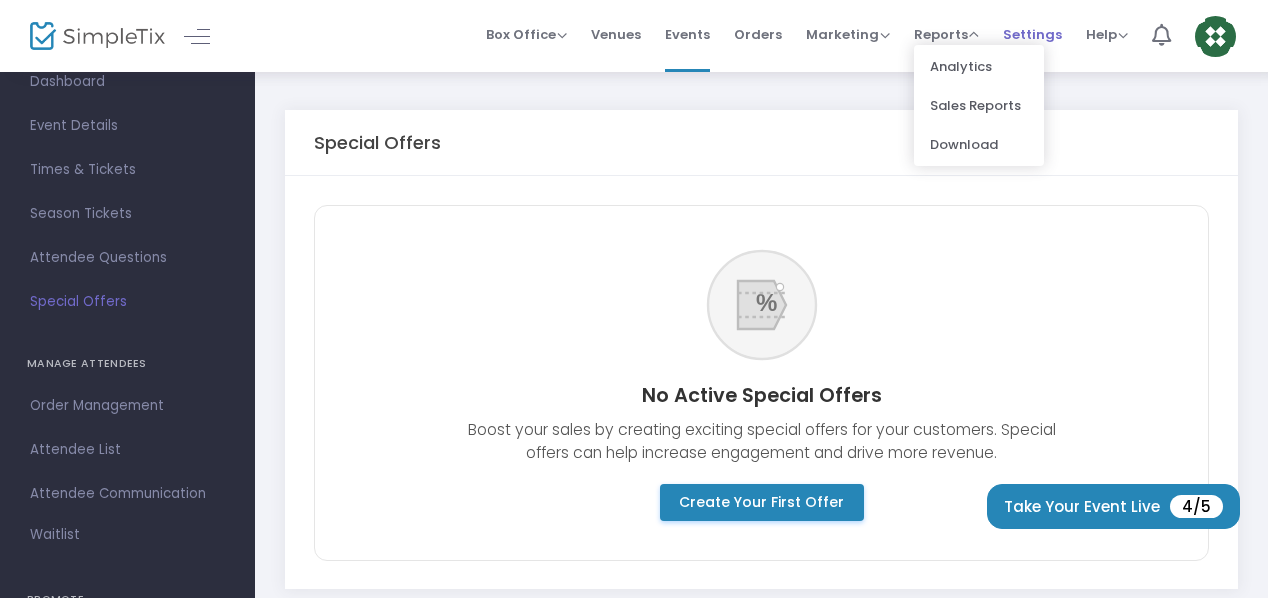 click on "Settings" at bounding box center (1032, 34) 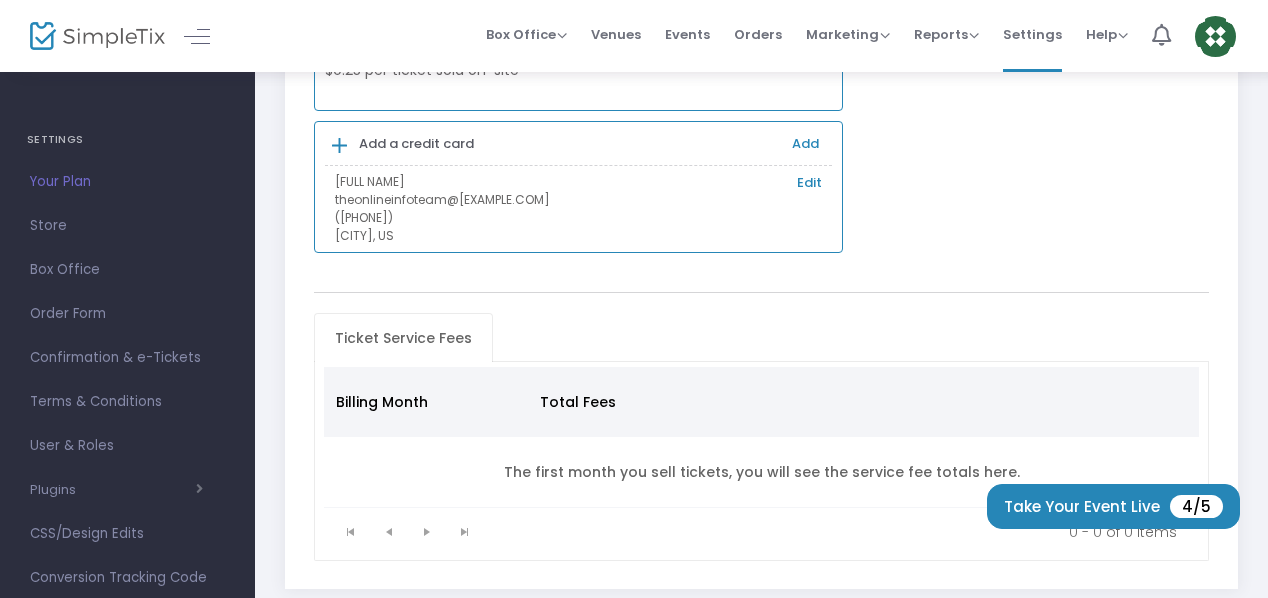scroll, scrollTop: 152, scrollLeft: 0, axis: vertical 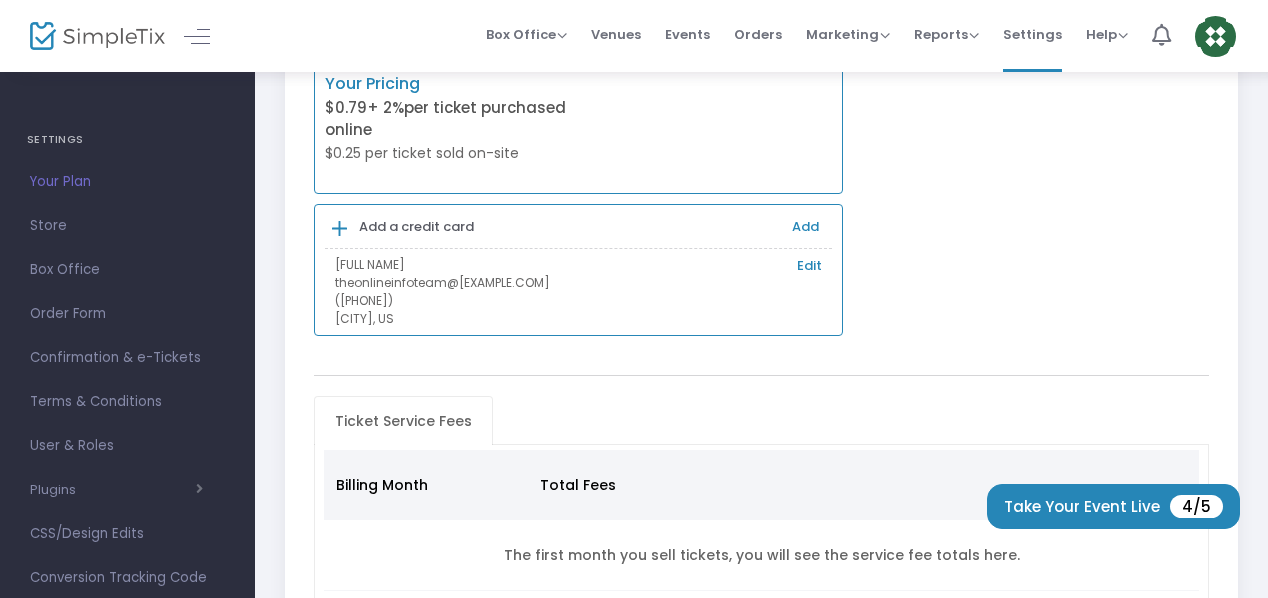 click on "Add" at bounding box center (805, 226) 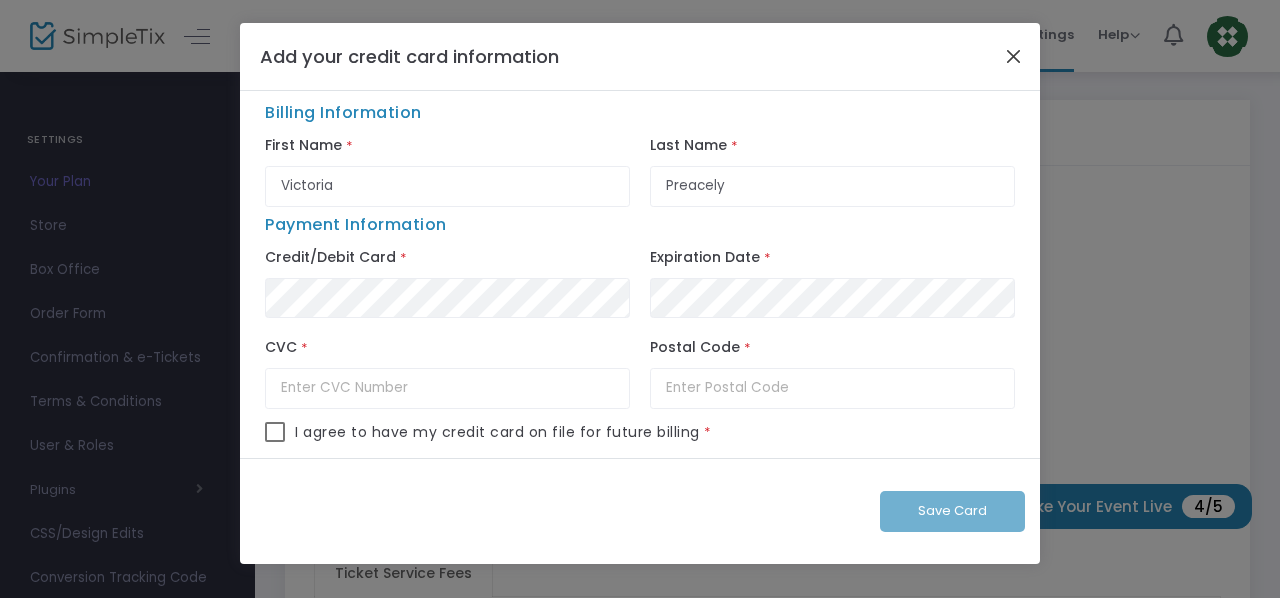 click 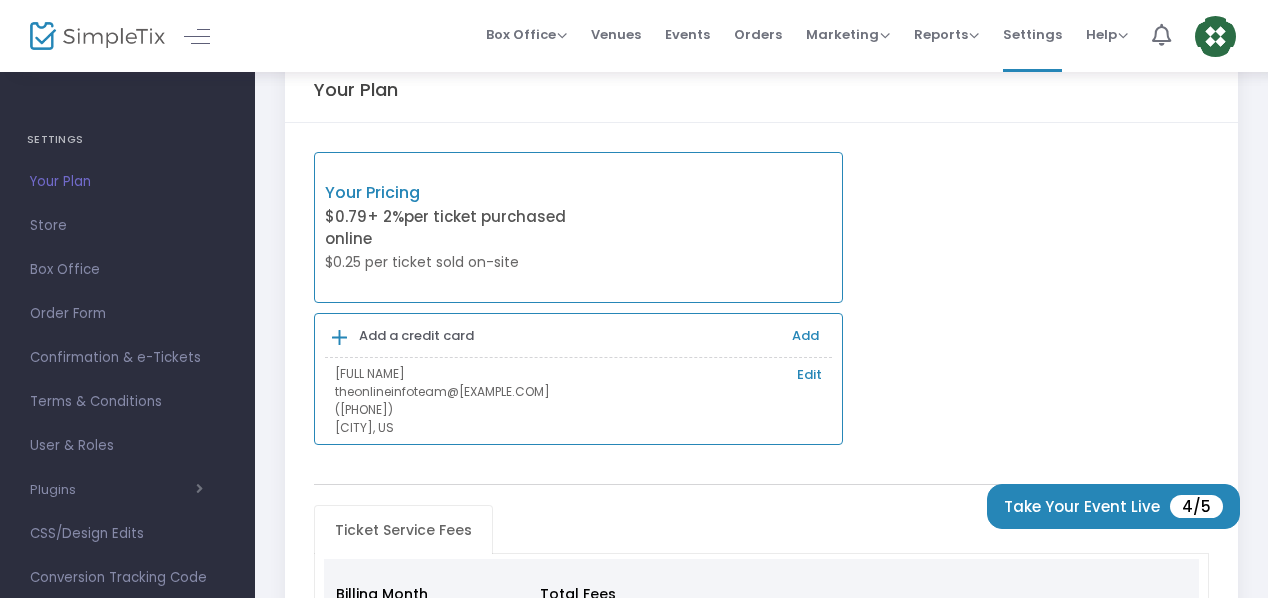 scroll, scrollTop: 0, scrollLeft: 0, axis: both 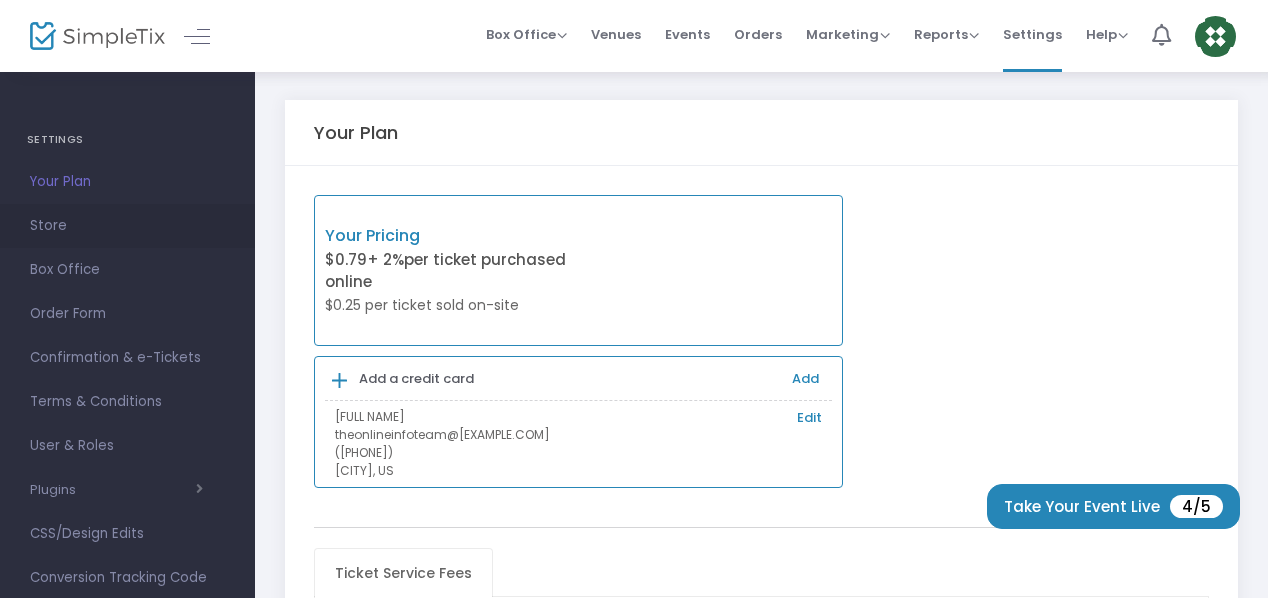 click on "Store" at bounding box center [127, 226] 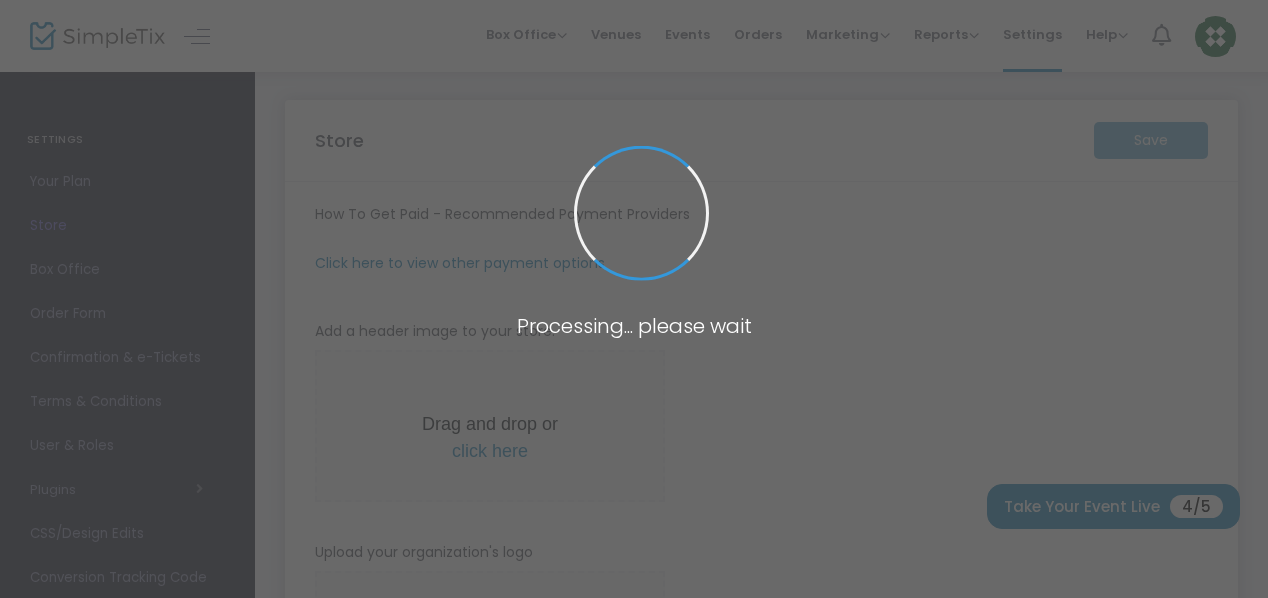 type on "https://AIMode" 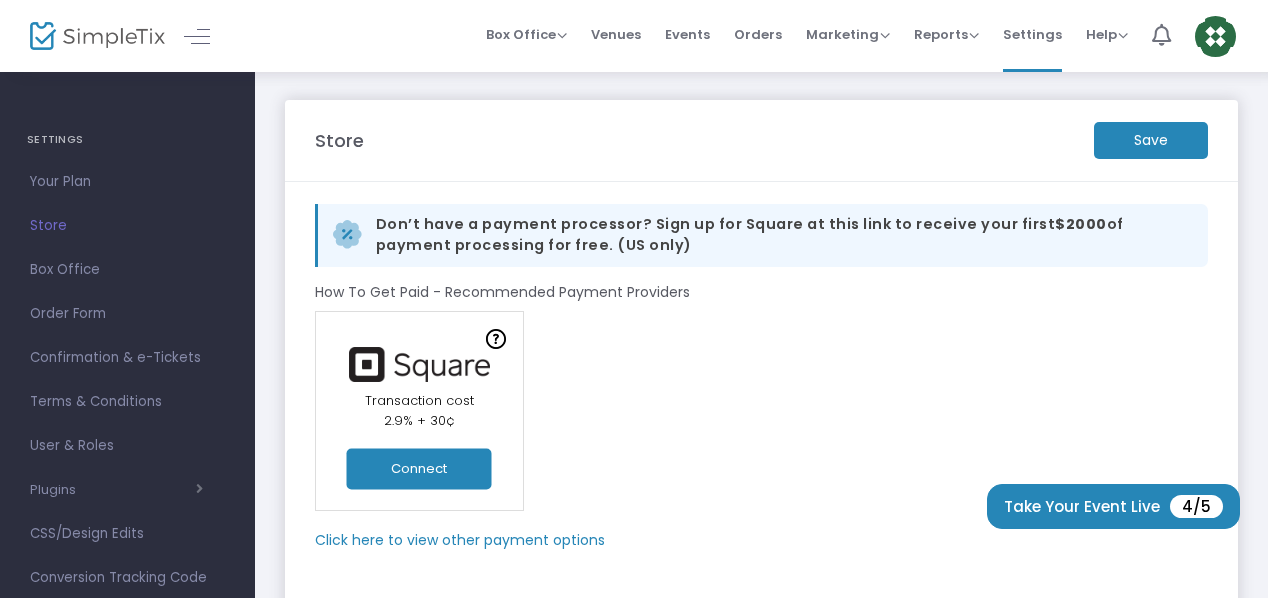 click on "Click here to view other payment options" 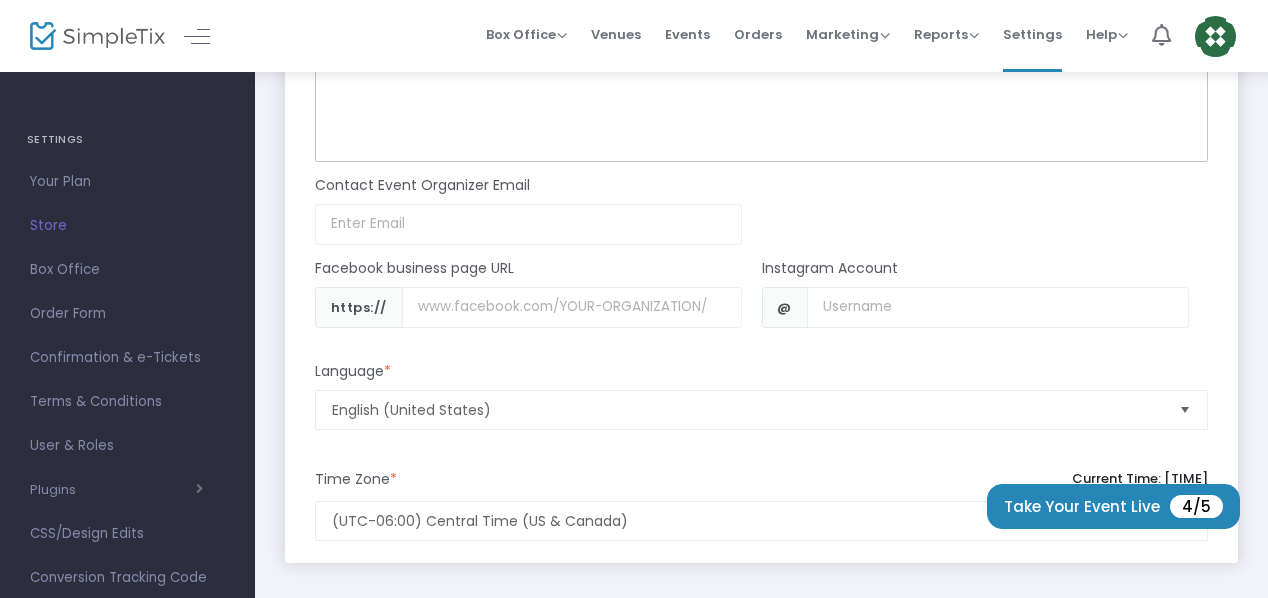scroll, scrollTop: 1990, scrollLeft: 0, axis: vertical 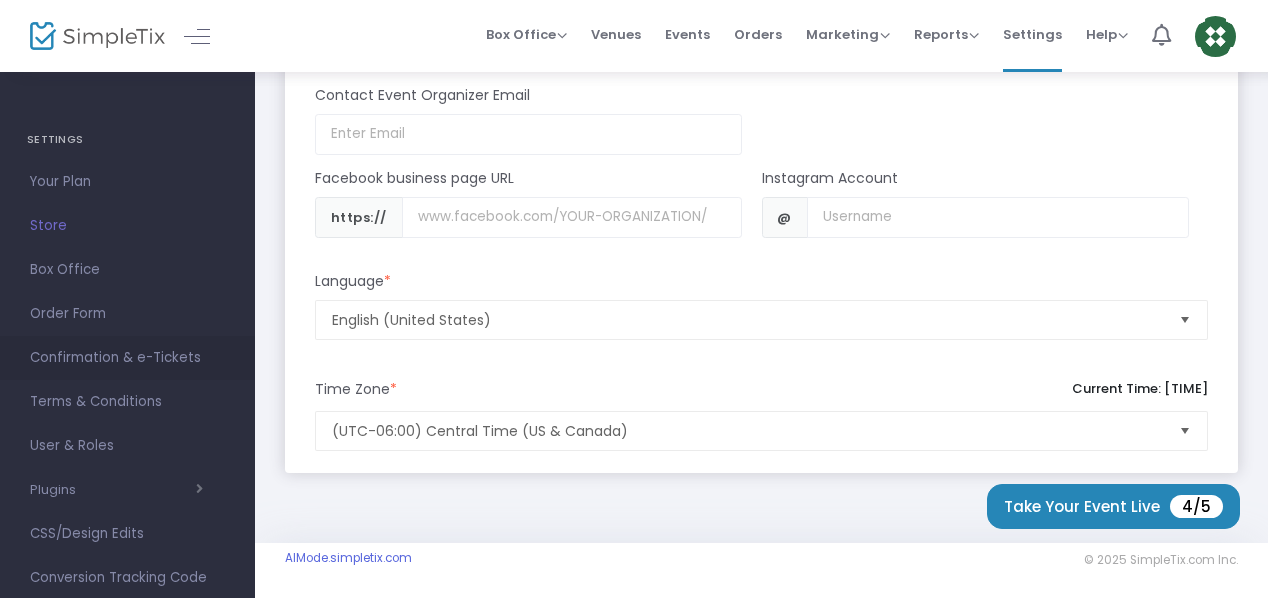click on "Confirmation & e-Tickets" at bounding box center [127, 358] 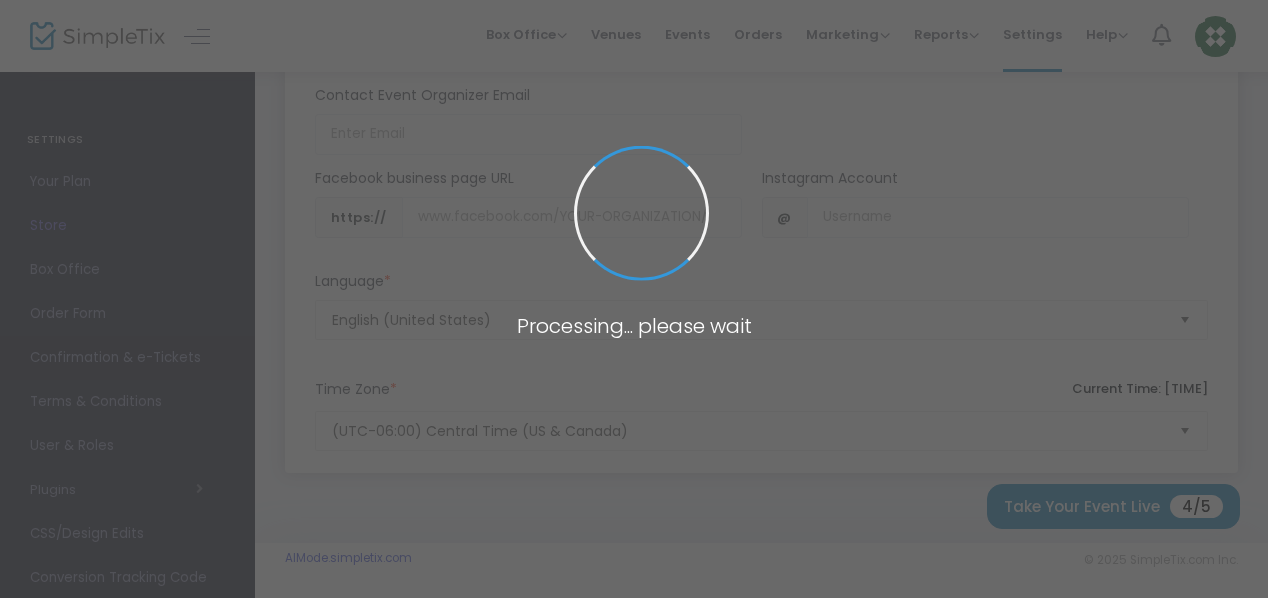 scroll, scrollTop: 356, scrollLeft: 0, axis: vertical 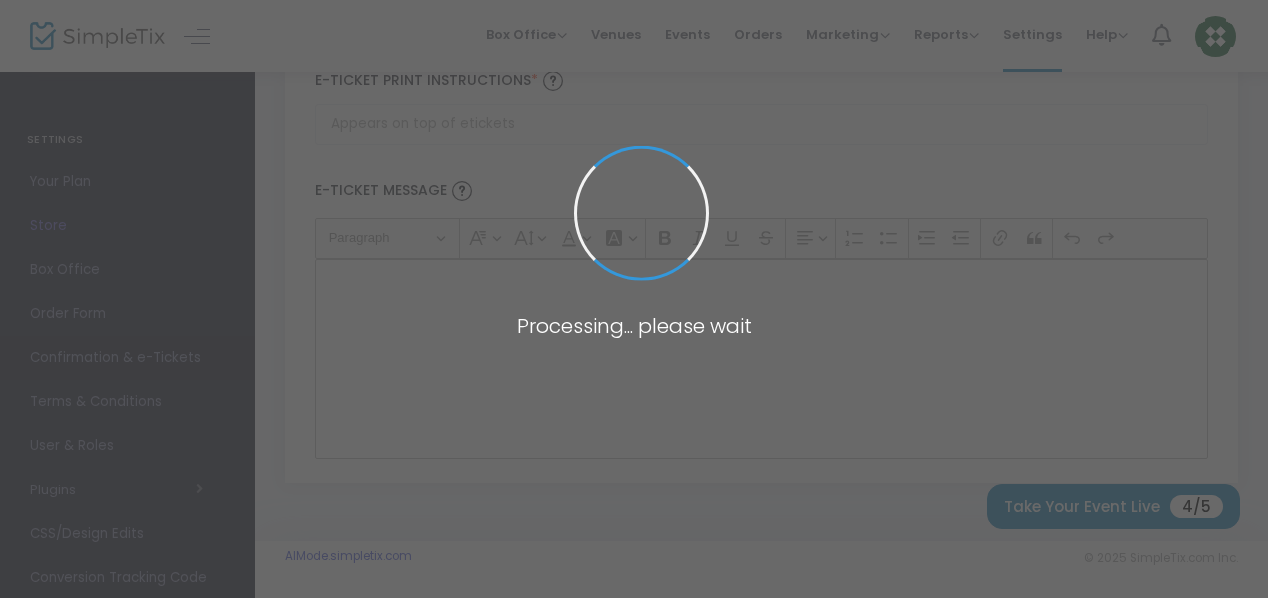 type on "theonlineinfoteam@[EXAMPLE.COM]" 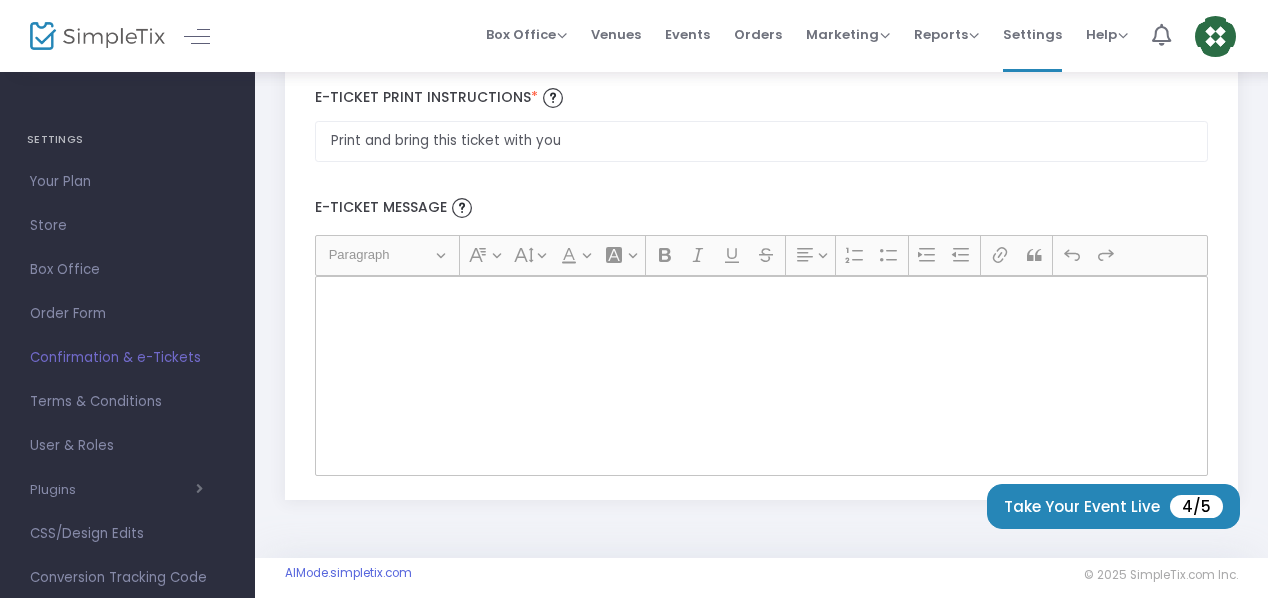 scroll, scrollTop: 356, scrollLeft: 0, axis: vertical 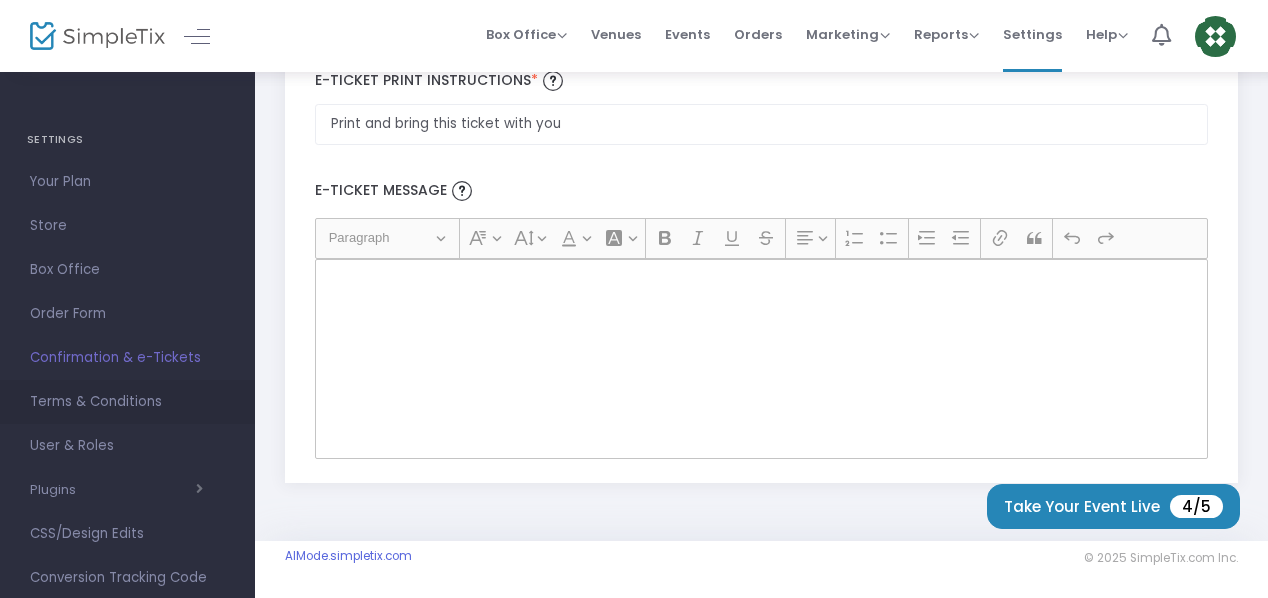 click on "Terms & Conditions" at bounding box center [127, 402] 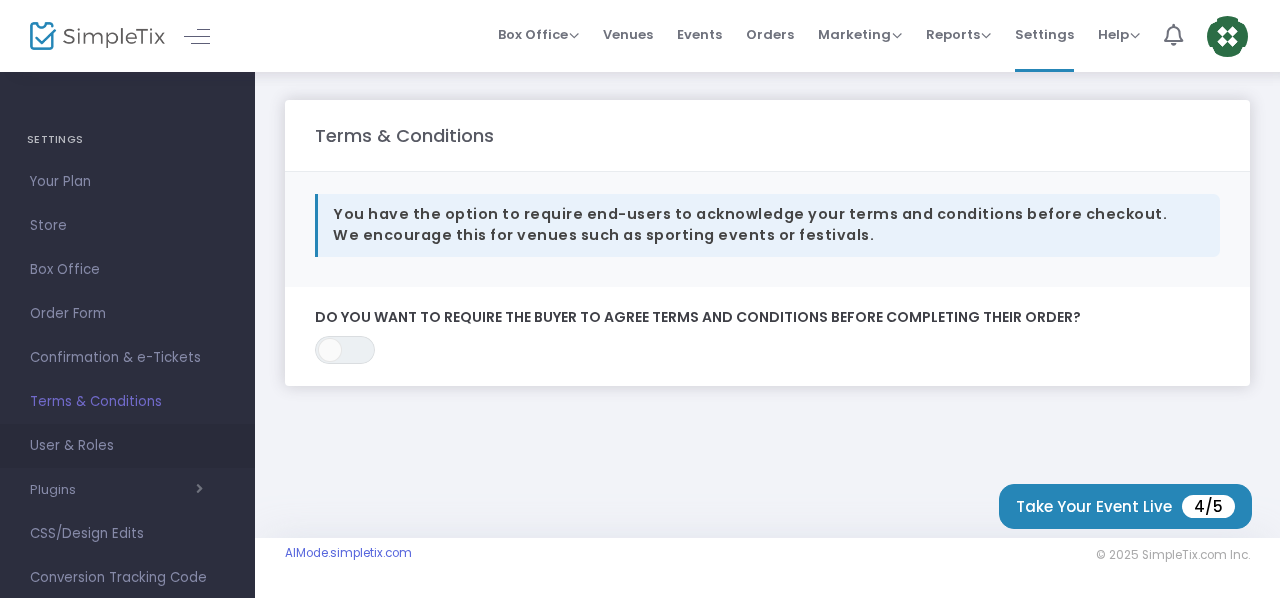 click on "User & Roles" at bounding box center [127, 446] 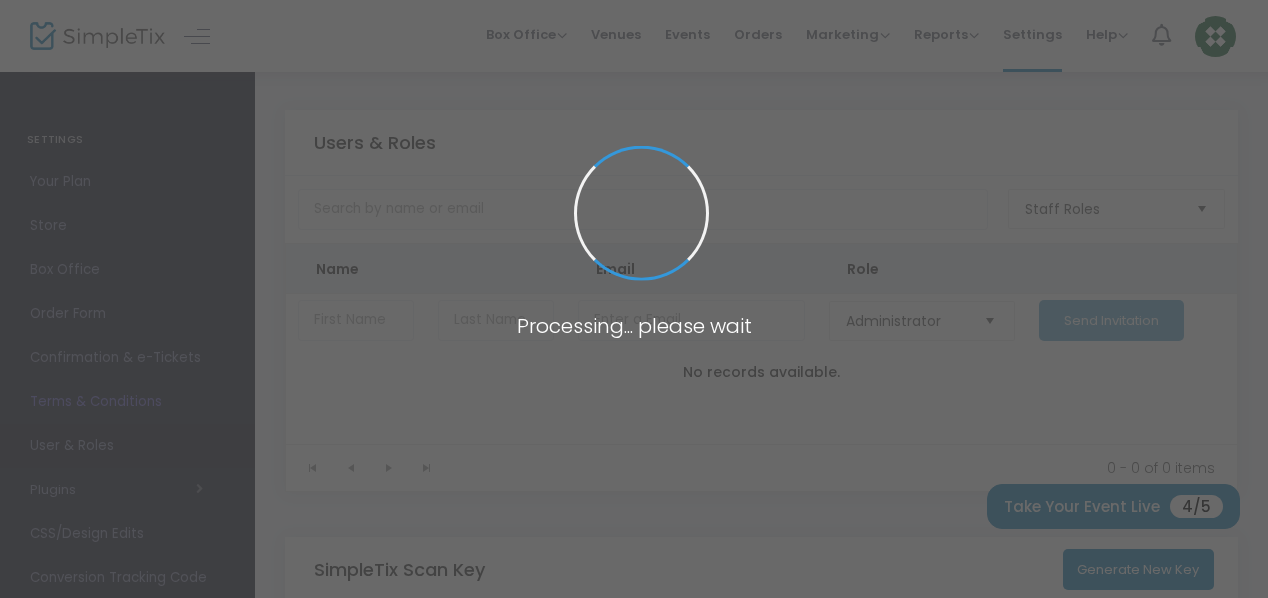 type on "I5Q4X" 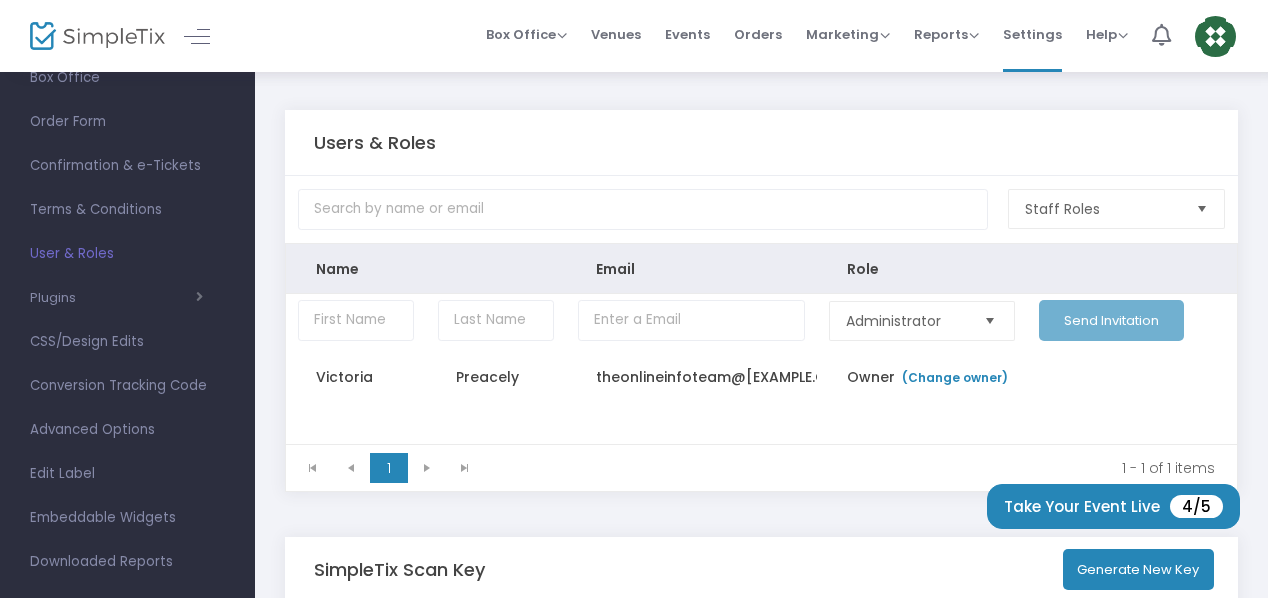 scroll, scrollTop: 200, scrollLeft: 0, axis: vertical 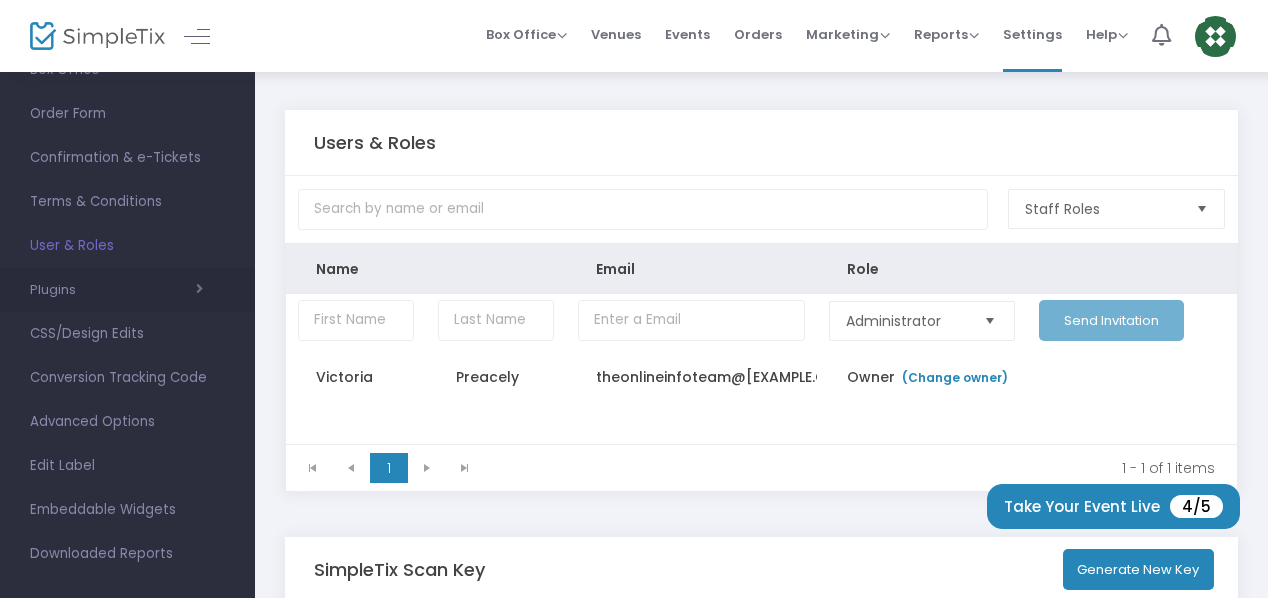 click at bounding box center [139, 289] 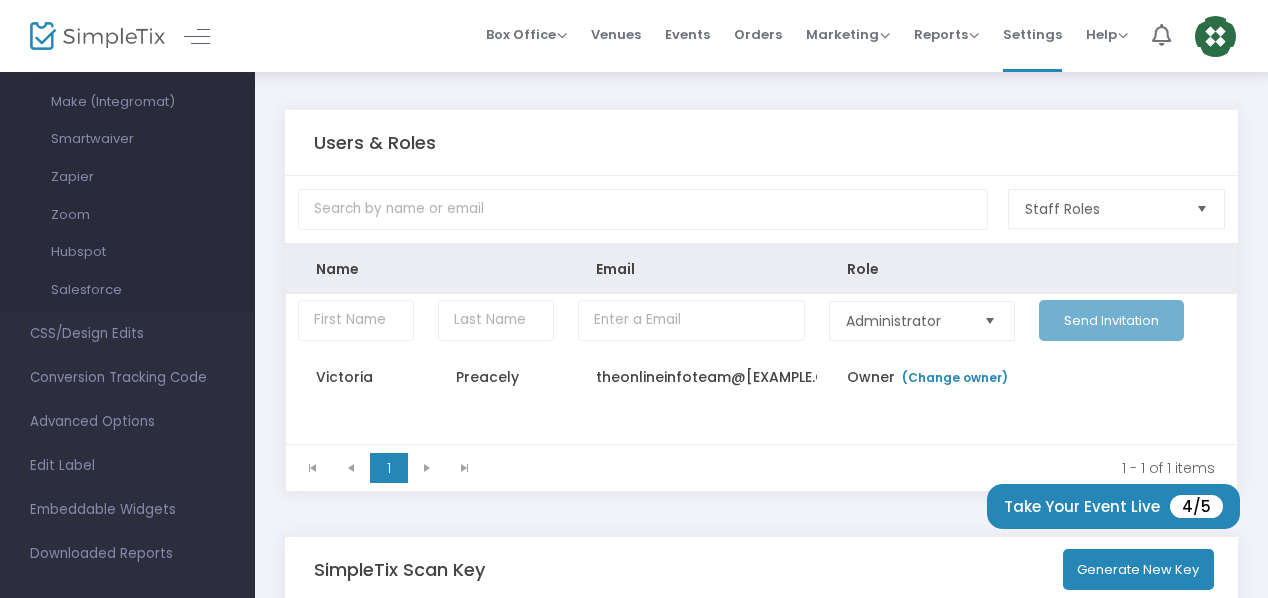 scroll, scrollTop: 561, scrollLeft: 0, axis: vertical 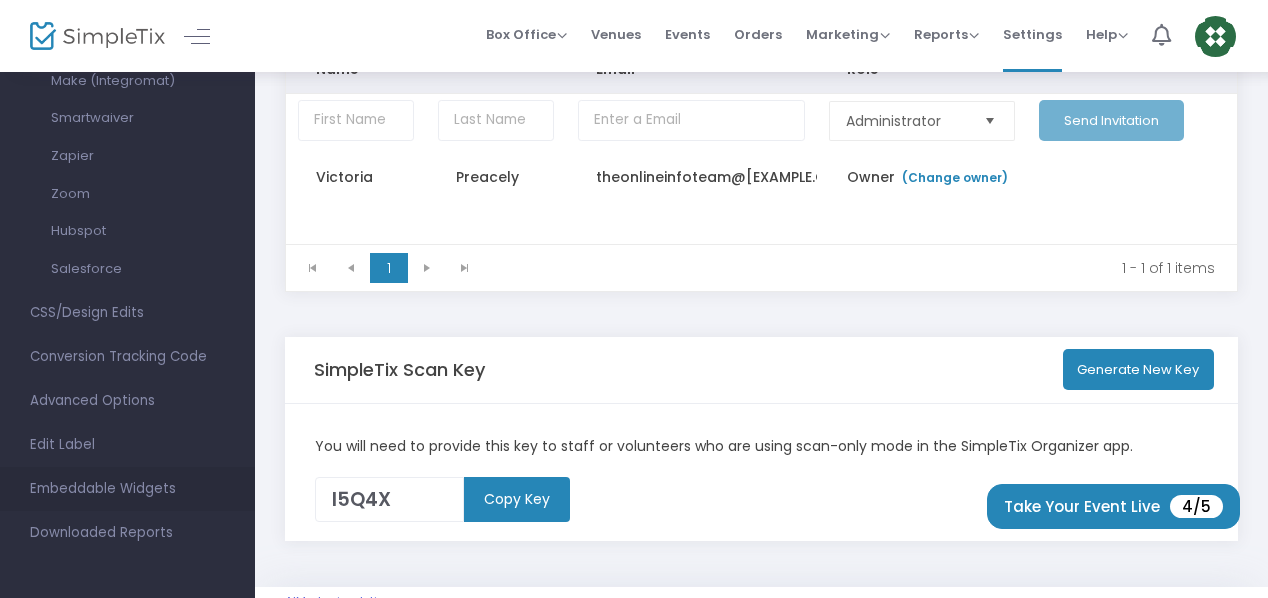 click on "Embeddable Widgets" at bounding box center [127, 489] 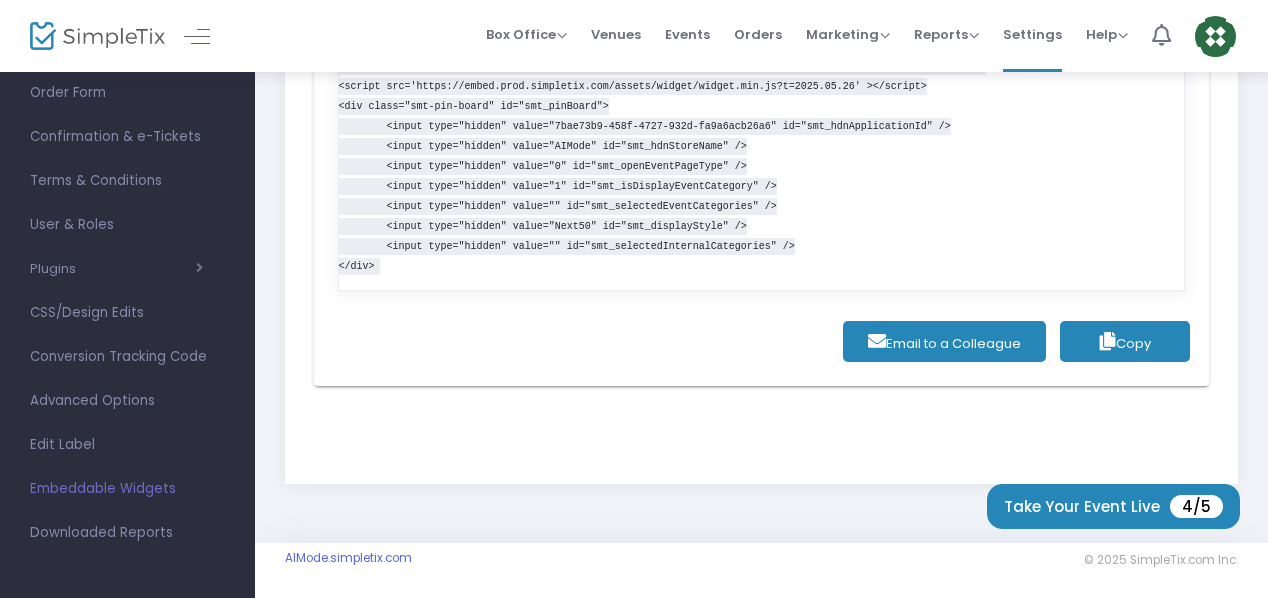 scroll, scrollTop: 529, scrollLeft: 0, axis: vertical 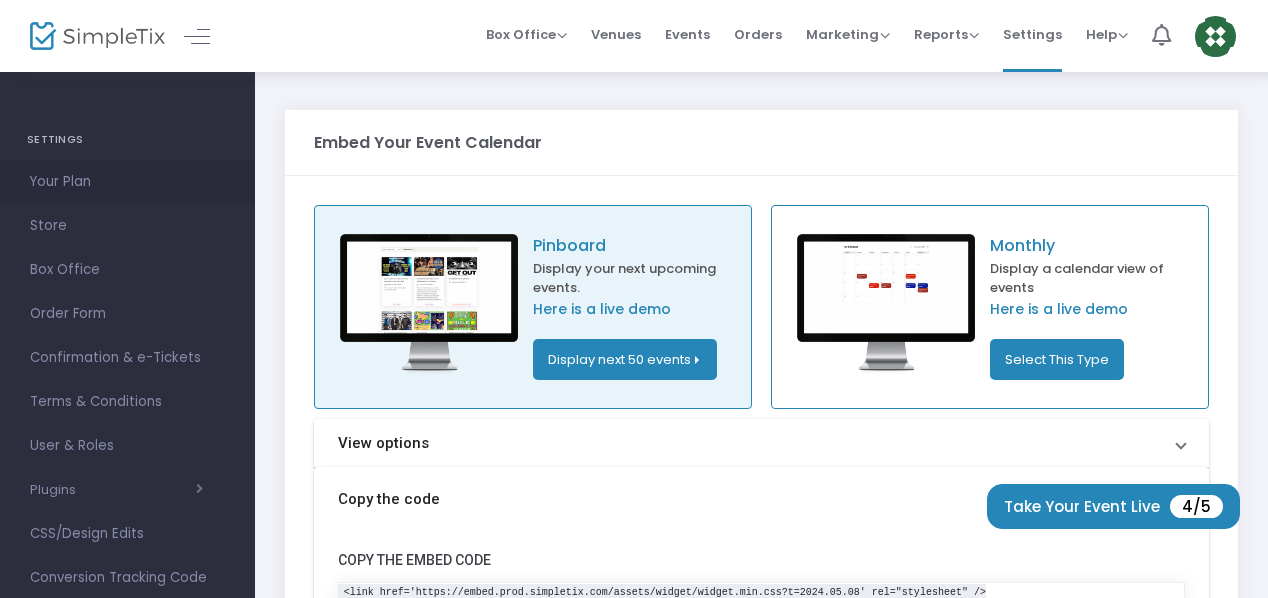 click on "Your Plan" at bounding box center (127, 182) 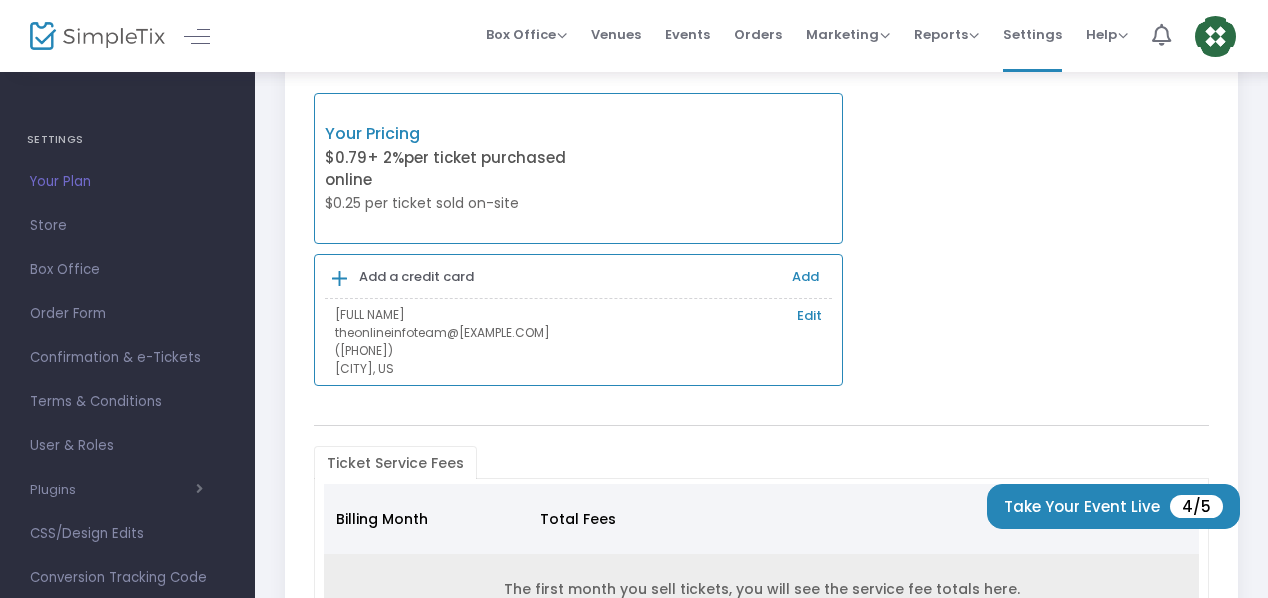 scroll, scrollTop: 100, scrollLeft: 0, axis: vertical 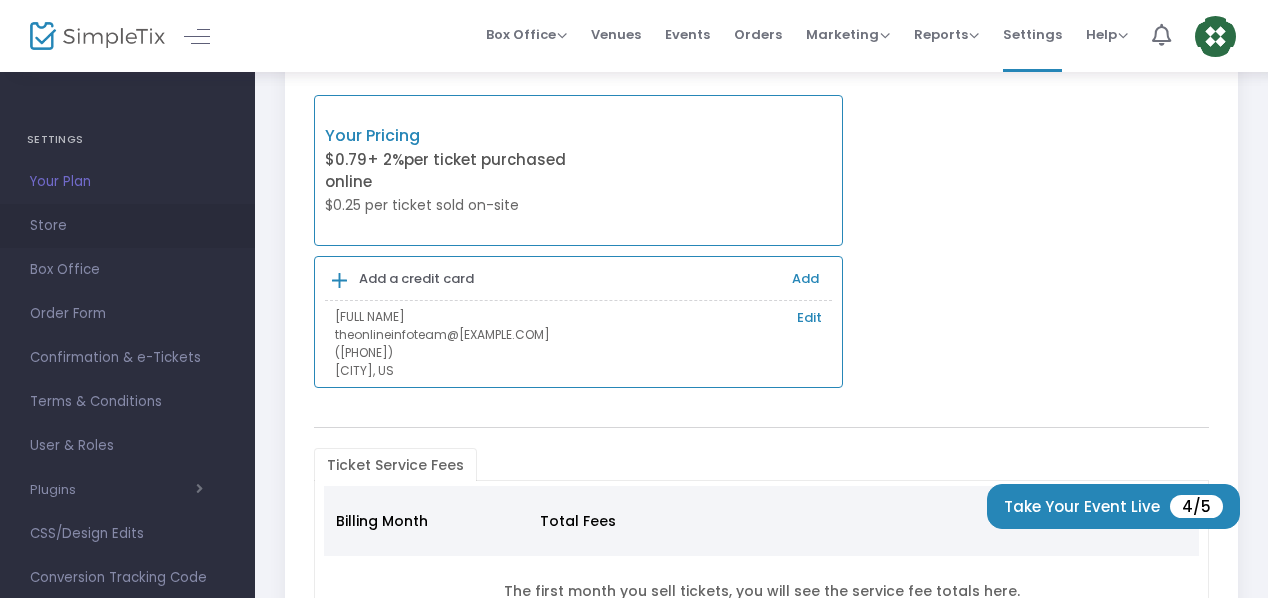 click on "Store" at bounding box center [127, 226] 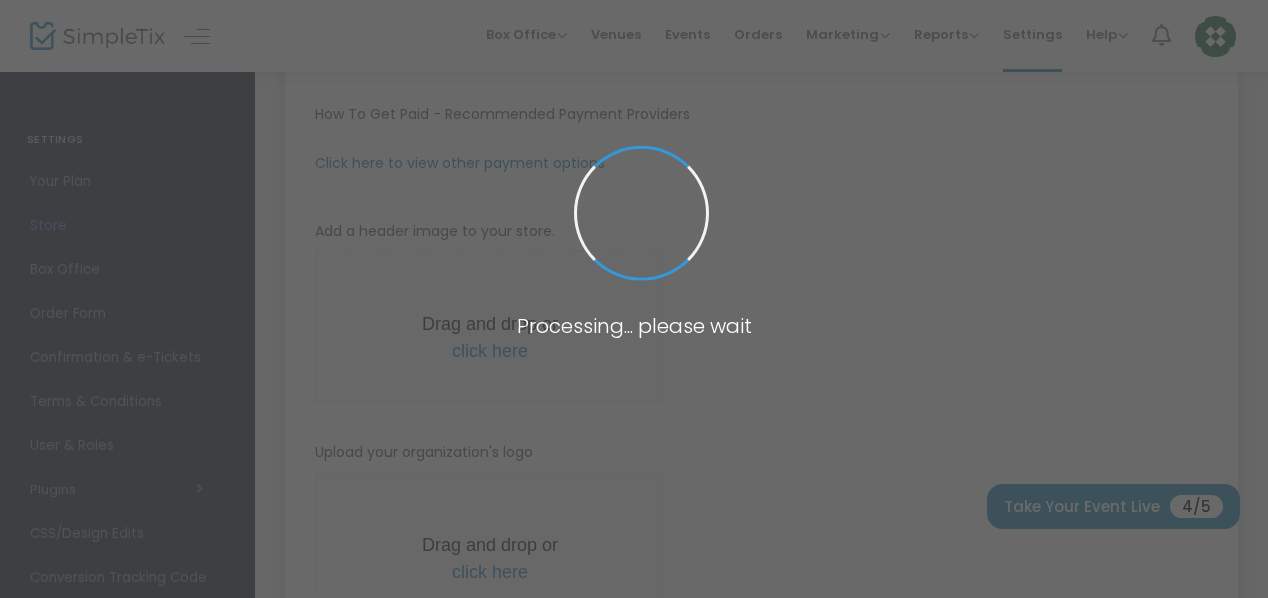 type on "https://AIMode" 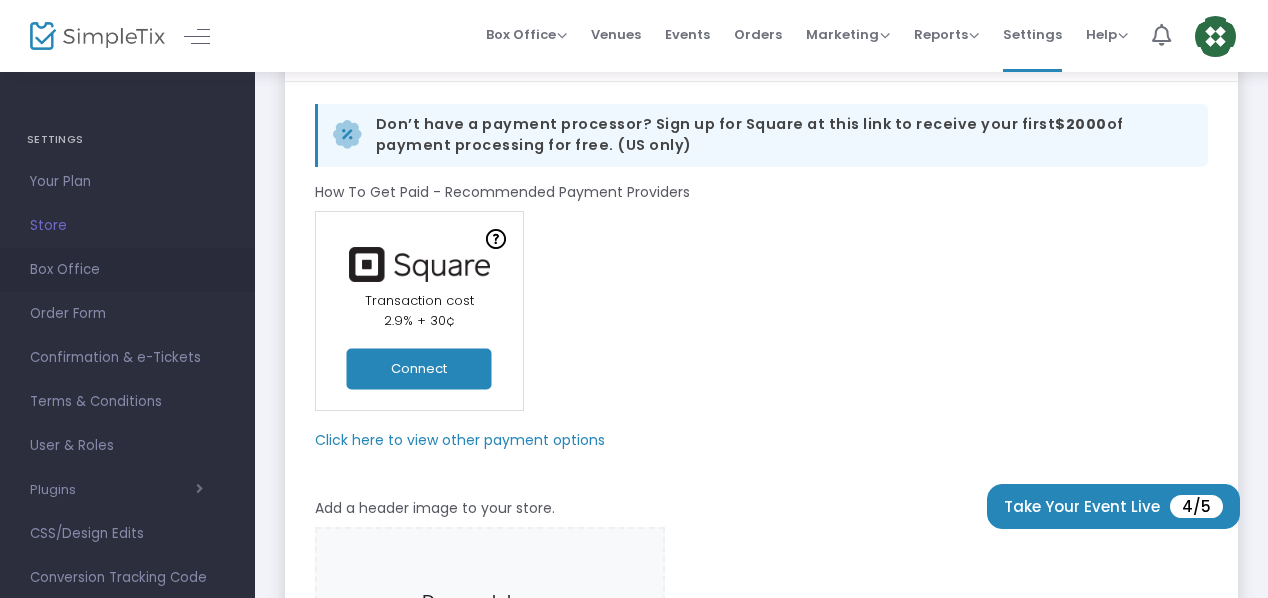 click on "Box Office" at bounding box center (127, 270) 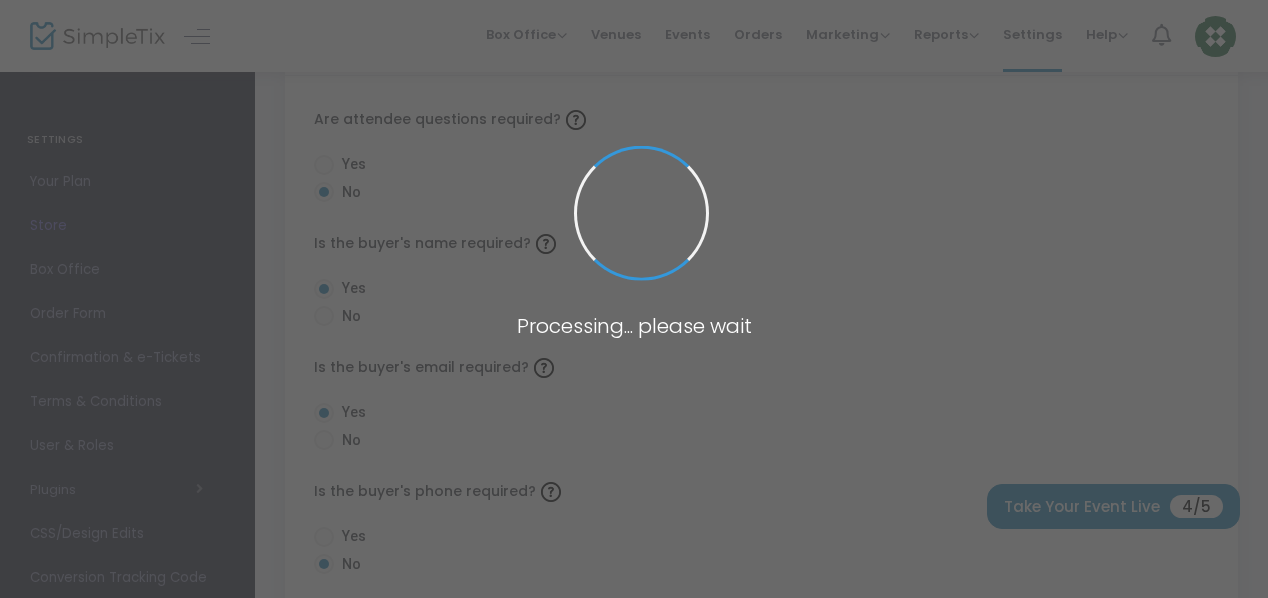 radio on "false" 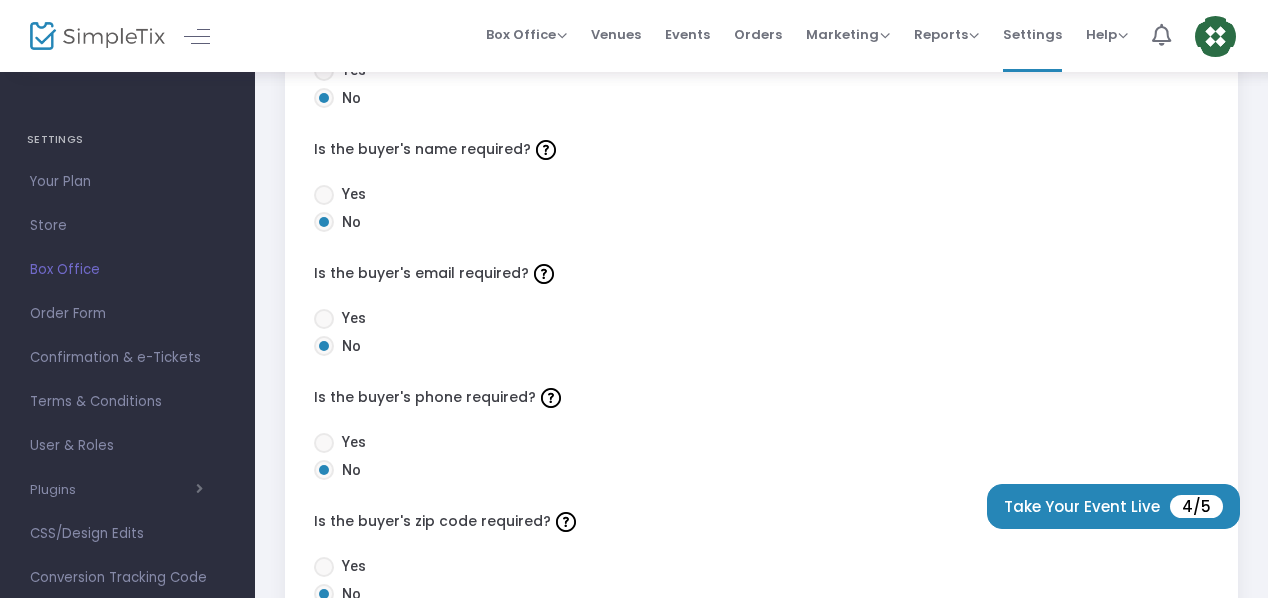 scroll, scrollTop: 300, scrollLeft: 0, axis: vertical 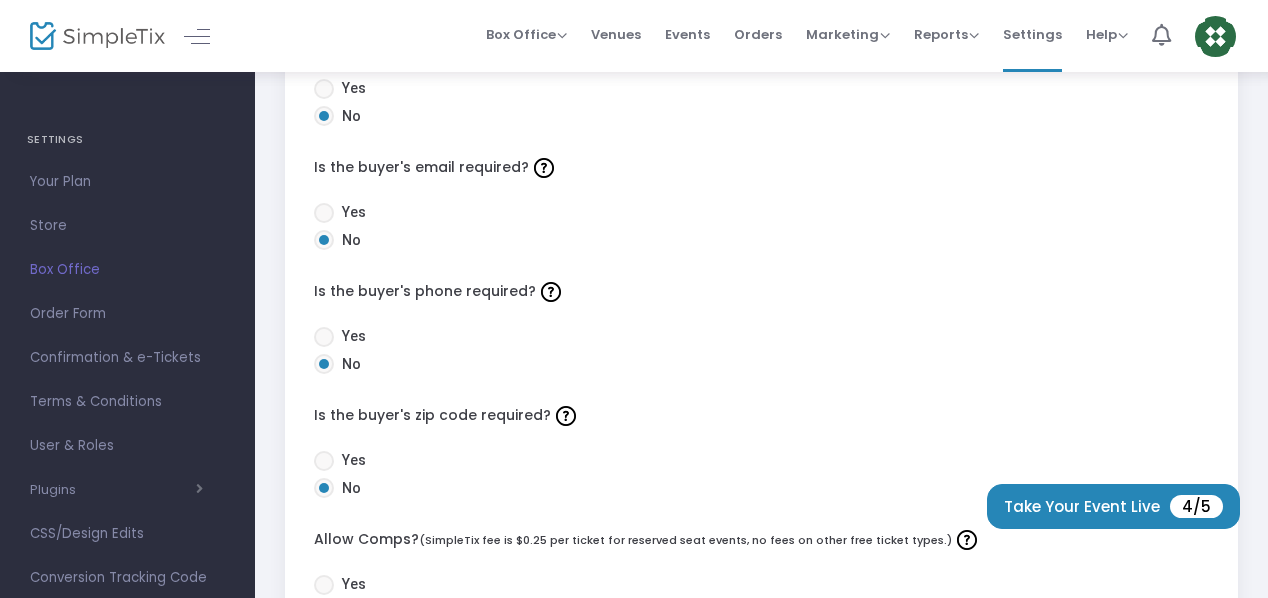 click at bounding box center (324, 213) 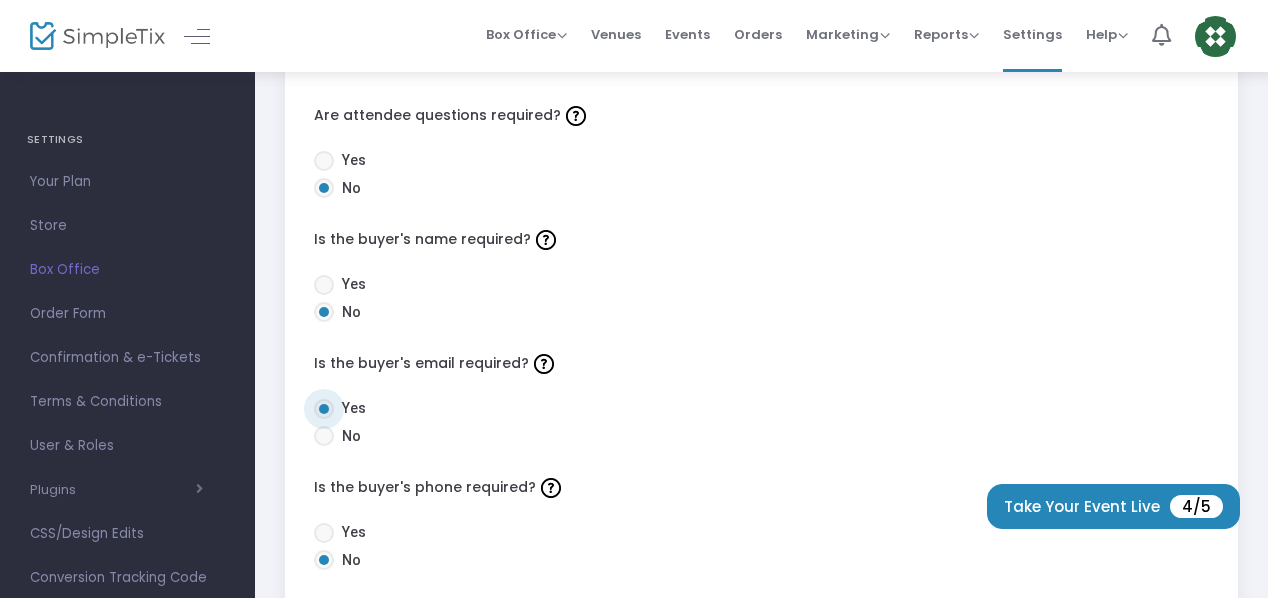 scroll, scrollTop: 100, scrollLeft: 0, axis: vertical 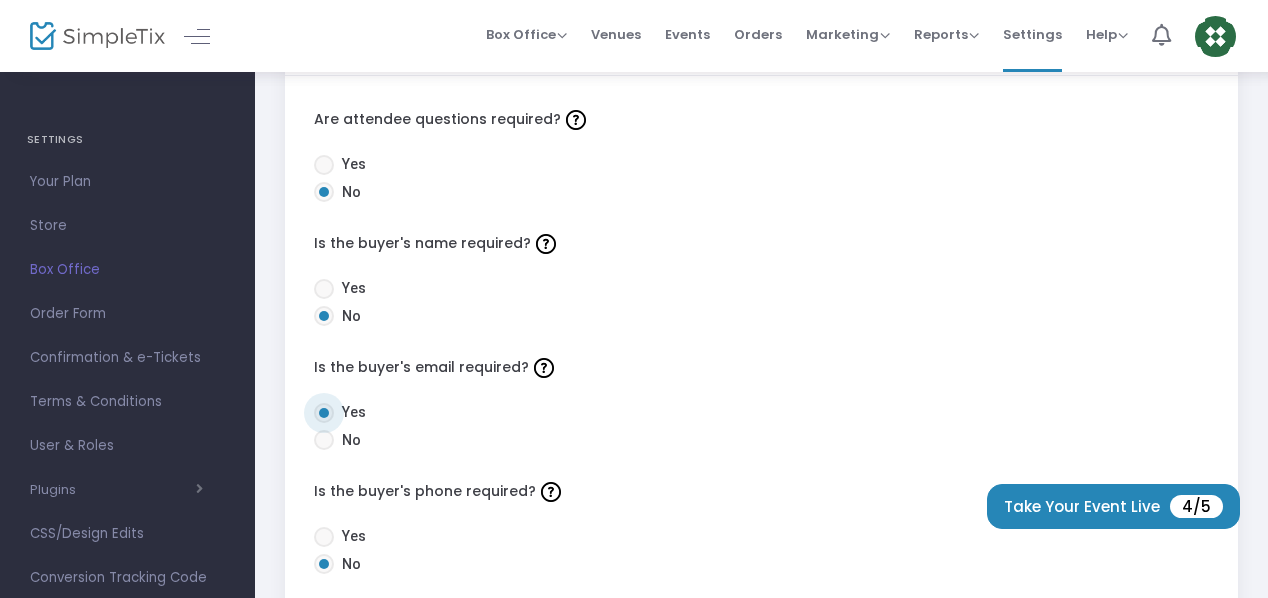 click at bounding box center [324, 289] 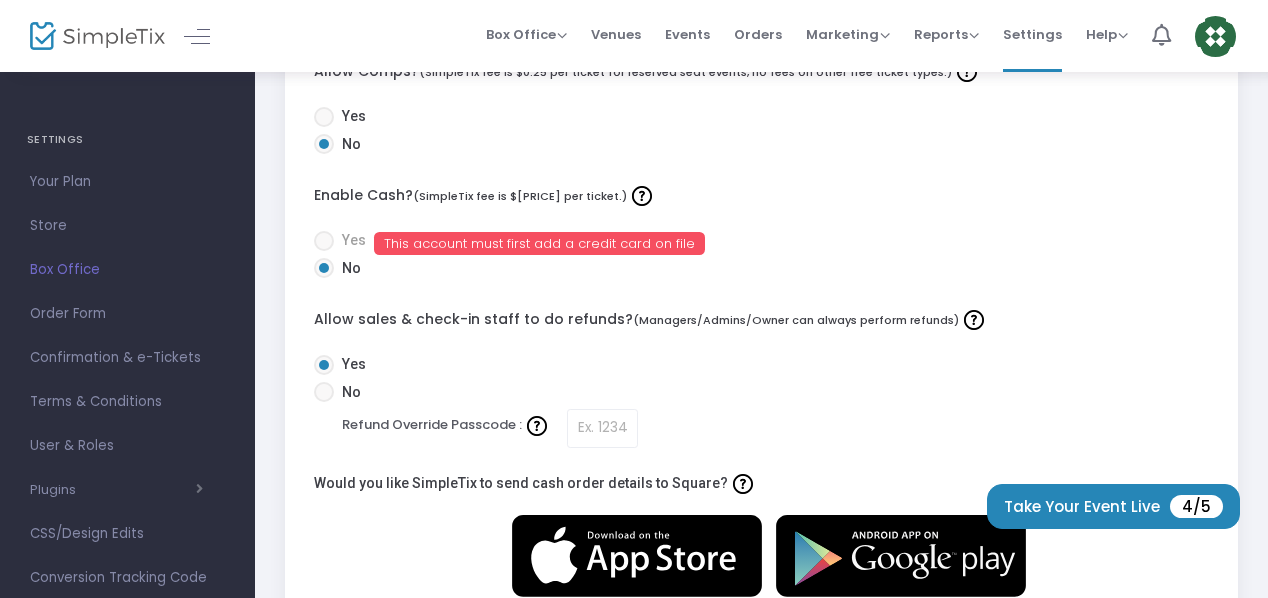 scroll, scrollTop: 800, scrollLeft: 0, axis: vertical 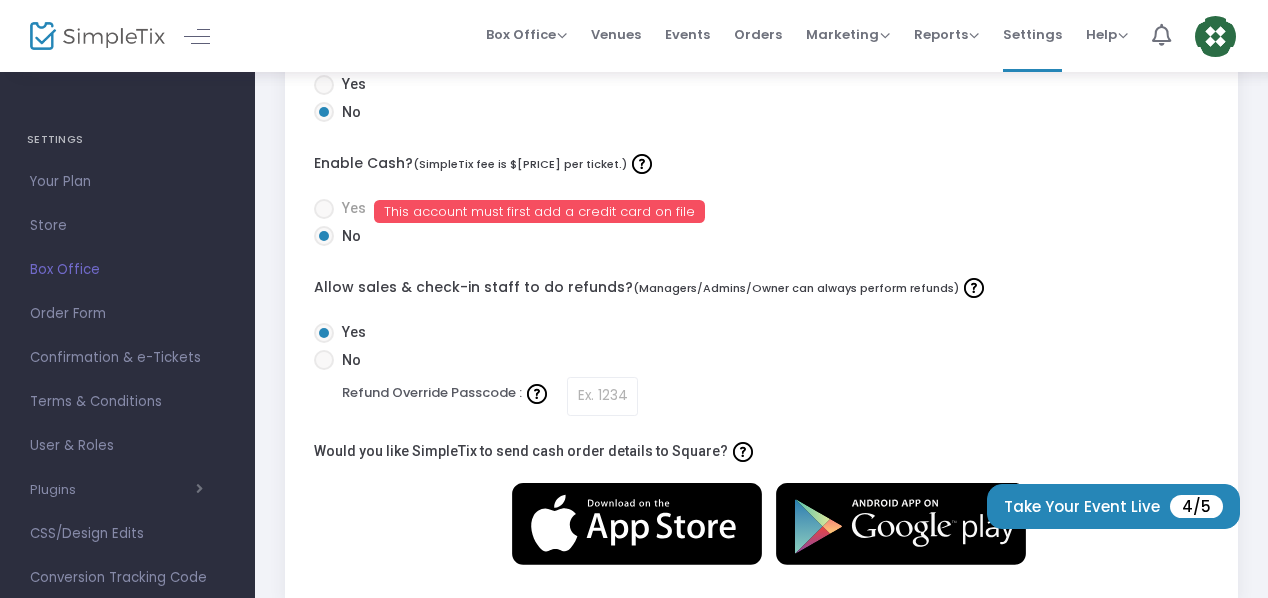 click at bounding box center (324, 360) 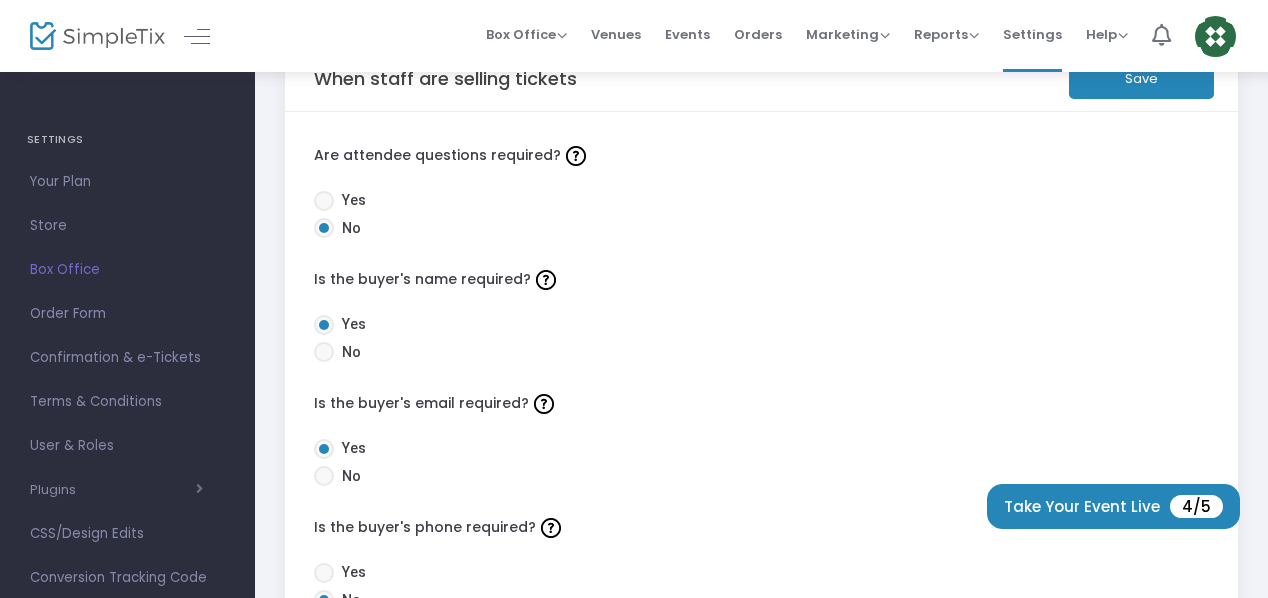 scroll, scrollTop: 0, scrollLeft: 0, axis: both 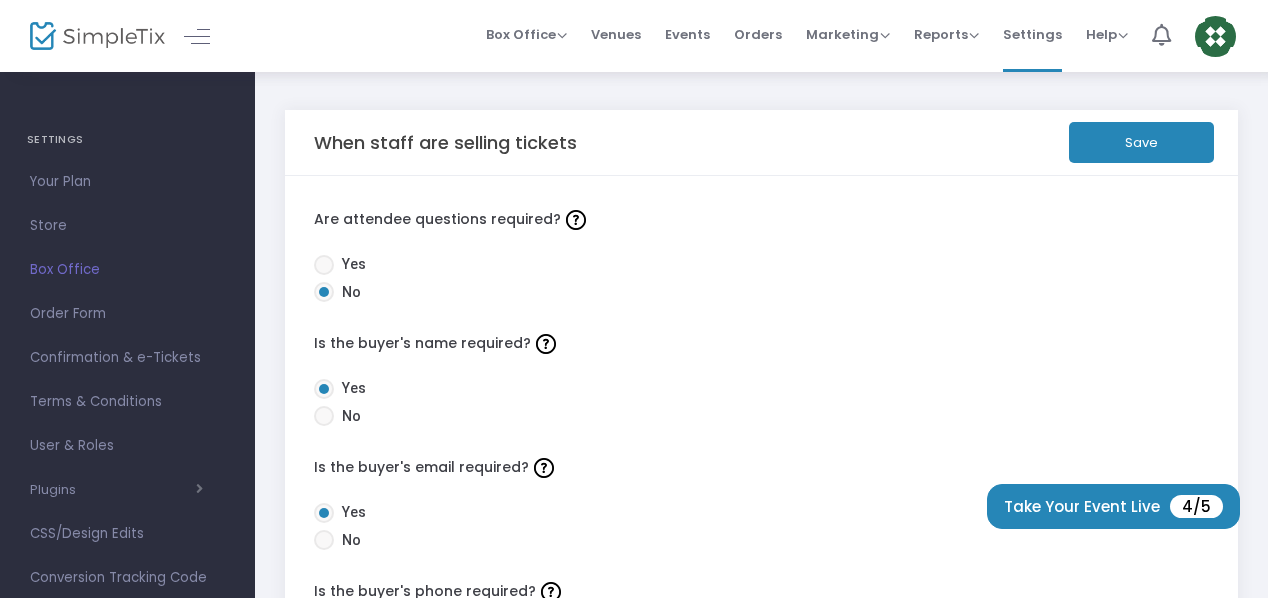 click on "Save" 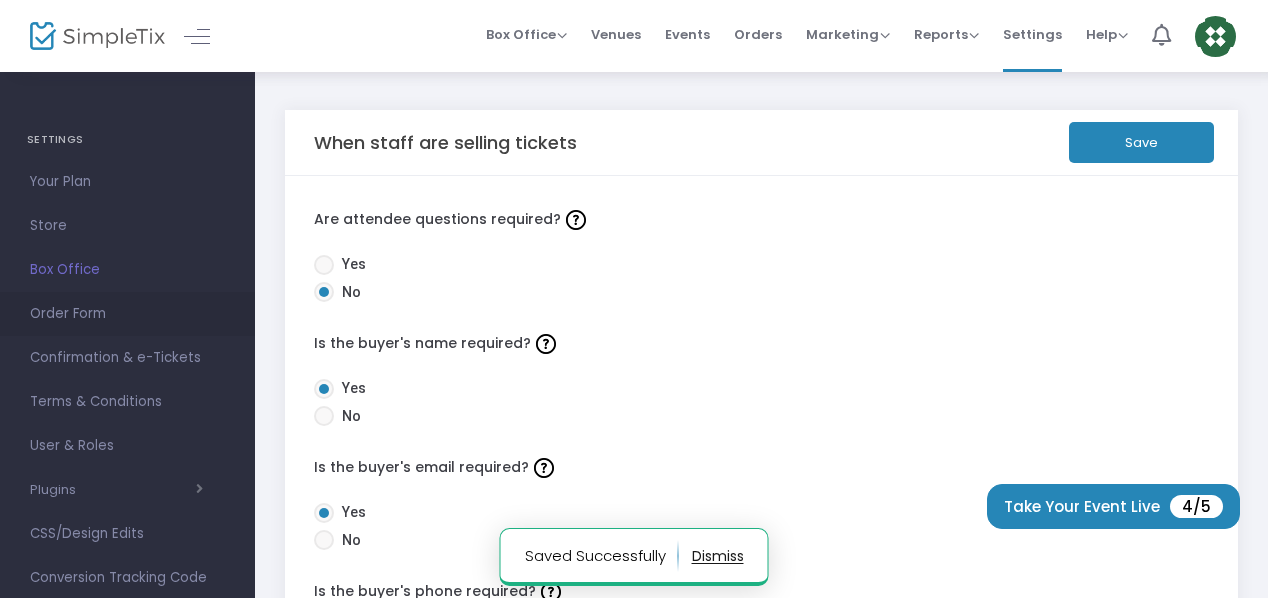 click on "Order Form" at bounding box center [127, 314] 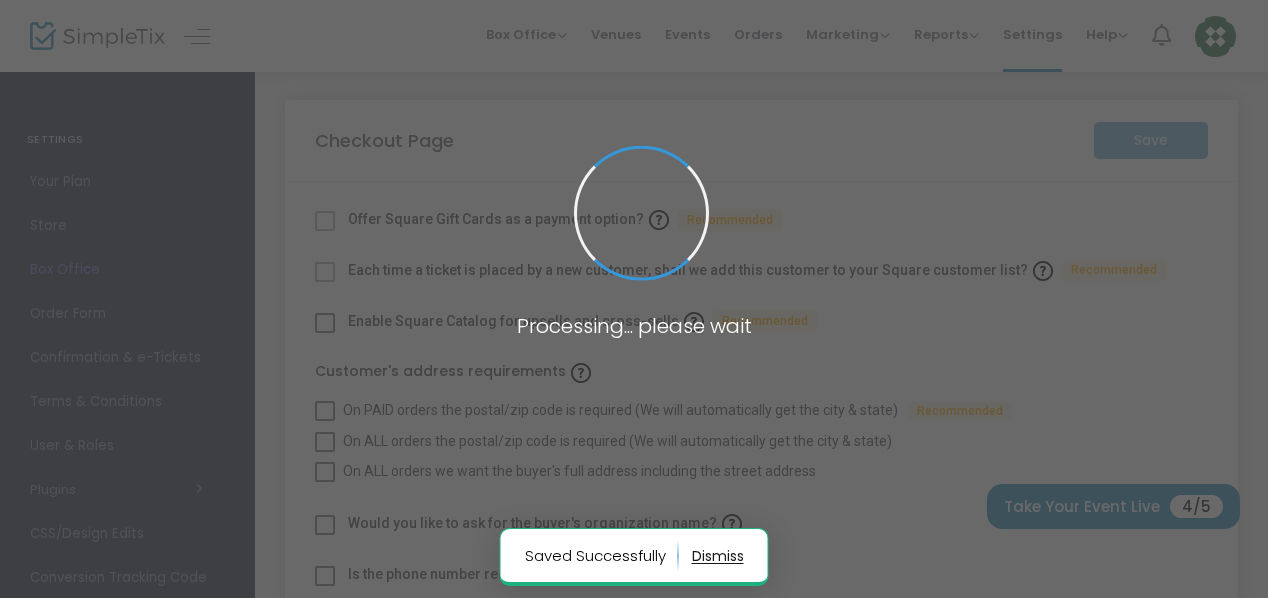 checkbox on "true" 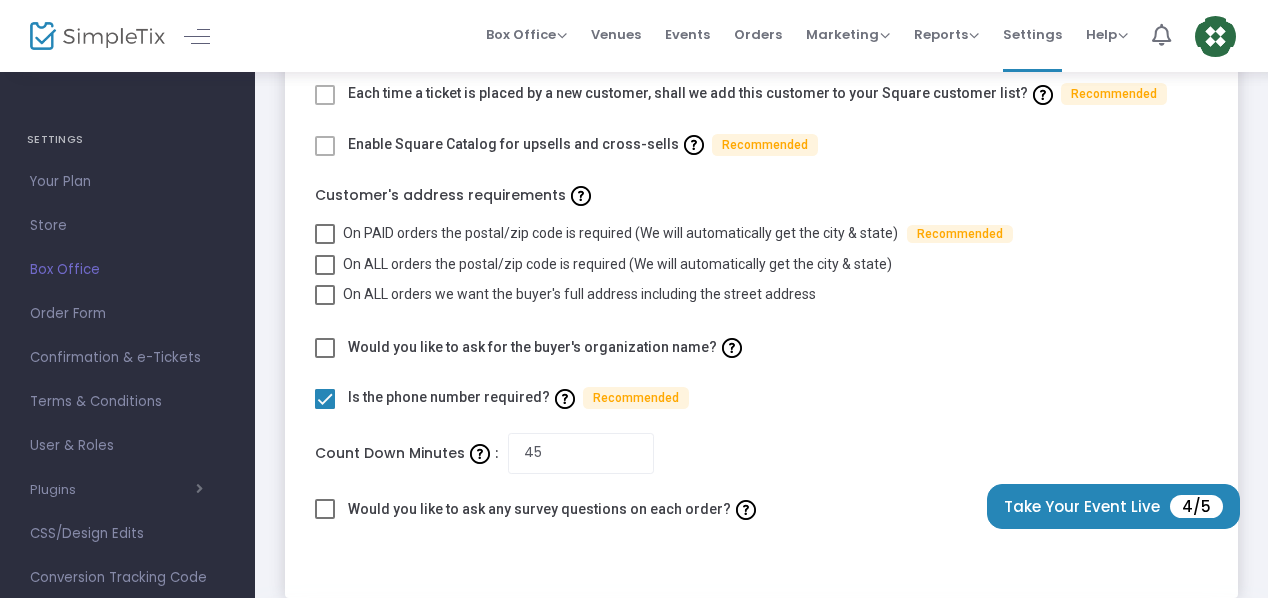 scroll, scrollTop: 200, scrollLeft: 0, axis: vertical 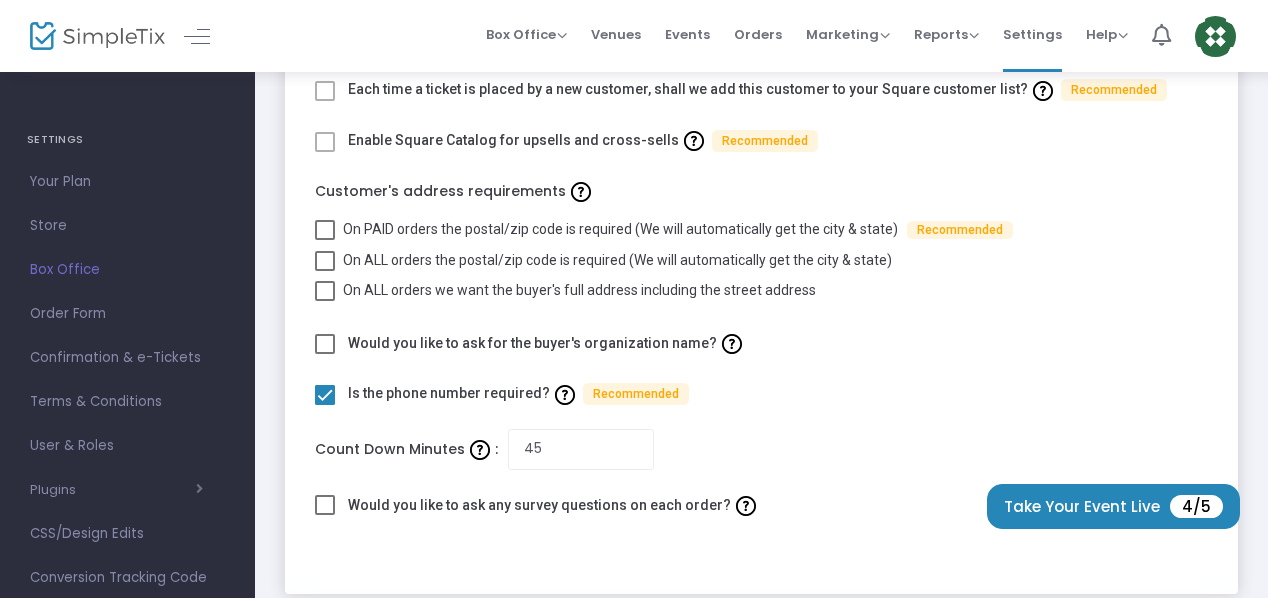 click at bounding box center (325, 344) 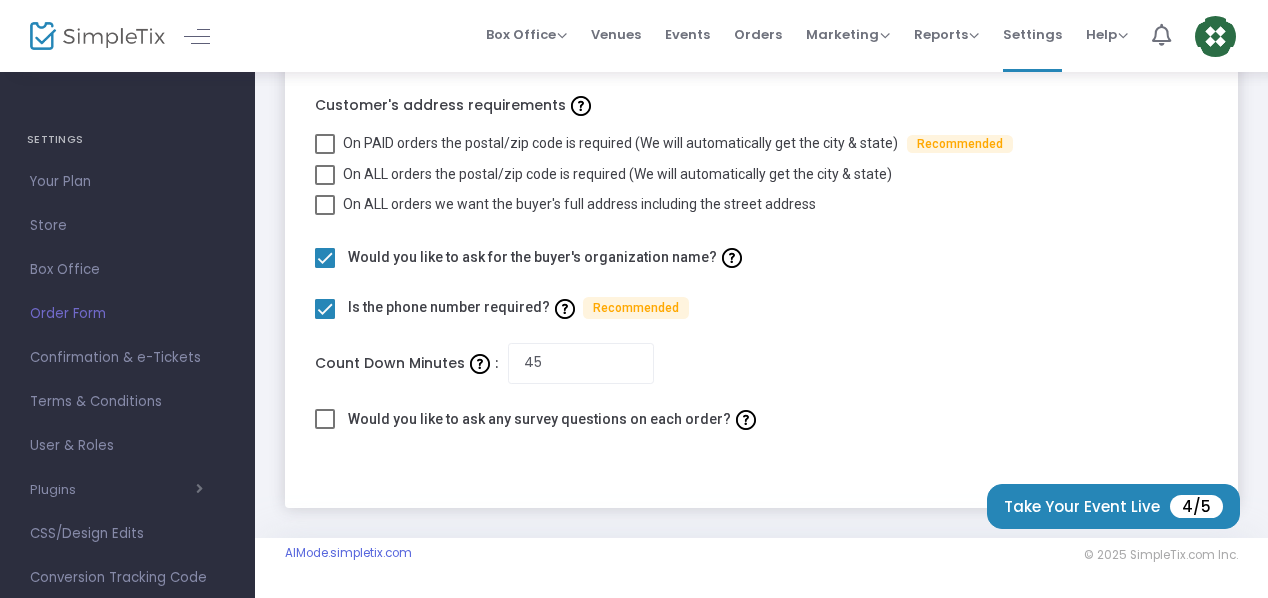 scroll, scrollTop: 0, scrollLeft: 0, axis: both 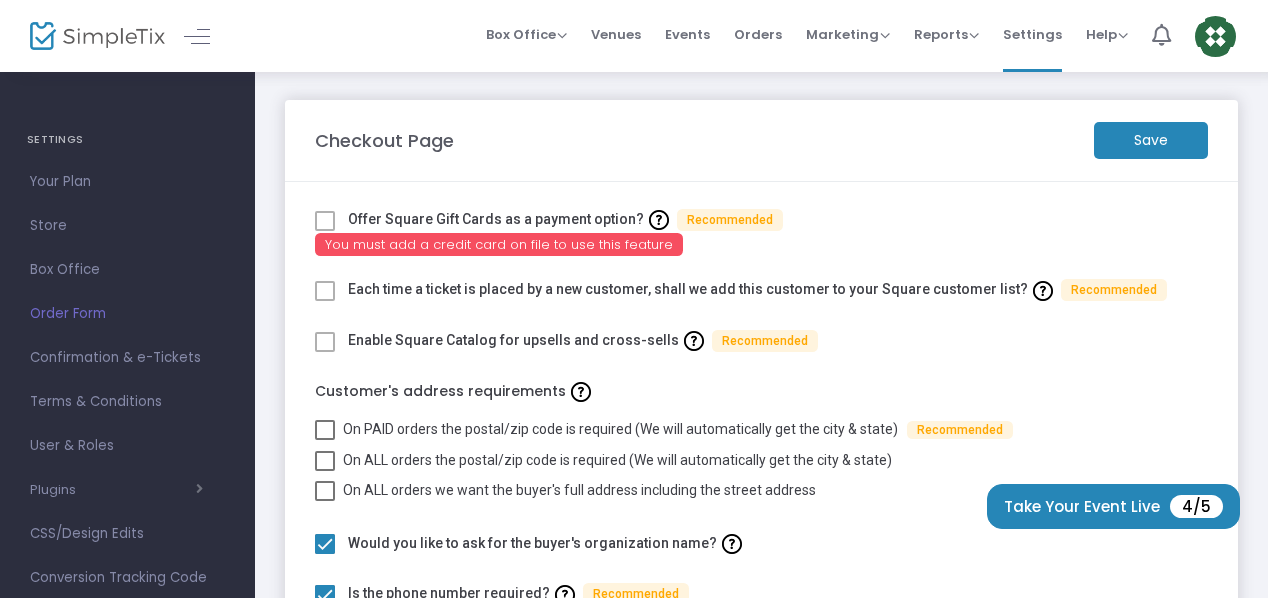 click on "Save" 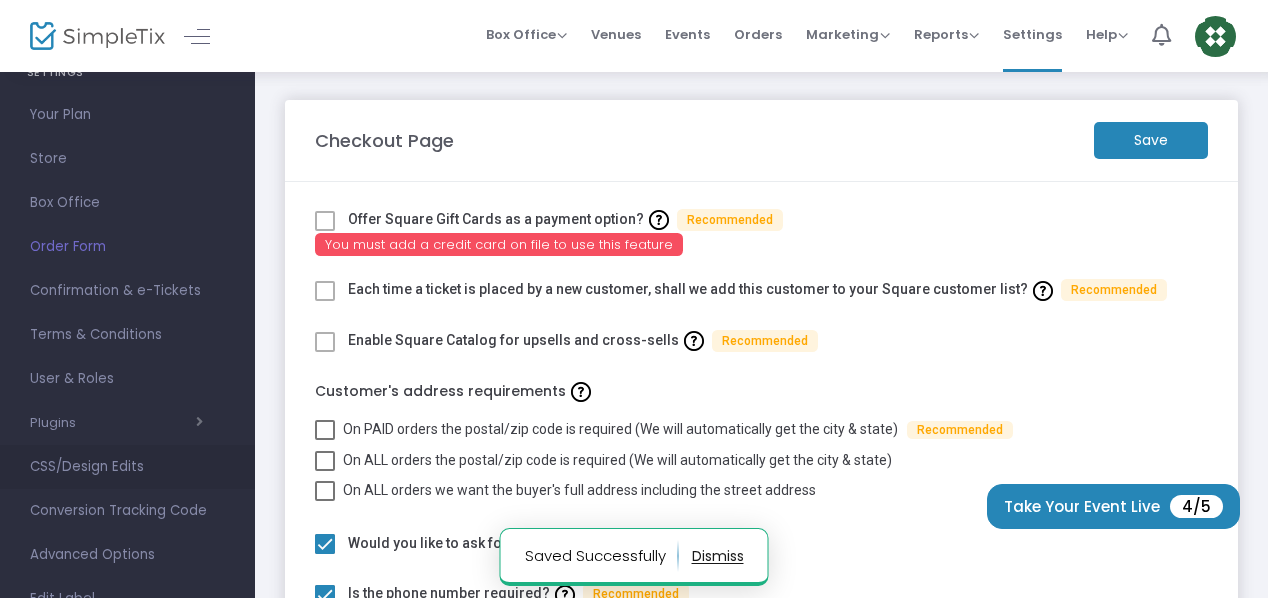 scroll, scrollTop: 0, scrollLeft: 0, axis: both 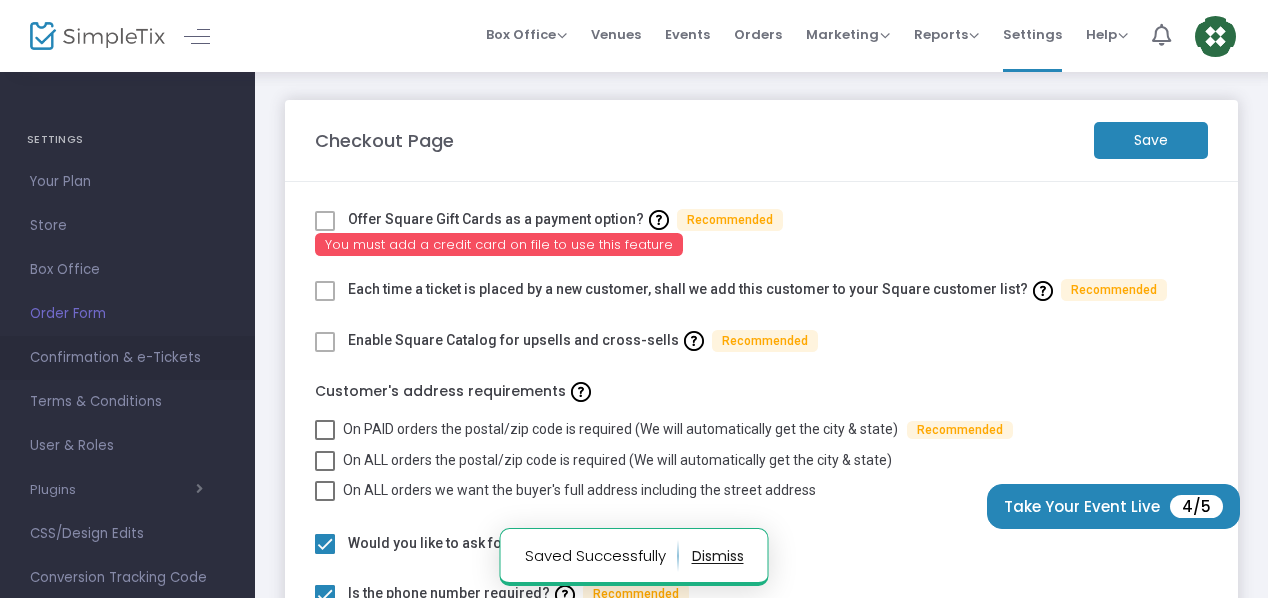 click on "Confirmation & e-Tickets" at bounding box center (127, 358) 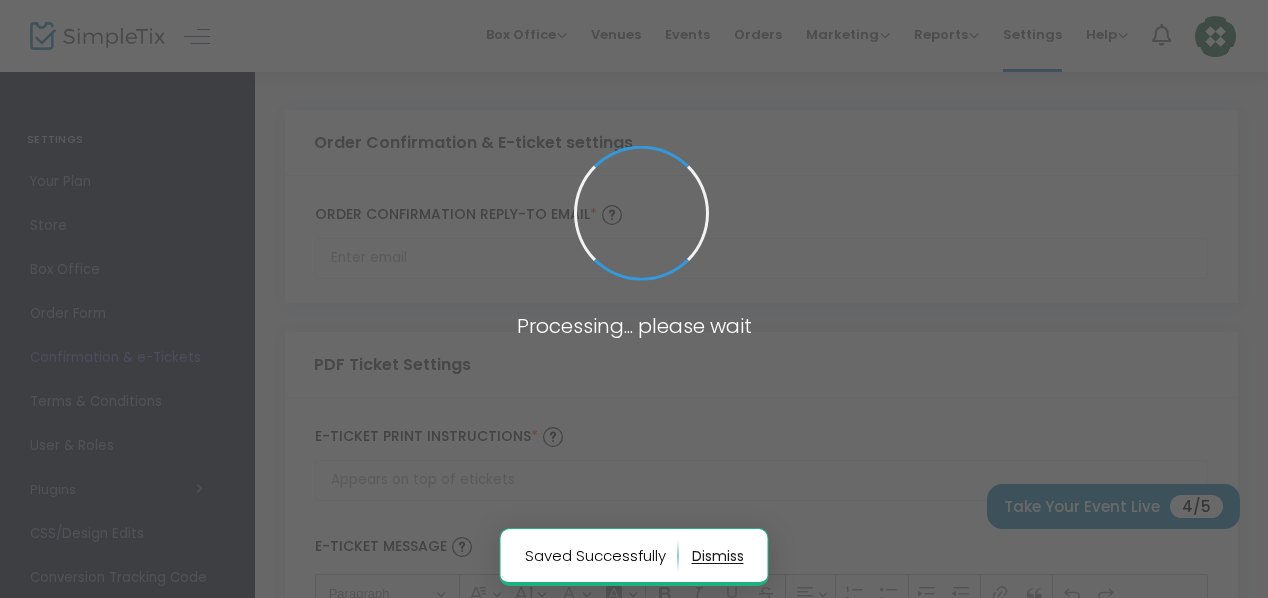 type on "theonlineinfoteam@[EXAMPLE.COM]" 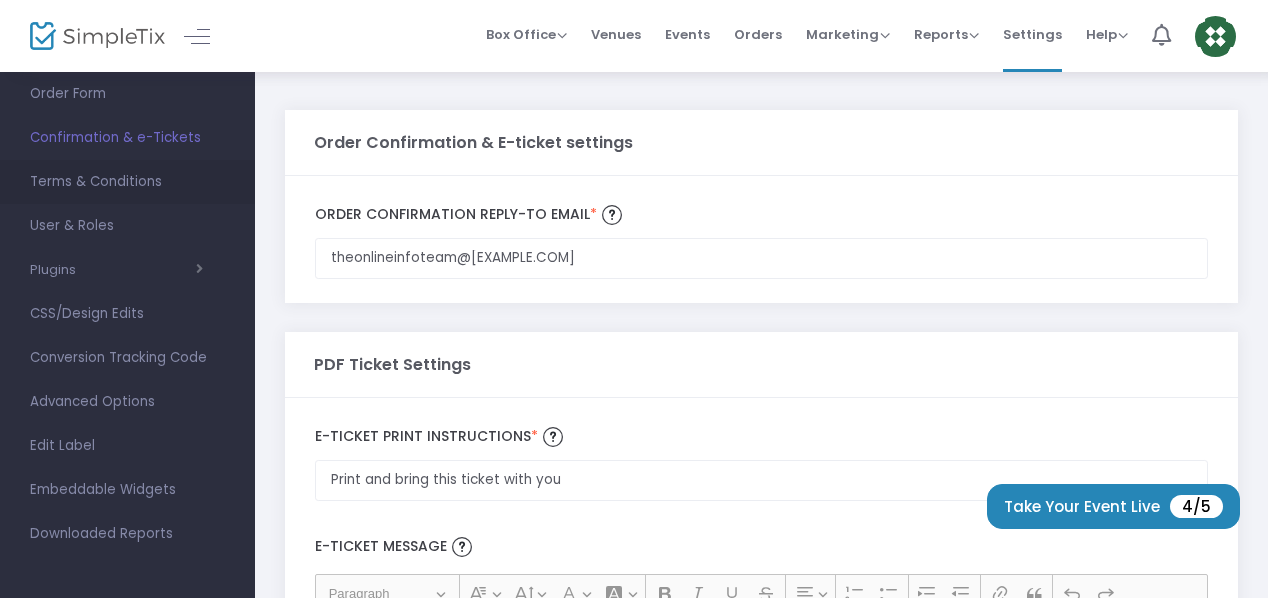 scroll, scrollTop: 221, scrollLeft: 0, axis: vertical 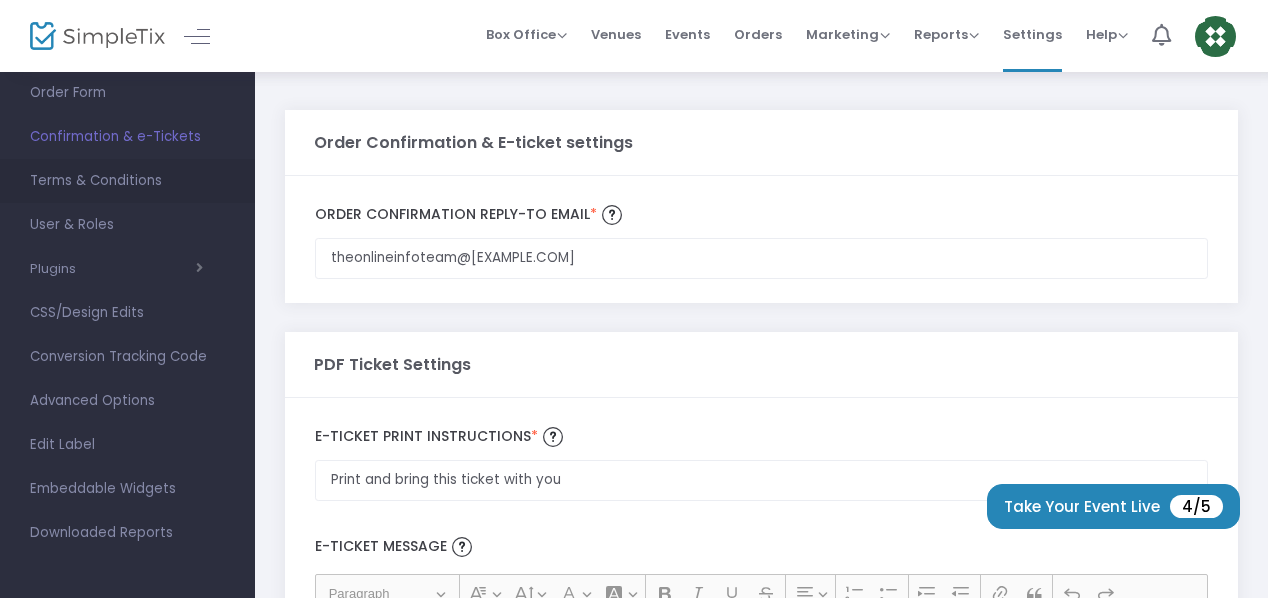 click on "Advanced Options" at bounding box center [127, 401] 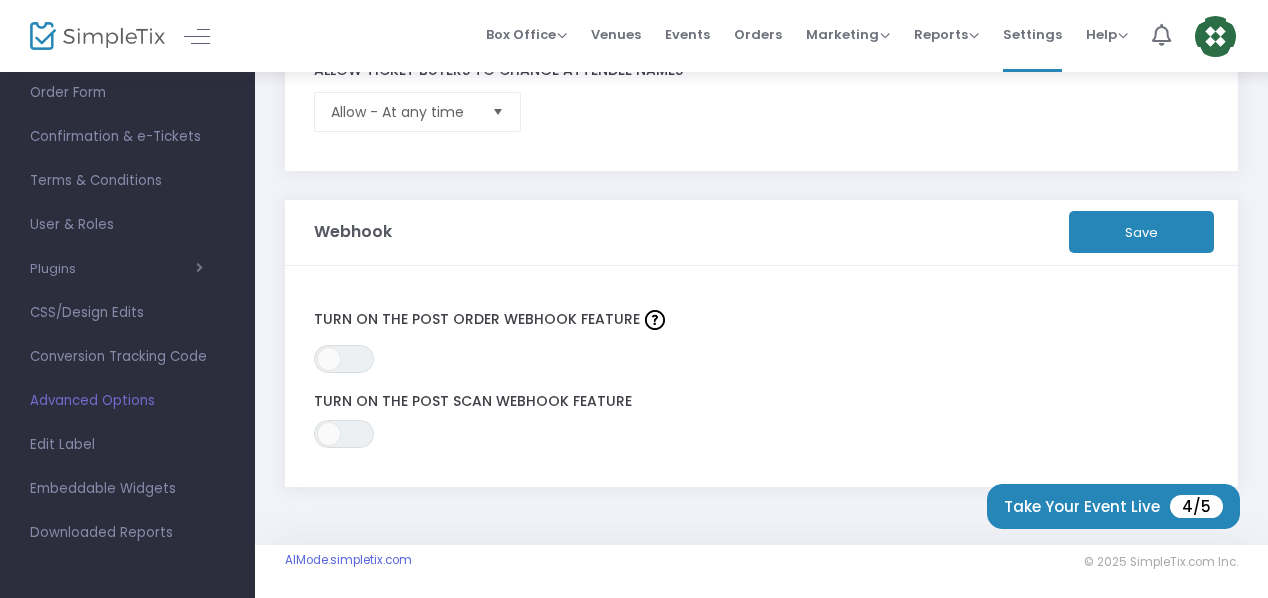 scroll, scrollTop: 854, scrollLeft: 0, axis: vertical 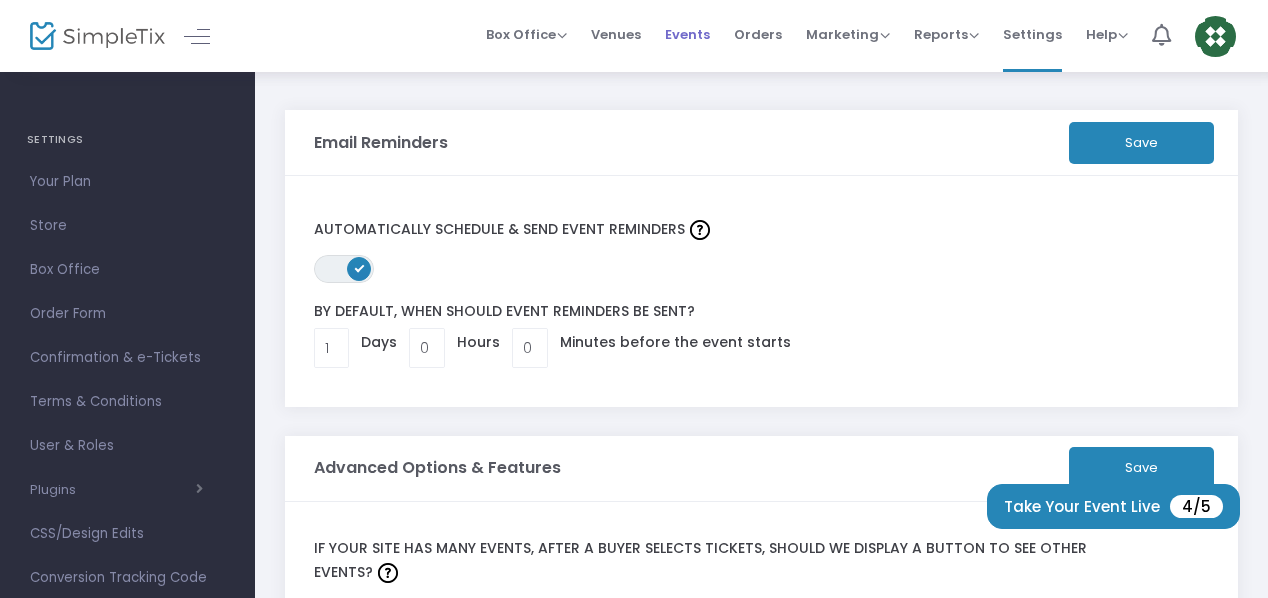click on "Events" at bounding box center [687, 34] 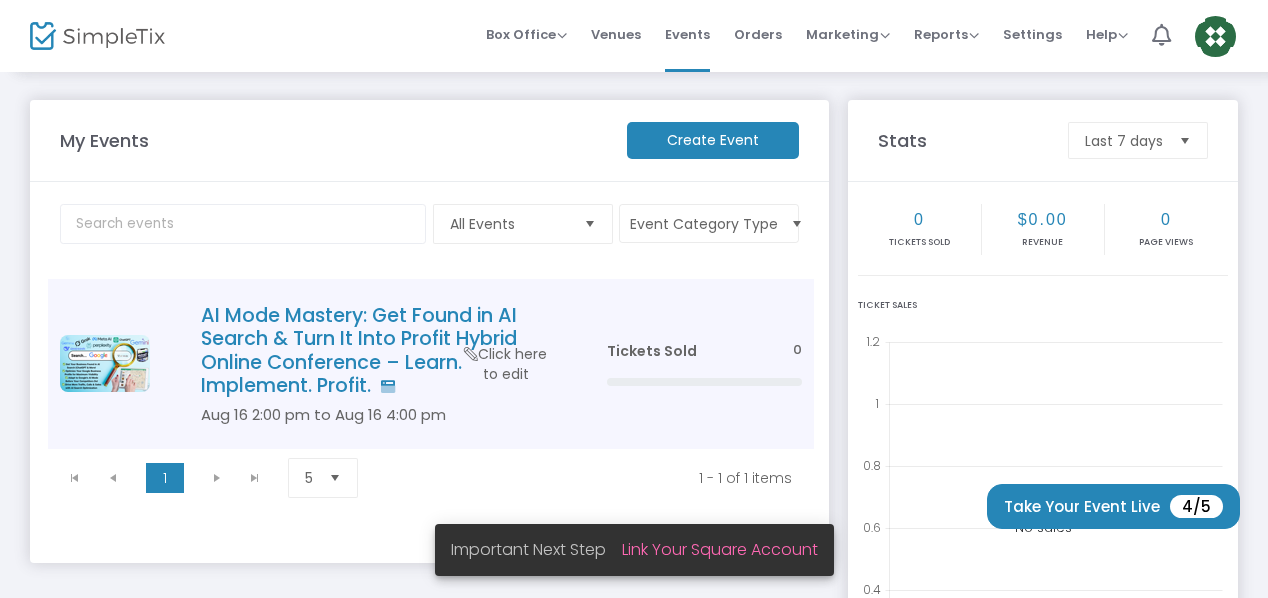 click 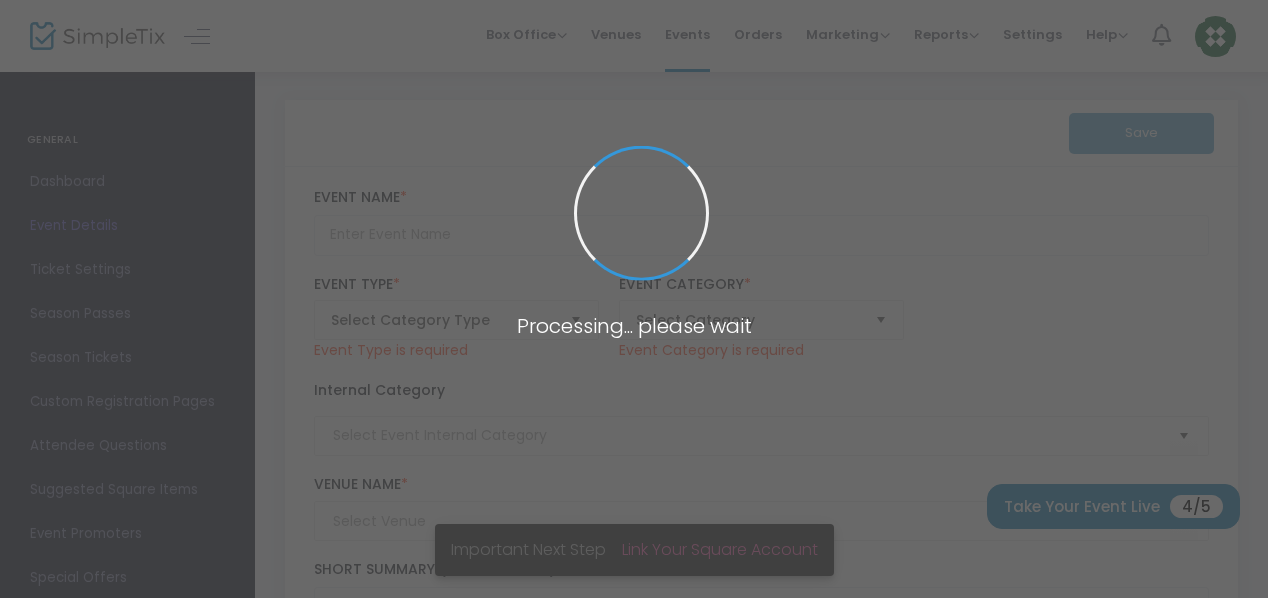 type on "AI Mode Mastery: Get Found in AI Search & Turn It Into Profit  Hybrid Online Conference – Learn. Implement. Profit." 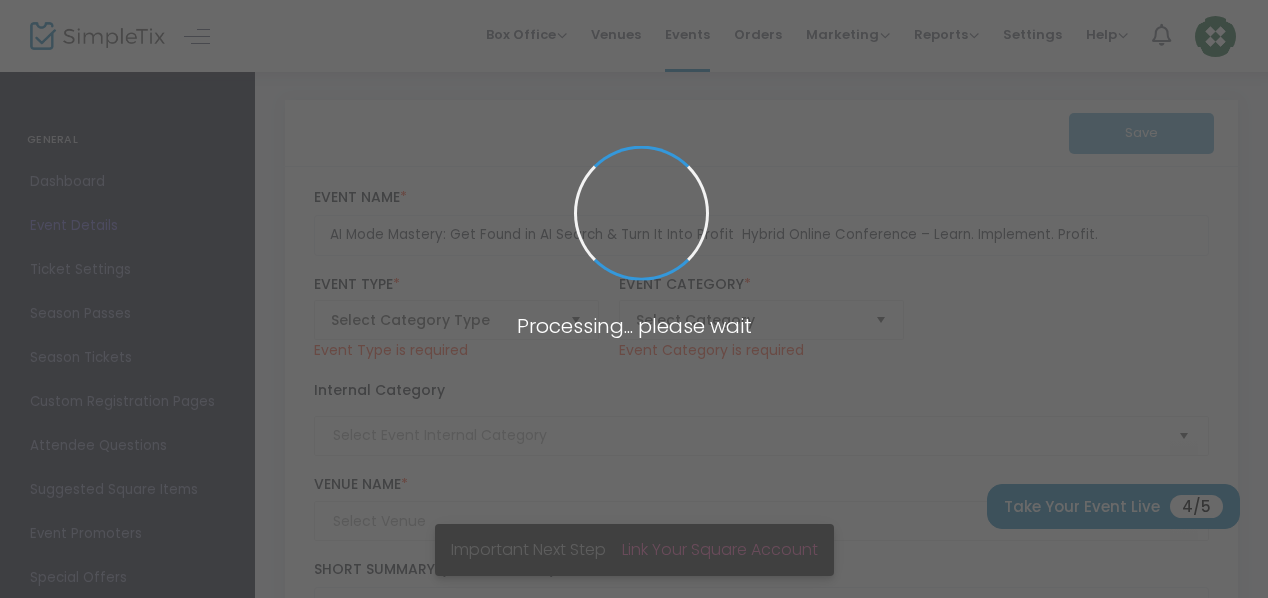 type on "AI Mode Mastery Online Event" 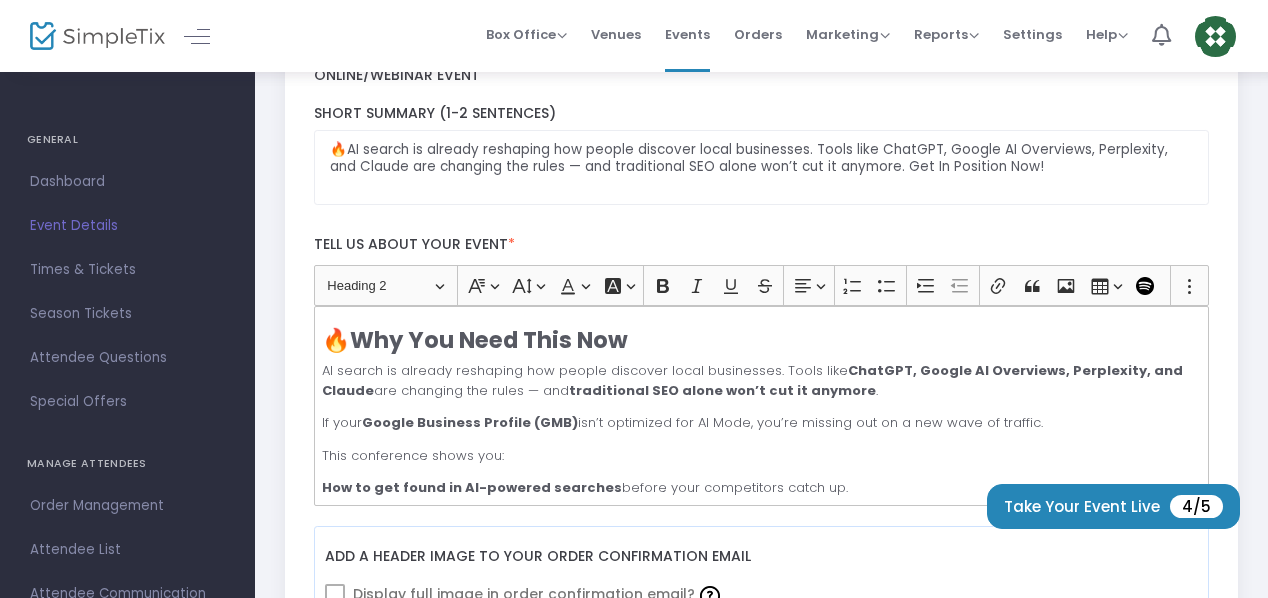 scroll, scrollTop: 400, scrollLeft: 0, axis: vertical 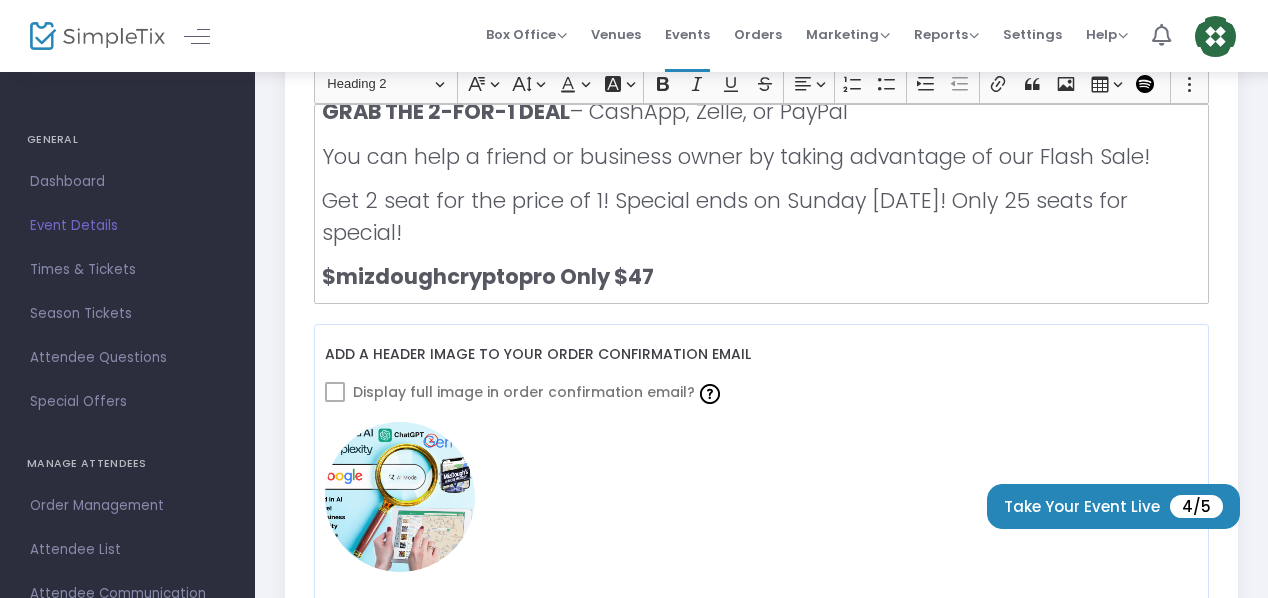 click on "Get 2 seat for the price of 1! Special ends on Sunday [DATE]! Only 25 seats for special!" 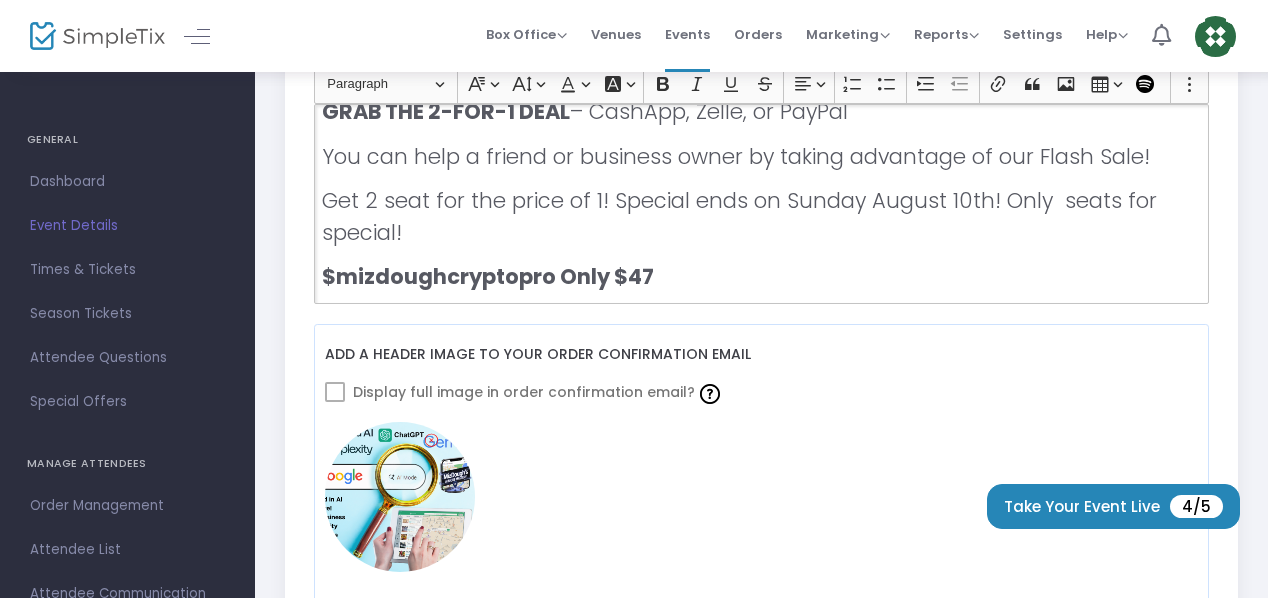 type 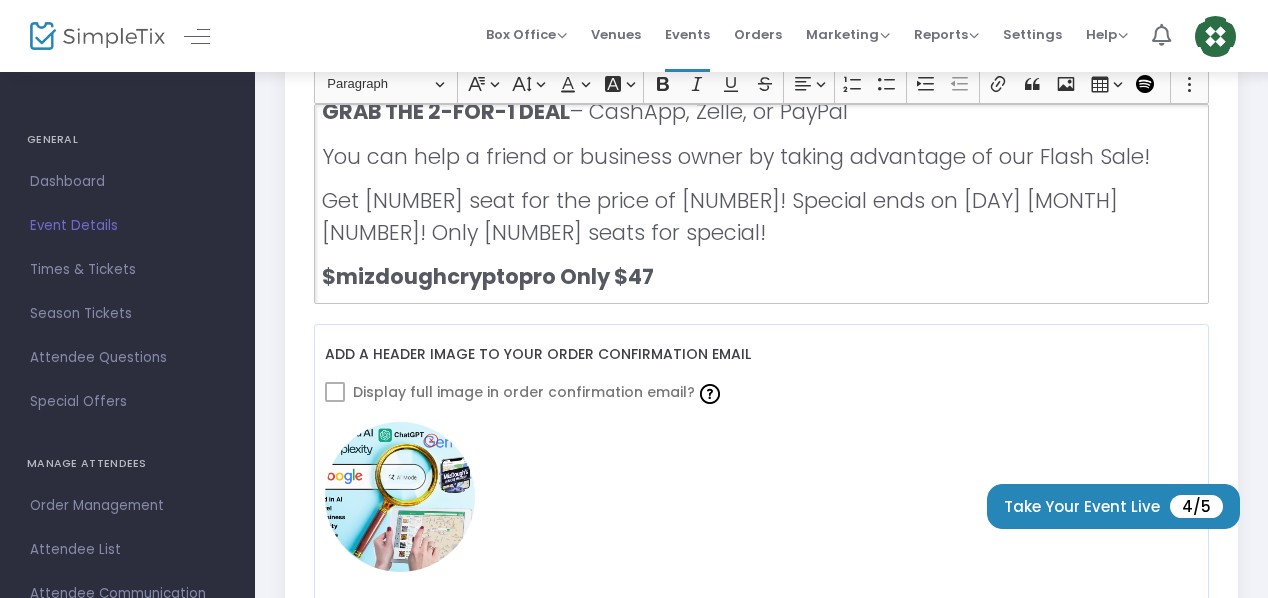 drag, startPoint x: 322, startPoint y: 224, endPoint x: 335, endPoint y: 227, distance: 13.341664 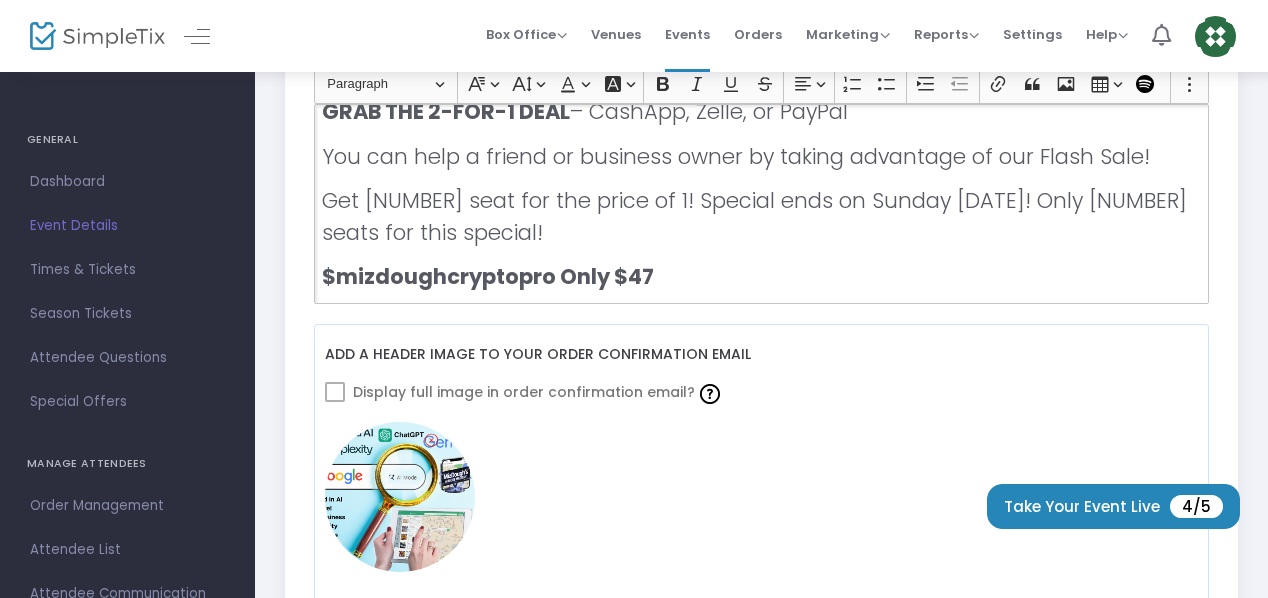 click on "Get [NUMBER] seat for the price of 1! Special ends on Sunday [DATE]! Only [NUMBER] seats for this special!" 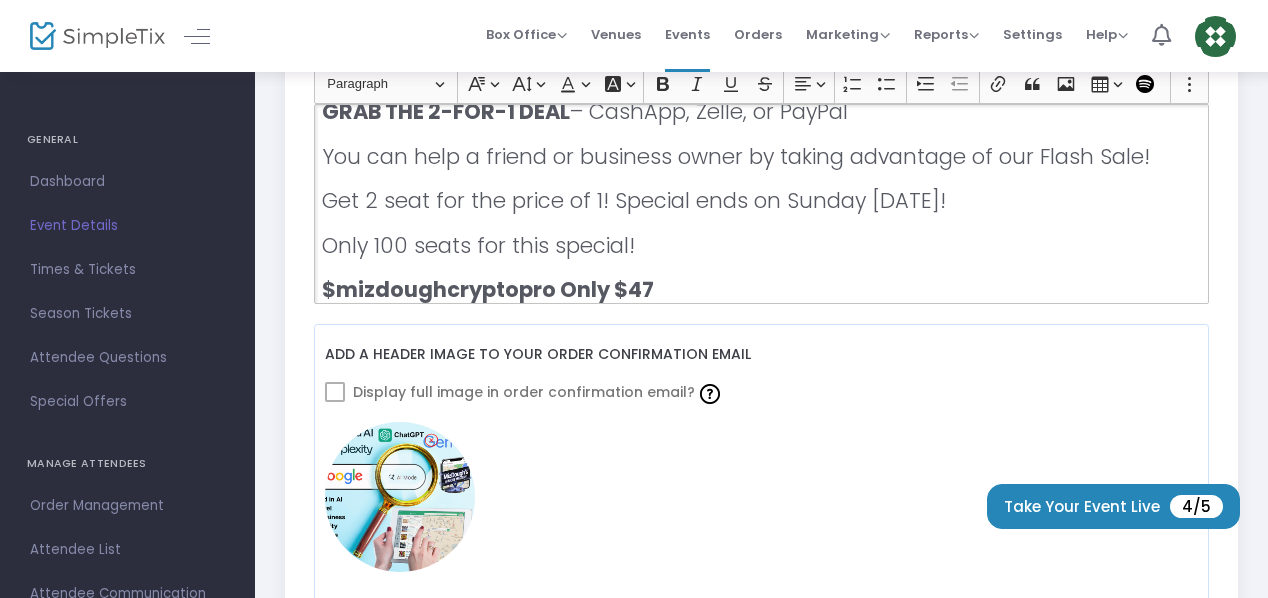 click on "Only 100 seats for this special!" 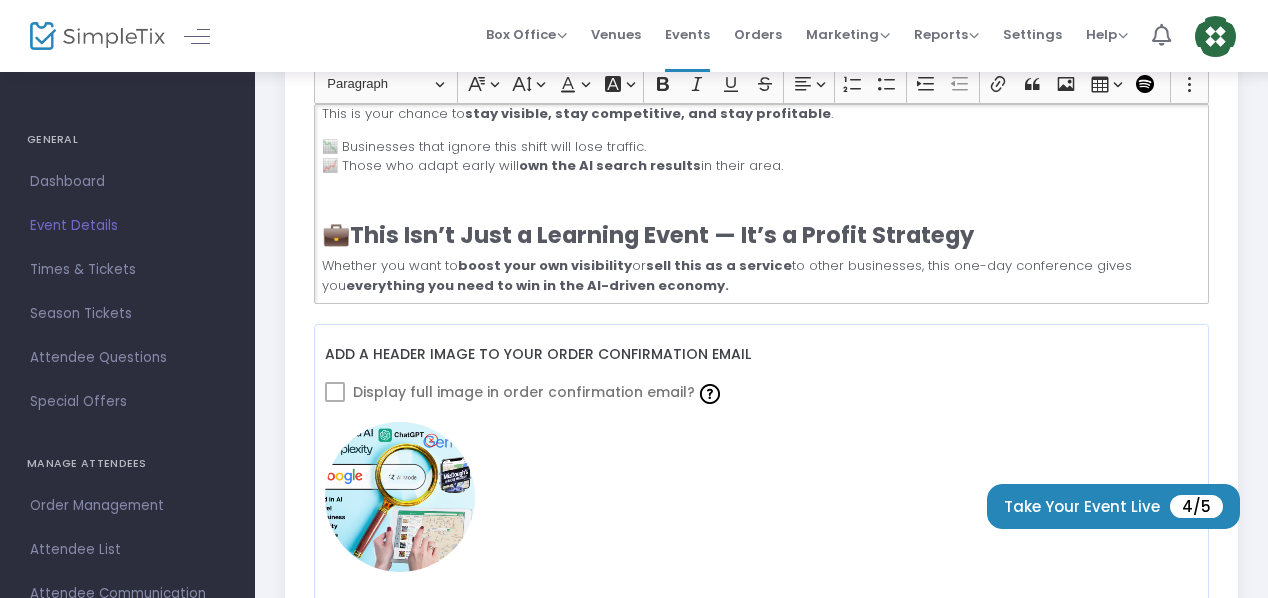 scroll, scrollTop: 948, scrollLeft: 0, axis: vertical 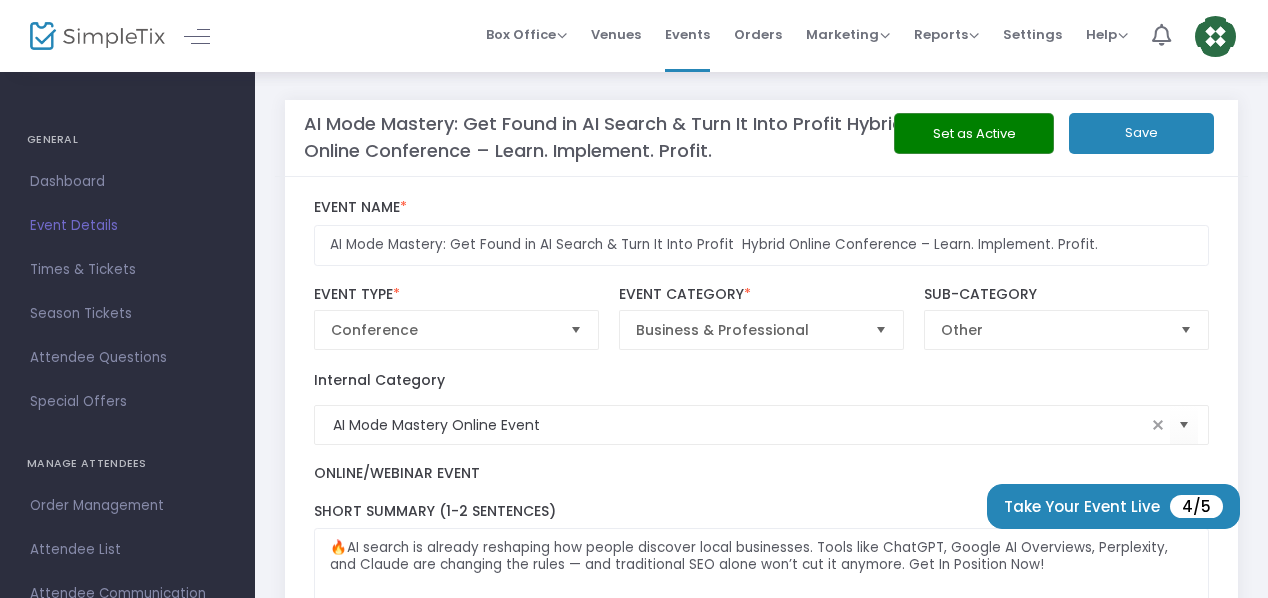 click on "Save" 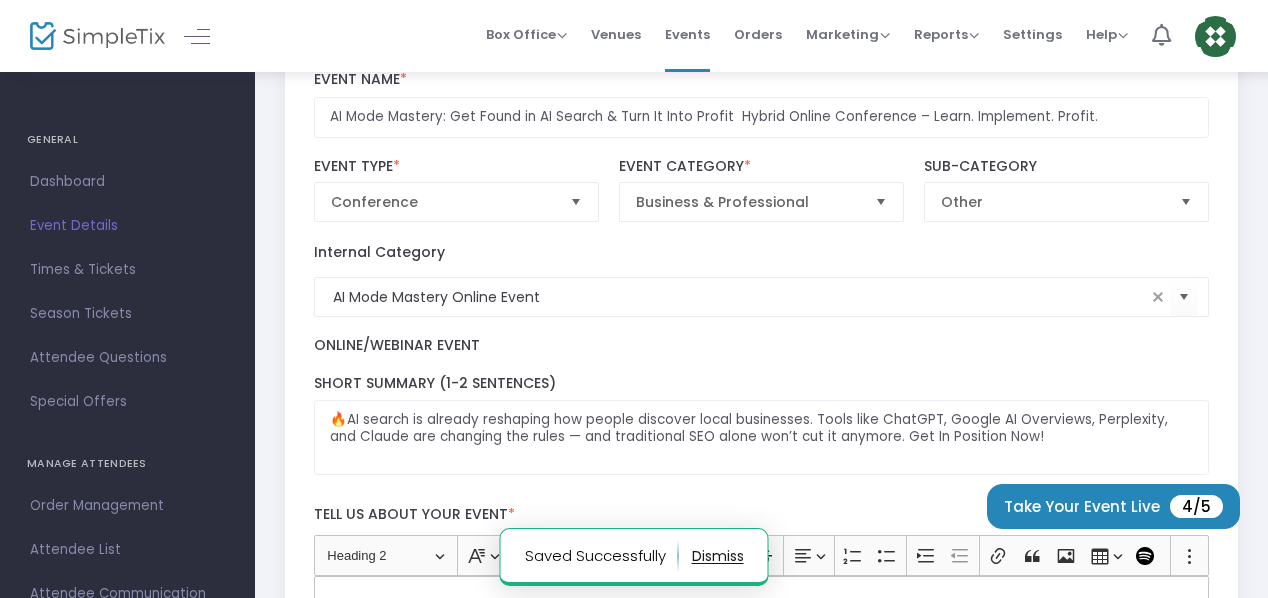 scroll, scrollTop: 100, scrollLeft: 0, axis: vertical 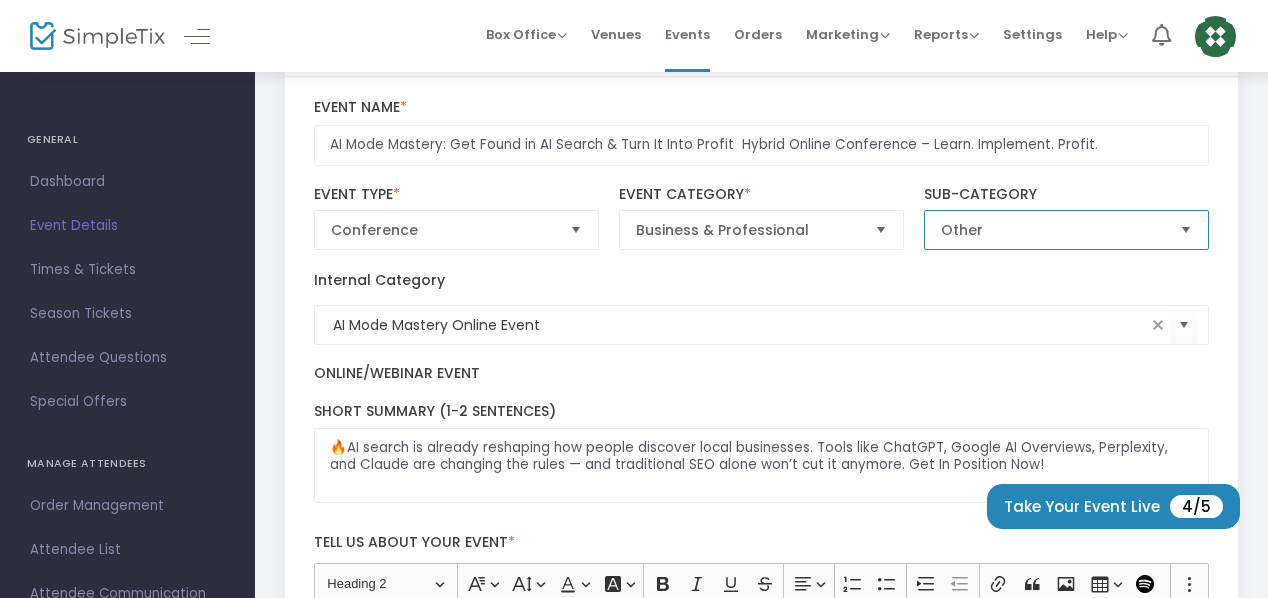click on "Other" at bounding box center [1053, 230] 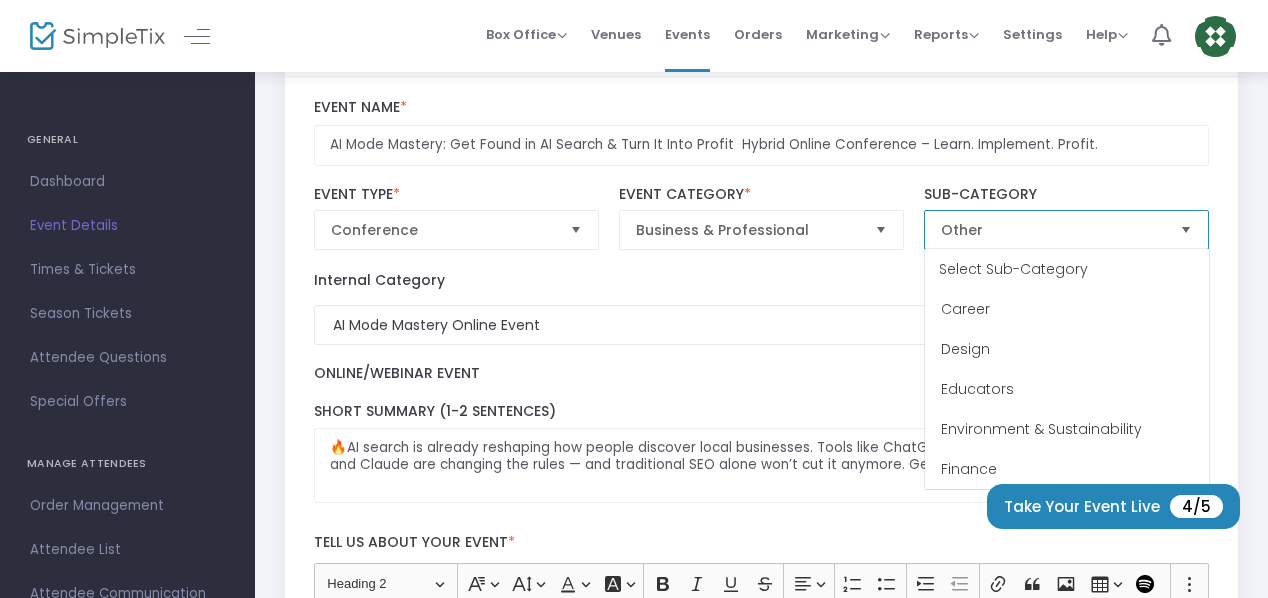 scroll, scrollTop: 280, scrollLeft: 0, axis: vertical 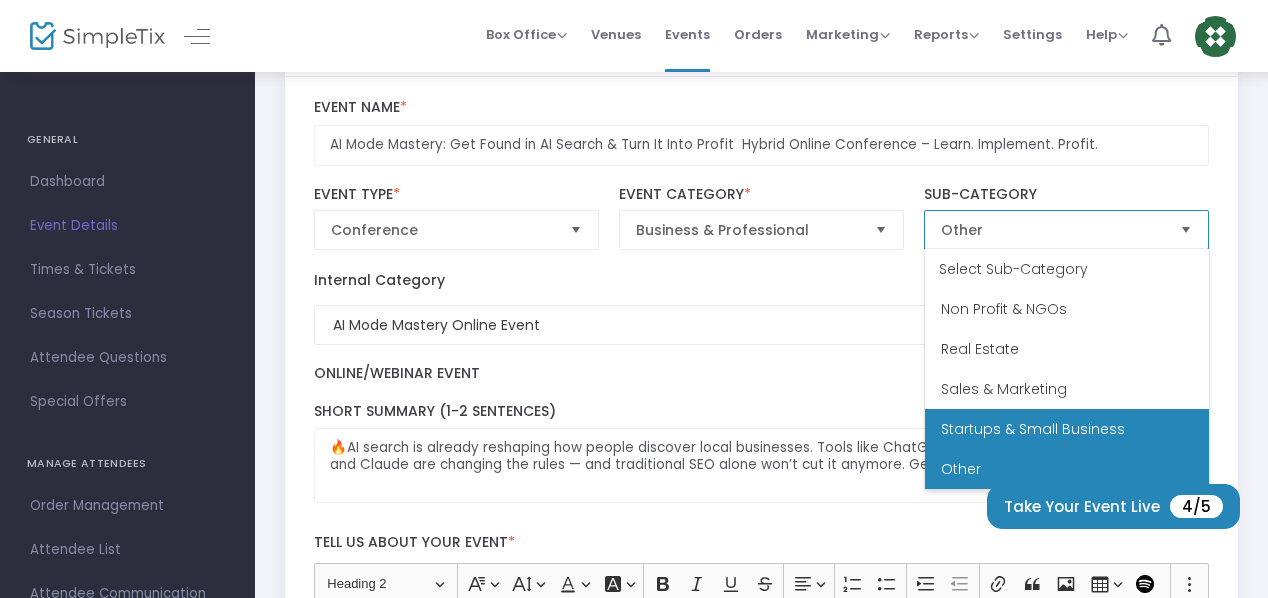 click on "Startups & Small Business" at bounding box center [1067, 429] 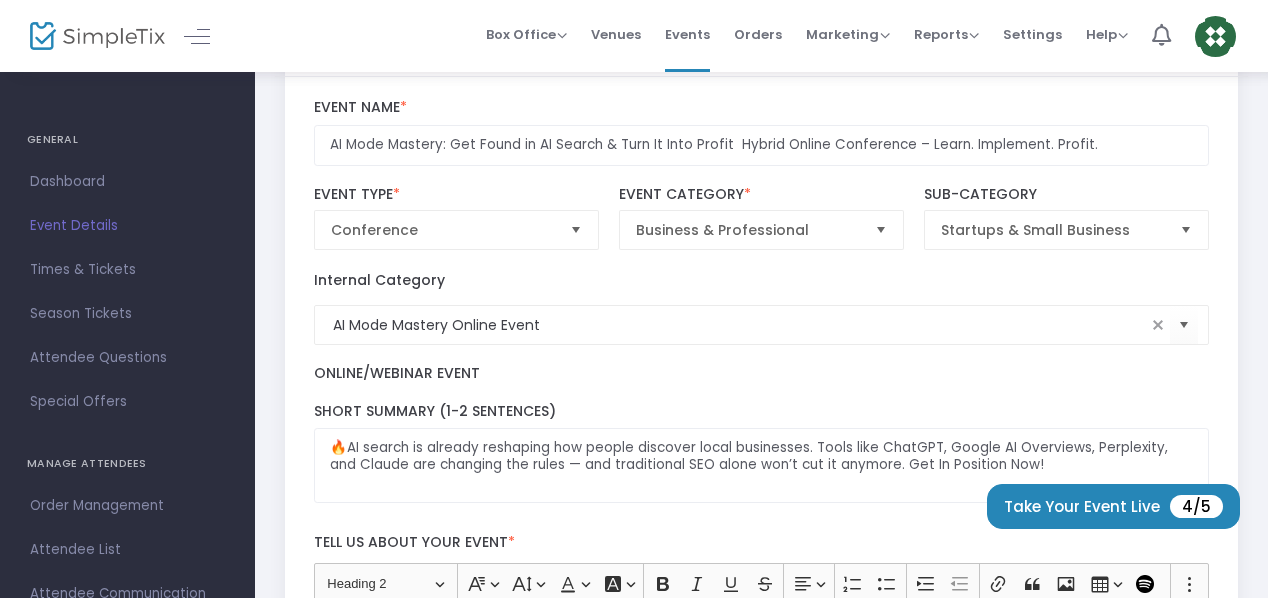 click on "AI Mode Mastery: Get Found in AI Search & Turn It Into Profit  Hybrid Online Conference – Learn. Implement. Profit.   Set as Active   Save  AI Mode Mastery: Get Found in AI Search & Turn It Into Profit  Hybrid Online Conference – Learn. Implement. Profit. Event Name  * Conference  Event Type  *  Event Type is required  Business & Professional  Event Category  * Startups & Small Business  Sub-Category  Internal Category  AI Mode Mastery Online Event Online/Webinar Event Venue Address 🔥AI search is already reshaping how people discover local businesses. Tools like ChatGPT, Google AI Overviews, Perplexity, and Claude are changing the rules — and traditional SEO alone won’t cut it anymore. Get In Position Now! Short Summary (1-2 Sentences) Tell us about your event  * Heading Heading [NUMBER] Paragraph Heading [NUMBER] Heading [NUMBER] Heading [NUMBER] Font Family Font Family Default Arial Courier New Georgia Lucida Sans Unicode Tahoma Times New Roman Trebuchet MS Verdana Font Size Font Size [NUMBER] [NUMBER] Default [NUMBER] [NUMBER] [NUMBER] Font Color ." 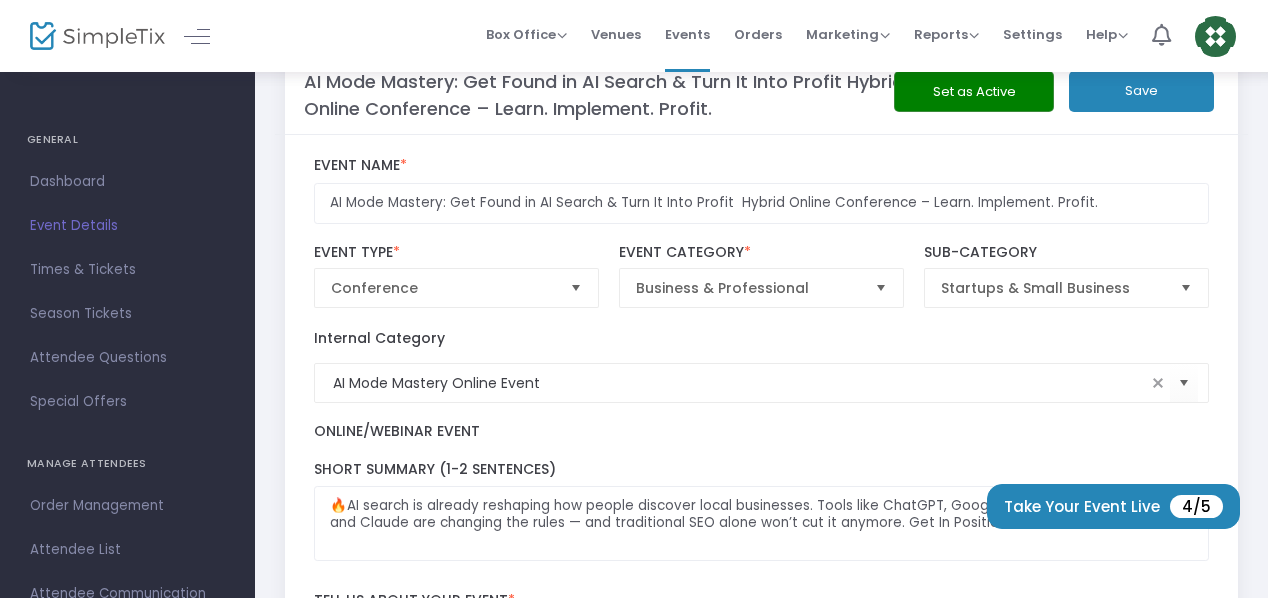 scroll, scrollTop: 0, scrollLeft: 0, axis: both 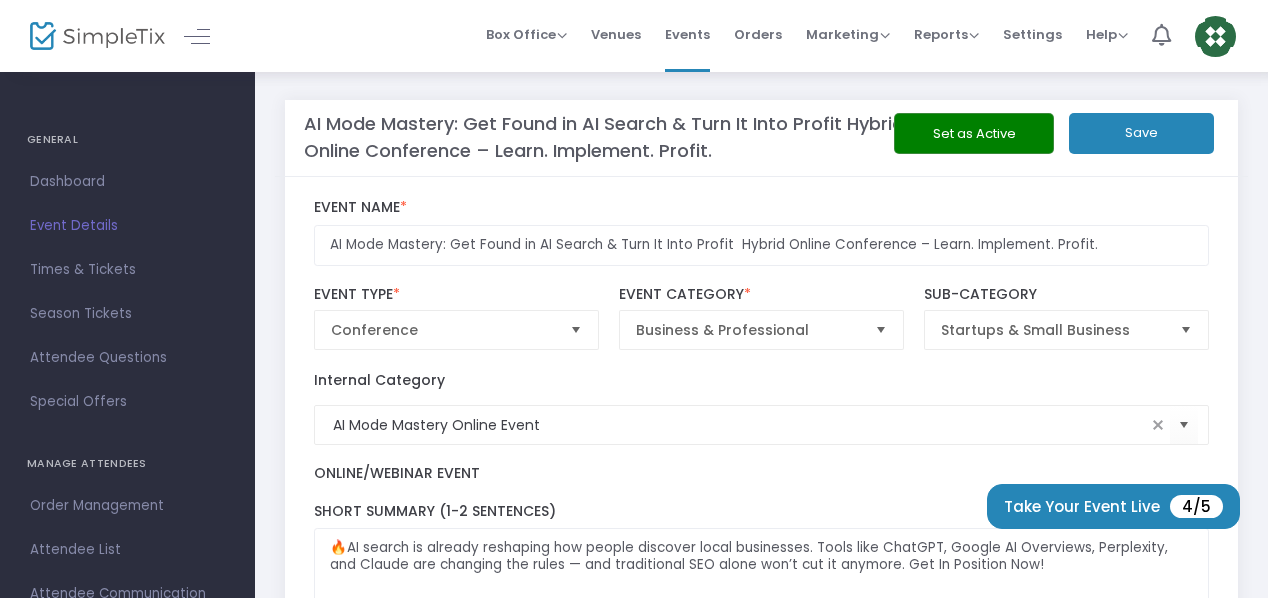 click on "Save" 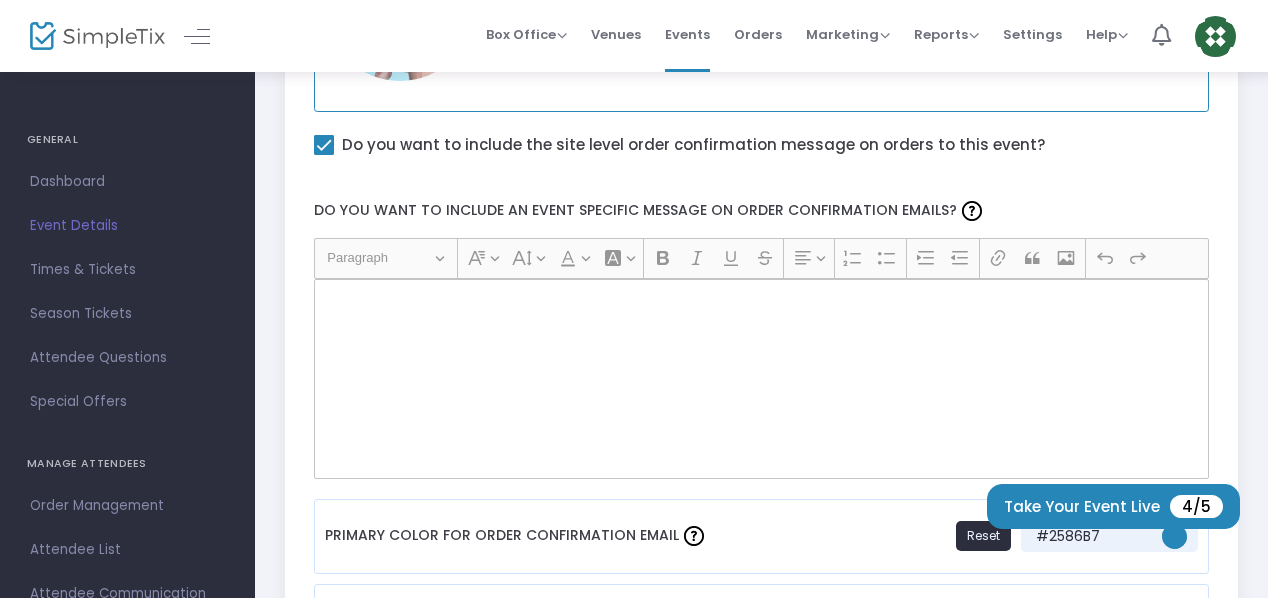 scroll, scrollTop: 1100, scrollLeft: 0, axis: vertical 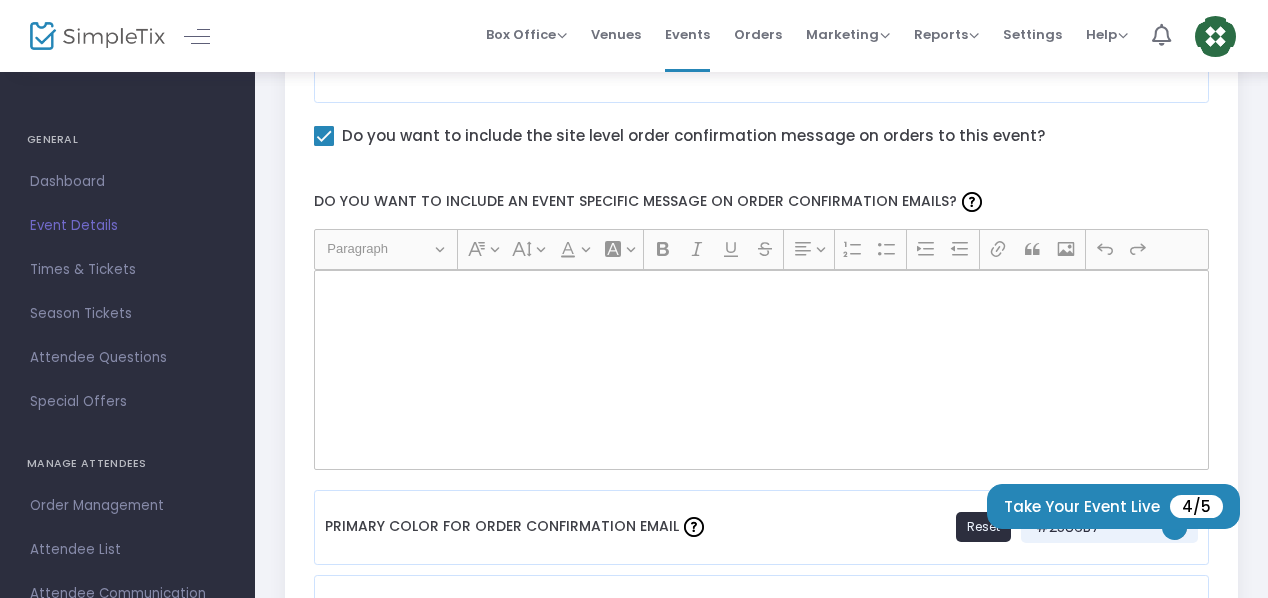 click 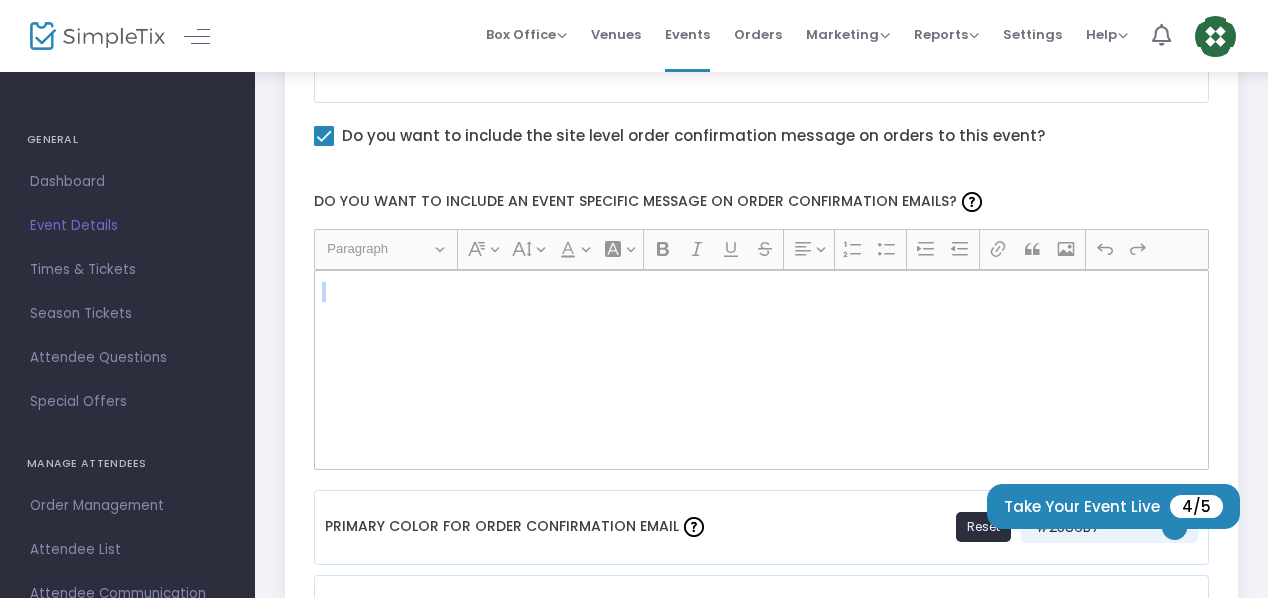 click 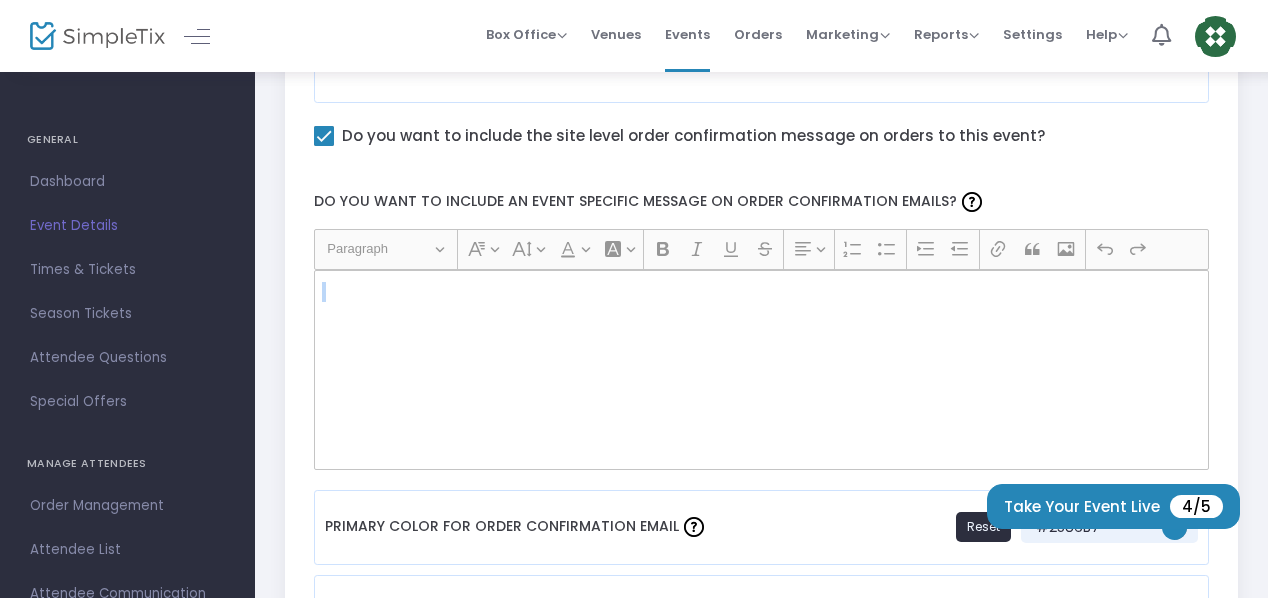 click 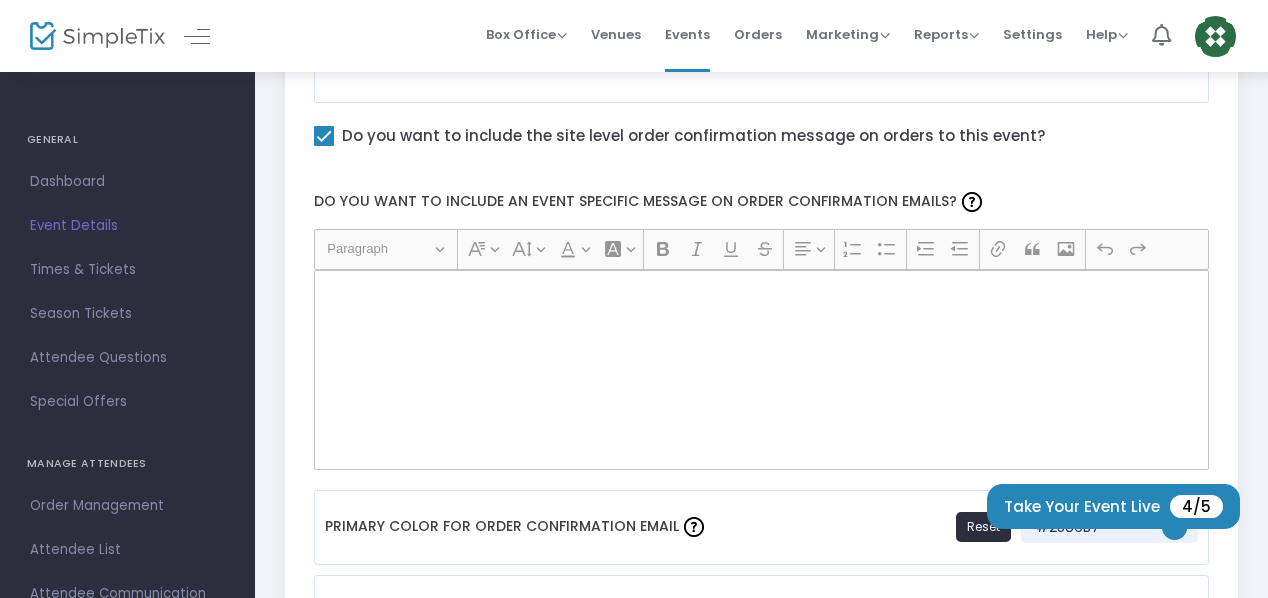click 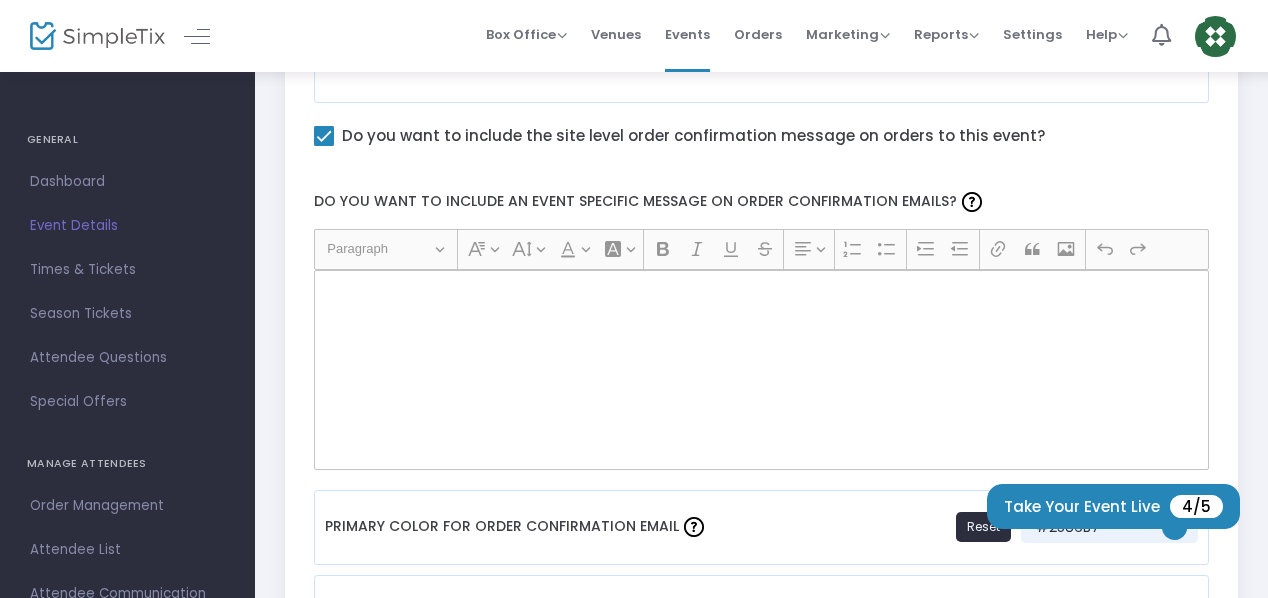 click 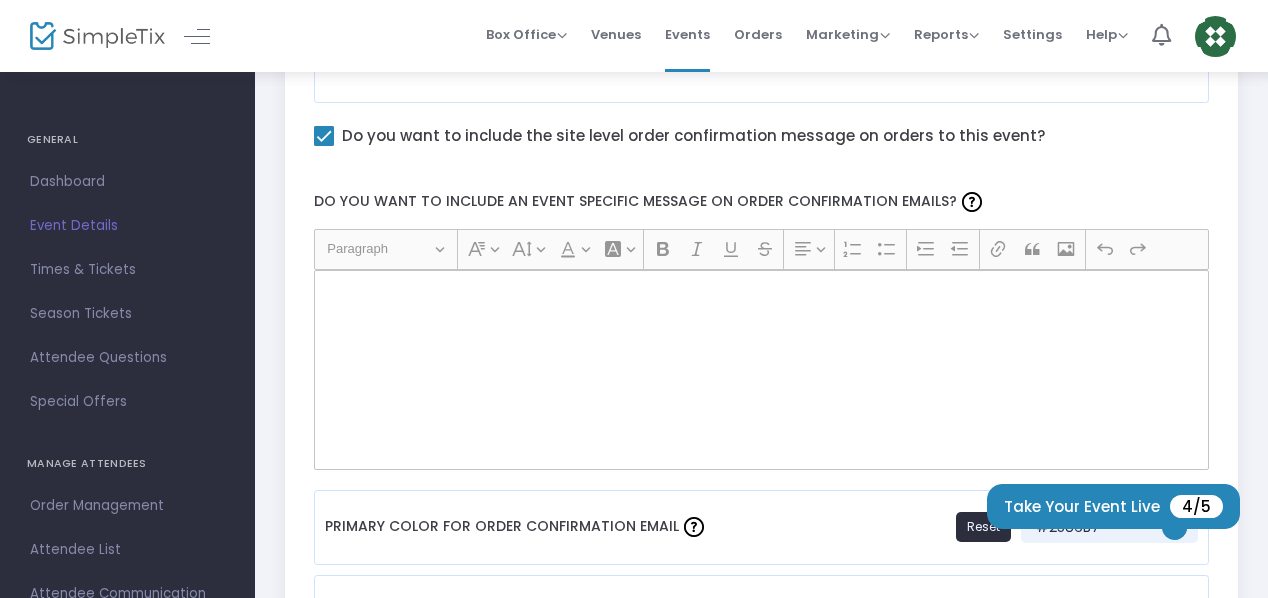 scroll, scrollTop: 948, scrollLeft: 0, axis: vertical 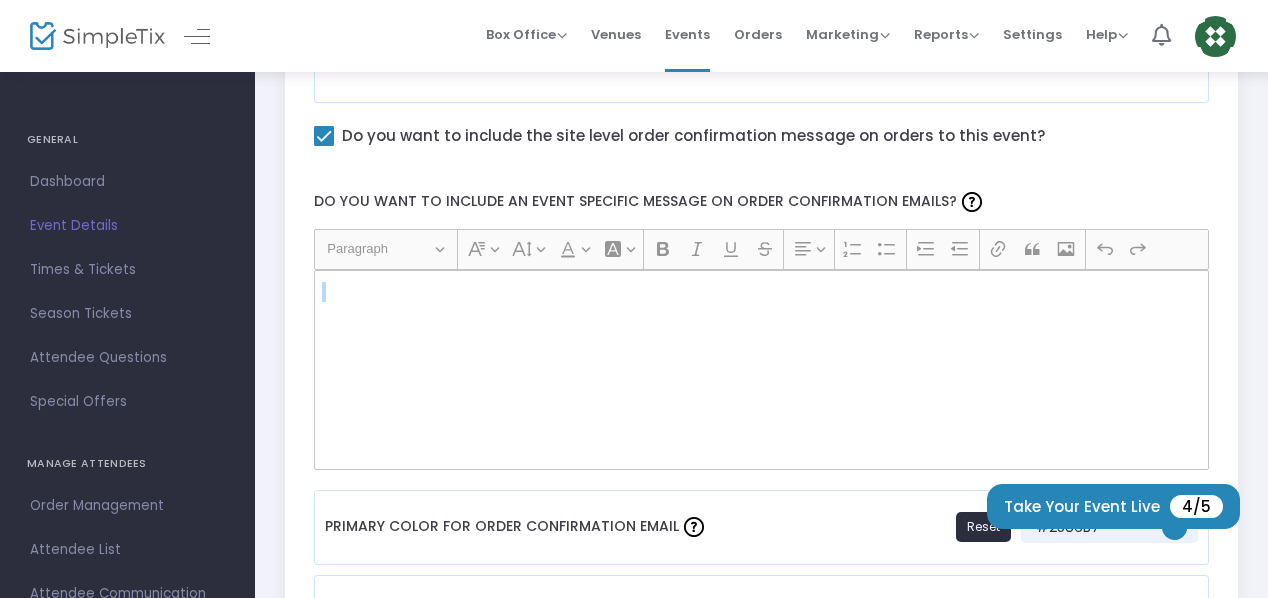 drag, startPoint x: 322, startPoint y: 346, endPoint x: 322, endPoint y: 363, distance: 17 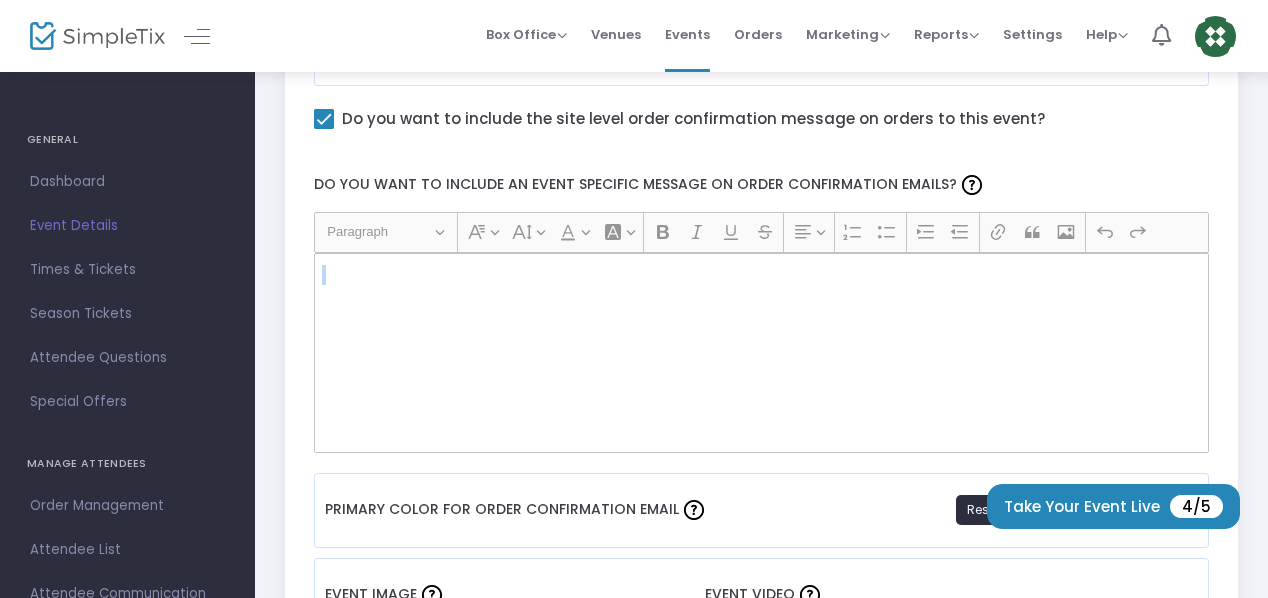 scroll, scrollTop: 1100, scrollLeft: 0, axis: vertical 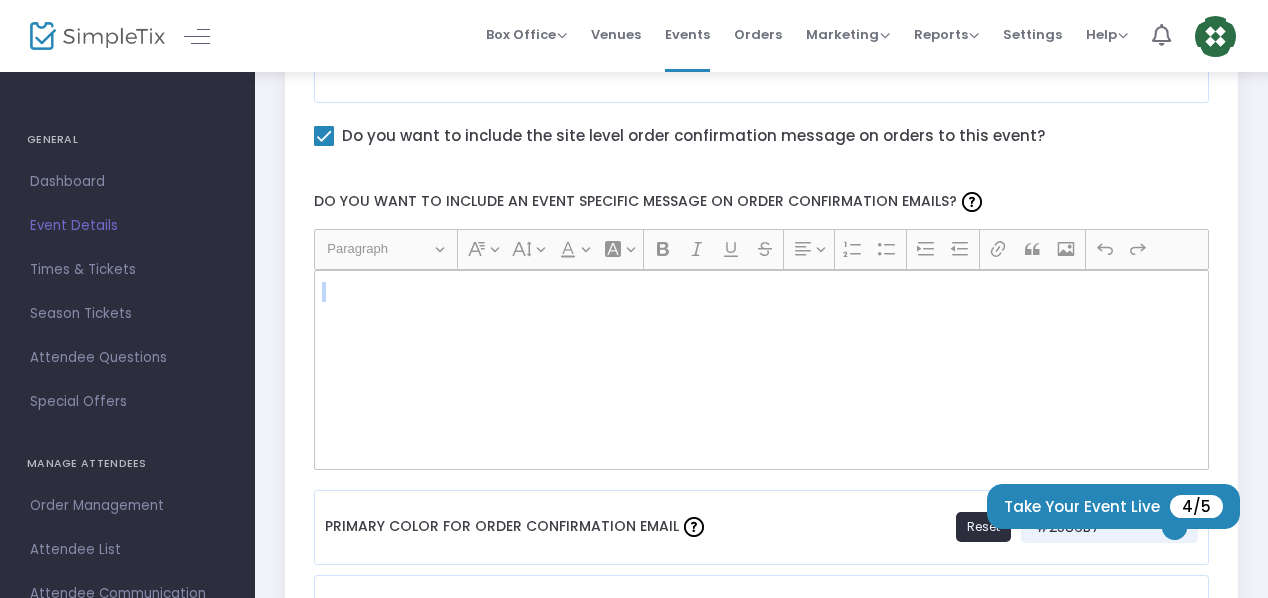 click 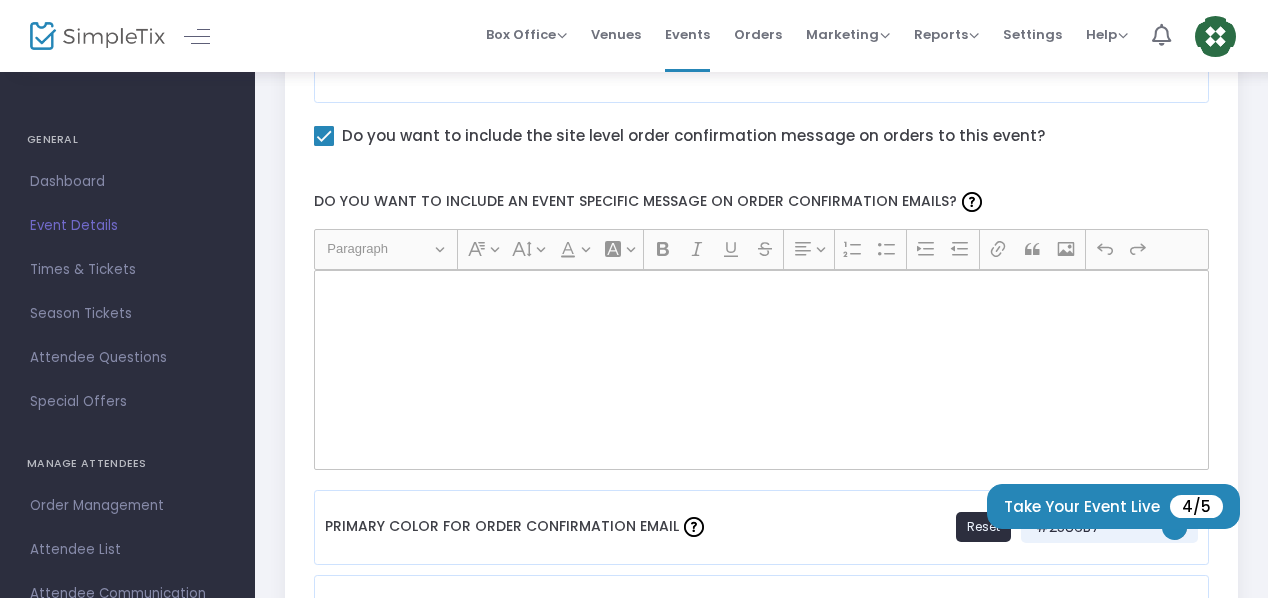 click on "Do you want to include an event specific message on order confirmation emails?" 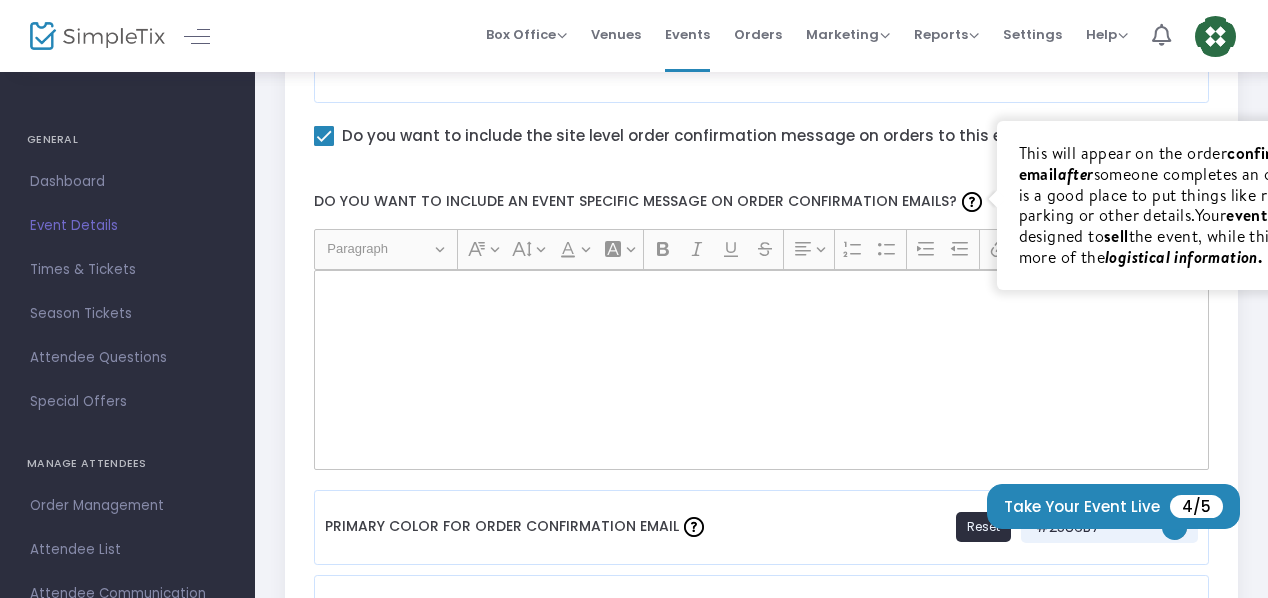 click 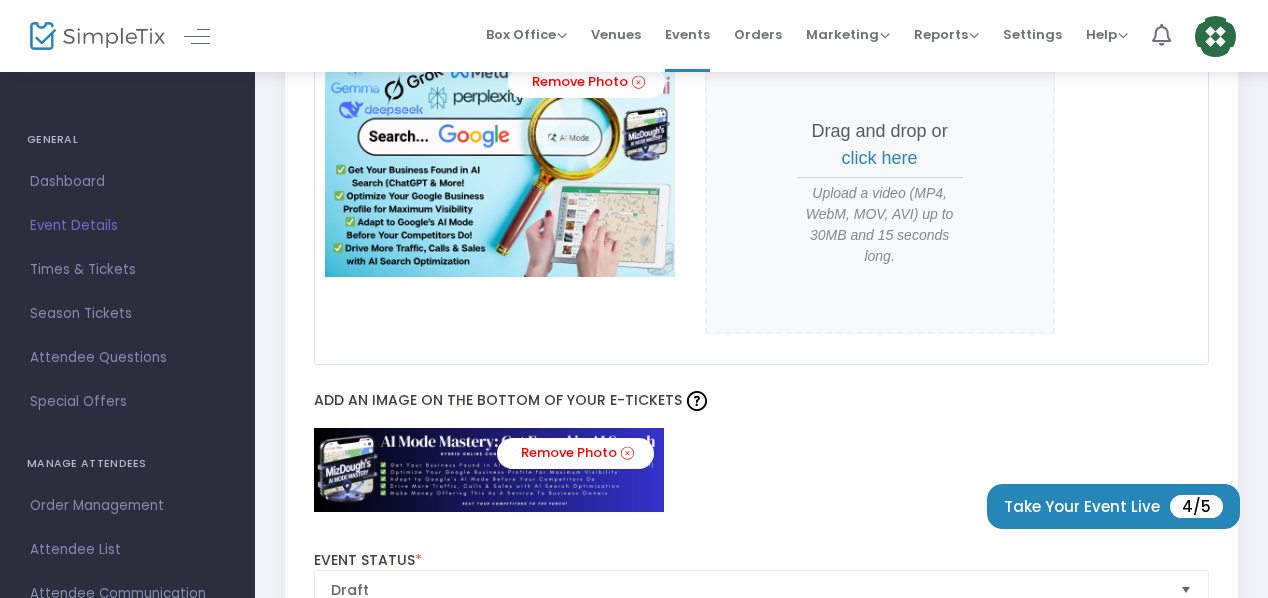 scroll, scrollTop: 1700, scrollLeft: 0, axis: vertical 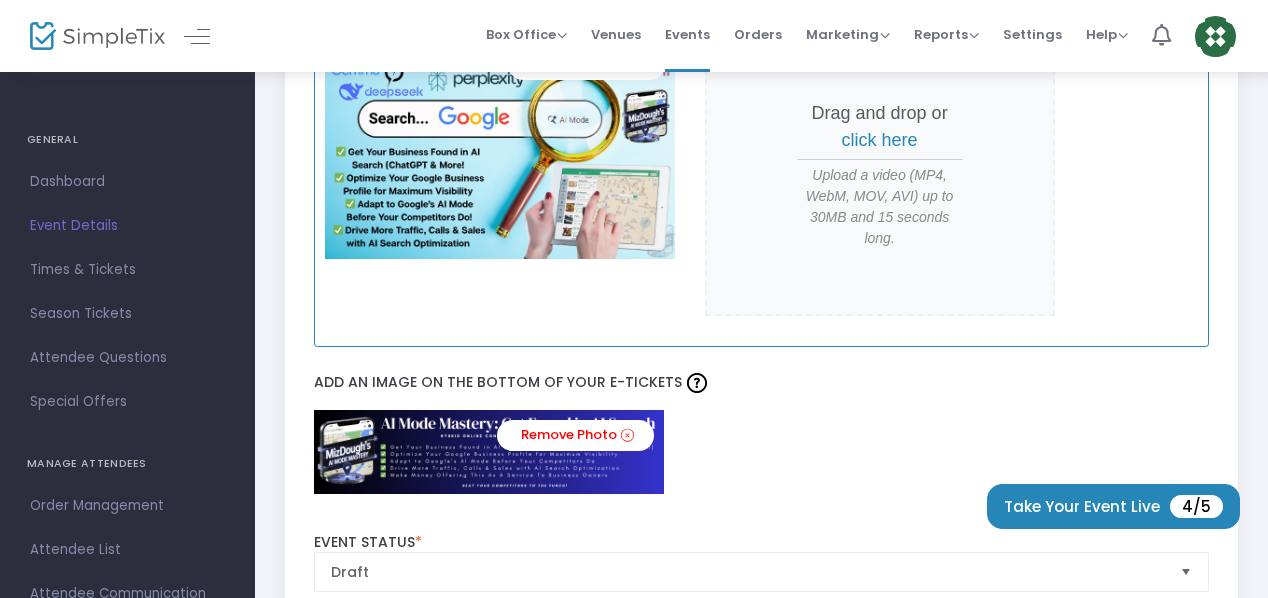 click on "click here" at bounding box center (880, 140) 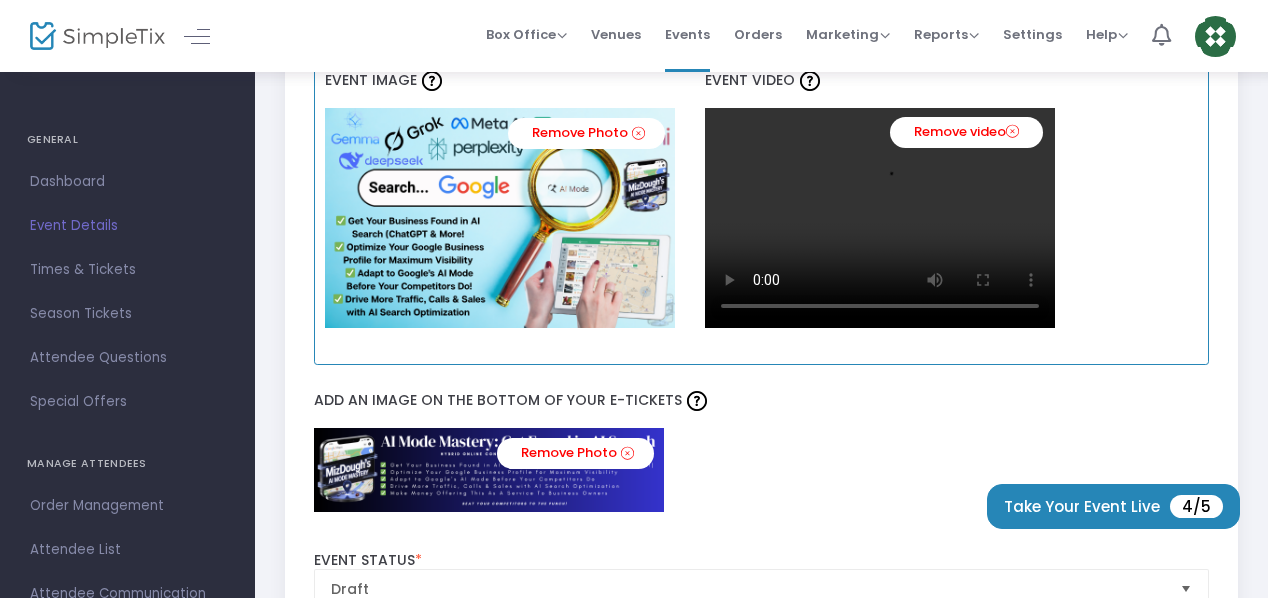 scroll, scrollTop: 1500, scrollLeft: 0, axis: vertical 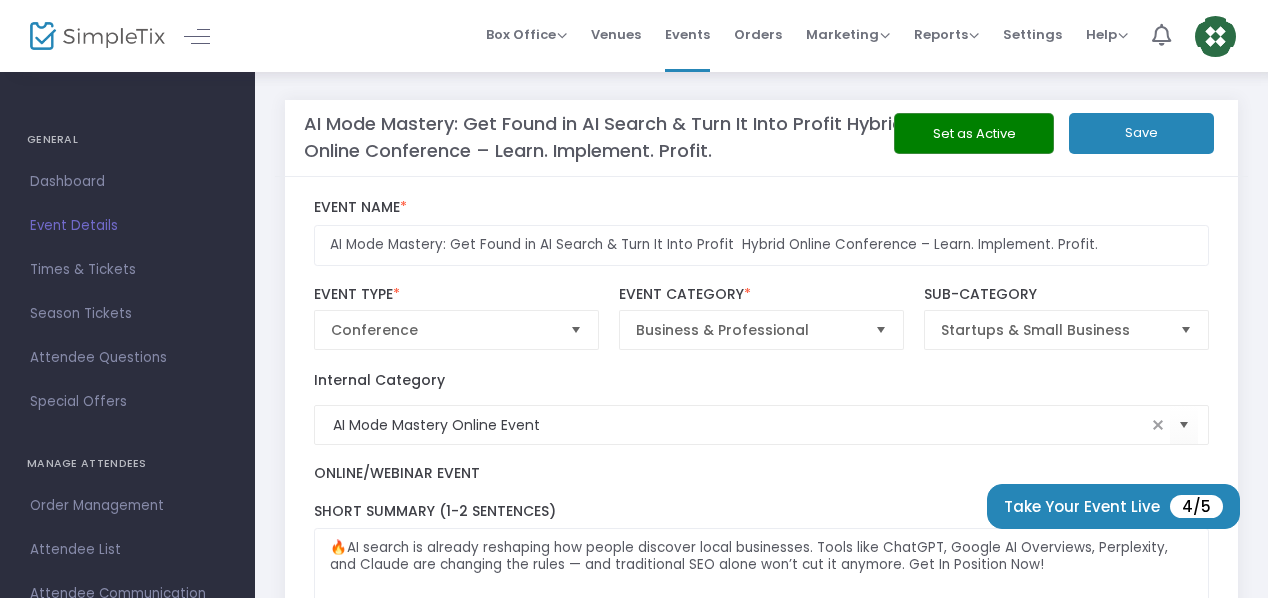 click on "Save" 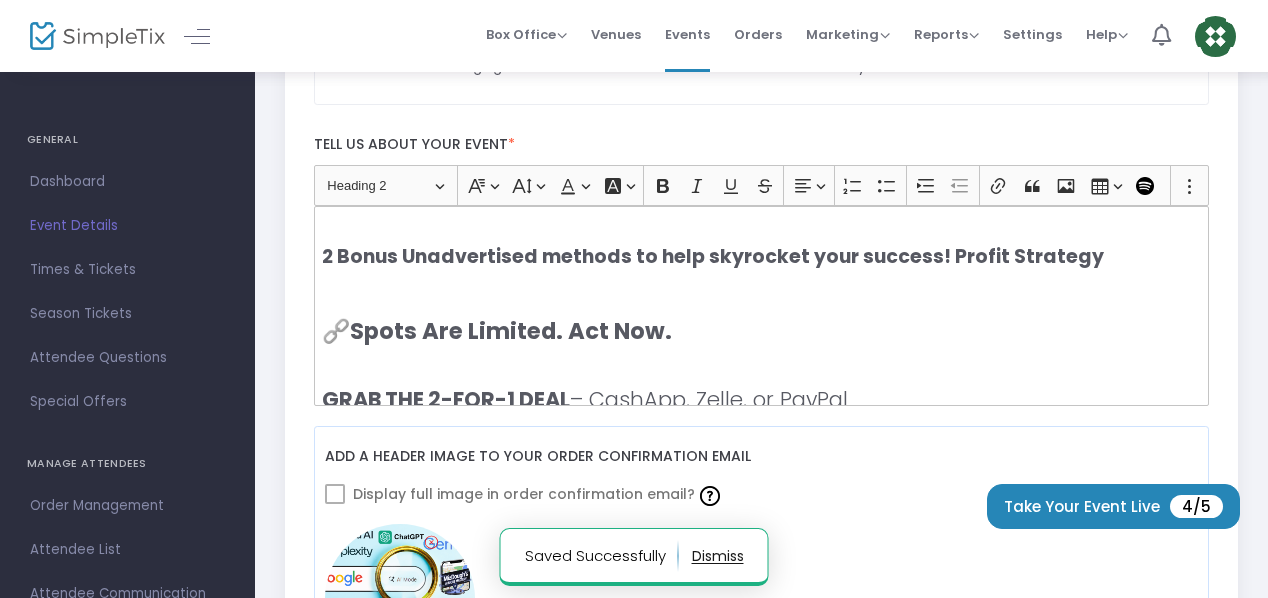 scroll, scrollTop: 500, scrollLeft: 0, axis: vertical 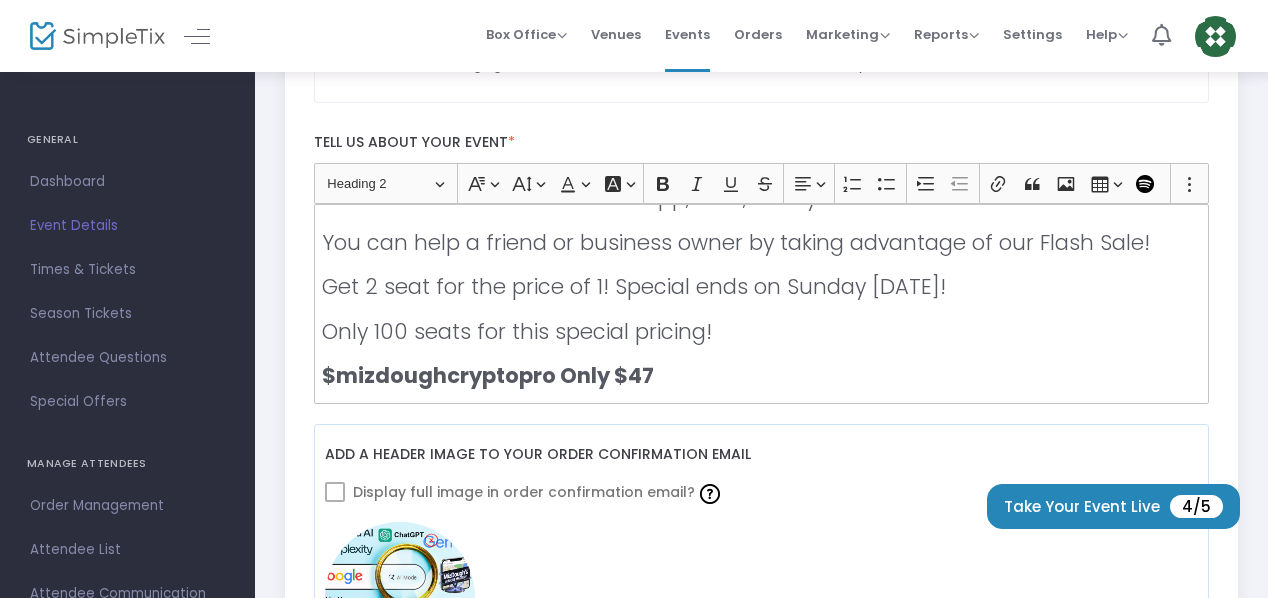 click on "Get 2 seat for the price of 1! Special ends on Sunday [DATE]!" 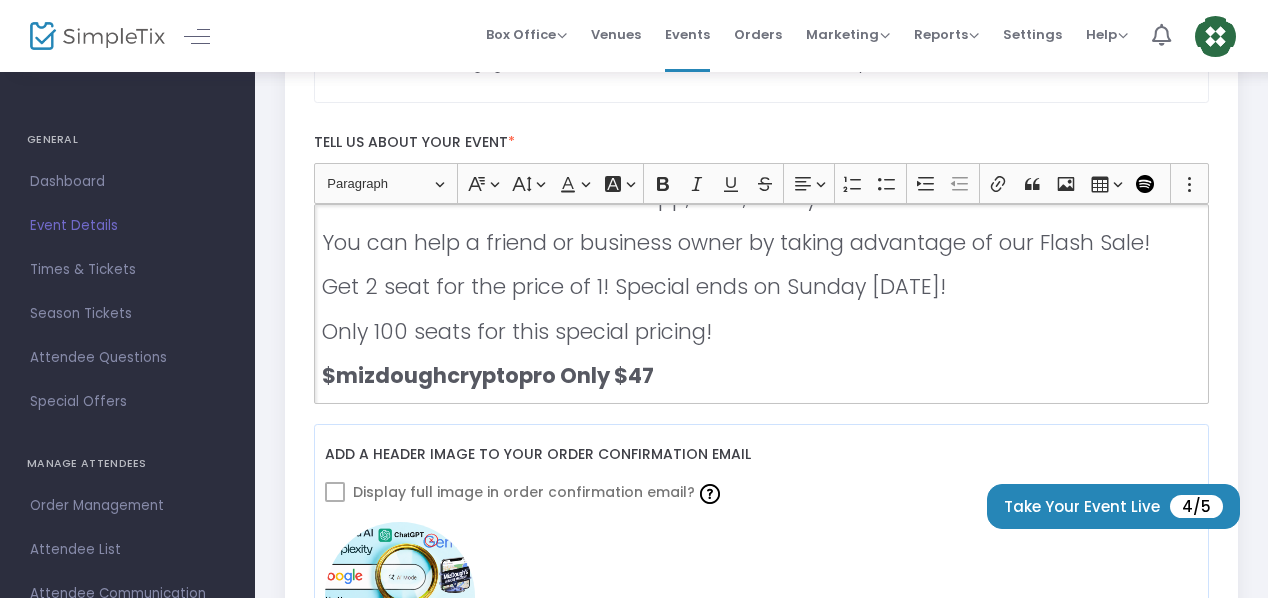 scroll, scrollTop: 600, scrollLeft: 0, axis: vertical 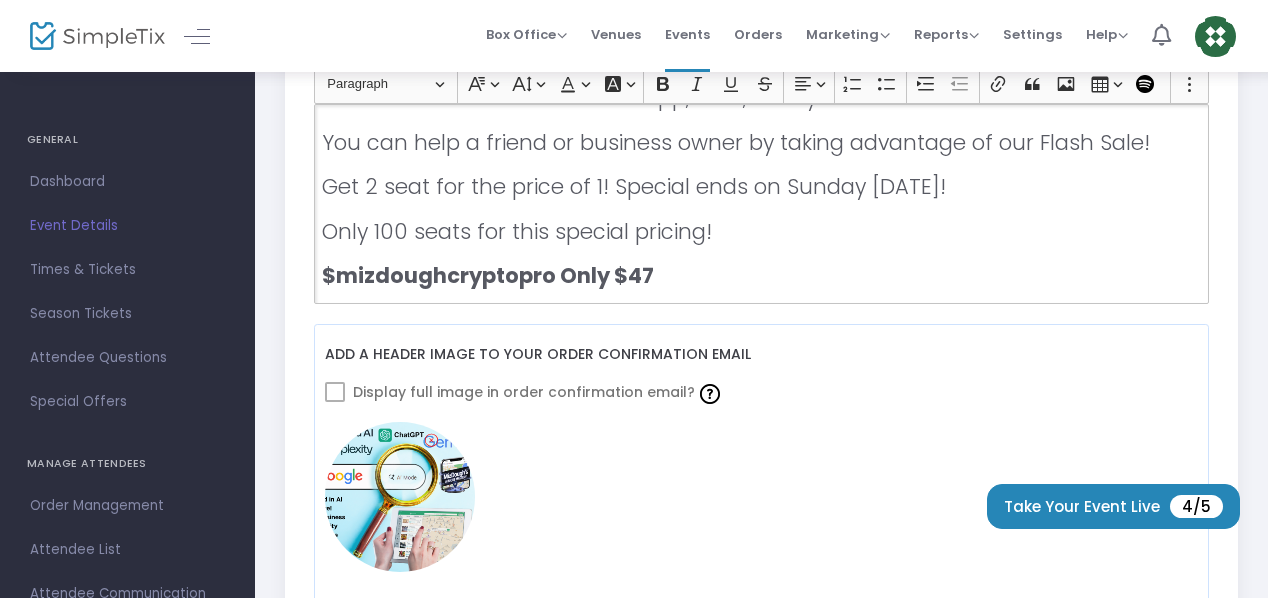 click on "Only 100 seats for this special pricing!" 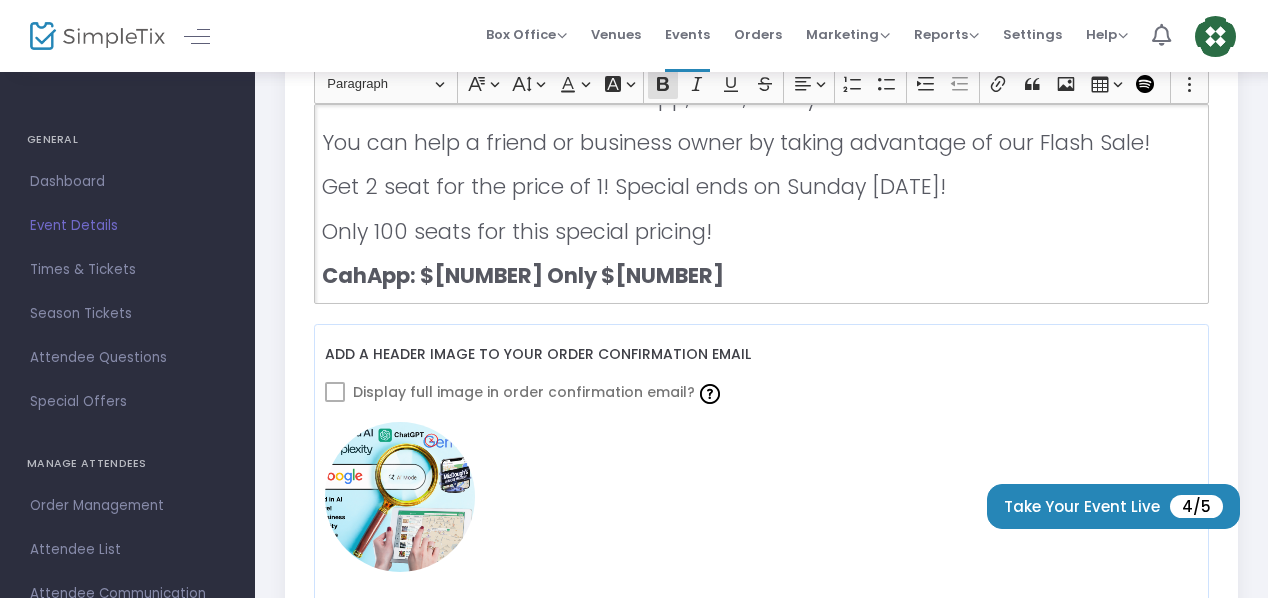drag, startPoint x: 656, startPoint y: 270, endPoint x: 754, endPoint y: 272, distance: 98.02041 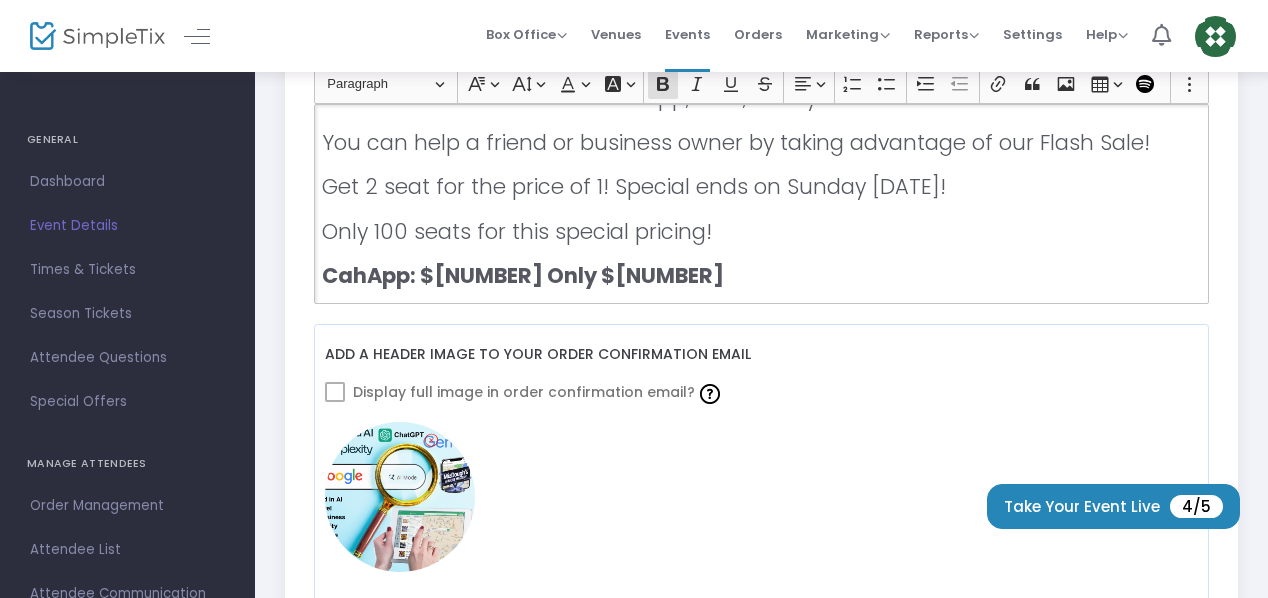 copy on "Only $47" 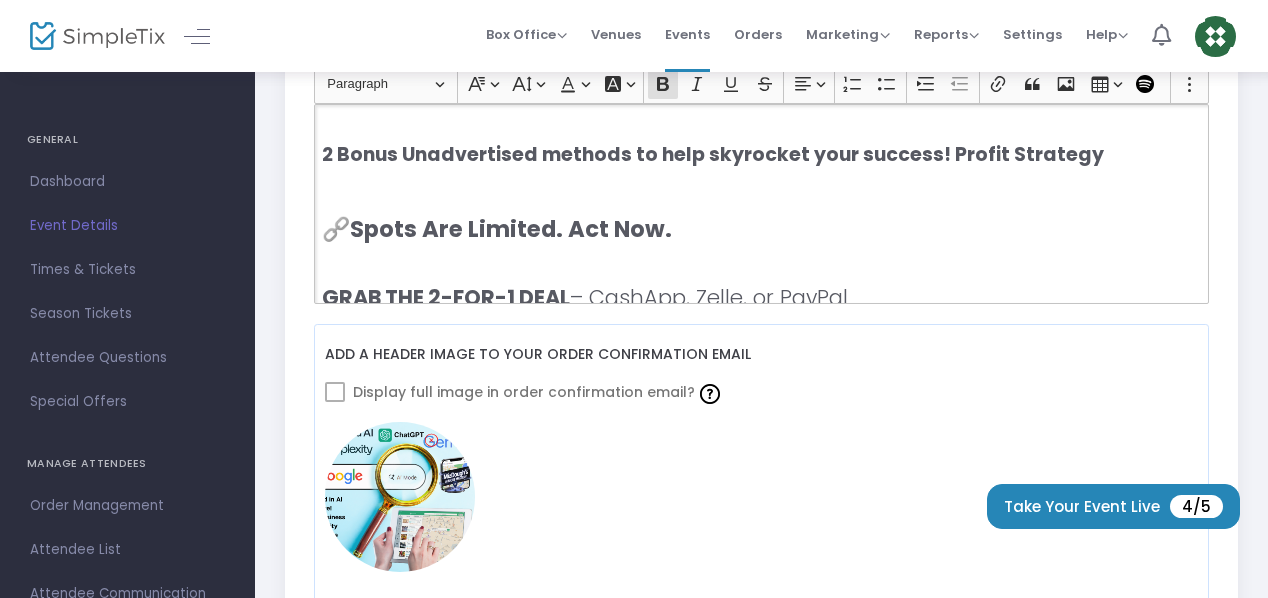 scroll, scrollTop: 1048, scrollLeft: 0, axis: vertical 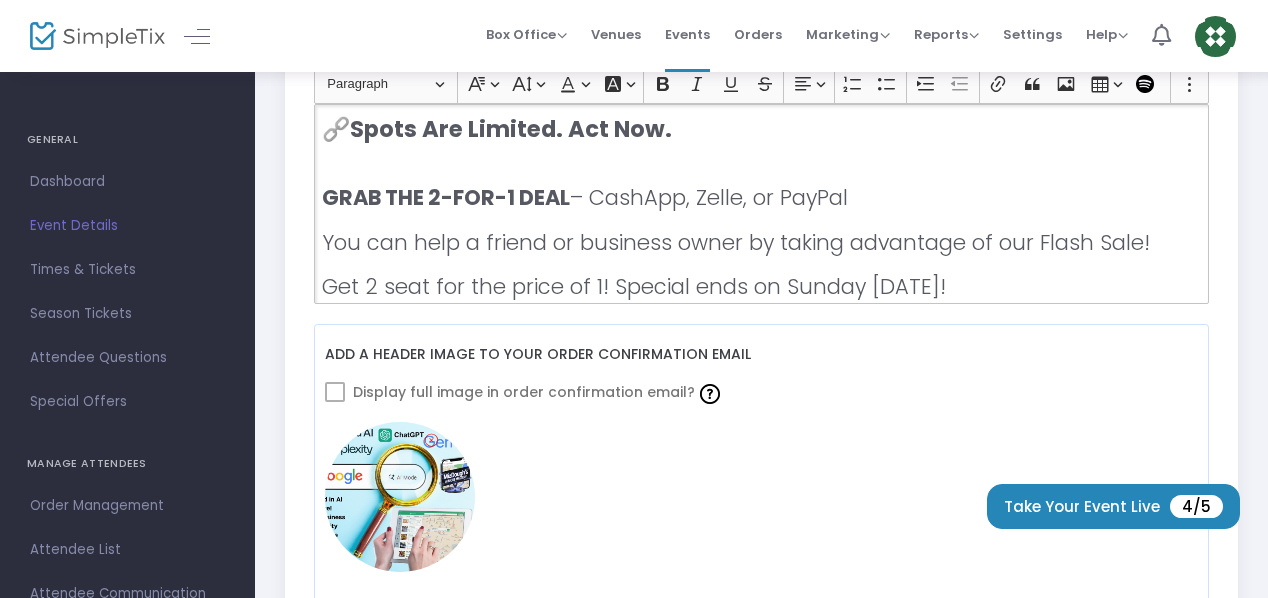 drag, startPoint x: 594, startPoint y: 192, endPoint x: 866, endPoint y: 194, distance: 272.00735 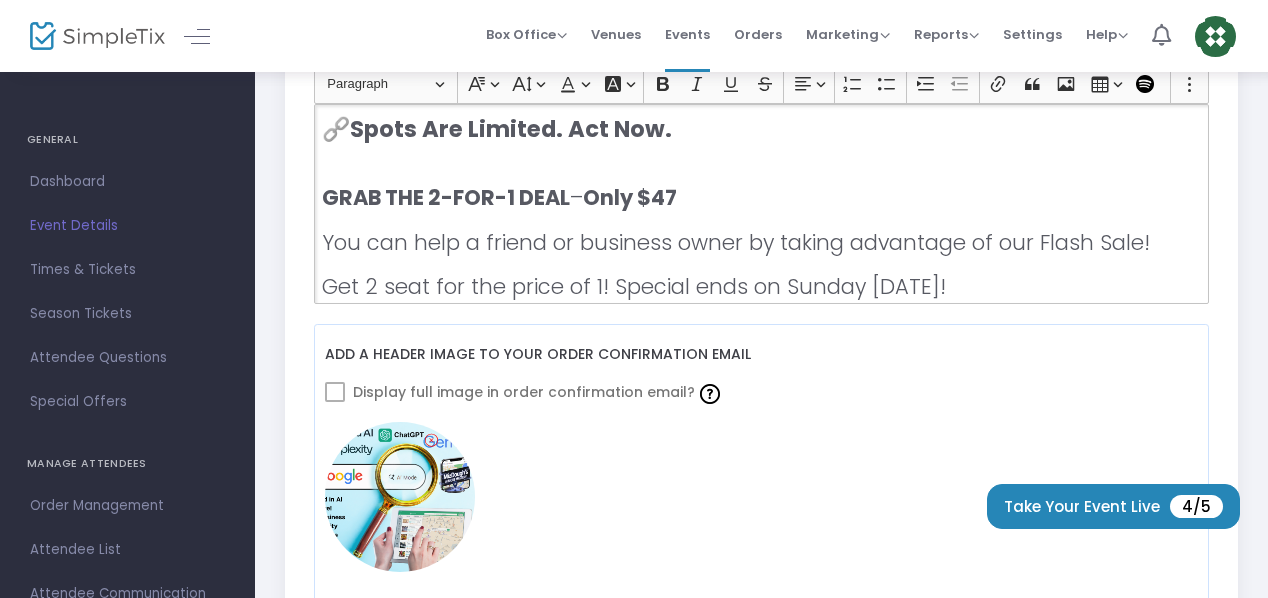 click on "Only $47" 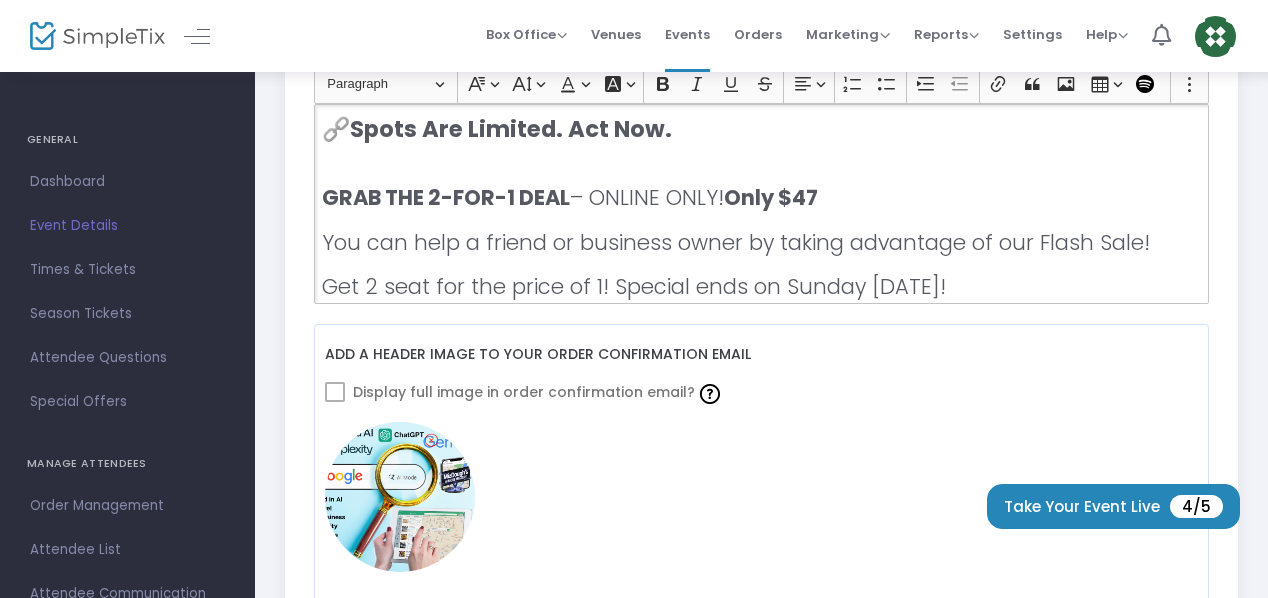 drag, startPoint x: 729, startPoint y: 189, endPoint x: 593, endPoint y: 193, distance: 136.0588 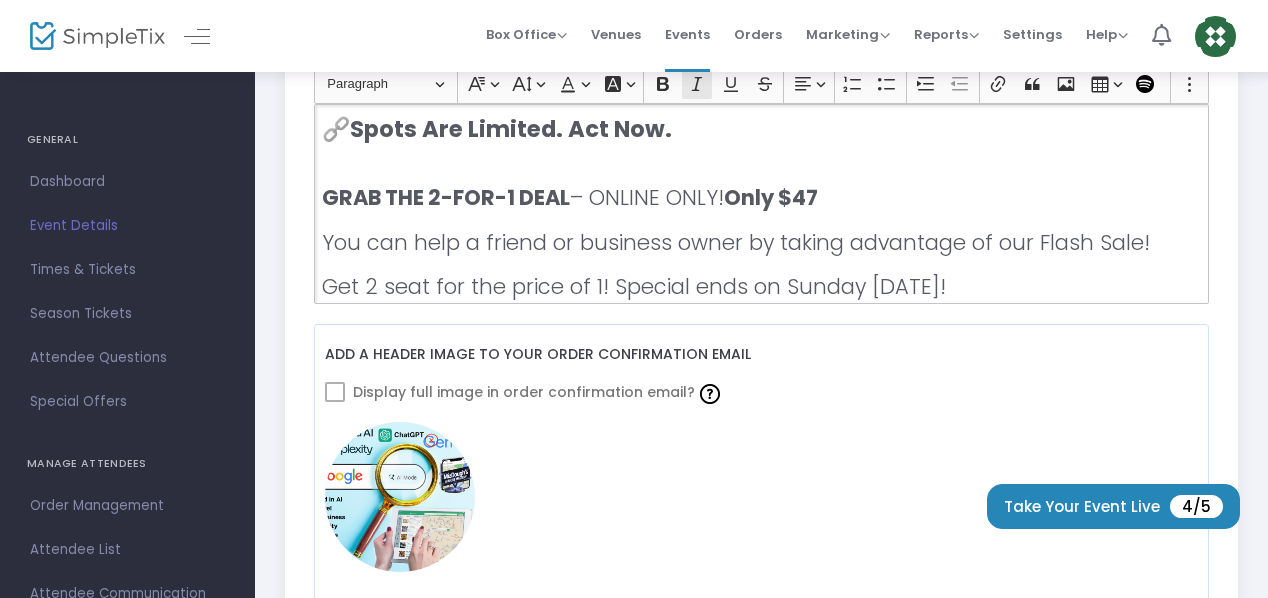 click 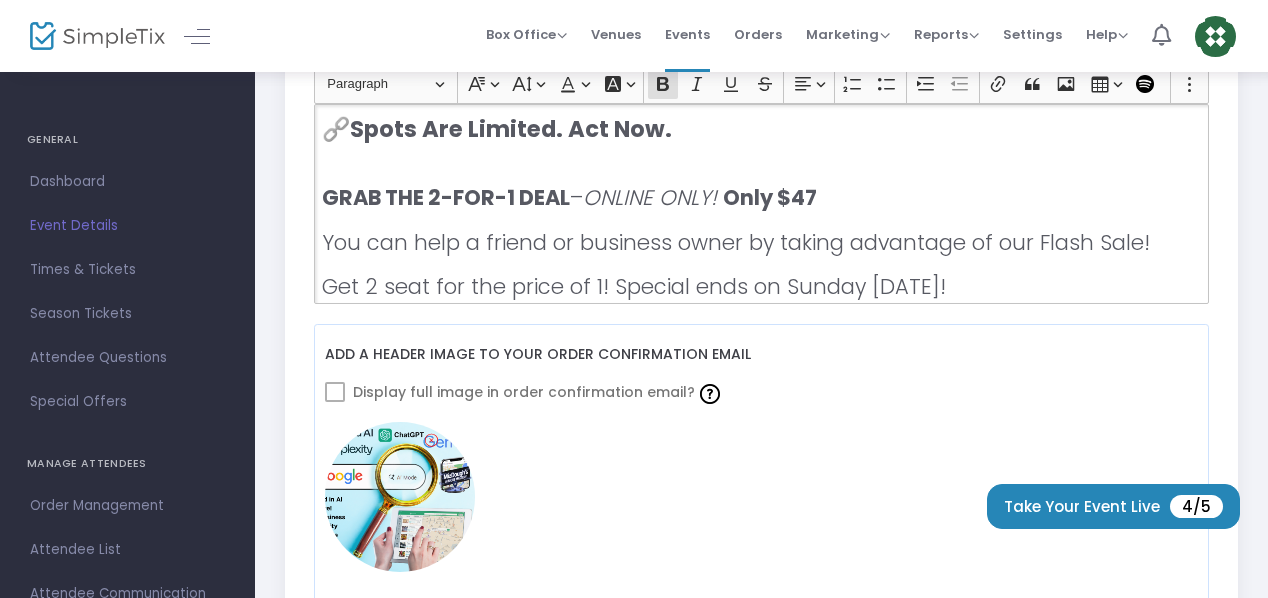 click on "🔥 Why You Need This Now AI search is already reshaping how people discover local businesses. Tools like ChatGPT, Google AI Overviews, Perplexity, and Claude are changing the rules — and traditional SEO alone won’t cut it anymore. If your Google Business Profile (GMB) isn’t optimized for AI Mode, you’re missing out on a new wave of traffic. This conference shows you: How to get found in AI-powered searches before your competitors catch up. How to turn this skill into cash by offering “AI Search Optimization” as a service to other businesses. How to stay visible and profitable in a future where AI decides who gets seen online. 👉 The businesses that learn this now will win more leads, visibility, and income — and those who wait will fall behind. 📋 Agenda Preview: What You’ll Learn ✅ How AI Search Works Understand how ChatGPT, Google’s AI Overviews, and other LLMs pull business info — and why your GMBP needs to be ready. ✅ AI Optimization for GMB ✅ ✅ ✅ ." 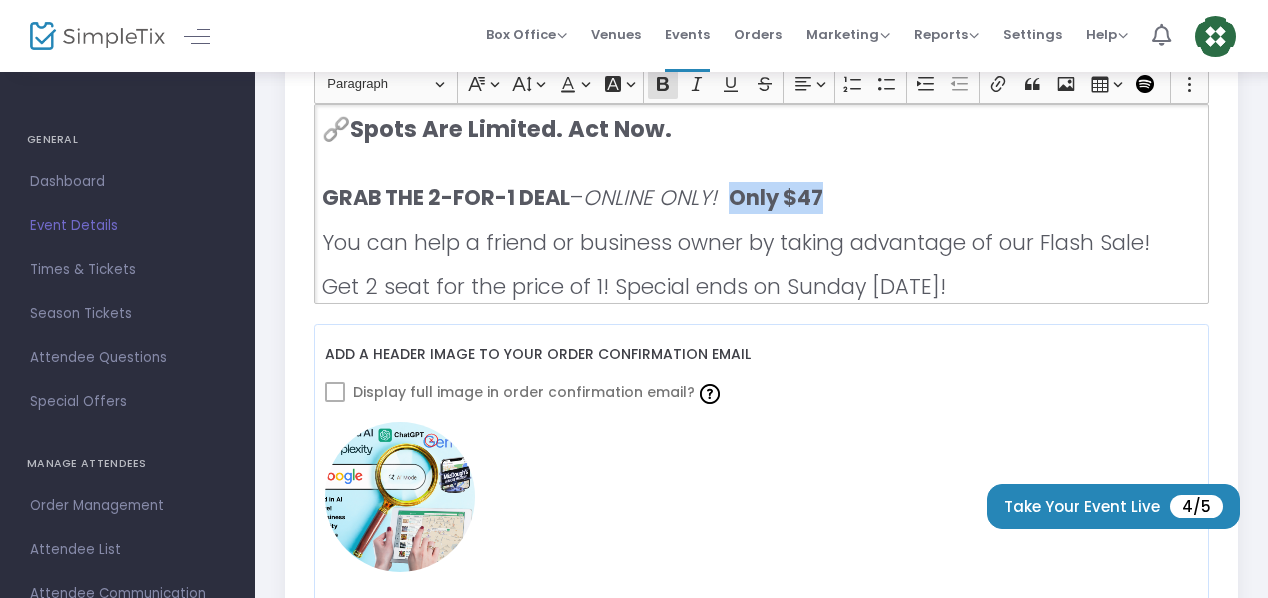 drag, startPoint x: 741, startPoint y: 193, endPoint x: 836, endPoint y: 184, distance: 95.42536 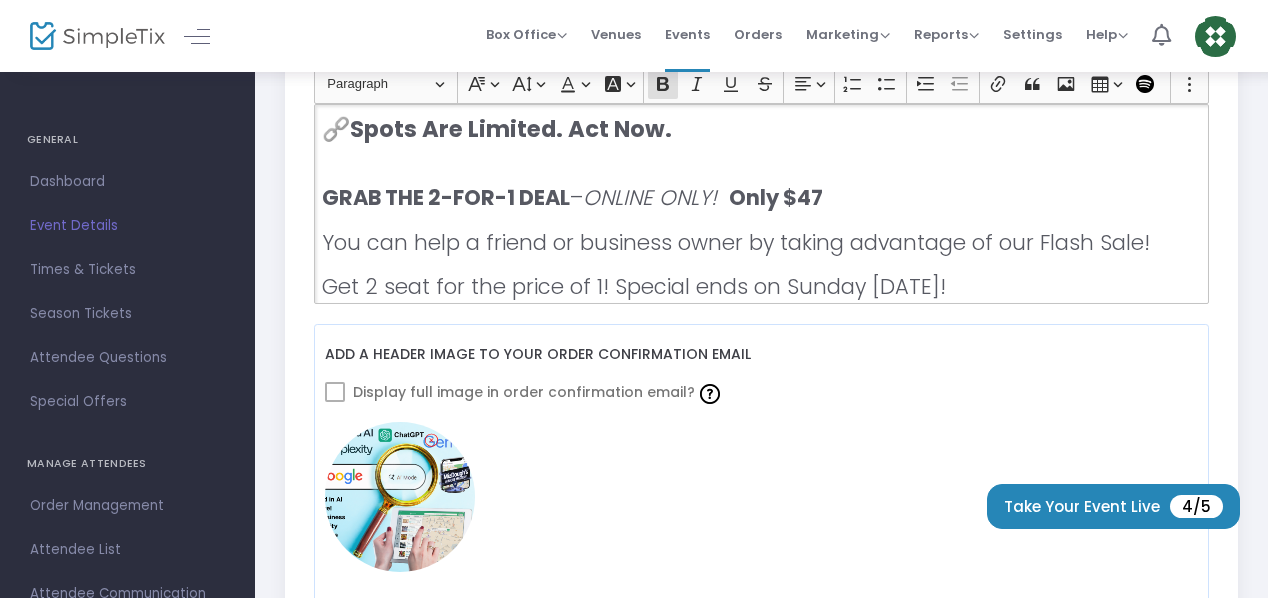 click on "ONLINE ONLY!" 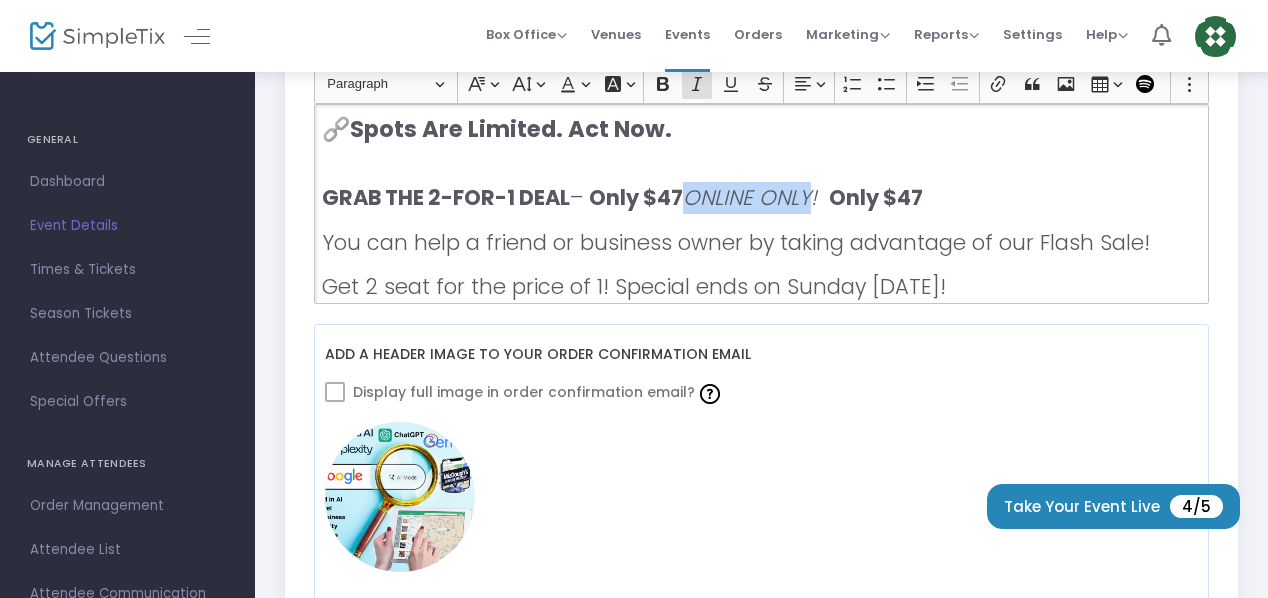 drag, startPoint x: 702, startPoint y: 195, endPoint x: 819, endPoint y: 191, distance: 117.06836 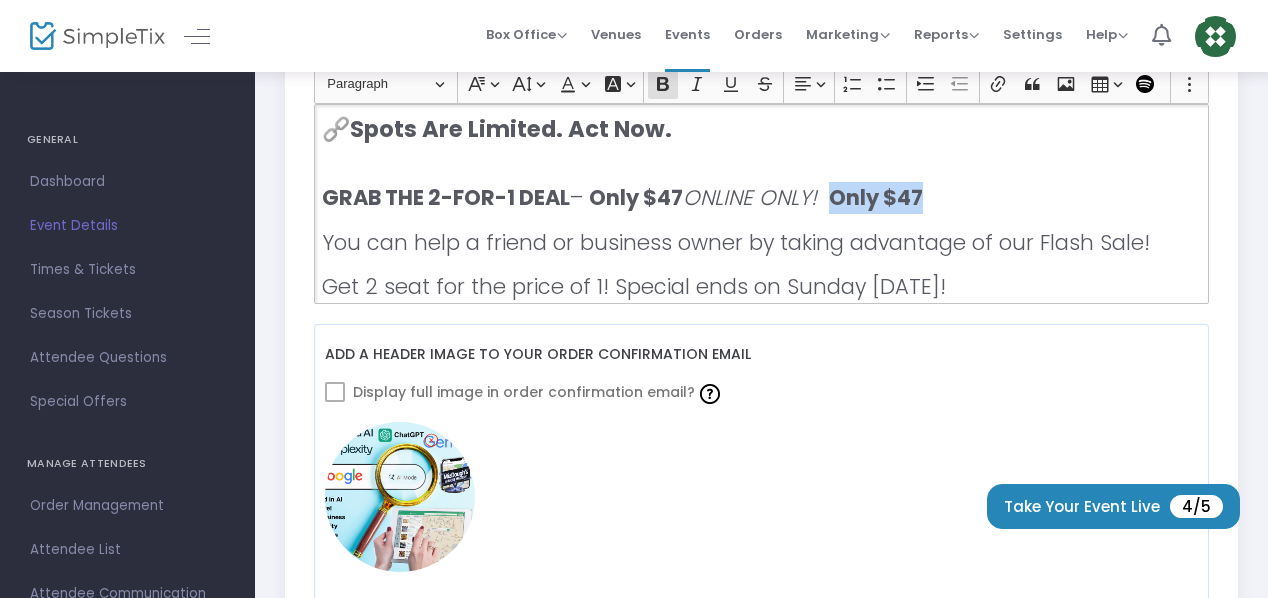 drag, startPoint x: 844, startPoint y: 187, endPoint x: 954, endPoint y: 189, distance: 110.01818 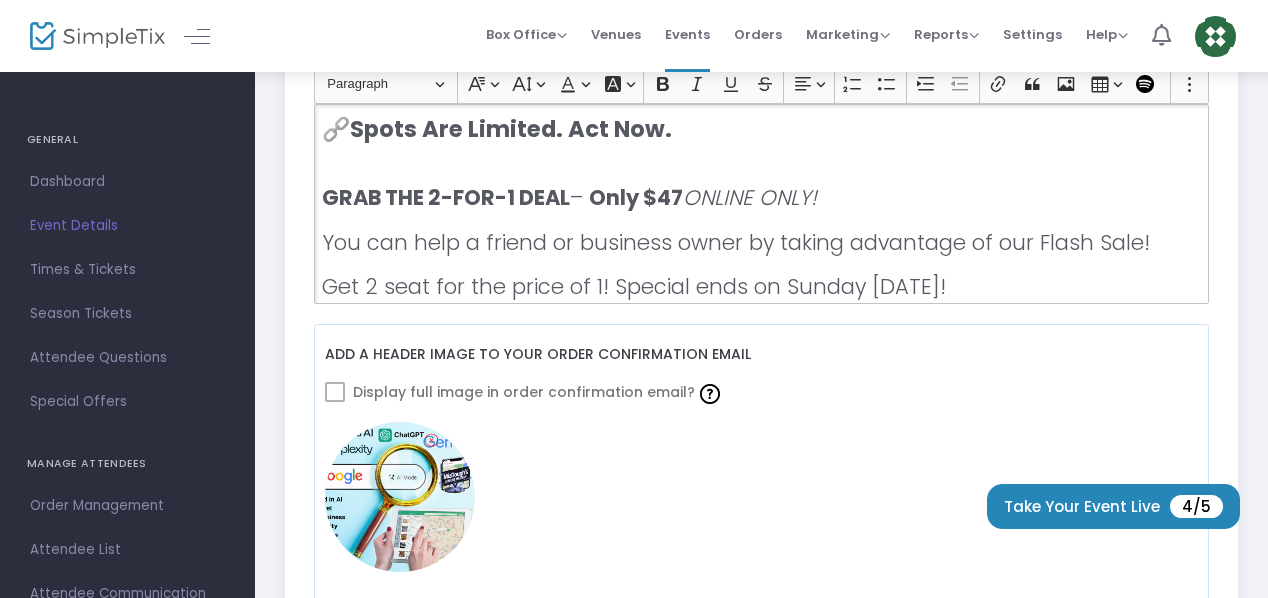 scroll, scrollTop: 1148, scrollLeft: 0, axis: vertical 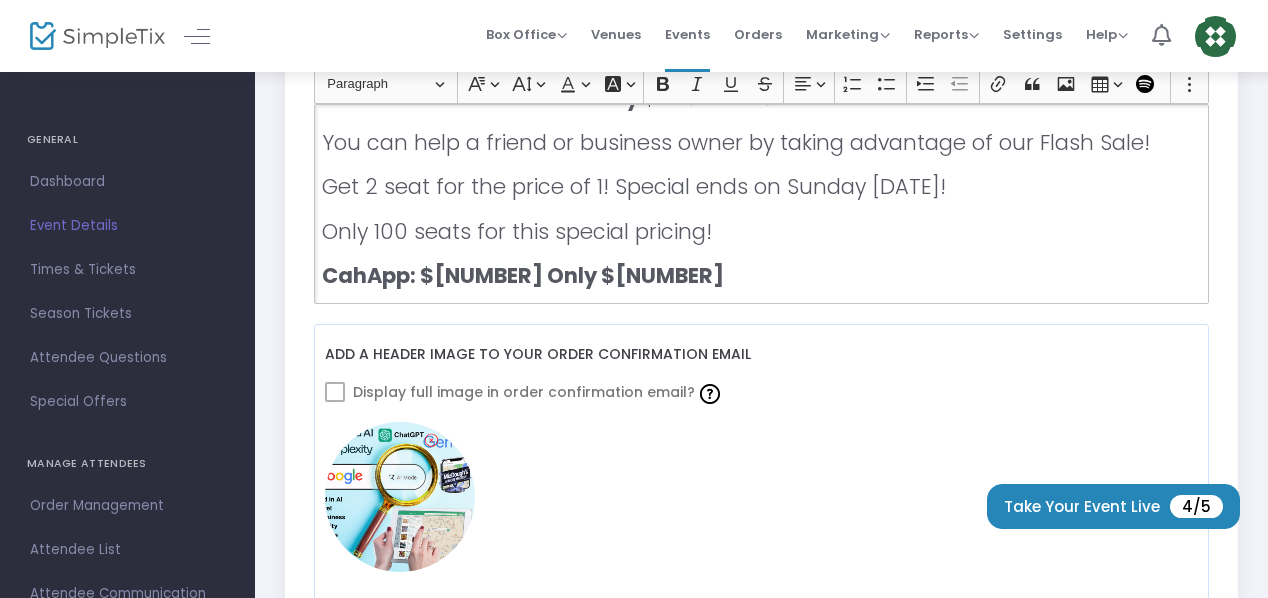 click on "Get 2 seat for the price of 1! Special ends on Sunday [DATE]!" 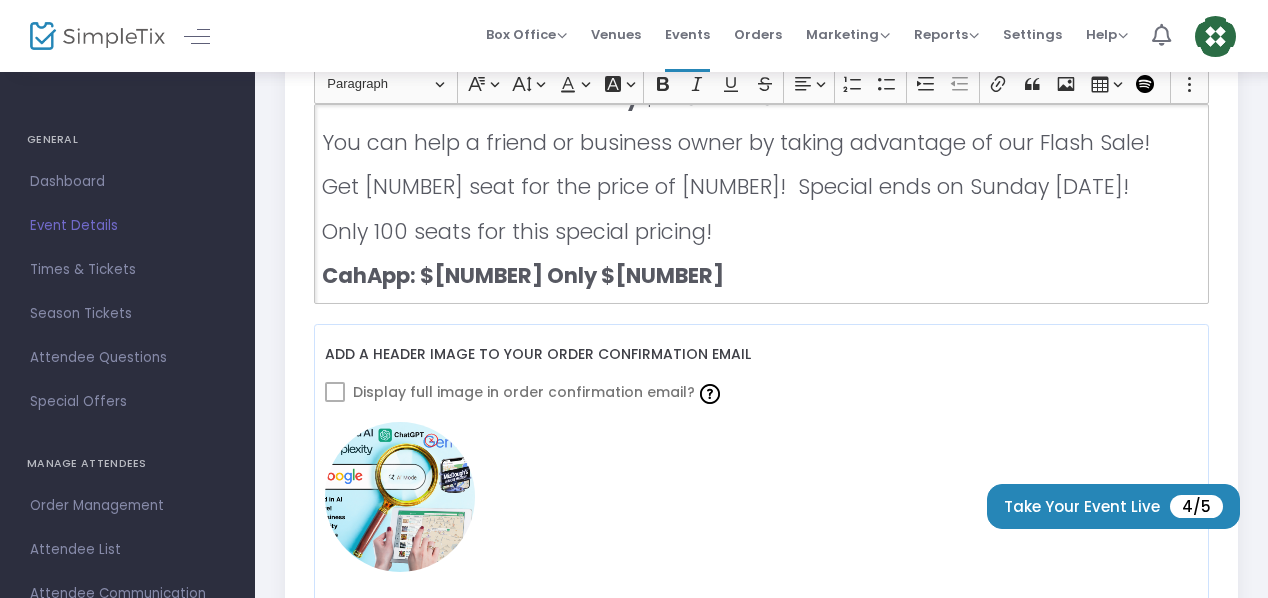 click on "CahApp: $[NUMBER] Only $[NUMBER]" 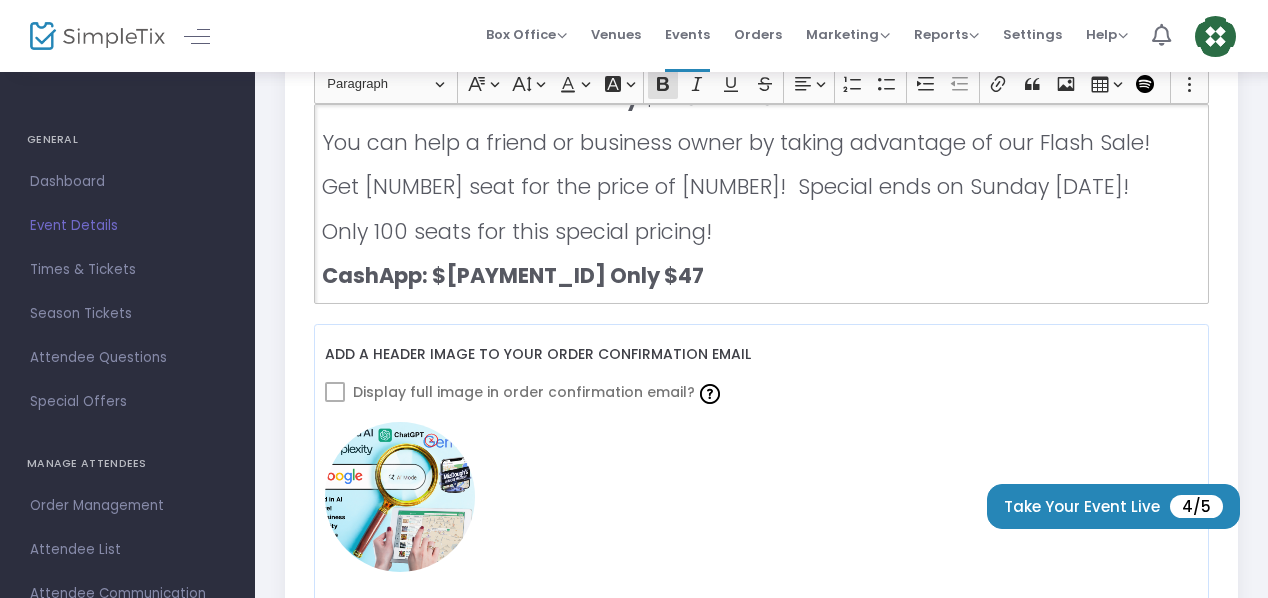 click on "CashApp: $[PAYMENT_ID] Only $47" 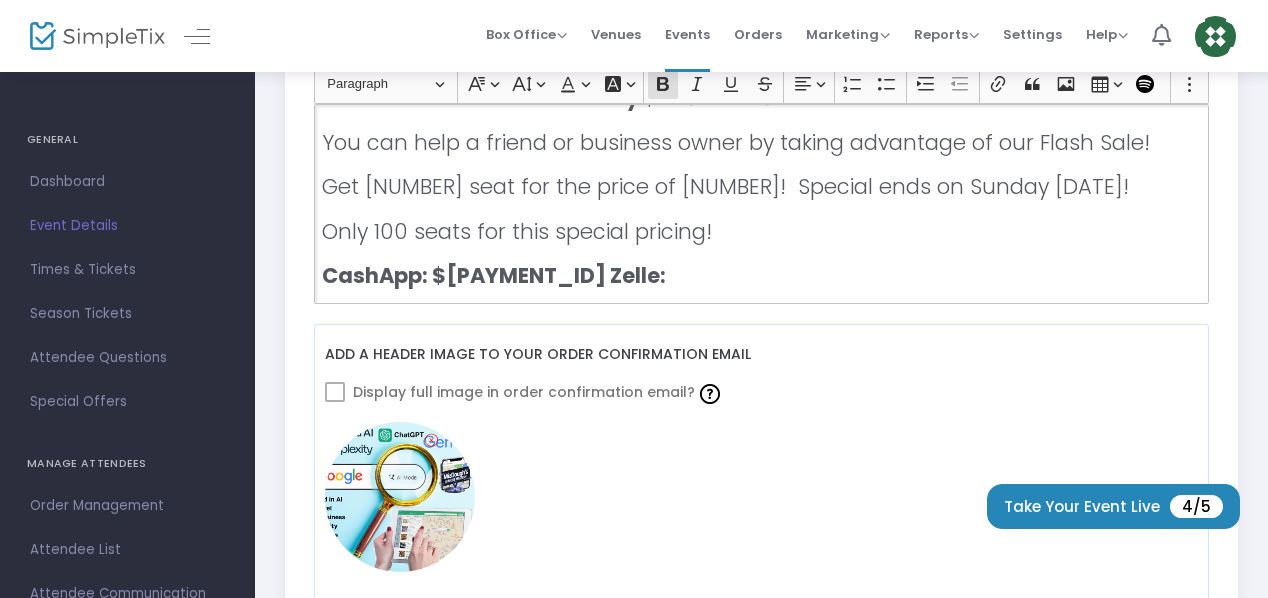 drag, startPoint x: 719, startPoint y: 270, endPoint x: 742, endPoint y: 273, distance: 23.194826 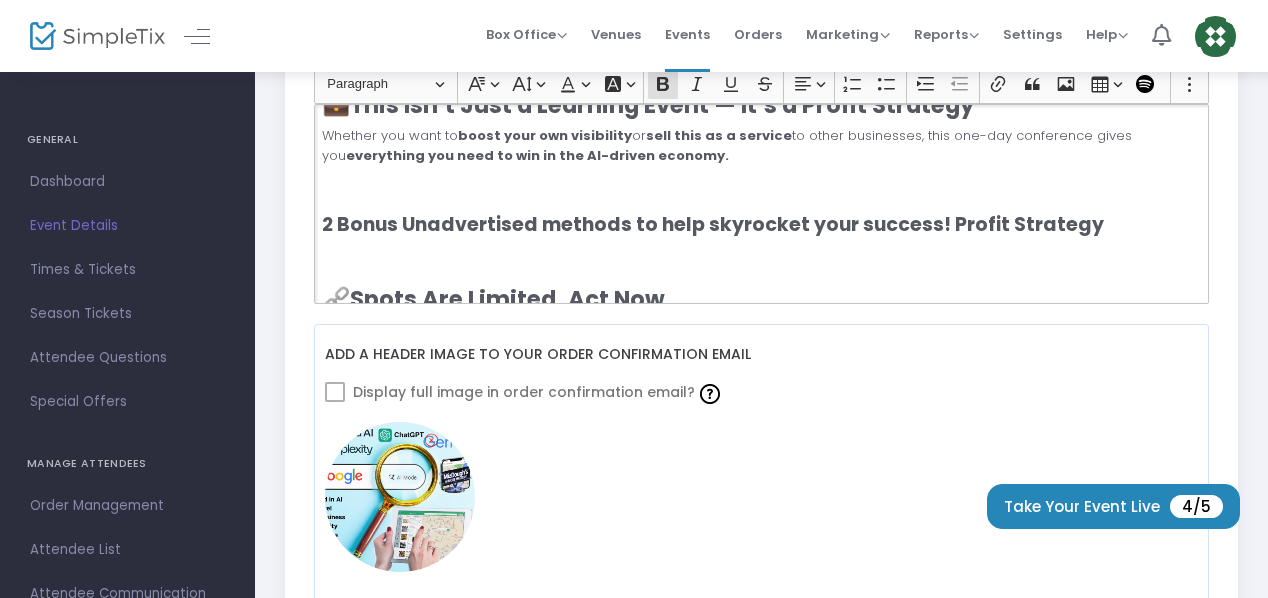 scroll, scrollTop: 848, scrollLeft: 0, axis: vertical 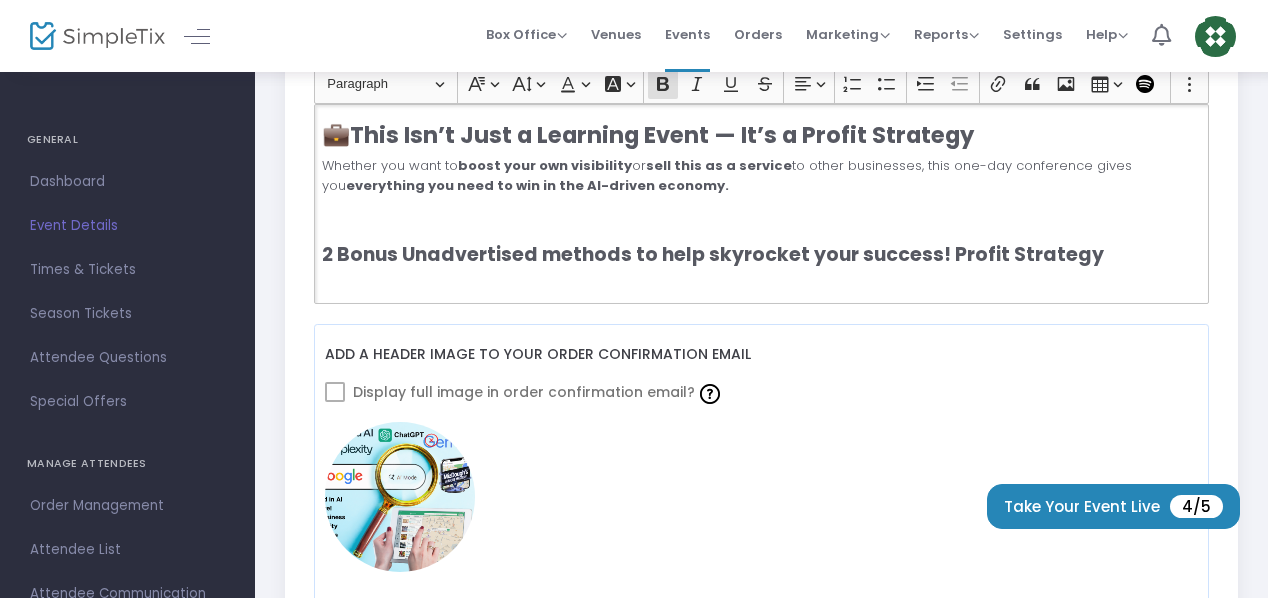 click on "🔥 Why You Need This Now AI search is already reshaping how people discover local businesses. Tools like ChatGPT, Google AI Overviews, Perplexity, and Claude are changing the rules — and traditional SEO alone won’t cut it anymore. If your Google Business Profile (GMB) isn’t optimized for AI Mode, you’re missing out on a new wave of traffic. This conference shows you: How to get found in AI-powered searches before your competitors catch up. How to turn this skill into cash by offering “AI Search Optimization” as a service to other businesses. How to stay visible and profitable in a future where AI decides who gets seen online. 👉 The businesses that learn this now will win more leads, visibility, and income — and those who wait will fall behind. 📋 Agenda Preview: What You’ll Learn ✅ How AI Search Works Understand how ChatGPT, Google’s AI Overviews, and other LLMs pull business info — and why your GMBP needs to be ready. ✅ AI Optimization for GMB ✅ ✅ ✅ ." 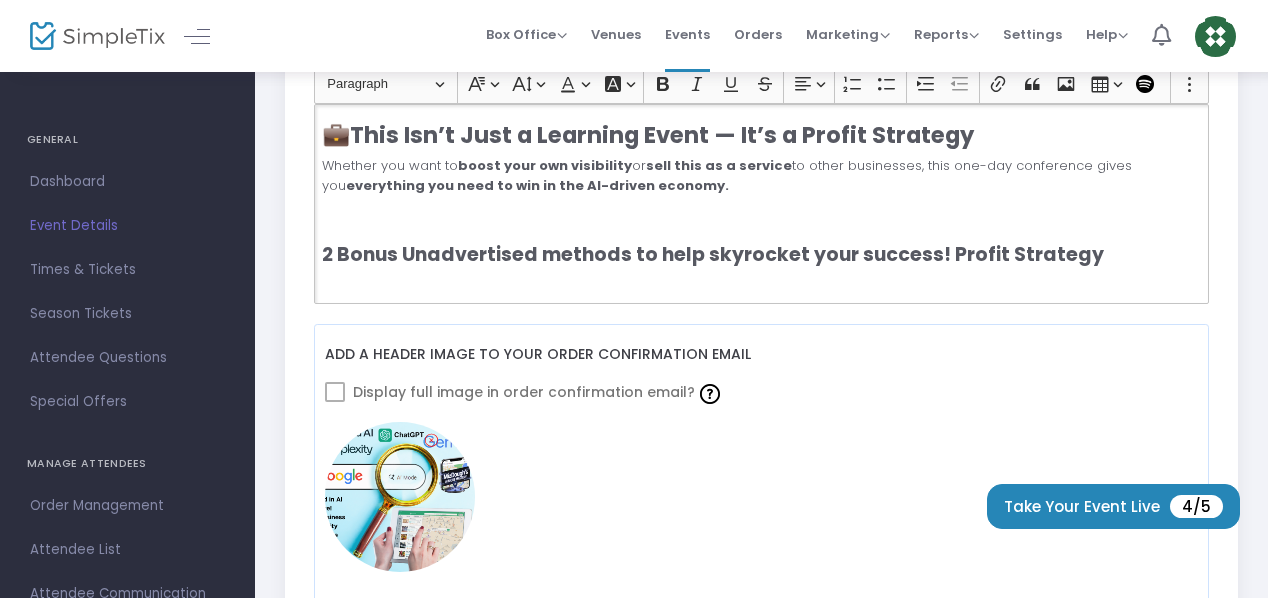 click 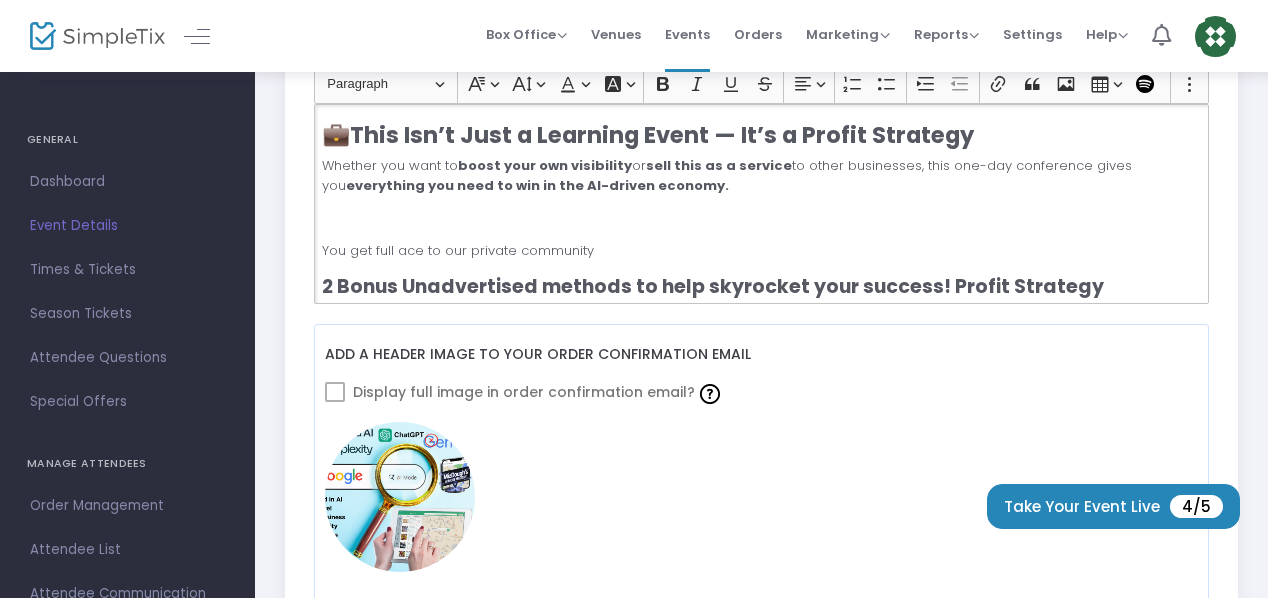 click on "You get full ace to our private community" 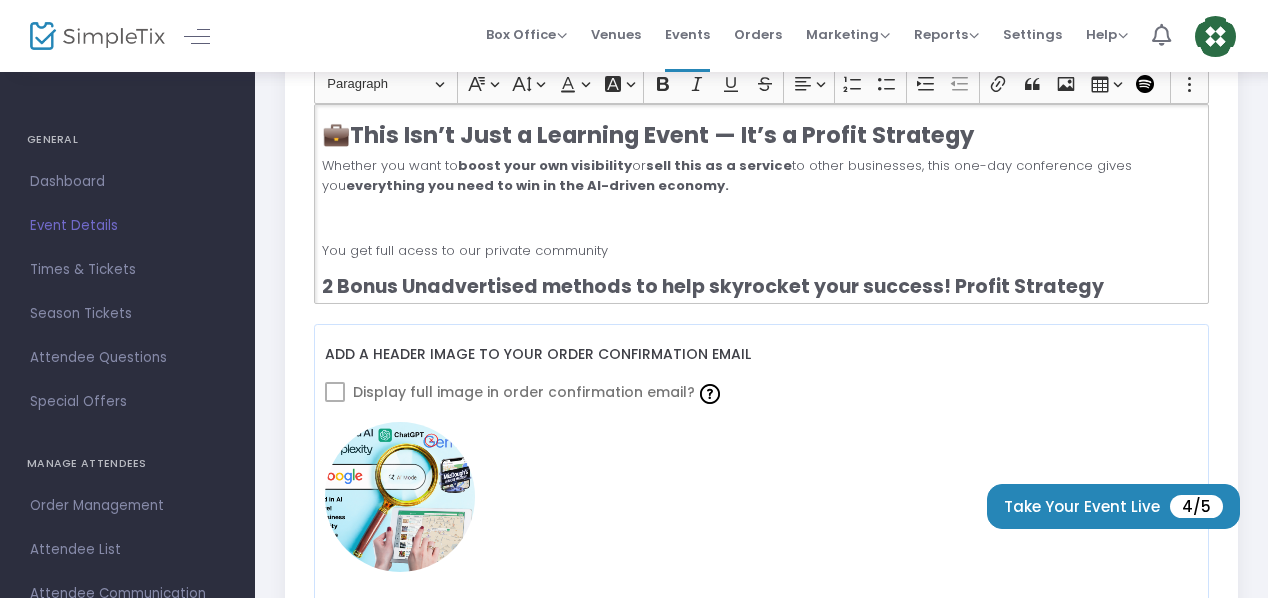 click on "You get full acess to our private community" 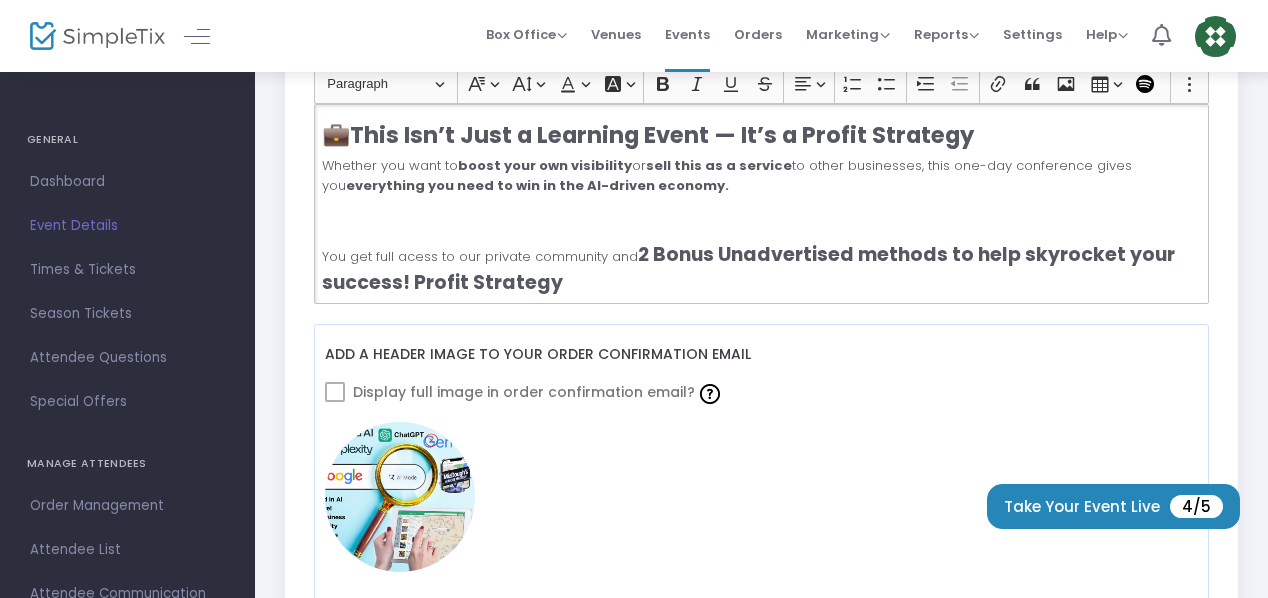 click on "You get full acess to our private community and  2 Bonus Unadvertised methods to help skyrocket your success! Profit Strategy" 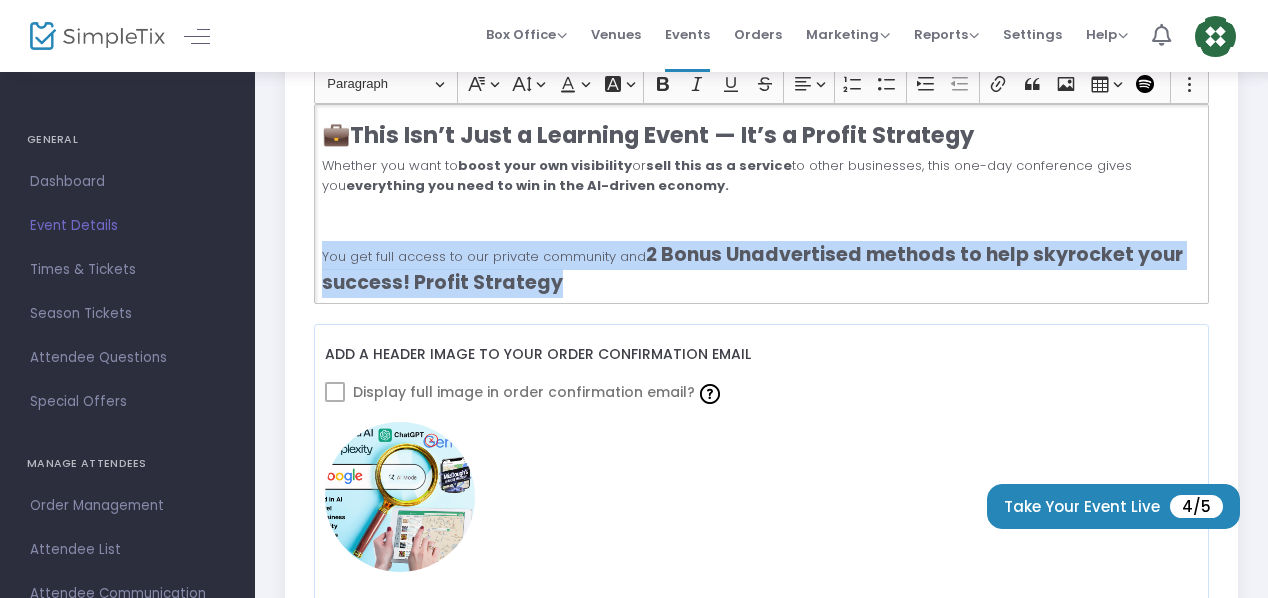 drag, startPoint x: 546, startPoint y: 275, endPoint x: 308, endPoint y: 254, distance: 238.92467 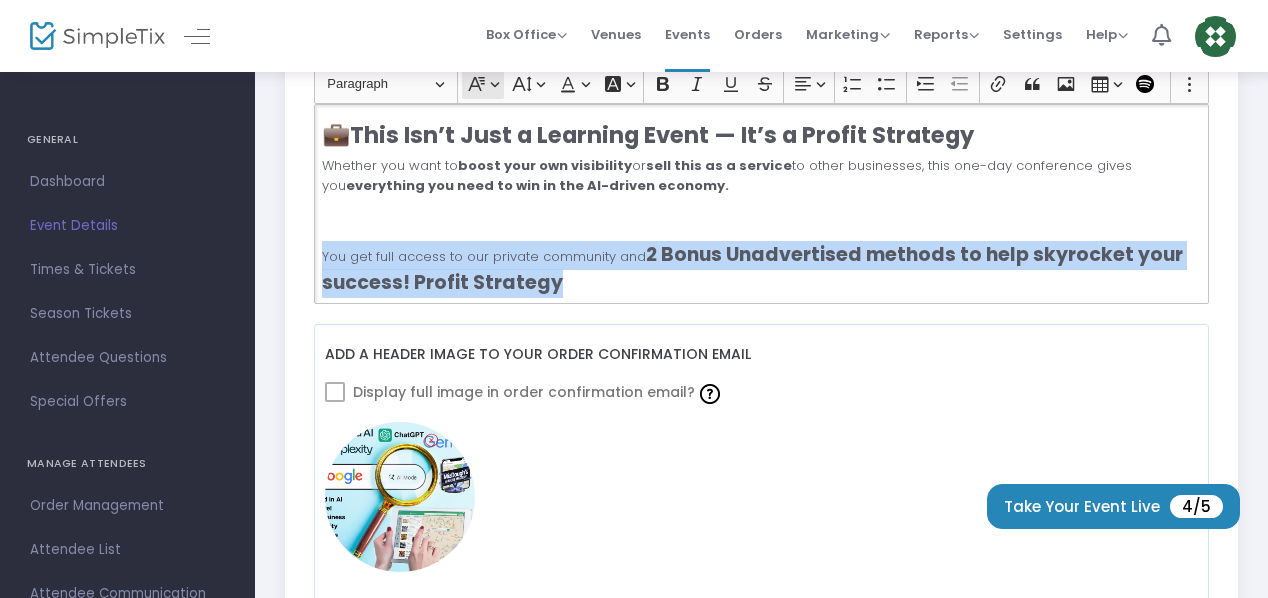 click on "Font Family Font Family" 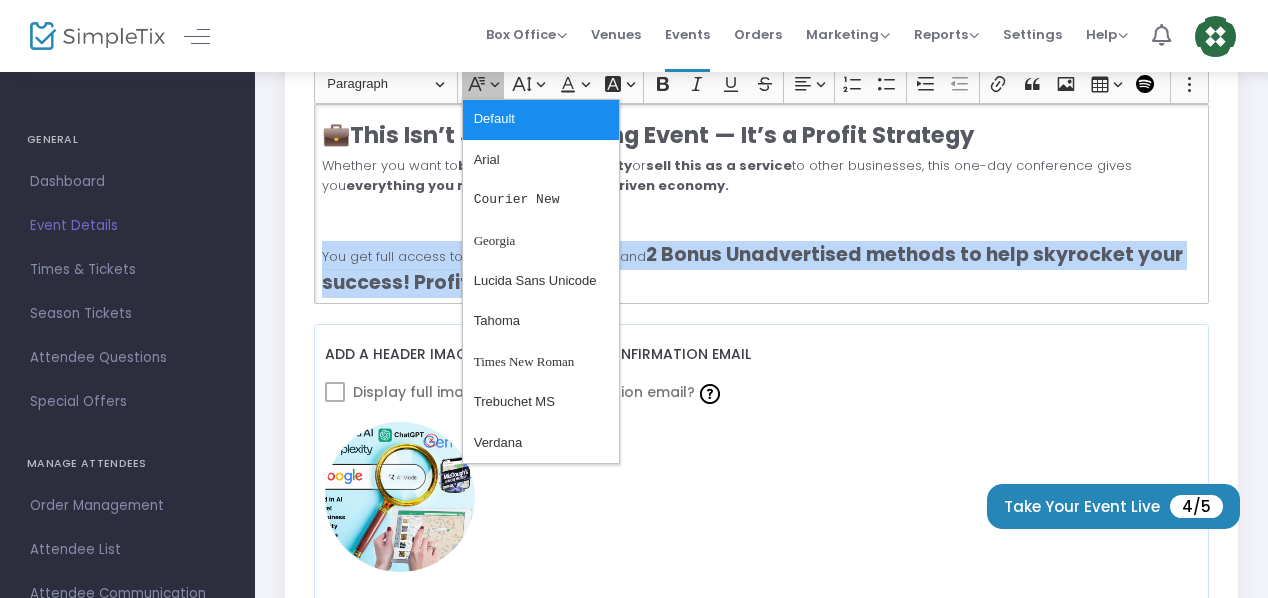 click on "Font Family Font Family" 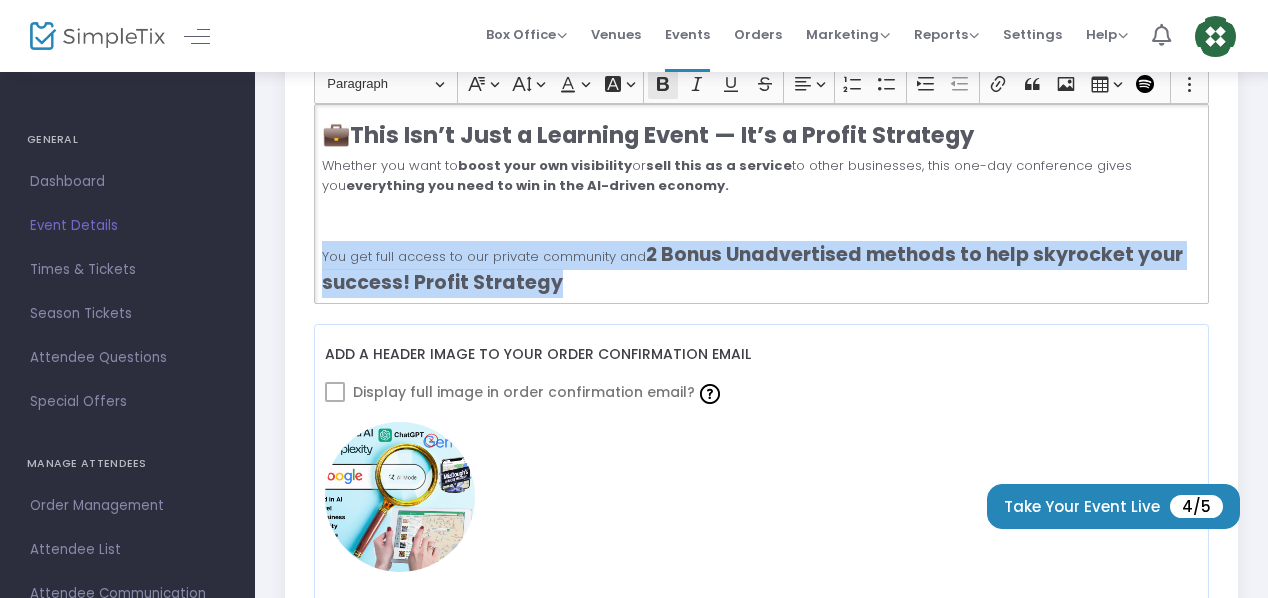click 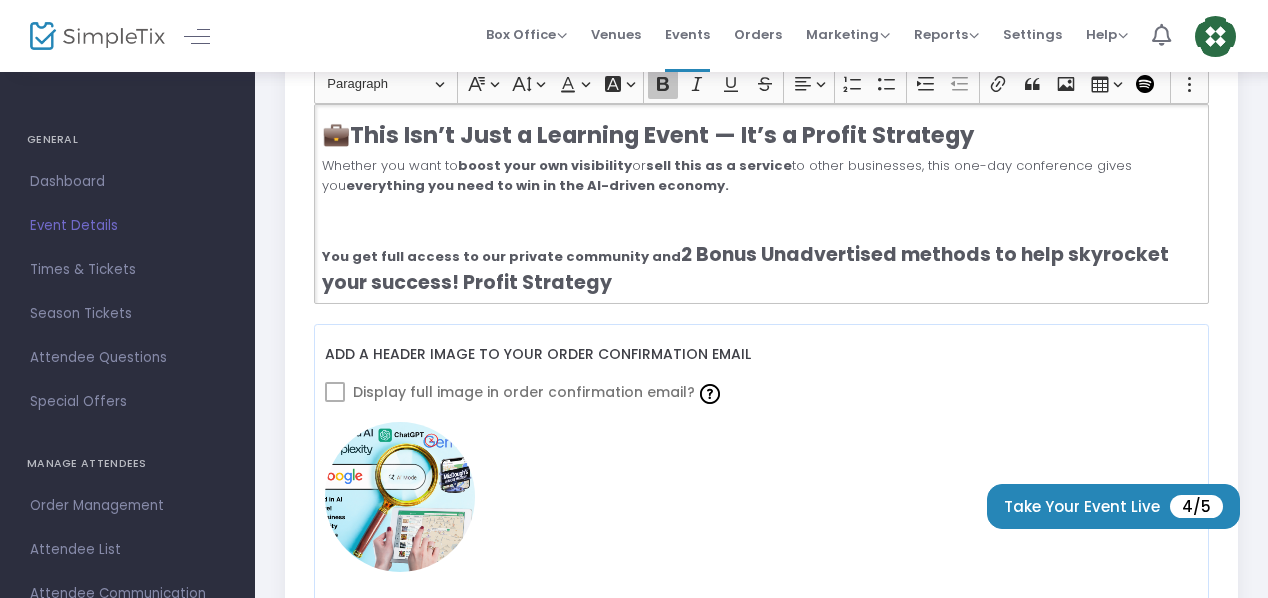 click 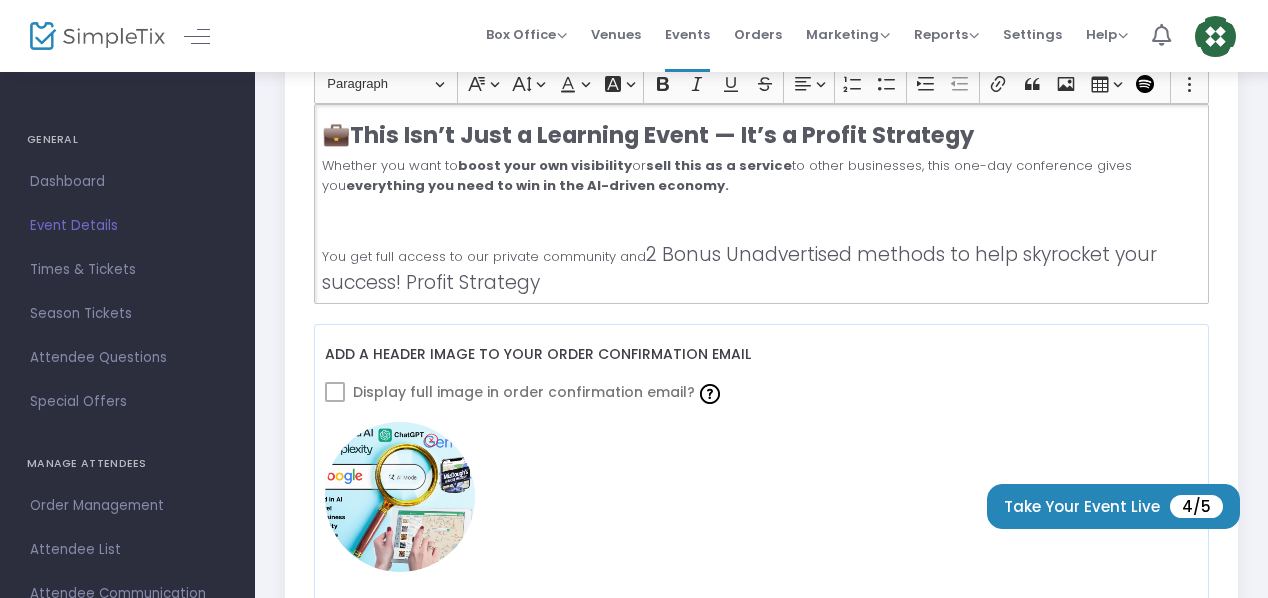 click on "2 Bonus Unadvertised methods to help skyrocket your success! Profit Strategy" 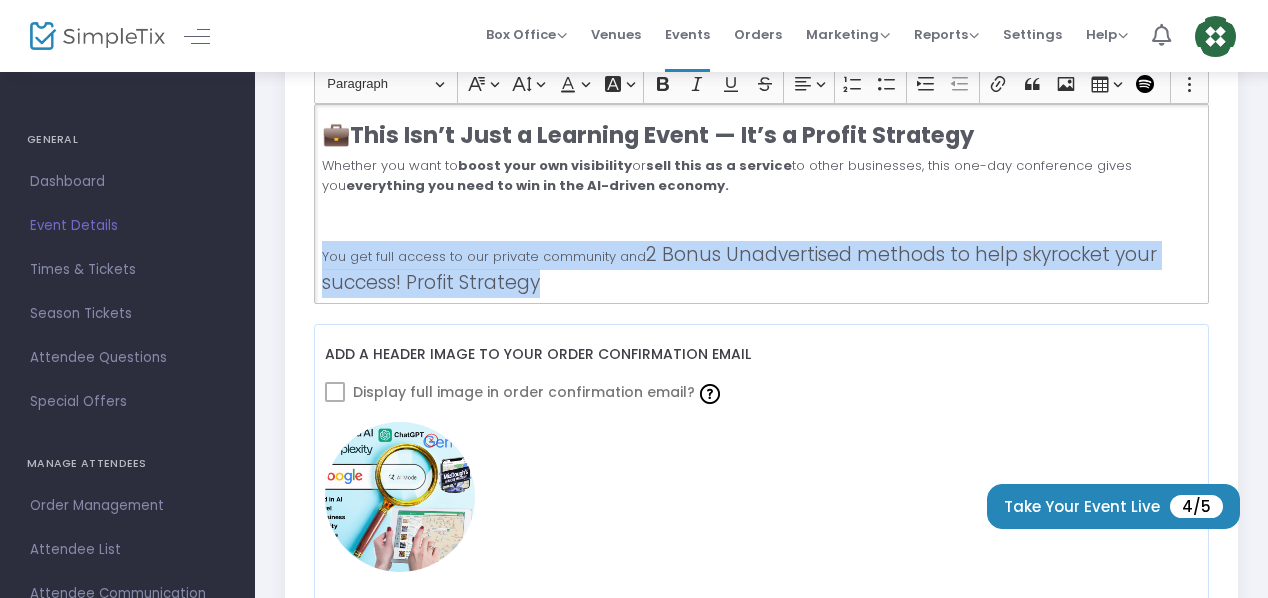 drag, startPoint x: 554, startPoint y: 281, endPoint x: 308, endPoint y: 233, distance: 250.63918 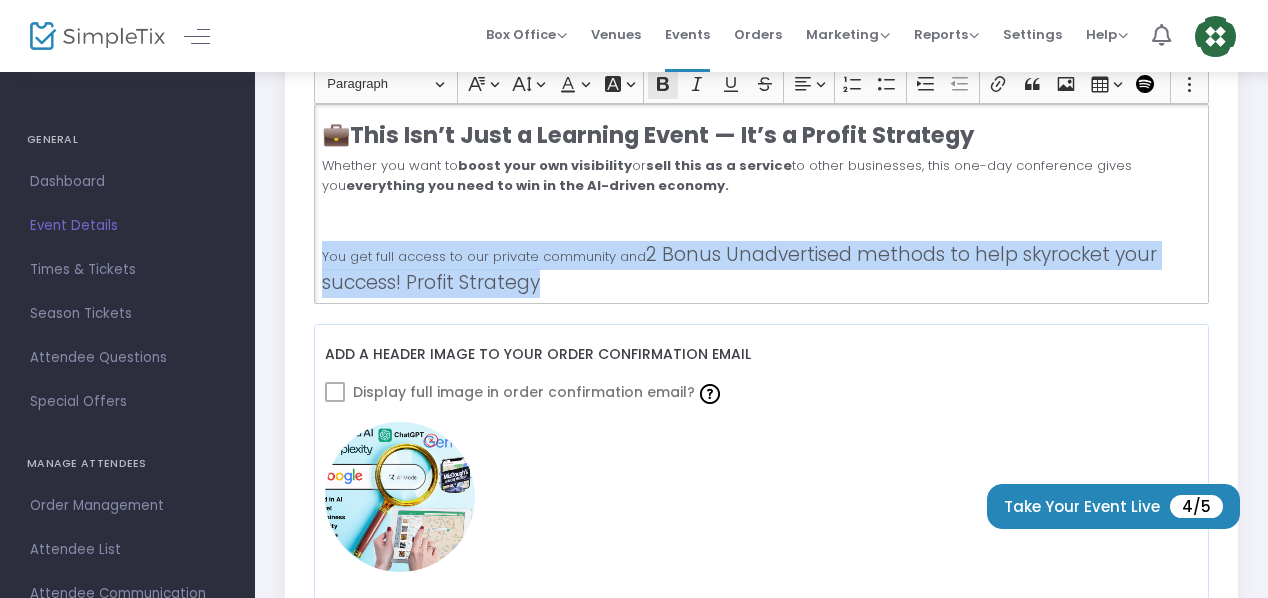 click 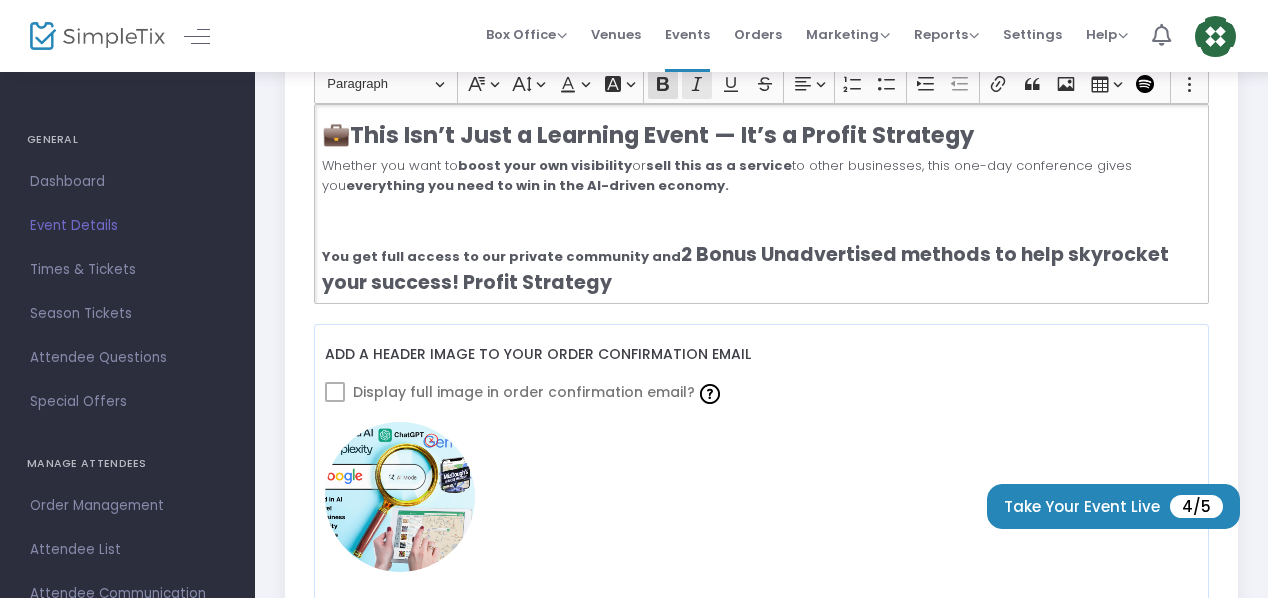 click 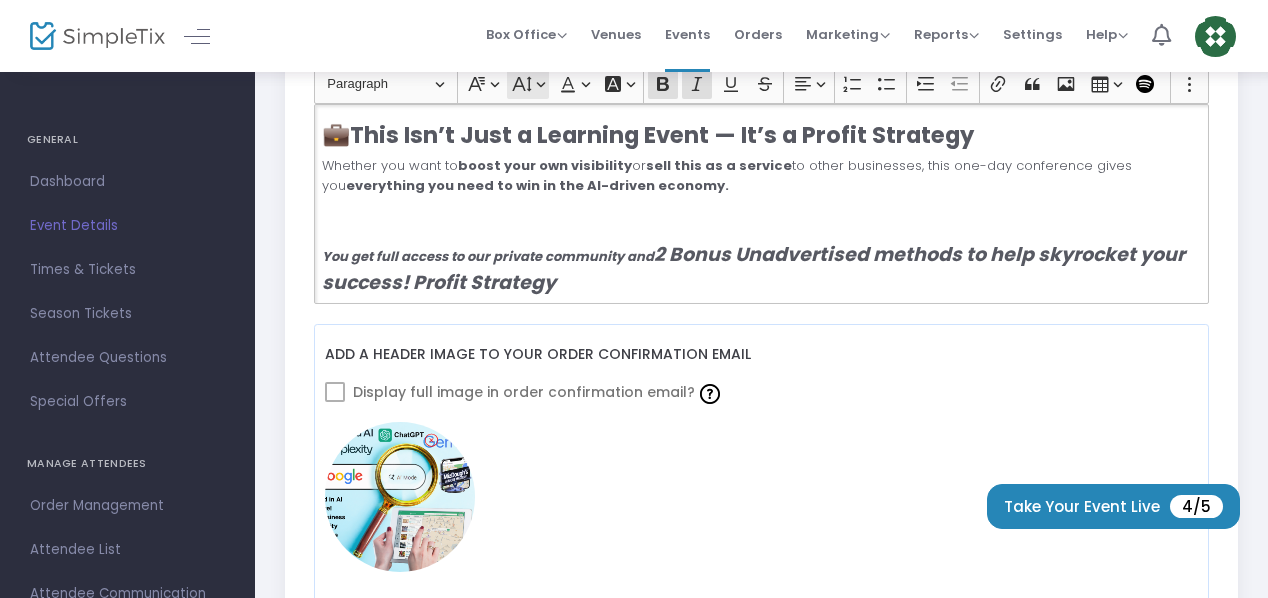 click on "Font Size Font Size" 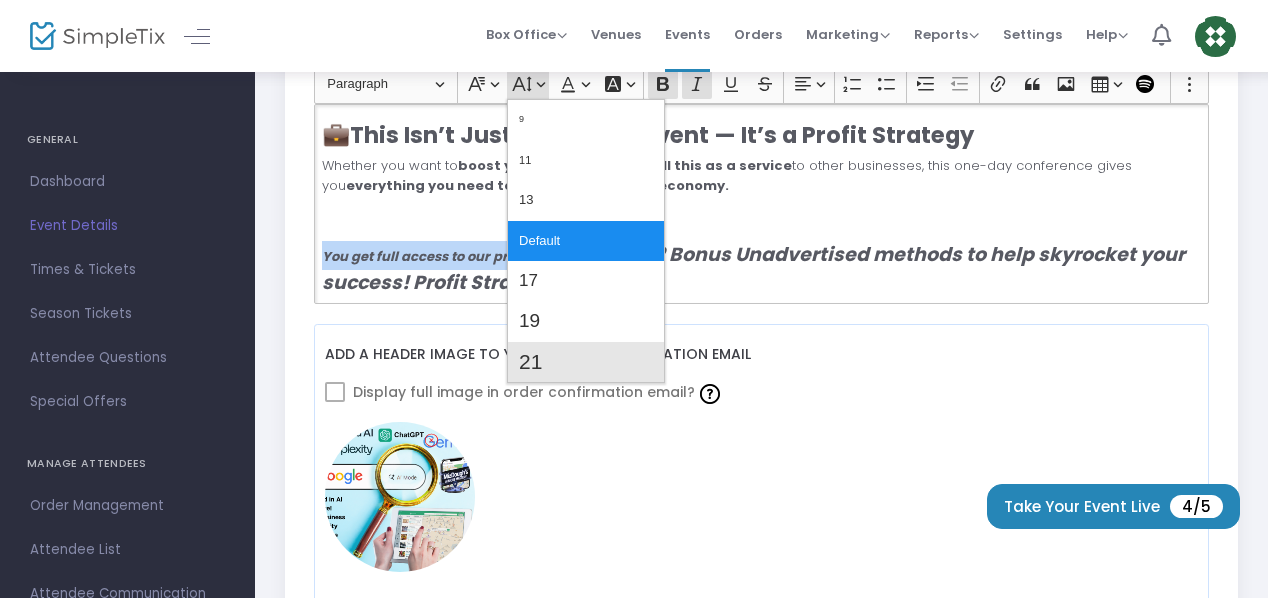 click on "21" at bounding box center [530, 362] 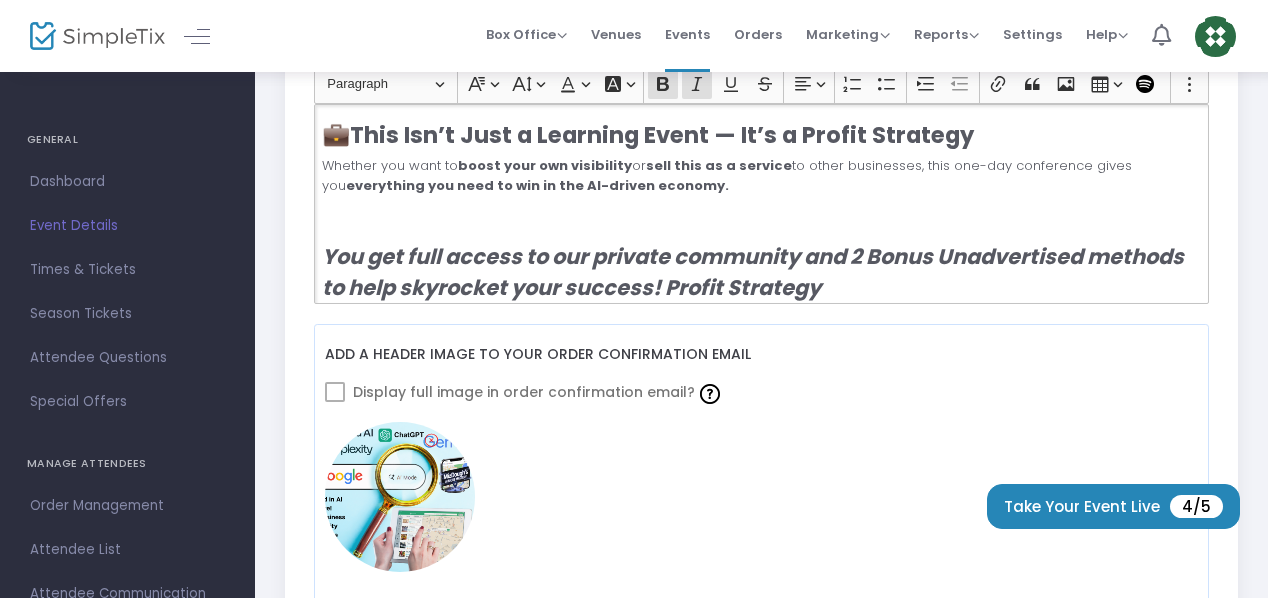 click on "You get full access to our private community and 2 Bonus Unadvertised methods to help skyrocket your success! Profit Strategy" 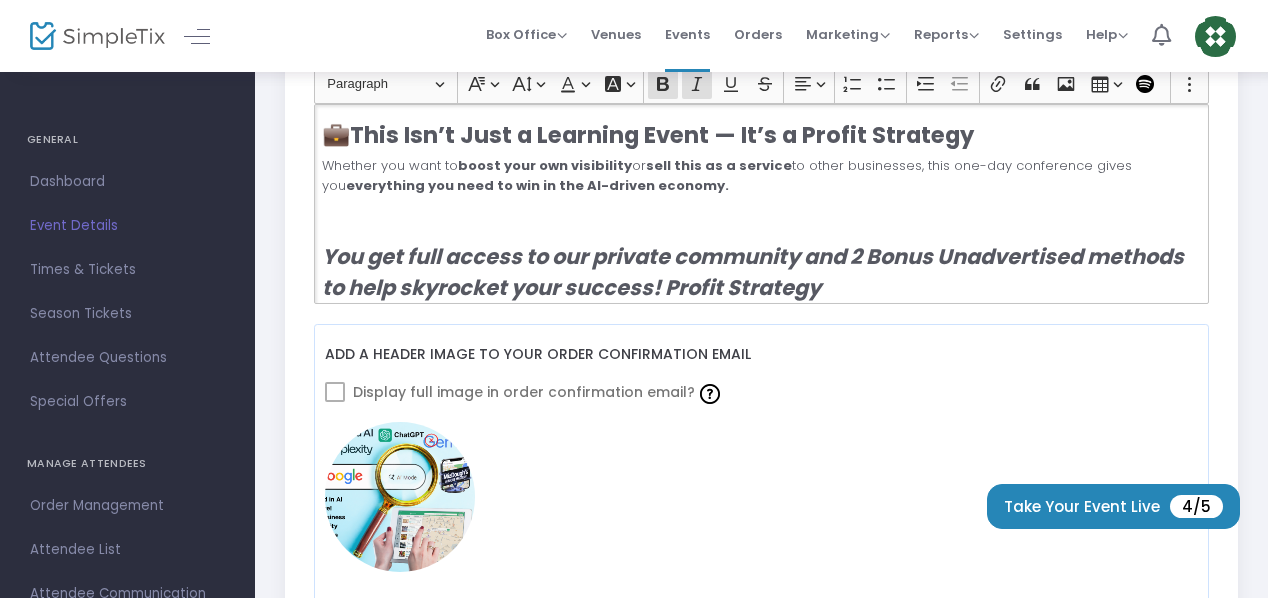 click on "You get full access to our private community and 2 Bonus Unadvertised methods to help skyrocket your success! Profit Strategy" 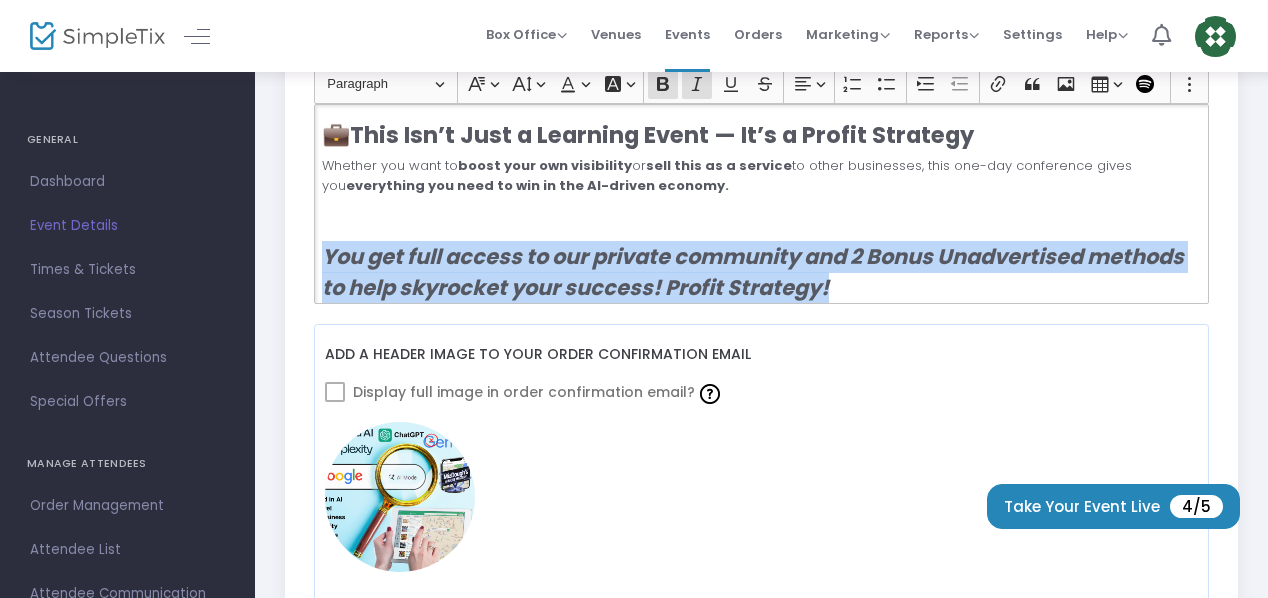 drag, startPoint x: 936, startPoint y: 285, endPoint x: 312, endPoint y: 246, distance: 625.2176 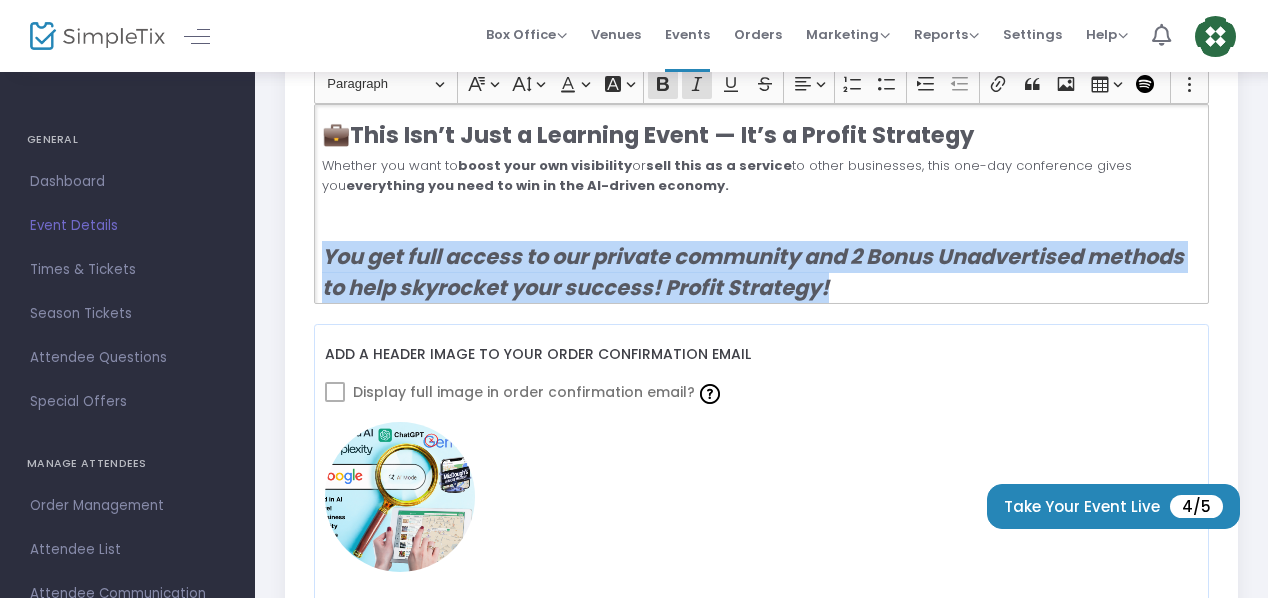 click on "Font FamilyFont Family" 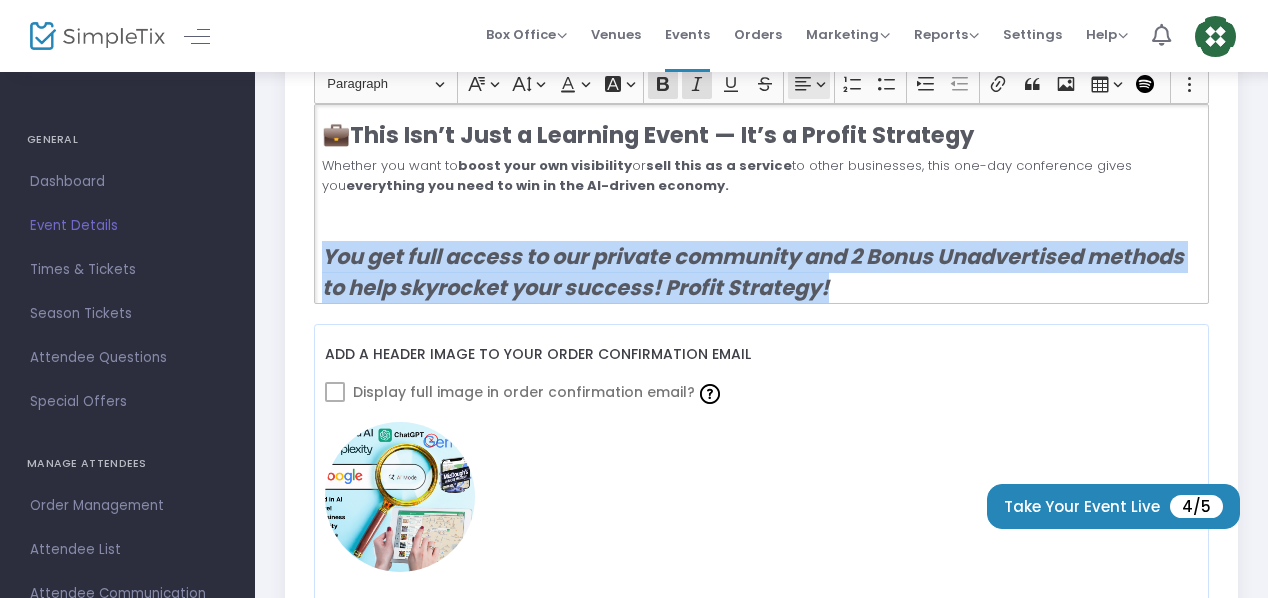 click 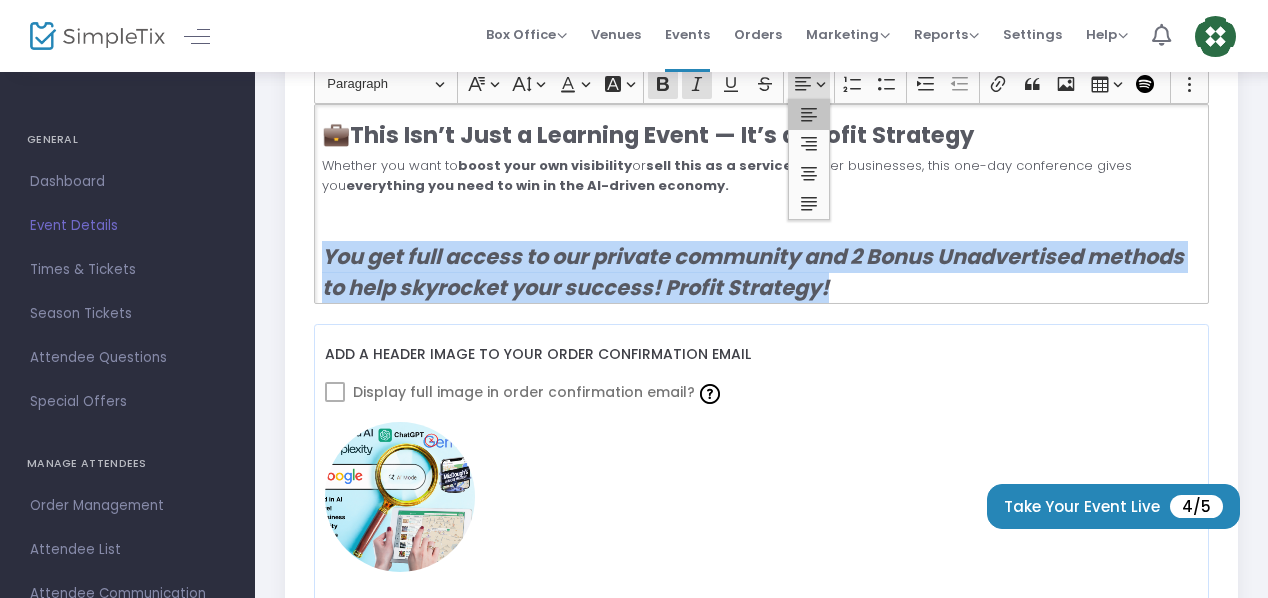 click 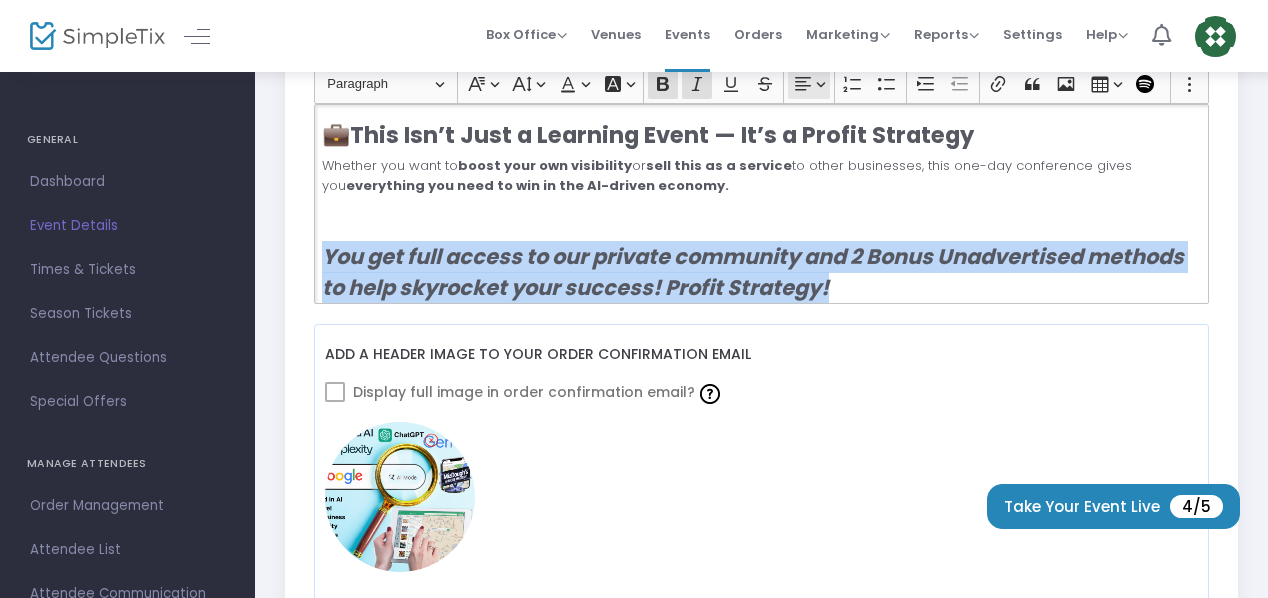 click on "Text alignment Text alignment" 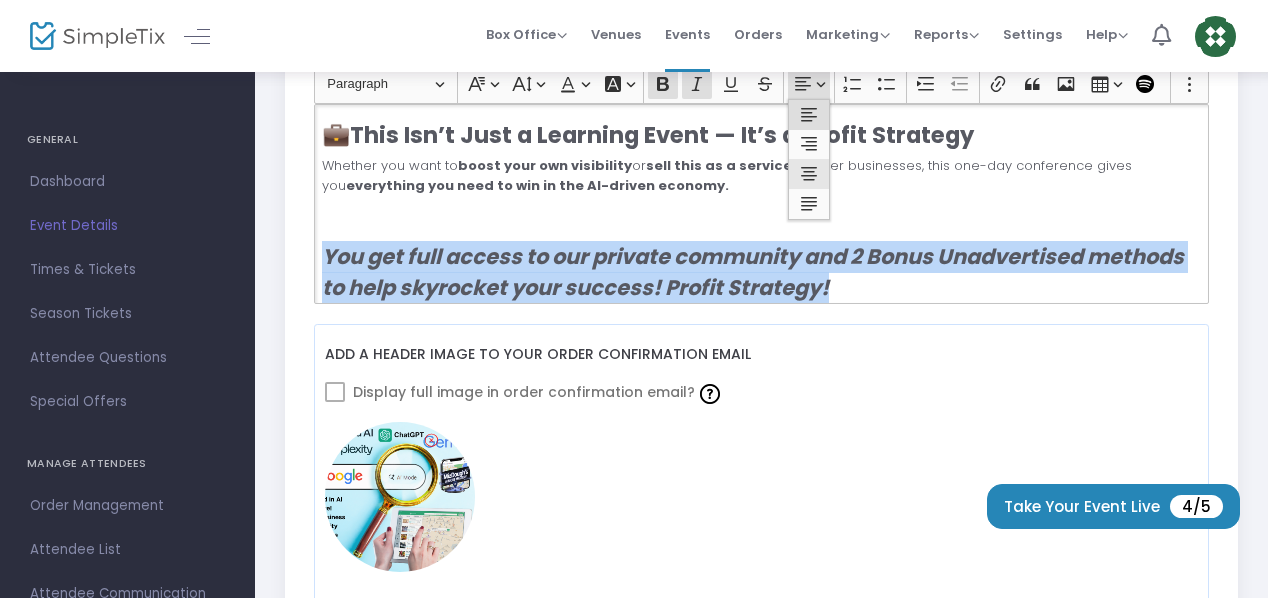 click 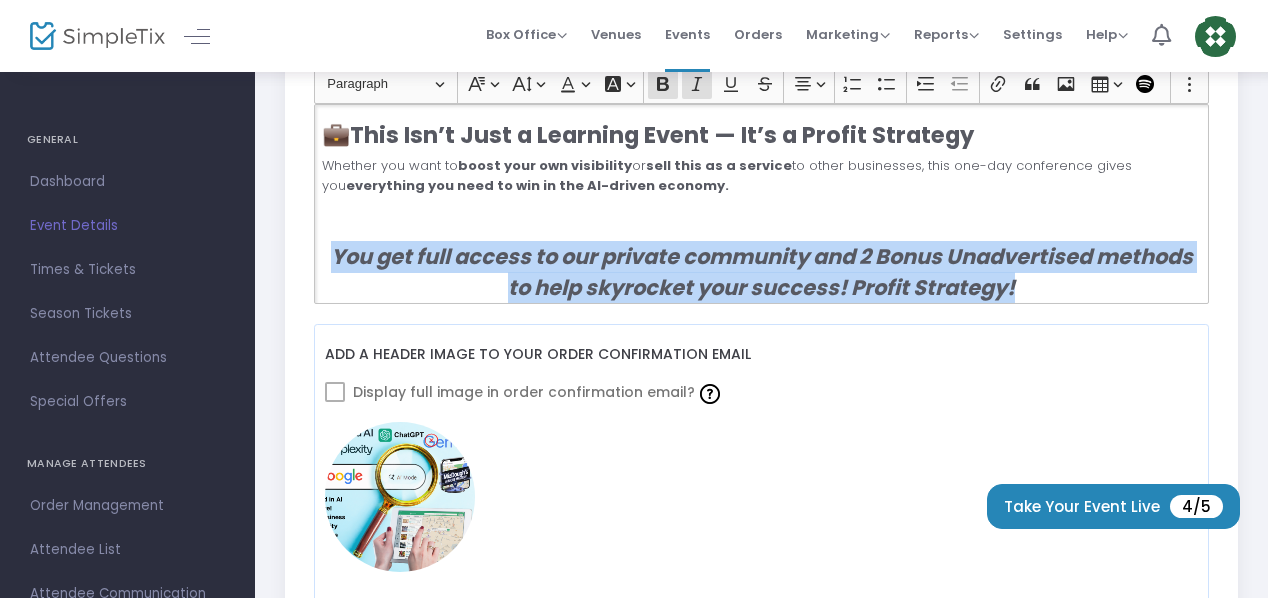 click on "You get full access to our private community and 2 Bonus Unadvertised methods to help skyrocket your success! Profit Strategy!" 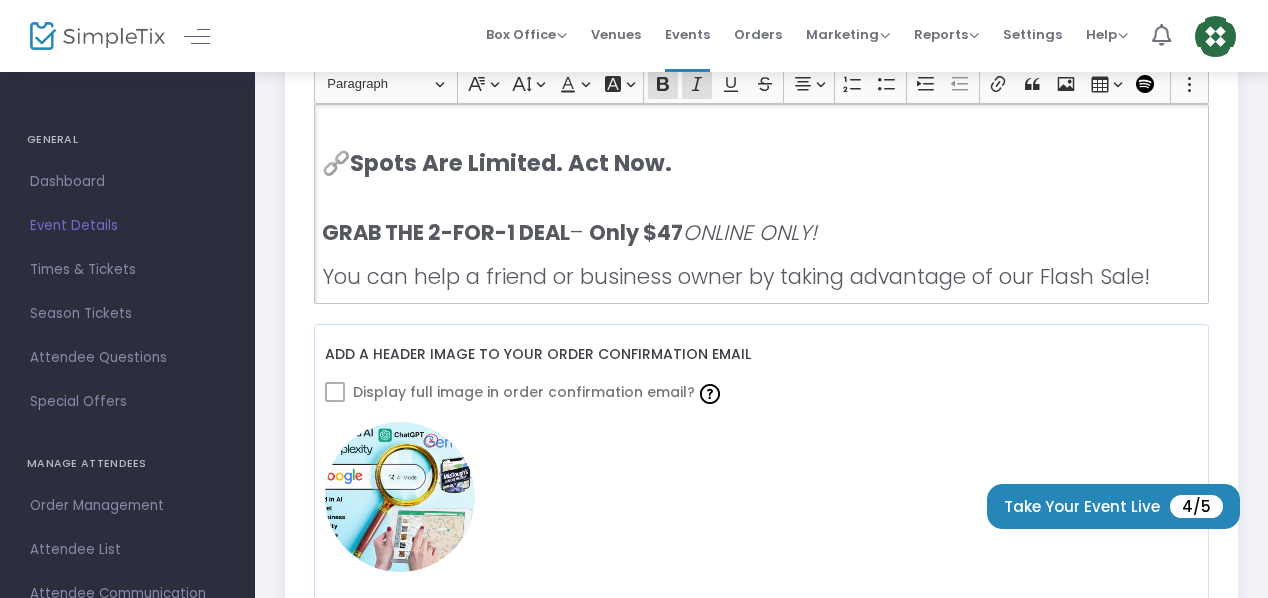 scroll, scrollTop: 1148, scrollLeft: 0, axis: vertical 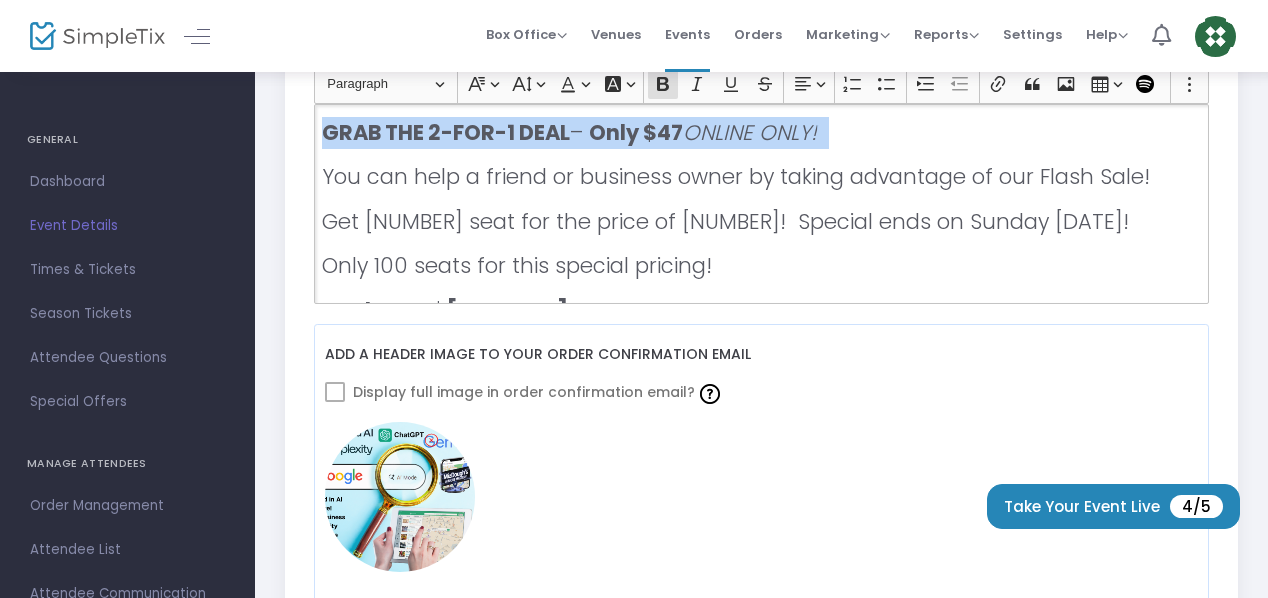 drag, startPoint x: 861, startPoint y: 126, endPoint x: 322, endPoint y: 143, distance: 539.268 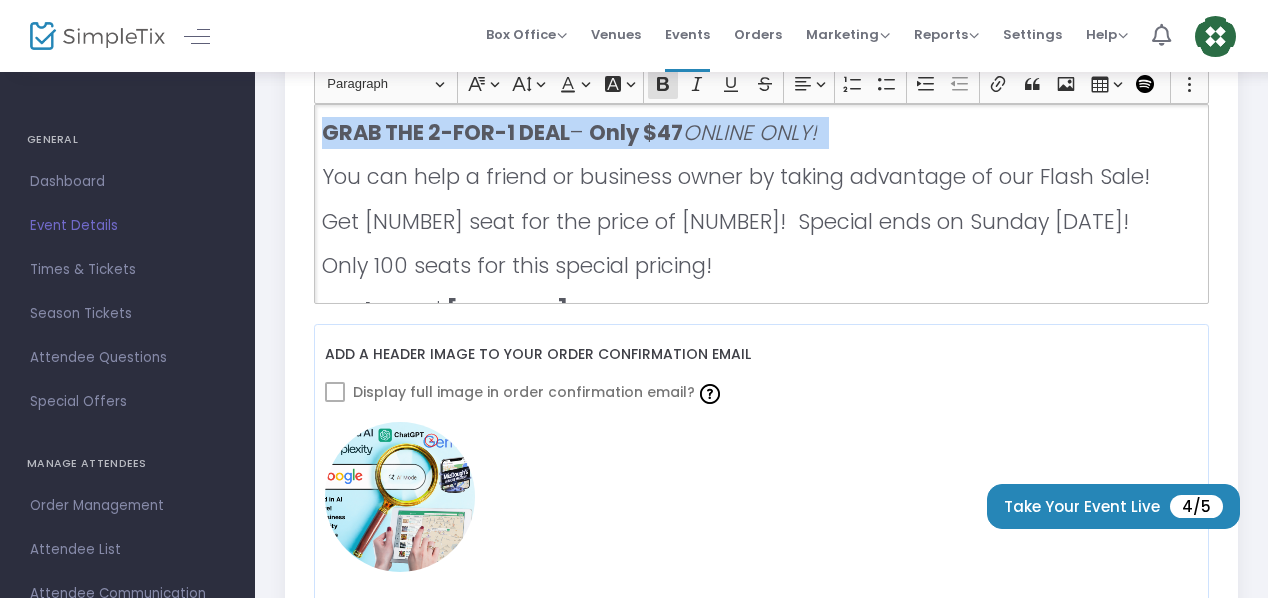 click on "GRAB THE [NUMBER]-FOR-[NUMBER] DEAL  –   Only $[NUMBER] ONLINE ONLY!" 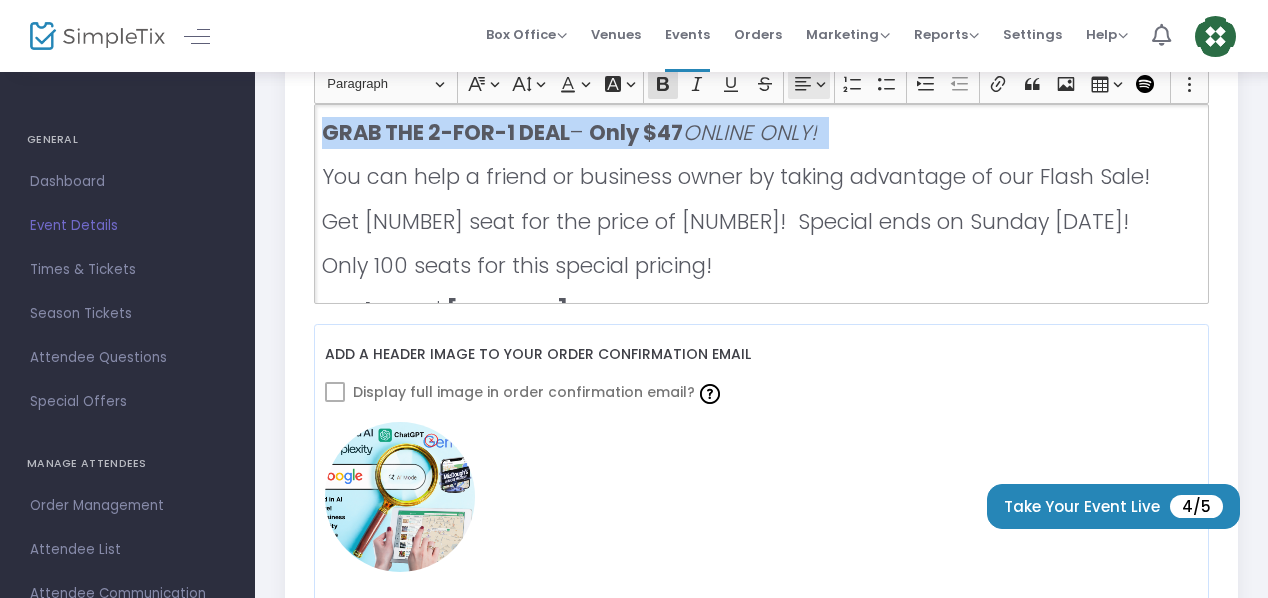 click on "Text alignment Text alignment" 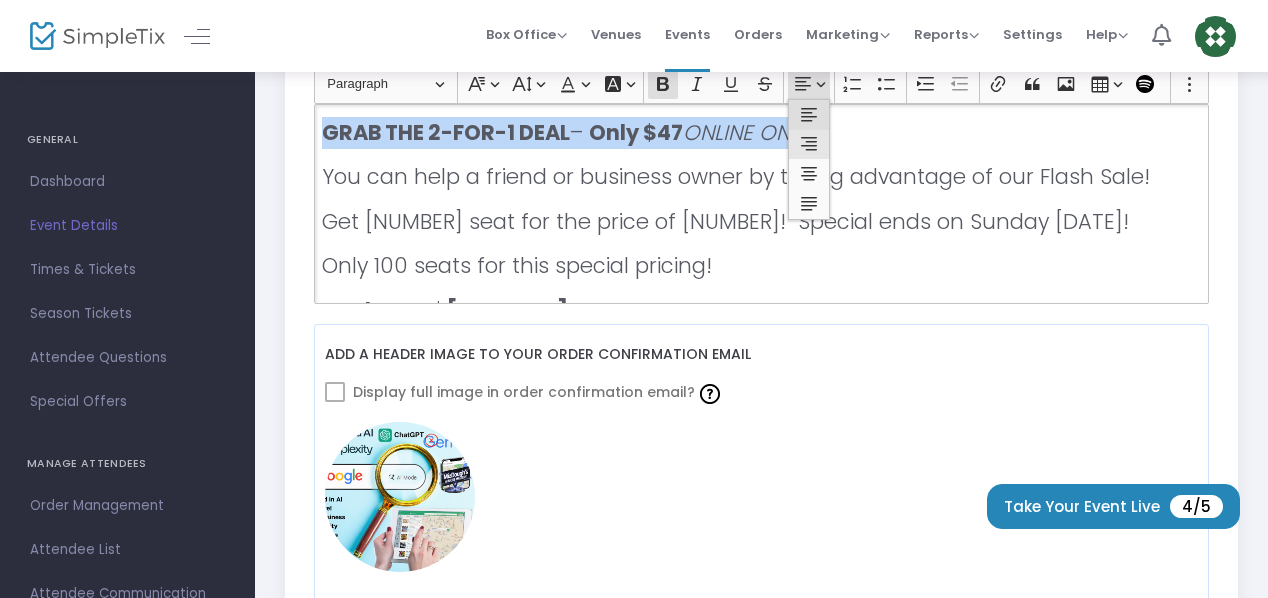click 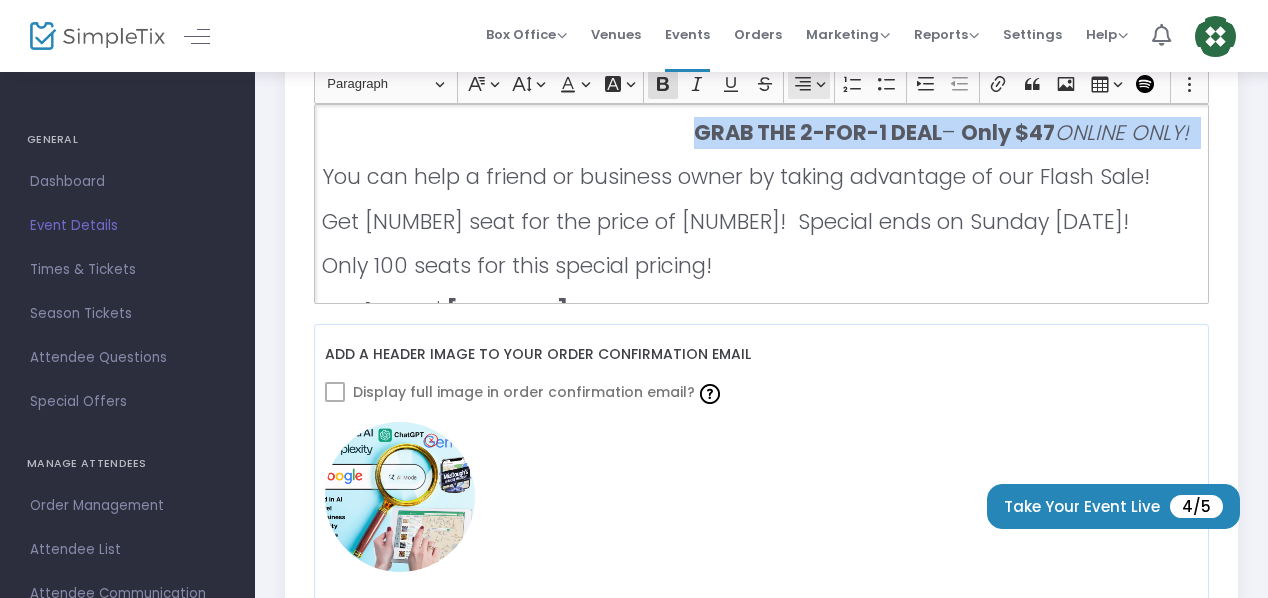 click on "Text alignment Text alignment" 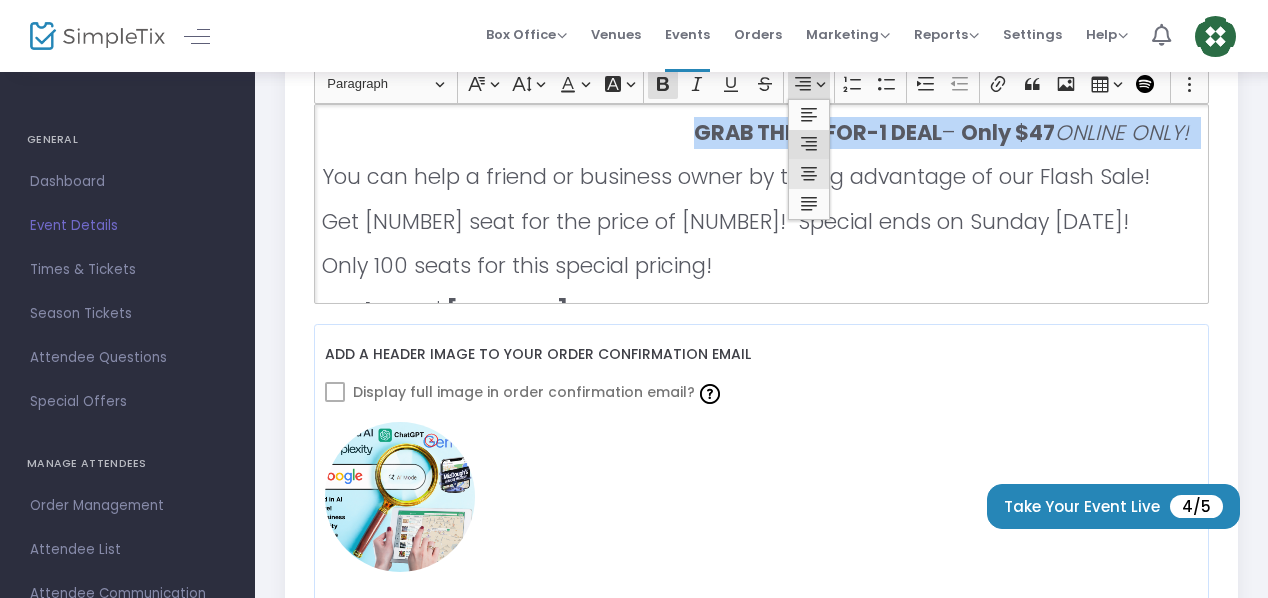 click 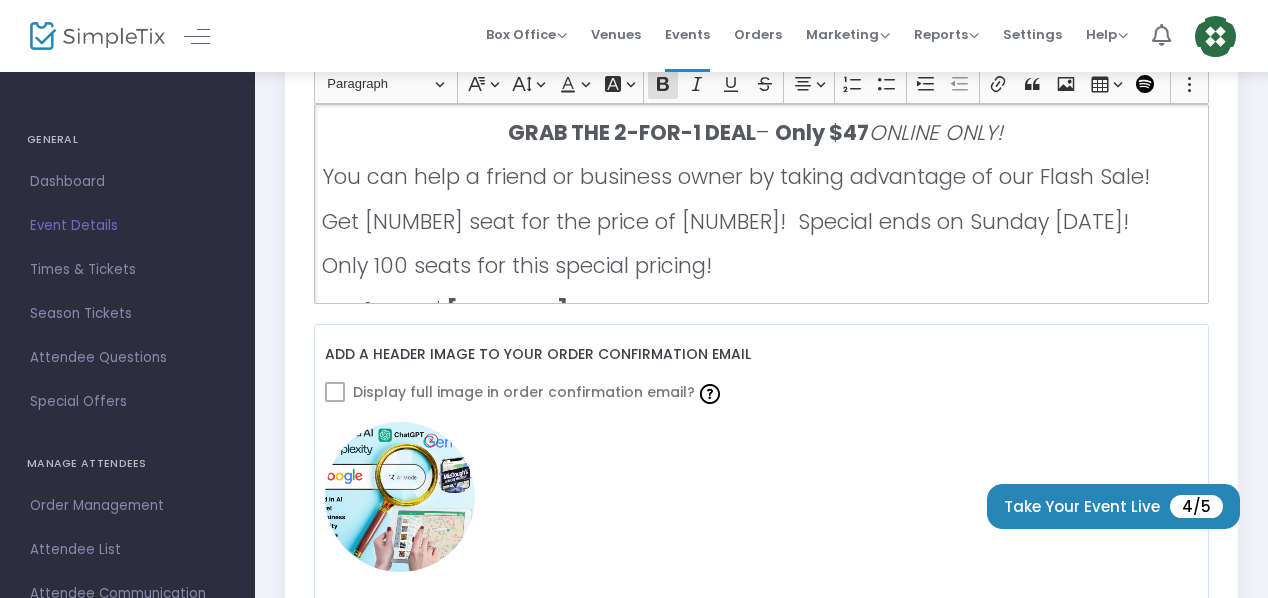 click on "Get [NUMBER] seat for the price of [NUMBER]!  Special ends on Sunday [DATE]!" 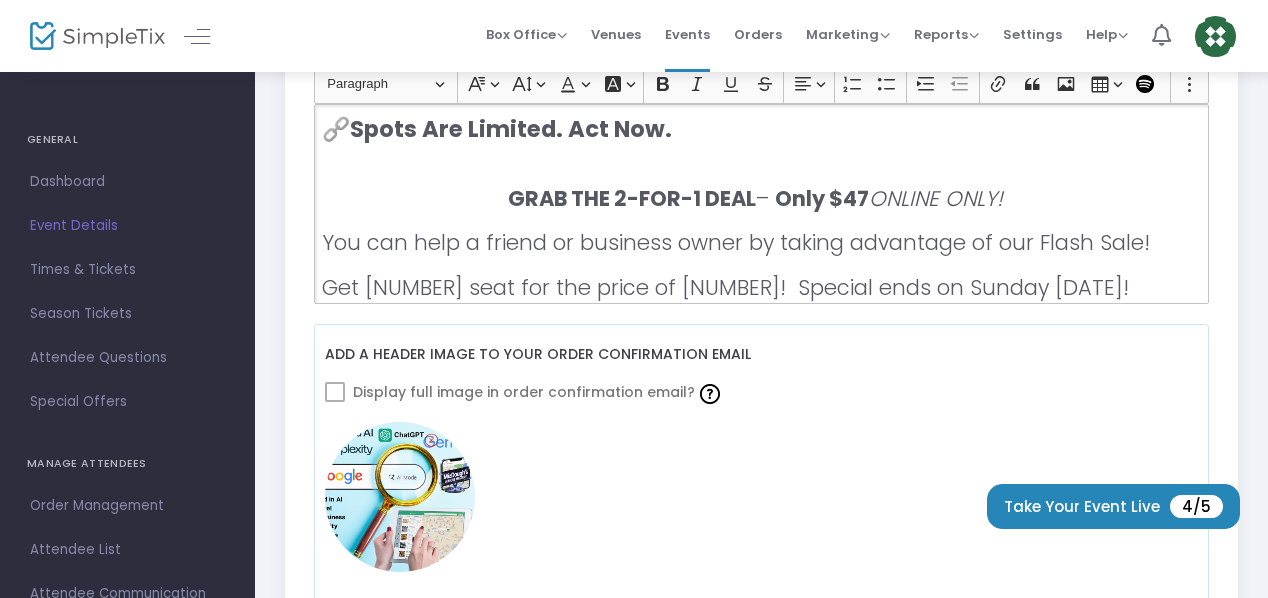 scroll, scrollTop: 1182, scrollLeft: 0, axis: vertical 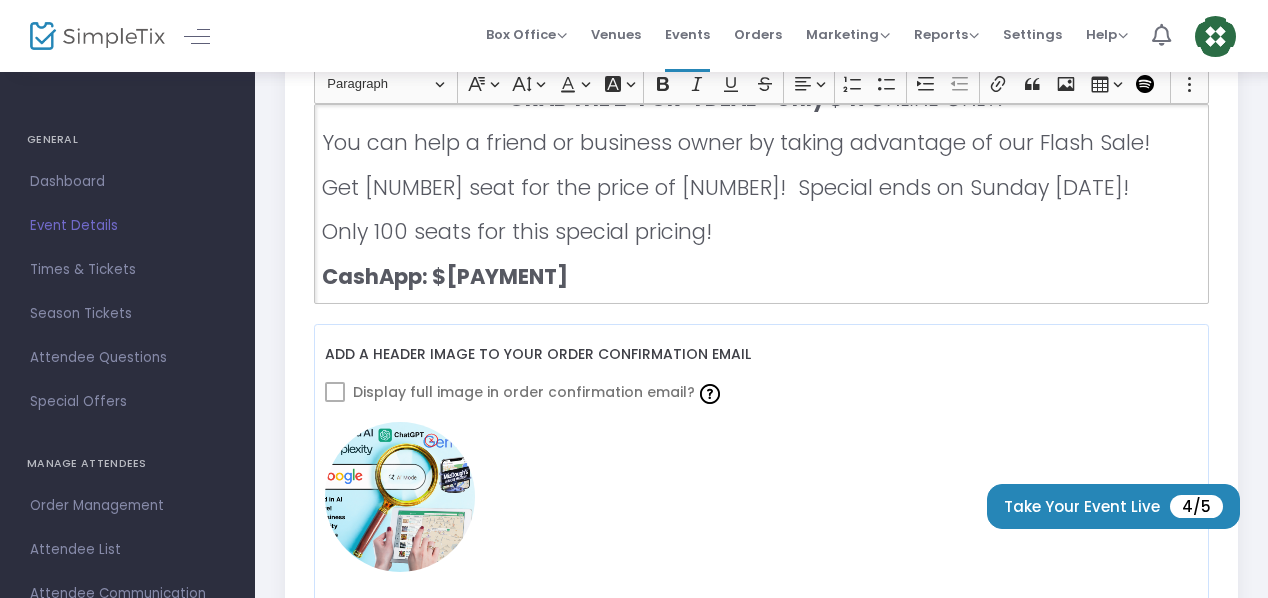 click on "Only 100 seats for this special pricing!" 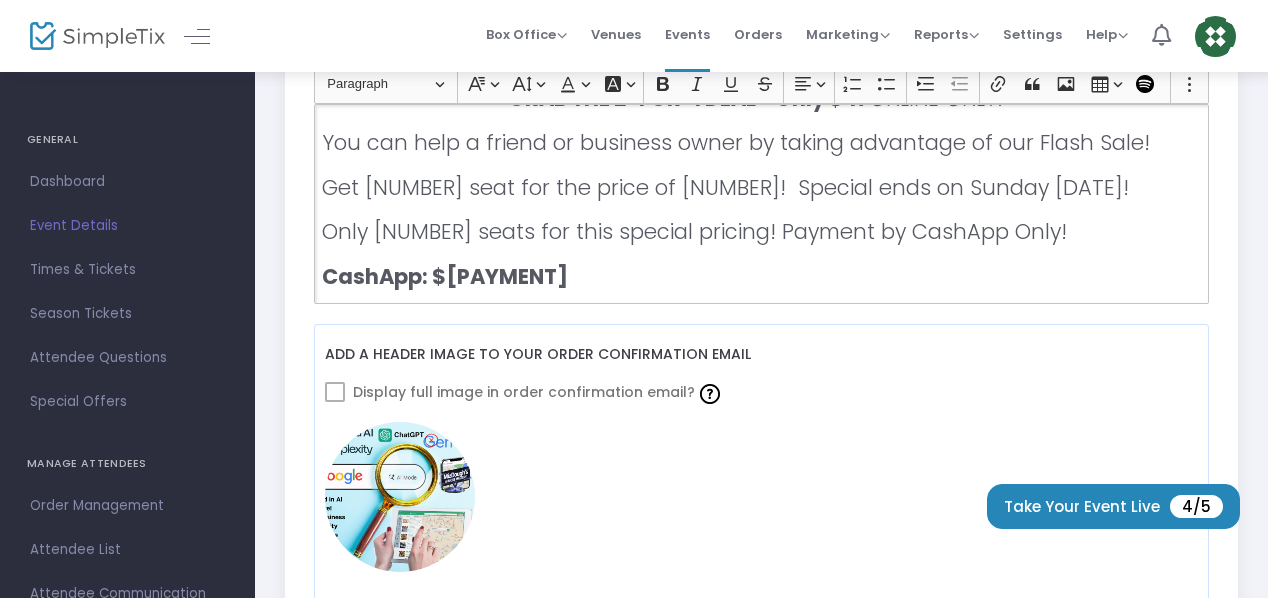 click on "CashApp: $[PAYMENT]" 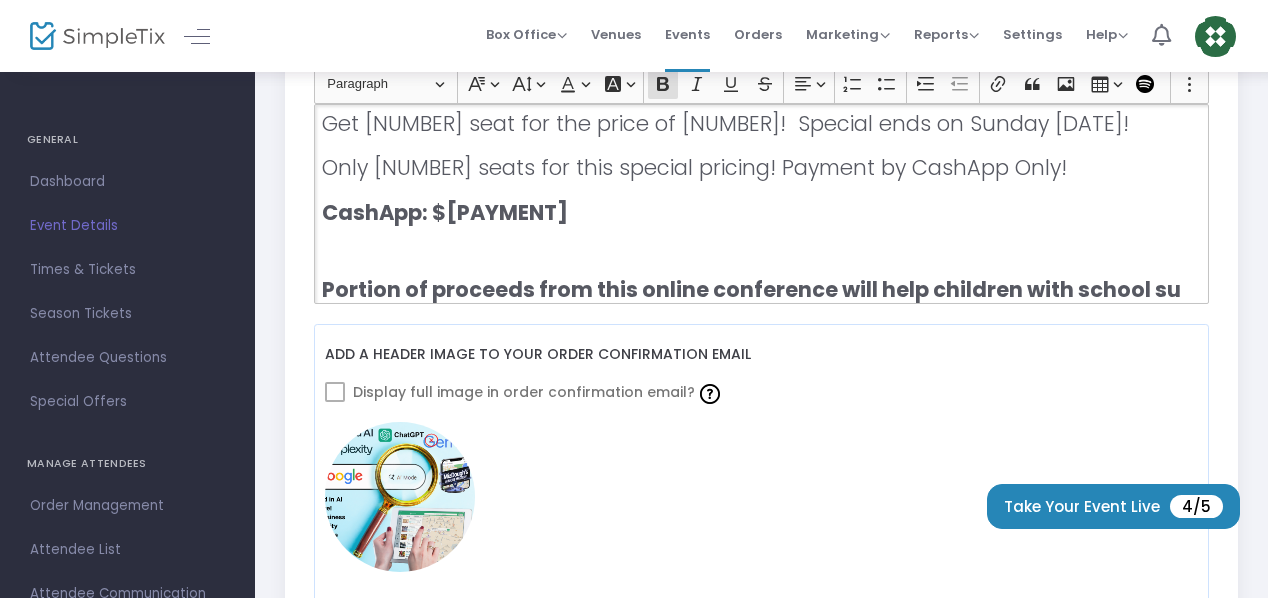scroll, scrollTop: 1278, scrollLeft: 0, axis: vertical 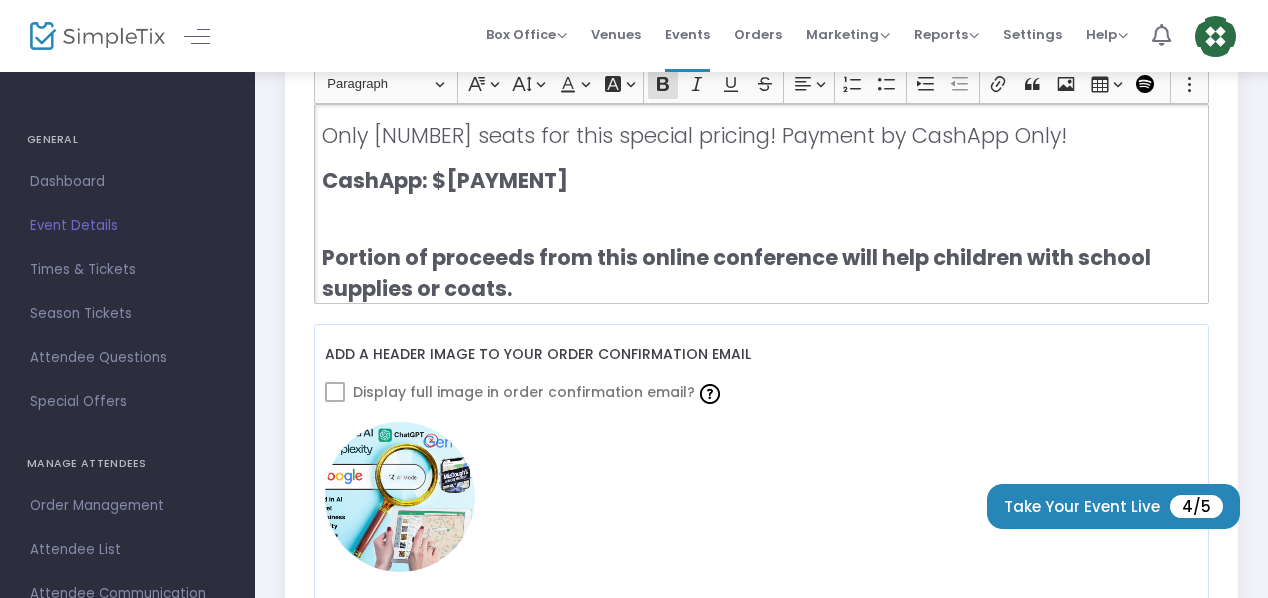 click on "Portion of proceeds from this online conference will help children with school supplies or coats." 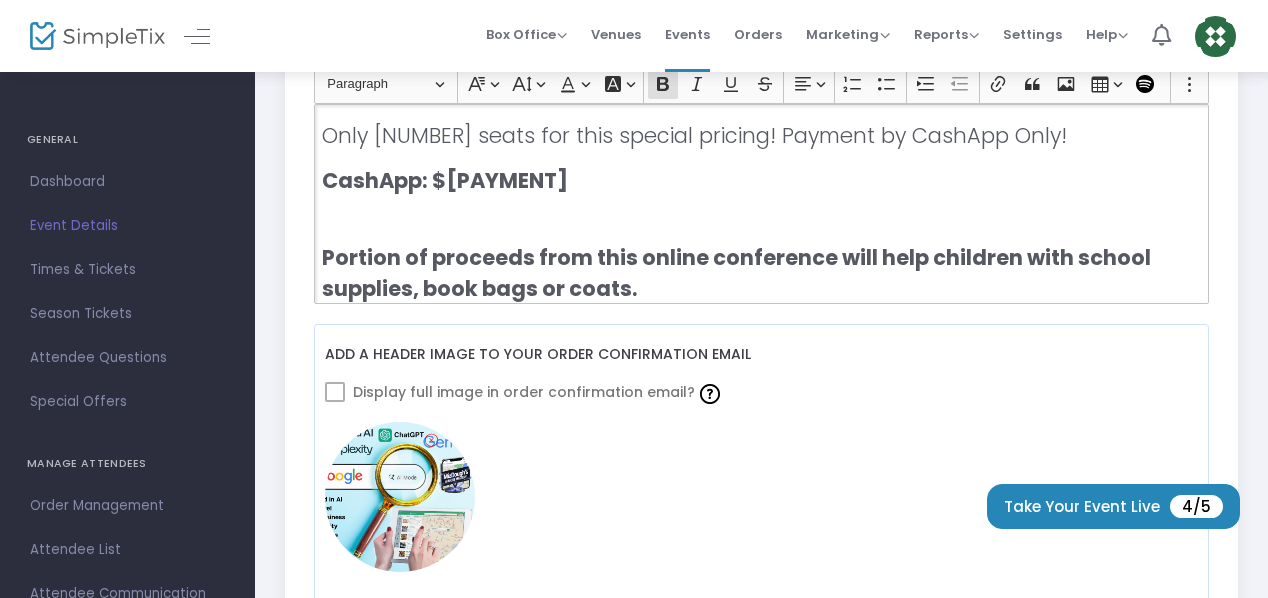 click on "Portion of proceeds from this online conference will help children with school supplies, book bags or coats." 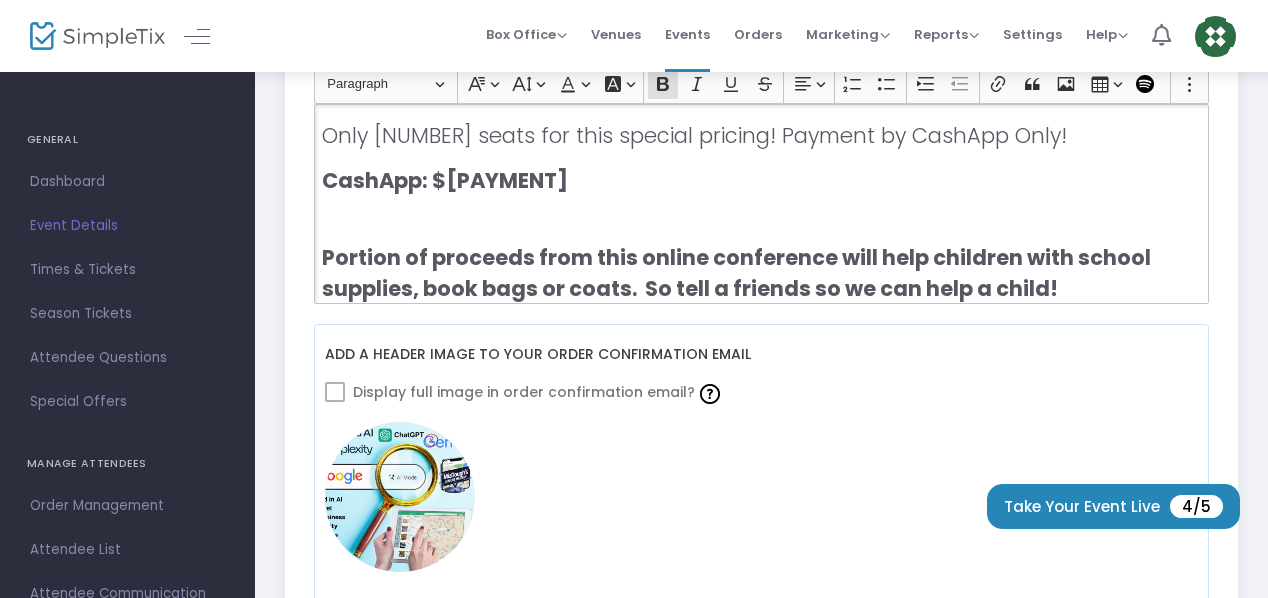 click on "🔥 Why You Need This Now AI search is already reshaping how people discover local businesses. Tools like ChatGPT, Google AI Overviews, Perplexity, and Claude are changing the rules — and traditional SEO alone won’t cut it anymore. If your Google Business Profile (GMB) isn’t optimized for AI Mode, you’re missing out on a new wave of traffic. This conference shows you: How to get found in AI-powered searches before your competitors catch up. How to turn this skill into cash by offering “AI Search Optimization” as a service to other businesses. How to stay visible and profitable in a future where AI decides who gets seen online. 👉 The businesses that learn this now will win more leads, visibility, and income — and those who wait will fall behind. 📋 Agenda Preview: What You’ll Learn ✅ How AI Search Works Understand how ChatGPT, Google’s AI Overviews, and other LLMs pull business info — and why your GMBP needs to be ready. ✅ AI Optimization for GMB ✅ ✅ ✅ ." 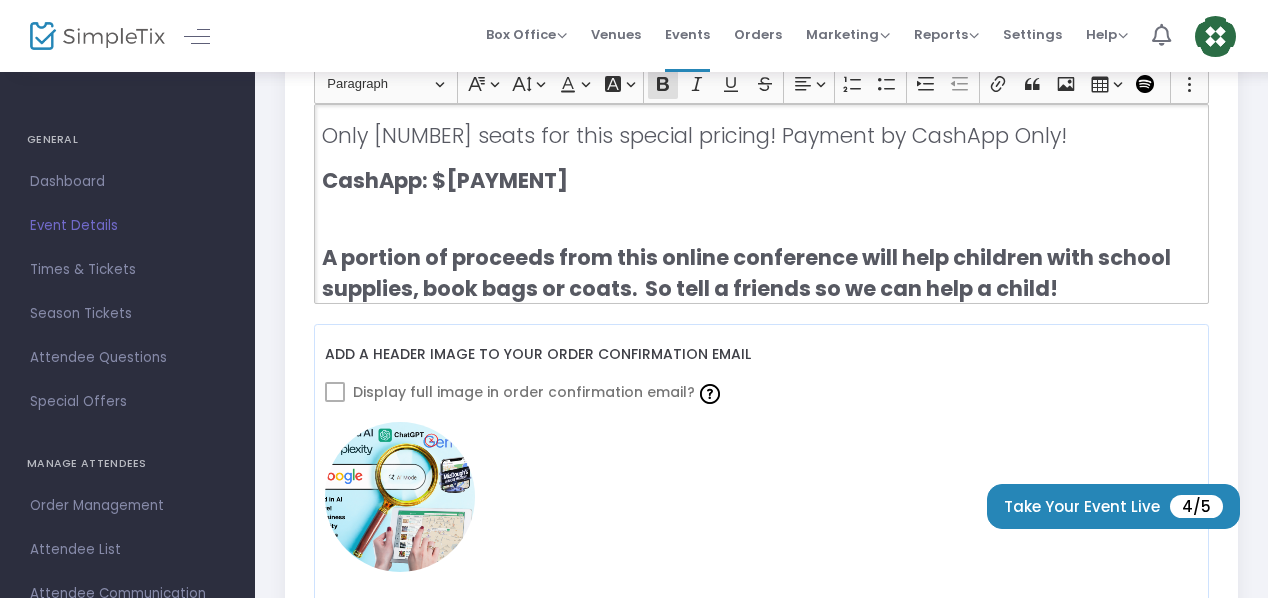 scroll, scrollTop: 1290, scrollLeft: 0, axis: vertical 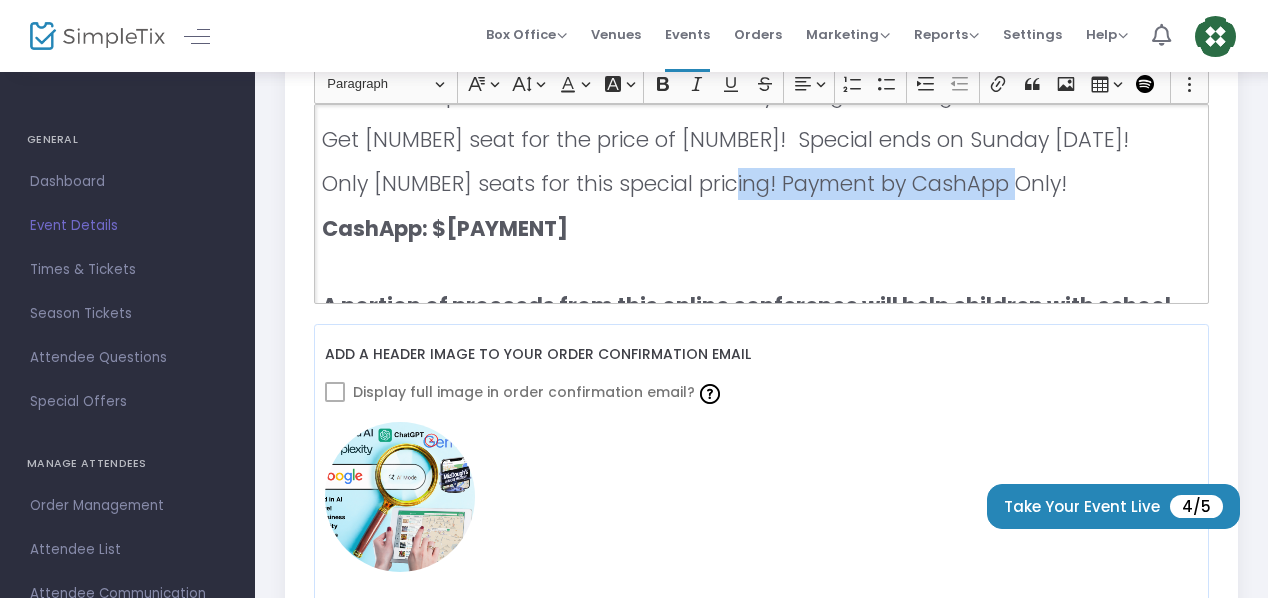 drag, startPoint x: 1008, startPoint y: 118, endPoint x: 719, endPoint y: 174, distance: 294.3756 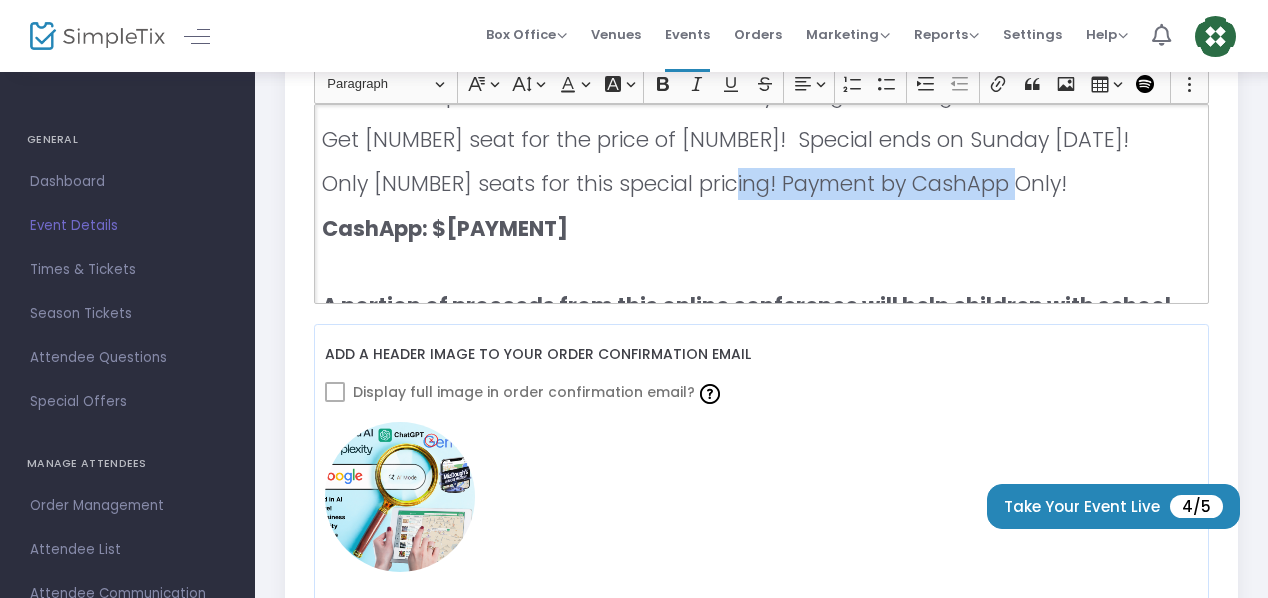 click on "Only [NUMBER] seats for this special pricing! Payment by CashApp Only!" 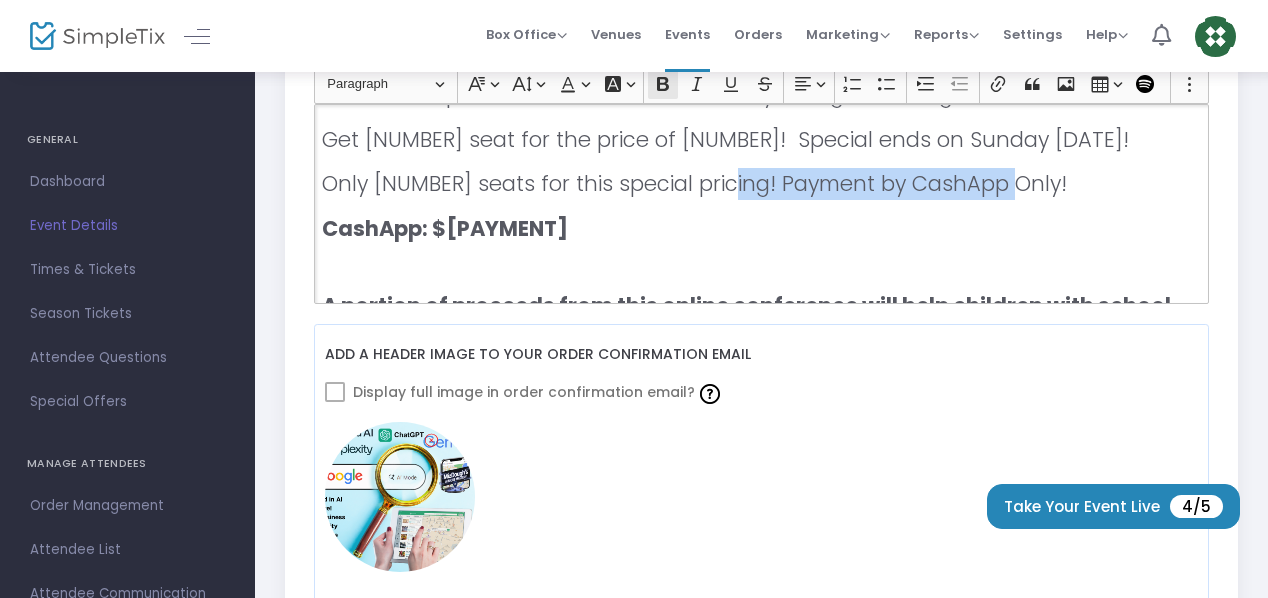 click 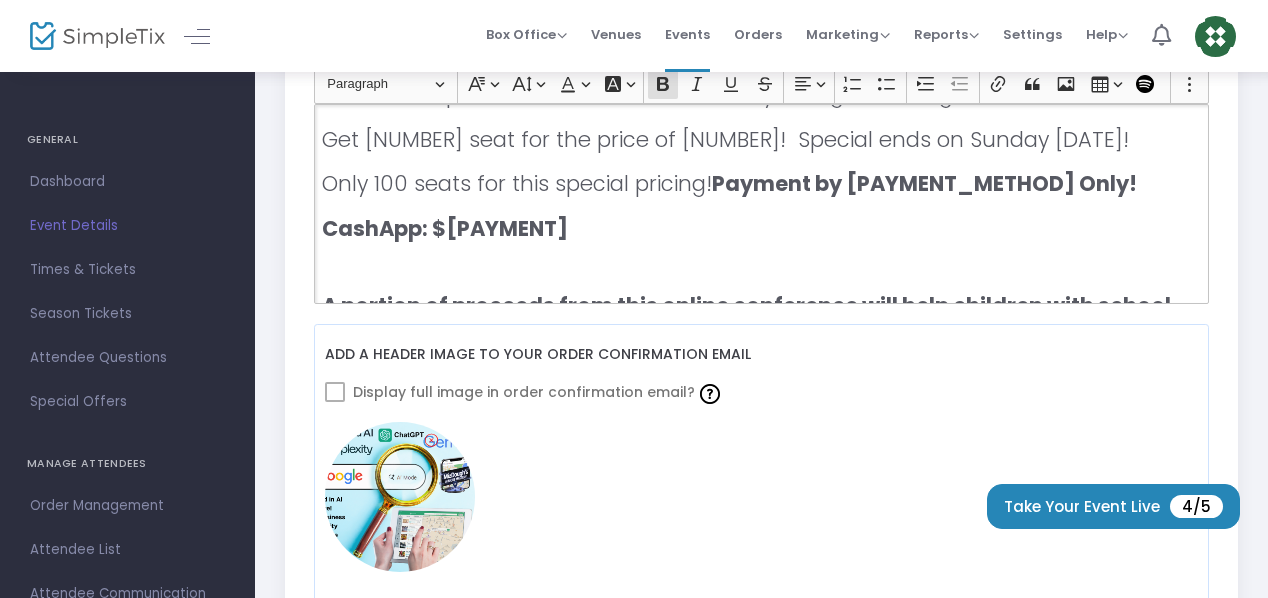 click on "🔥 Why You Need This Now AI search is already reshaping how people discover local businesses. Tools like ChatGPT, Google AI Overviews, Perplexity, and Claude are changing the rules — and traditional SEO alone won’t cut it anymore. If your Google Business Profile (GMB) isn’t optimized for AI Mode, you’re missing out on a new wave of traffic. This conference shows you: How to get found in AI-powered searches before your competitors catch up. How to turn this skill into cash by offering “AI Search Optimization” as a service to other businesses. How to stay visible and profitable in a future where AI decides who gets seen online. 👉 The businesses that learn this now will win more leads, visibility, and income — and those who wait will fall behind. 📋 Agenda Preview: What You’ll Learn ✅ How AI Search Works Understand how ChatGPT, Google’s AI Overviews, and other LLMs pull business info — and why your GMBP needs to be ready. ✅ AI Optimization for GMB ✅ ✅ ✅ ." 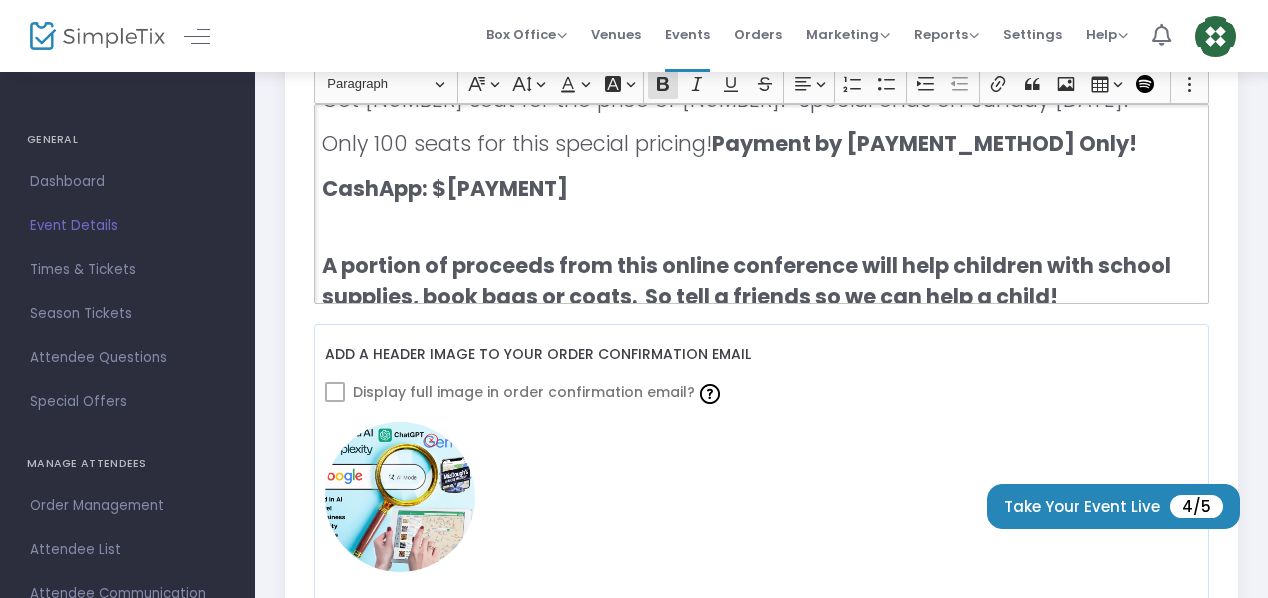 scroll, scrollTop: 1290, scrollLeft: 0, axis: vertical 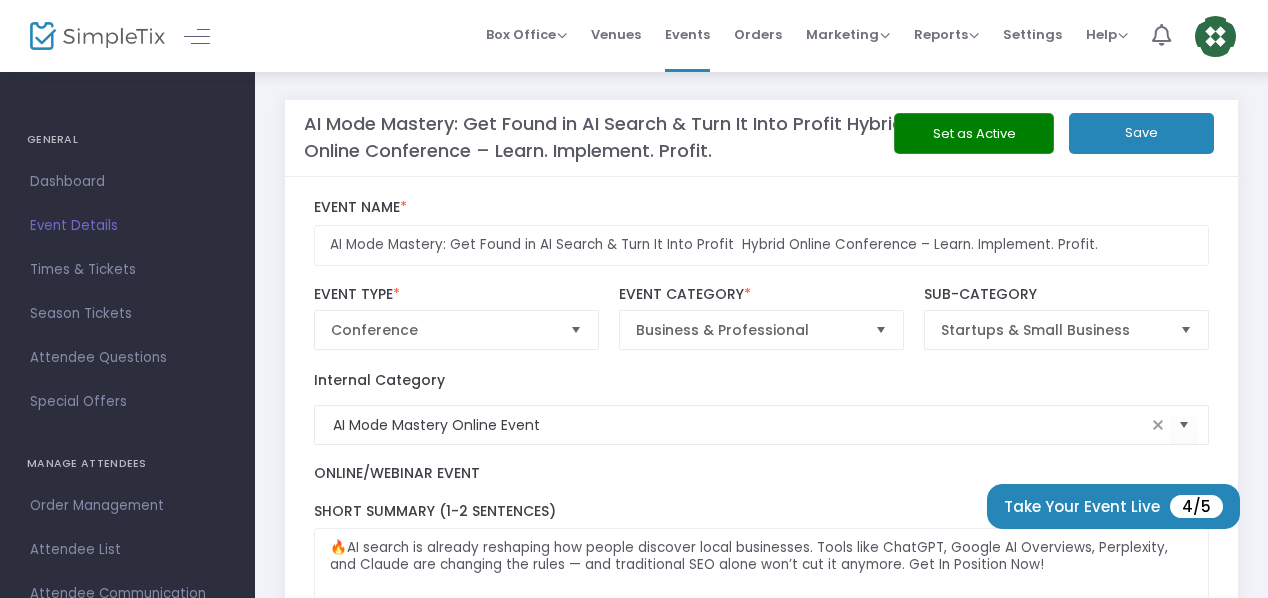 click on "Save" 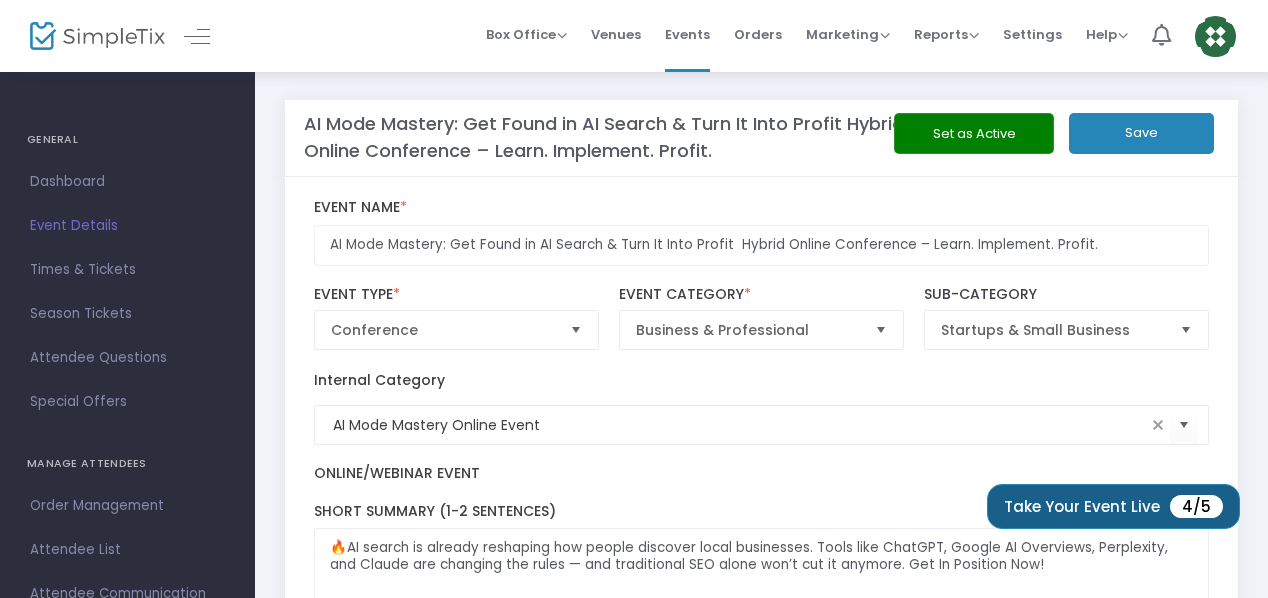 click on "4/5" 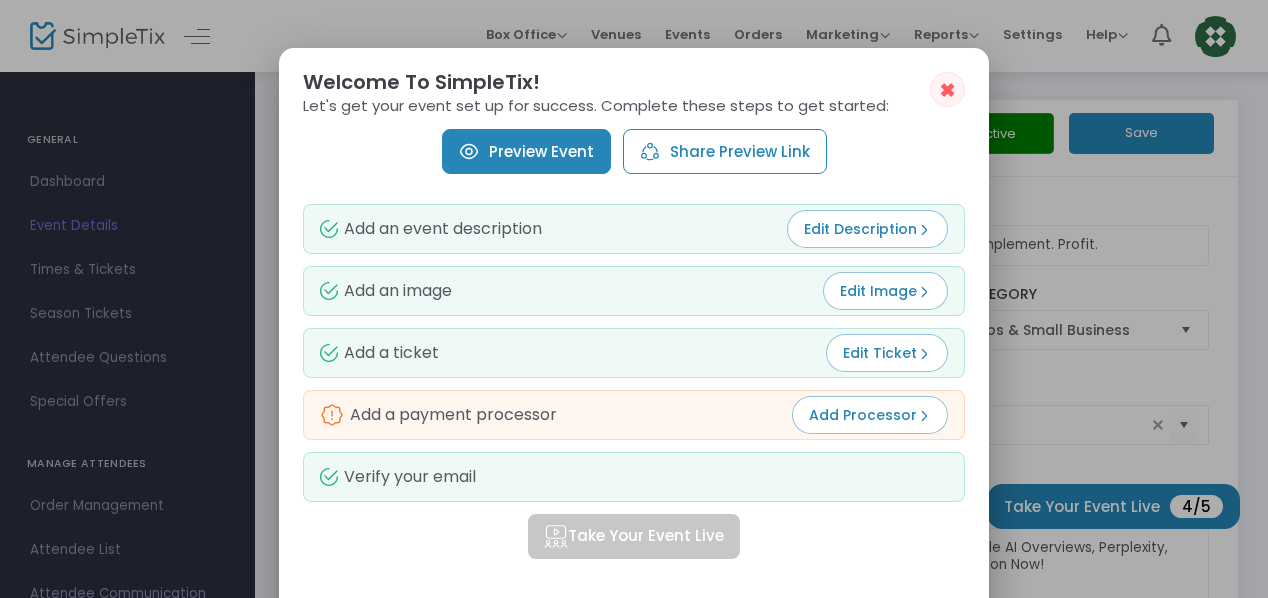 click on "Add Processor" at bounding box center [870, 415] 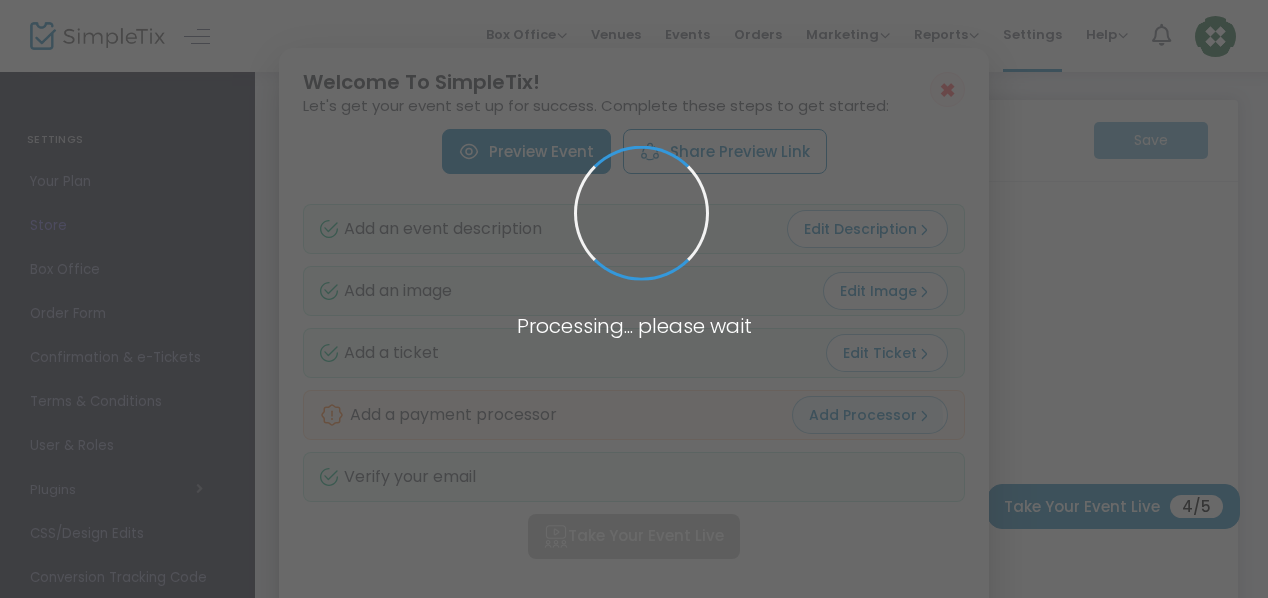 type on "https://AIMode" 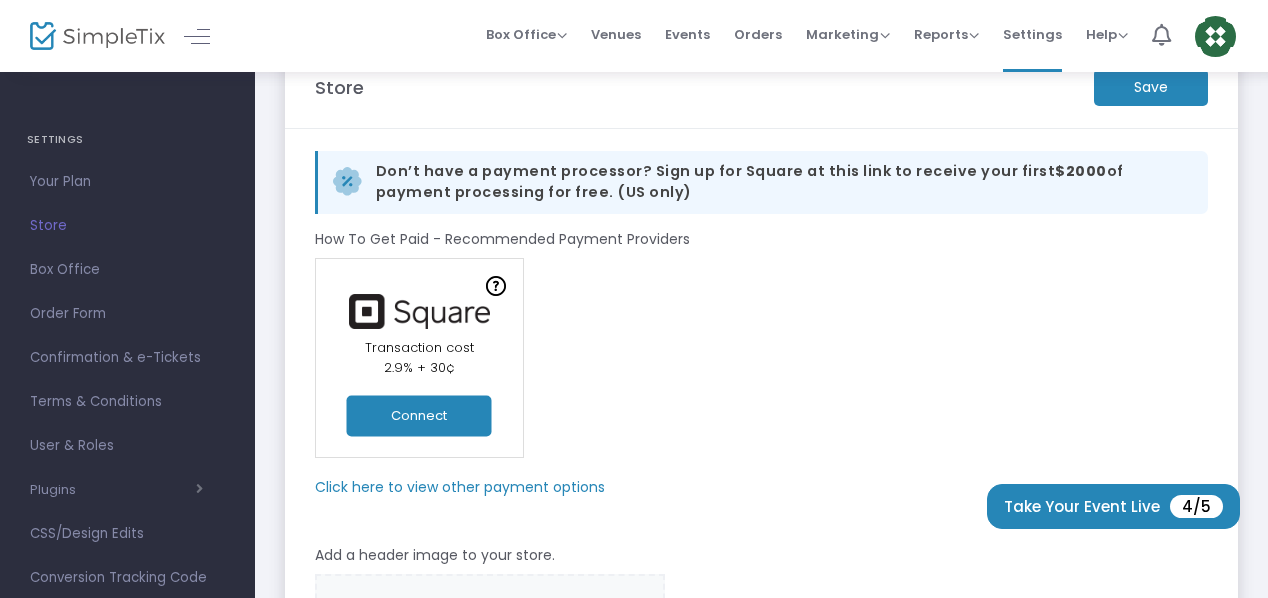 scroll, scrollTop: 0, scrollLeft: 0, axis: both 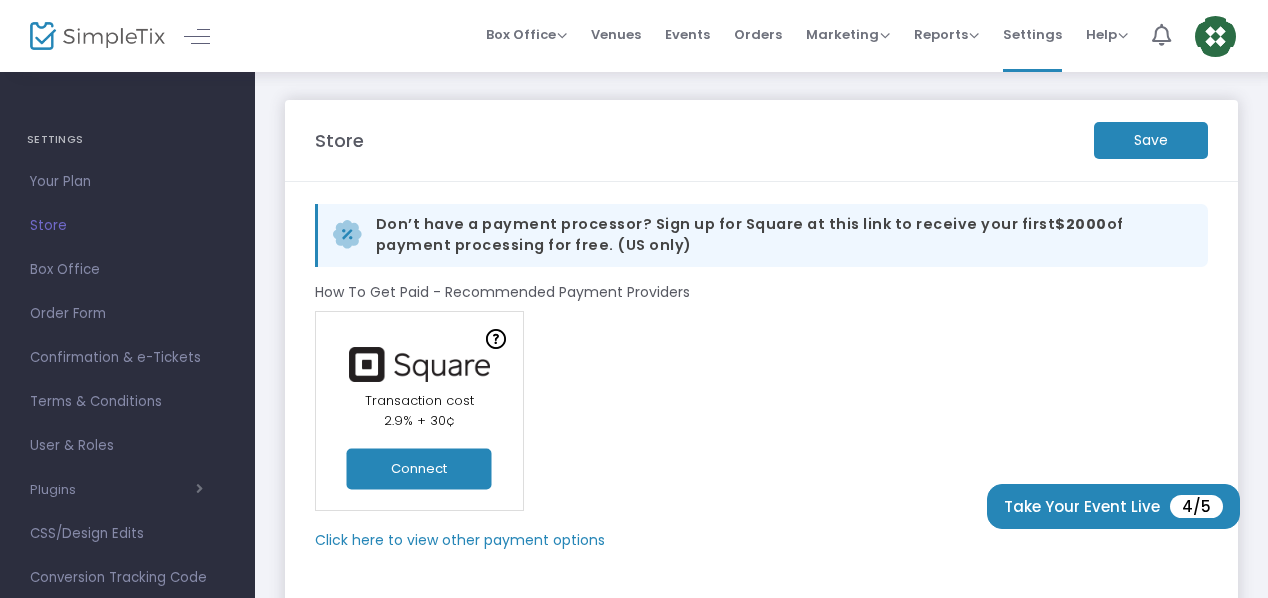 click on "Connect" 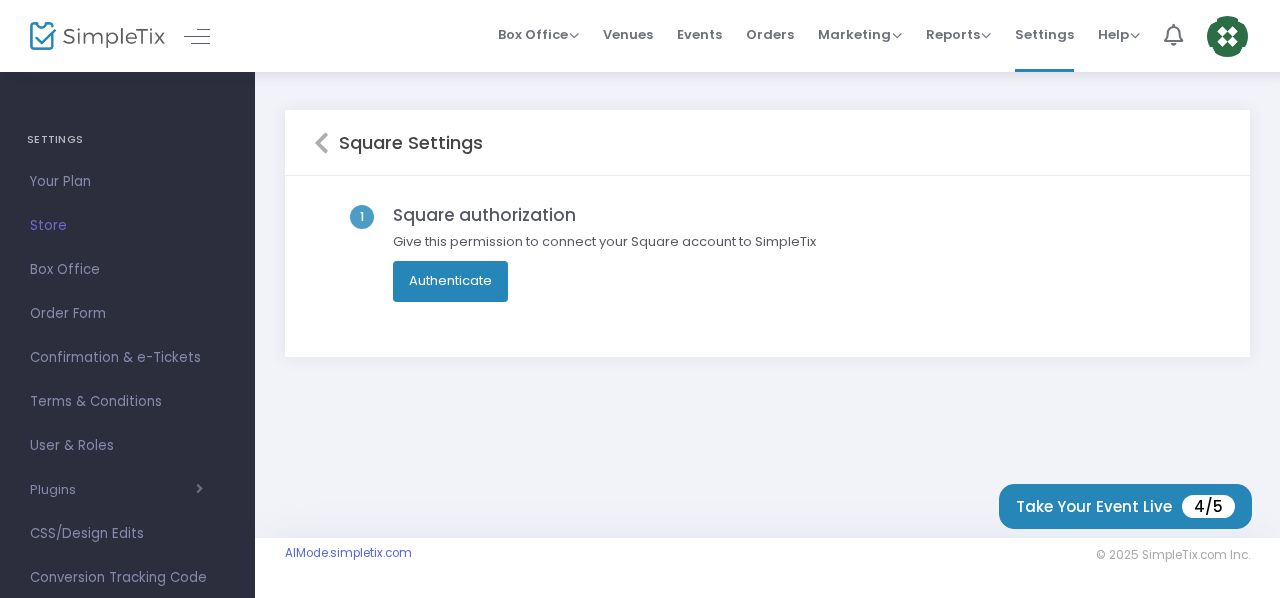 click on "Authenticate" 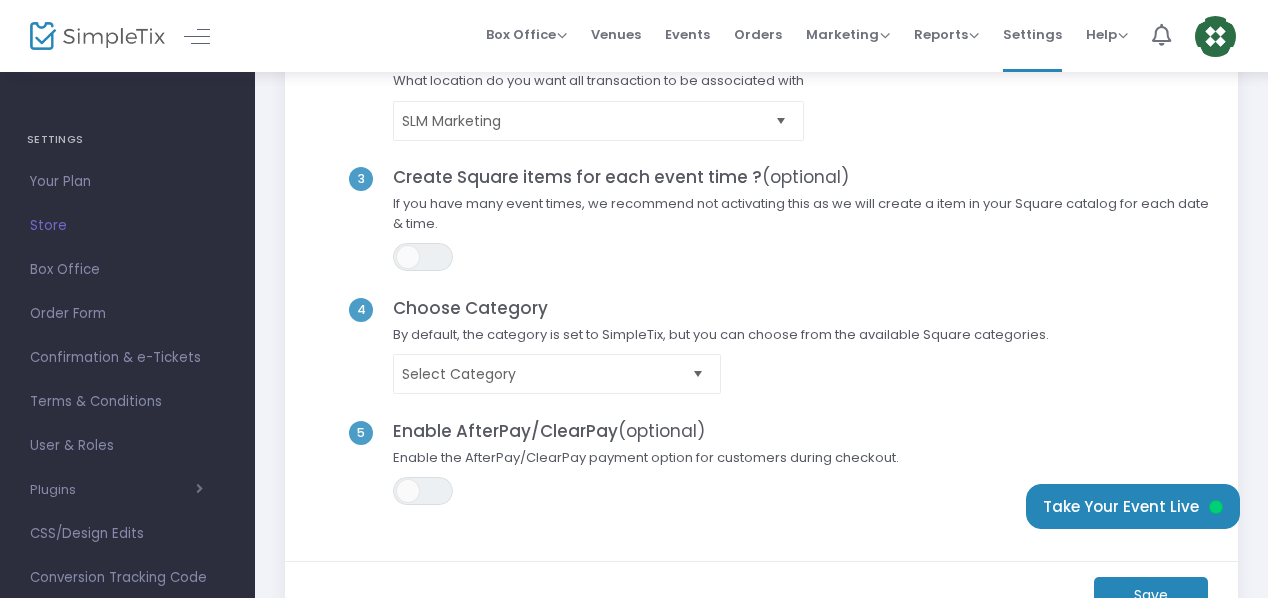 scroll, scrollTop: 400, scrollLeft: 0, axis: vertical 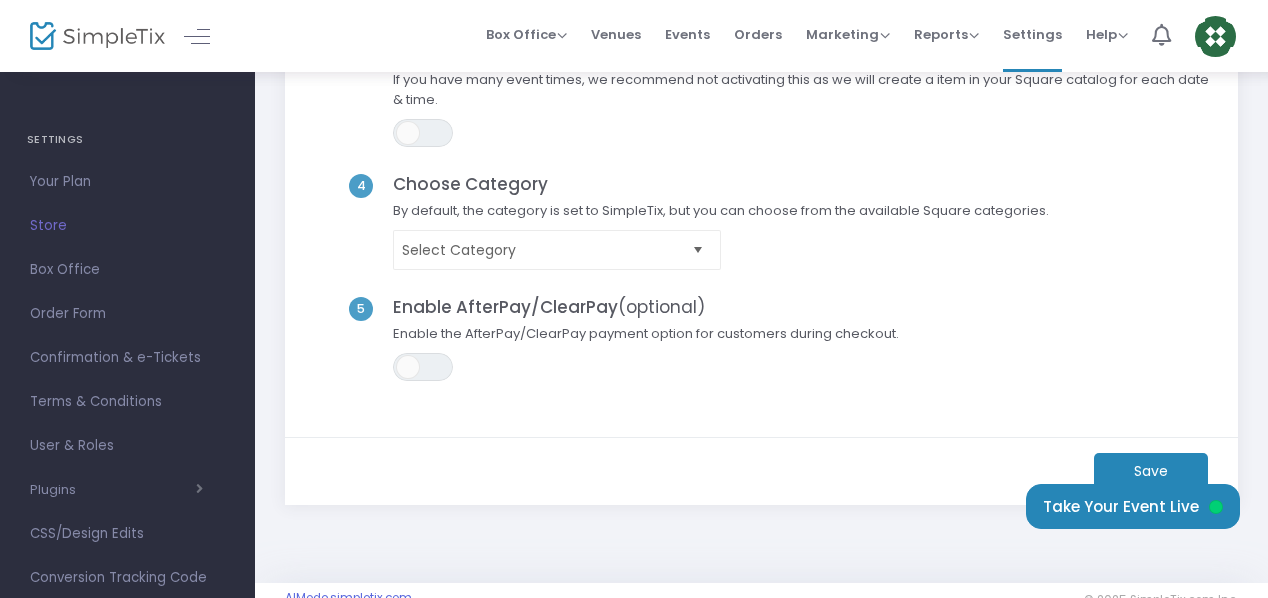 click at bounding box center [698, 250] 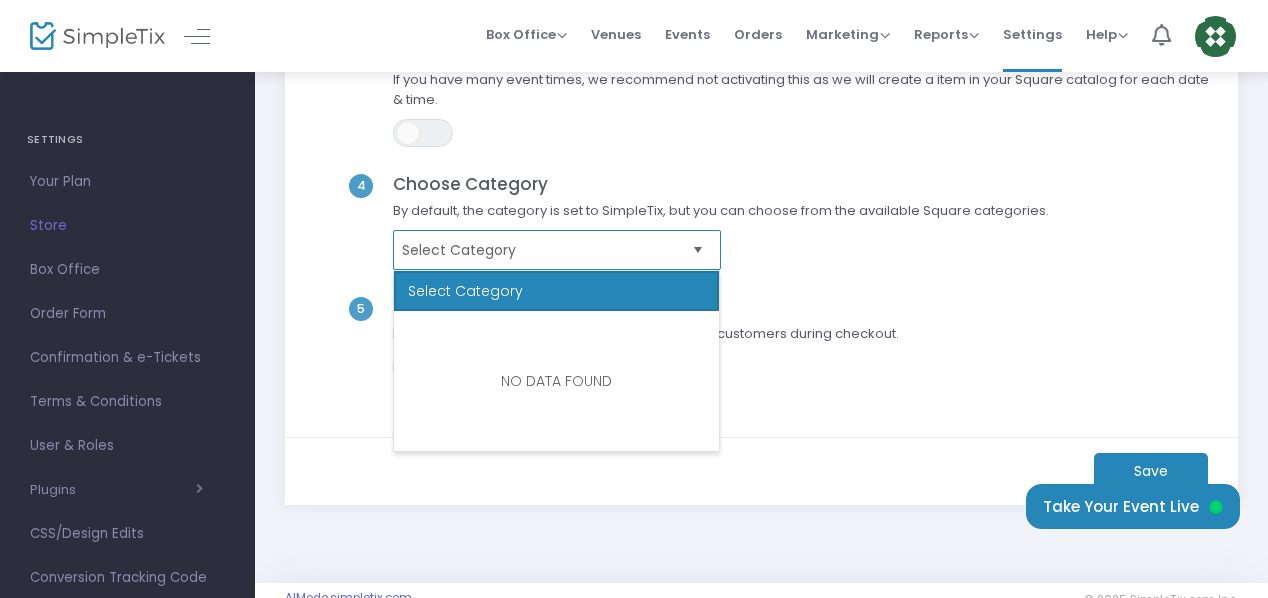 click at bounding box center [698, 250] 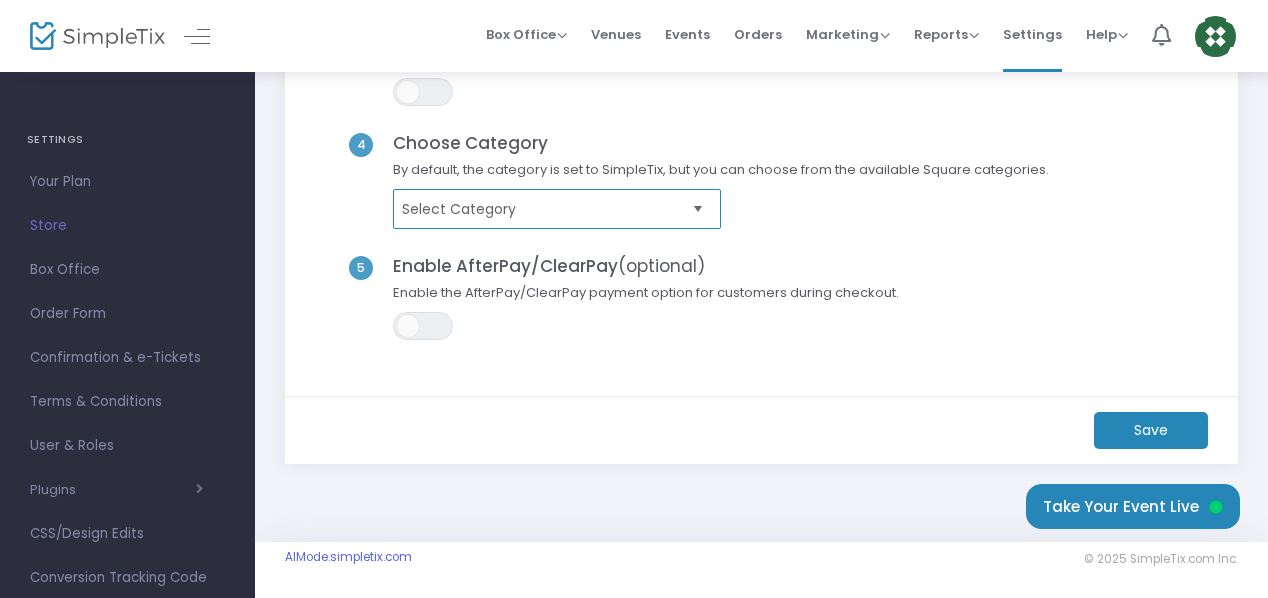 scroll, scrollTop: 444, scrollLeft: 0, axis: vertical 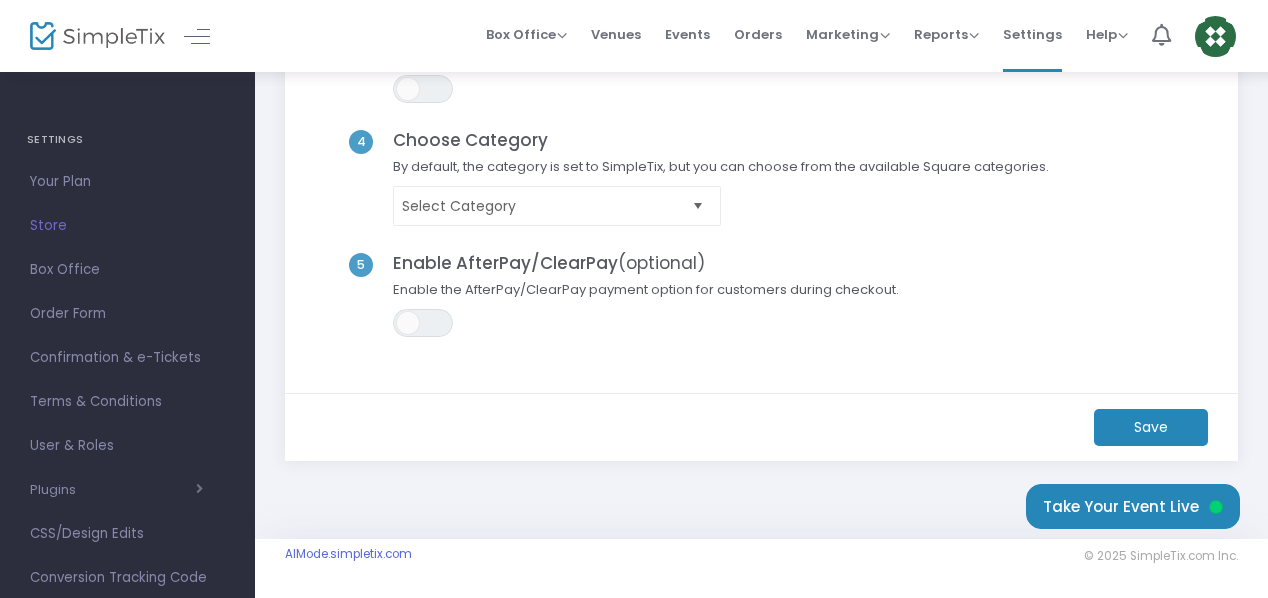 click on "Save" 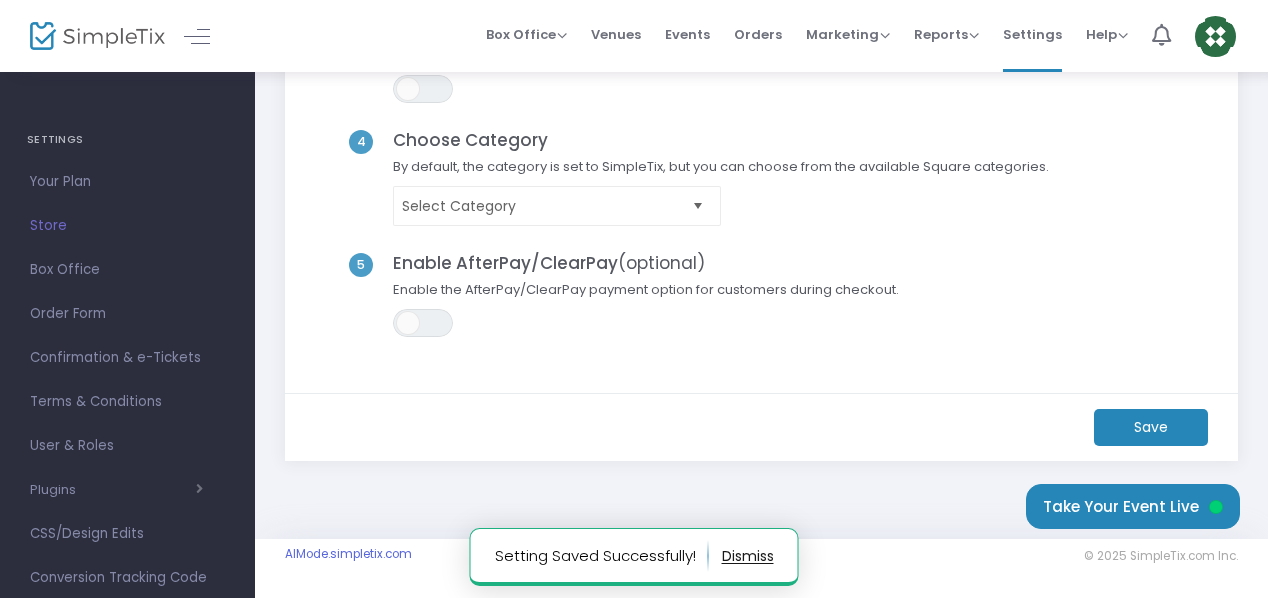 scroll, scrollTop: 0, scrollLeft: 0, axis: both 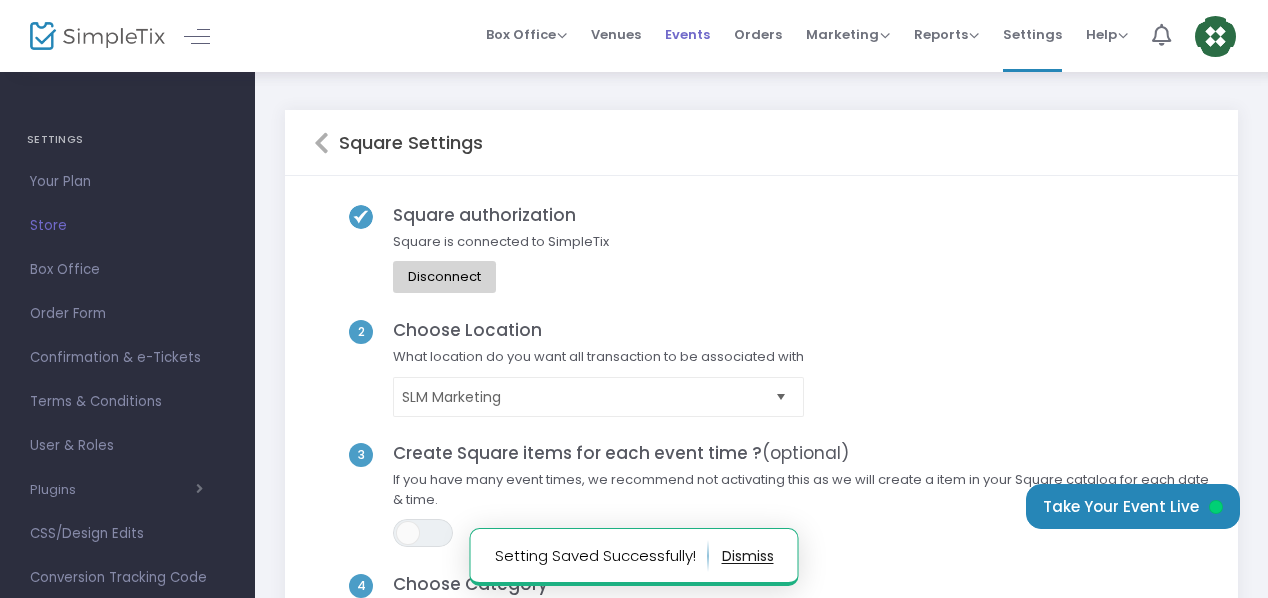 click on "Events" at bounding box center (687, 34) 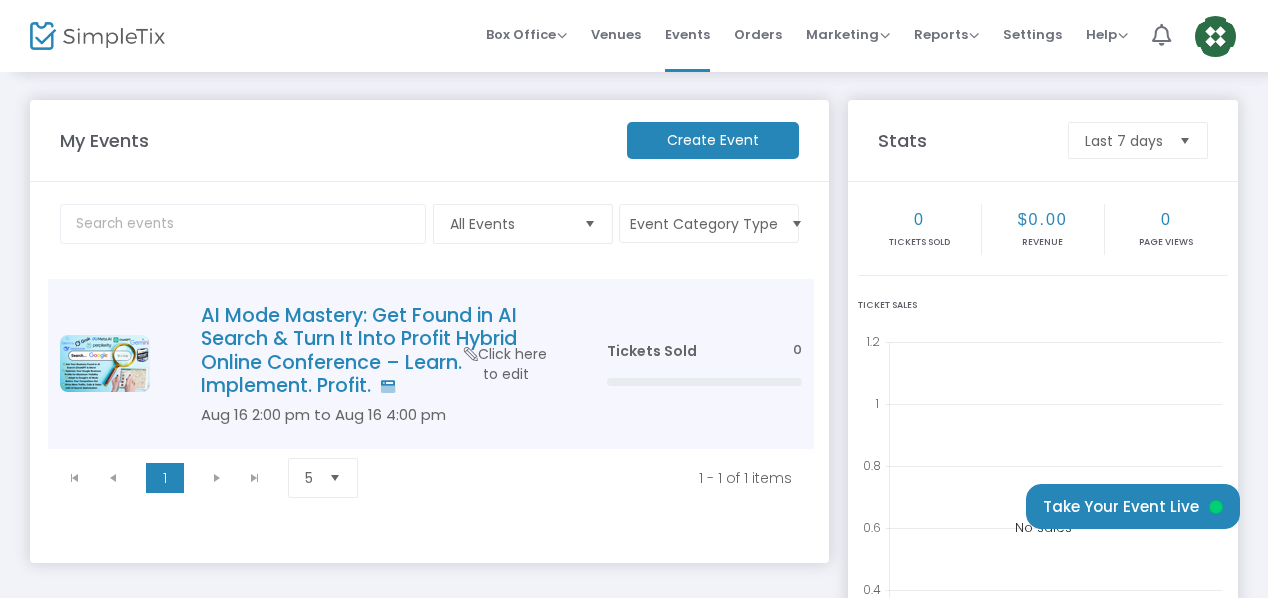 click on "AI Mode Mastery: Get Found in AI Search & Turn It Into Profit  Hybrid Online Conference – Learn. Implement. Profit." 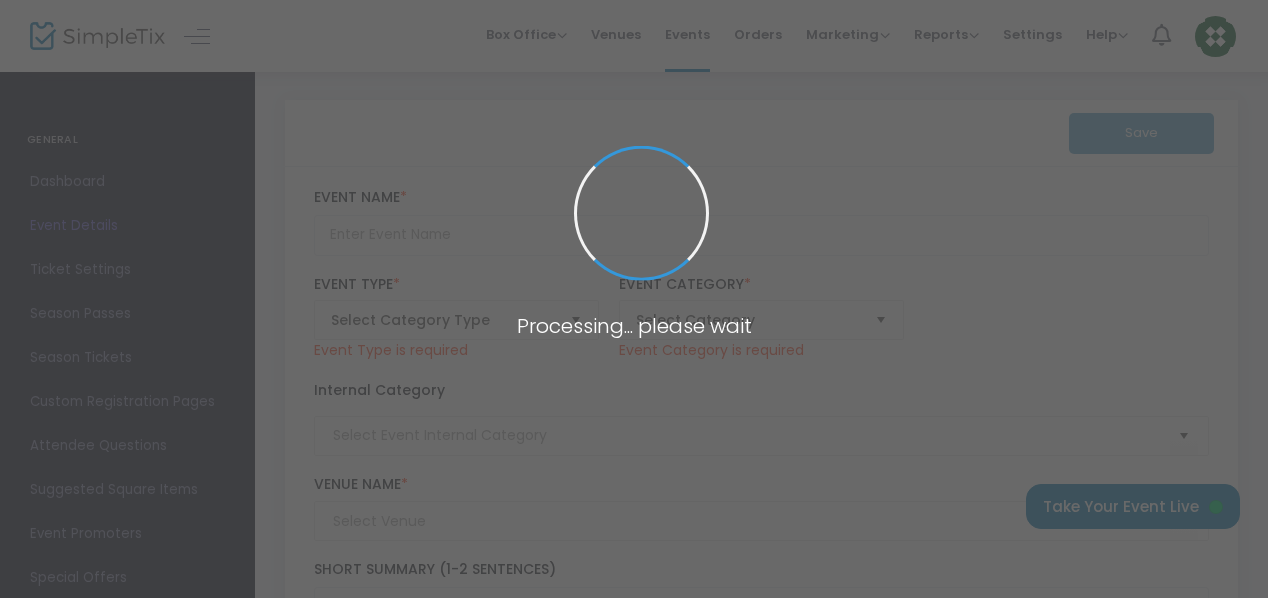 type on "AI Mode Mastery: Get Found in AI Search & Turn It Into Profit  Hybrid Online Conference – Learn. Implement. Profit." 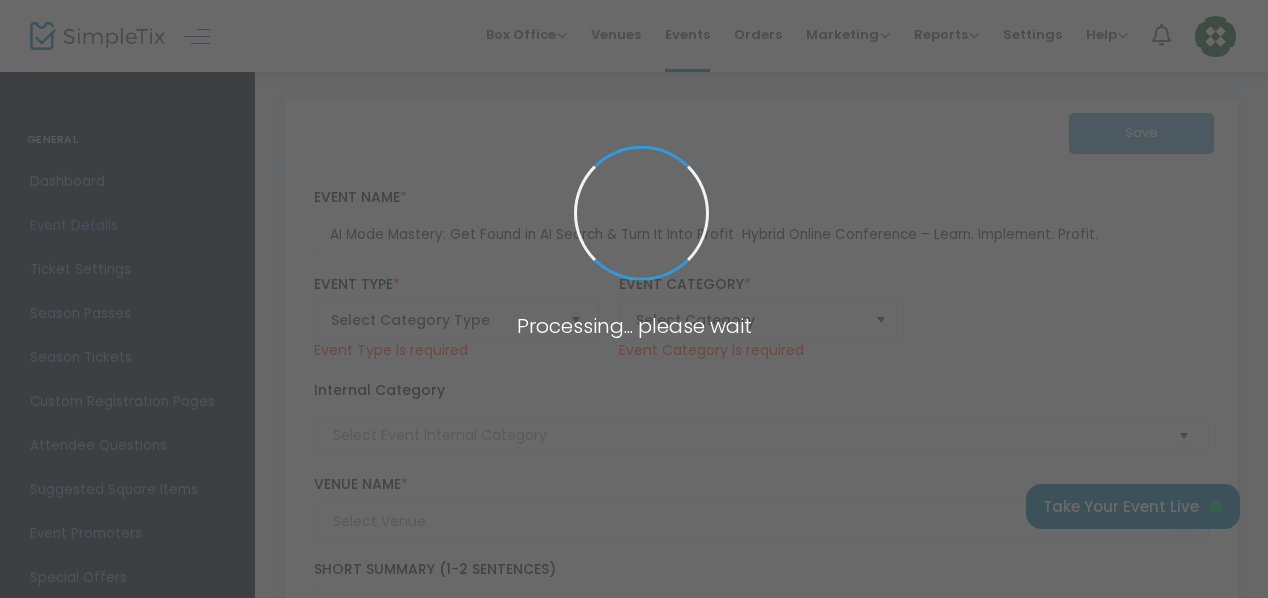 type on "AI Mode Mastery Online Event" 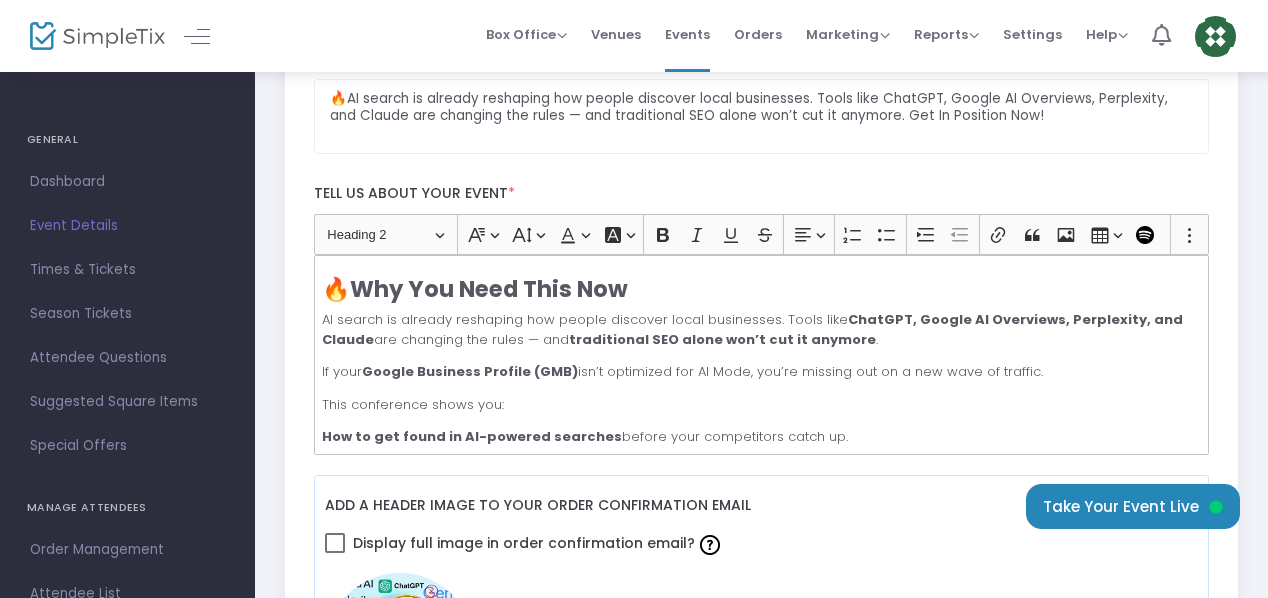 scroll, scrollTop: 500, scrollLeft: 0, axis: vertical 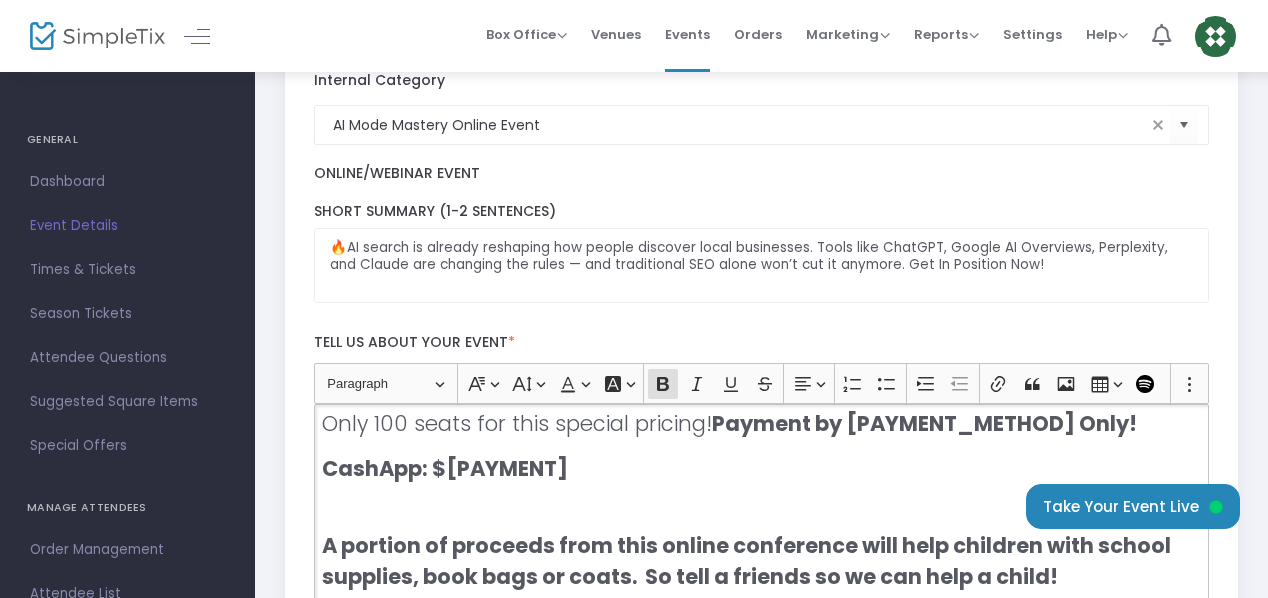 click on "Payment by [PAYMENT_METHOD] Only!" 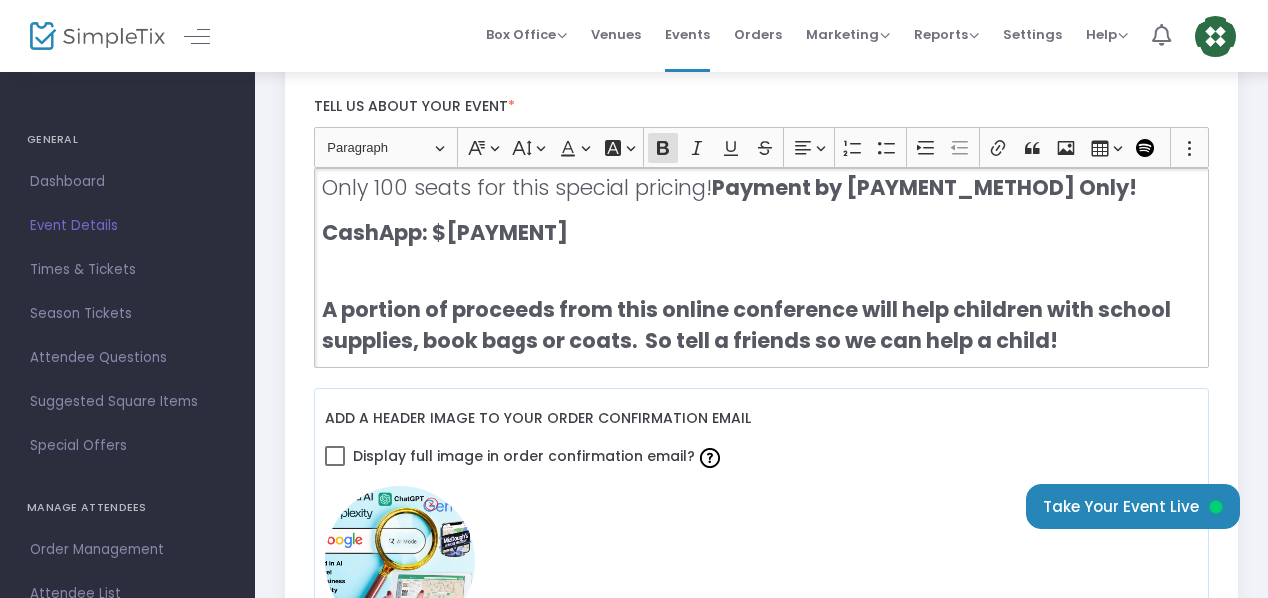 scroll, scrollTop: 556, scrollLeft: 0, axis: vertical 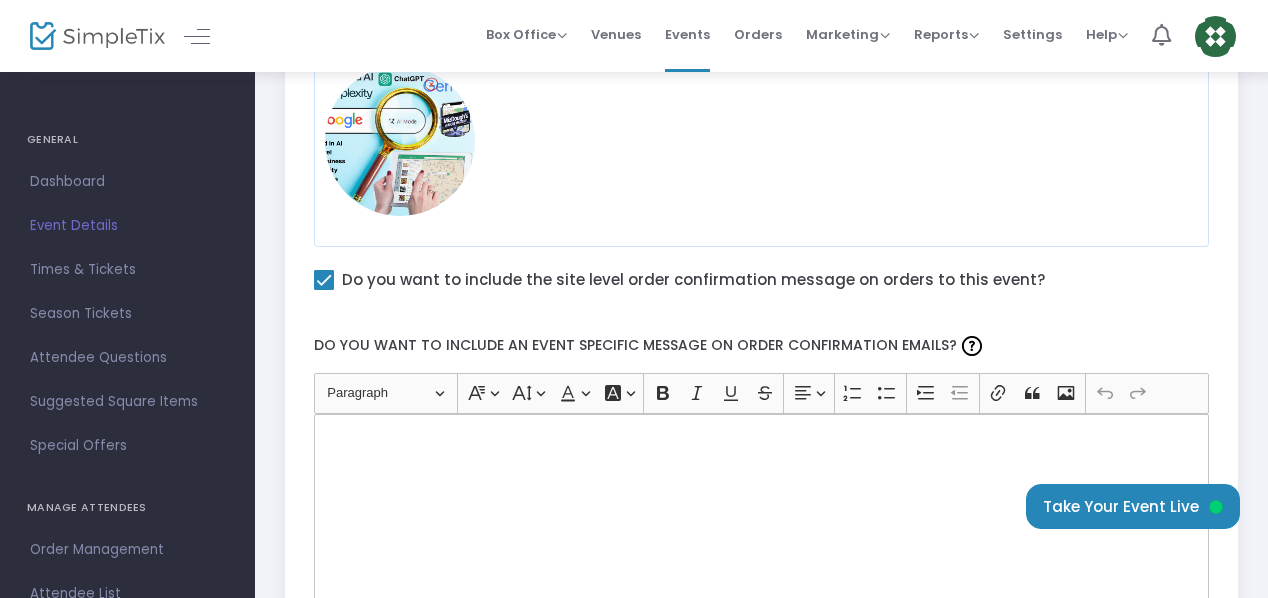click 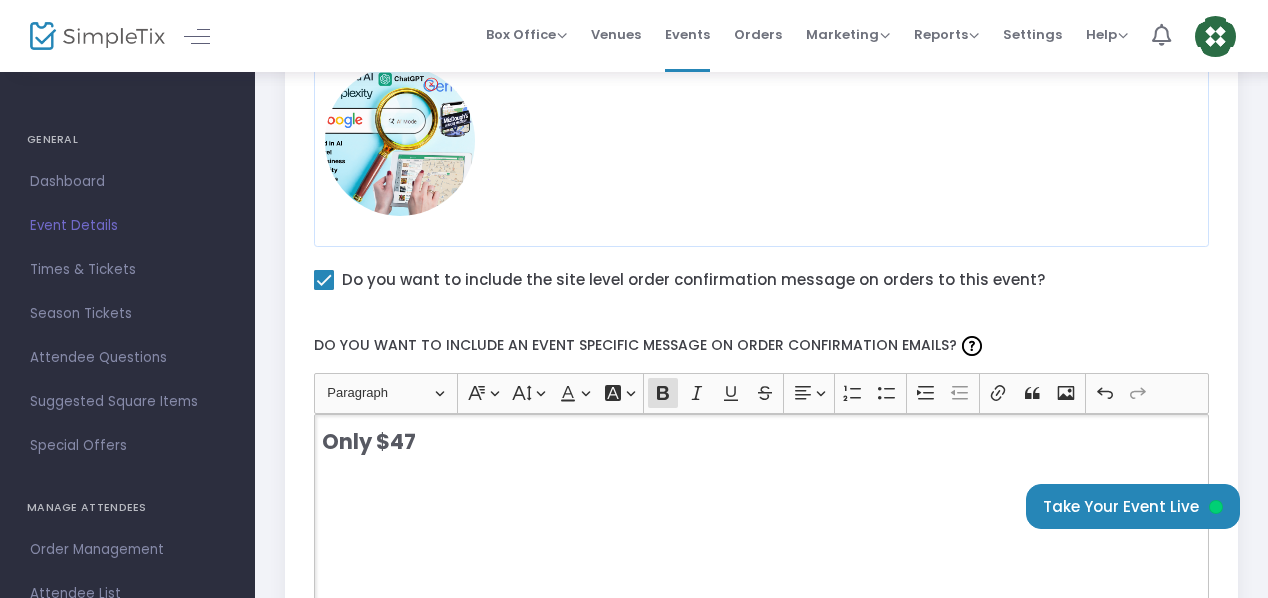 click on "Only $47" 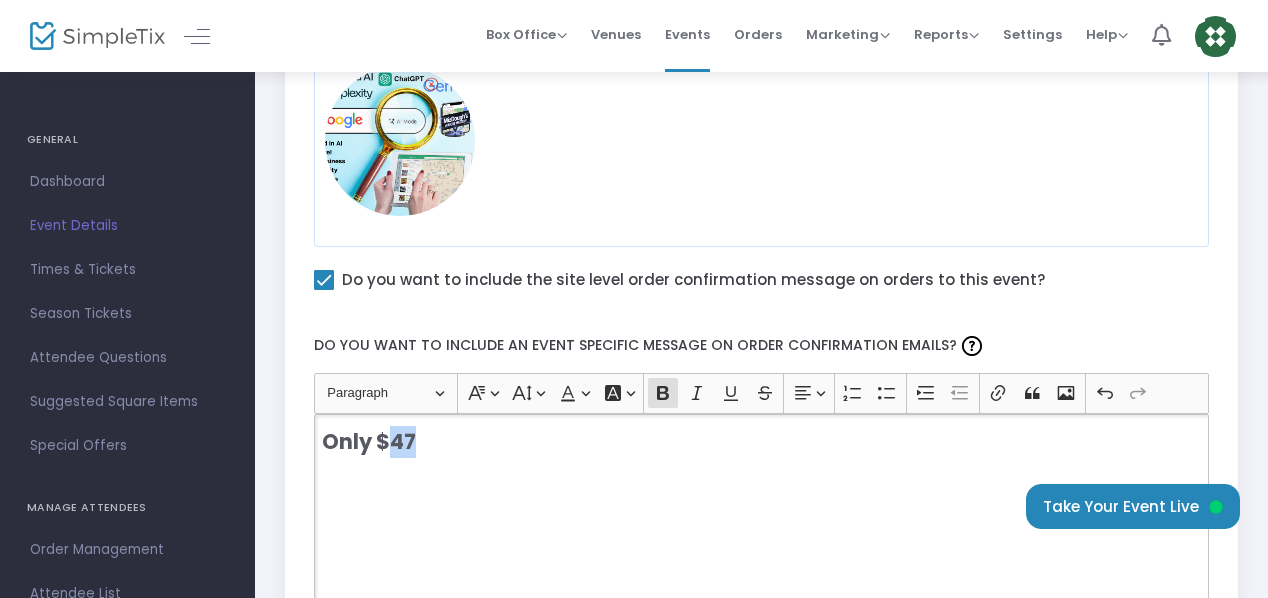 click on "Only $47" 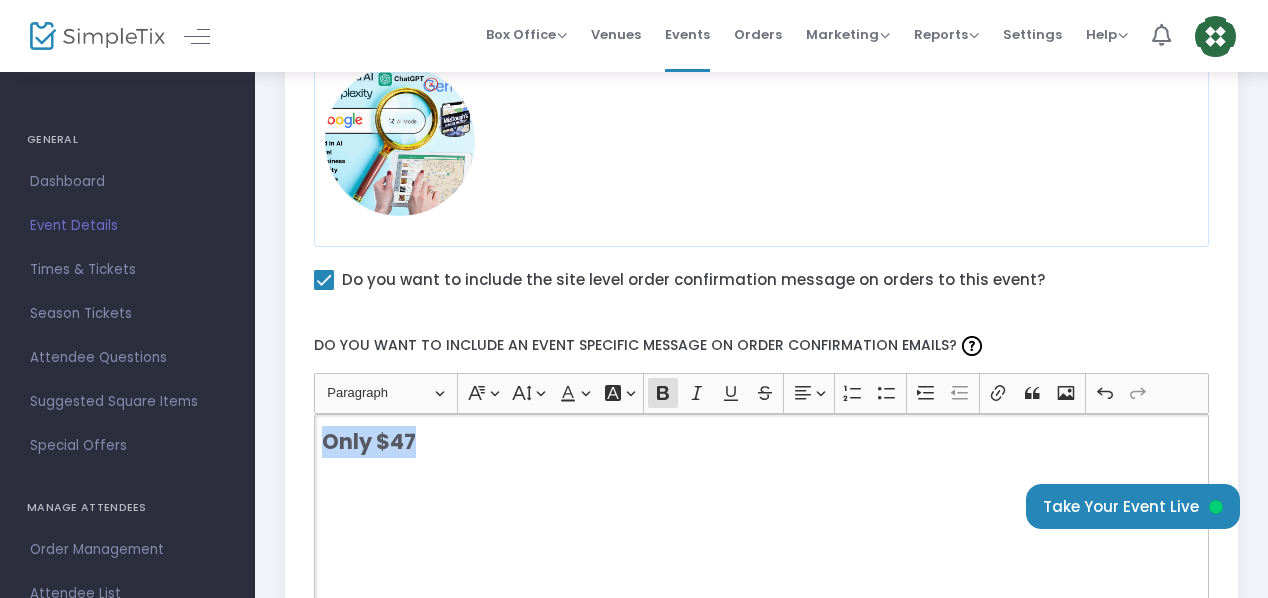 click on "Only $47" 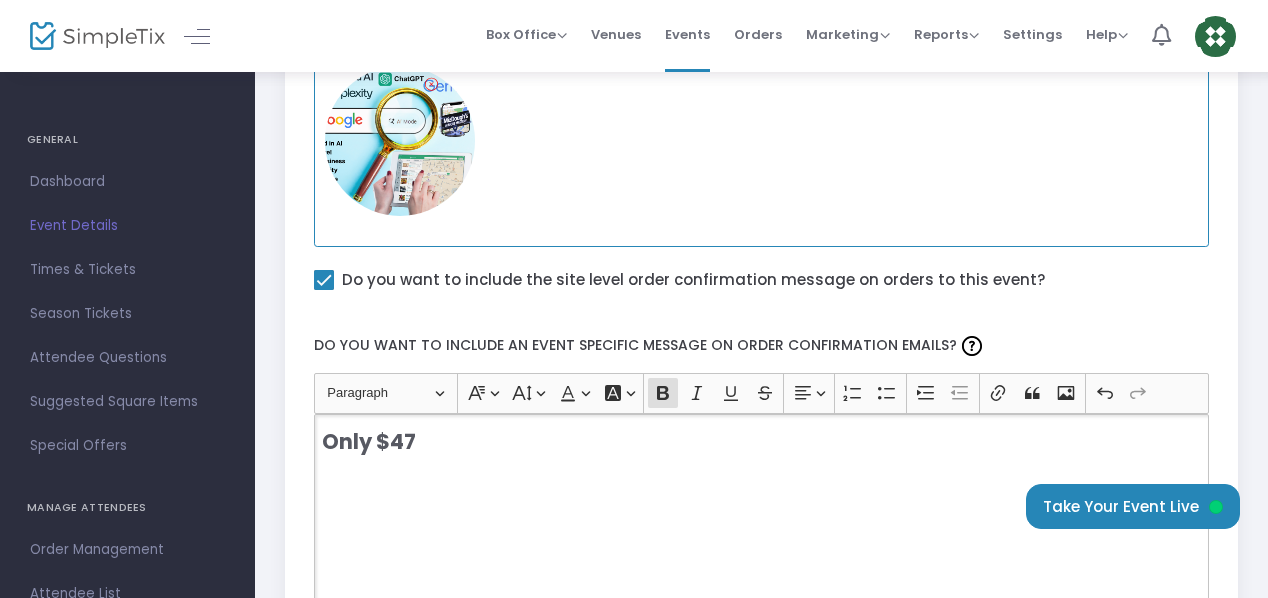 scroll, scrollTop: 566, scrollLeft: 0, axis: vertical 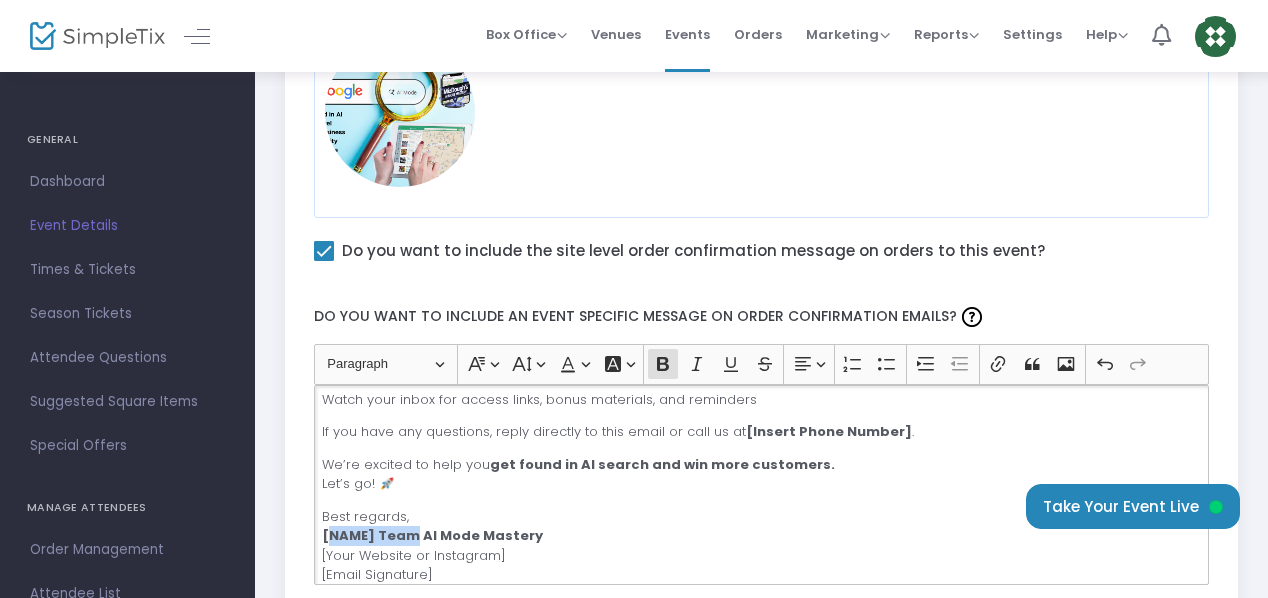 drag, startPoint x: 404, startPoint y: 529, endPoint x: 329, endPoint y: 527, distance: 75.026665 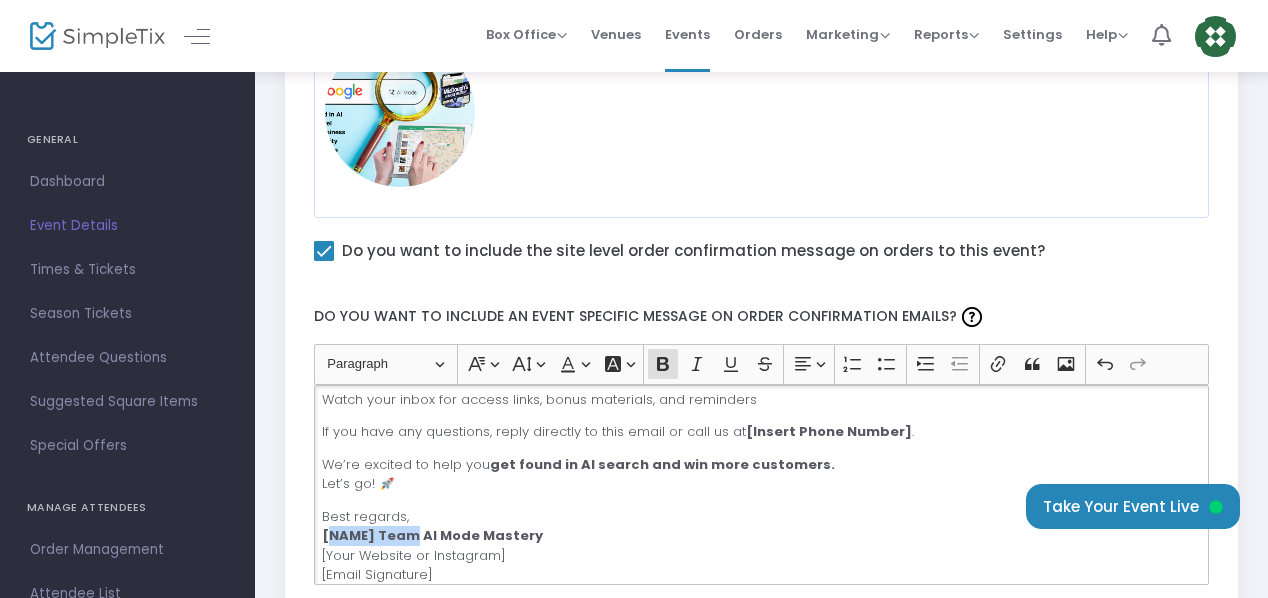 click on "[NAME] Team AI Mode Mastery" 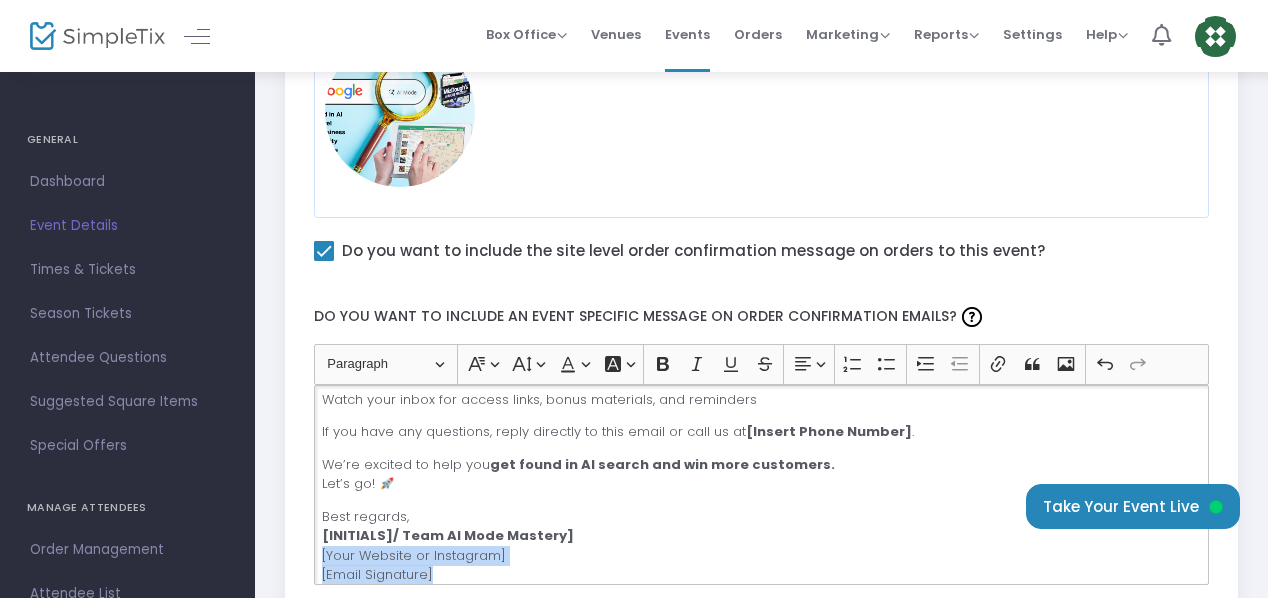 drag, startPoint x: 464, startPoint y: 569, endPoint x: 318, endPoint y: 548, distance: 147.50255 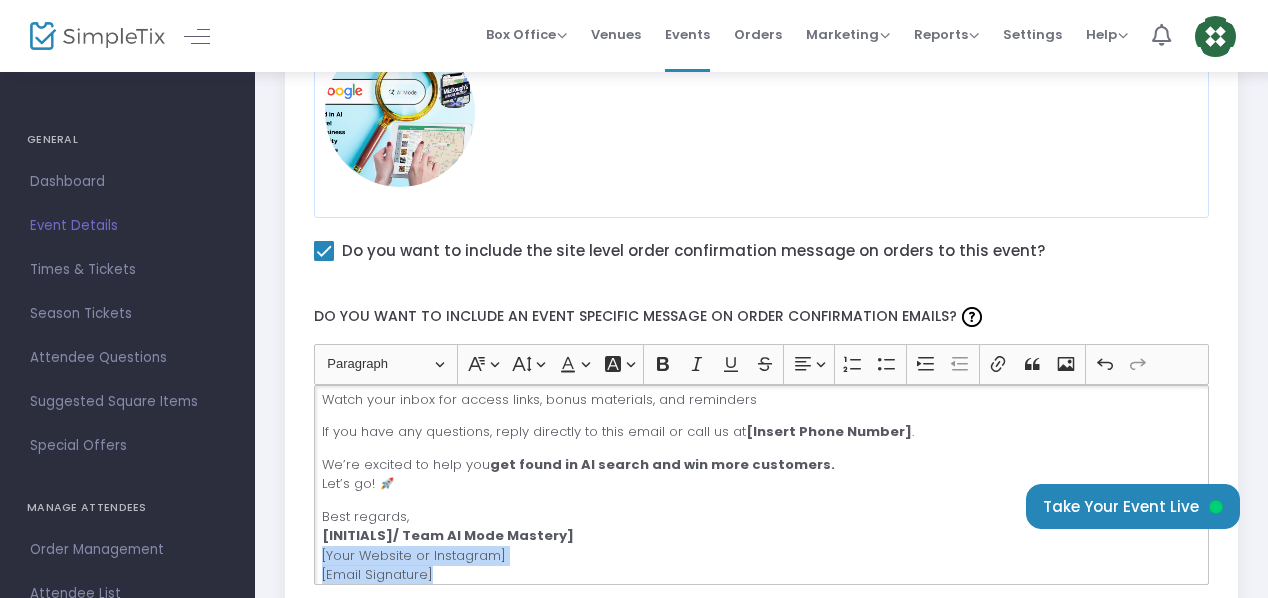 click on "🔍  Event Details 🗓  Date:  [DAY], [MONTH] [NUMBER], [YEAR] 🕙  Time:  [NUMBER]:[NUMBER] AM – [NUMBER]:[NUMBER] PM (Central Time) 🌐  Location:  Online (Zoom link will be sent [NUMBER] hours before the event) 🎟  Your Ticket Includes: Access to all live sessions Downloadable AI Search Optimization templates Replay access (VIP  & Replay Pass holders) Bonuses for early action takers 💡 What You’ll Learn: How to  optimize your Google Business Profile  for AI search How  ChatGPT, Perplexity, and Google AI  index local businesses How to  turn AI optimization into a profitable service Tools, checklists, and automations to boost your visibility BONUS:  [NUMBER]-for-[NUMBER] deal  if you paid via CashApp, Zelle, or PayPal ✅ Next Steps: Mark your calendar:  [MONTH] [NUMBER], [YEAR] Invite a friend or team member  (if you used the [NUMBER]-for-[NUMBER] offer) Watch your inbox for access links, bonus materials, and reminders If you have any questions, reply directly to this email or call us at  [Insert Phone Number] . We’re excited to help you  Let’s go! 🚀" 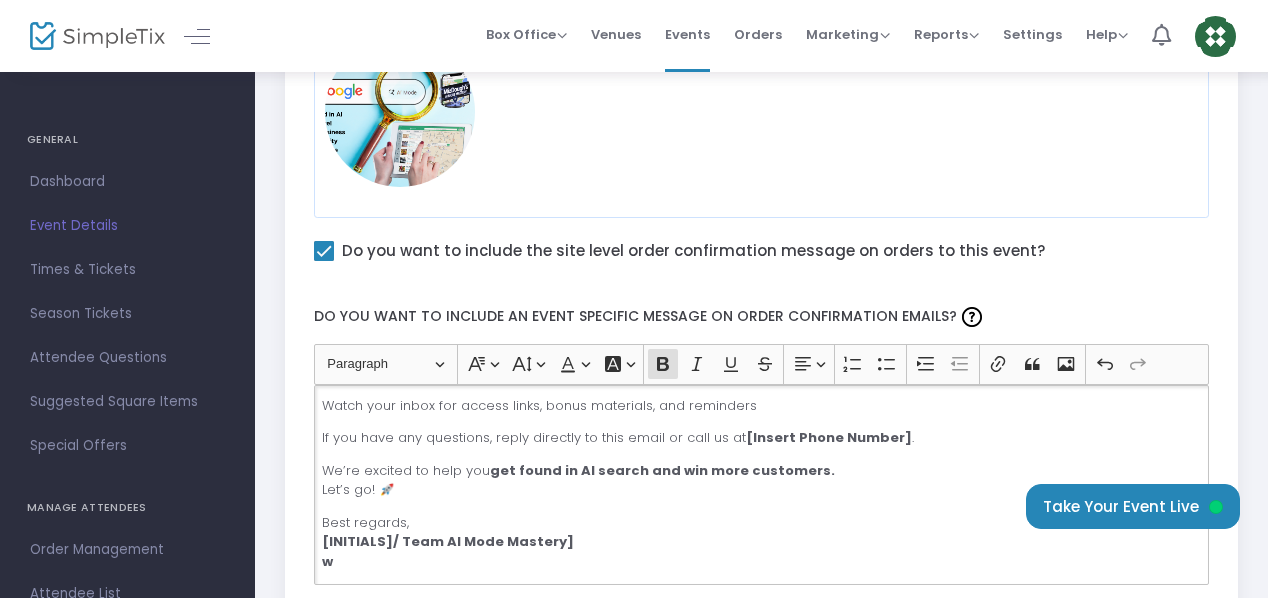 scroll, scrollTop: 558, scrollLeft: 0, axis: vertical 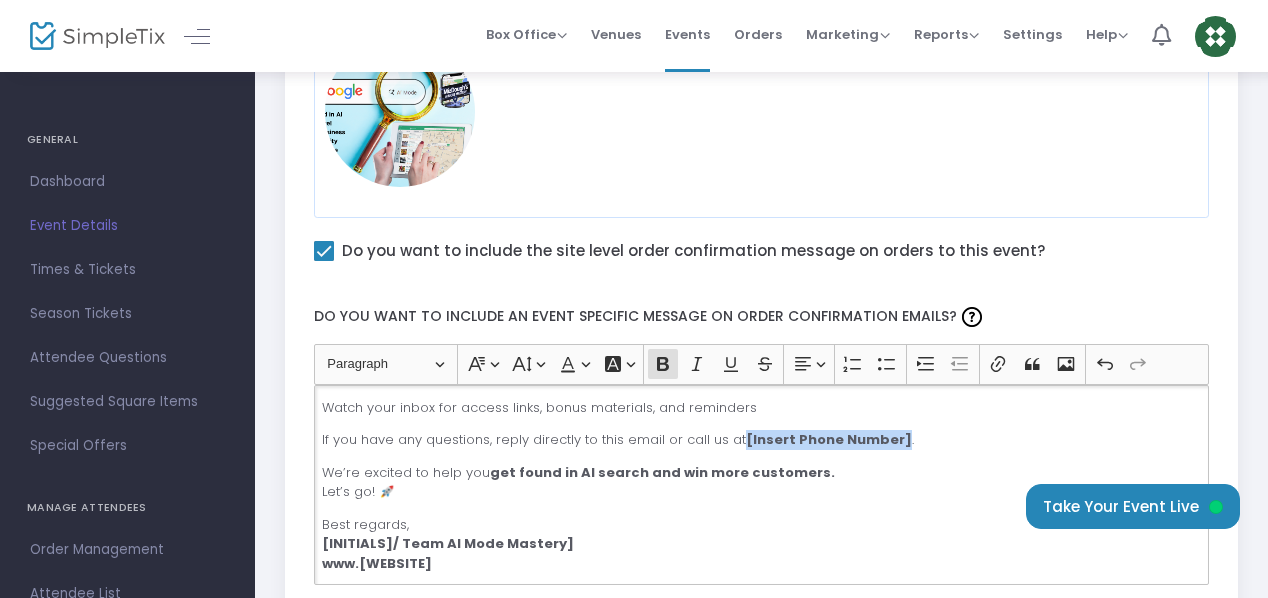 drag, startPoint x: 740, startPoint y: 429, endPoint x: 890, endPoint y: 436, distance: 150.16324 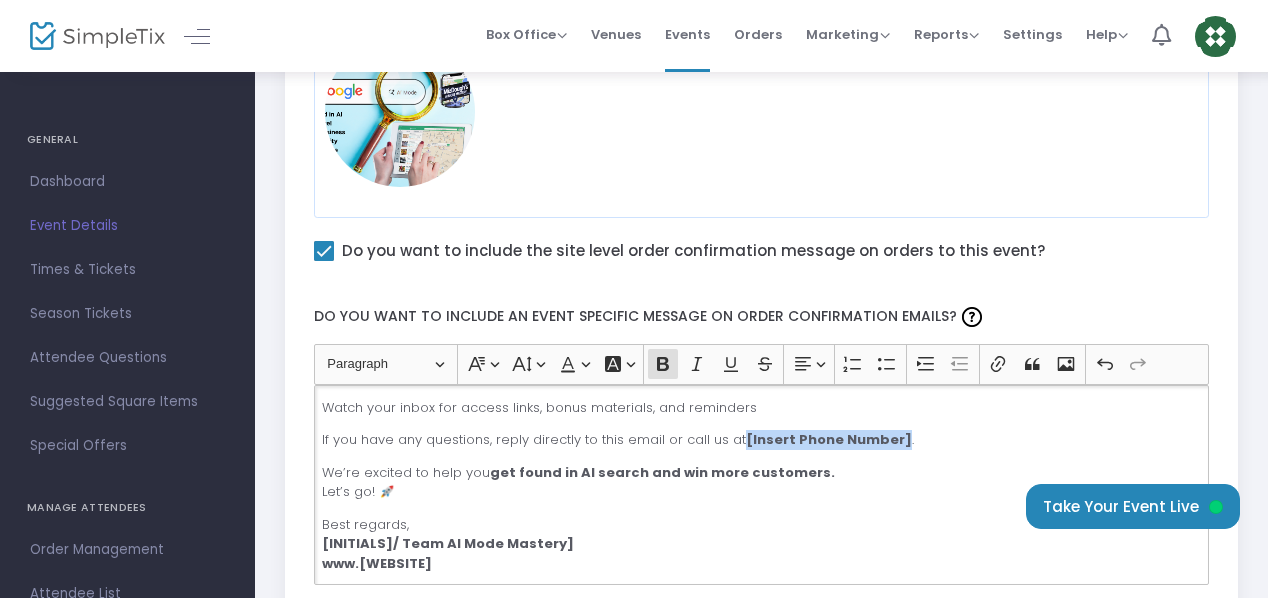 click on "[Insert Phone Number]" 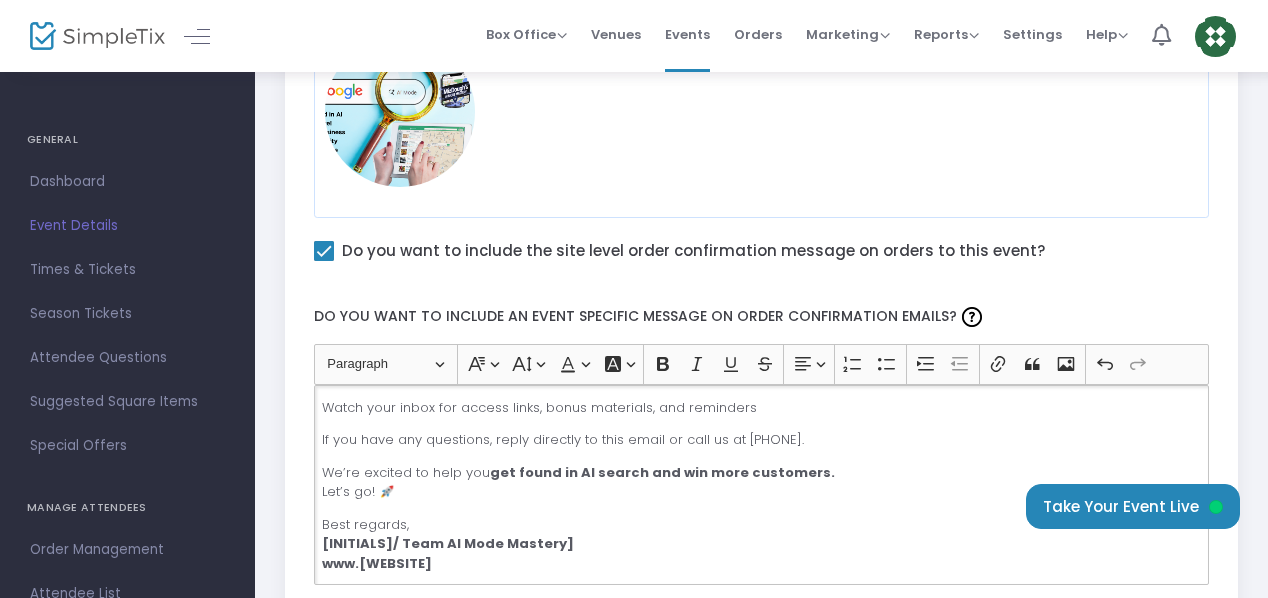 drag, startPoint x: 825, startPoint y: 428, endPoint x: 740, endPoint y: 433, distance: 85.146935 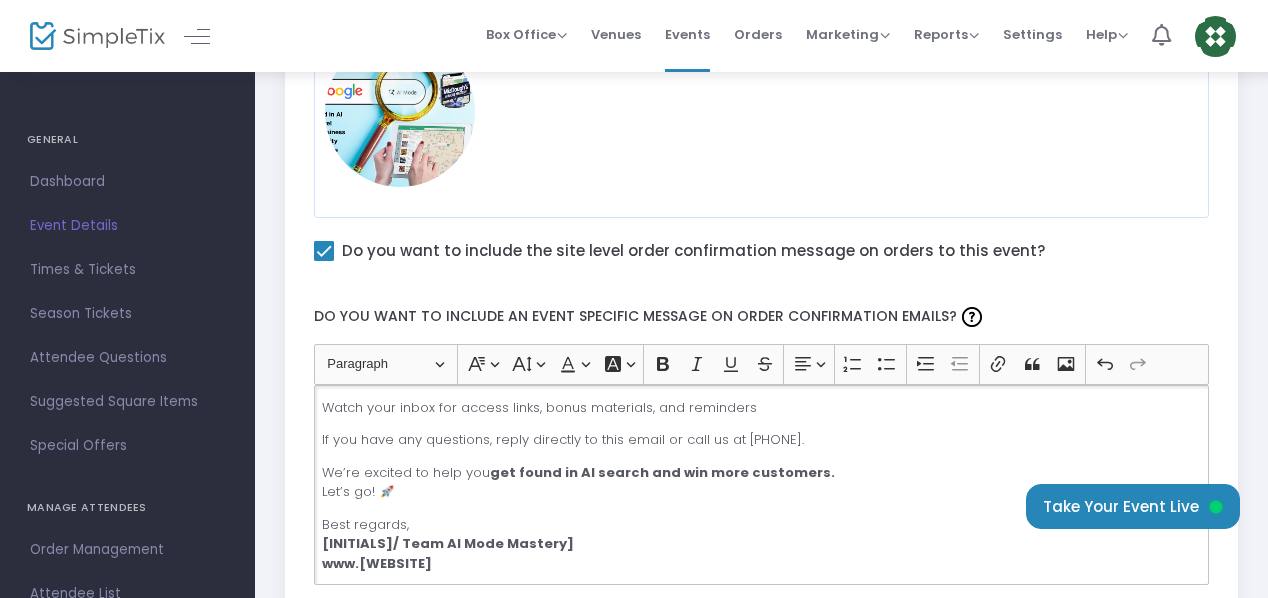 click on "If you have any questions, reply directly to this email or call us at [PHONE]." 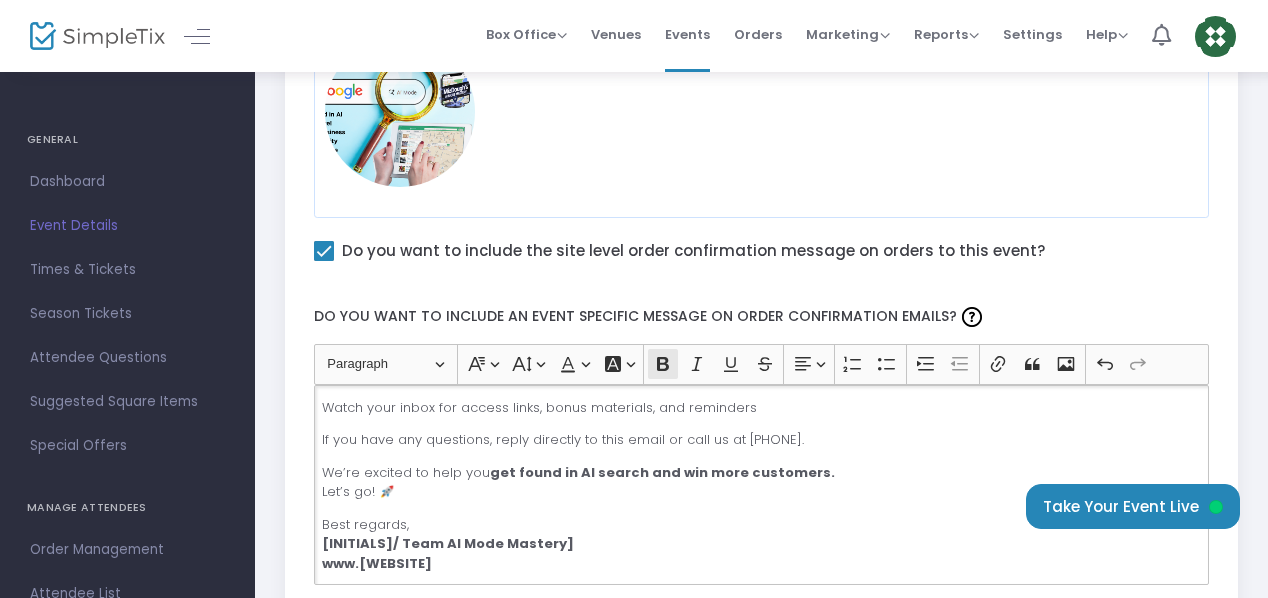 click 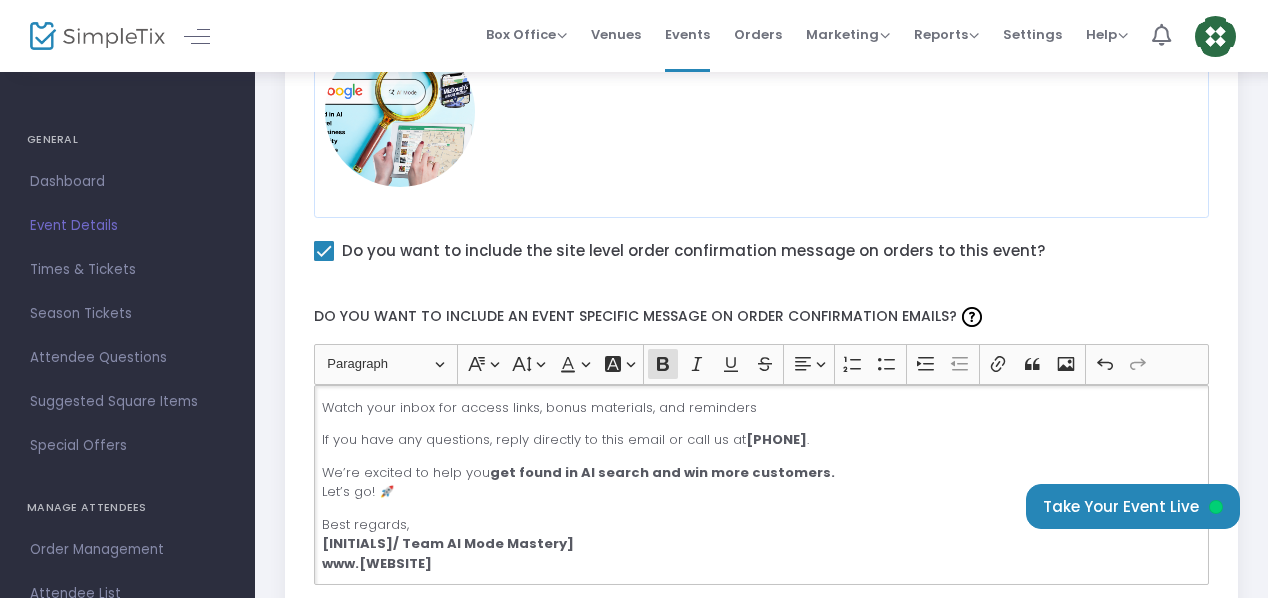 click on "[PHONE]" 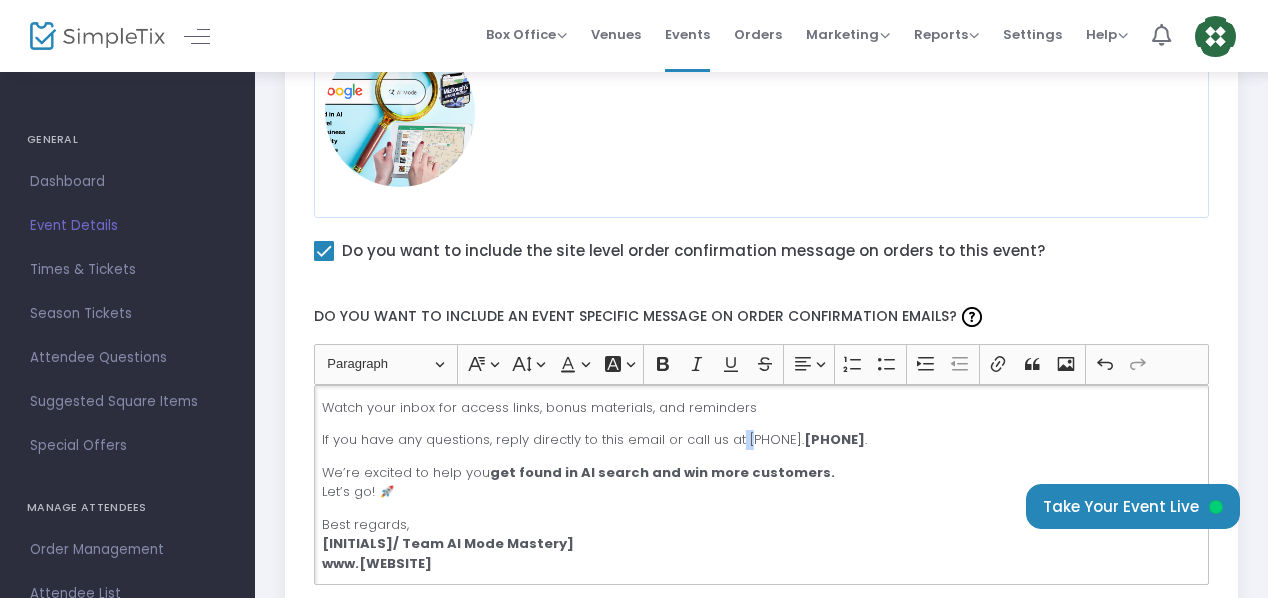 drag, startPoint x: 746, startPoint y: 430, endPoint x: 736, endPoint y: 433, distance: 10.440307 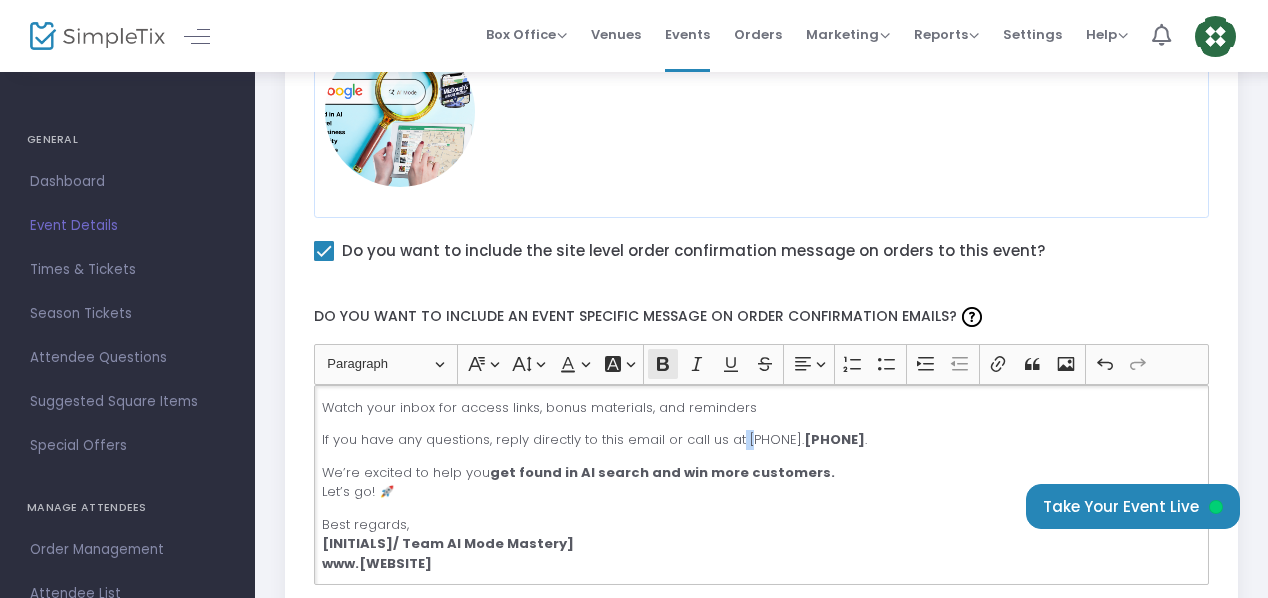 click 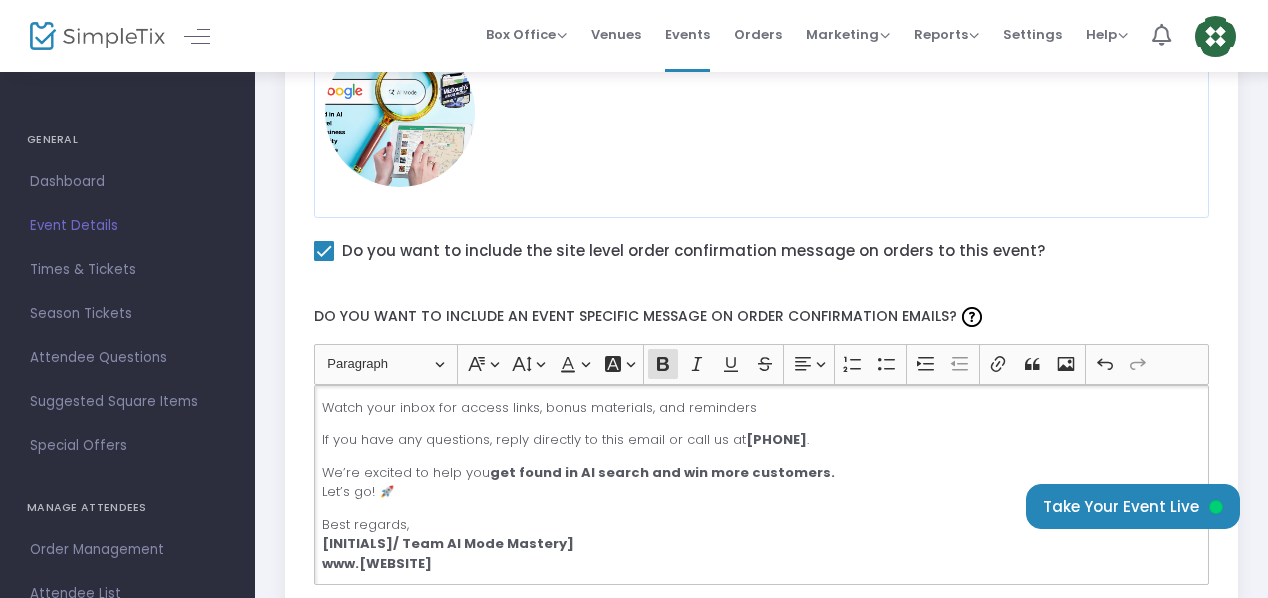 click on "🔍  Event Details 🗓  Date:  Saturday, August 16, [YEAR] 🕙  Time:  10:00 AM – 2:00 PM (Central Time) 🌐  Location:  Online (Zoom link will be sent [NUMBER] hours before the event) 🎟  Your Ticket Includes: Access to all live sessions Downloadable AI Search Optimization templates Replay access (VIP & Replay Pass holders) Bonuses for early action takers 💡 What You’ll Learn: How to  optimize your Google Business Profile  for AI search How  ChatGPT, Perplexity, and Google AI  index local businesses How to  turn AI optimization into a profitable service Tools, checklists, and automations to boost your visibility BONUS:  [NUMBER]-[NUMBER]  deal  if you paid via CashApp, Zelle, or PayPal ✅ Next Steps: Mark your calendar:  August 16, [YEAR] Invite a friend or team member  (if you used the [NUMBER]-[NUMBER] offer) Watch your inbox for access links, bonus materials, and reminders If you have any questions, reply directly to this email or call us at  [PHONE] . We’re excited to help you  Let’s go! 🚀 Best regards," 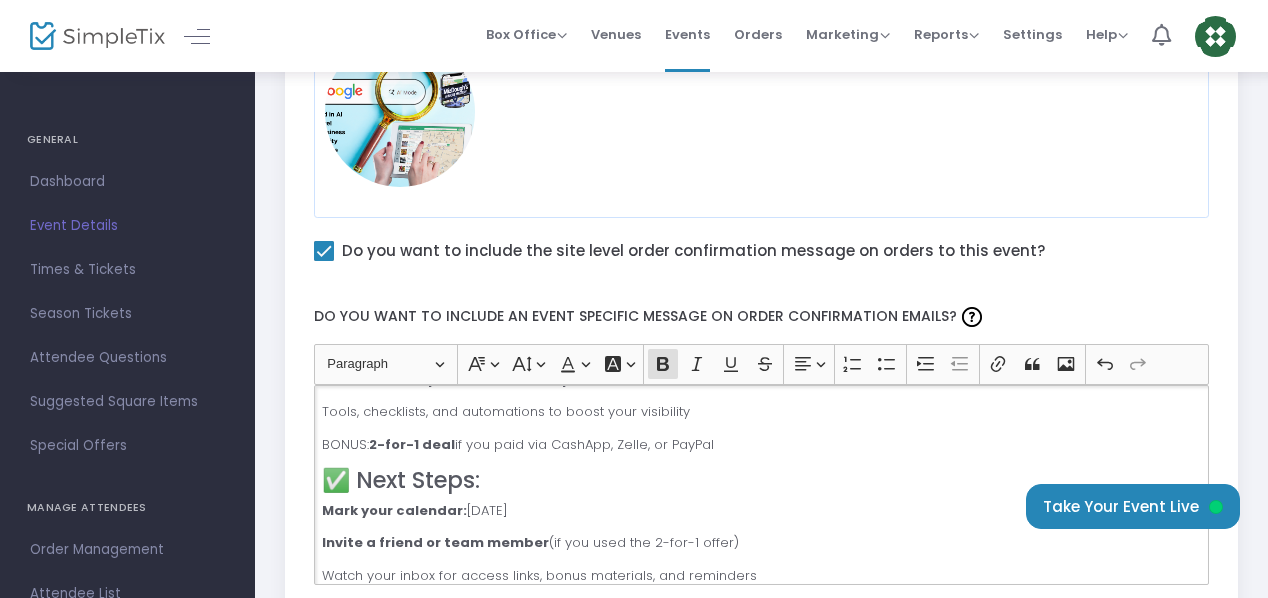 scroll, scrollTop: 358, scrollLeft: 0, axis: vertical 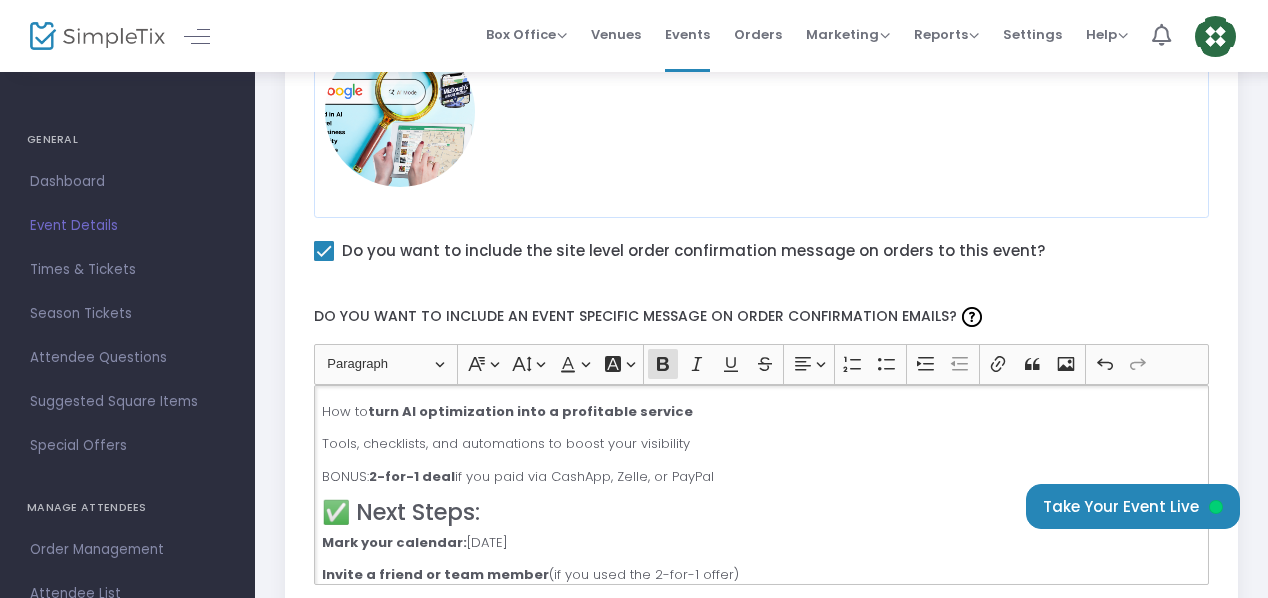 click on "BONUS:  2-for-1 deal  if you paid via CashApp, Zelle, or PayPal" 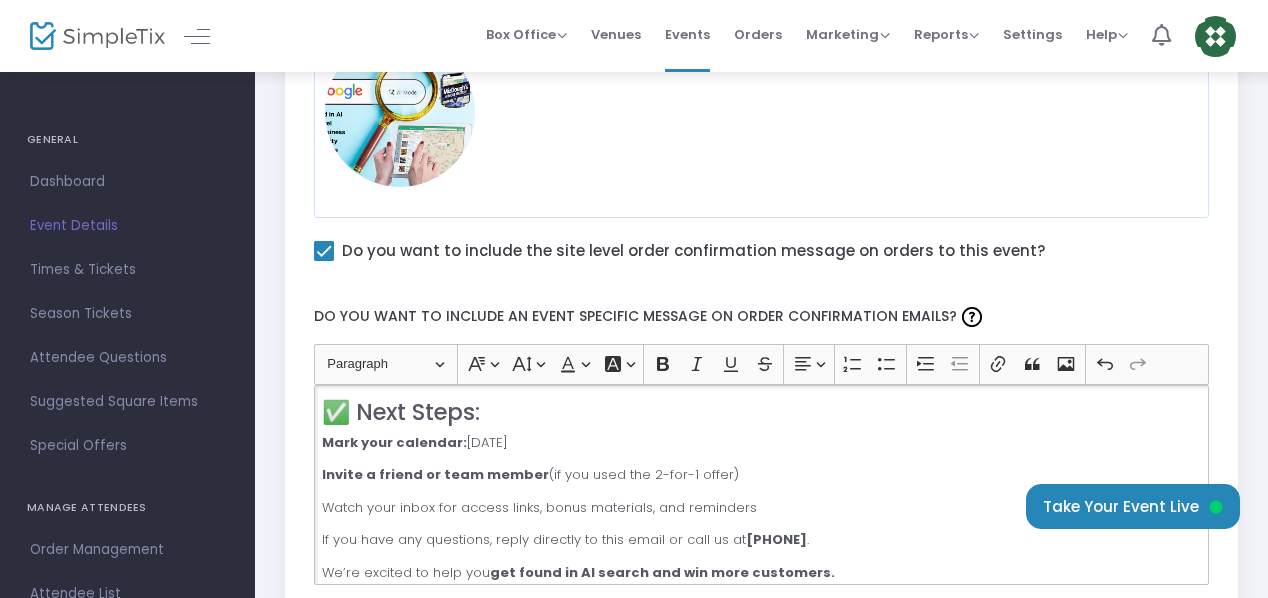 scroll, scrollTop: 558, scrollLeft: 0, axis: vertical 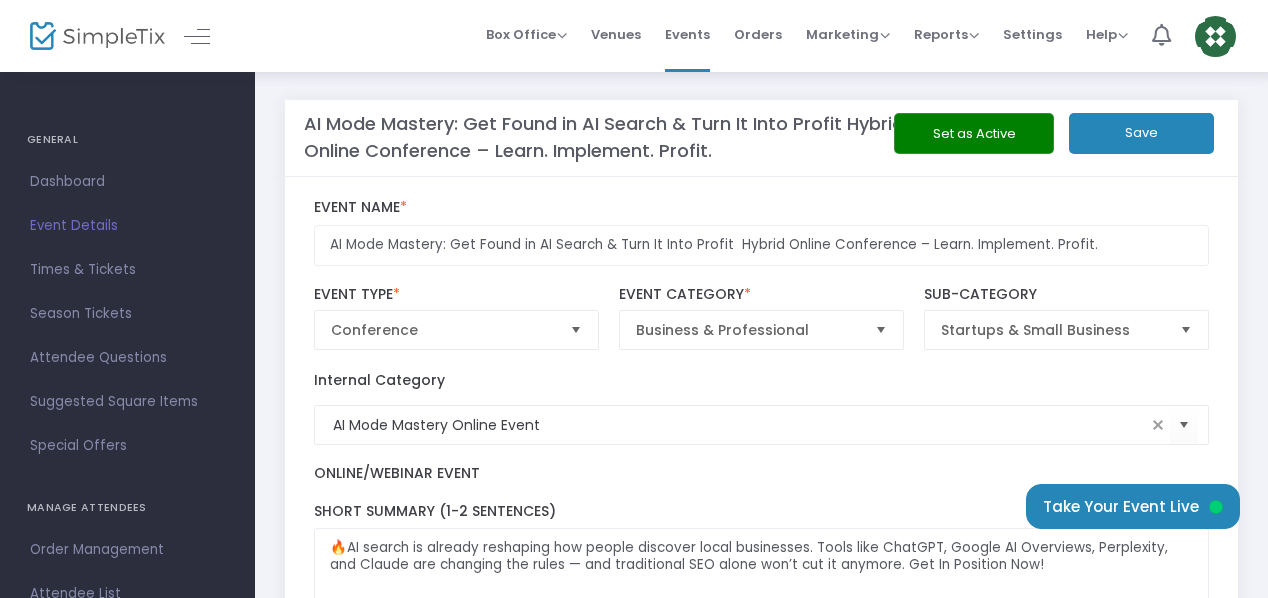 click on "Save" 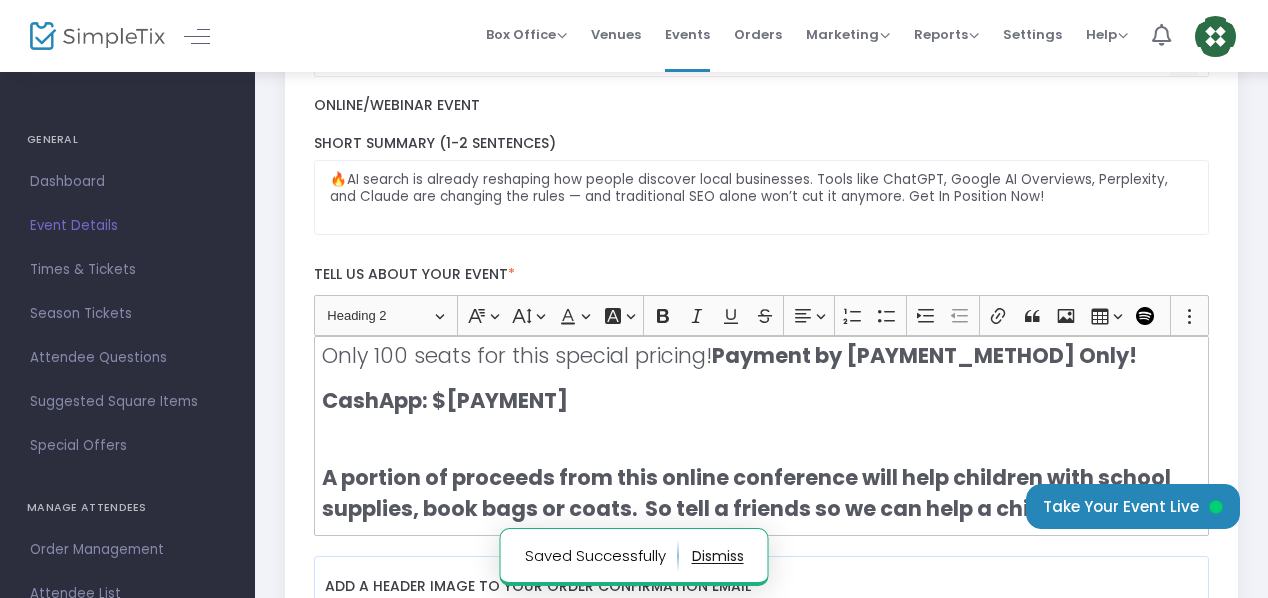 scroll, scrollTop: 400, scrollLeft: 0, axis: vertical 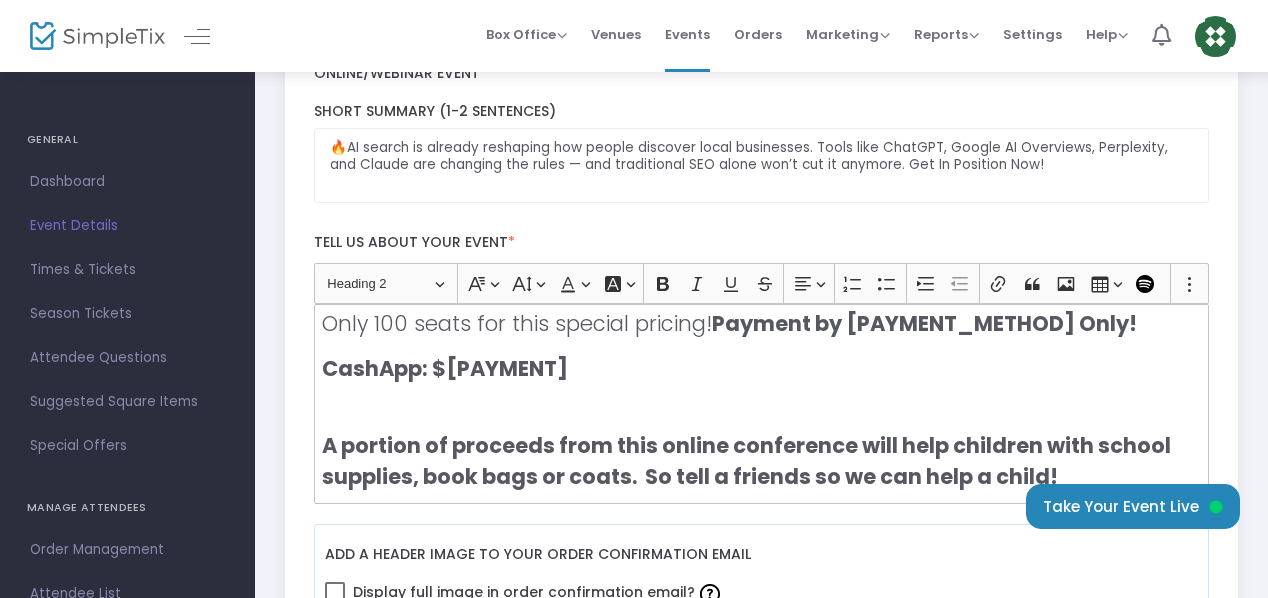 click on "A portion of proceeds from this online conference will help children with school supplies, book bags or coats.  So tell a friends so we can help a child!" 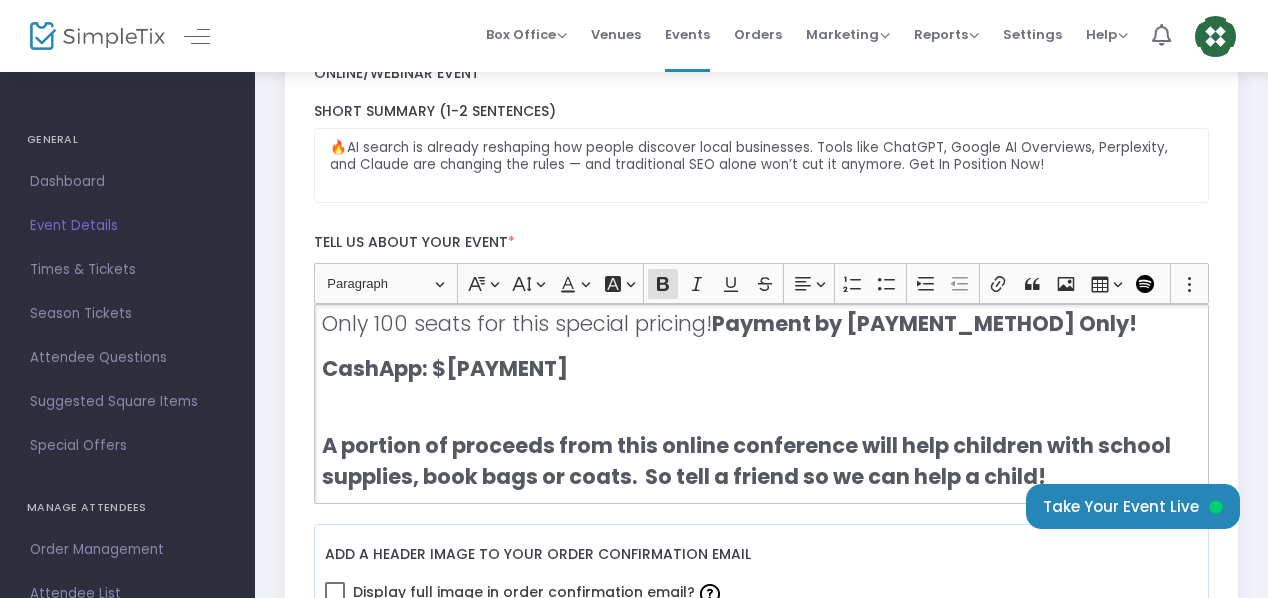 type 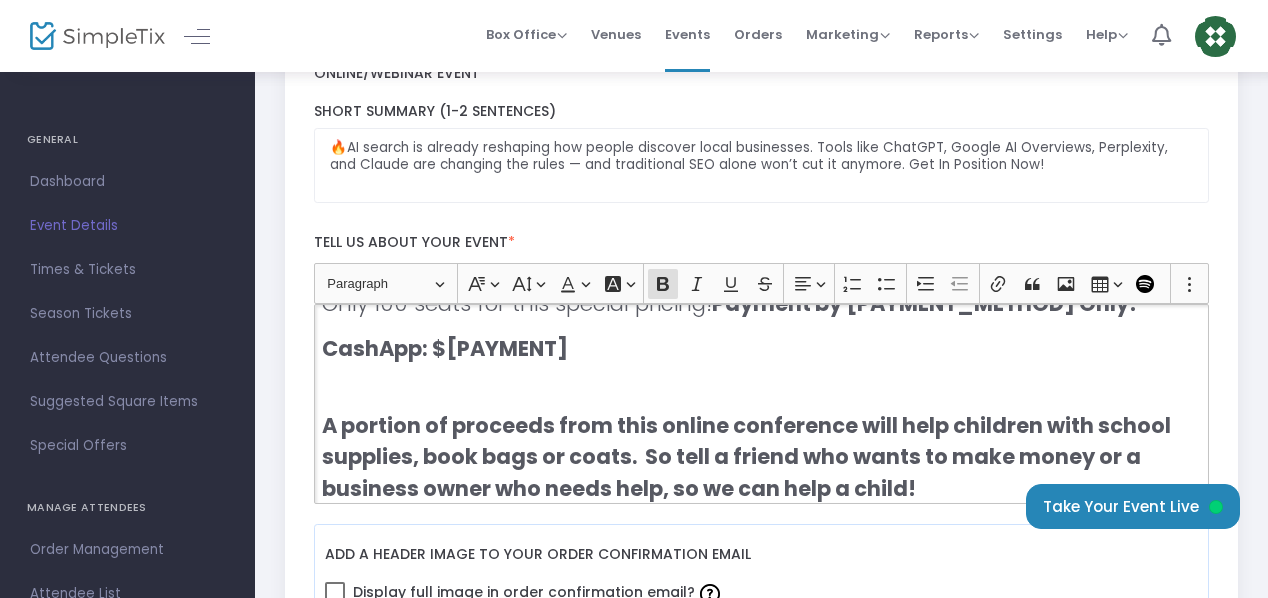scroll, scrollTop: 1322, scrollLeft: 0, axis: vertical 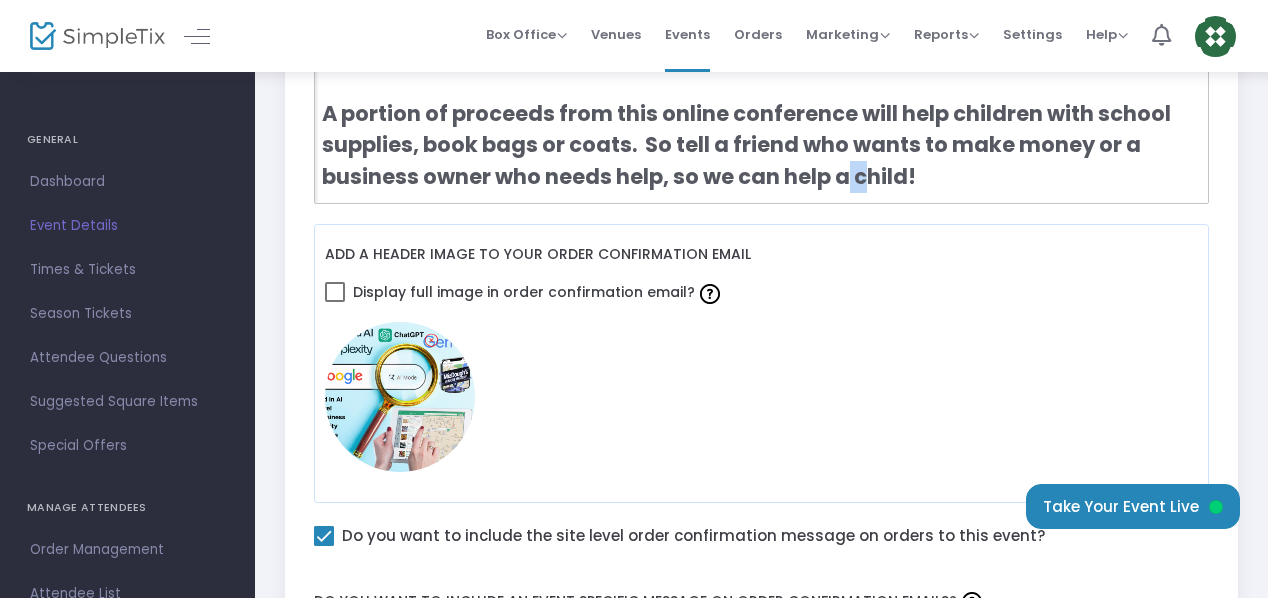 drag, startPoint x: 850, startPoint y: 168, endPoint x: 866, endPoint y: 169, distance: 16.03122 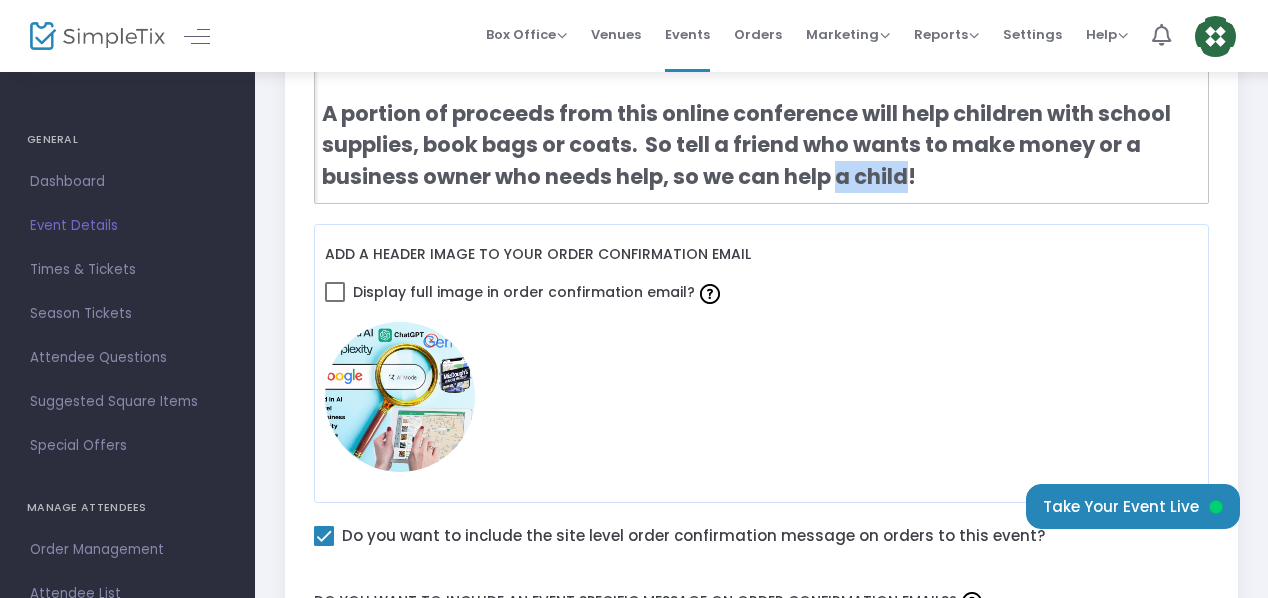drag, startPoint x: 838, startPoint y: 170, endPoint x: 905, endPoint y: 173, distance: 67.06713 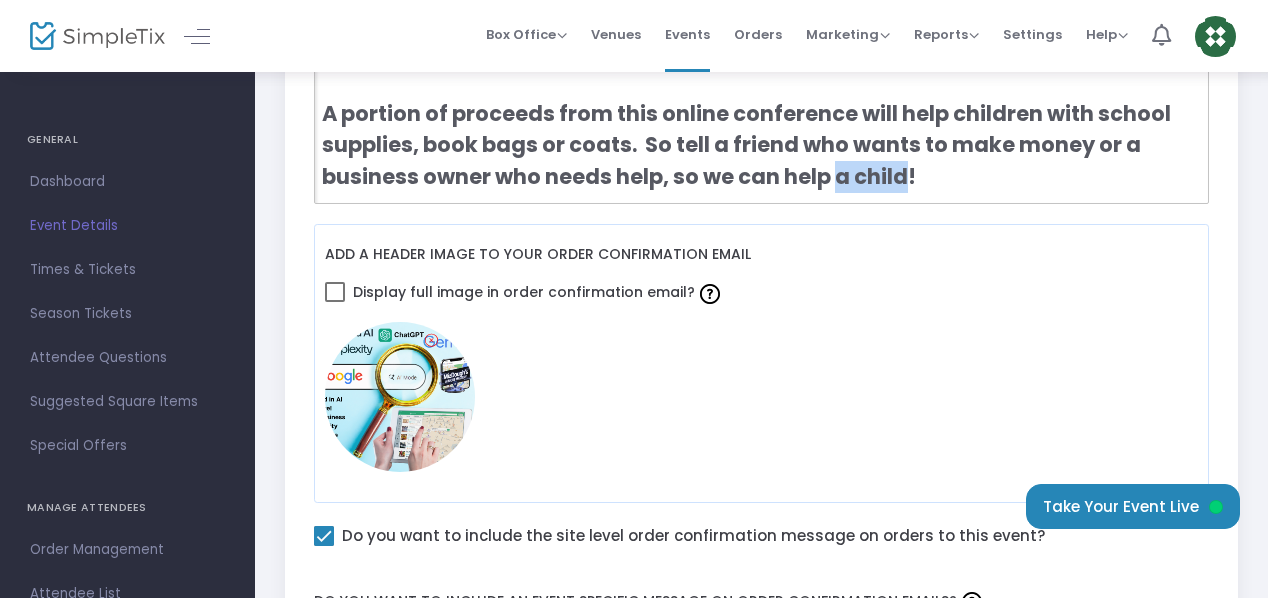 click on "A portion of proceeds from this online conference will help children with school supplies, book bags or coats.  So tell a friend who wants to make money or a business owner who needs help, so we can help a child!" 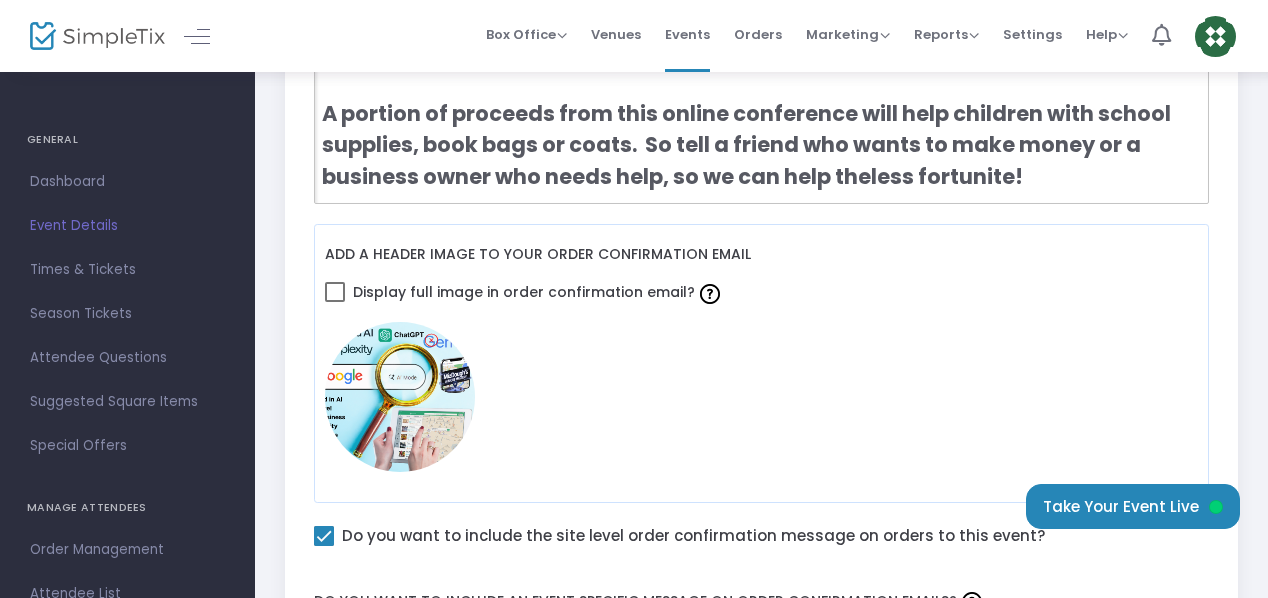 click on "A portion of proceeds from this online conference will help children with school supplies, book bags or coats.  So tell a friend who wants to make money or a business owner who needs help, so we can help theless fortunite!" 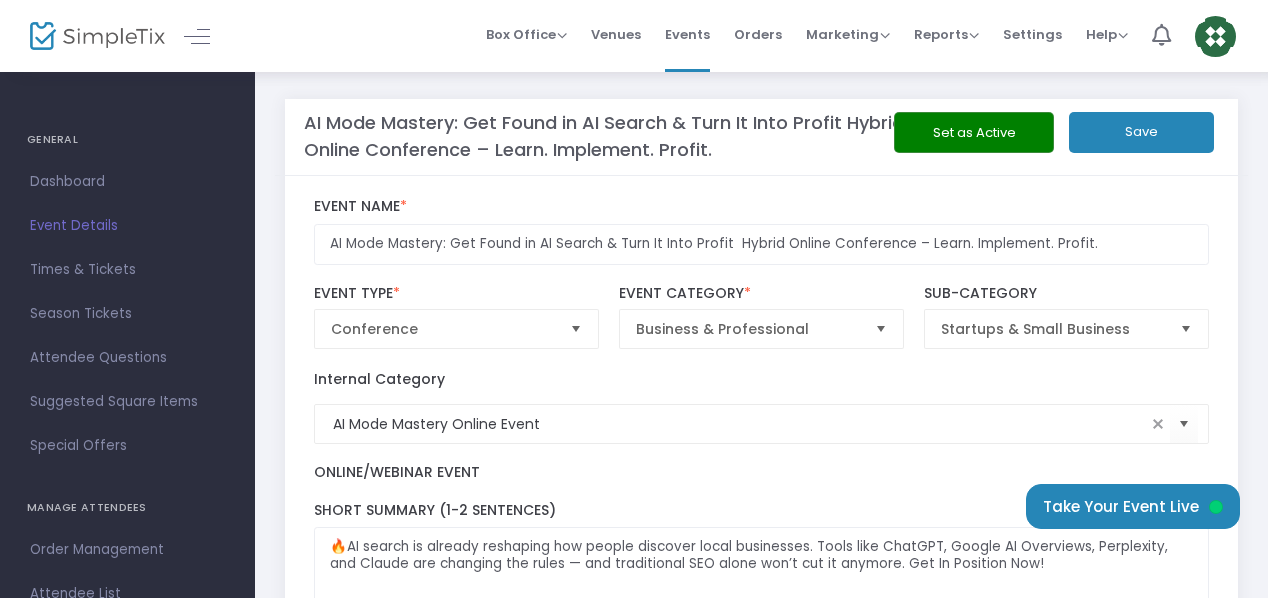 scroll, scrollTop: 0, scrollLeft: 0, axis: both 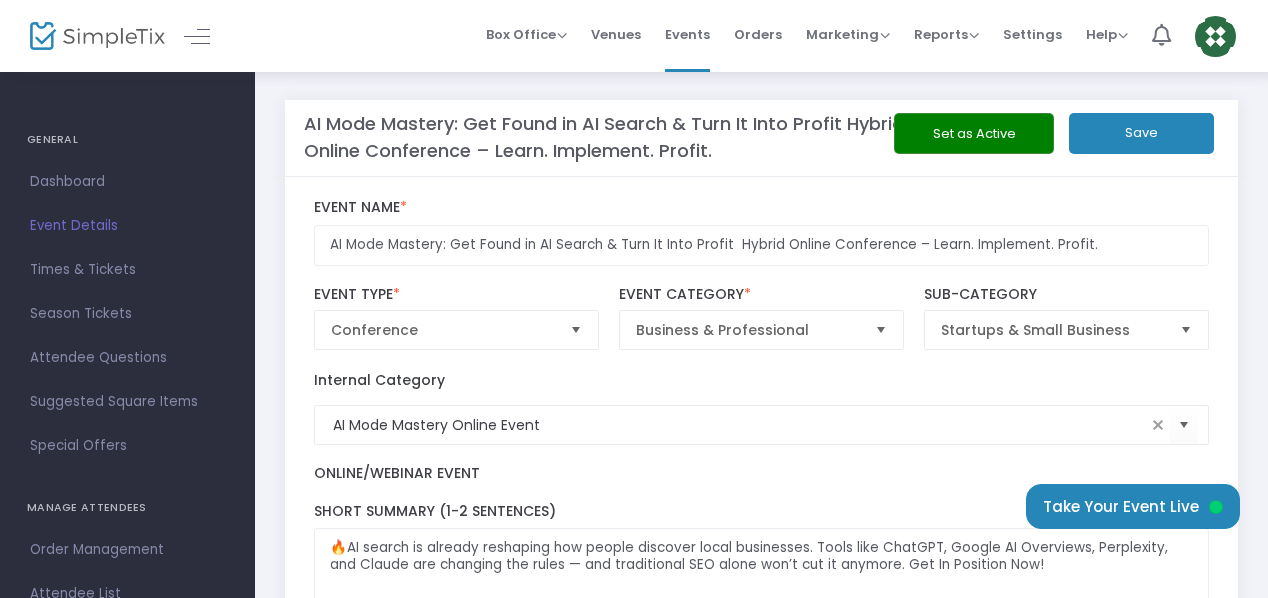 click on "Save" 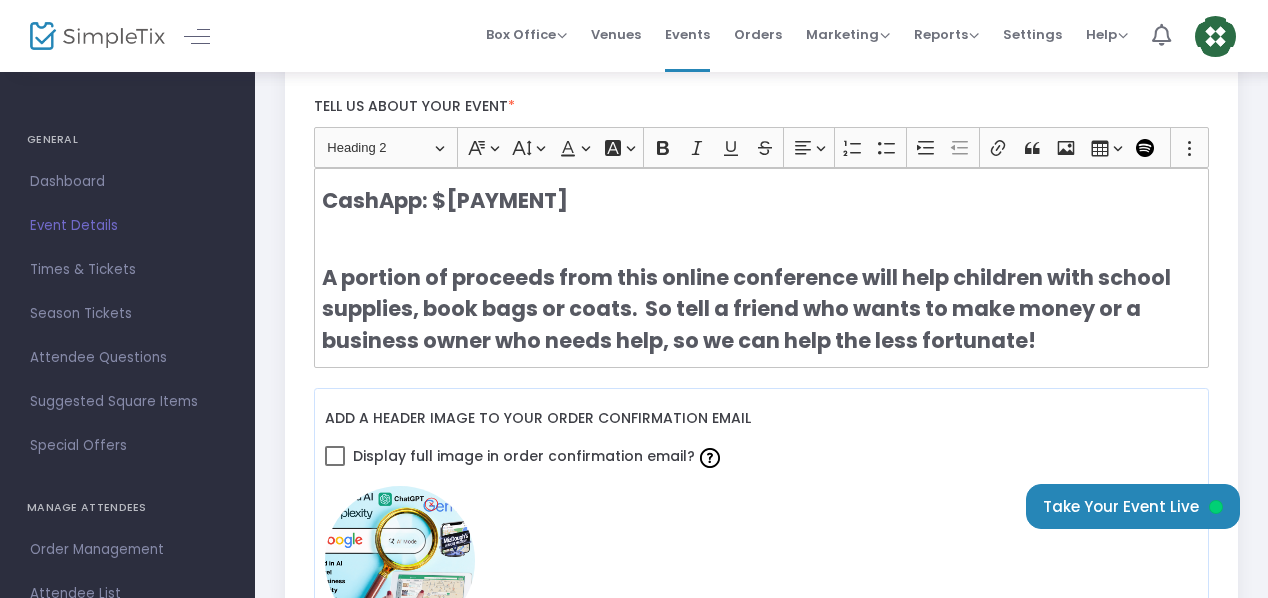 scroll, scrollTop: 500, scrollLeft: 0, axis: vertical 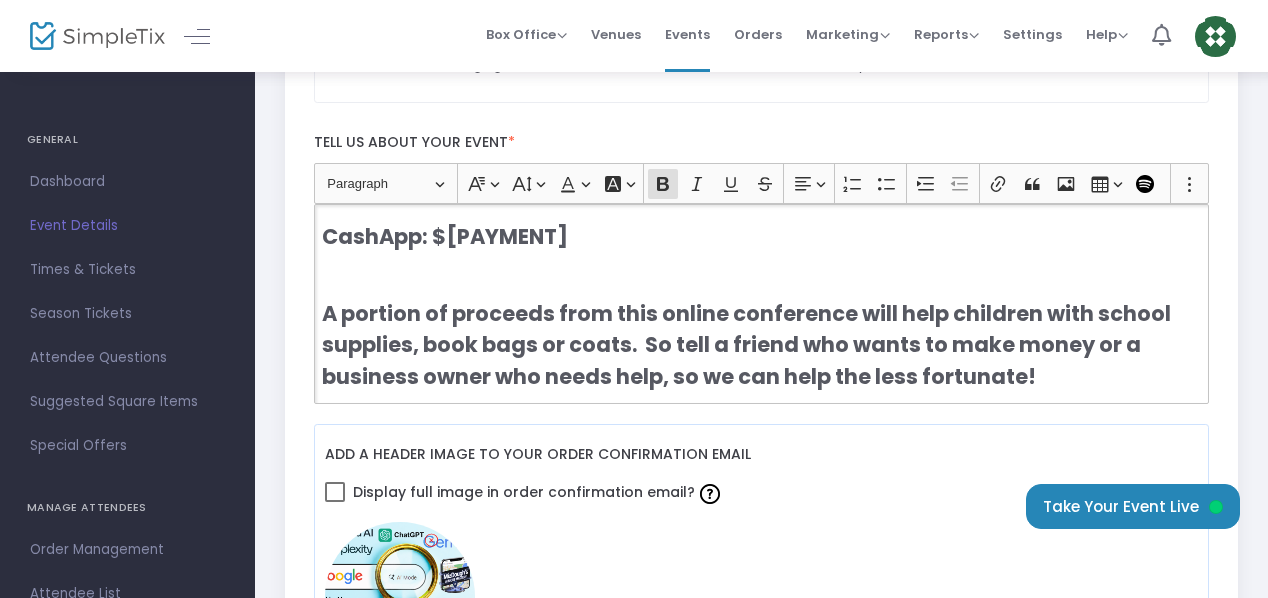 click on "A portion of proceeds from this online conference will help children with school supplies, book bags or coats.  So tell a friend who wants to make money or a business owner who needs help, so we can help the less fortunate!" 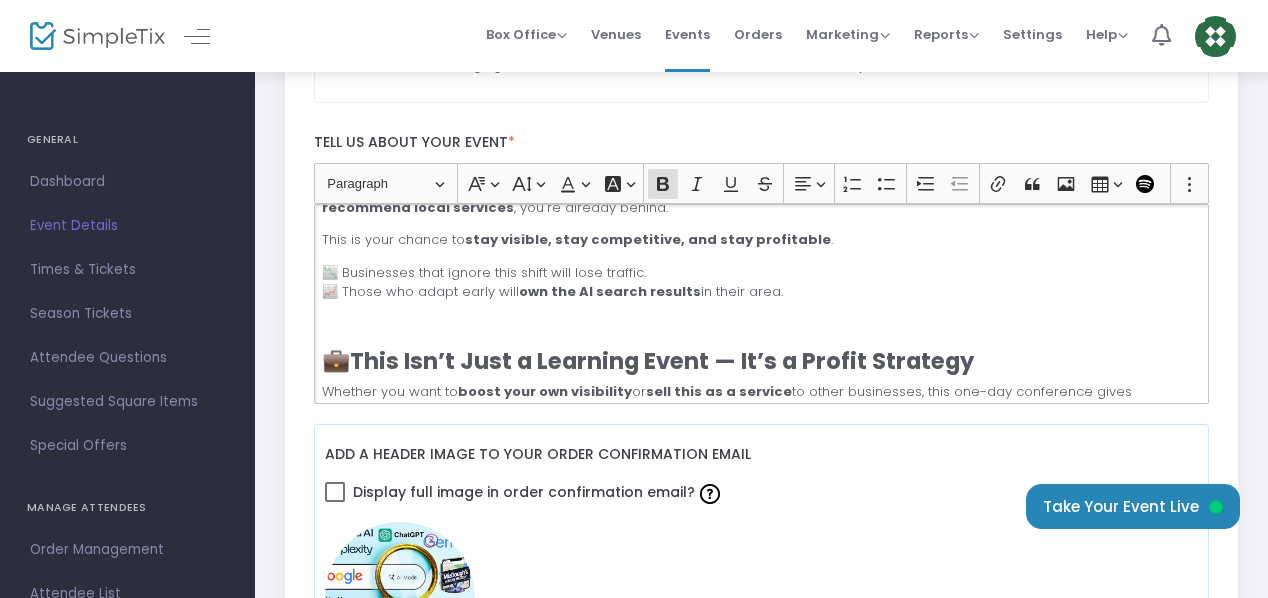 scroll, scrollTop: 822, scrollLeft: 0, axis: vertical 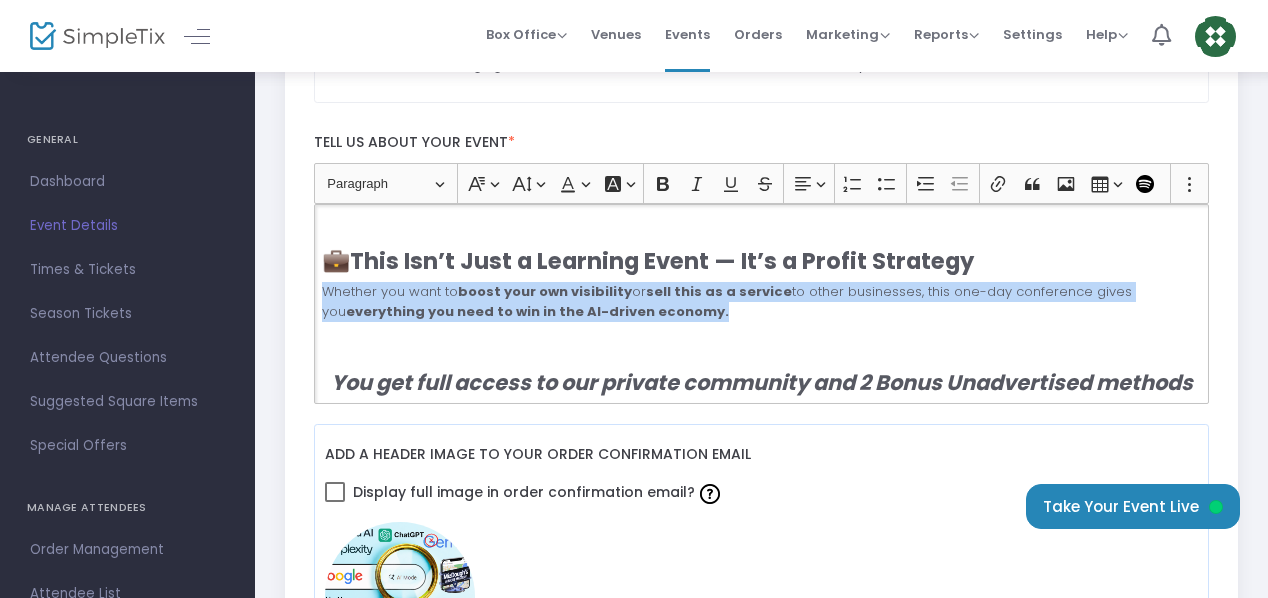 drag, startPoint x: 690, startPoint y: 311, endPoint x: 318, endPoint y: 291, distance: 372.53723 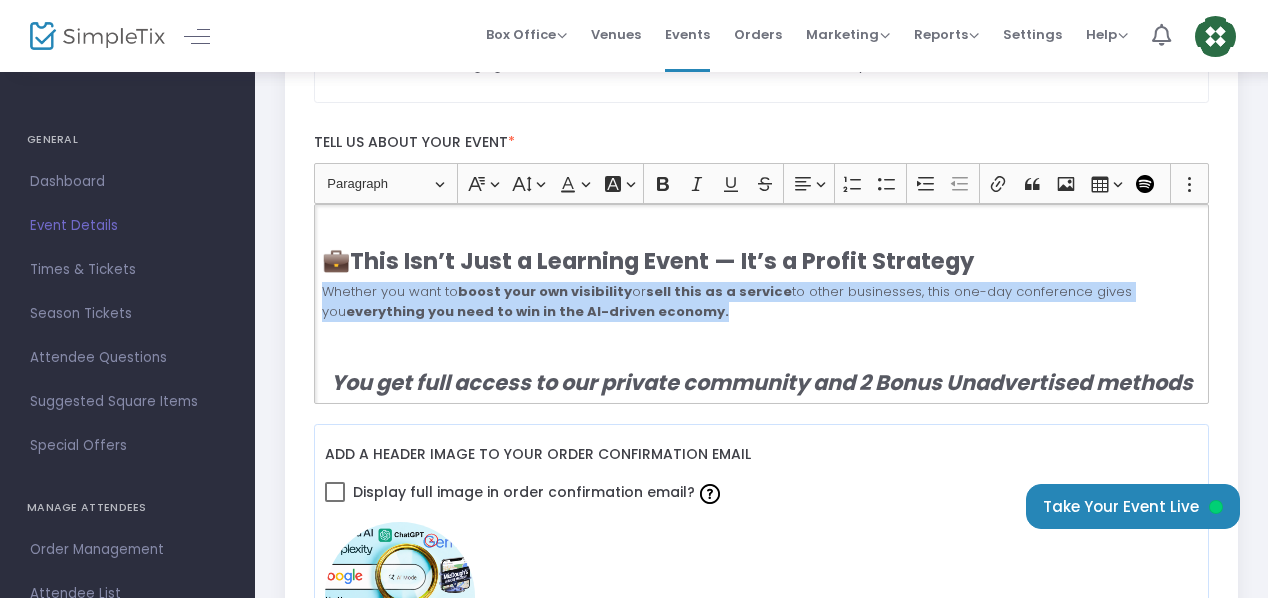 click on "🔥 Why You Need This Now AI search is already reshaping how people discover local businesses. Tools like ChatGPT, Google AI Overviews, Perplexity, and Claude are changing the rules — and traditional SEO alone won’t cut it anymore. If your Google Business Profile (GMB) isn’t optimized for AI Mode, you’re missing out on a new wave of traffic. This conference shows you: How to get found in AI-powered searches before your competitors catch up. How to turn this skill into cash by offering “AI Search Optimization” as a service to other businesses. How to stay visible and profitable in a future where AI decides who gets seen online. 👉 The businesses that learn this now will win more leads, visibility, and income — and those who wait will fall behind. 📋 Agenda Preview: What You’ll Learn ✅ How AI Search Works Understand how ChatGPT, Google’s AI Overviews, and other LLMs pull business info — and why your GMBP needs to be ready. ✅ AI Optimization for GMB ✅ ✅ ✅ ." 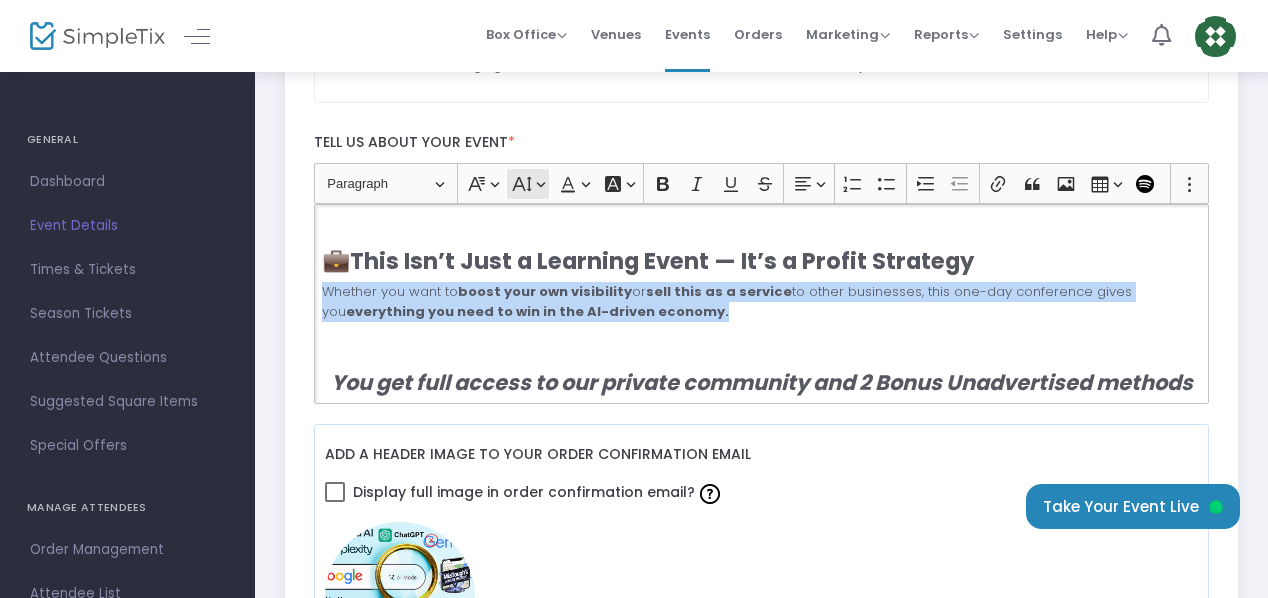 click on "Font Size Font Size" 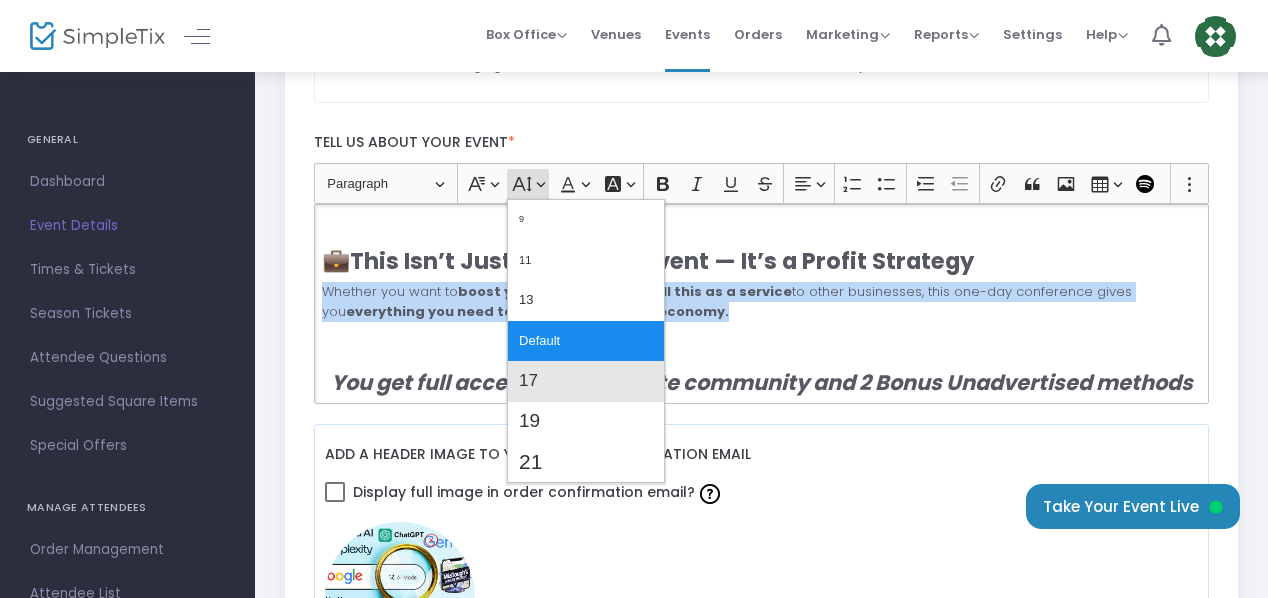 click on "17" at bounding box center (528, 381) 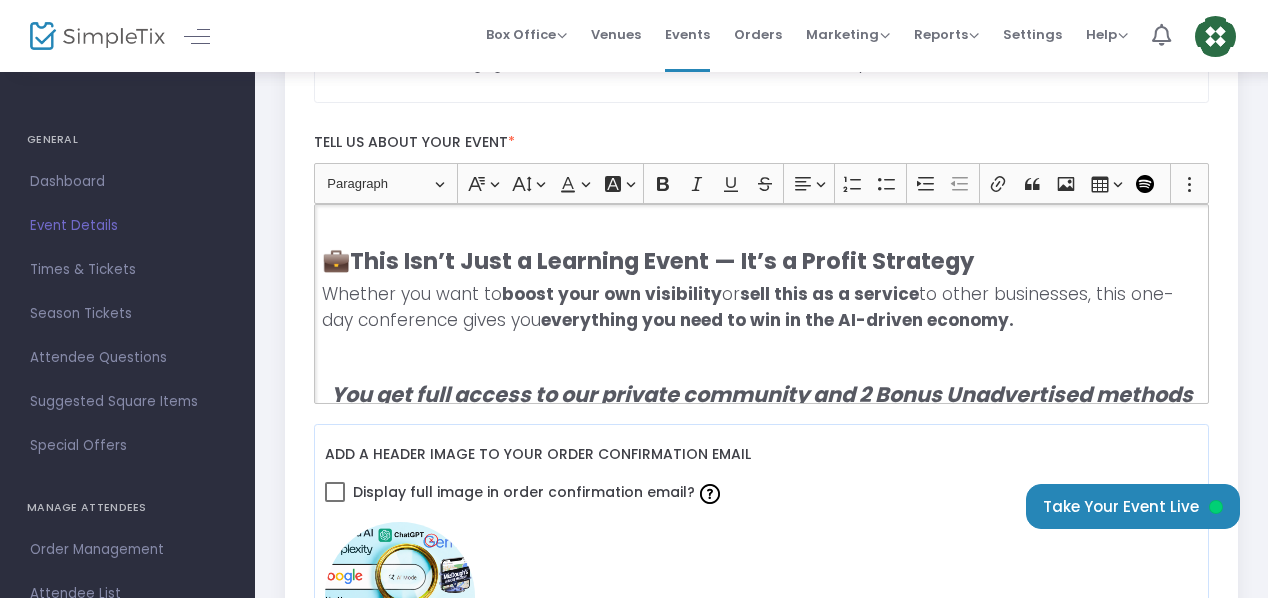 click on "everything you need to win in the AI-driven economy." 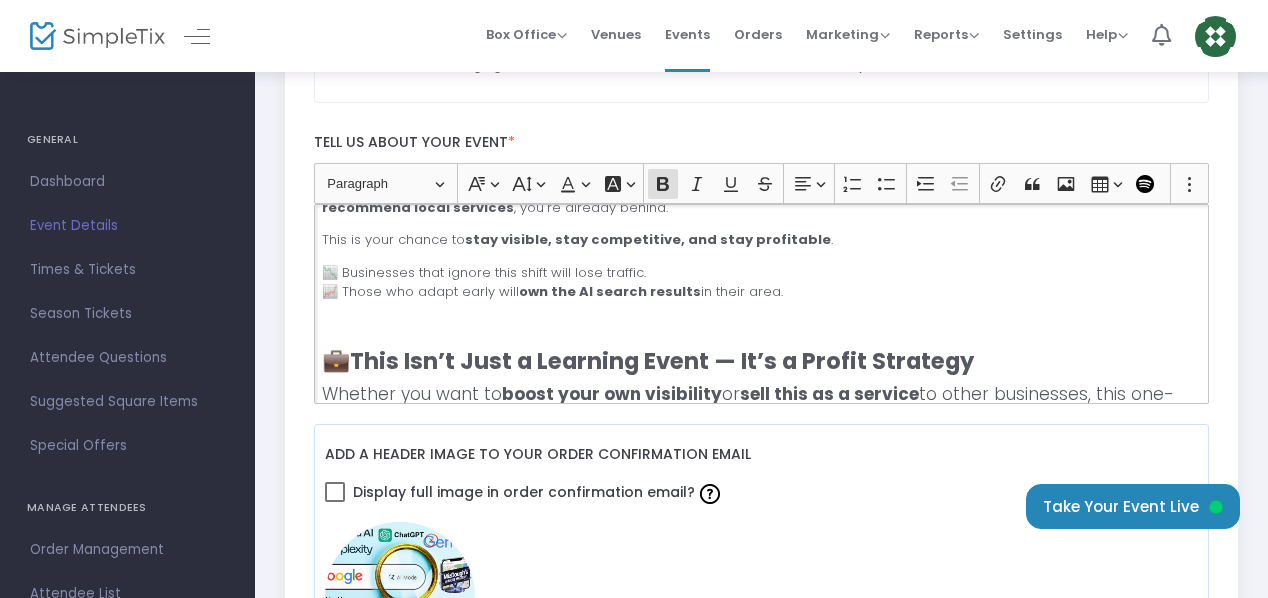 scroll, scrollTop: 622, scrollLeft: 0, axis: vertical 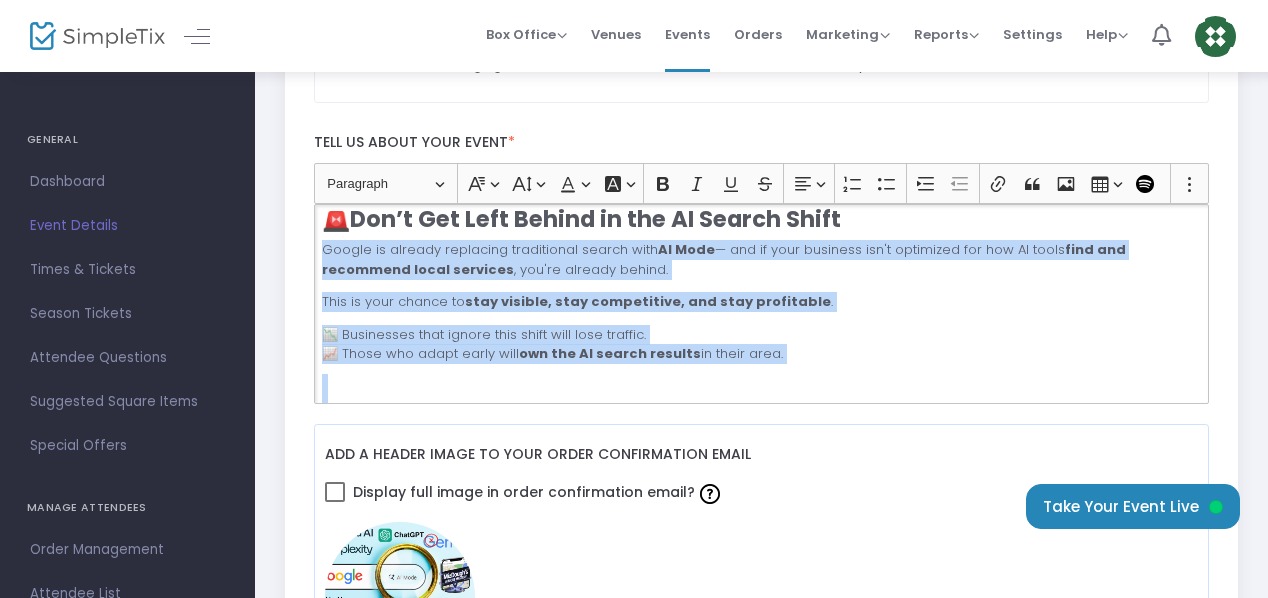 drag, startPoint x: 318, startPoint y: 279, endPoint x: 788, endPoint y: 387, distance: 482.2489 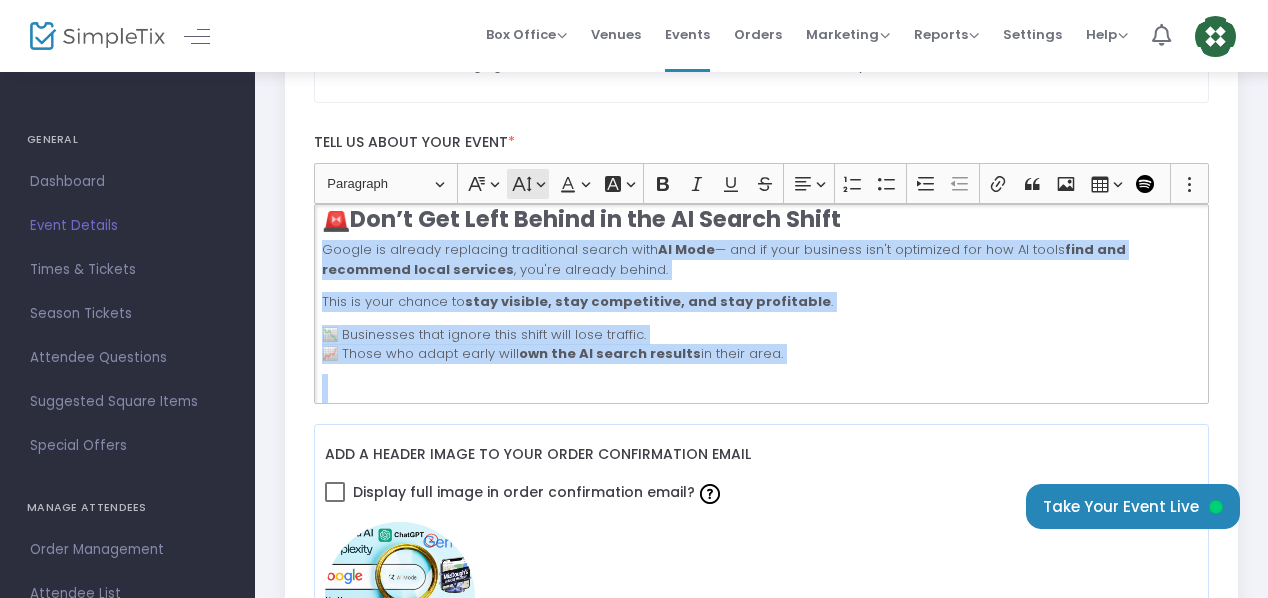 click 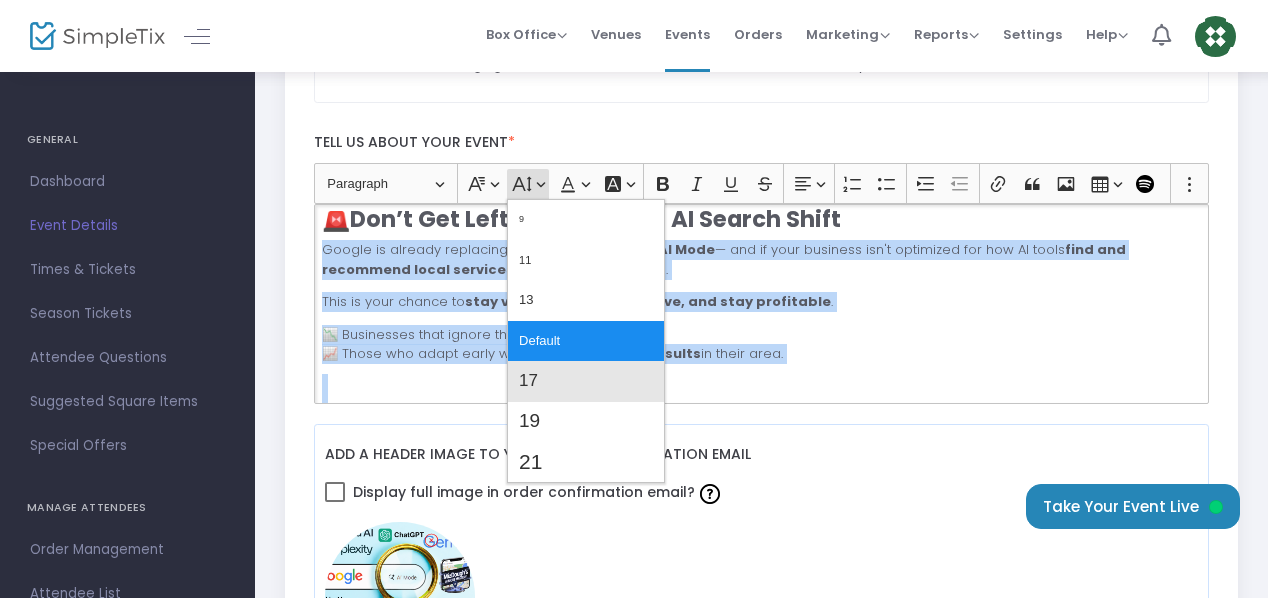 click on "17" 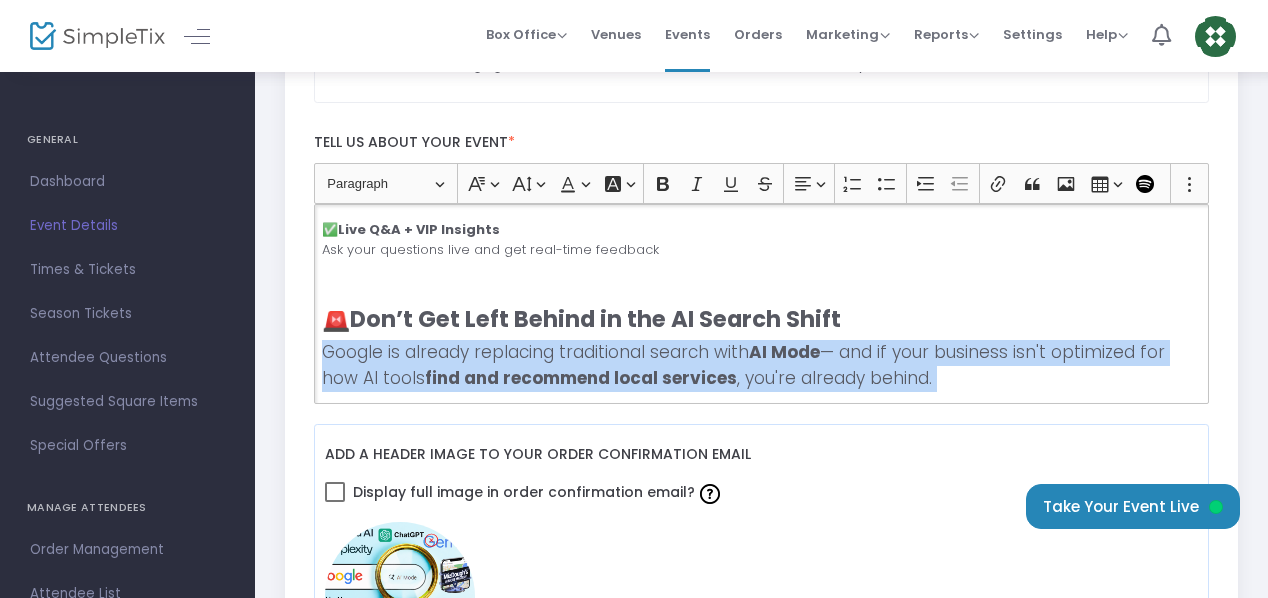 scroll, scrollTop: 460, scrollLeft: 0, axis: vertical 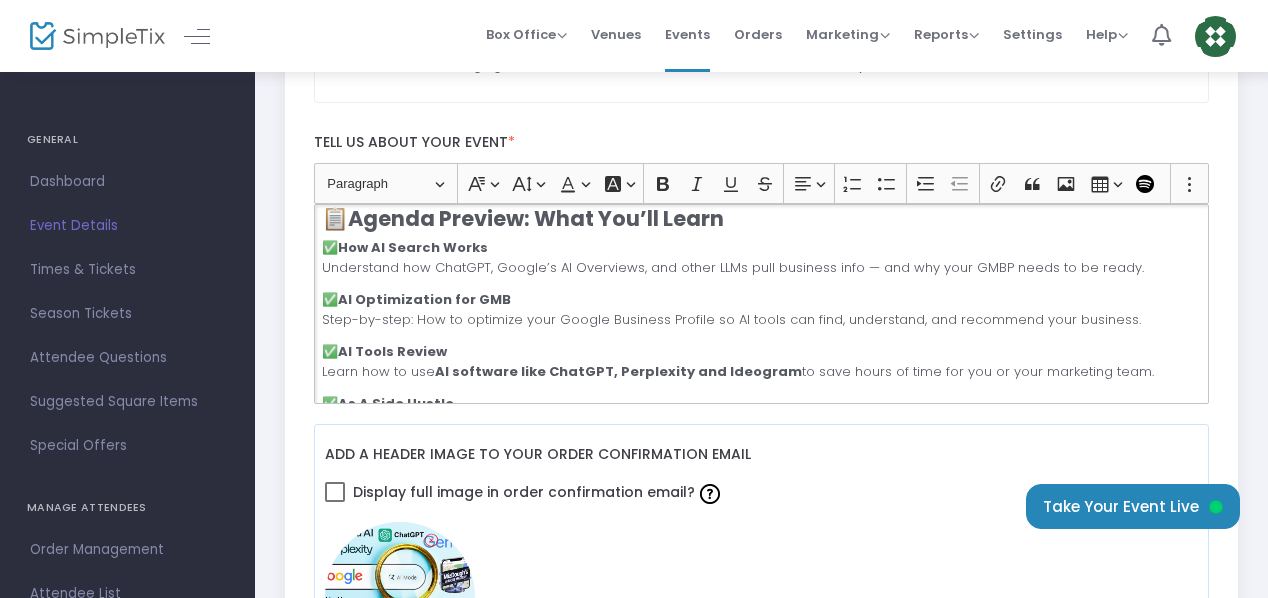 drag, startPoint x: 672, startPoint y: 341, endPoint x: 310, endPoint y: 236, distance: 376.9204 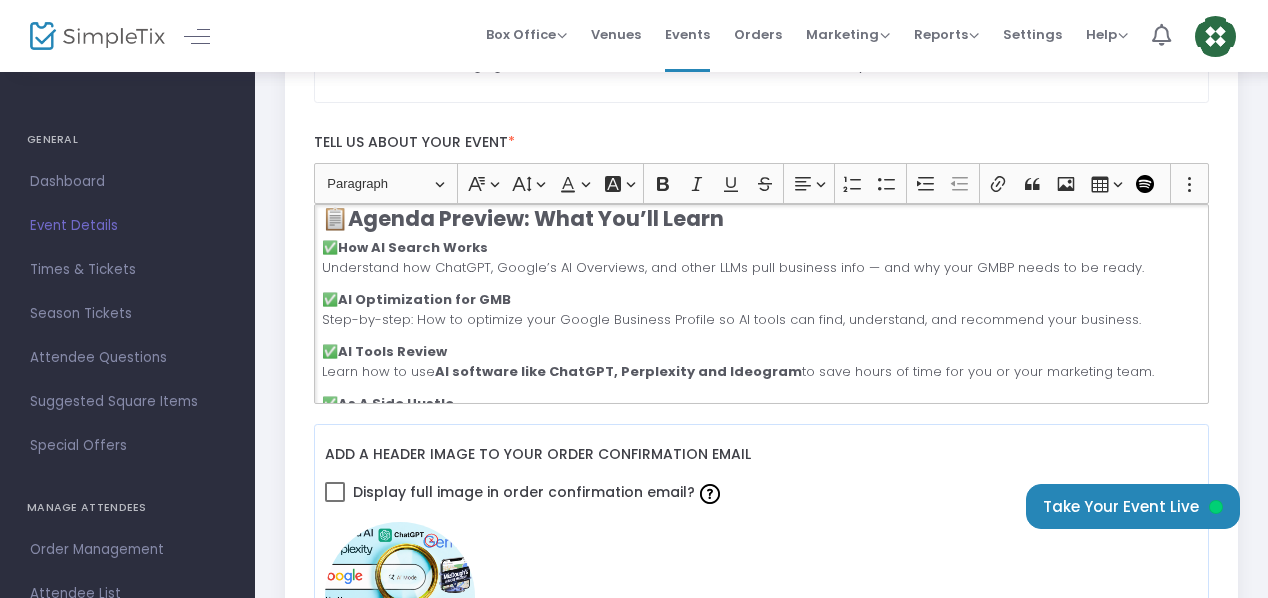click on "Font FamilyFont Family" 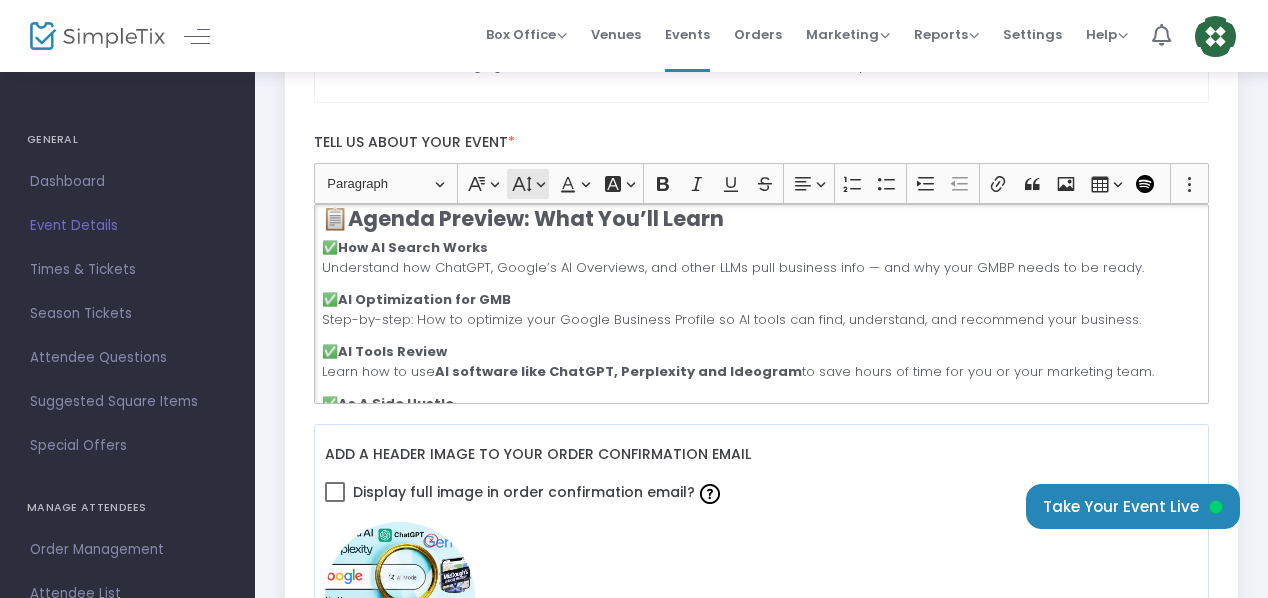 click 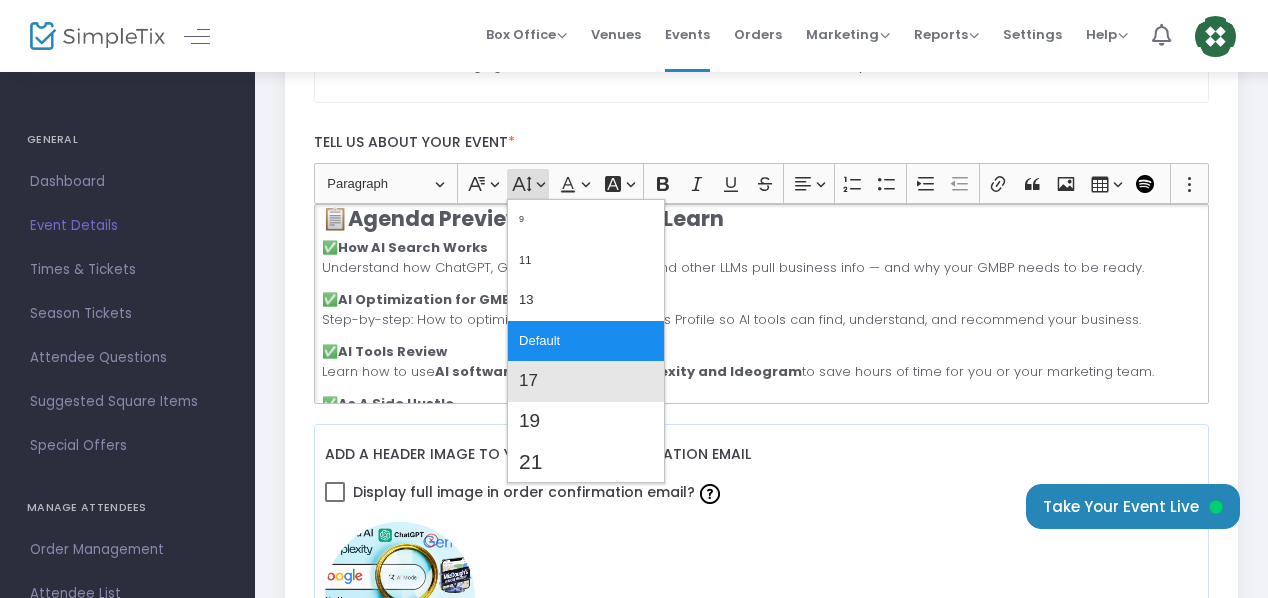 click on "17" at bounding box center (528, 381) 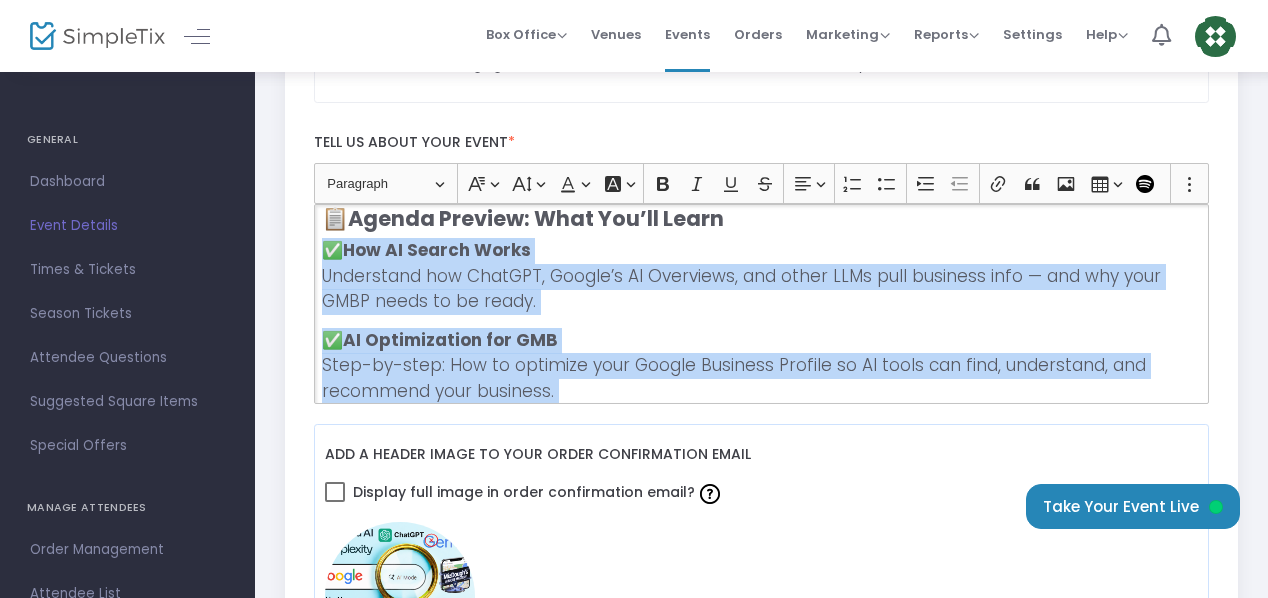 click on "🔥 Why You Need This Now AI search is already reshaping how people discover local businesses. Tools like ChatGPT, Google AI Overviews, Perplexity, and Claude are changing the rules — and traditional SEO alone won’t cut it anymore. If your Google Business Profile (GMB) isn’t optimized for AI Mode, you’re missing out on a new wave of traffic. This conference shows you: How to get found in AI-powered searches before your competitors catch up. How to turn this skill into cash by offering “AI Search Optimization” as a service to other businesses. How to stay visible and profitable in a future where AI decides who gets seen online. 👉 The businesses that learn this now will win more leads, visibility, and income — and those who wait will fall behind. 📋 Agenda Preview: What You’ll Learn ✅ How AI Search Works Understand how ChatGPT, Google’s AI Overviews, and other LLMs pull business info — and why your GMBP needs to be ready. ✅ AI Optimization for GMB ✅ ✅ ✅ ." 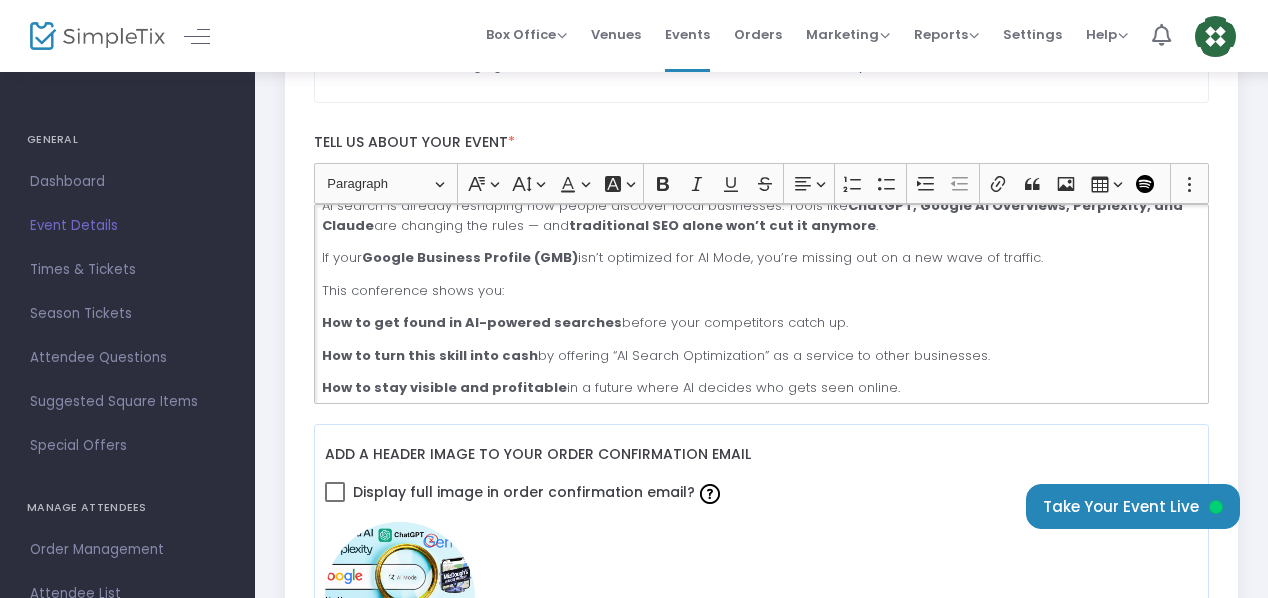 scroll, scrollTop: 30, scrollLeft: 0, axis: vertical 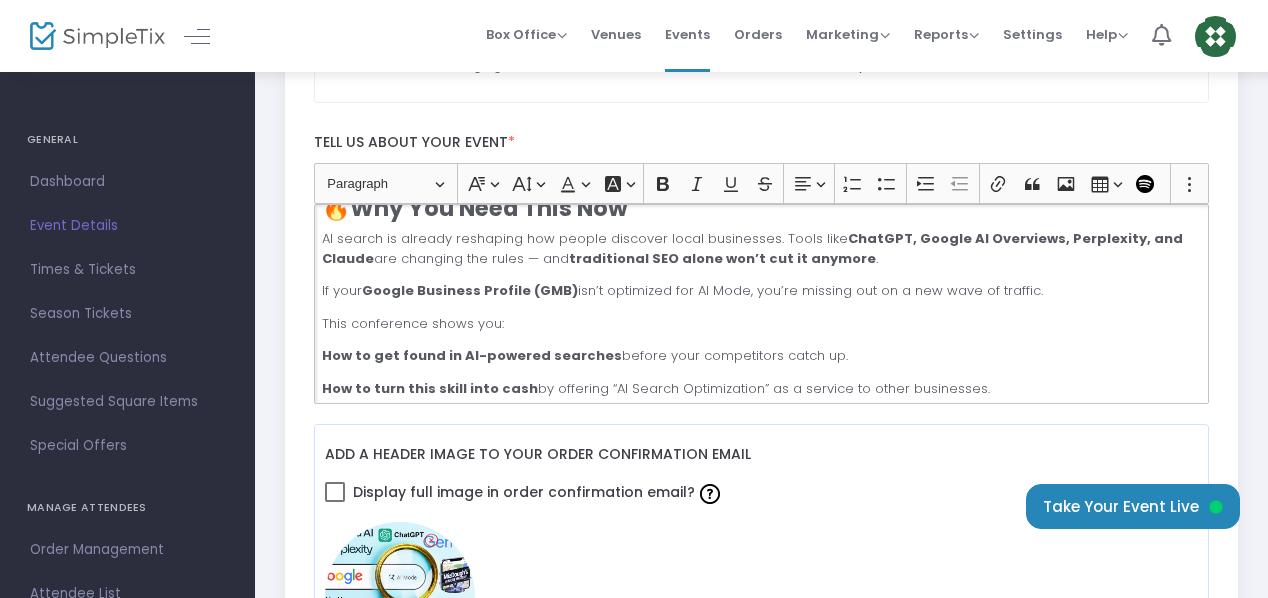 drag, startPoint x: 1082, startPoint y: 340, endPoint x: 310, endPoint y: 233, distance: 779.3799 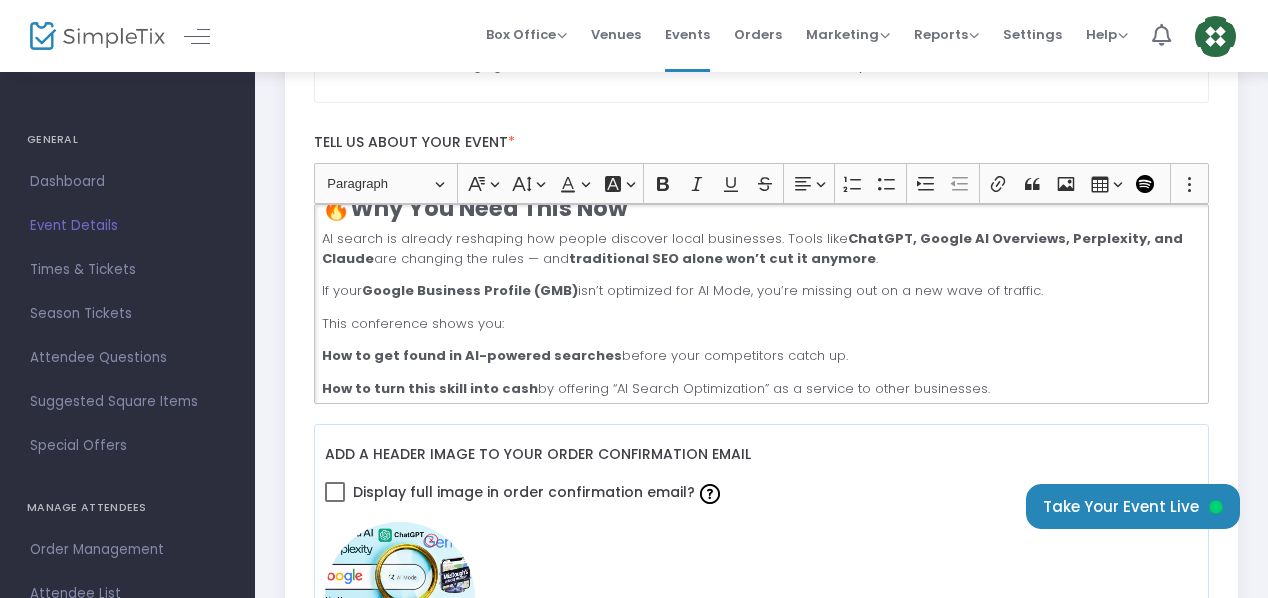 click on "Font FamilyFont Family" 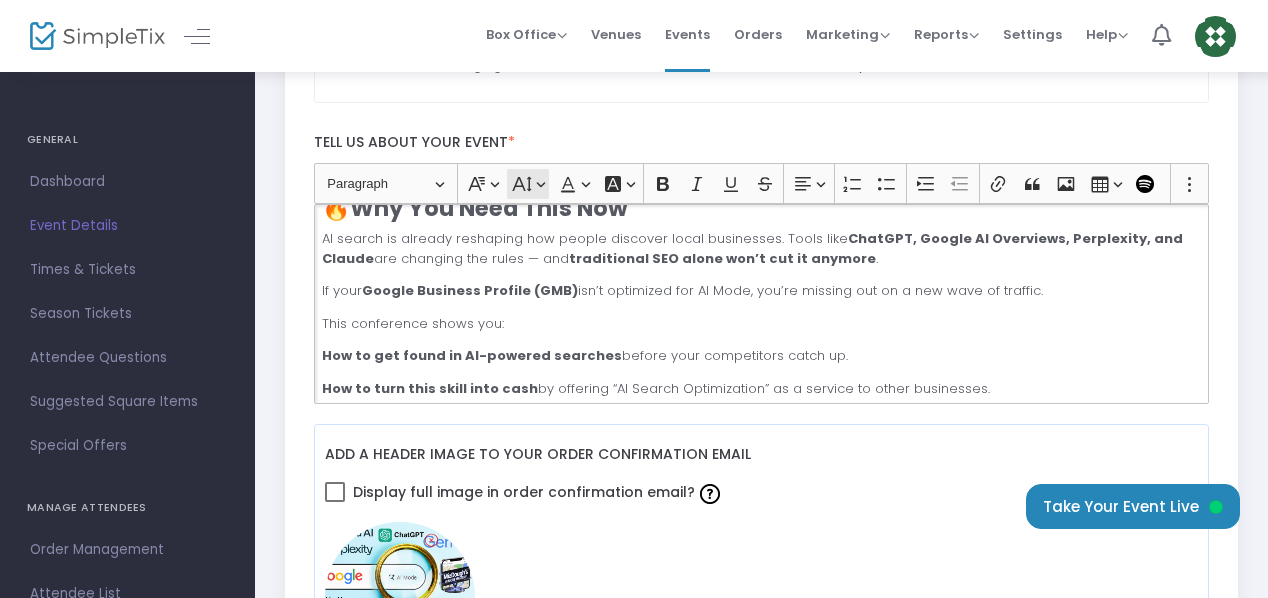 click on "Font Size Font Size" 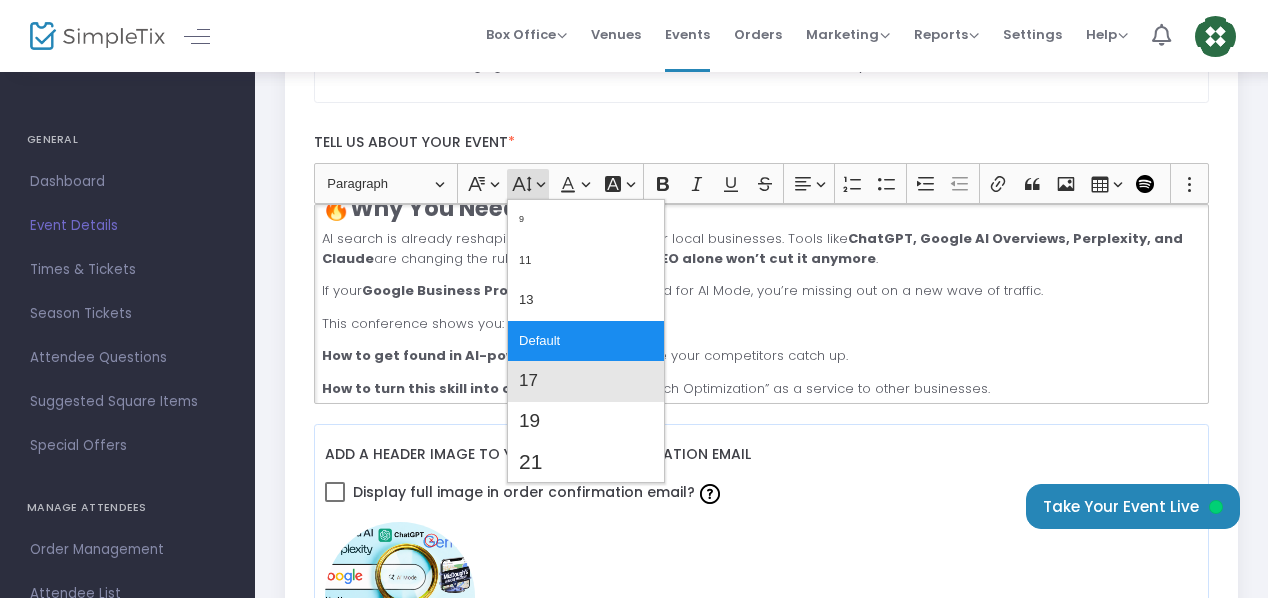 click on "17" 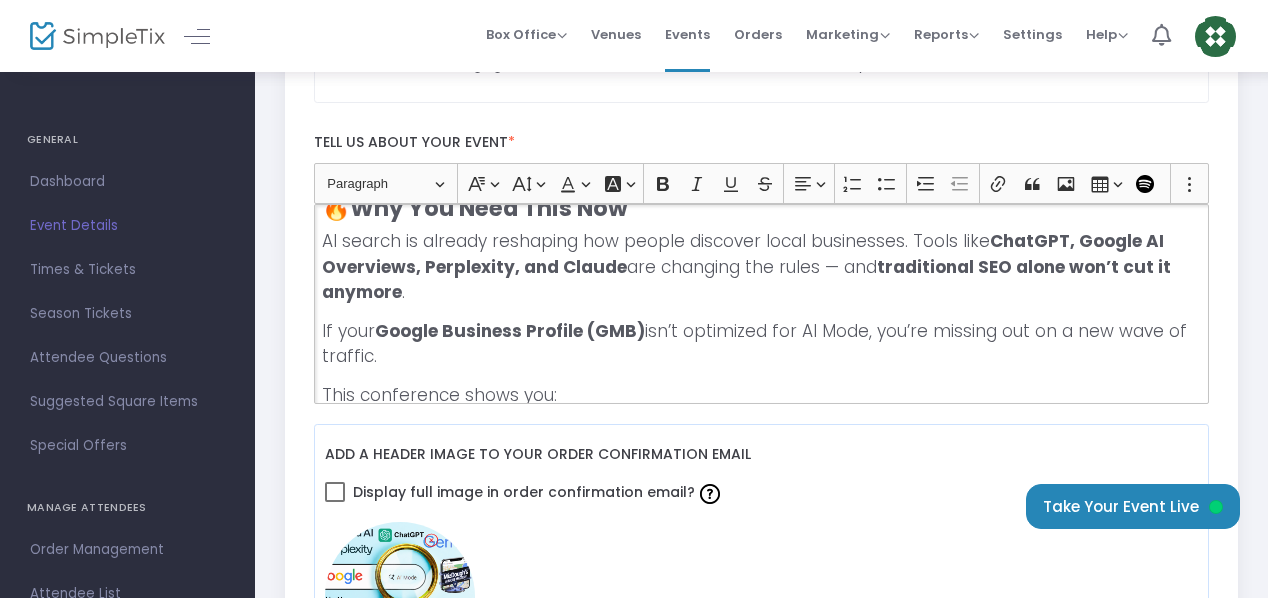 click on "🔥  Why You Need This Now" 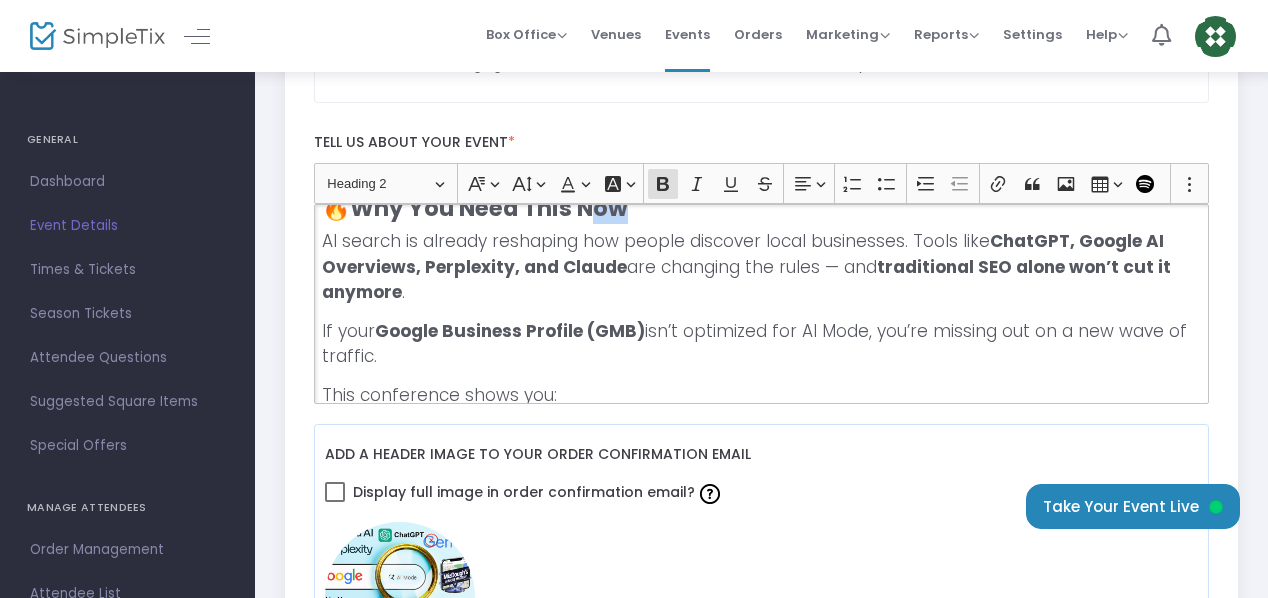 scroll, scrollTop: 0, scrollLeft: 0, axis: both 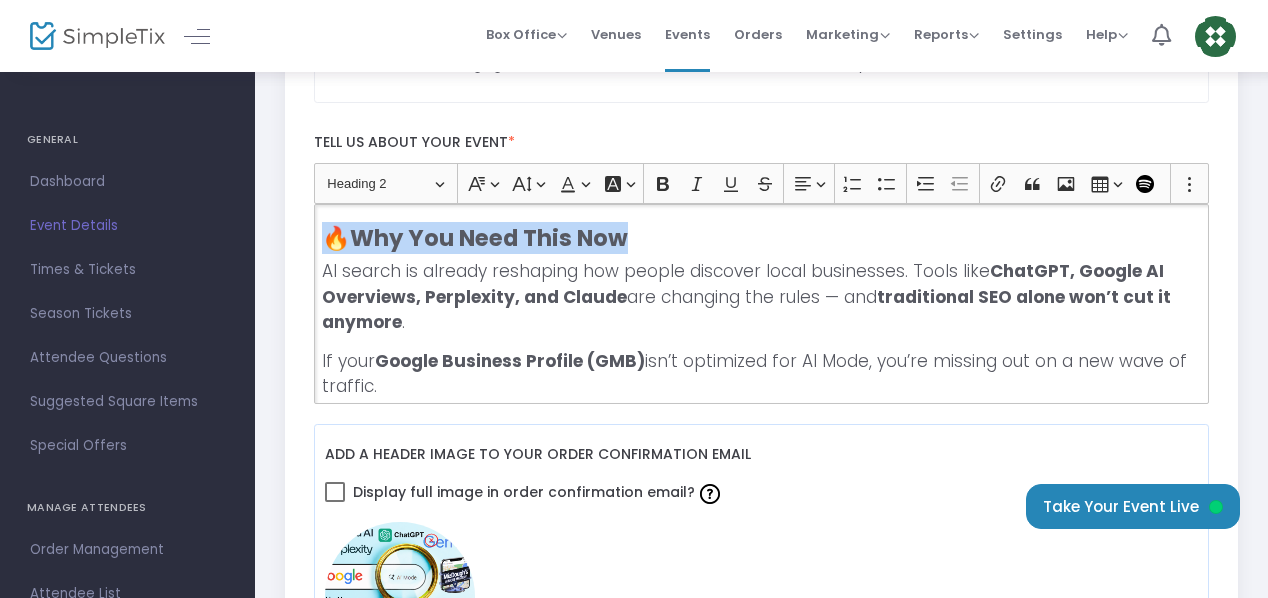 drag, startPoint x: 607, startPoint y: 203, endPoint x: 322, endPoint y: 223, distance: 285.7009 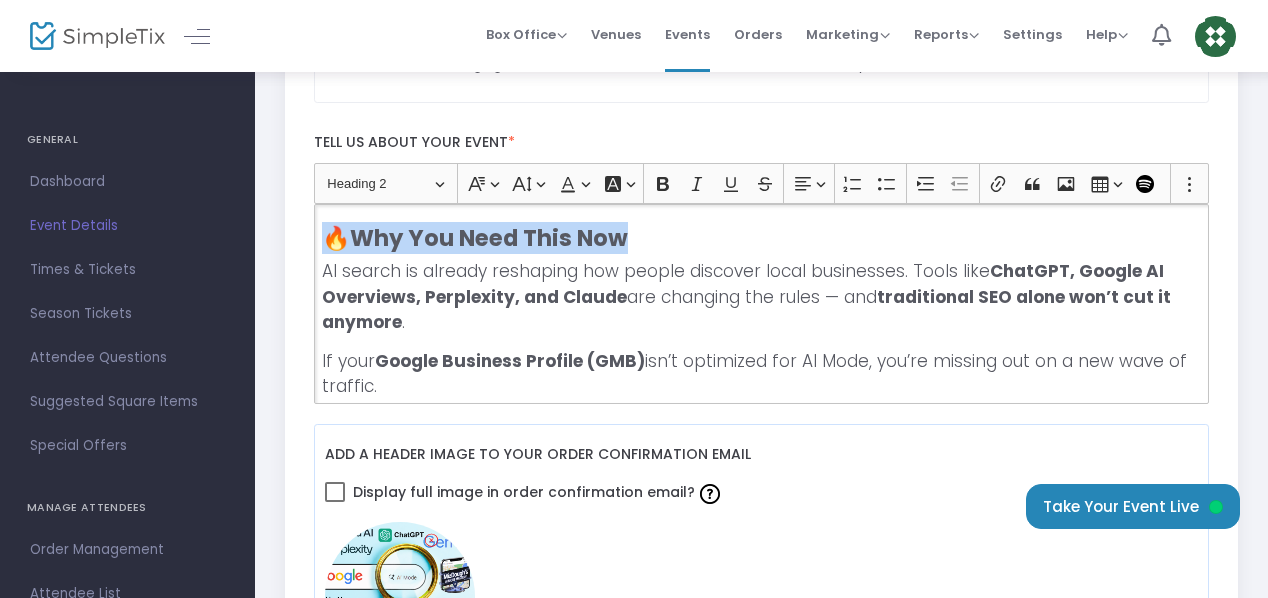 click on "🔥  Why You Need This Now" 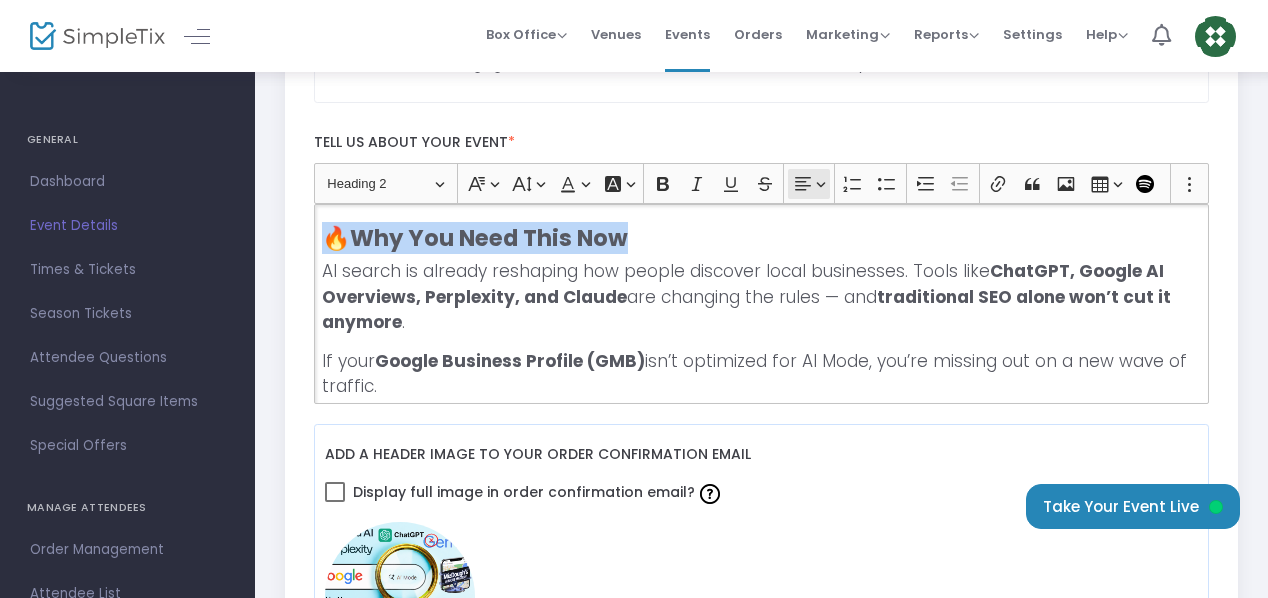 click 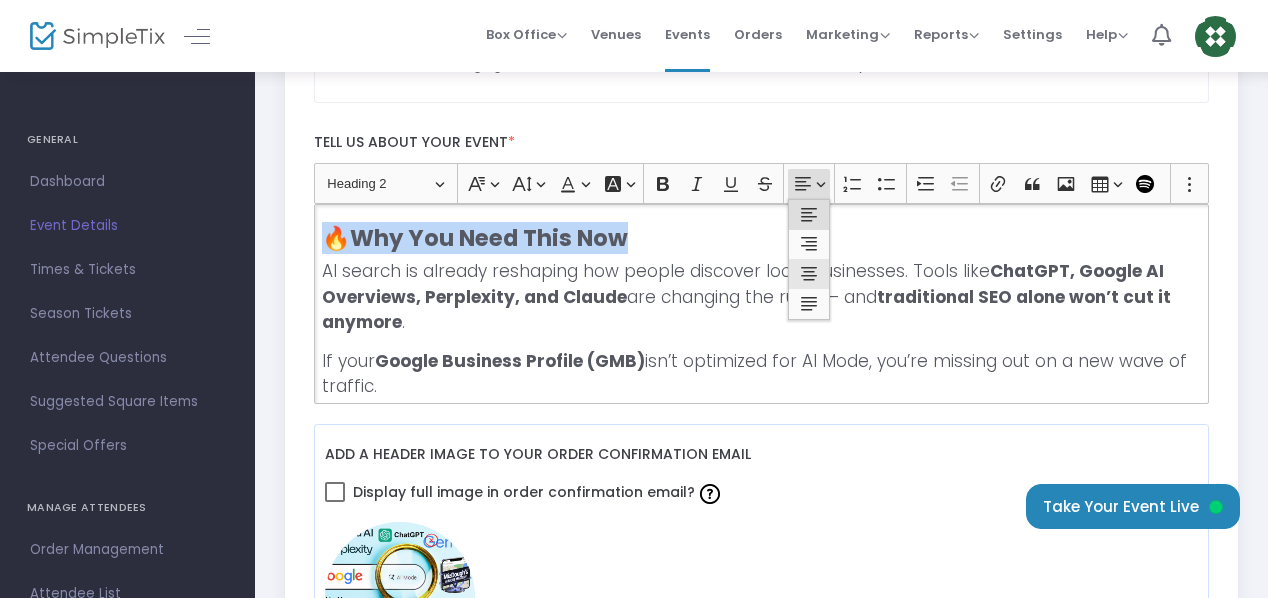 click 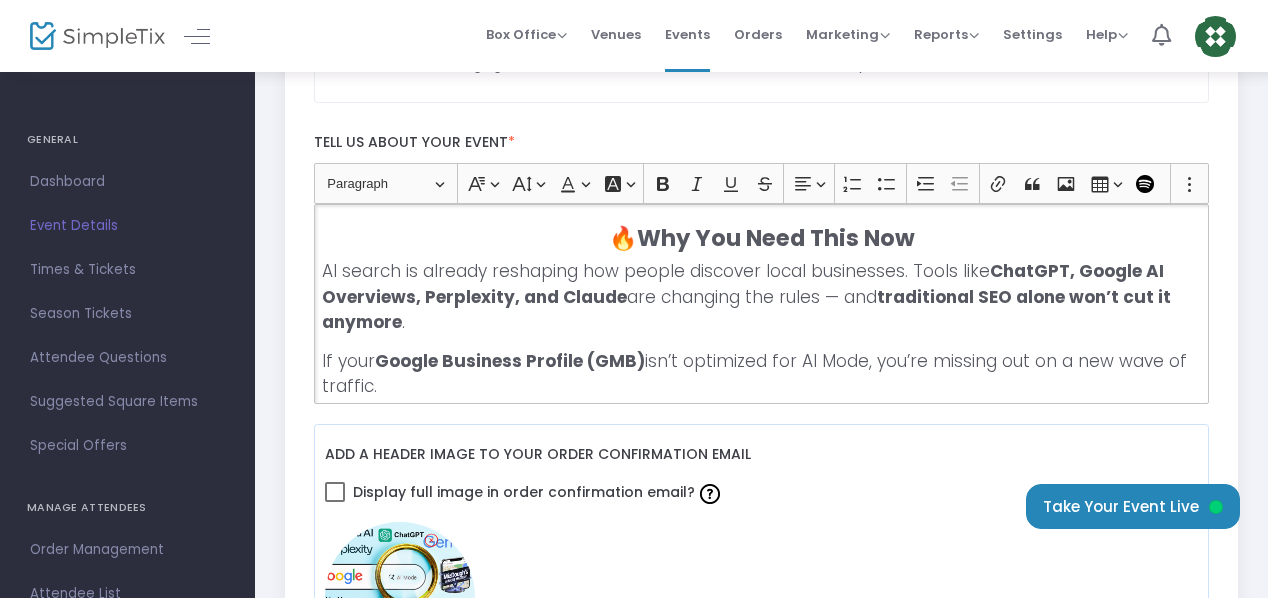 click on "AI search is already reshaping how people discover local businesses. Tools like  ChatGPT, Google AI Overviews, Perplexity, and Claude  are changing the rules — and  traditional SEO alone won’t cut it anymore ." 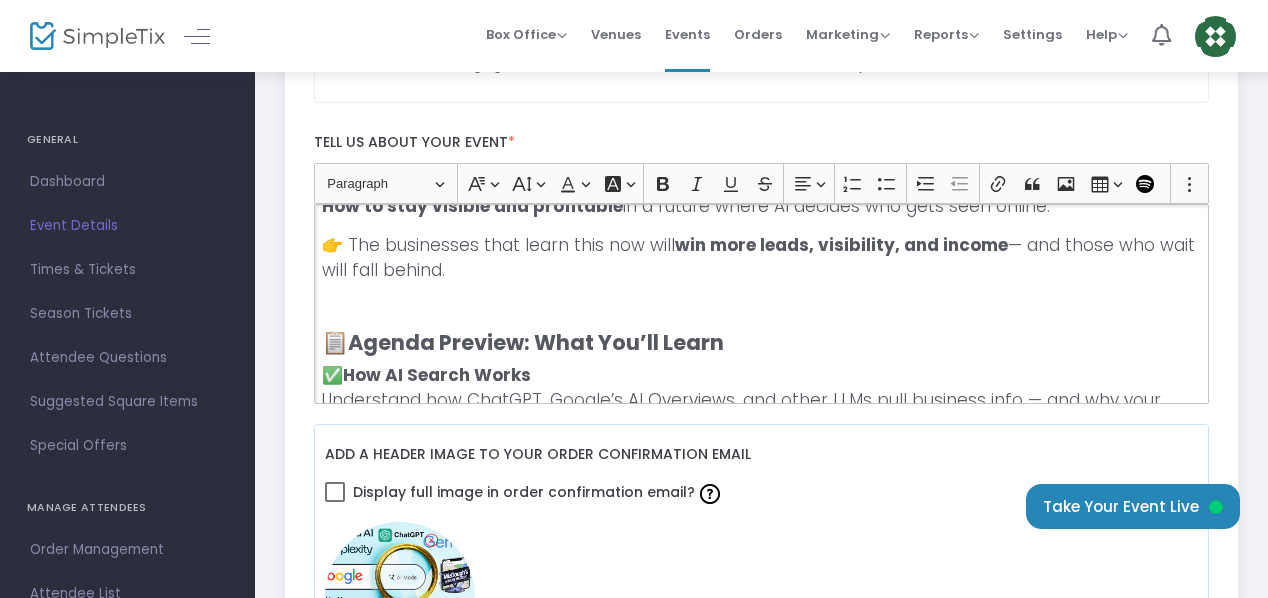 scroll, scrollTop: 400, scrollLeft: 0, axis: vertical 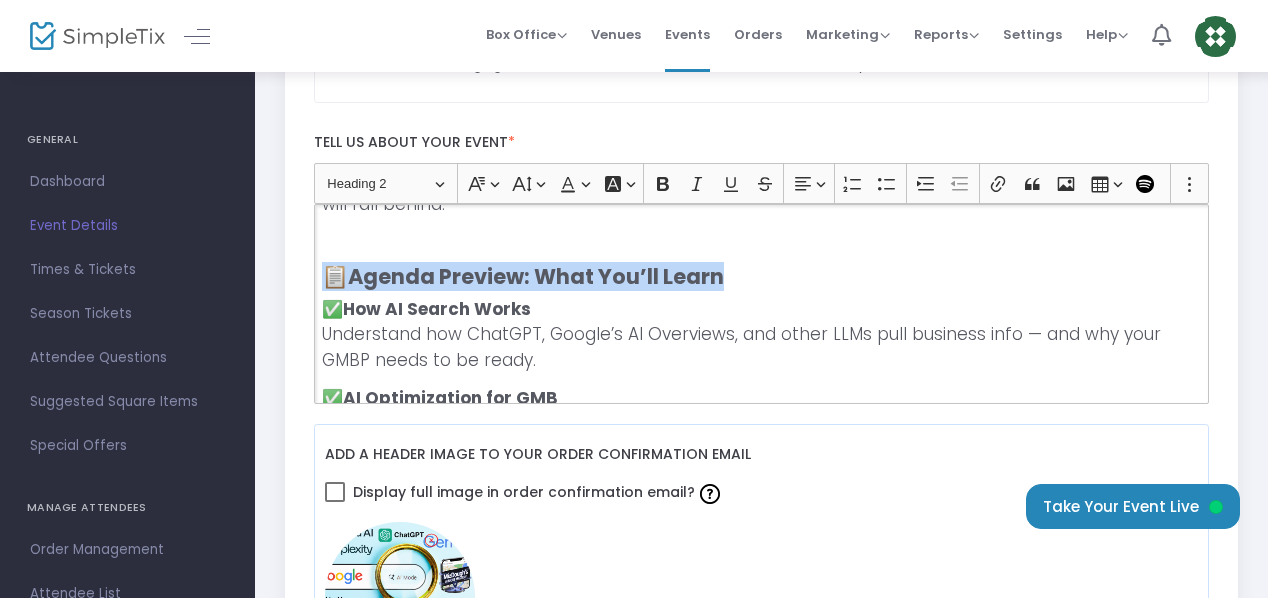 drag, startPoint x: 758, startPoint y: 273, endPoint x: 330, endPoint y: 262, distance: 428.14133 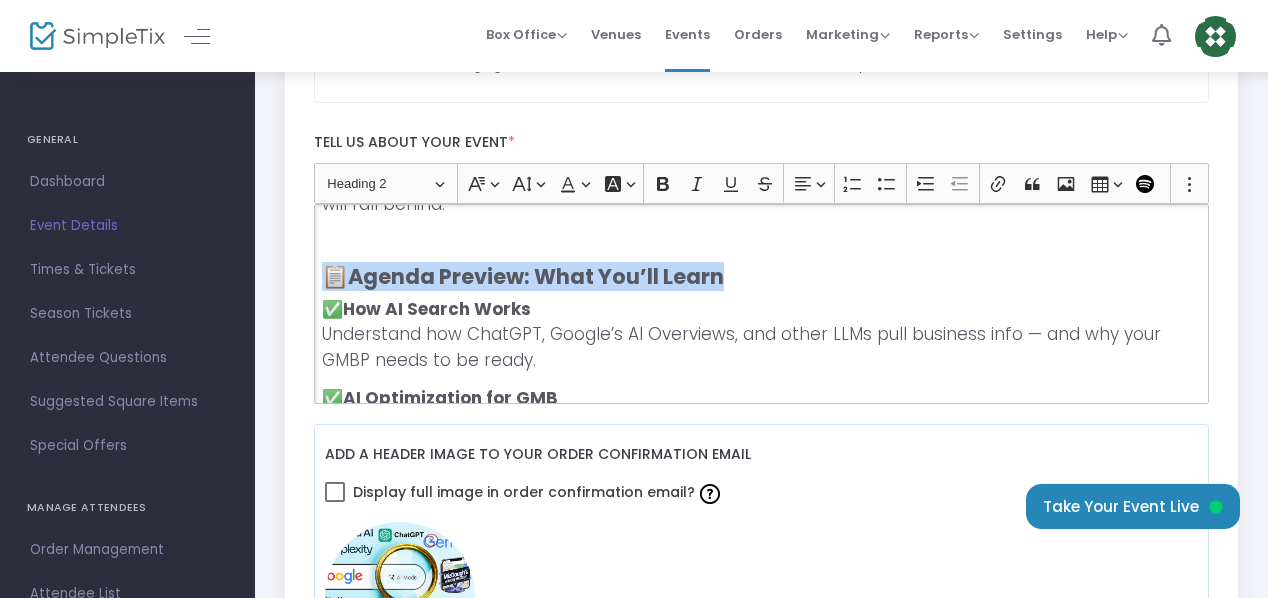 click on "📋  Agenda Preview: What You’ll Learn" 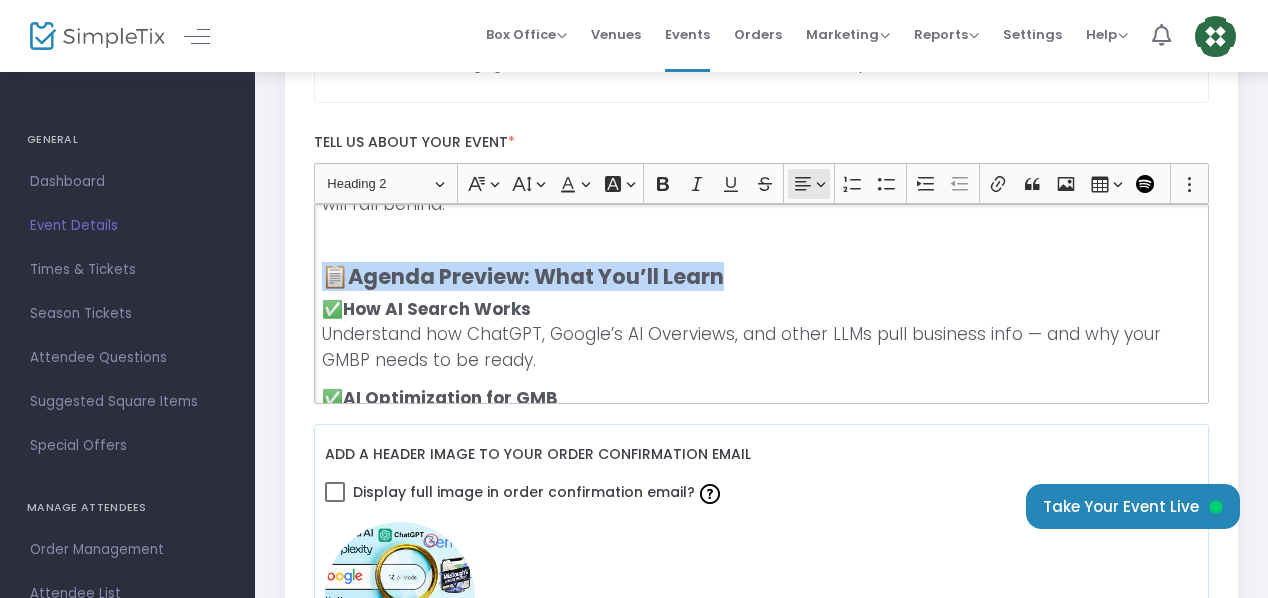 click on "Text alignment Text alignment" 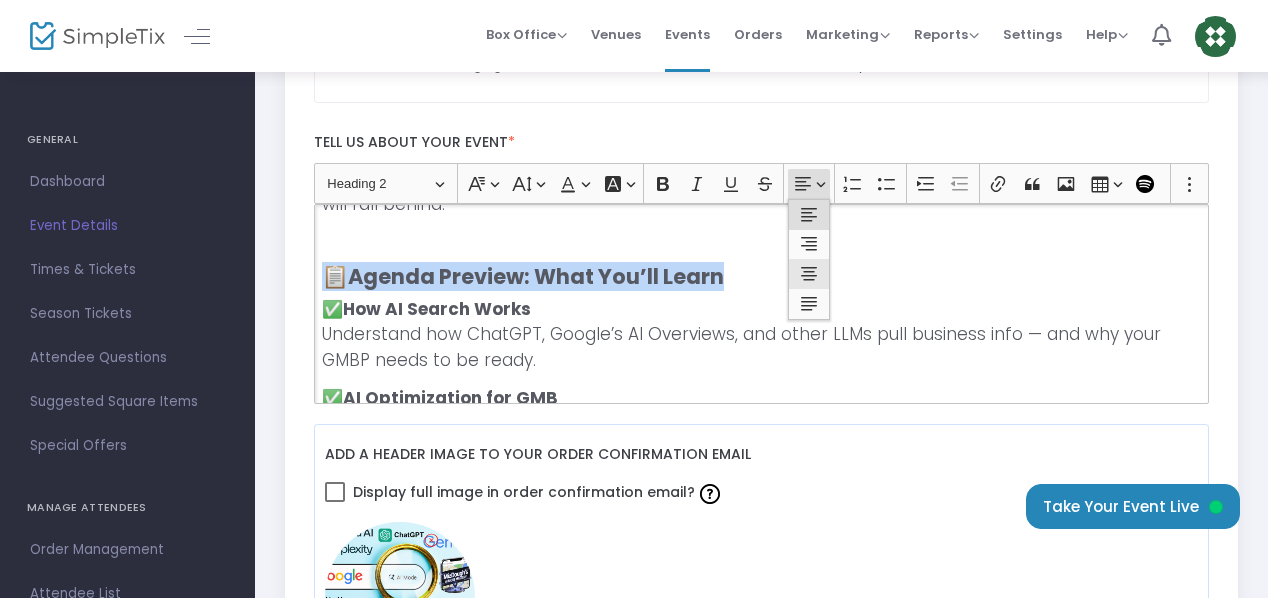 click 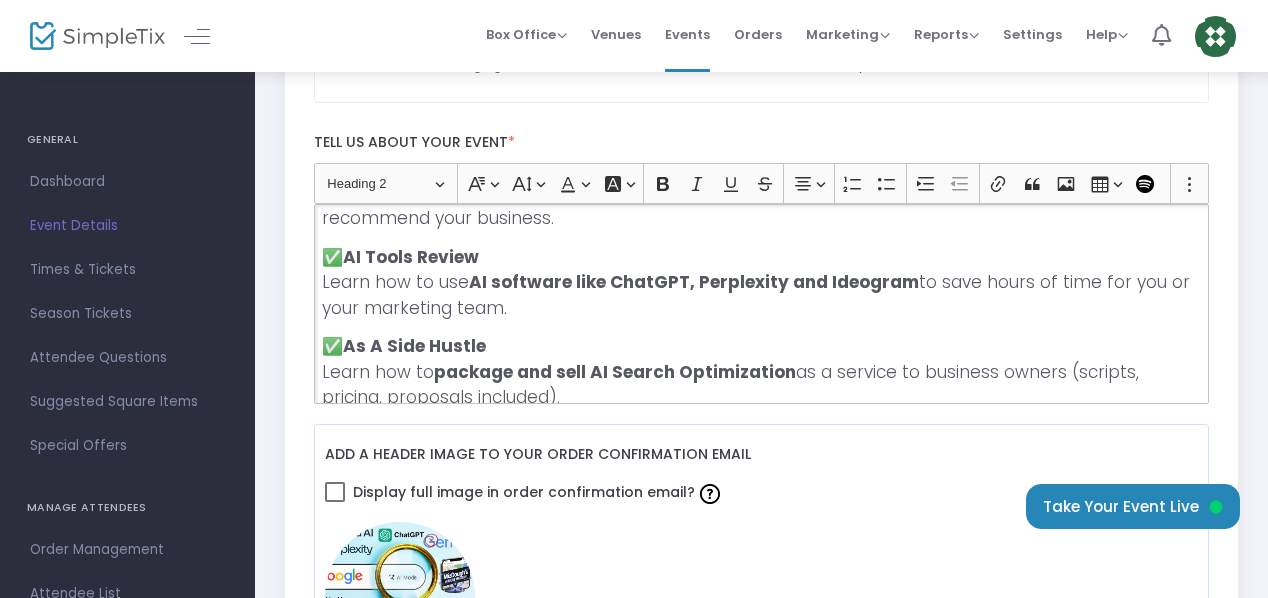 scroll, scrollTop: 600, scrollLeft: 0, axis: vertical 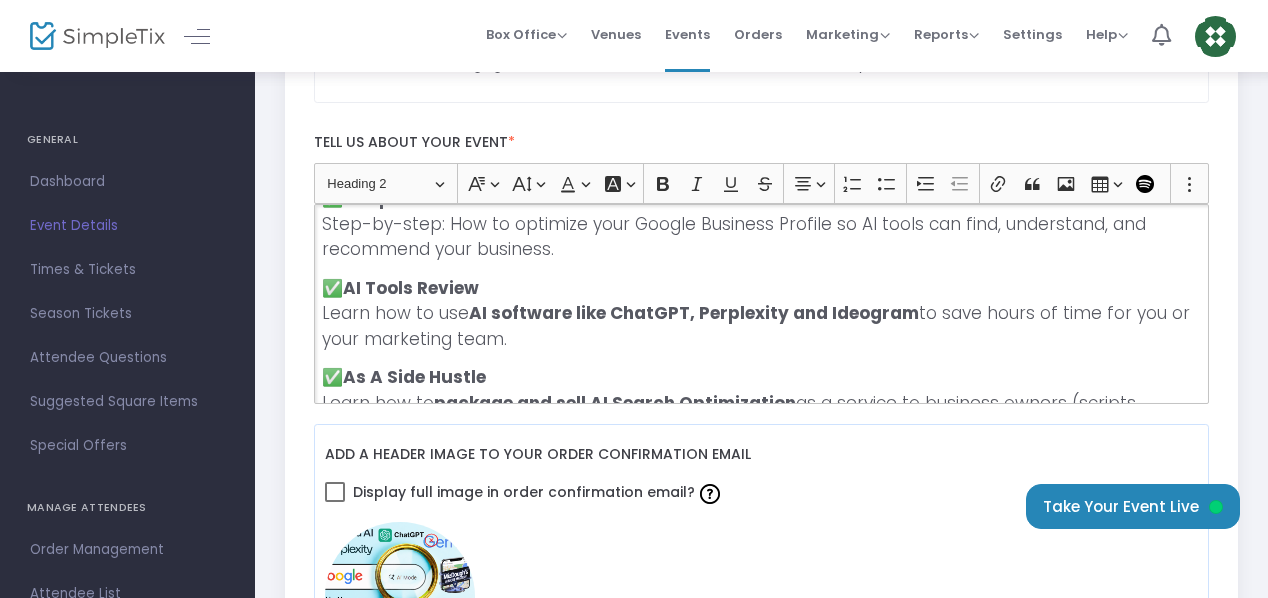 click on "AI software like ChatGPT, Perplexity and Ideogram" 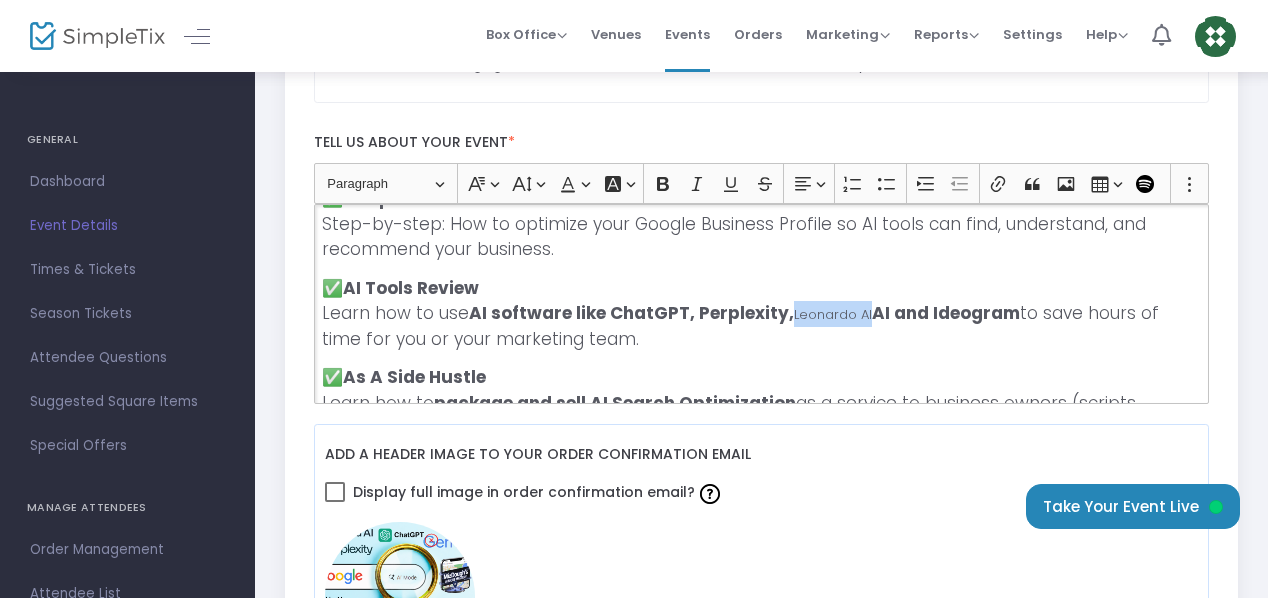 drag, startPoint x: 863, startPoint y: 308, endPoint x: 786, endPoint y: 308, distance: 77 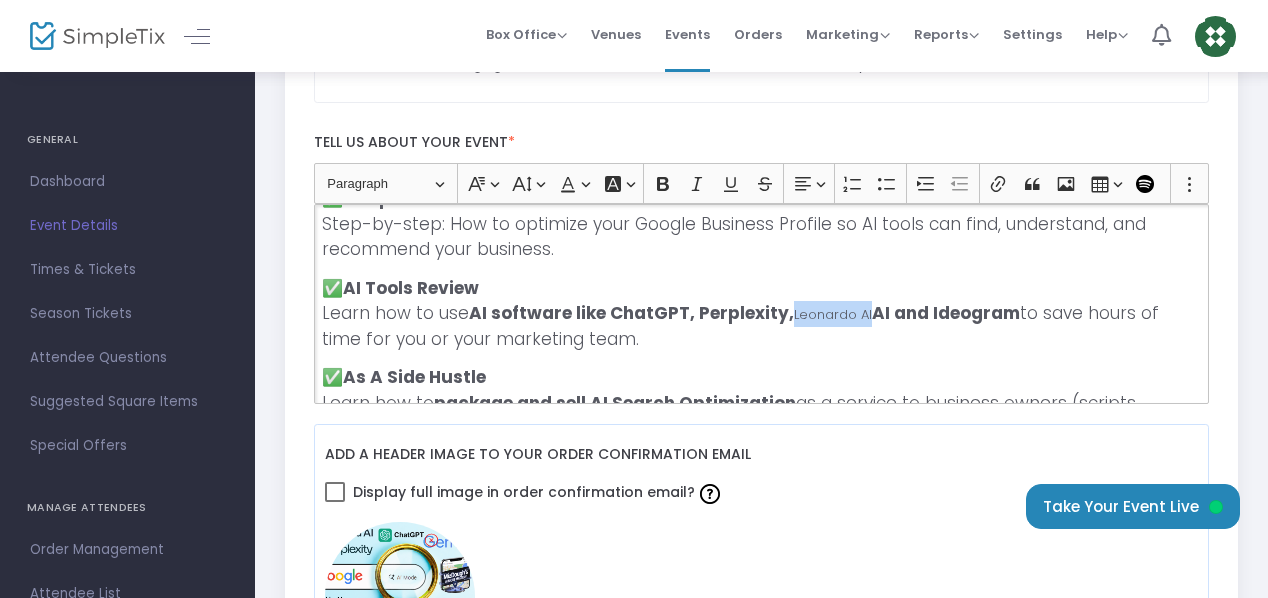 click on "✅  AI Tools Review  Learn how to use  AI software like ChatGPT, Perplexity,  Leonardo AI  AI and Ideogram  to save hours of time for you or your marketing team." 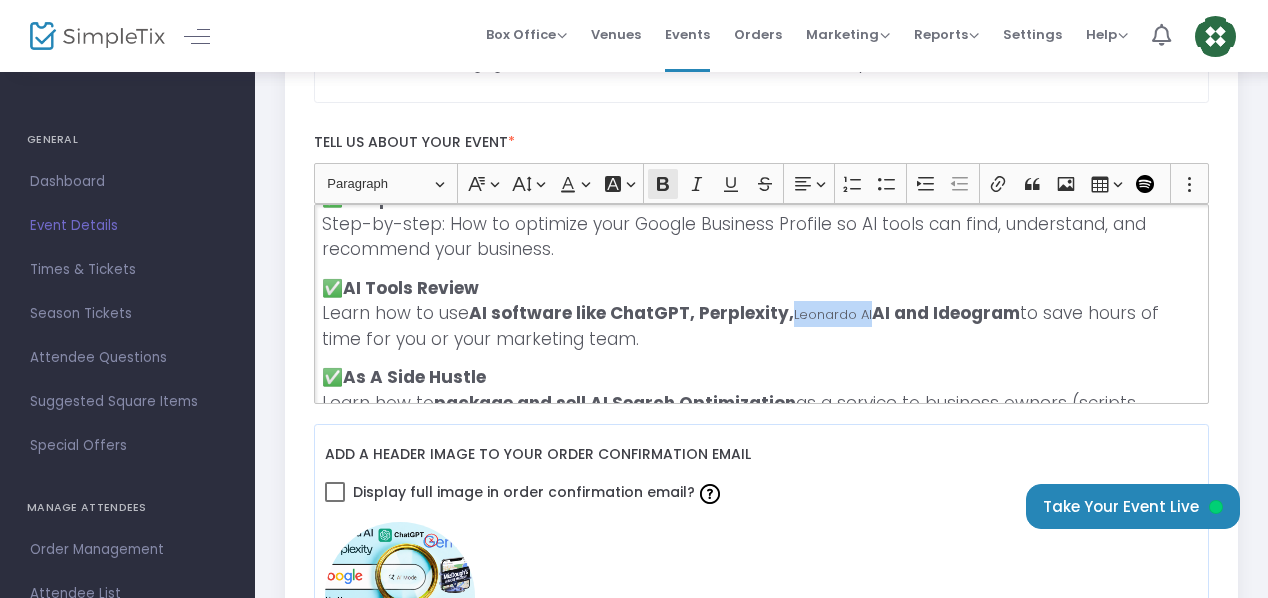 click 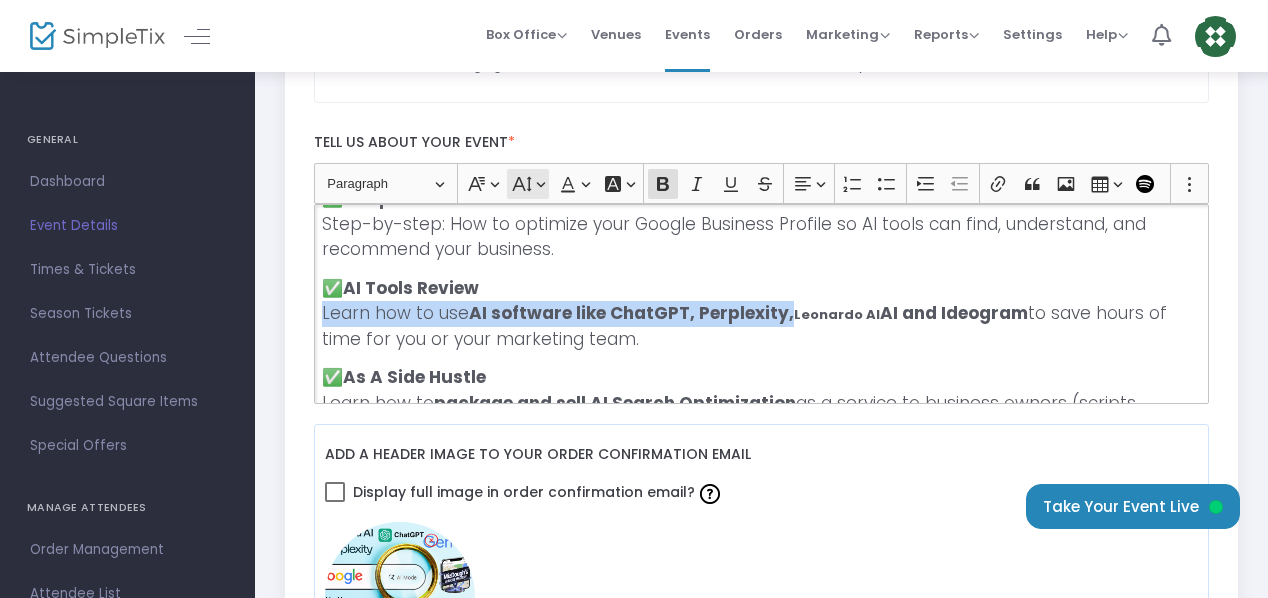 click on "Font Size Font Size" 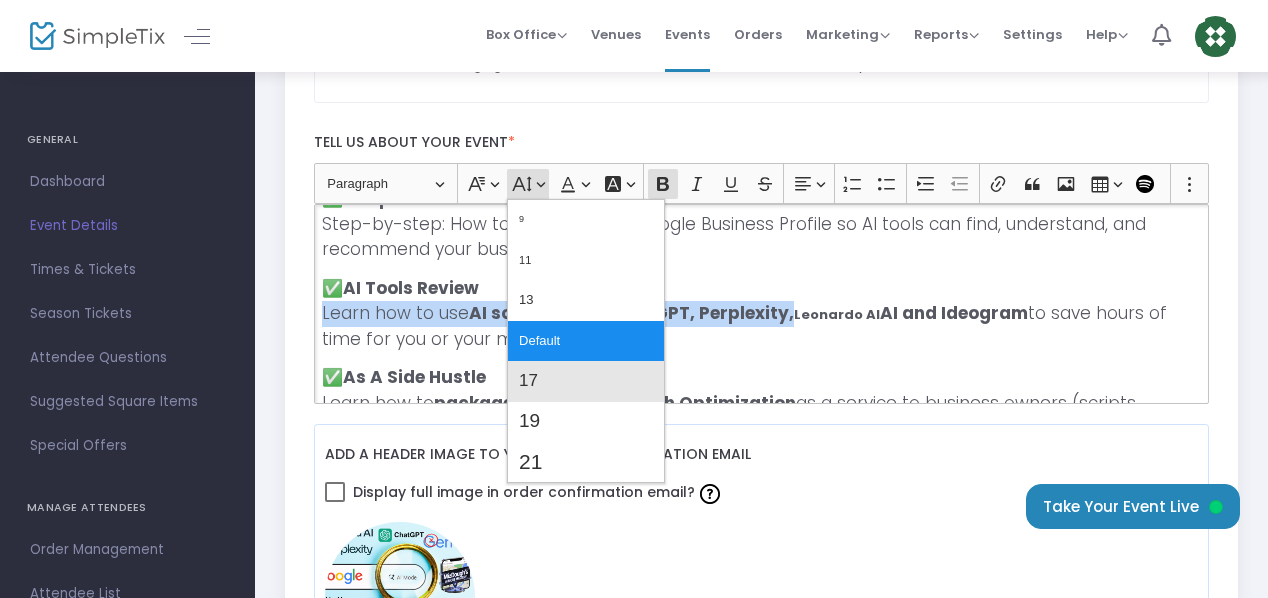 click on "17" 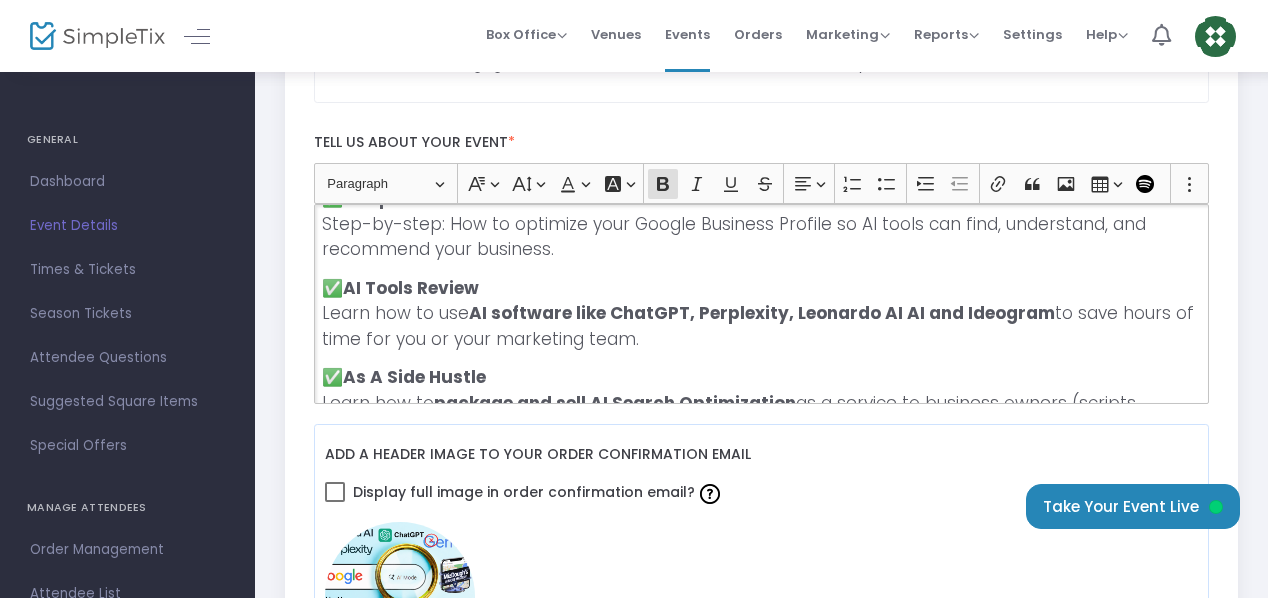 click on "AI software like ChatGPT, Perplexity, Leonardo AI AI and Ideogram" 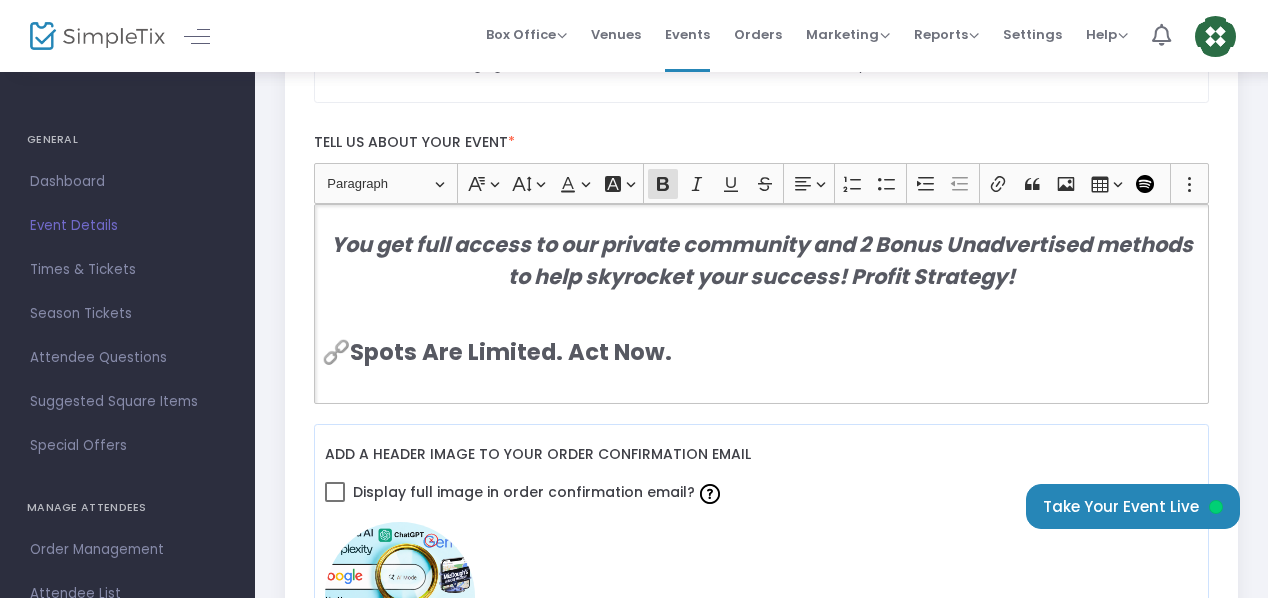scroll, scrollTop: 1300, scrollLeft: 0, axis: vertical 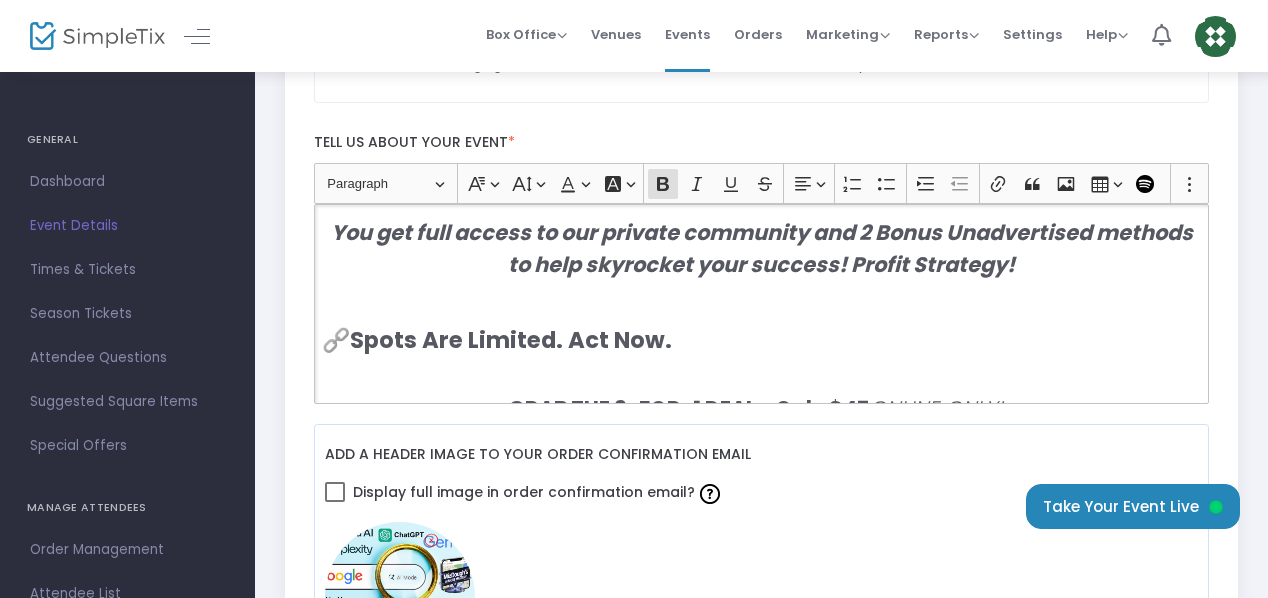 click on "You get full access to our private community and 2 Bonus Unadvertised methods to help skyrocket your success! Profit Strategy!" 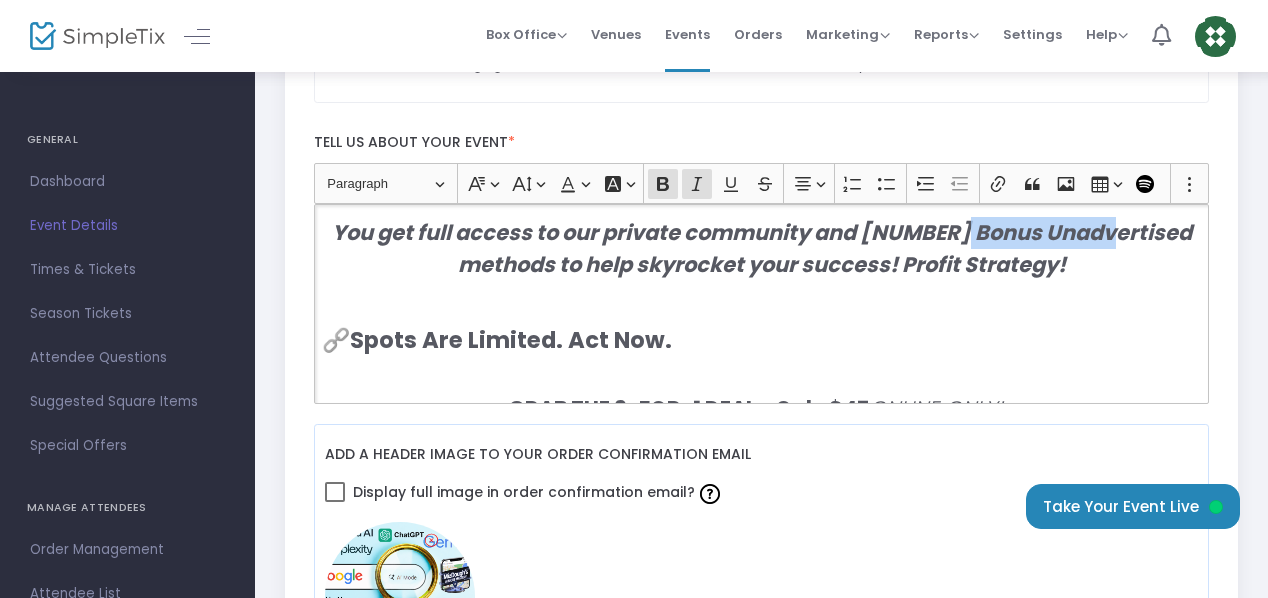 drag, startPoint x: 1139, startPoint y: 229, endPoint x: 997, endPoint y: 233, distance: 142.05632 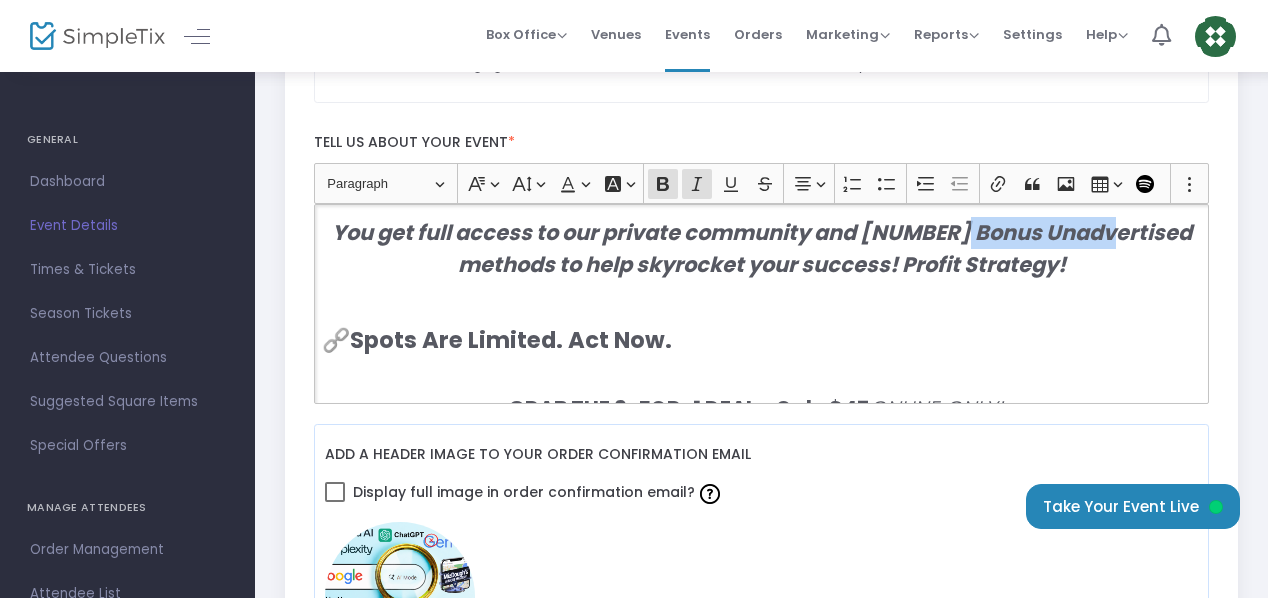 click on "You get full access to our private community and [NUMBER] Bonus Unadvertised methods to help skyrocket your success! Profit Strategy!" 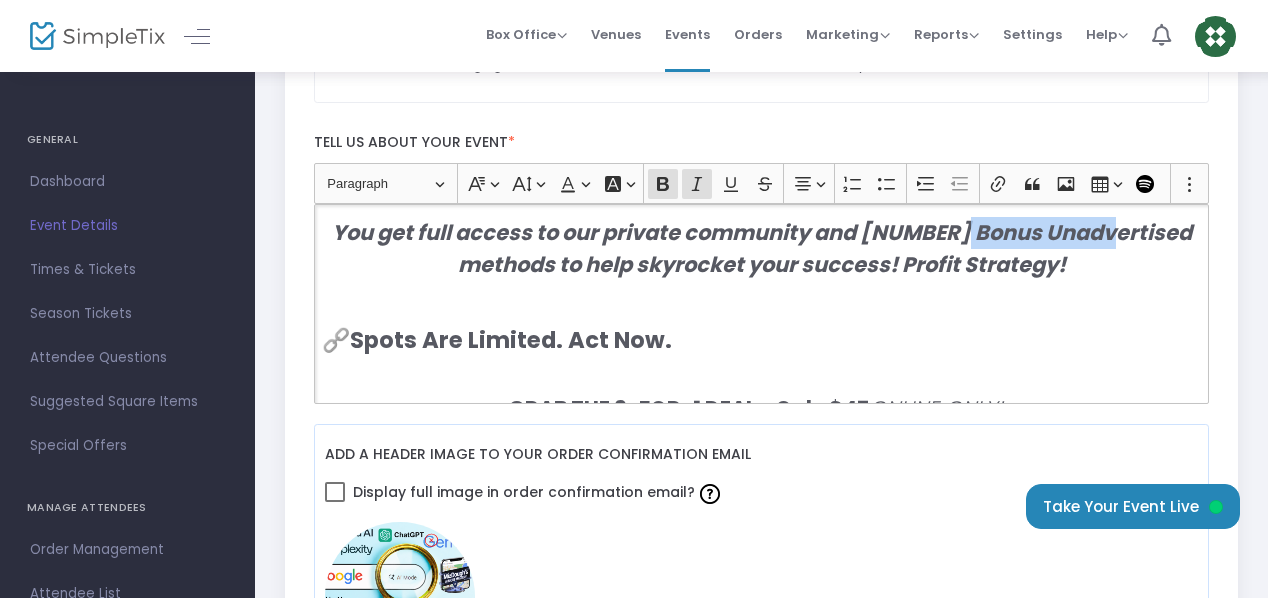 copy on "Unadvertised" 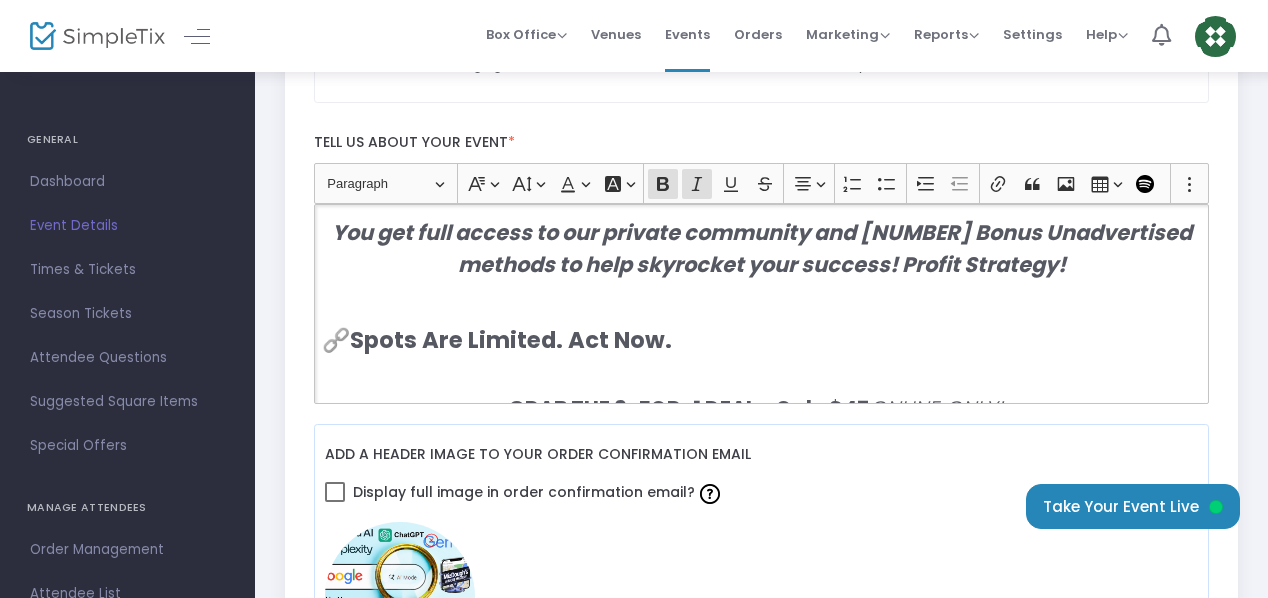 click on "You get full access to our private community and [NUMBER] Bonus Unadvertised methods to help skyrocket your success! Profit Strategy!" 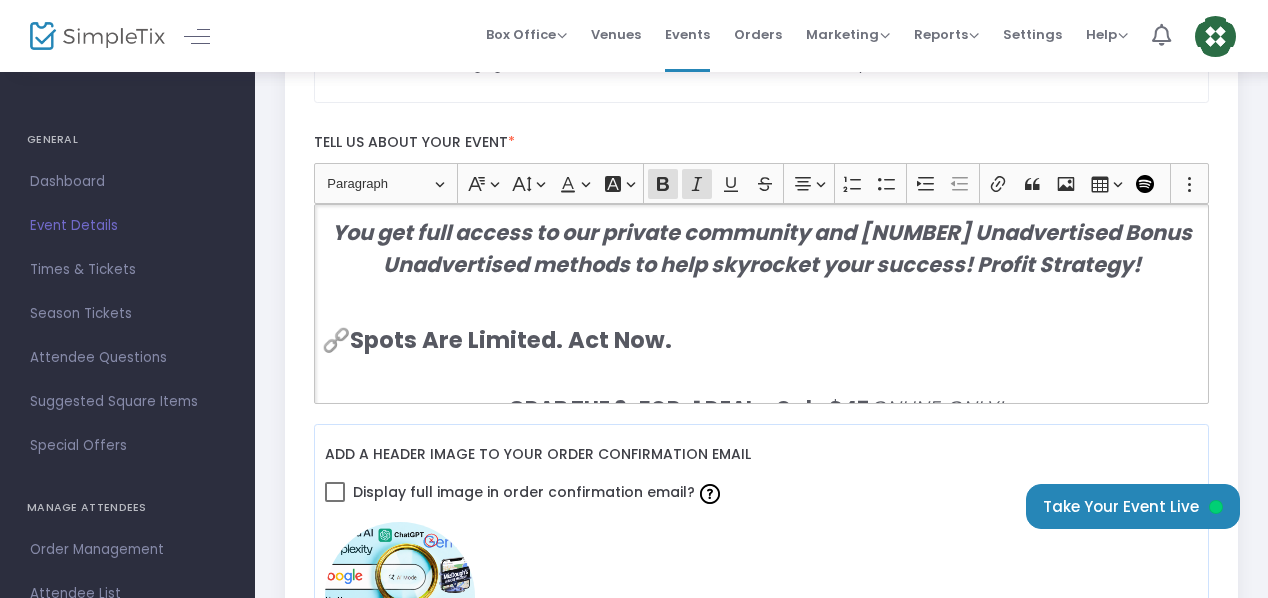 click on "You get full access to our private community and [NUMBER] Unadvertised Bonus Unadvertised methods to help skyrocket your success! Profit Strategy!" 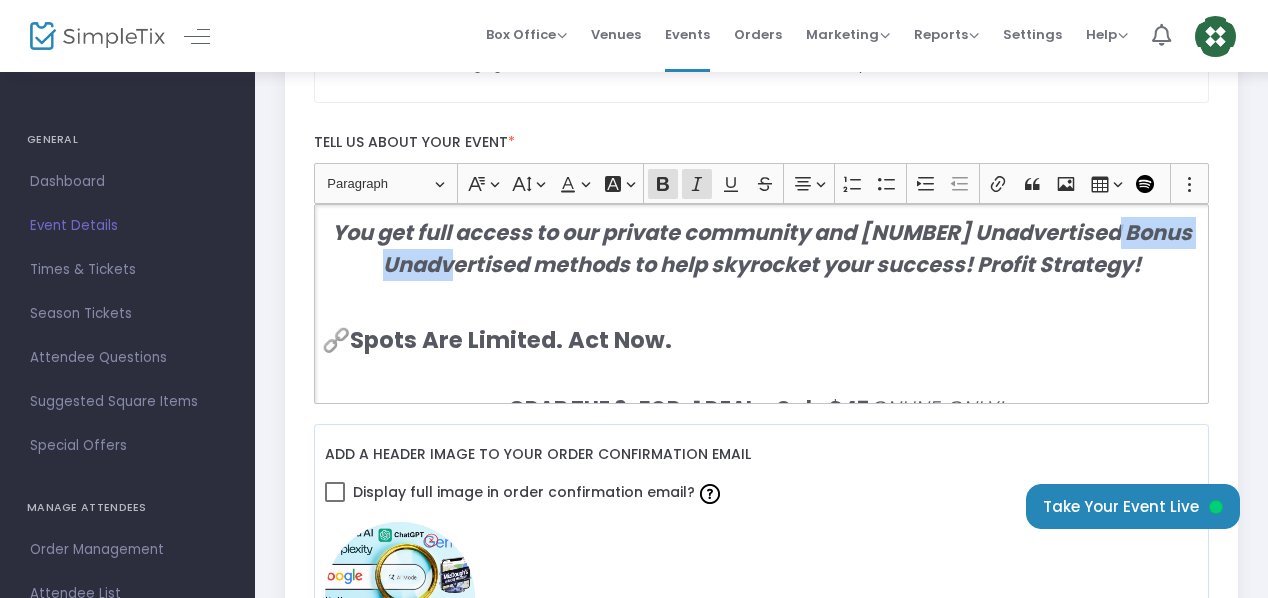 drag, startPoint x: 510, startPoint y: 257, endPoint x: 374, endPoint y: 264, distance: 136.18002 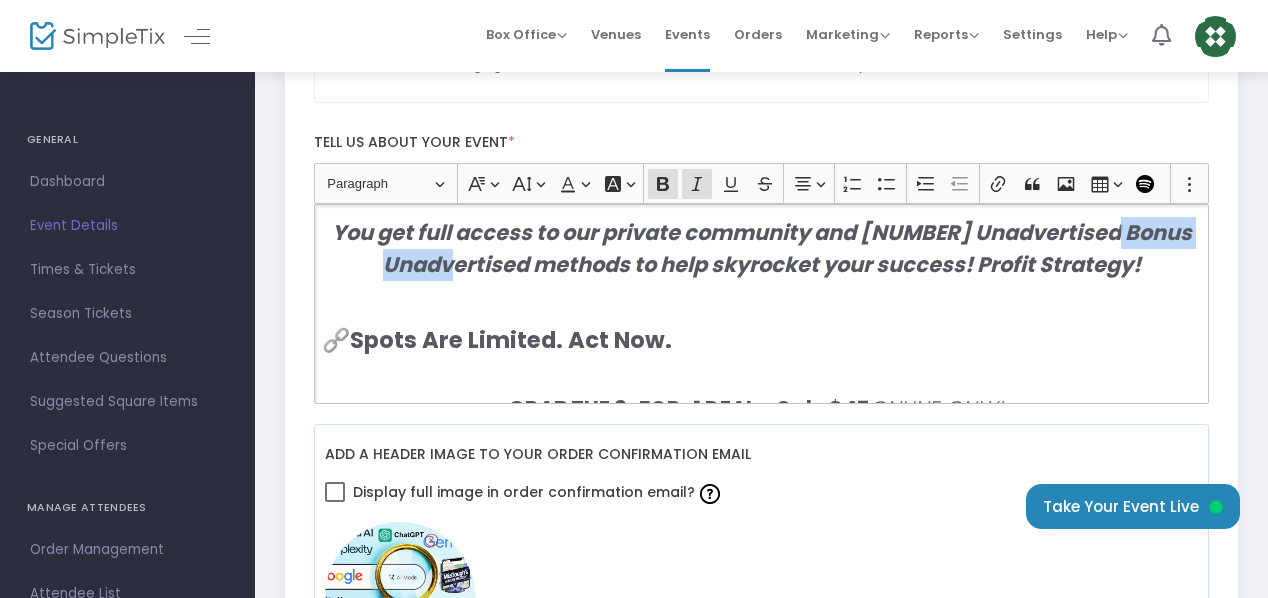 click on "You get full access to our private community and [NUMBER] Unadvertised Bonus Unadvertised methods to help skyrocket your success! Profit Strategy!" 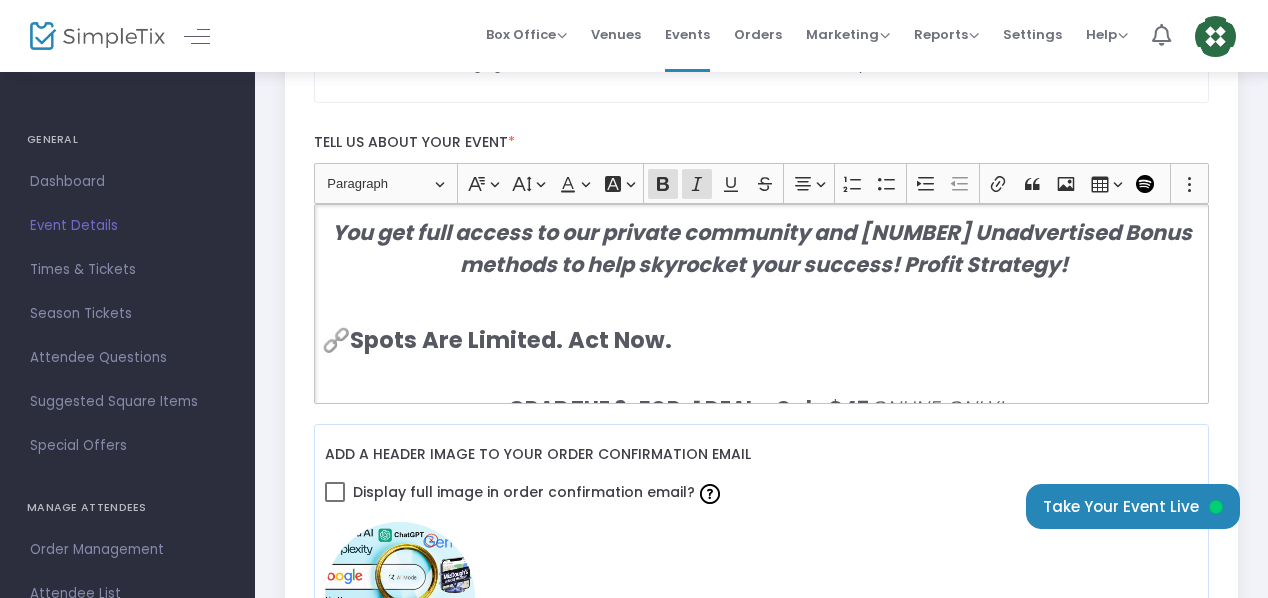 click on "You get full access to our private community and [NUMBER] Unadvertised Bonus  methods to help skyrocket your success! Profit Strategy!" 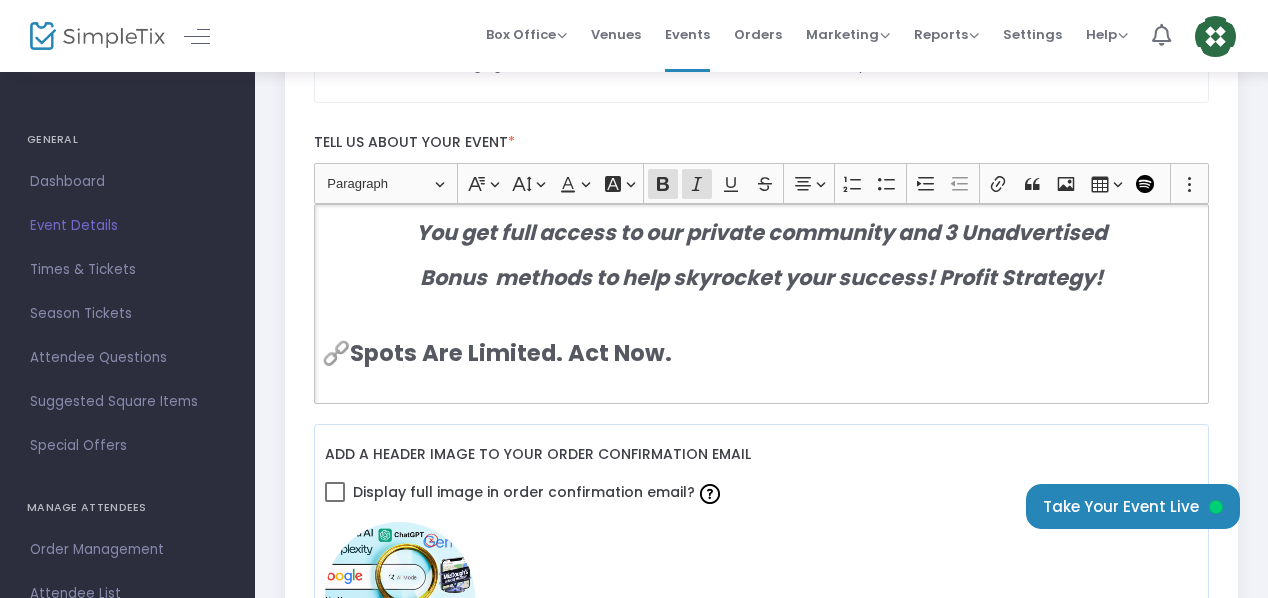 click 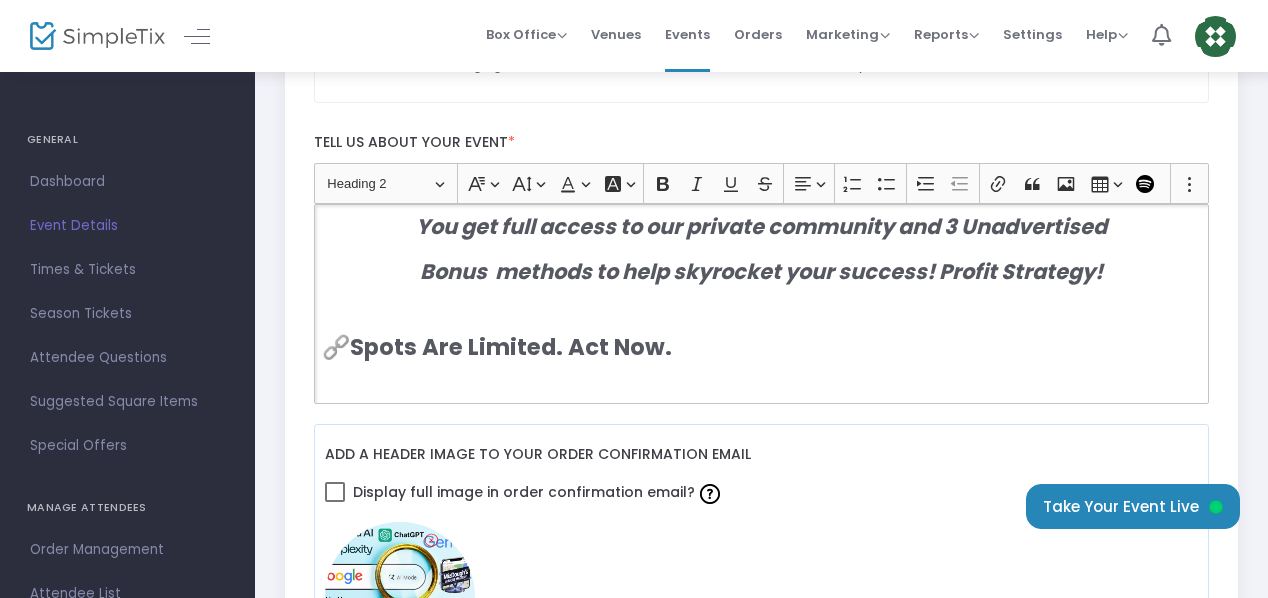 scroll, scrollTop: 1300, scrollLeft: 0, axis: vertical 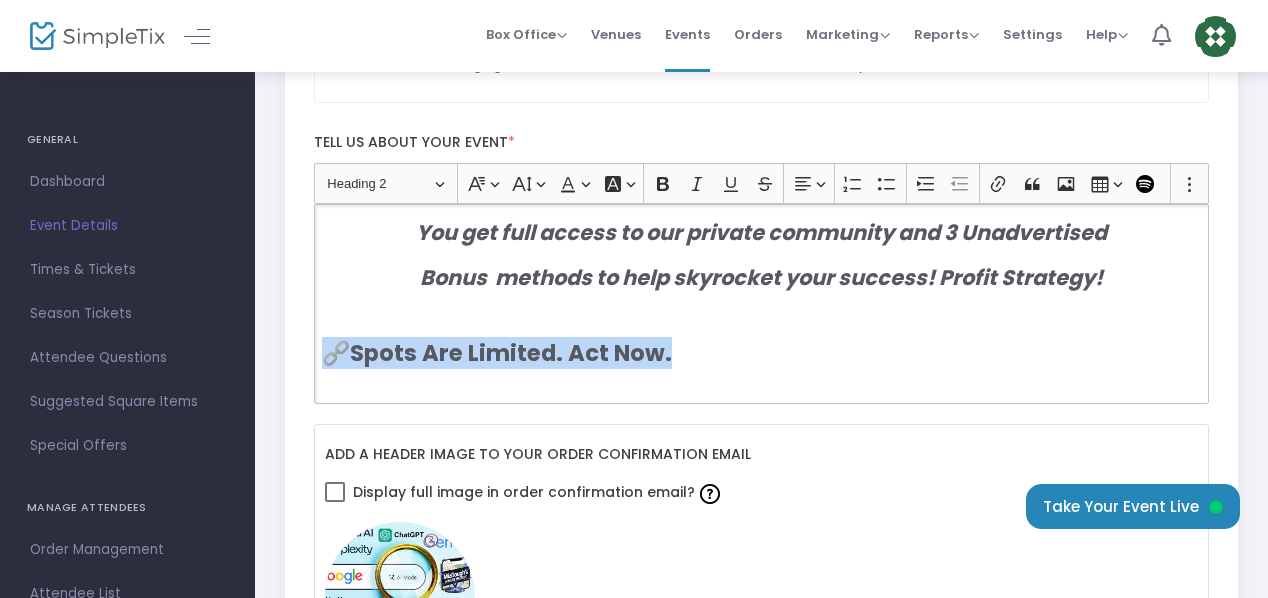 drag, startPoint x: 691, startPoint y: 344, endPoint x: 334, endPoint y: 356, distance: 357.20163 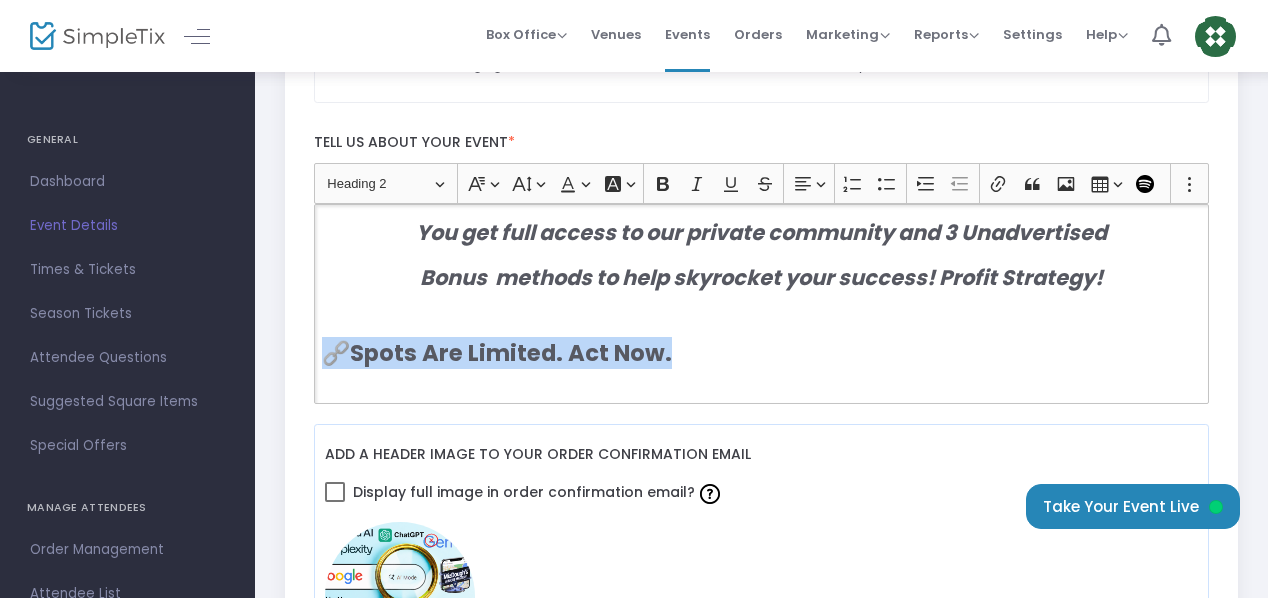 click on "🔗  Spots Are Limited. Act Now." 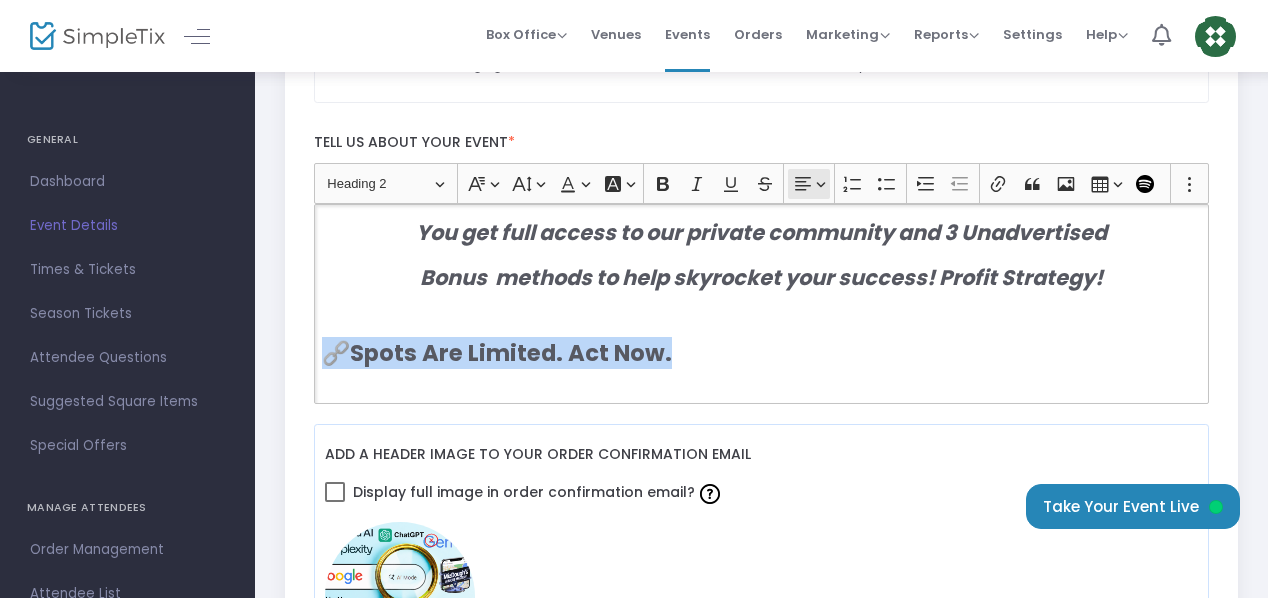 click on "Text alignment Text alignment" 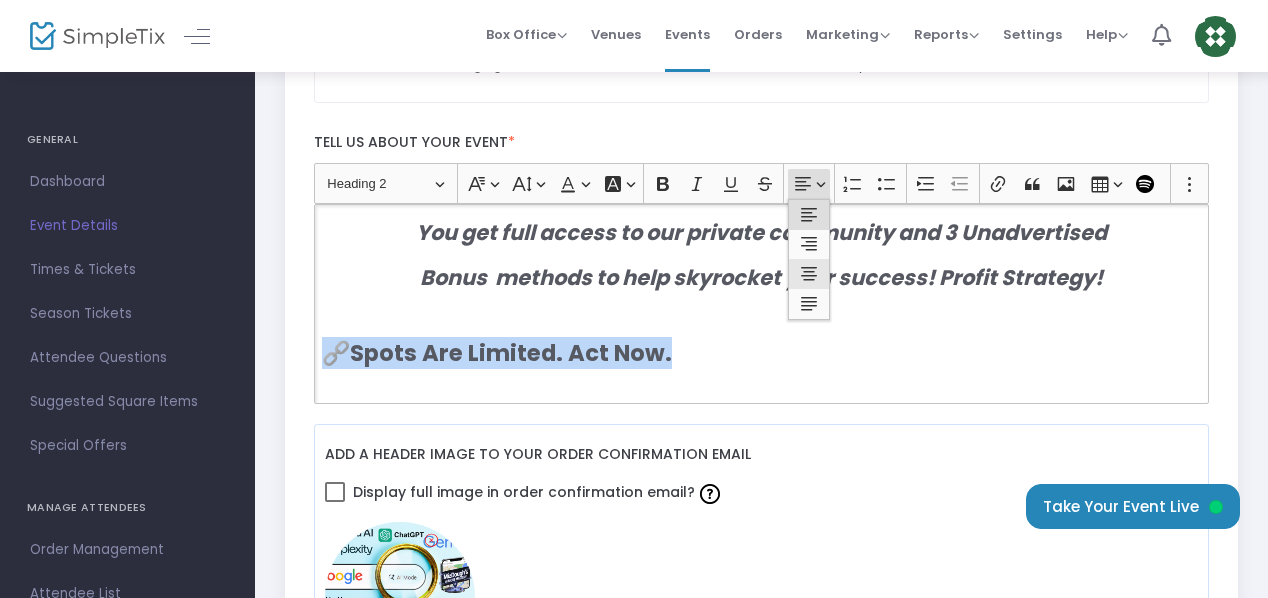 click 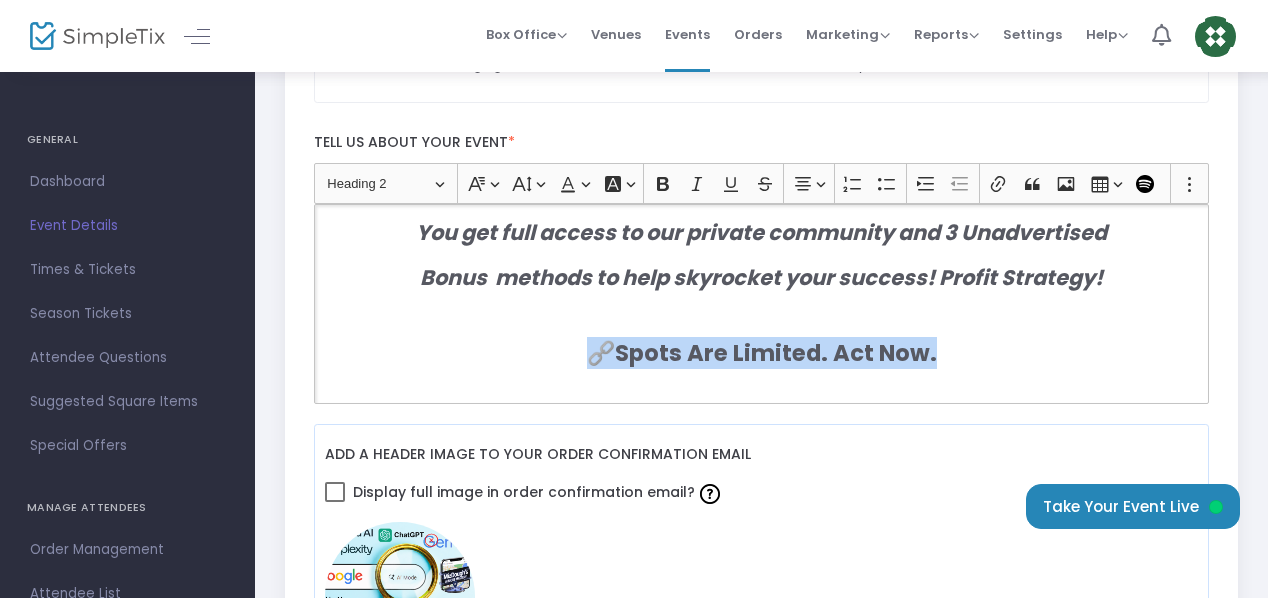 click on "🔗  Spots Are Limited. Act Now." 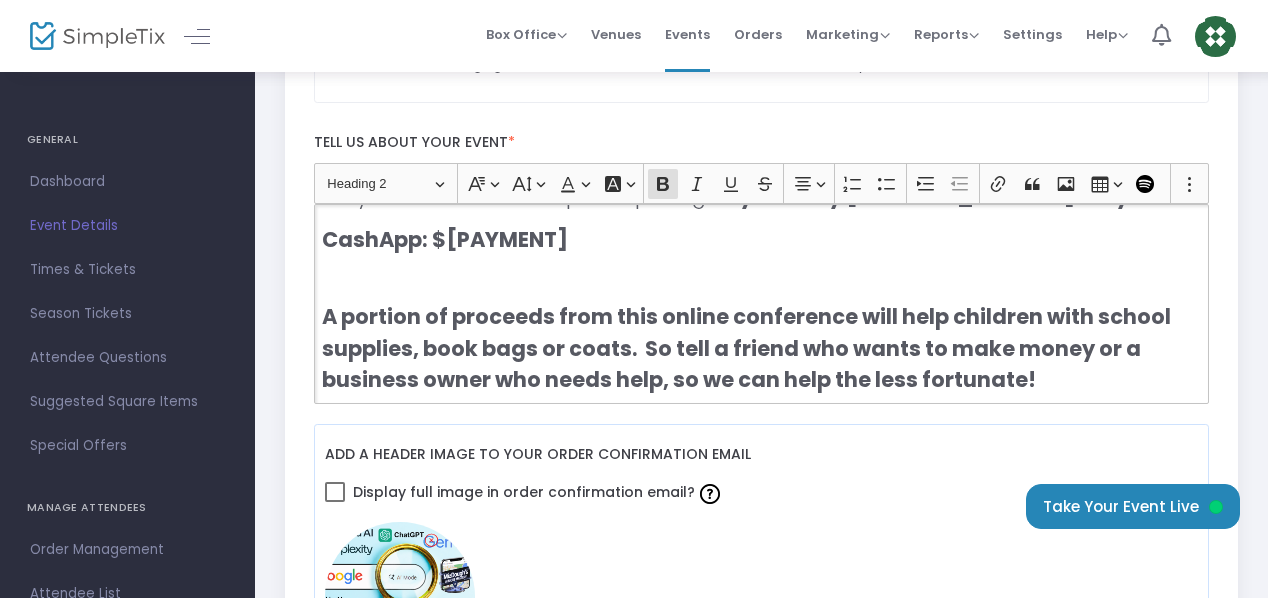 scroll, scrollTop: 1664, scrollLeft: 0, axis: vertical 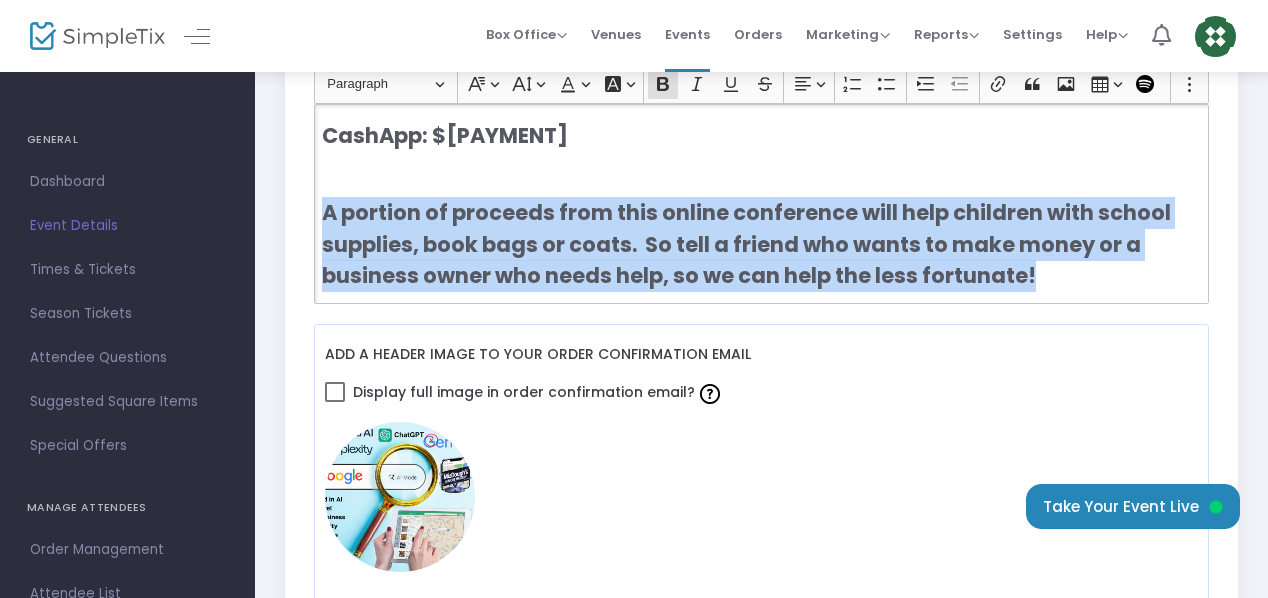 drag, startPoint x: 1066, startPoint y: 267, endPoint x: 306, endPoint y: 206, distance: 762.4441 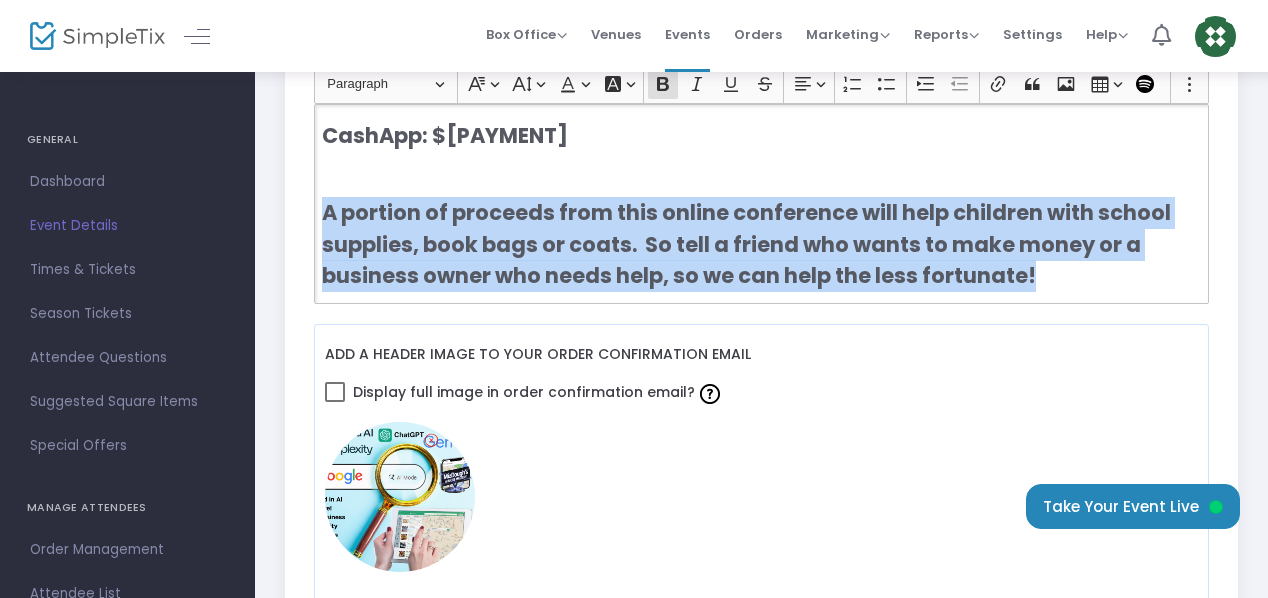 click on "Font FamilyFont Family" 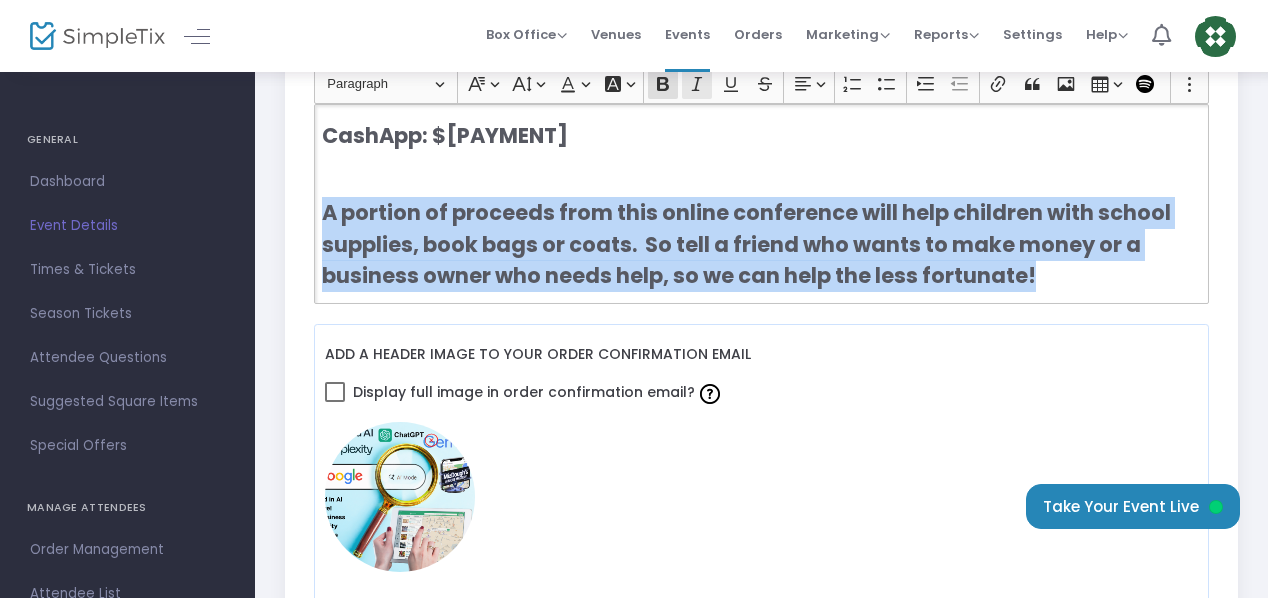 click 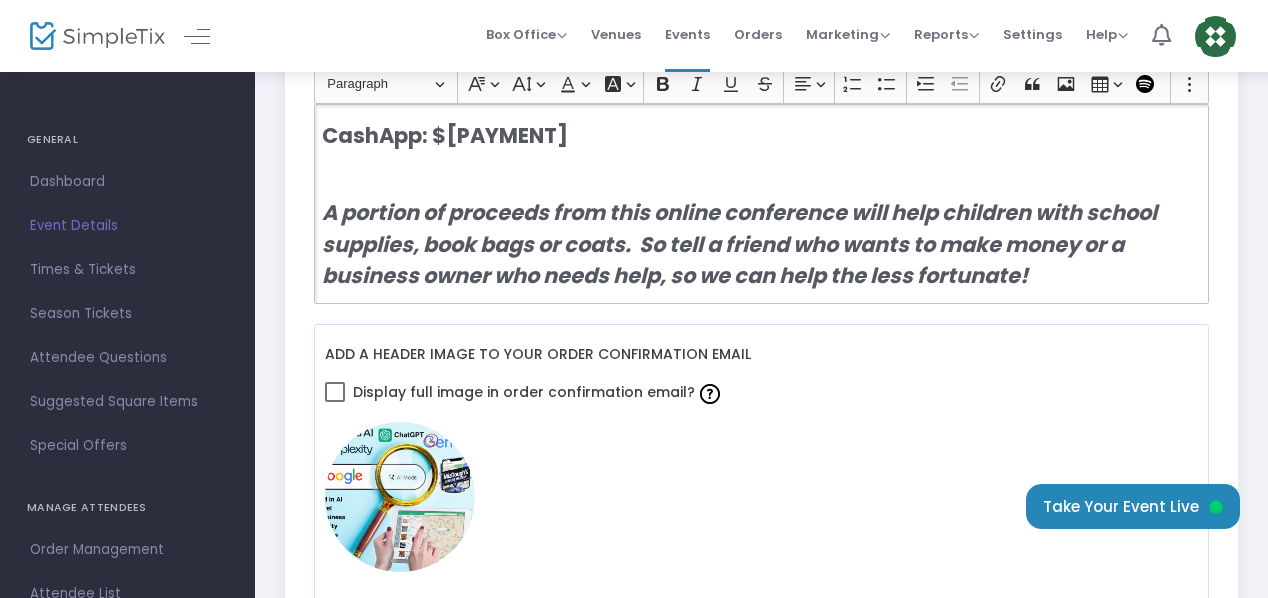 click 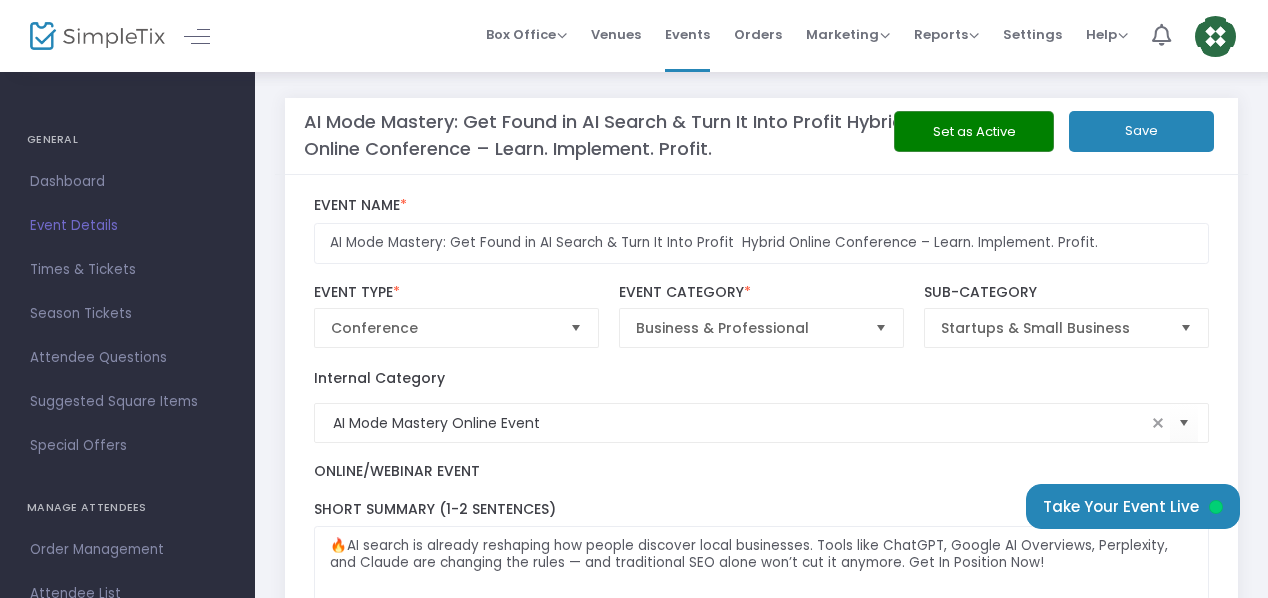 scroll, scrollTop: 0, scrollLeft: 0, axis: both 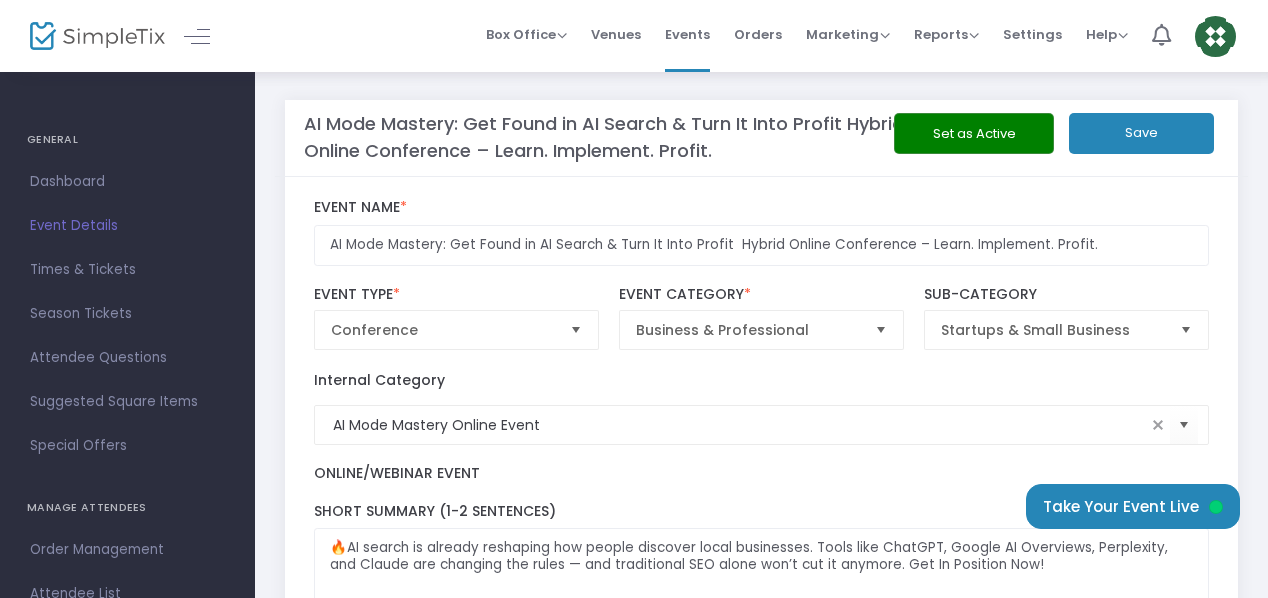 click on "Save" 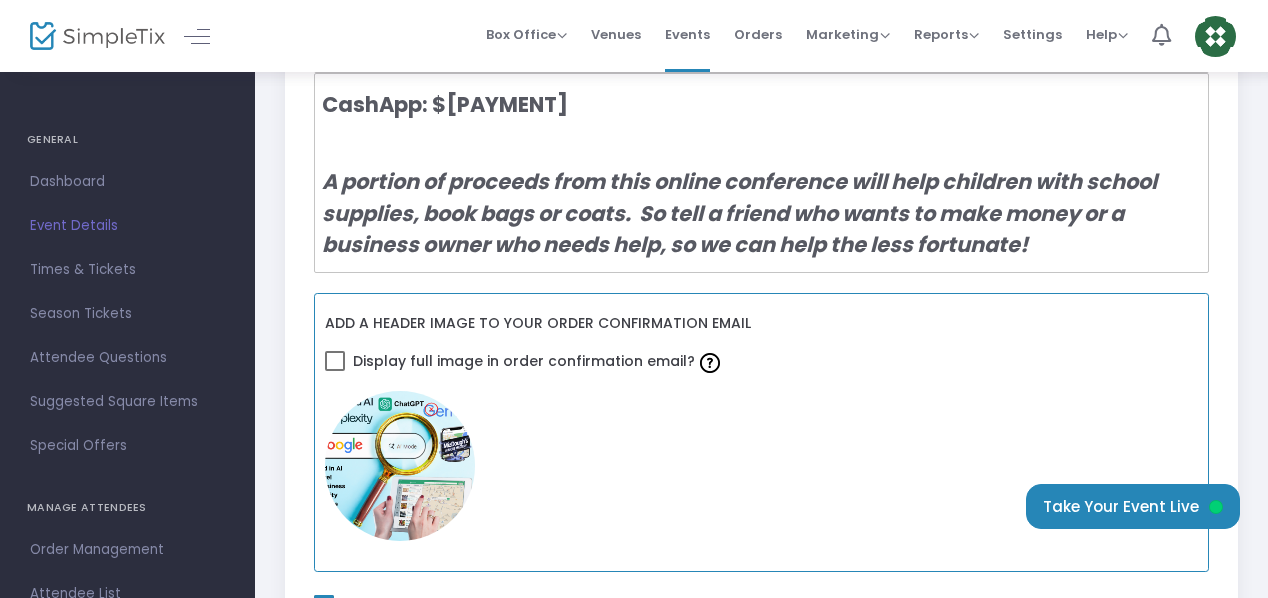 scroll, scrollTop: 600, scrollLeft: 0, axis: vertical 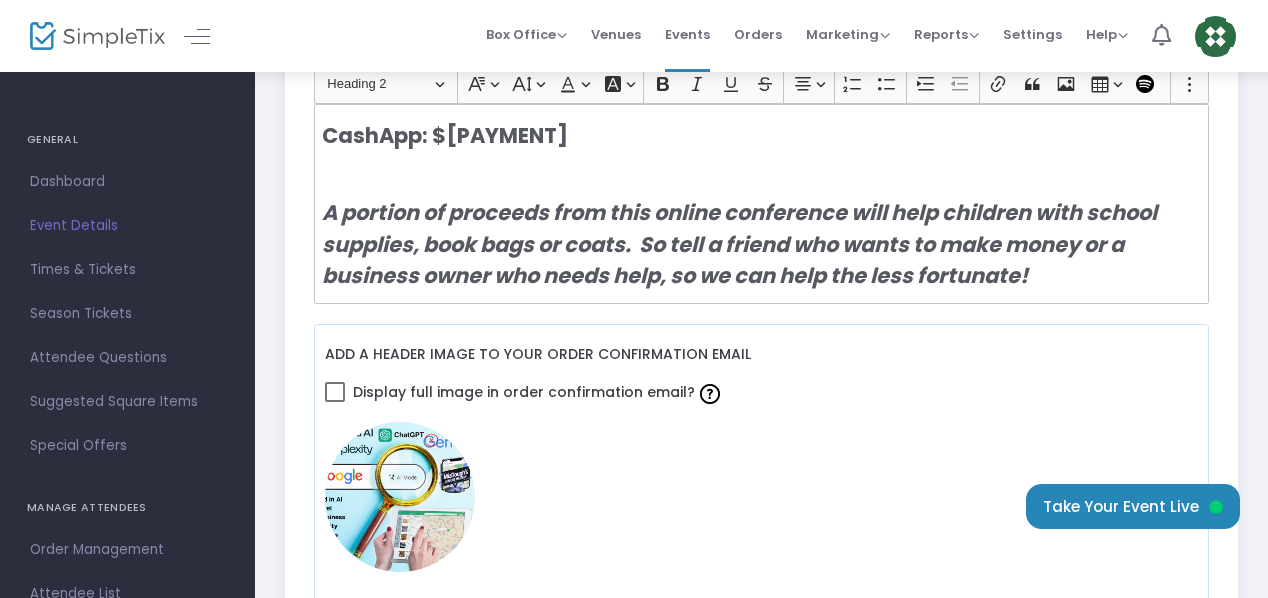 click on "A portion of proceeds from this online conference will help children with school supplies, book bags or coats.  So tell a friend who wants to make money or a business owner who needs help, so we can help the less fortunate!" 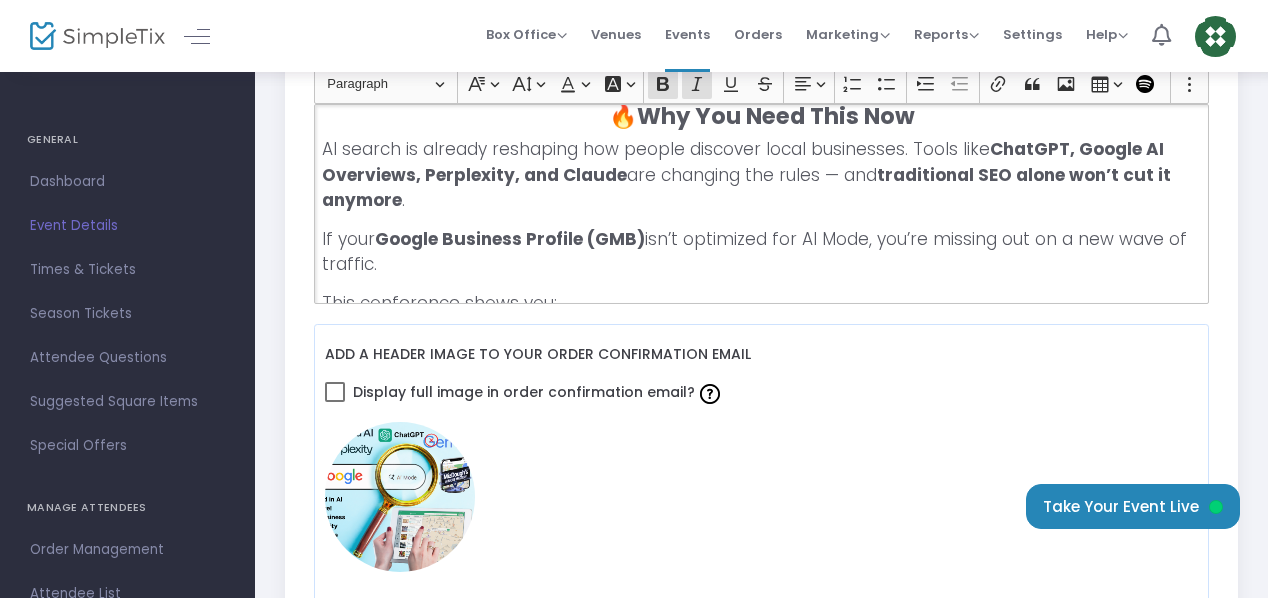 scroll, scrollTop: 0, scrollLeft: 0, axis: both 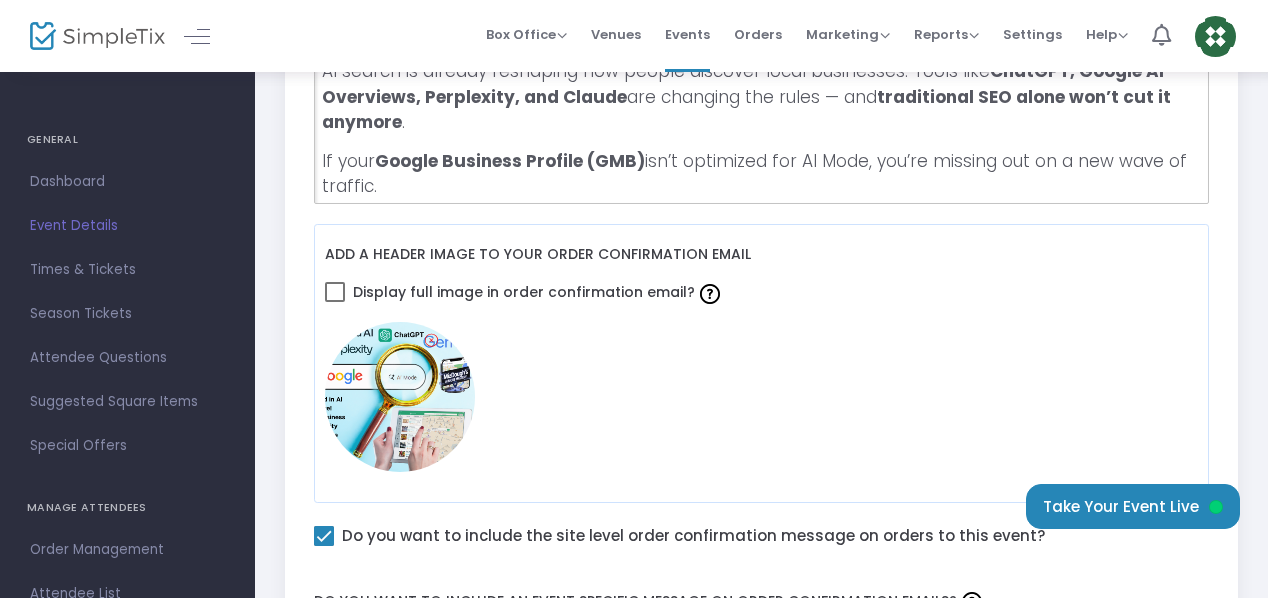 click on "If your  Google Business Profile (GMB)  isn’t optimized for AI Mode, you’re missing out on a new wave of traffic." 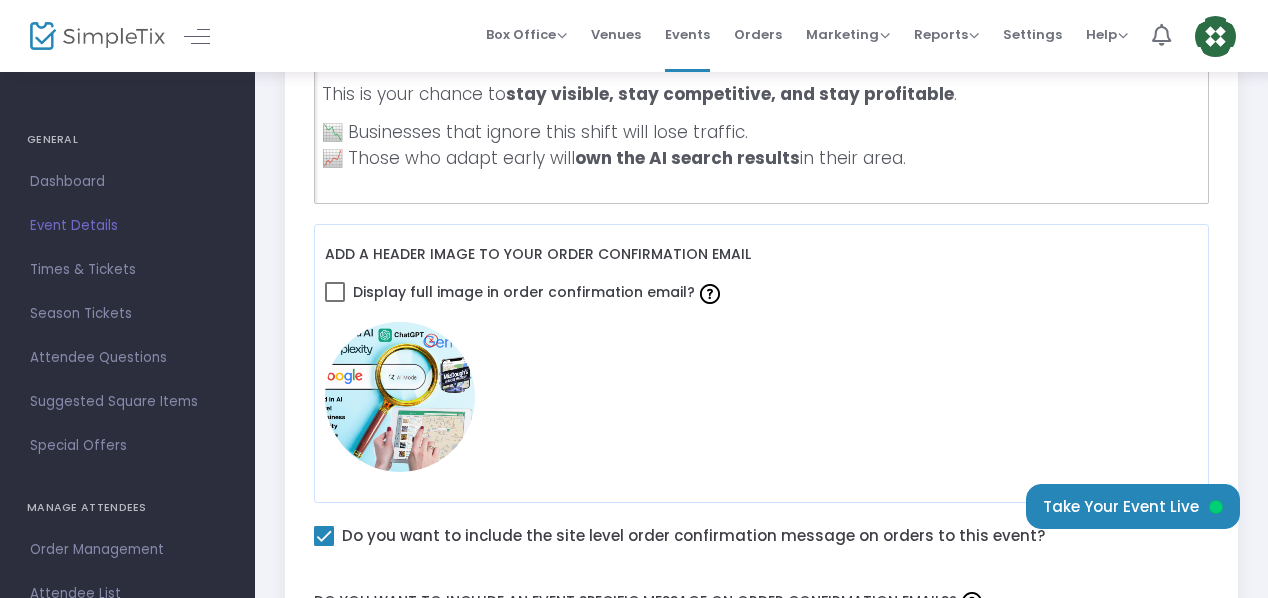 scroll, scrollTop: 1000, scrollLeft: 0, axis: vertical 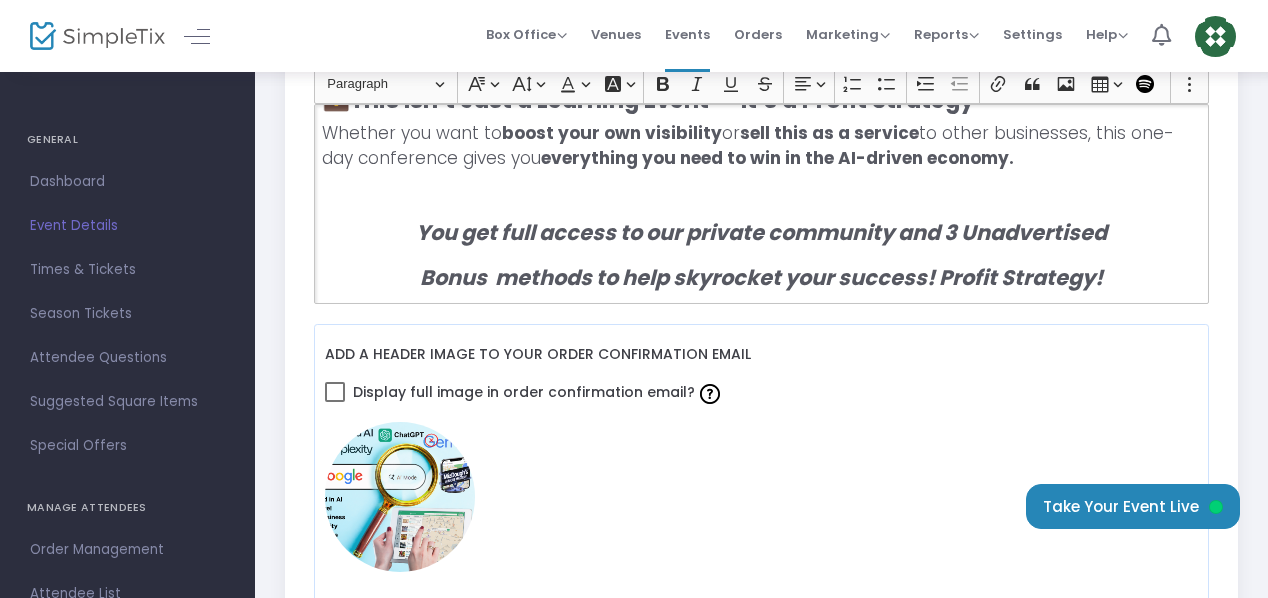 click on "Whether you want to  boost your own visibility  or  sell this as a service  to other businesses, this one-day conference gives you  everything you need to win in the AI-driven economy." 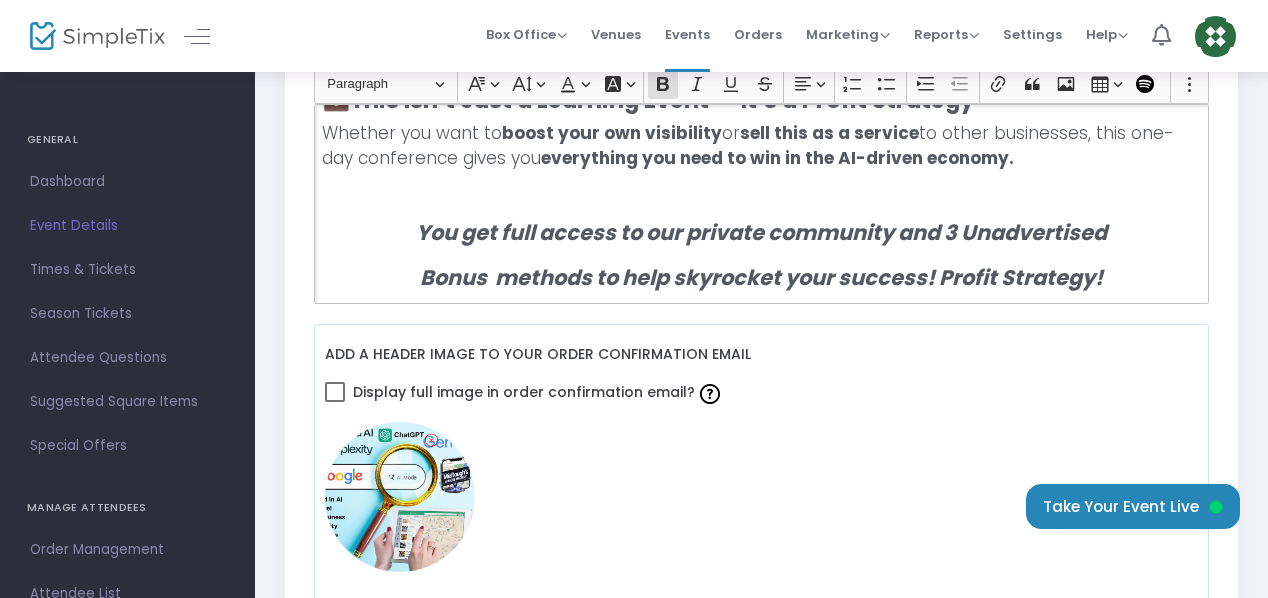 click on "Bonus  methods to help skyrocket your success! Profit Strategy!" 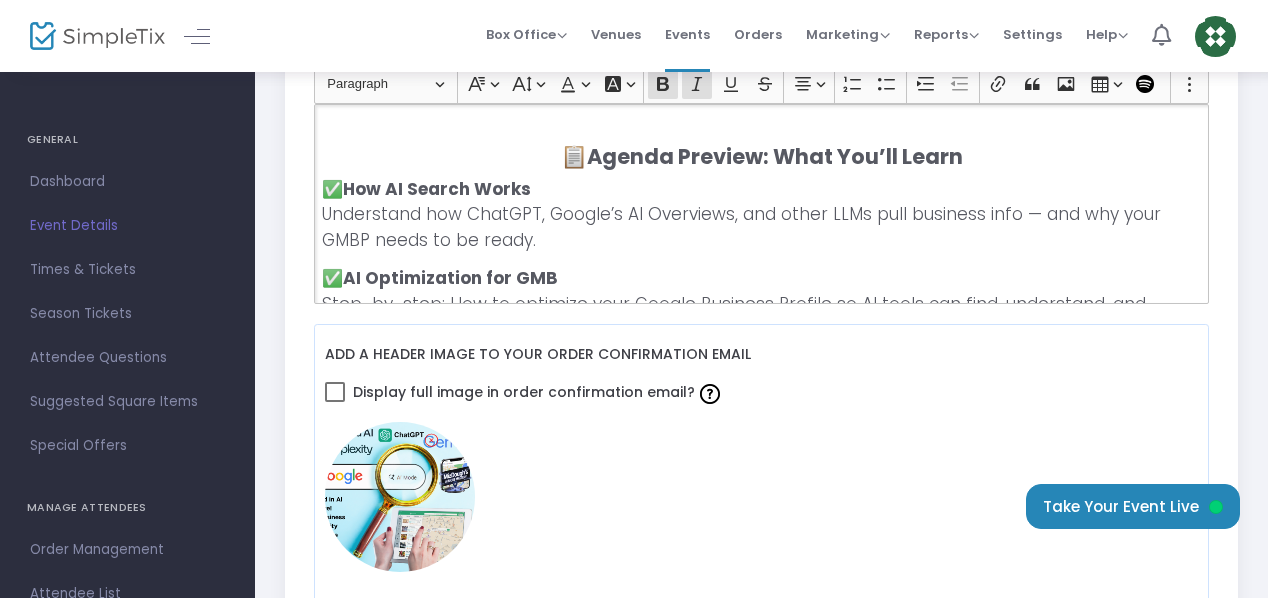 scroll, scrollTop: 0, scrollLeft: 0, axis: both 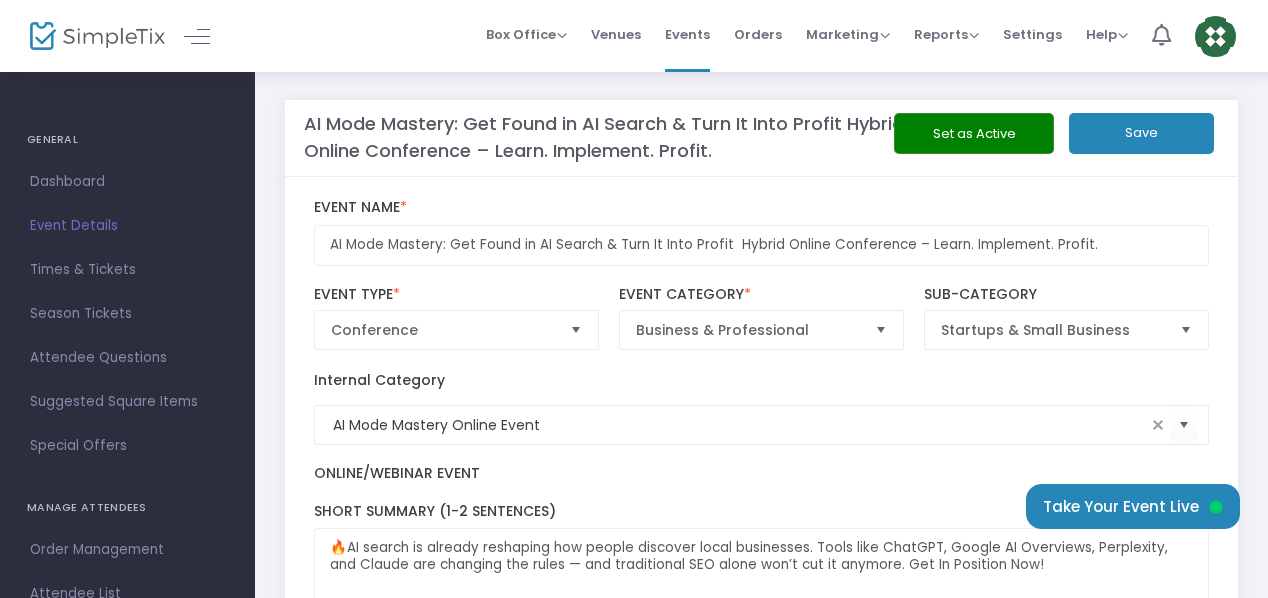 click on "Save" 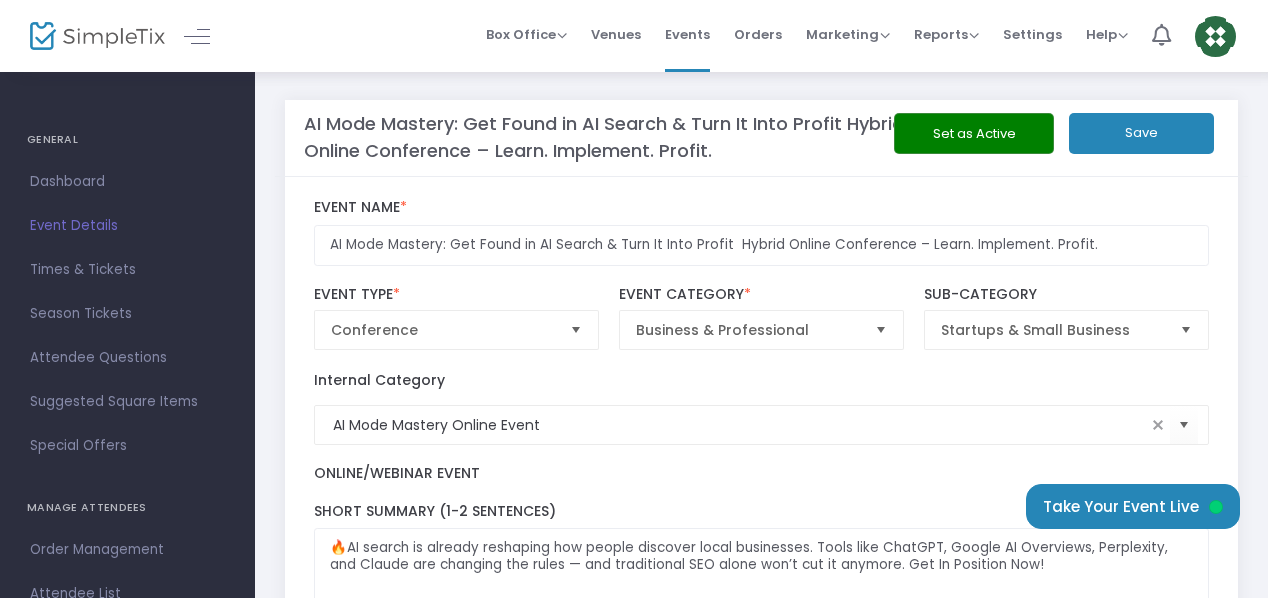 scroll, scrollTop: 0, scrollLeft: 0, axis: both 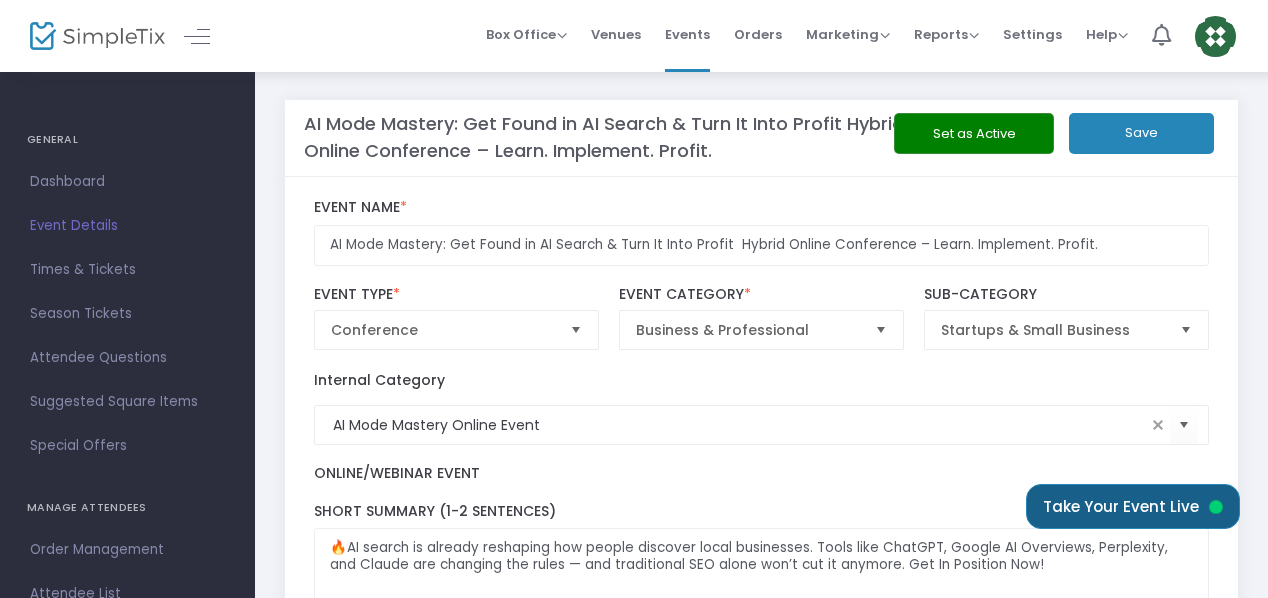 click on "Take Your Event Live" 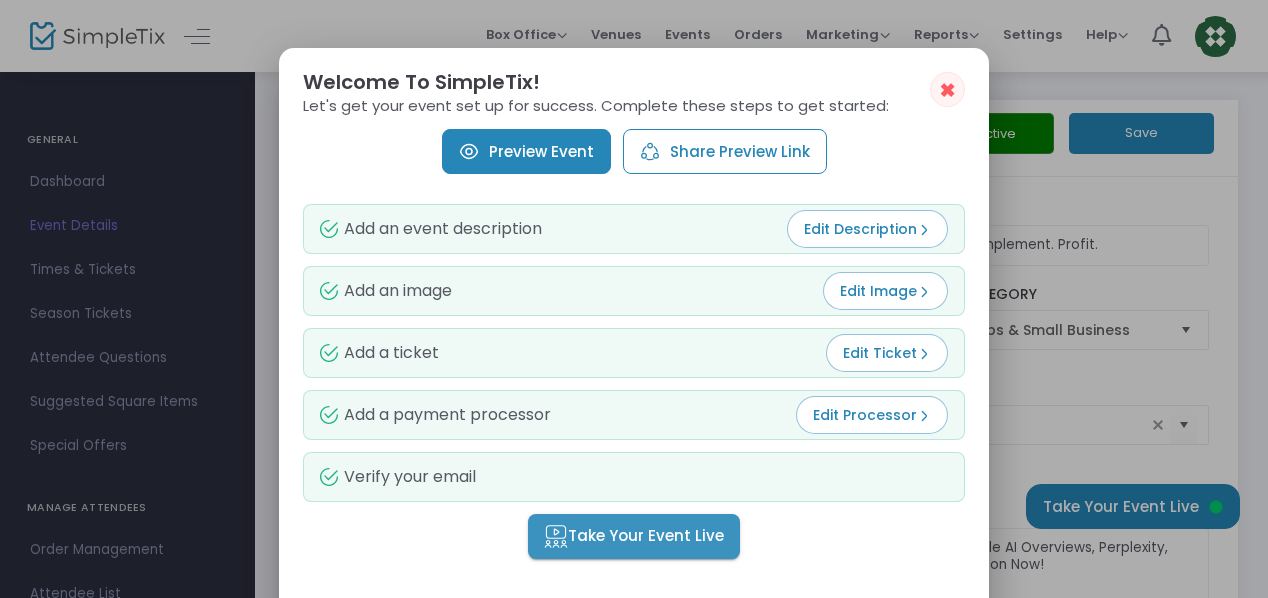 click on "Take Your Event Live" at bounding box center (634, 536) 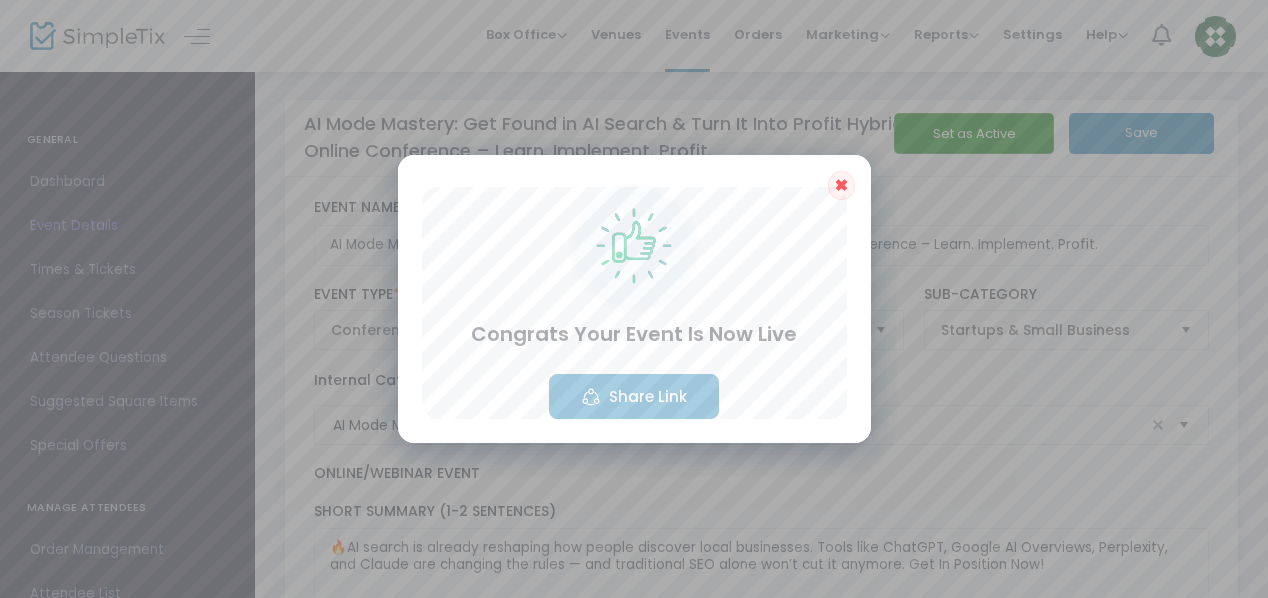 click on "Share Link" at bounding box center (634, 396) 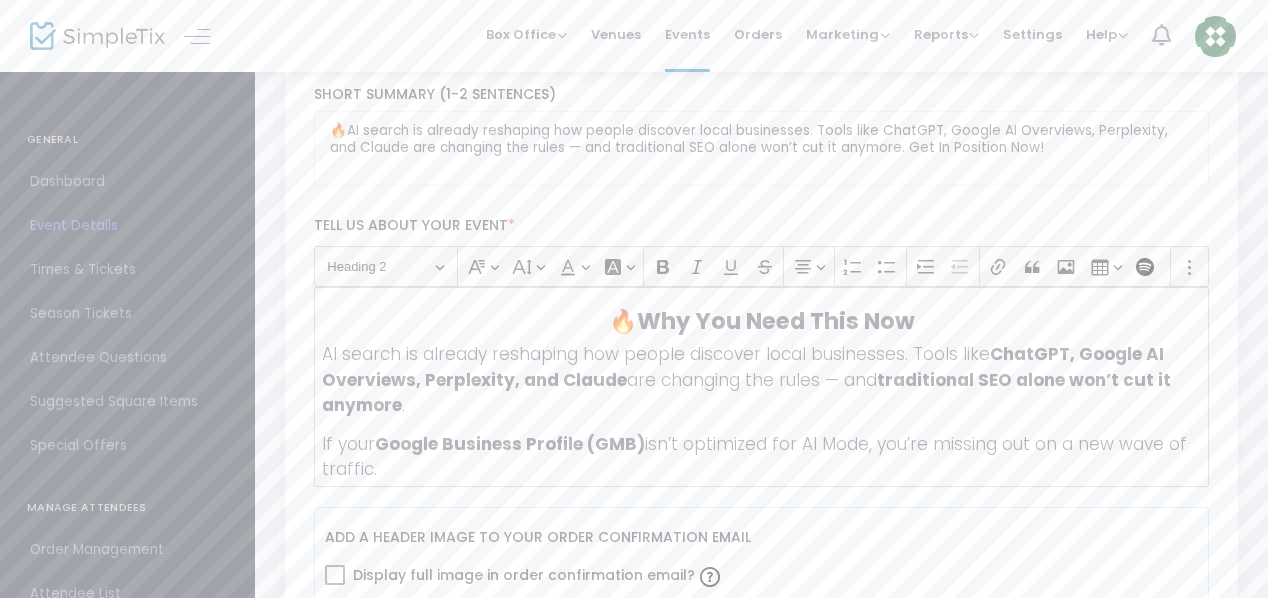 scroll, scrollTop: 400, scrollLeft: 0, axis: vertical 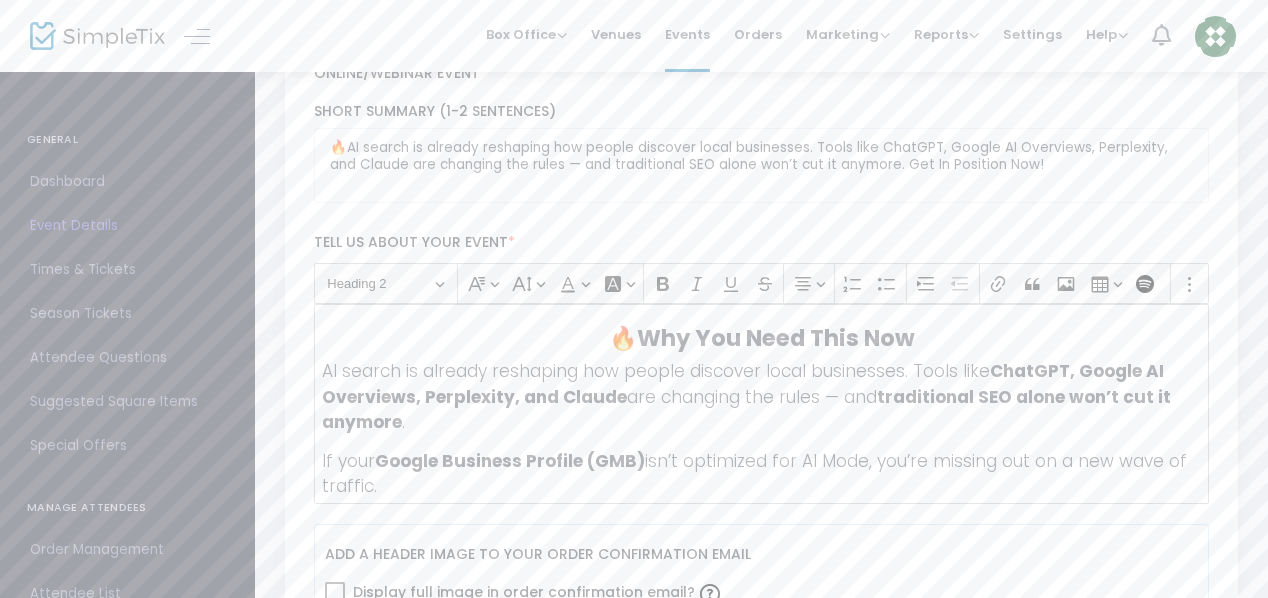 click on "🔥 Why You Need This Now AI search is already reshaping how people discover local businesses. Tools like ChatGPT, Google AI Overviews, Perplexity, and Claude are changing the rules — and traditional SEO alone won’t cut it anymore. If your Google Business Profile (GMB) isn’t optimized for AI Mode, you’re missing out on a new wave of traffic. This conference shows you: How to get found in AI-powered searches before your competitors catch up. How to turn this skill into cash by offering “AI Search Optimization” as a service to other businesses. How to stay visible and profitable in a future where AI decides who gets seen online. 👉 The businesses that learn this now will win more leads, visibility, and income — and those who wait will fall behind. 📋 Agenda Preview: What You’ll Learn ✅ How AI Search Works Understand how ChatGPT, Google’s AI Overviews, and other LLMs pull business info — and why your GMBP needs to be ready. ✅ AI Optimization for GMB ✅ ✅ ✅ ." 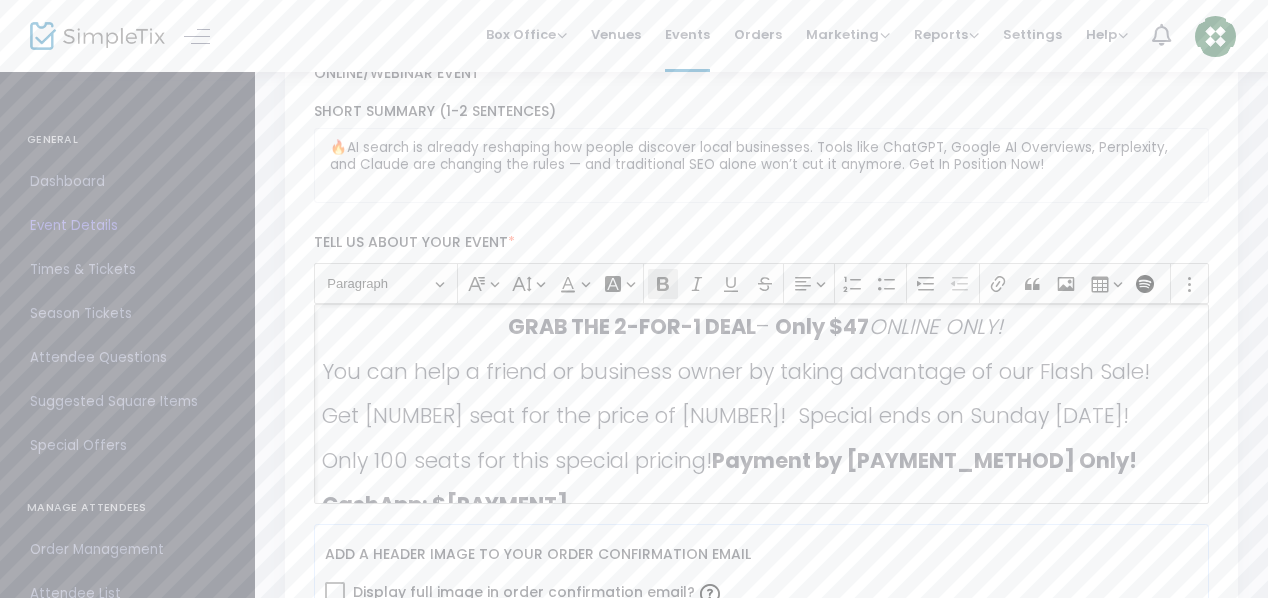 scroll, scrollTop: 1464, scrollLeft: 0, axis: vertical 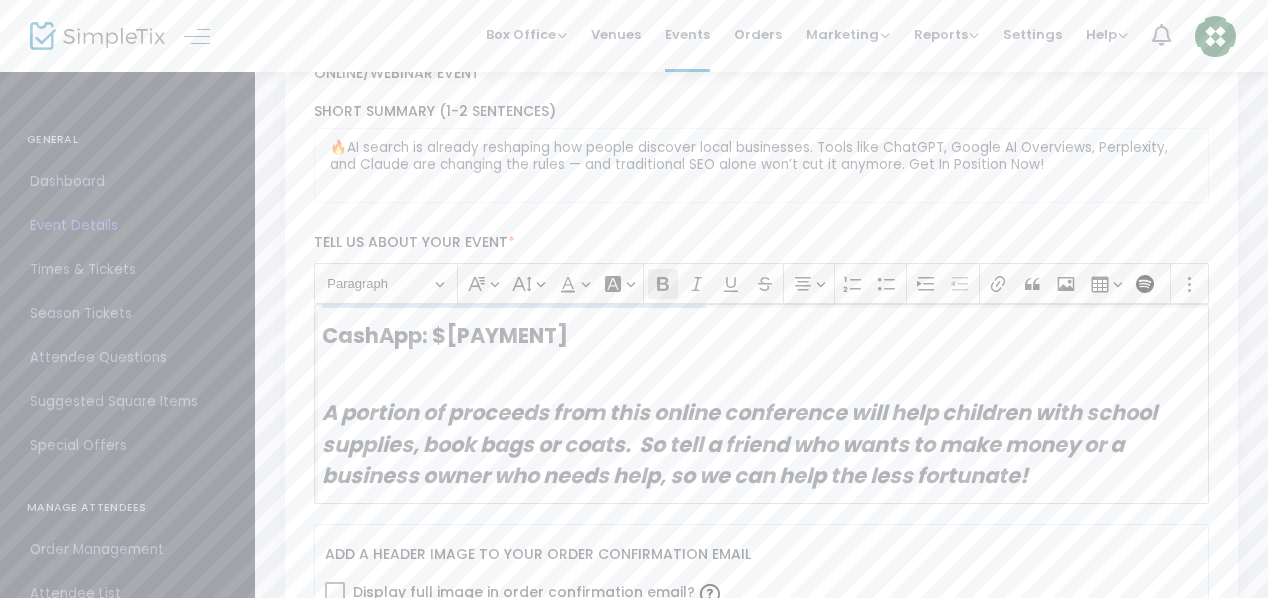 drag, startPoint x: 498, startPoint y: 346, endPoint x: 721, endPoint y: 335, distance: 223.27113 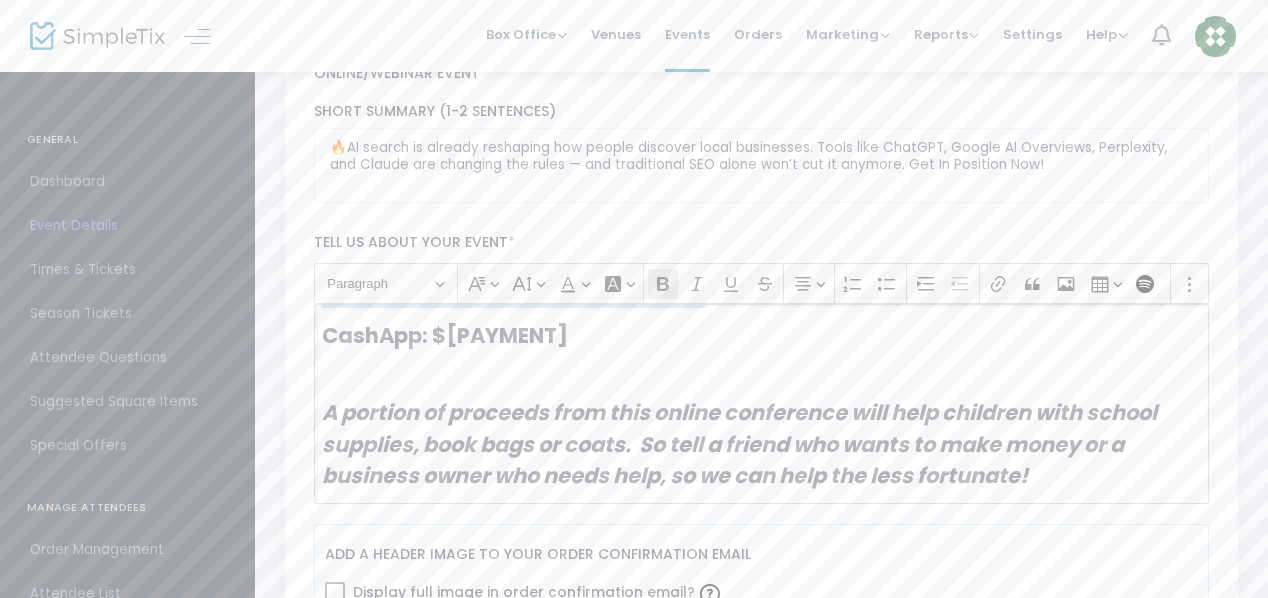 click on "🔥 Why You Need This Now AI search is already reshaping how people discover local businesses. Tools like ChatGPT, Google AI Overviews, Perplexity, and Claude are changing the rules — and traditional SEO alone won’t cut it anymore. If your Google Business Profile (GMB) isn’t optimized for AI Mode, you’re missing out on a new wave of traffic. This conference shows you: How to get found in AI-powered searches before your competitors catch up. How to turn this skill into cash by offering “AI Search Optimization” as a service to other businesses. How to stay visible and profitable in a future where AI decides who gets seen online. 👉 The businesses that learn this now will win more leads, visibility, and income — and those who wait will fall behind. 📋 Agenda Preview: What You’ll Learn ✅ How AI Search Works Understand how ChatGPT, Google’s AI Overviews, and other LLMs pull business info — and why your GMBP needs to be ready. ✅ AI Optimization for GMB ✅ ✅ ✅ ." 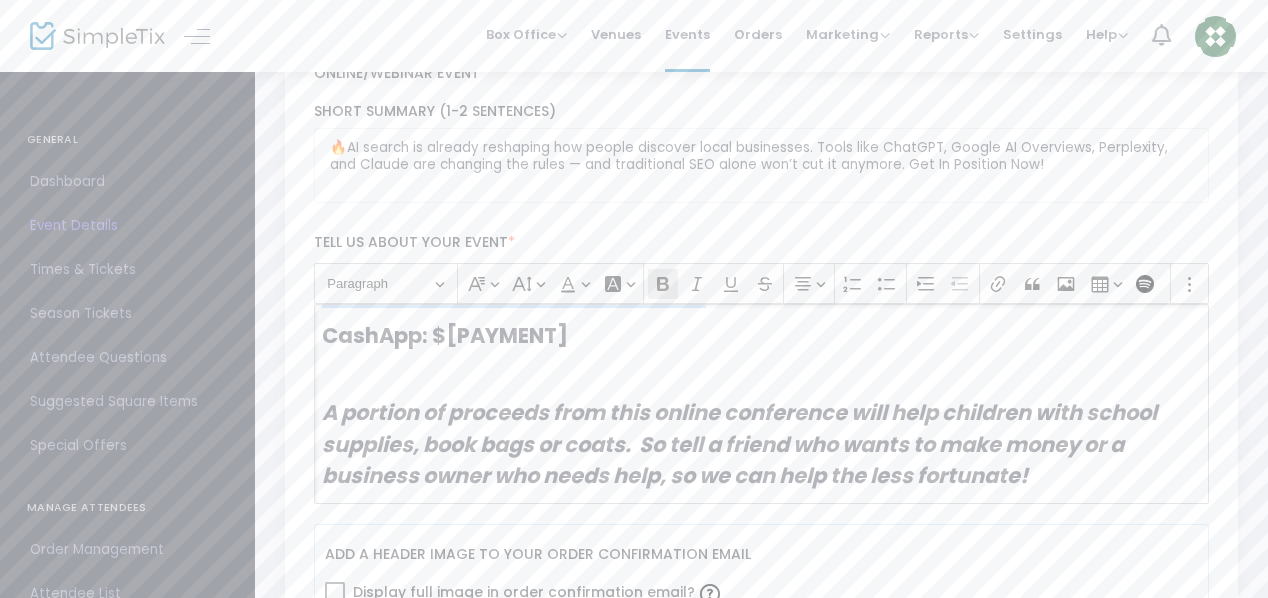 copy on "GRAB THE 2-FOR-1 DEAL  –   Only $[PRICE]  ONLINE ONLY!    You can help a friend or business owner by taking advantage of our Flash Sale! Get 2 seat for the price of 1!  Special ends on Sunday August 10th!  Only 100 seats for this special pricing!  Payment by CashApp Only! CashApp: $[PAYMENT]" 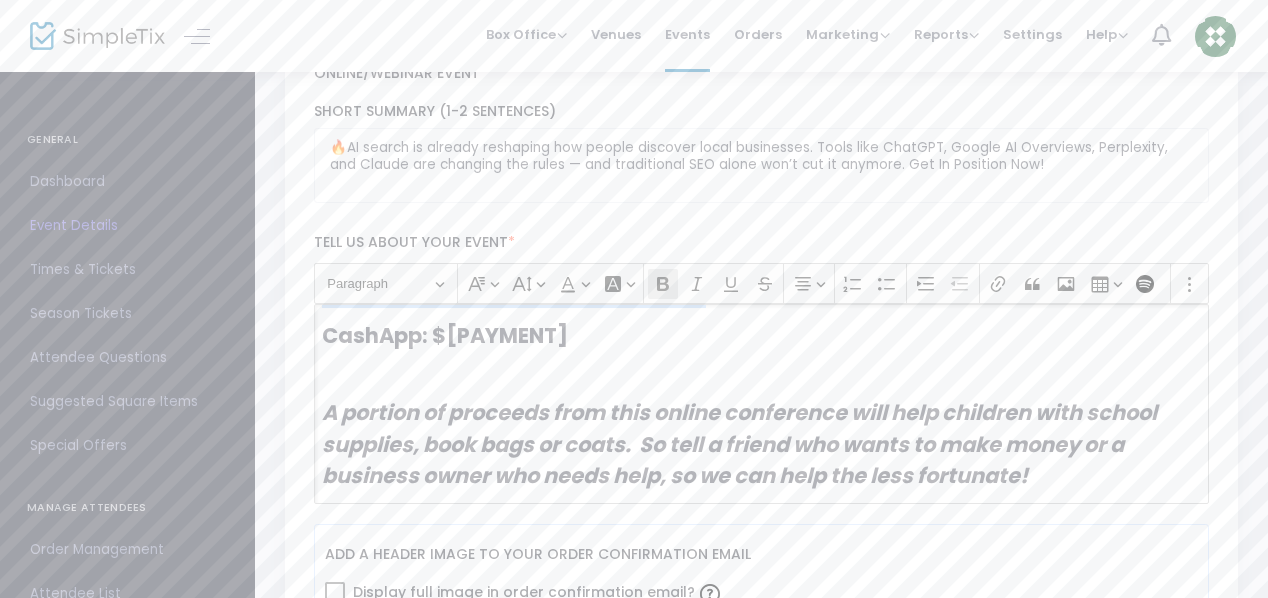 click on "CashApp: $[PAYMENT]" 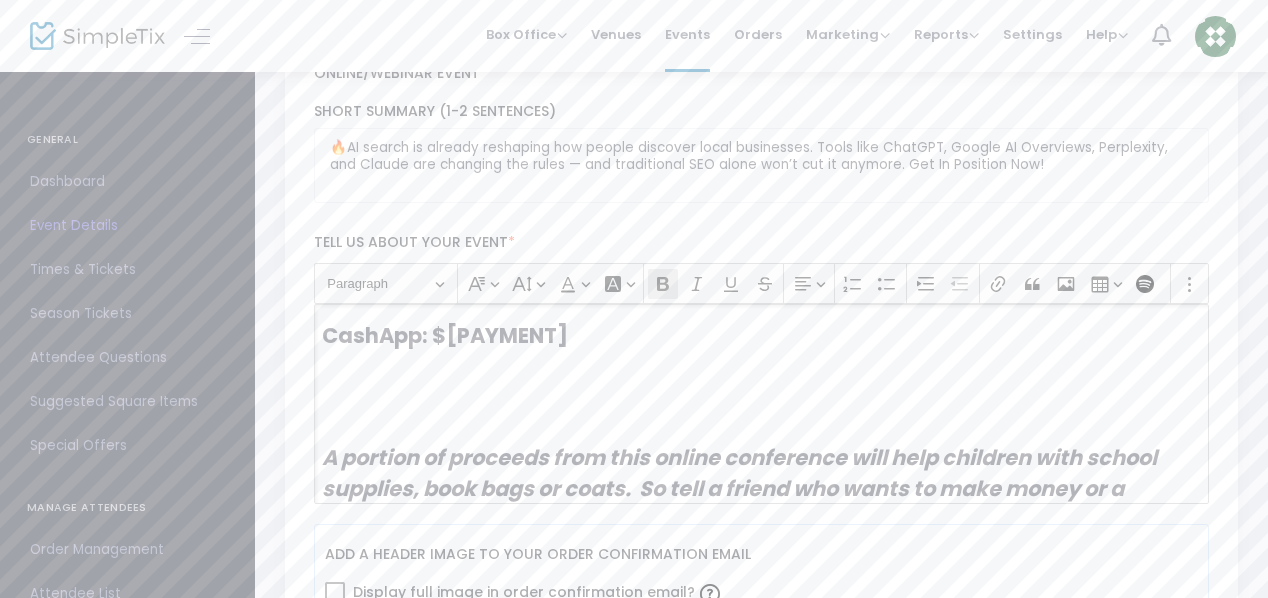 scroll, scrollTop: 1733, scrollLeft: 0, axis: vertical 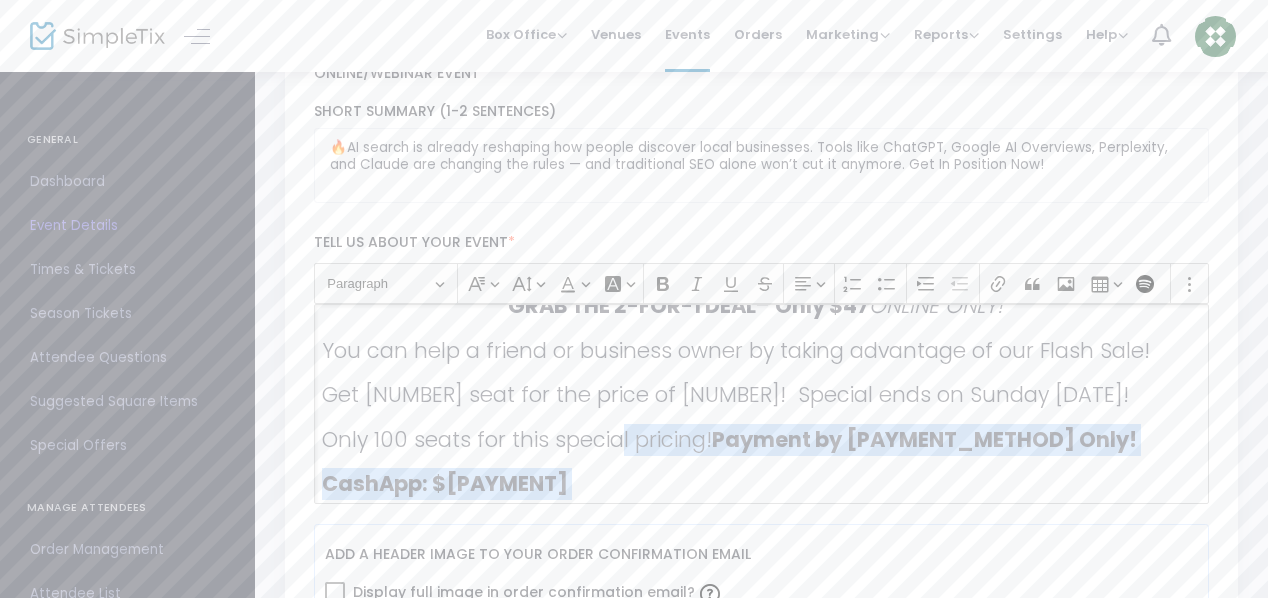 drag, startPoint x: 749, startPoint y: 306, endPoint x: 618, endPoint y: 414, distance: 169.77927 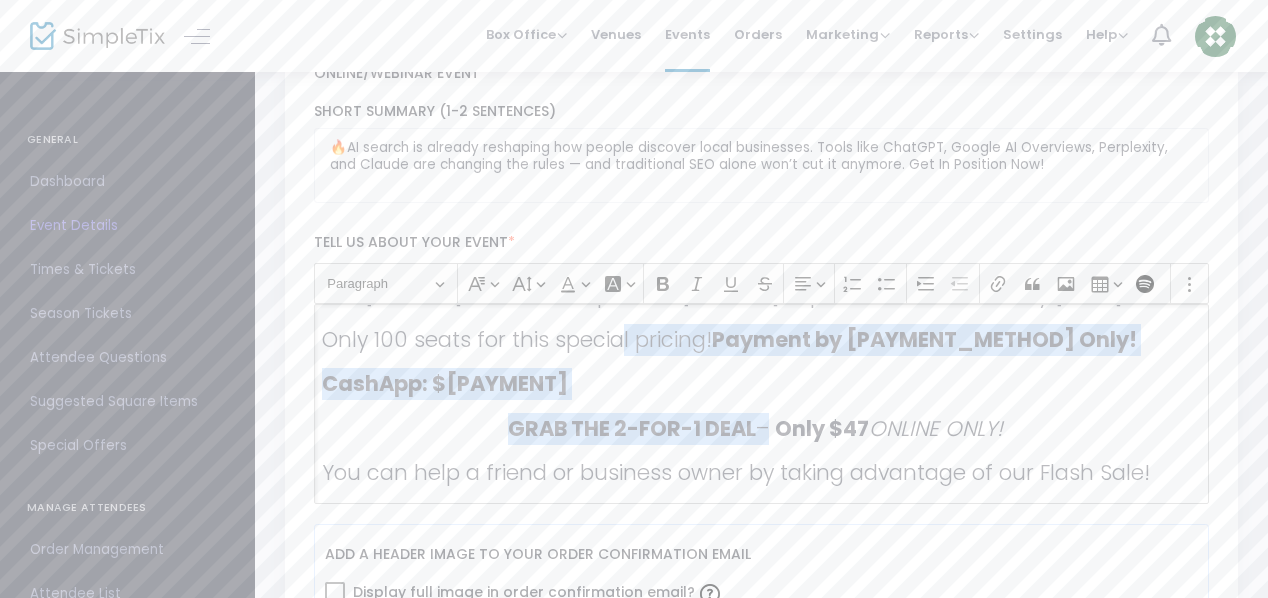 click on "GRAB THE 2-FOR-1 DEAL" 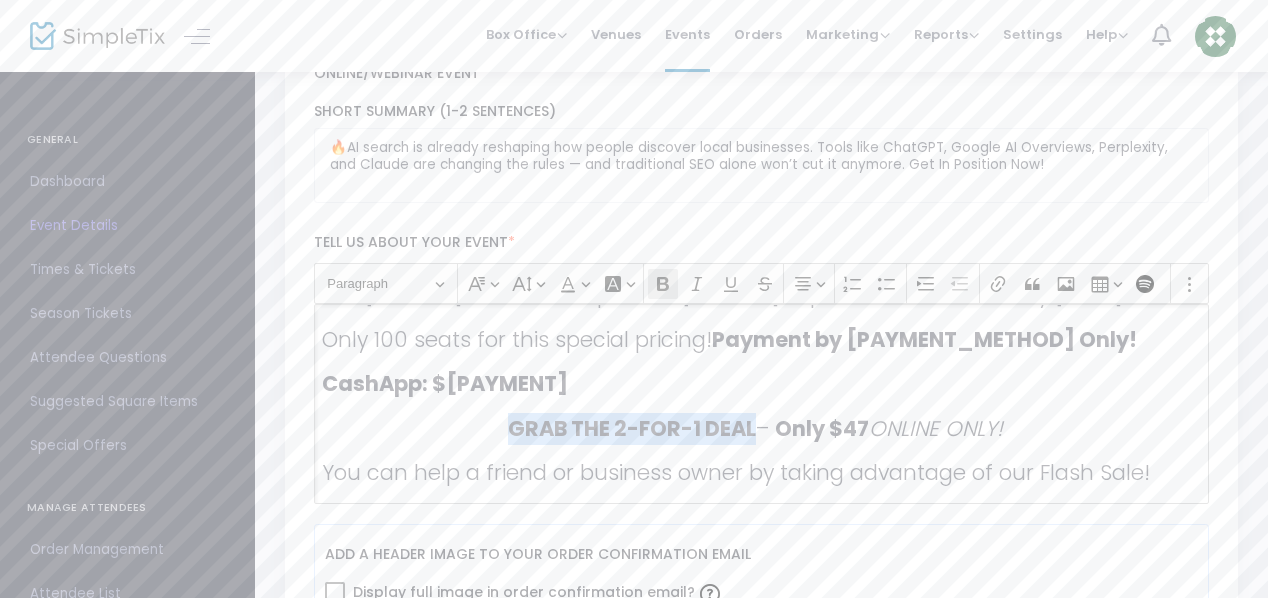 drag, startPoint x: 504, startPoint y: 423, endPoint x: 742, endPoint y: 436, distance: 238.35478 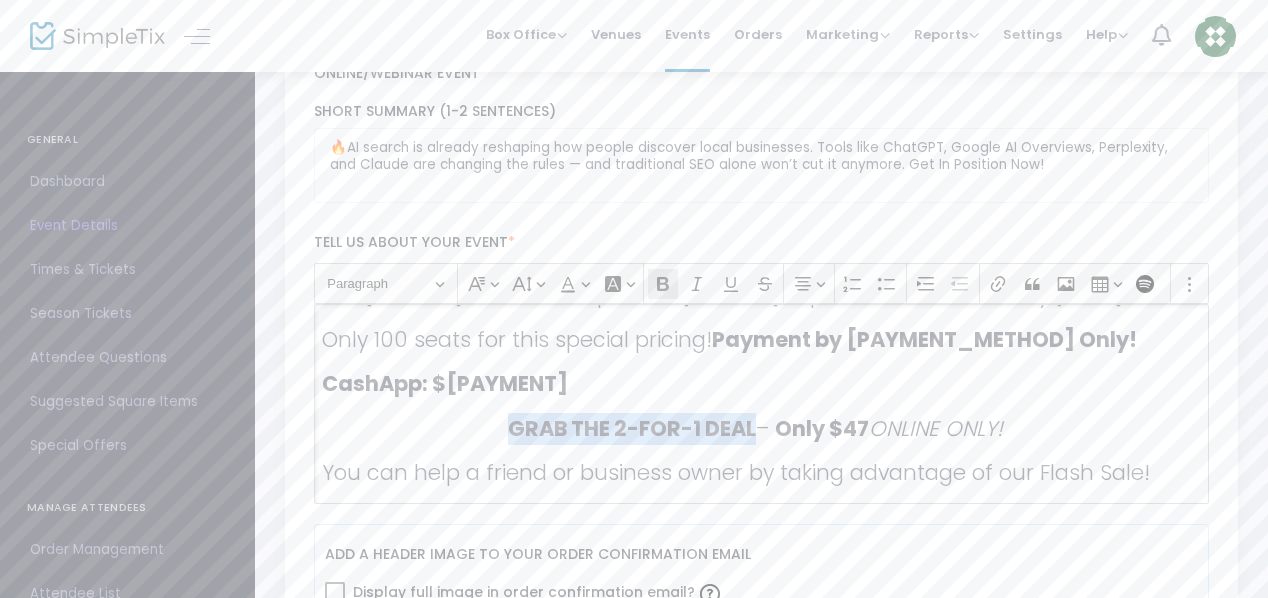 click on "GRAB THE 2-FOR-1 DEAL" 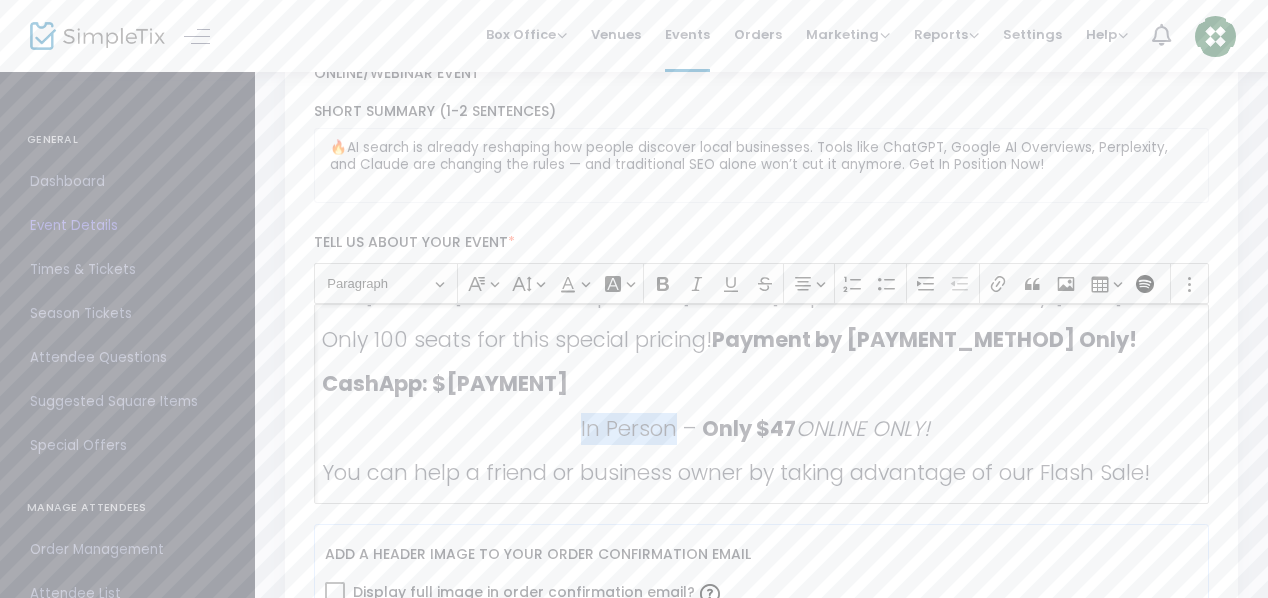 drag, startPoint x: 666, startPoint y: 423, endPoint x: 582, endPoint y: 413, distance: 84.59315 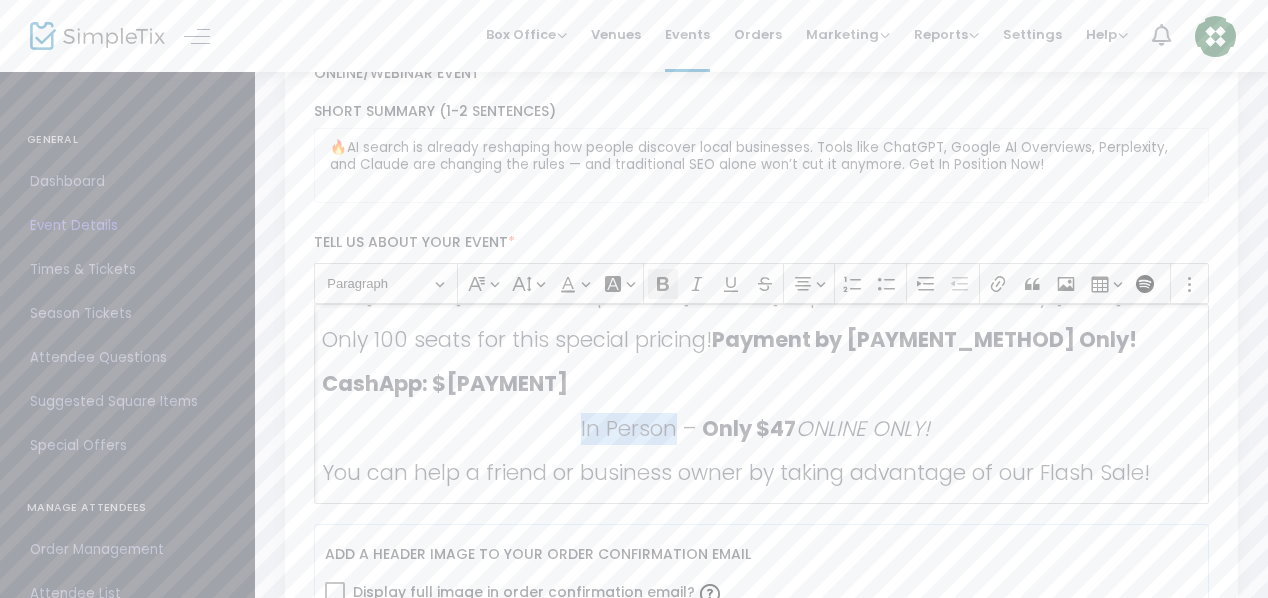click 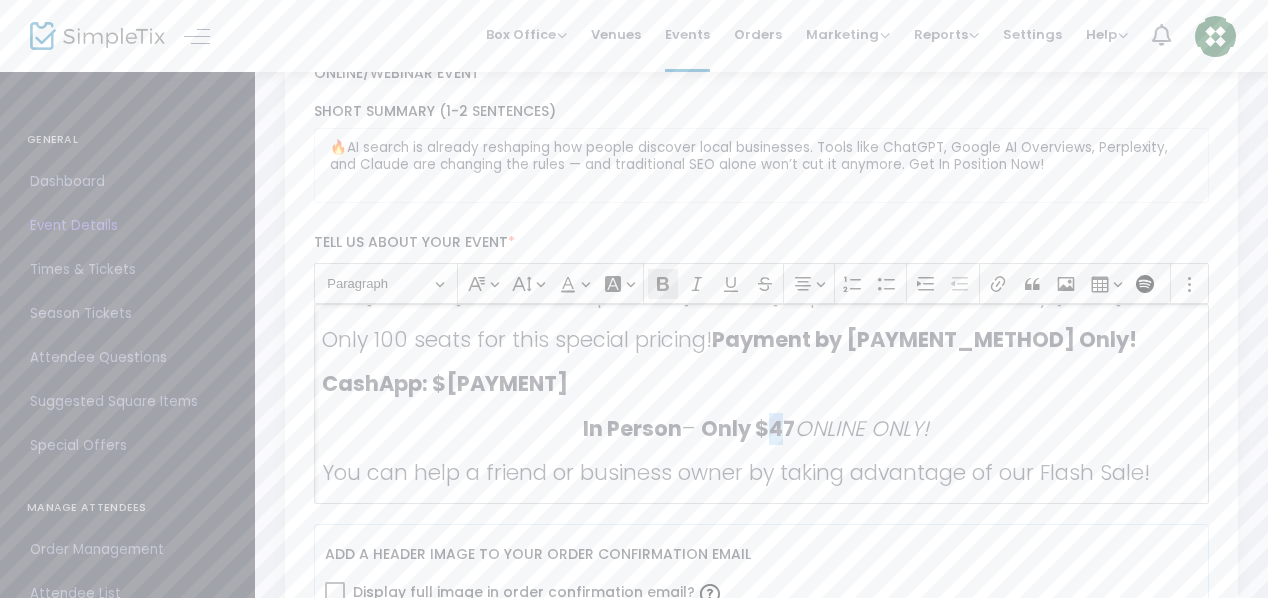 click on "Only $47" 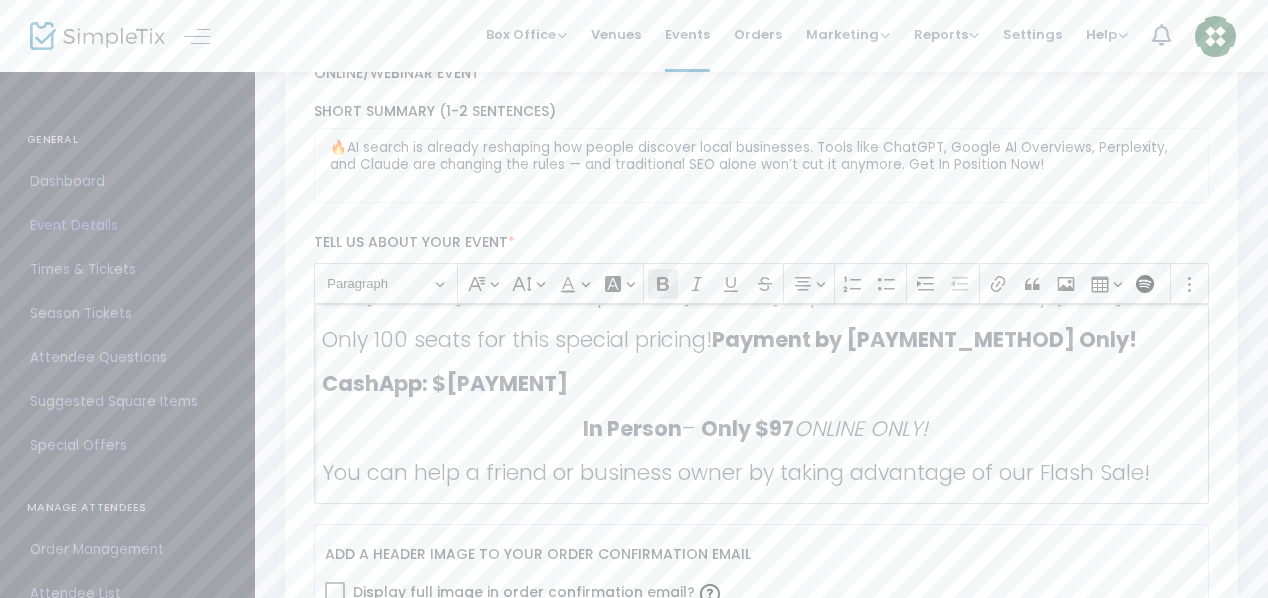 click on "ONLINE ONLY!" 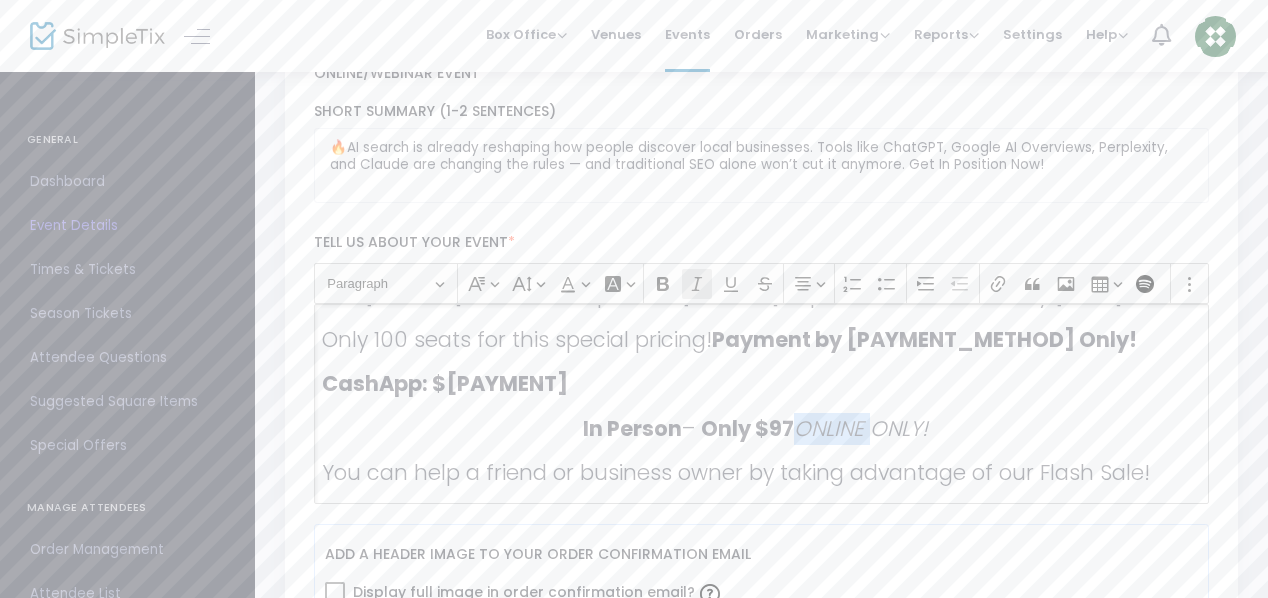 click on "ONLINE ONLY!" 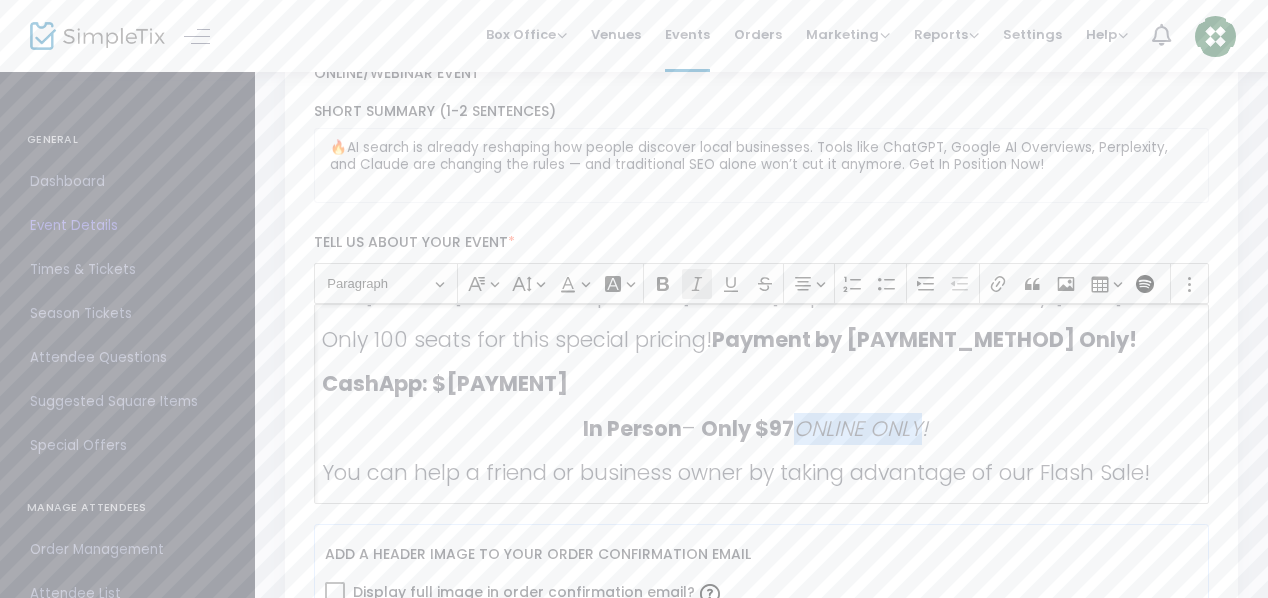 drag, startPoint x: 797, startPoint y: 423, endPoint x: 923, endPoint y: 427, distance: 126.06348 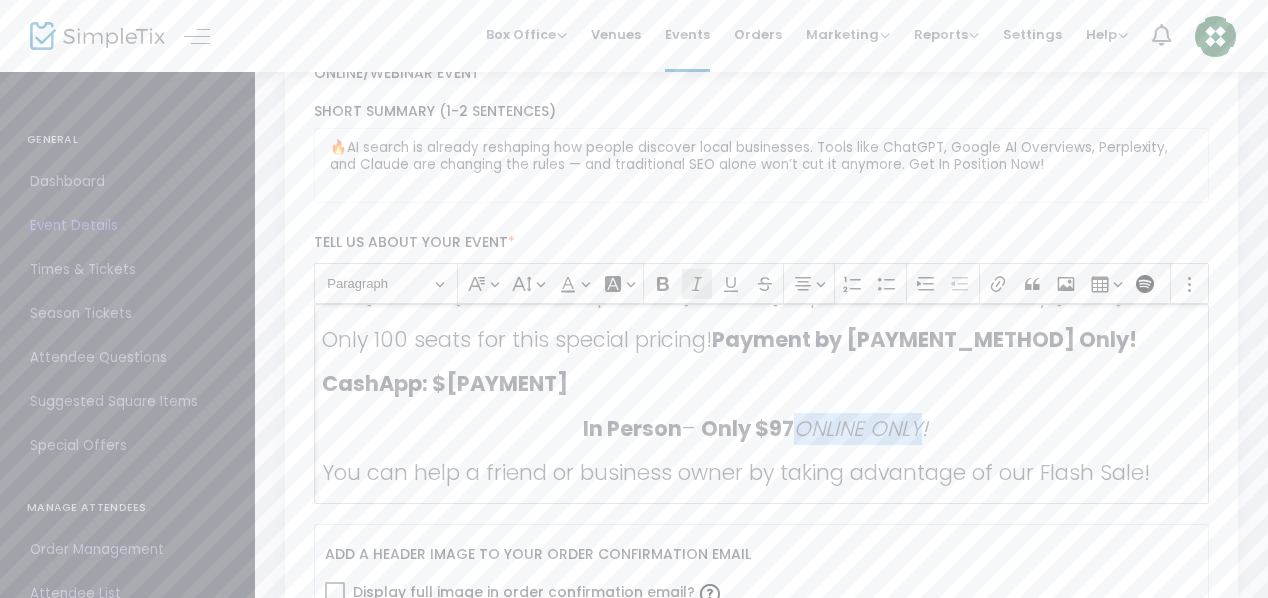 click on "ONLINE ONLY!" 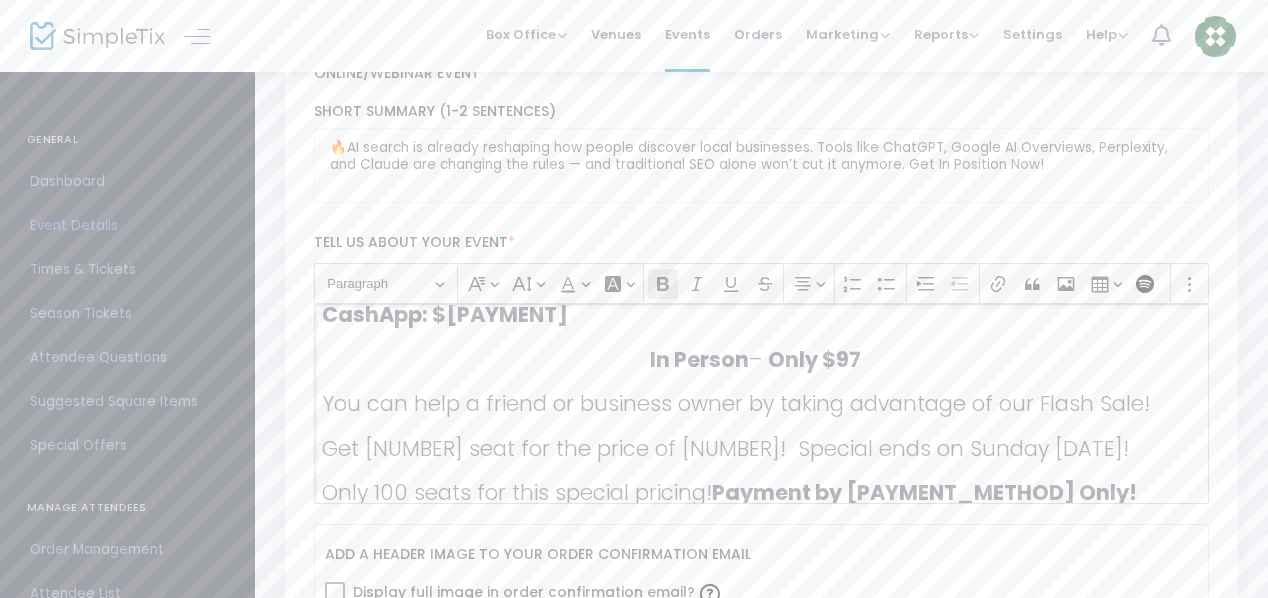 scroll, scrollTop: 1716, scrollLeft: 0, axis: vertical 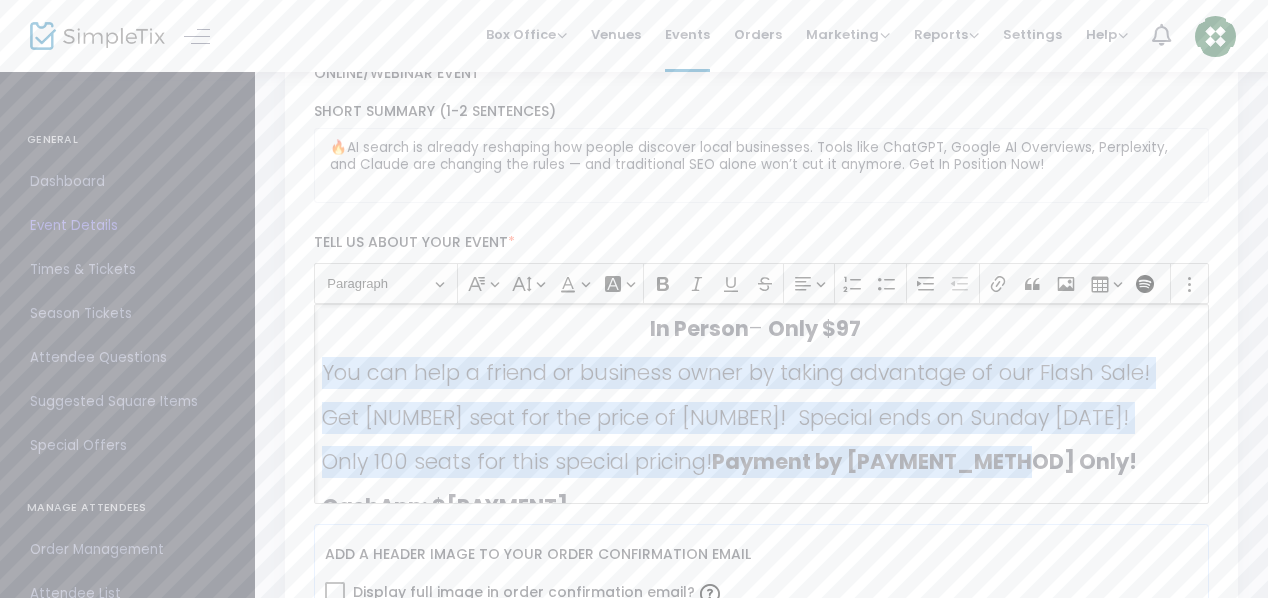 drag, startPoint x: 326, startPoint y: 363, endPoint x: 1060, endPoint y: 451, distance: 739.2564 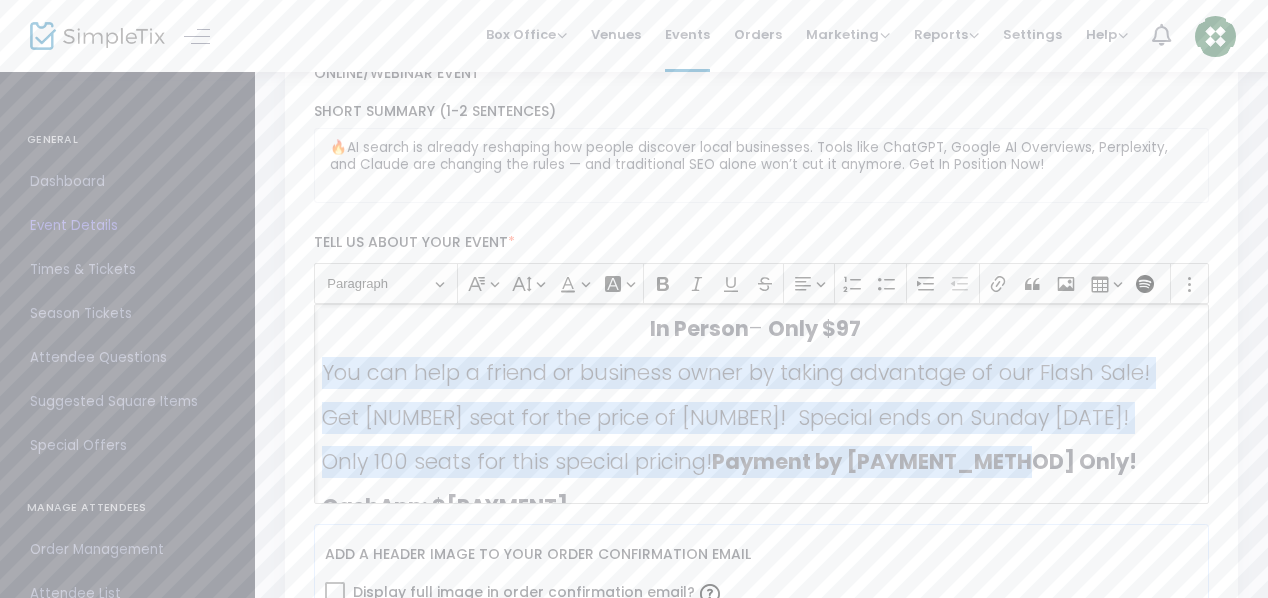 click on "🔥 Why You Need This Now AI search is already reshaping how people discover local businesses. Tools like ChatGPT, Google AI Overviews, Perplexity, and Claude are changing the rules — and traditional SEO alone won’t cut it anymore. If your Google Business Profile (GMB) isn’t optimized for AI Mode, you’re missing out on a new wave of traffic. This conference shows you: How to get found in AI-powered searches before your competitors catch up. How to turn this skill into cash by offering “AI Search Optimization” as a service to other businesses. How to stay visible and profitable in a future where AI decides who gets seen online. 👉 The businesses that learn this now will win more leads, visibility, and income — and those who wait will fall behind. 📋 Agenda Preview: What You’ll Learn ✅ How AI Search Works Understand how ChatGPT, Google’s AI Overviews, and other LLMs pull business info — and why your GMBP needs to be ready. ✅ AI Optimization for GMB ✅ ✅ ✅ ." 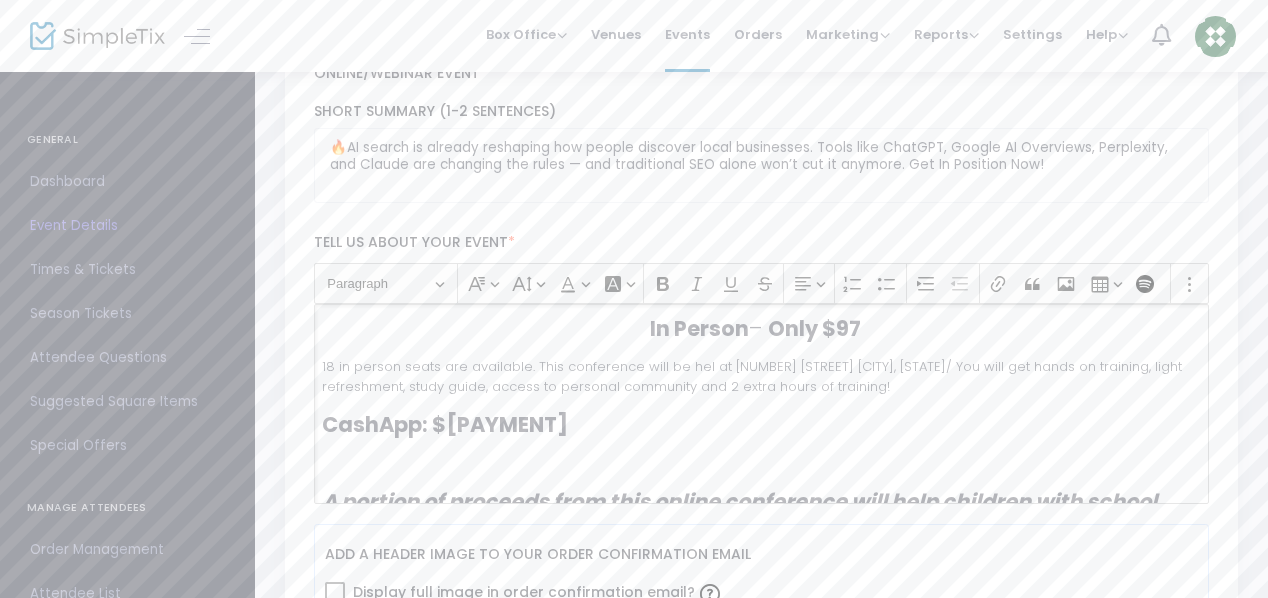 click on "18 in person seats are available. This conference will be hel at [NUMBER] [STREET] [CITY], [STATE]/ You will get hands on training, light refreshment, study guide, access to personal community and 2 extra hours of training!" 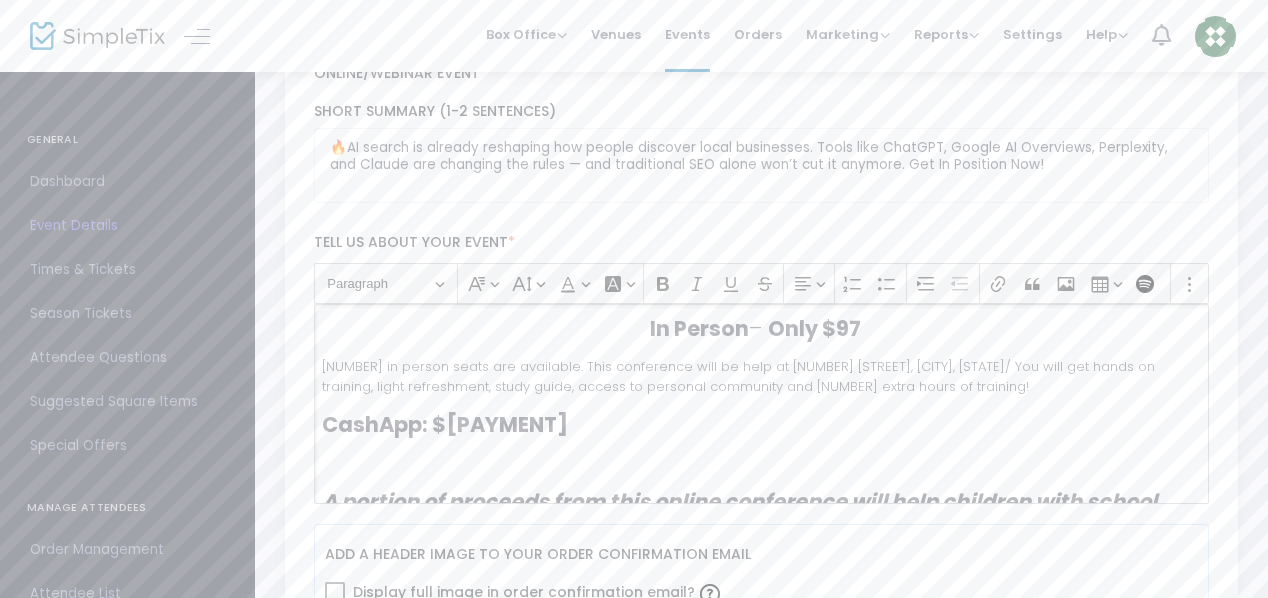 click on "[NUMBER] in person seats are available. This conference will be help at [NUMBER] [STREET], [CITY], [STATE]/ You will get hands on training, light refreshment, study guide, access to personal community and [NUMBER] extra hours of training!" 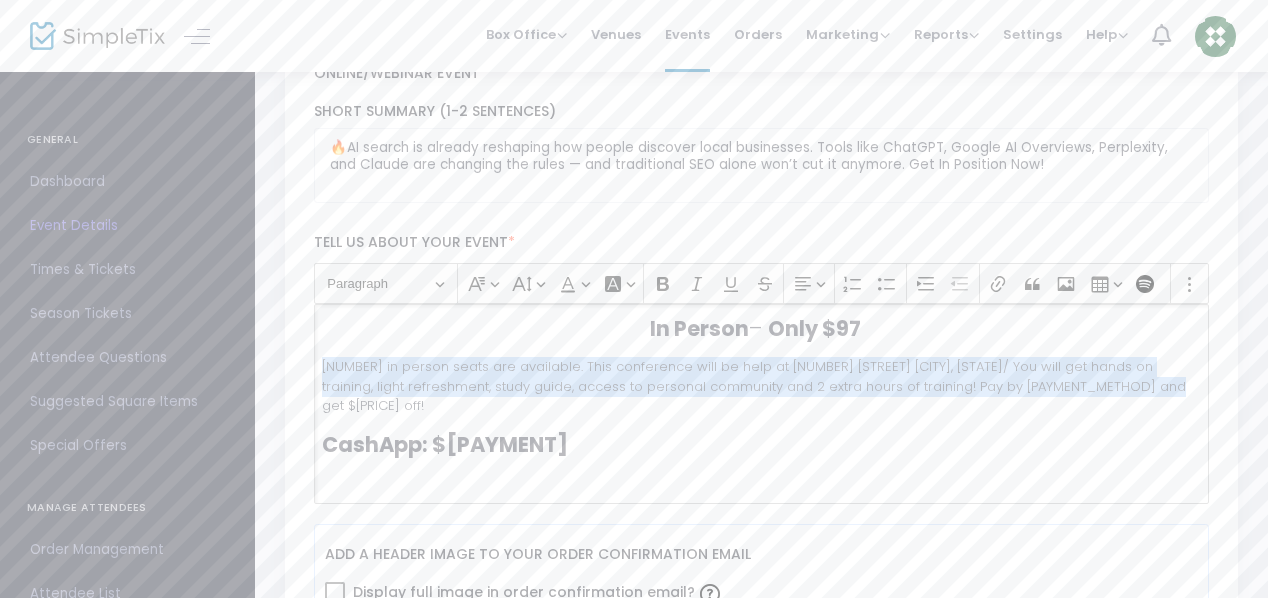 drag, startPoint x: 1106, startPoint y: 383, endPoint x: 295, endPoint y: 367, distance: 811.15784 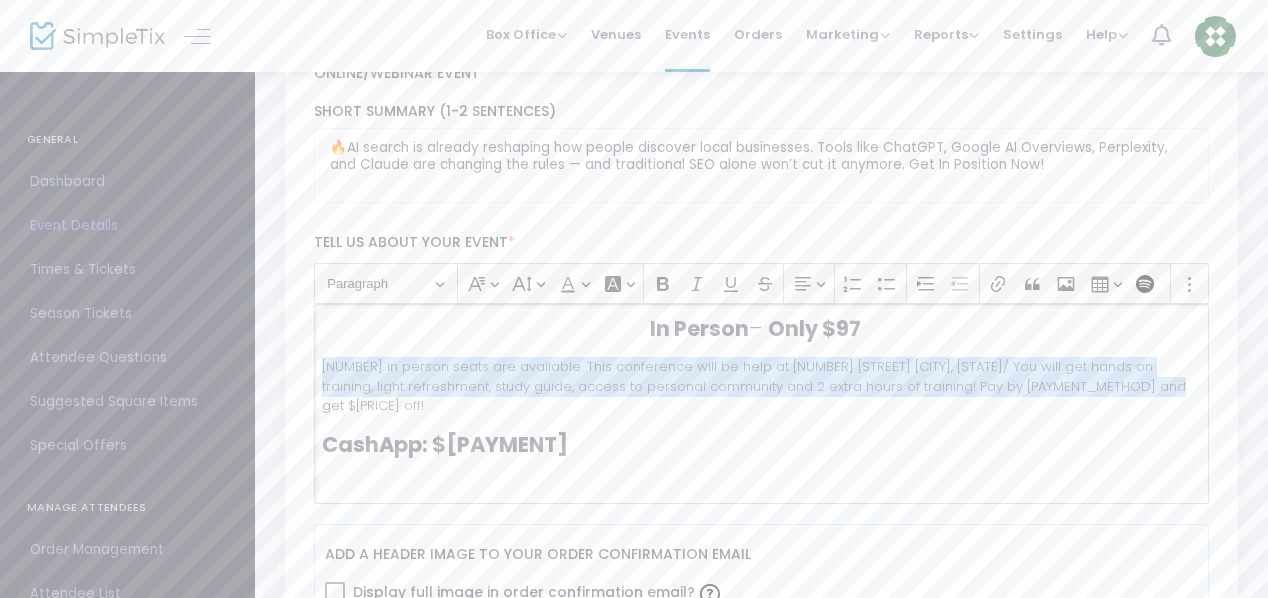 click on "AI Mode Mastery: Get Found in AI Search & Turn It Into Profit  Hybrid Online Conference – Learn. Implement. Profit. Event Name  * Conference  Event Type  *  Event Type is required  Business & Professional  Event Category  * Startups & Small Business  Sub-Category  Internal Category  AI Mode Mastery Online Event Online/Webinar Event Venue Address 🔥AI search is already reshaping how people discover local businesses. Tools like ChatGPT, Google AI Overviews, Perplexity, and Claude are changing the rules — and traditional SEO alone won’t cut it anymore. Get In Position Now! Short Summary (1-2 Sentences) Tell us about your event  * Heading Paragraph Paragraph Heading 1 Heading 2 Heading 3 Font Family Font Family Default Arial Courier New Georgia Lucida Sans Unicode Tahoma Times New Roman Trebuchet MS Verdana Font Size Font Size 9 11 13 Default 17 19 21 Font Color Font Color Remove color Remove color Font Background Color Font Background Color Remove color Remove color Bold (CTRL+B) Bold Italic (CTRL+I) ." 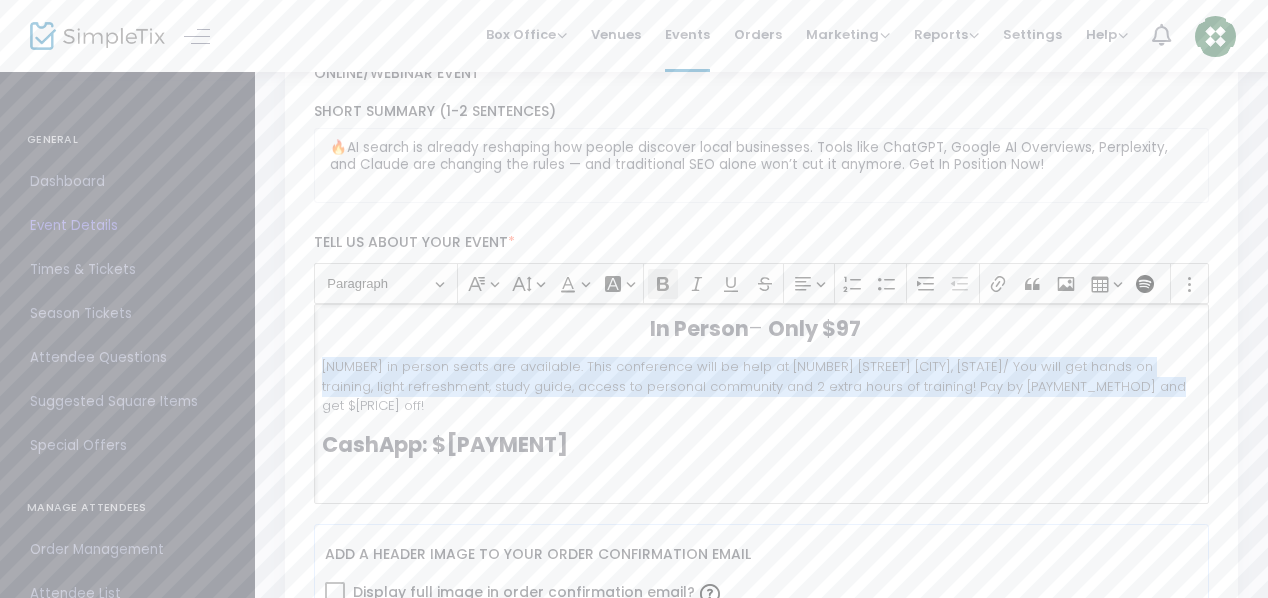 click 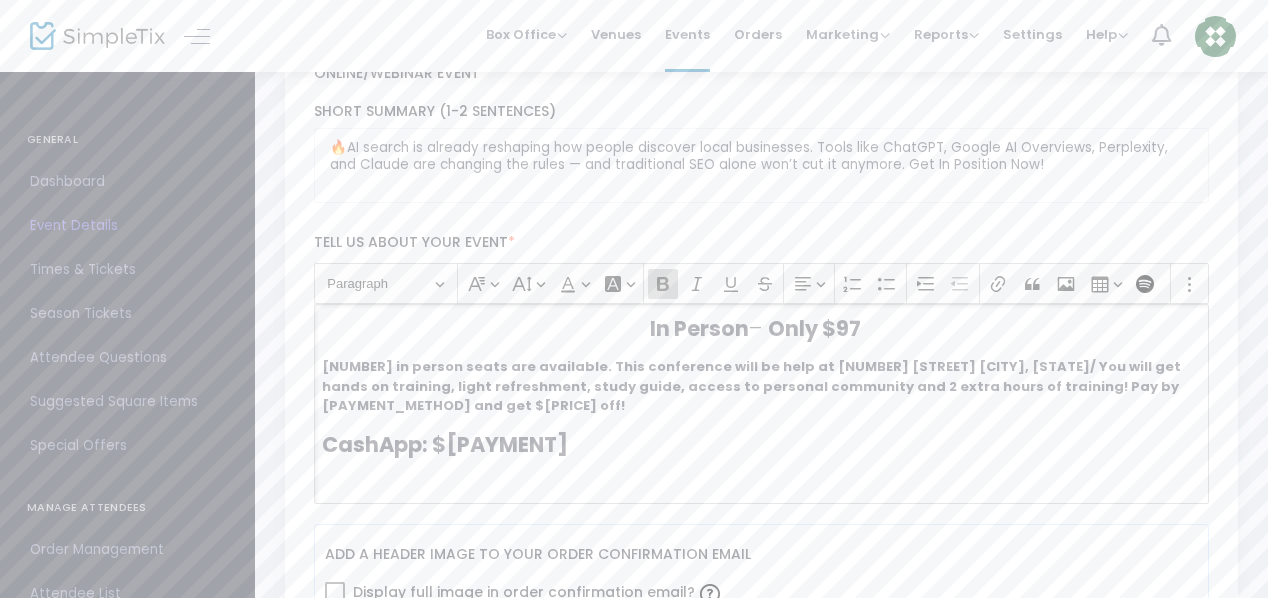 click 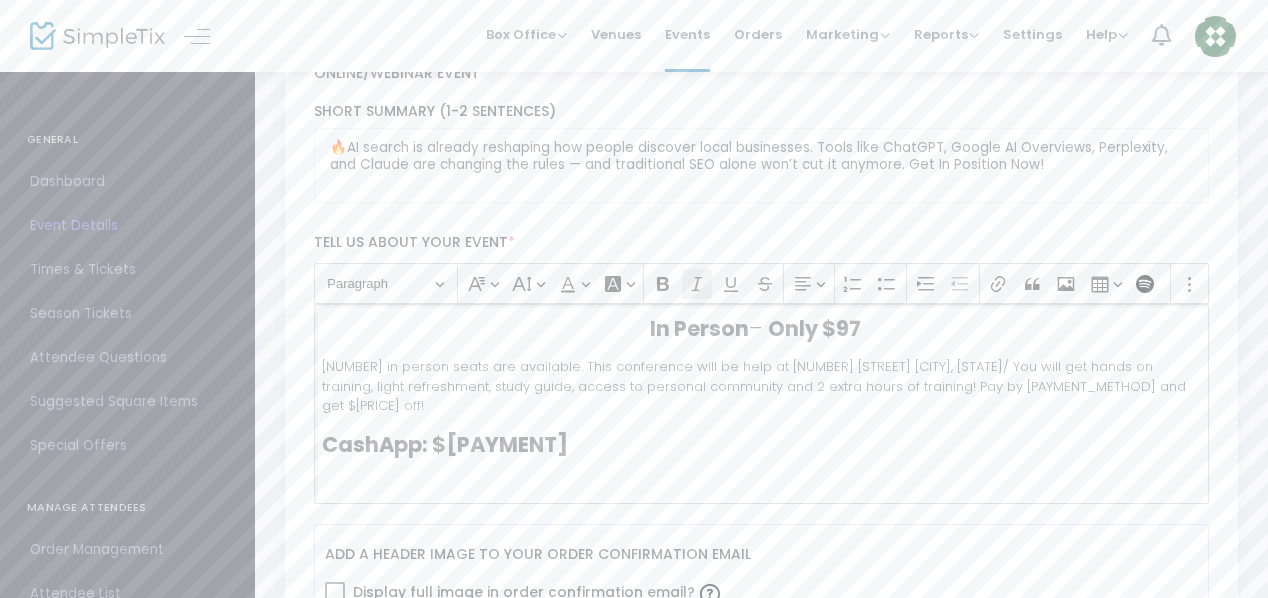 click 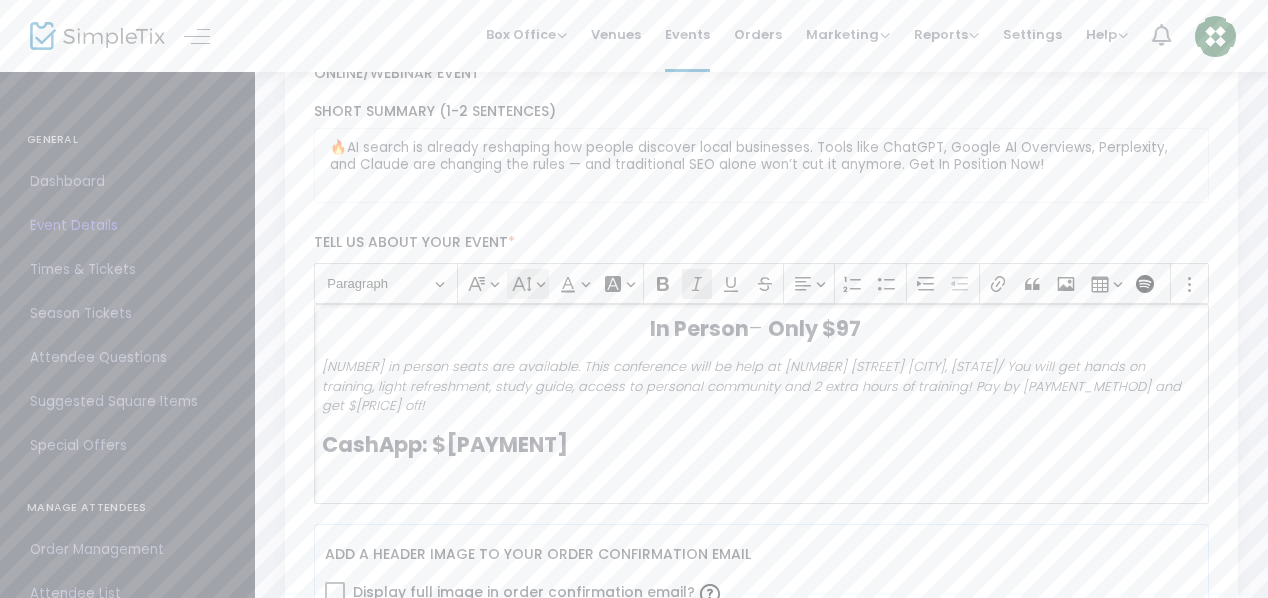 click on "Font Size Font Size" 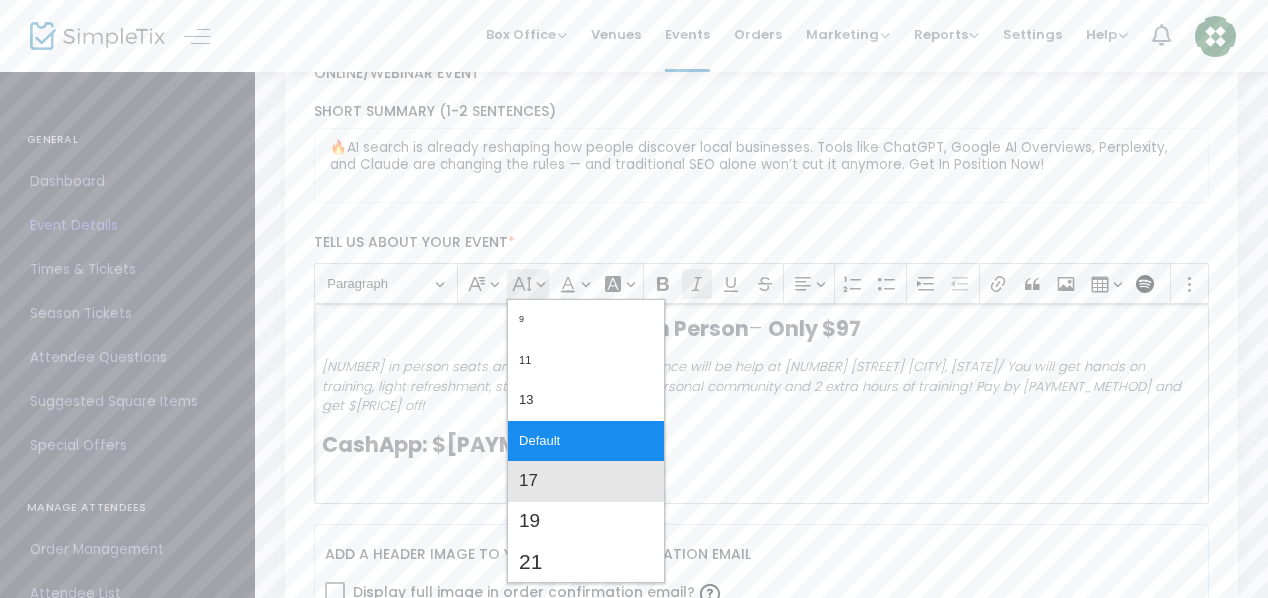 click on "17" 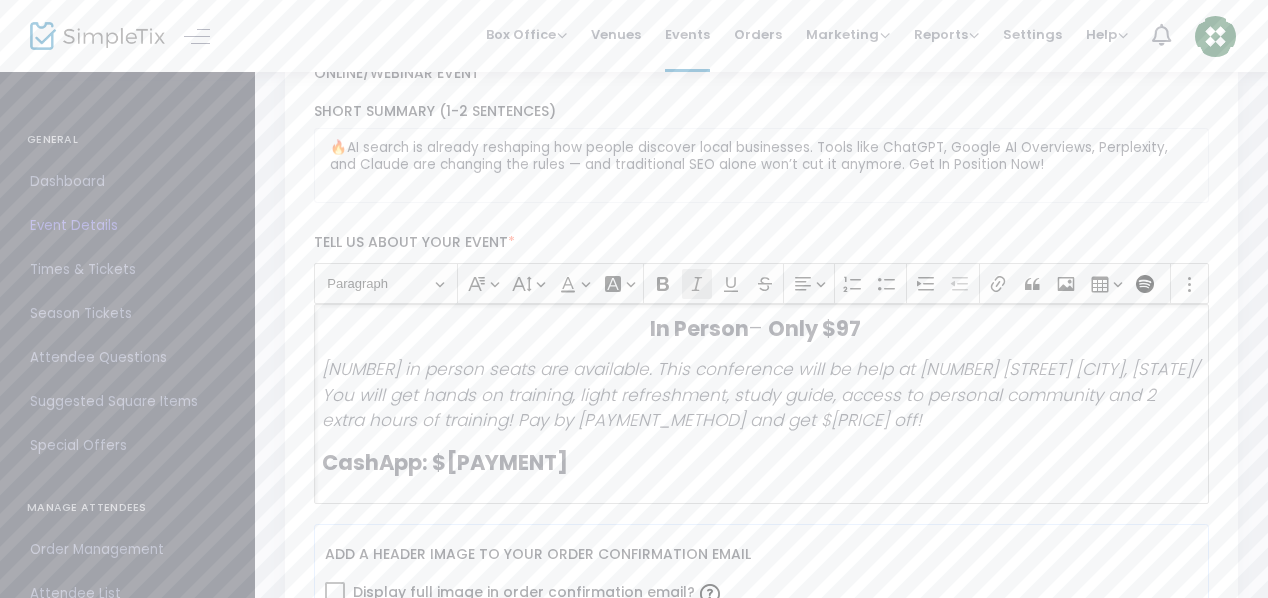 click on "[NUMBER] in person seats are available. This conference will be help at [NUMBER] [STREET] [CITY], [STATE]/ You will get hands on training, light refreshment, study guide, access to personal community and 2 extra hours of training! Pay by [PAYMENT_METHOD] and get $[PRICE] off!" 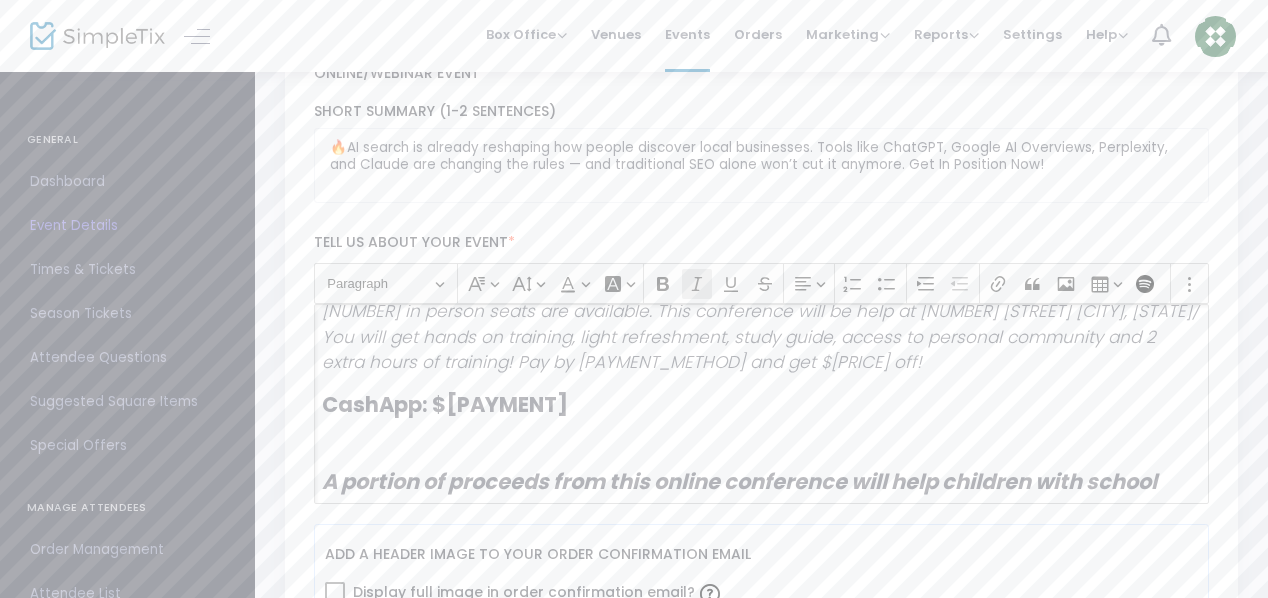 scroll, scrollTop: 1742, scrollLeft: 0, axis: vertical 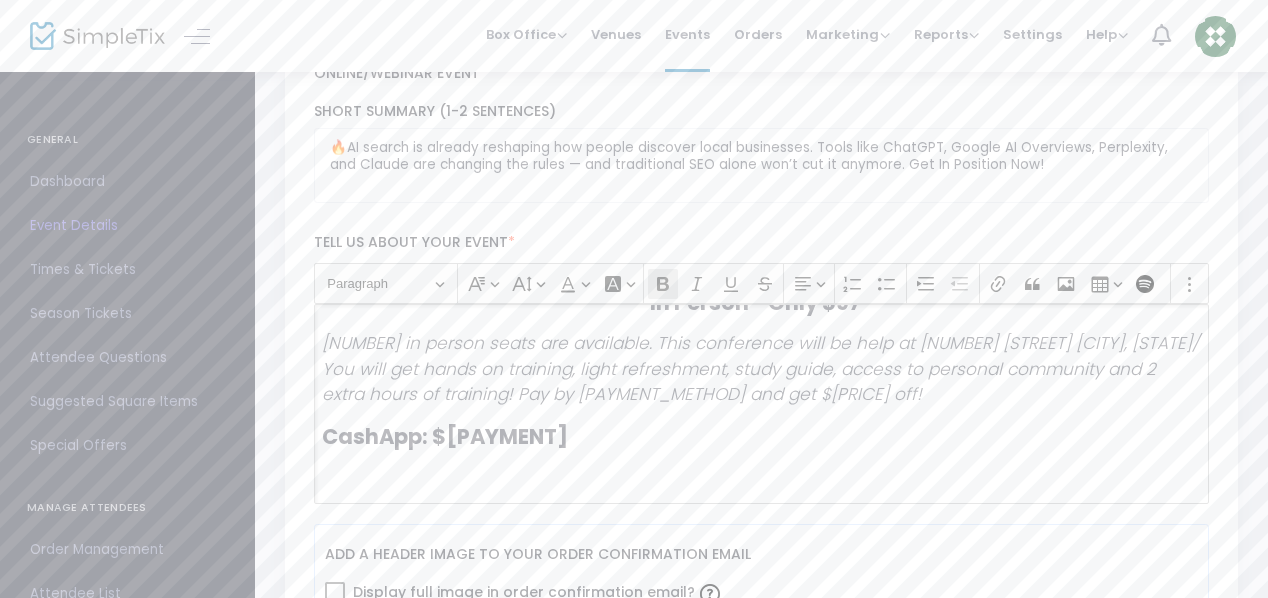 drag, startPoint x: 621, startPoint y: 433, endPoint x: 315, endPoint y: 438, distance: 306.04083 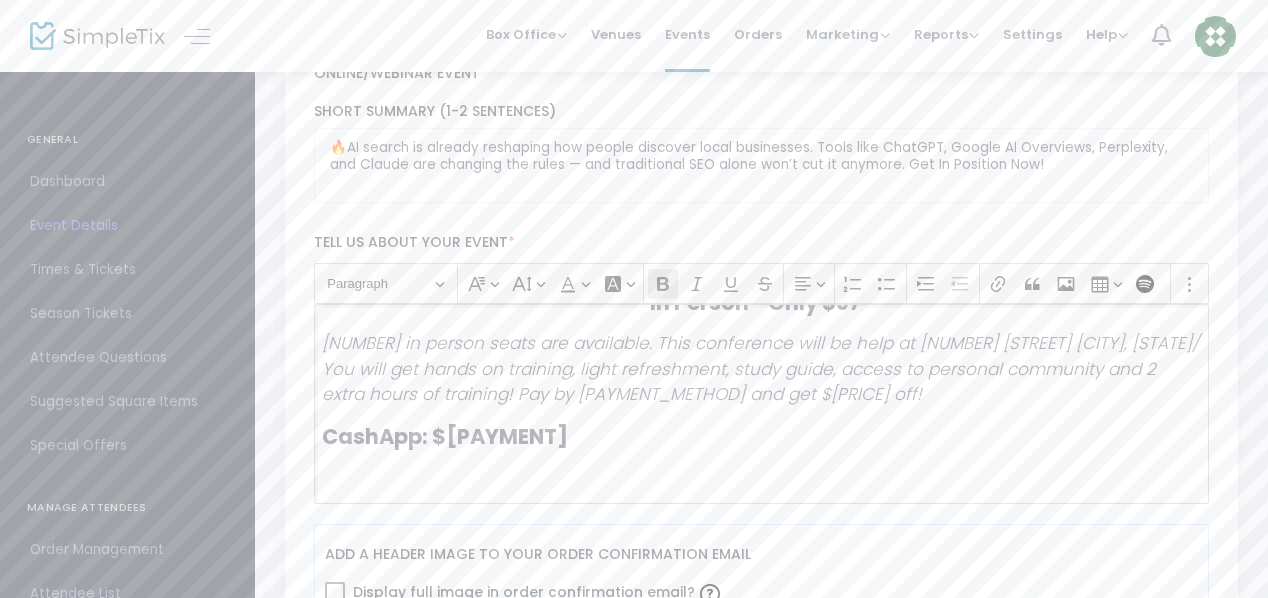 click on "🔥 Why You Need This Now AI search is already reshaping how people discover local businesses. Tools like ChatGPT, Google AI Overviews, Perplexity, and Claude are changing the rules — and traditional SEO alone won’t cut it anymore. If your Google Business Profile (GMB) isn’t optimized for AI Mode, you’re missing out on a new wave of traffic. This conference shows you: How to get found in AI-powered searches before your competitors catch up. How to turn this skill into cash by offering “AI Search Optimization” as a service to other businesses. How to stay visible and profitable in a future where AI decides who gets seen online. 👉 The businesses that learn this now will win more leads, visibility, and income — and those who wait will fall behind. 📋 Agenda Preview: What You’ll Learn ✅ How AI Search Works Understand how ChatGPT, Google’s AI Overviews, and other LLMs pull business info — and why your GMBP needs to be ready. ✅ AI Optimization for GMB ✅ ✅ ✅ ." 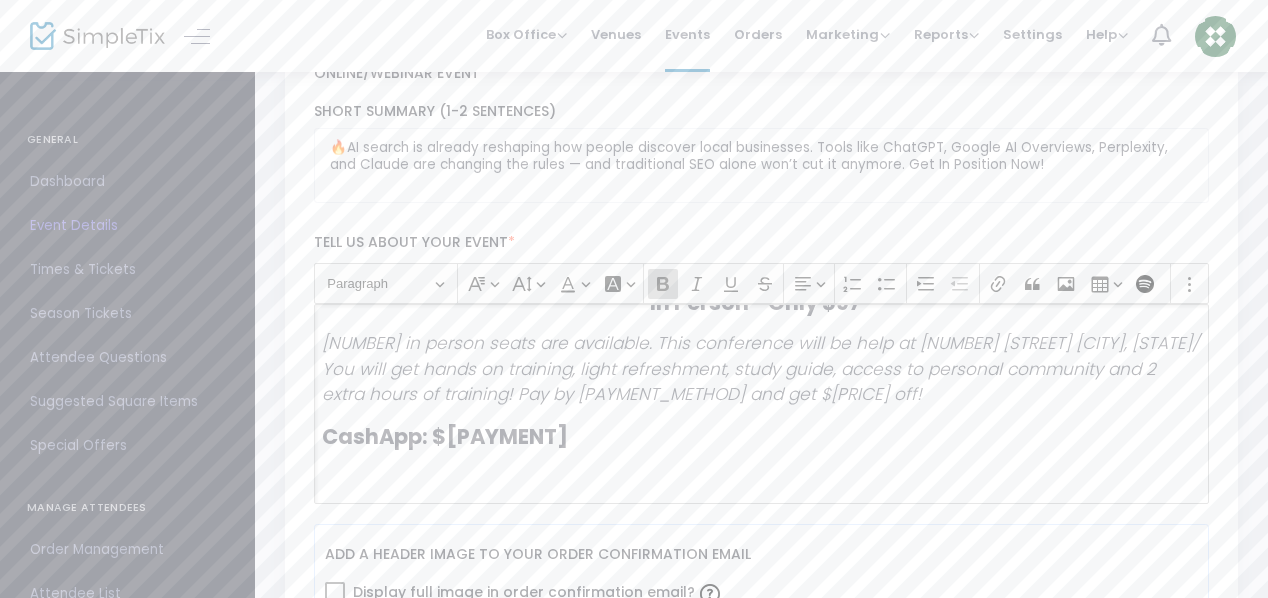 click 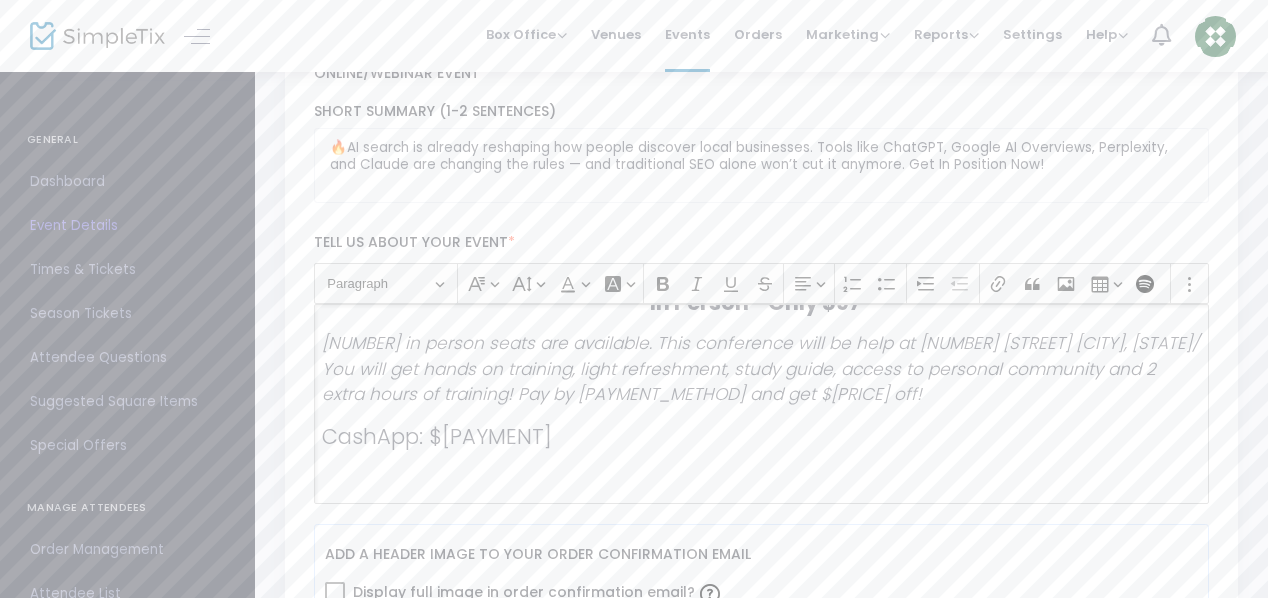 click on "CashApp: $[PAYMENT]" 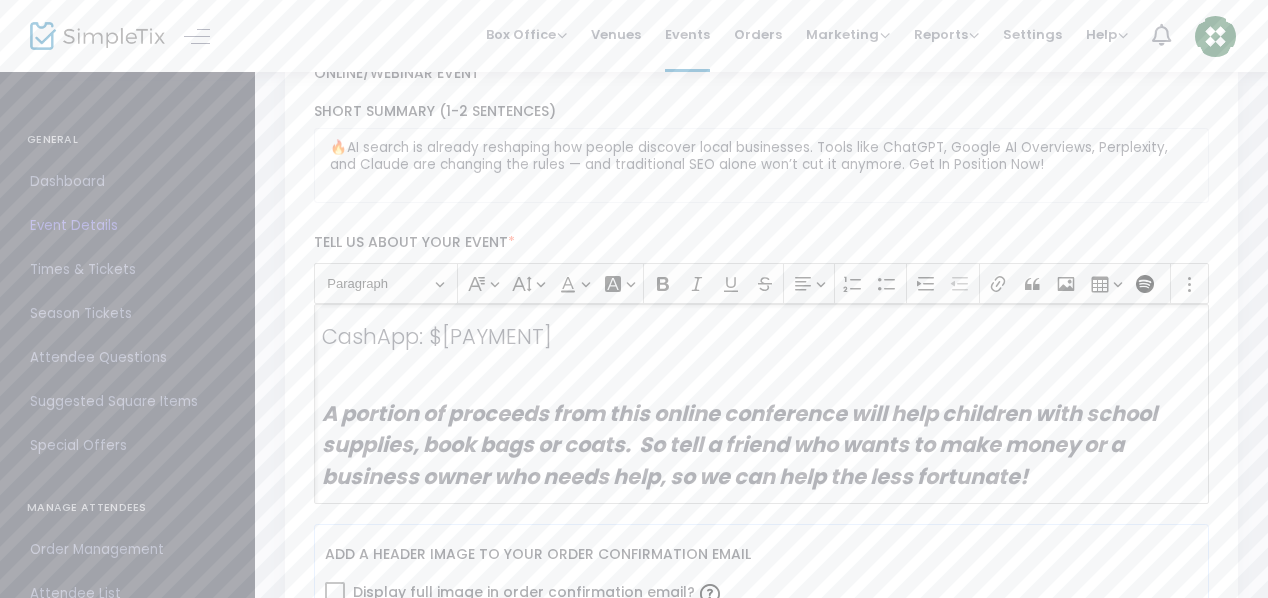 scroll, scrollTop: 1742, scrollLeft: 0, axis: vertical 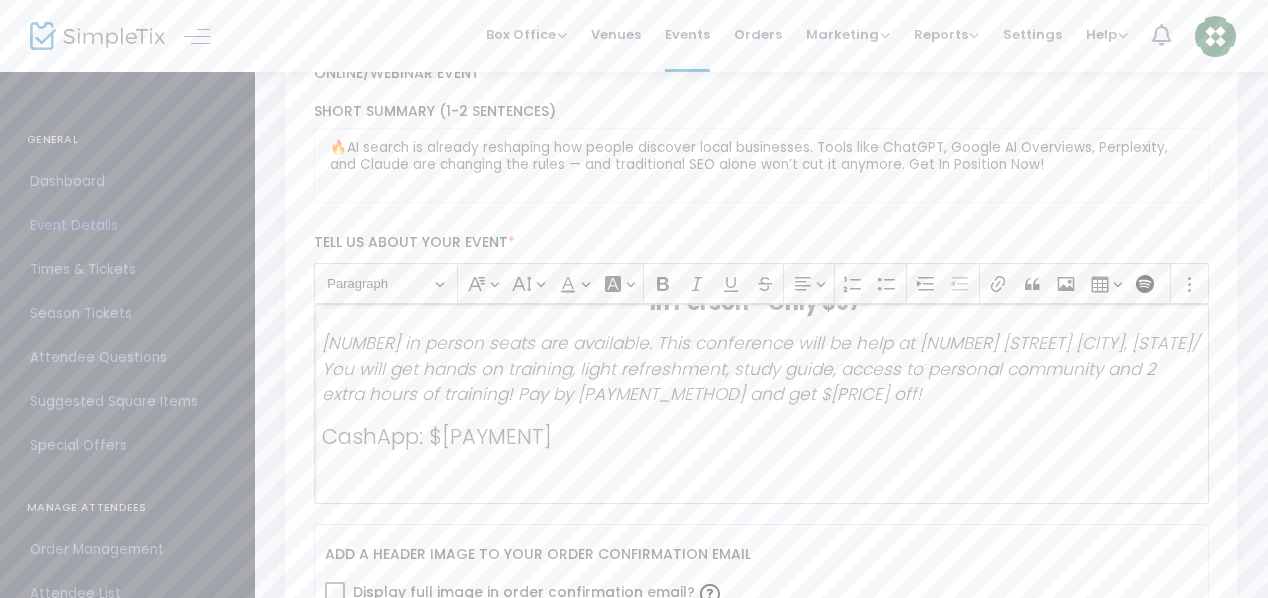 drag, startPoint x: 648, startPoint y: 429, endPoint x: 324, endPoint y: 438, distance: 324.12497 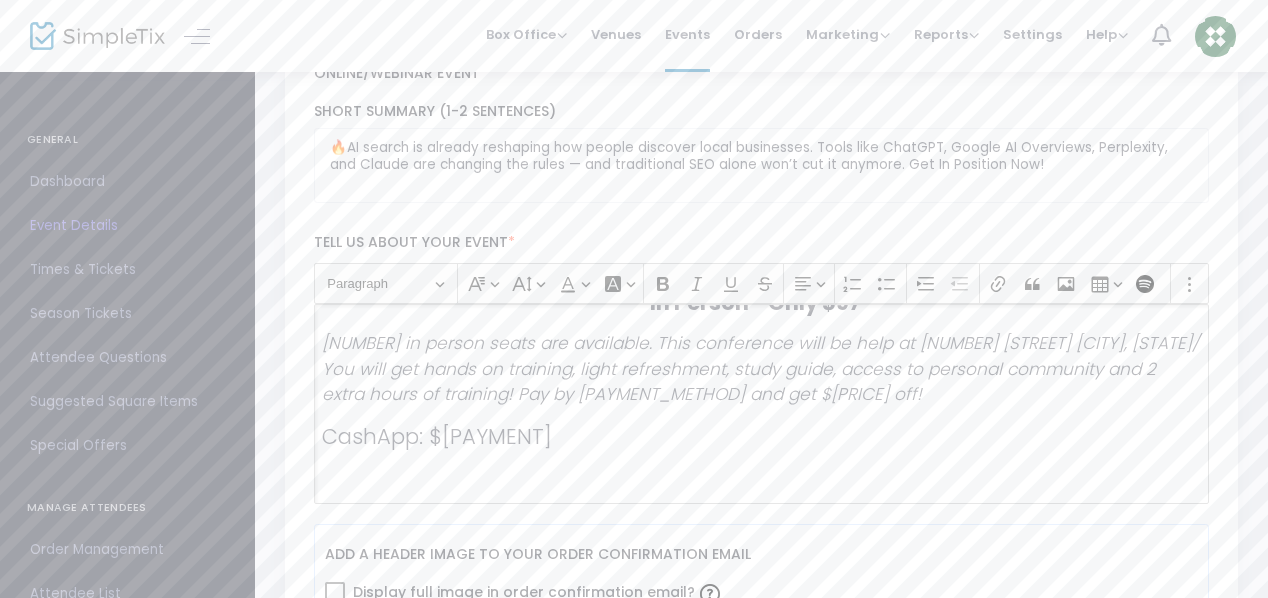 click on "CashApp: $[PAYMENT]" 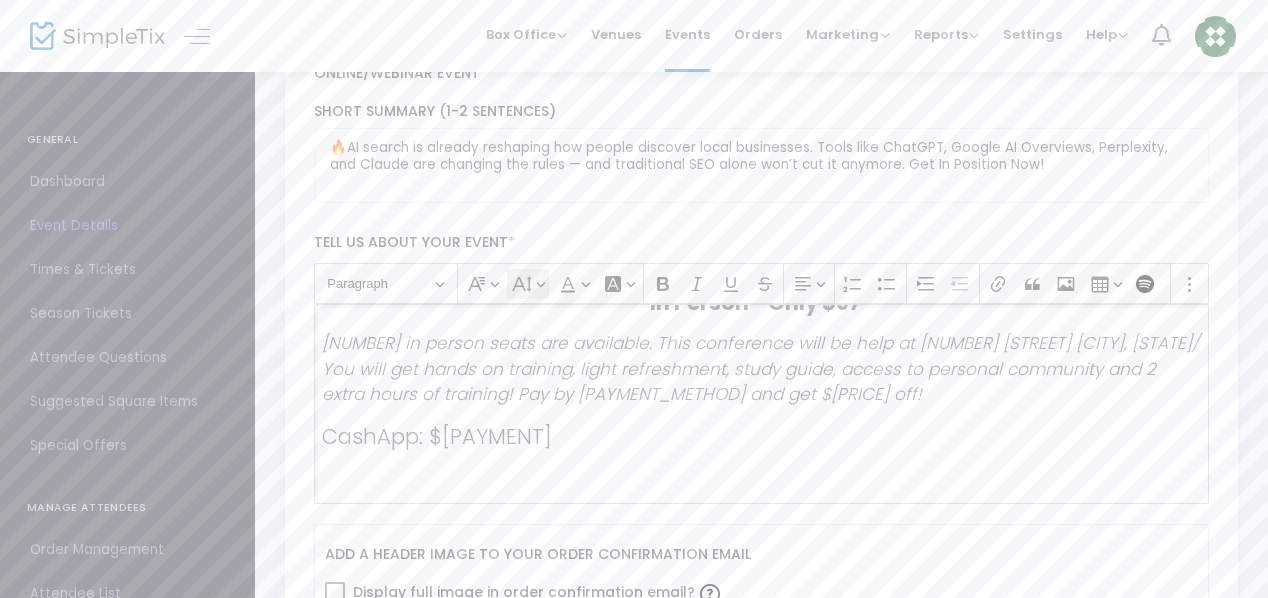 click on "Font Size Font Size" 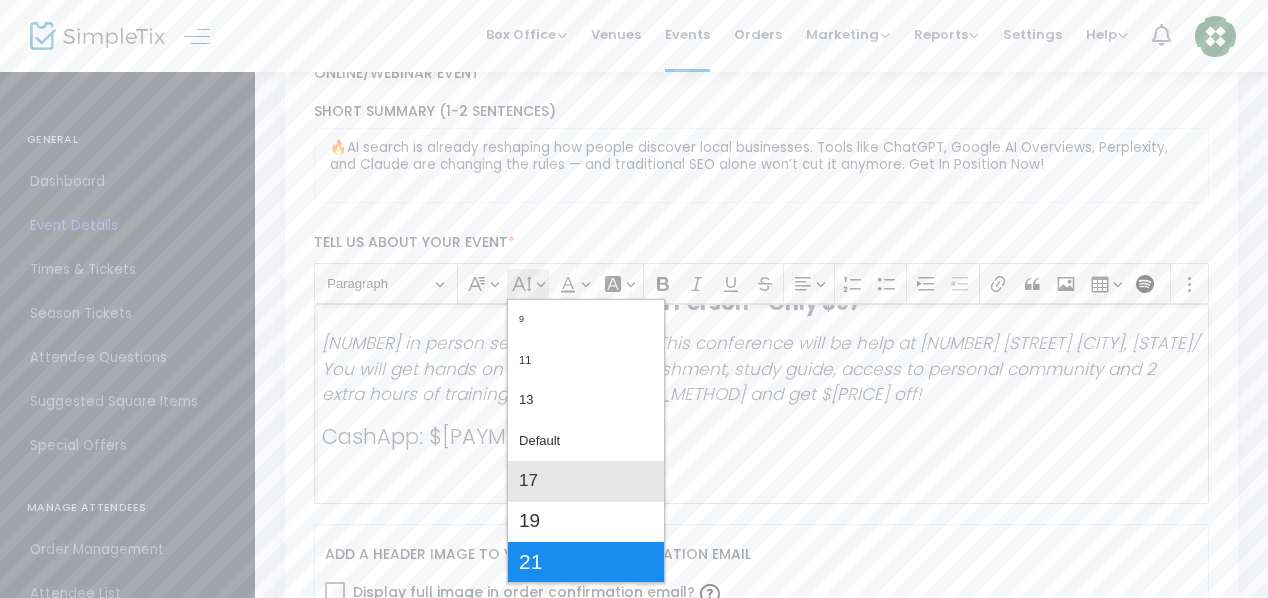 click on "17" 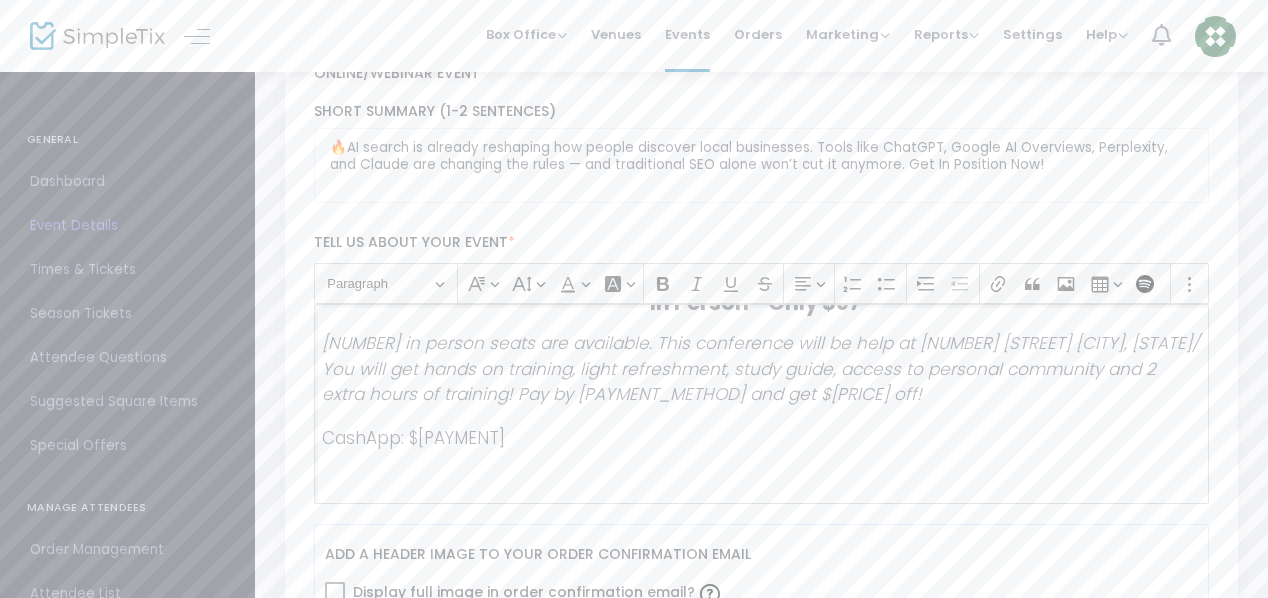 click on "🔥 Why You Need This Now AI search is already reshaping how people discover local businesses. Tools like ChatGPT, Google AI Overviews, Perplexity, and Claude are changing the rules — and traditional SEO alone won’t cut it anymore. If your Google Business Profile (GMB) isn’t optimized for AI Mode, you’re missing out on a new wave of traffic. This conference shows you: How to get found in AI-powered searches before your competitors catch up. How to turn this skill into cash by offering “AI Search Optimization” as a service to other businesses. How to stay visible and profitable in a future where AI decides who gets seen online. 👉 The businesses that learn this now will win more leads, visibility, and income — and those who wait will fall behind. 📋 Agenda Preview: What You’ll Learn ✅ How AI Search Works Understand how ChatGPT, Google’s AI Overviews, and other LLMs pull business info — and why your GMBP needs to be ready. ✅ AI Optimization for GMB ✅ ✅ ✅ ." 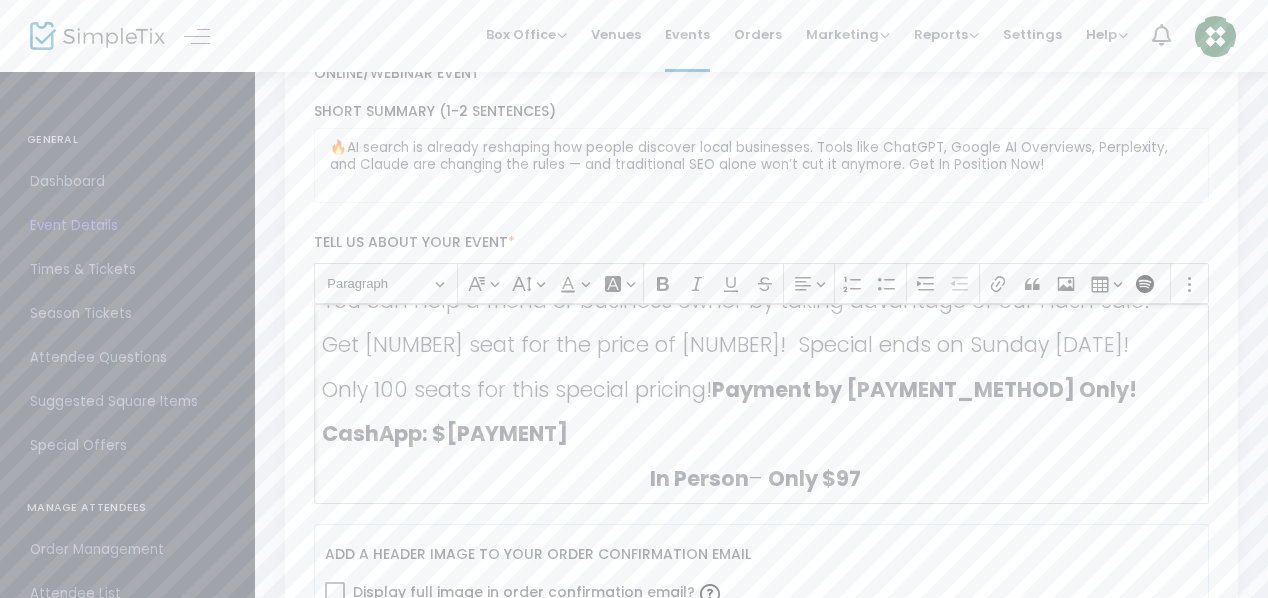 scroll, scrollTop: 1542, scrollLeft: 0, axis: vertical 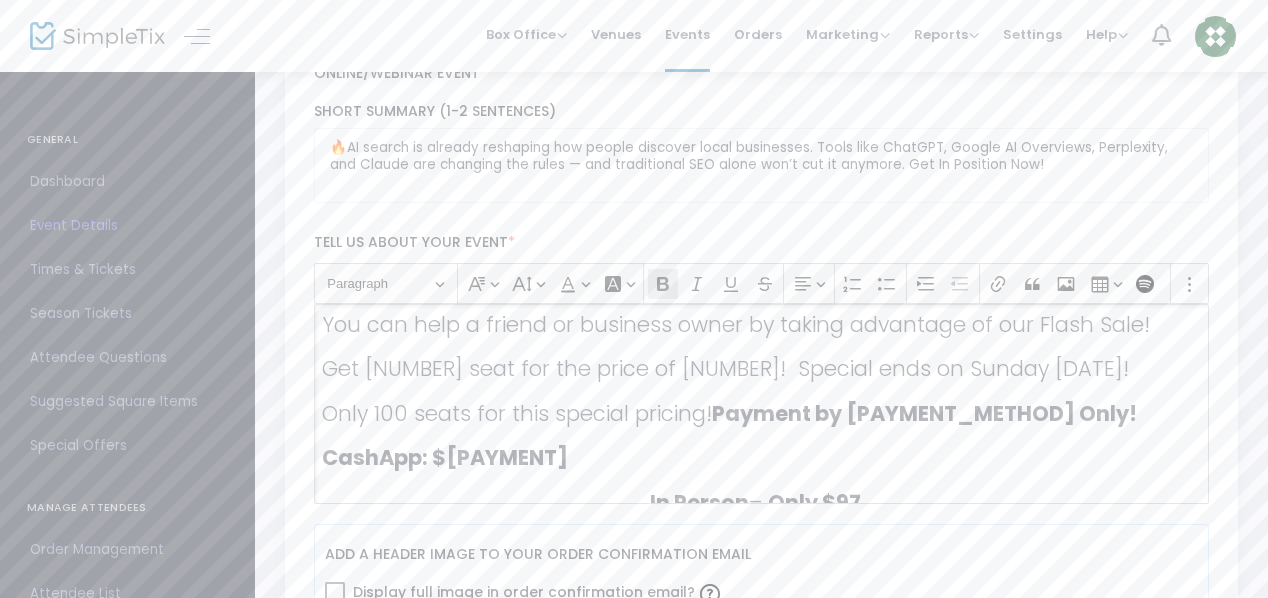 drag, startPoint x: 670, startPoint y: 443, endPoint x: 325, endPoint y: 452, distance: 345.11737 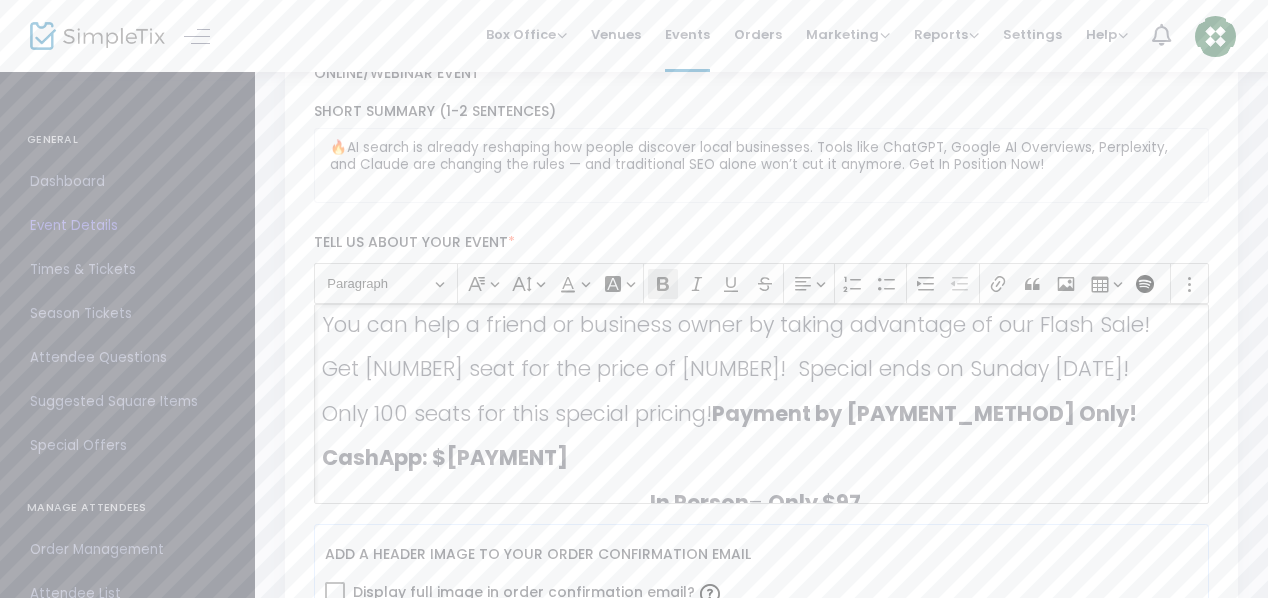 click on "CashApp: $[PAYMENT]" 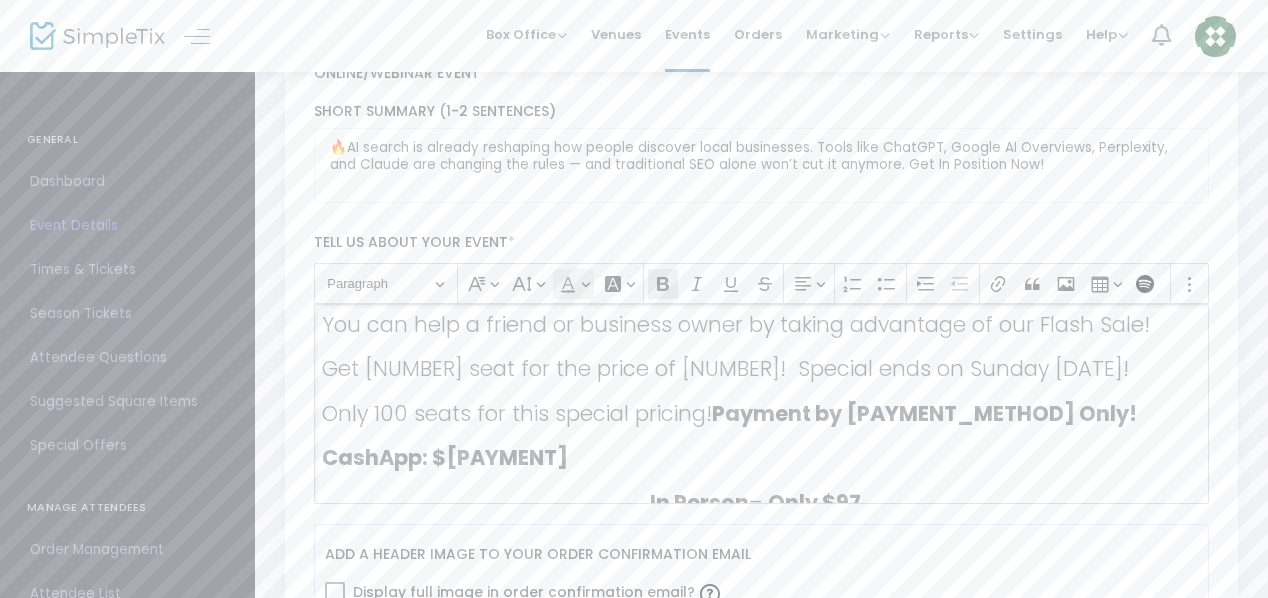 click on "Font Color Font Color" 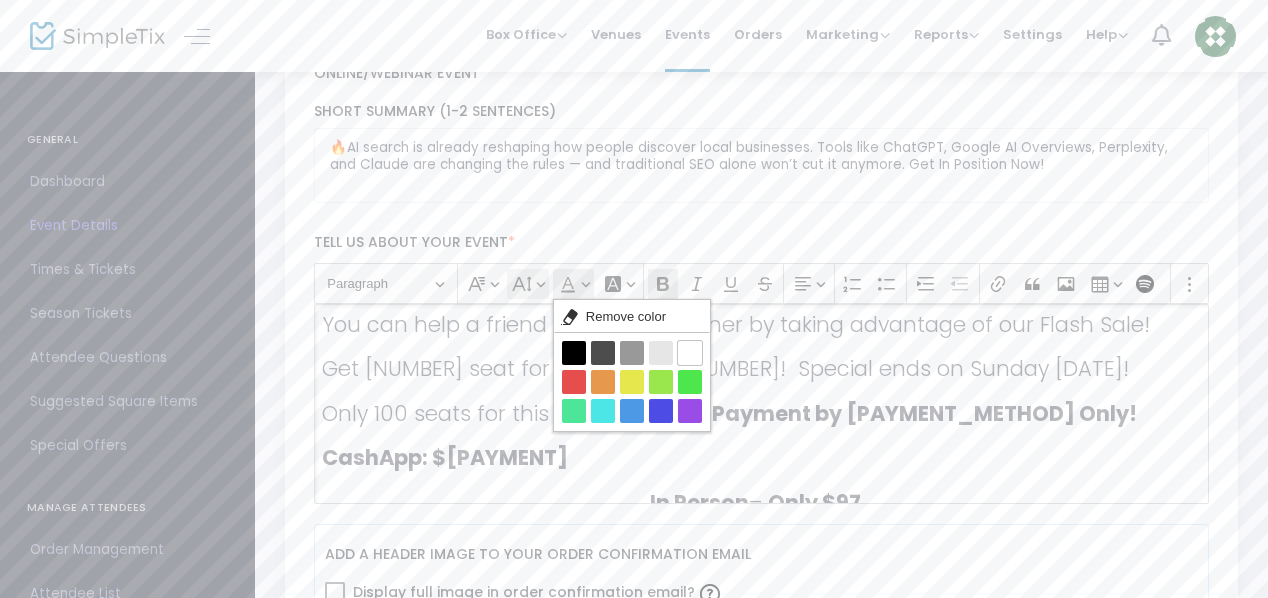 click on "Font Size Font Size" 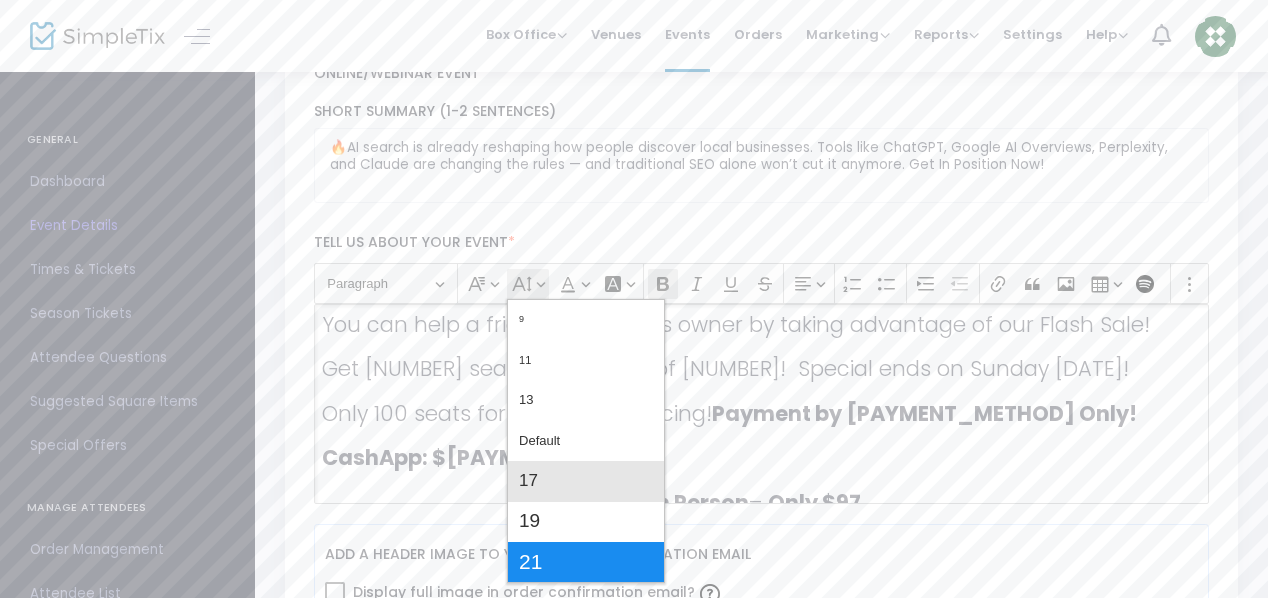 click on "17" at bounding box center [528, 481] 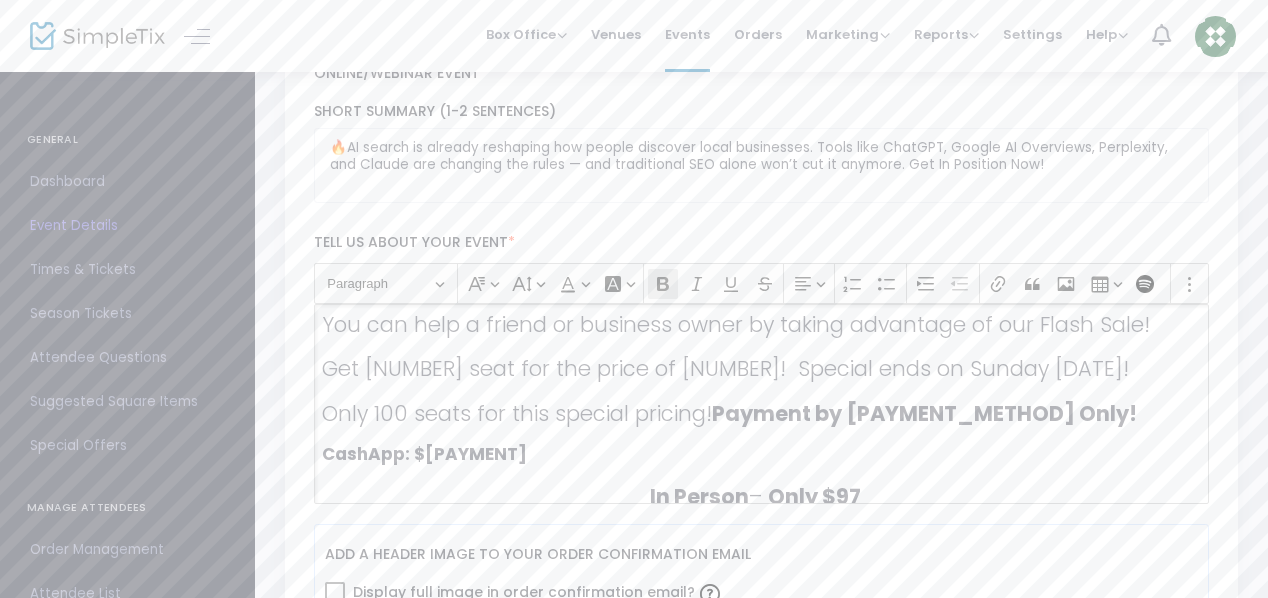 click on "Payment by [PAYMENT_METHOD] Only!" 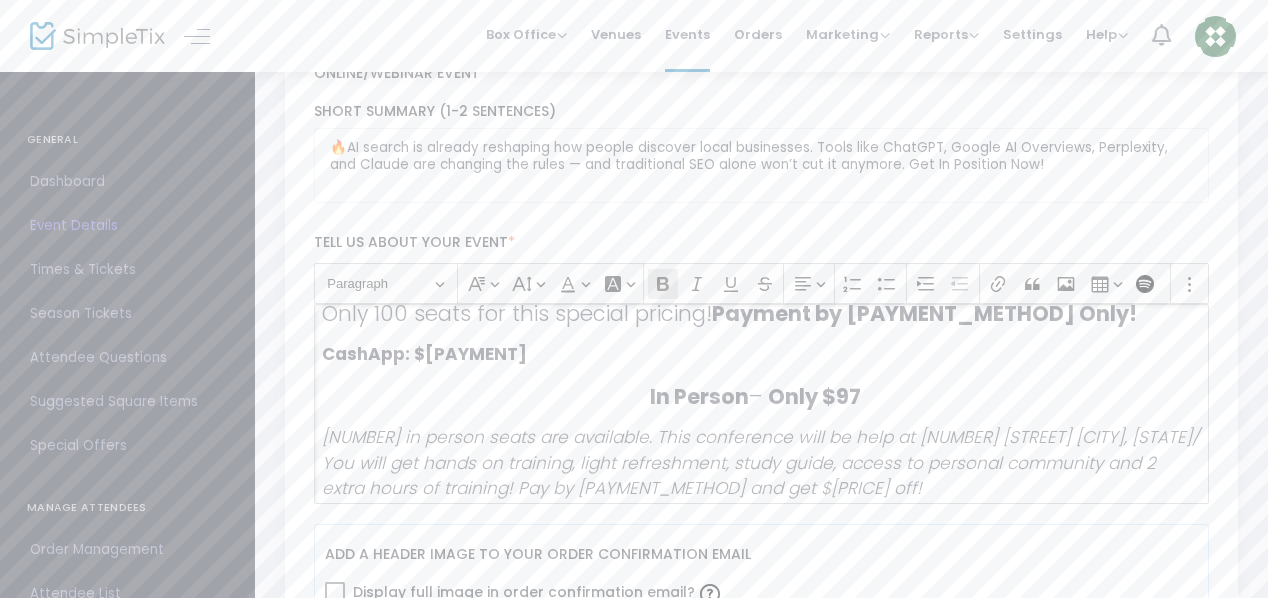 scroll, scrollTop: 1742, scrollLeft: 0, axis: vertical 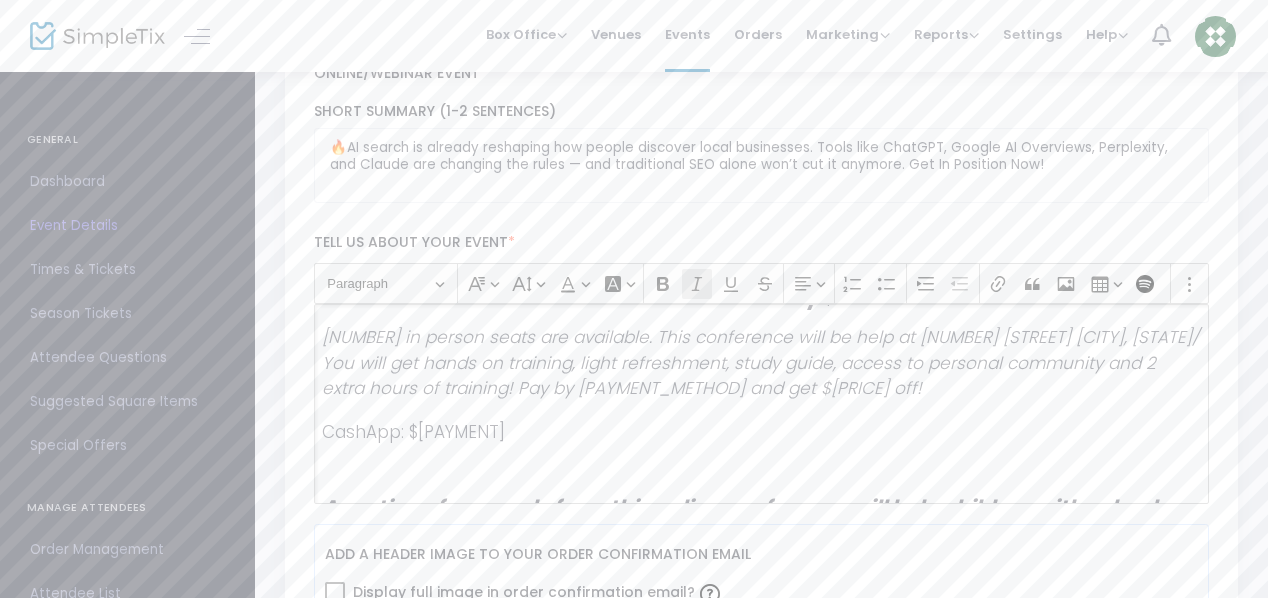 click on "[NUMBER] in person seats are available. This conference will be help at [NUMBER] [STREET] [CITY], [STATE]/ You will get hands on training, light refreshment, study guide, access to personal community and 2 extra hours of training! Pay by [PAYMENT_METHOD] and get $[PRICE] off!" 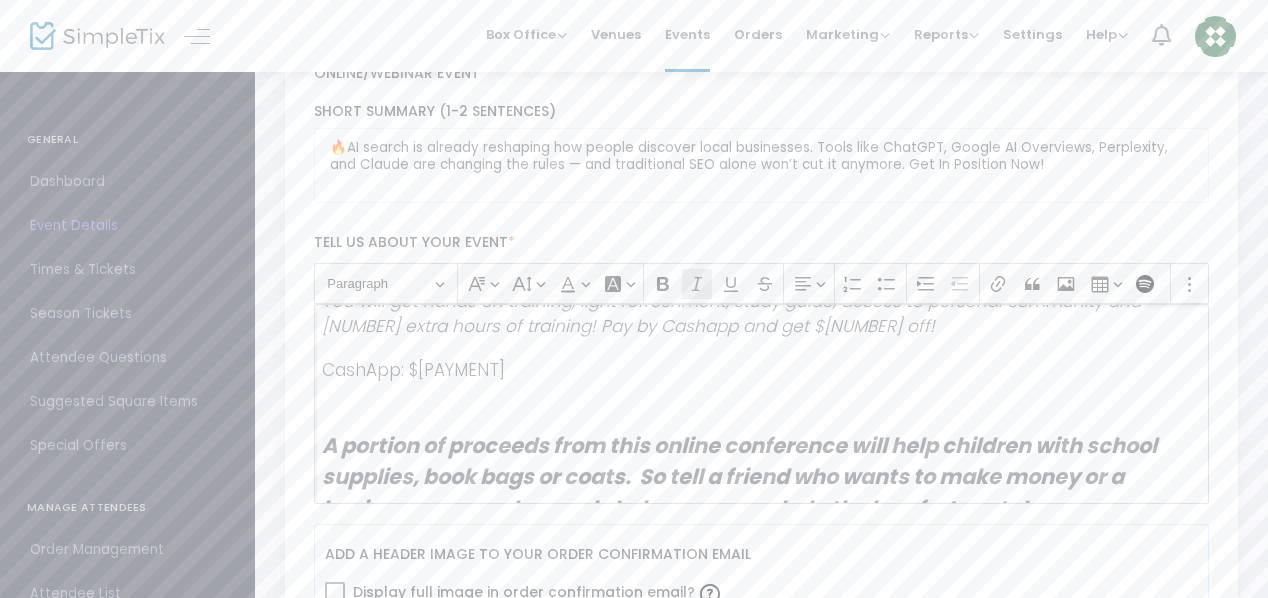 scroll, scrollTop: 1836, scrollLeft: 0, axis: vertical 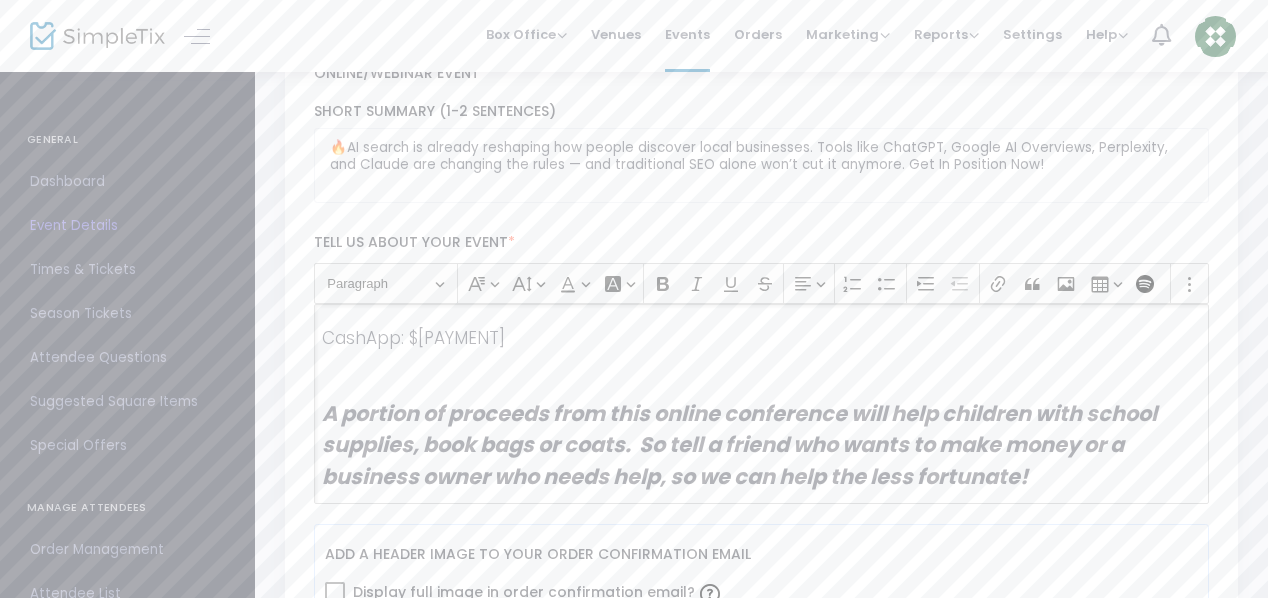 click on "CashApp: $[PAYMENT]" 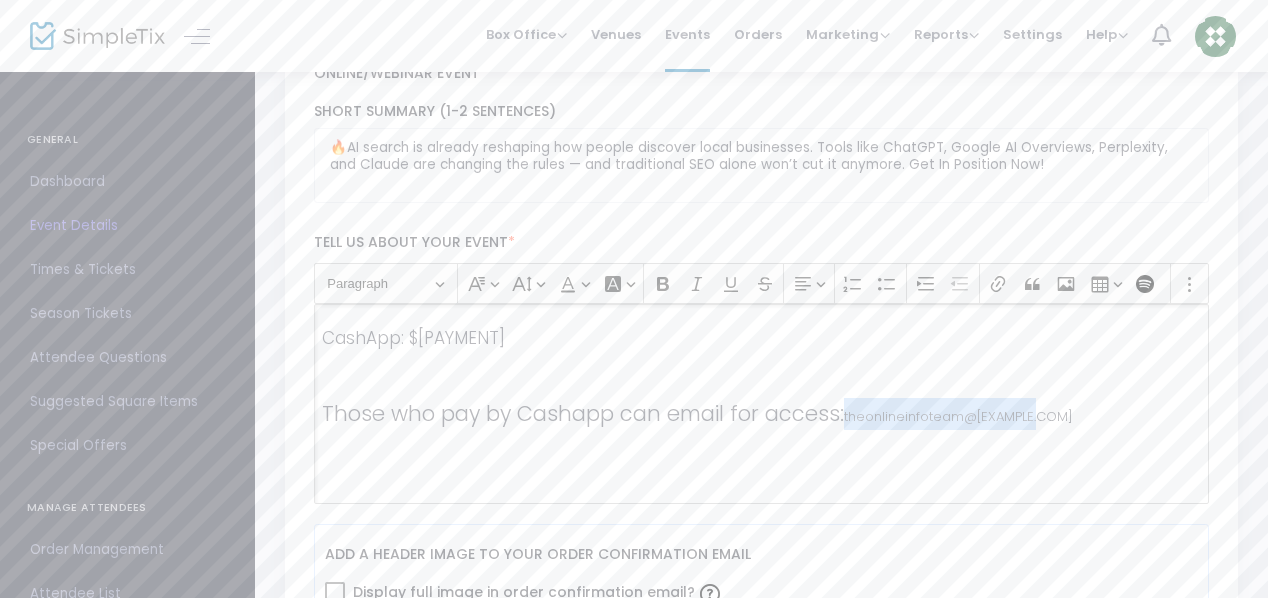 drag, startPoint x: 1062, startPoint y: 411, endPoint x: 848, endPoint y: 413, distance: 214.00934 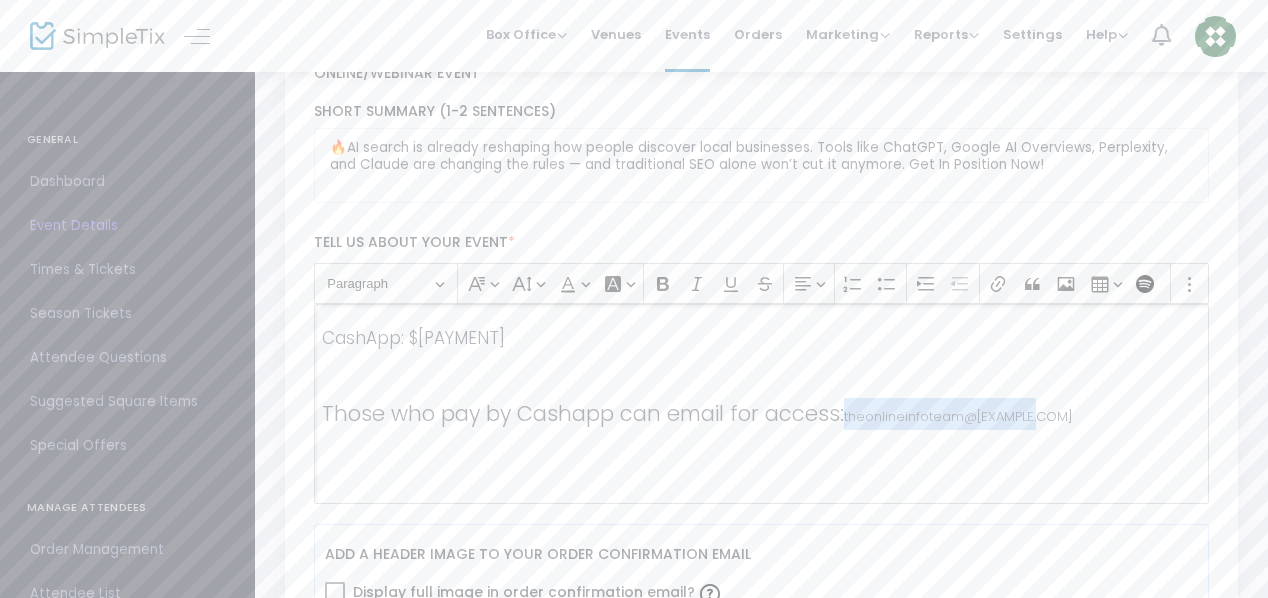 click on "Those who pay by Cashapp can email for access: theonlineinfoteam@[EXAMPLE_DOMAIN]" 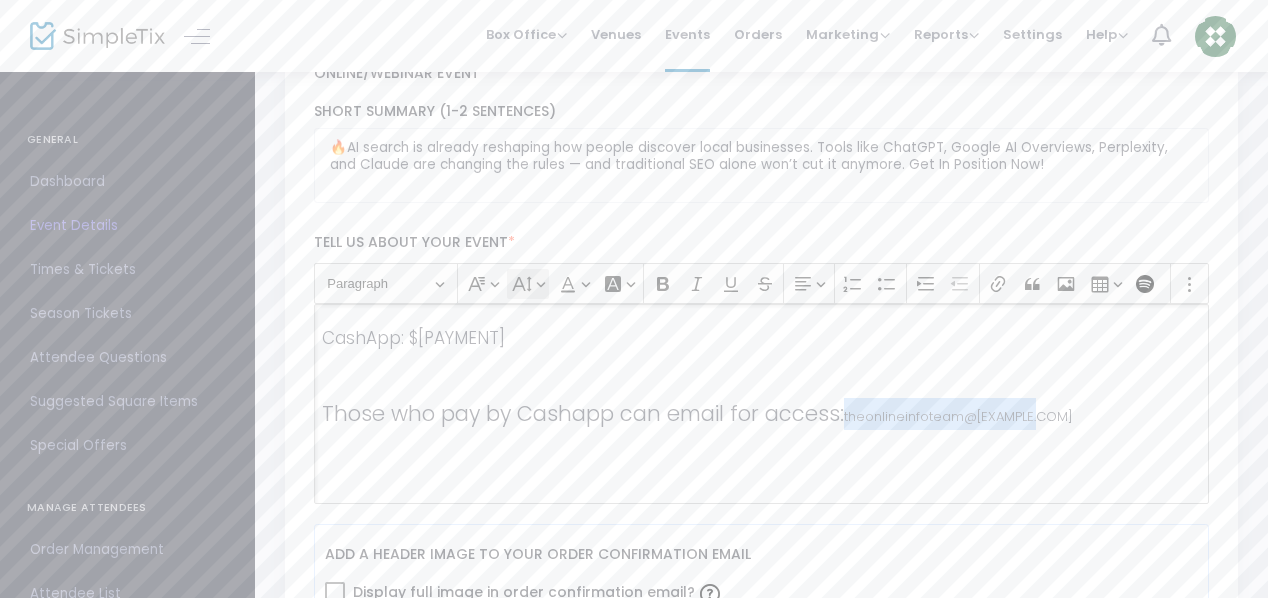 click 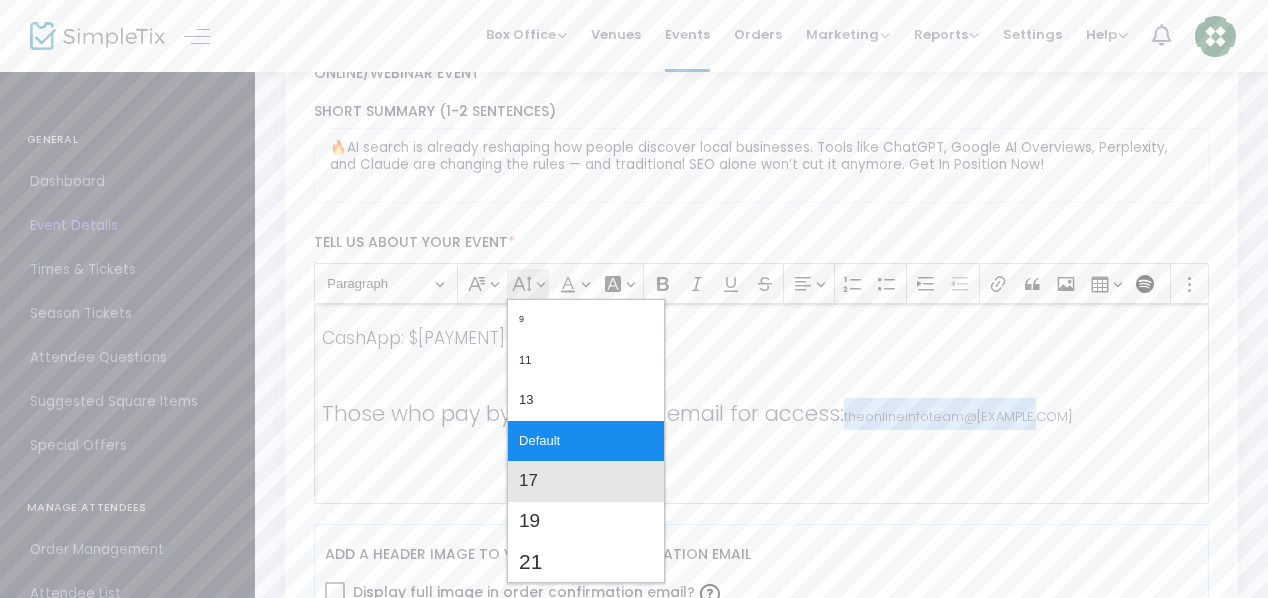 click on "17" 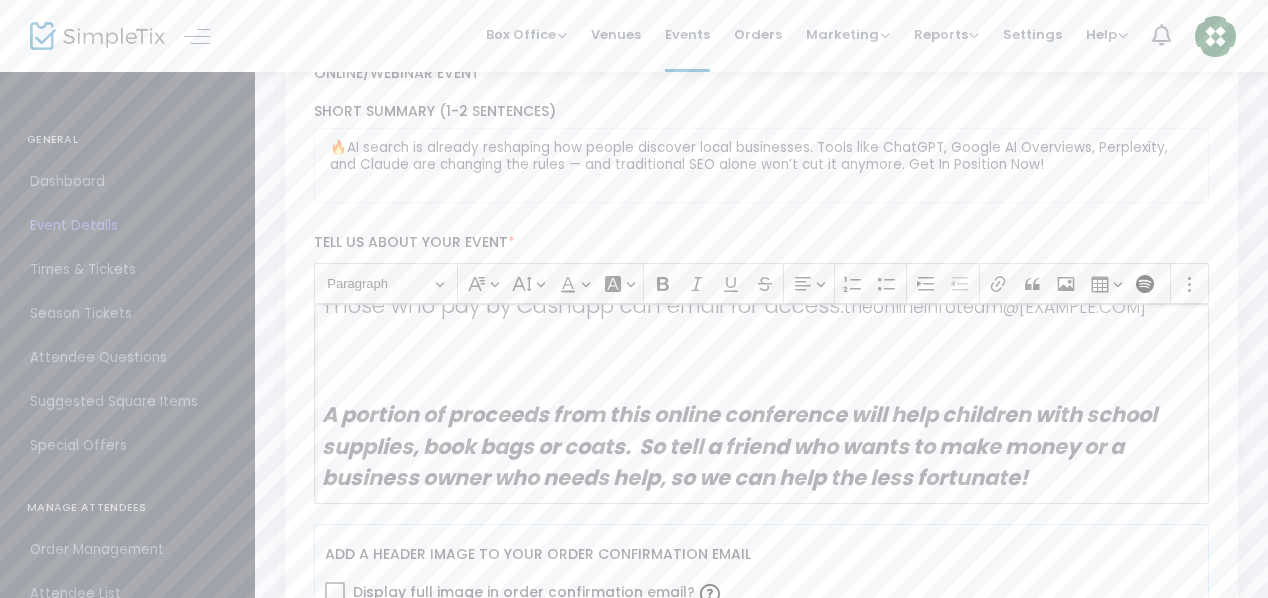 scroll, scrollTop: 1946, scrollLeft: 0, axis: vertical 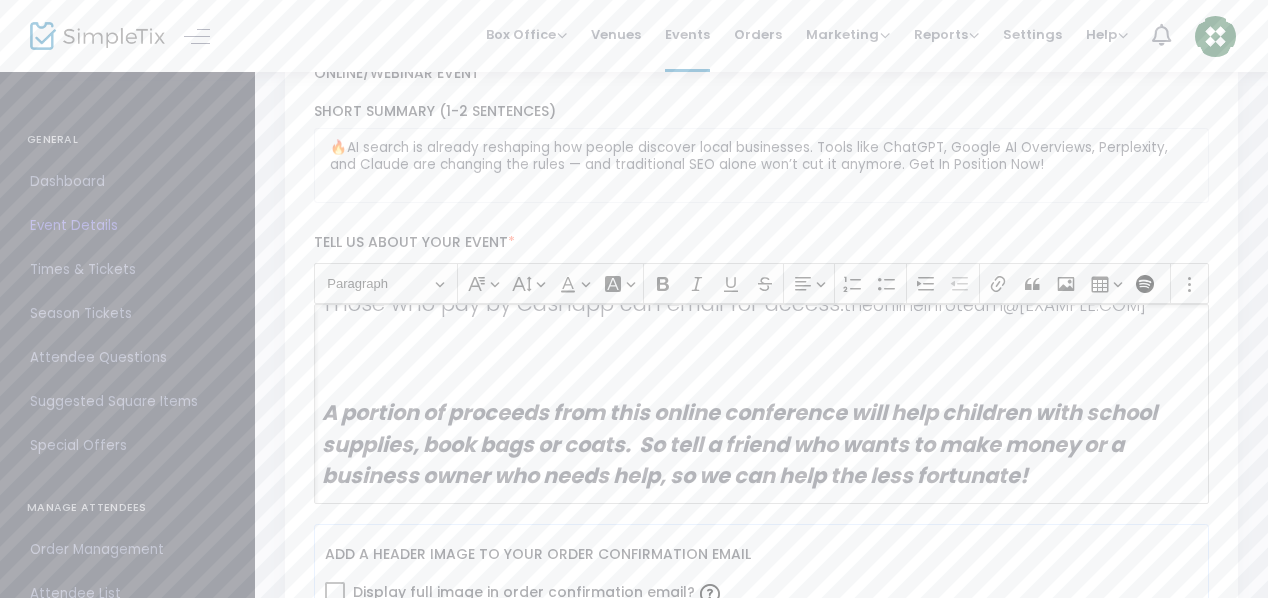 click 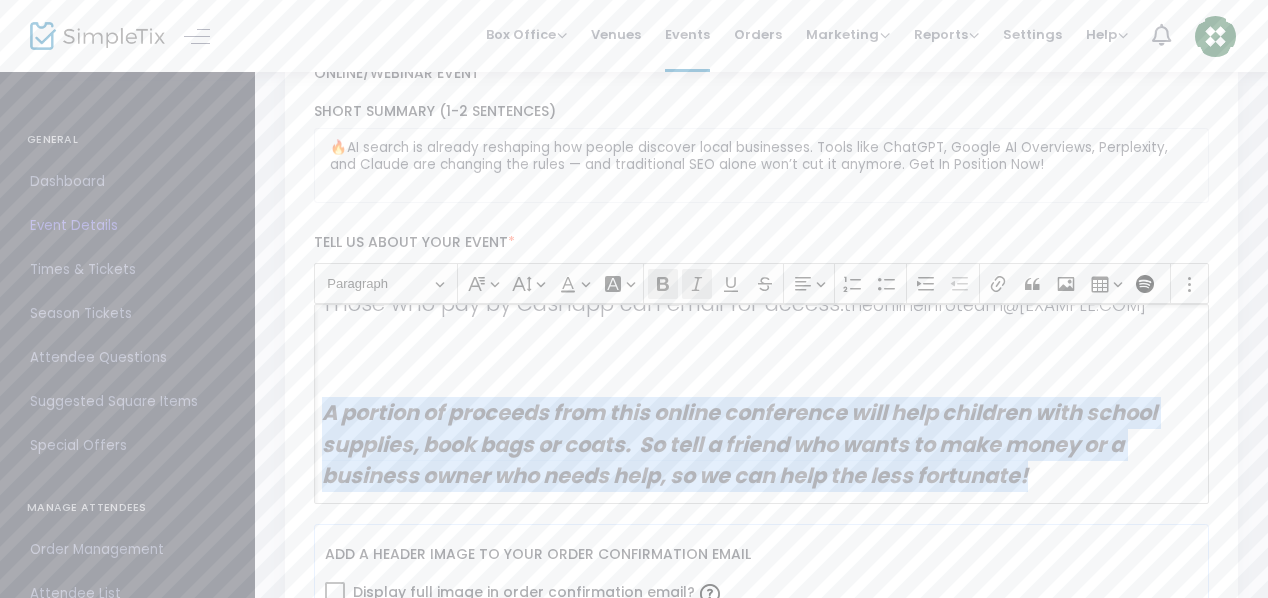 drag, startPoint x: 1051, startPoint y: 471, endPoint x: 324, endPoint y: 399, distance: 730.55664 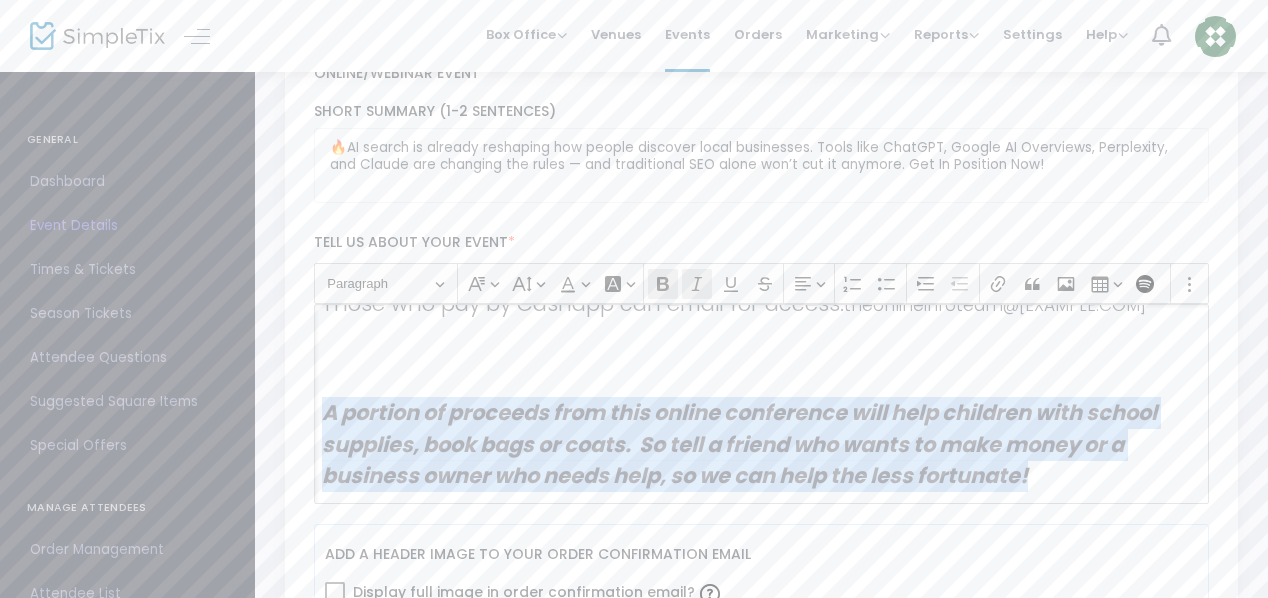 click on "A portion of proceeds from this online conference will help children with school supplies, book bags or coats.  So tell a friend who wants to make money or a business owner who needs help, so we can help the less fortunate!" 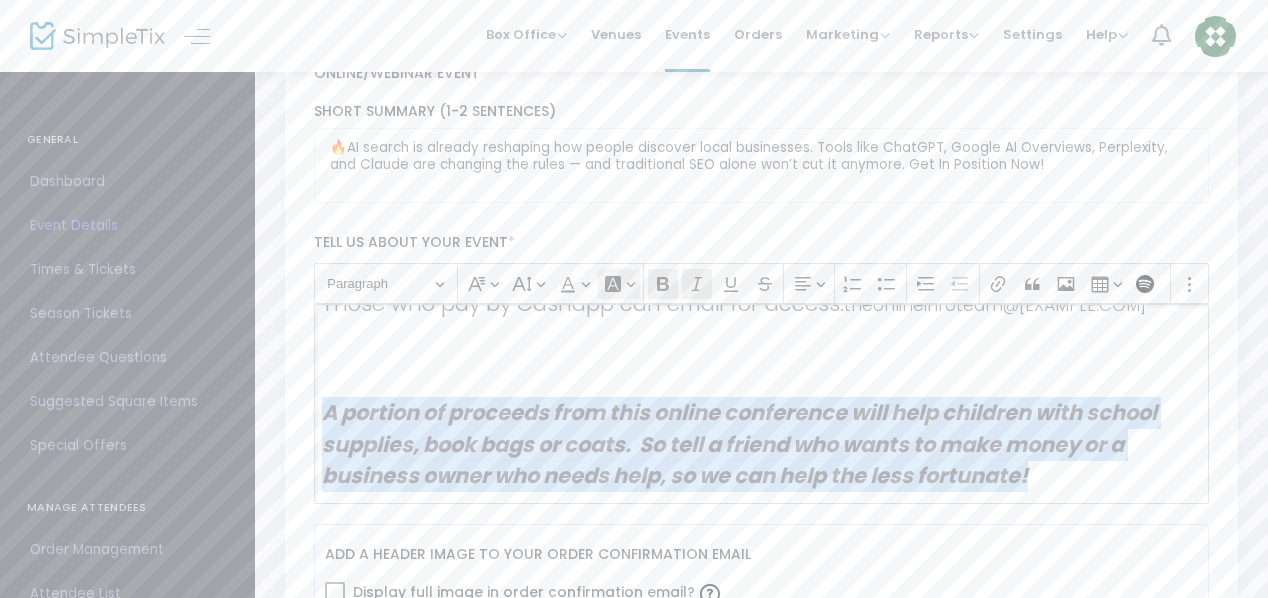 click on "Font Background Color Font Background Color" 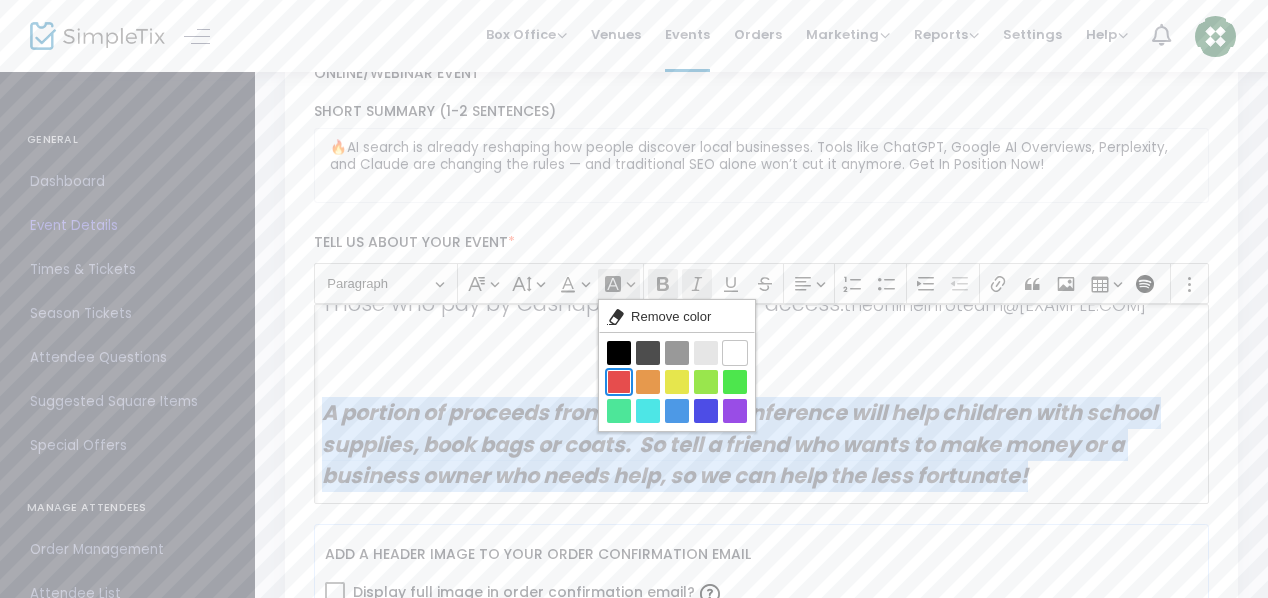 click on "[COLOR] [COLOR]" 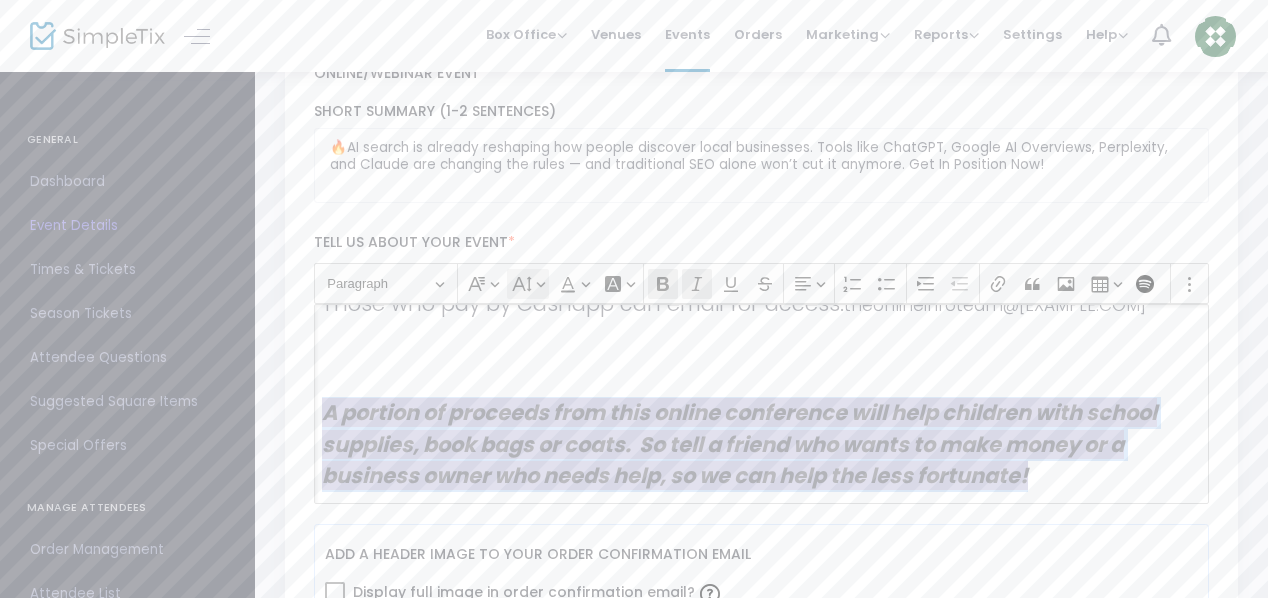 click on "Font Size Font Size" 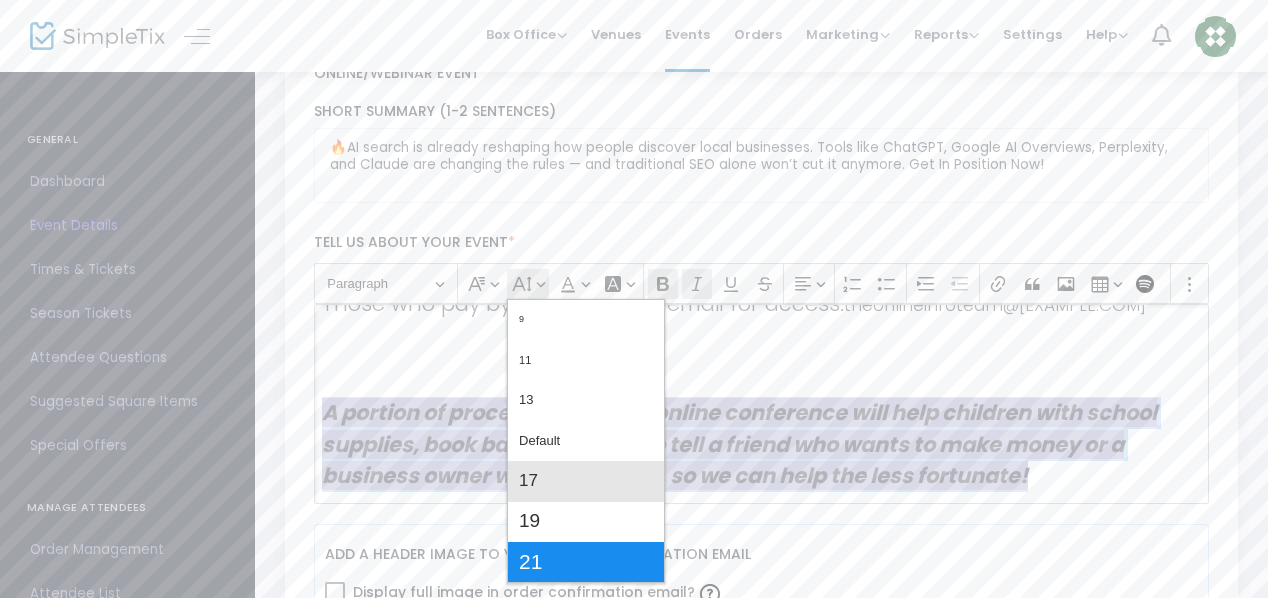click on "17" 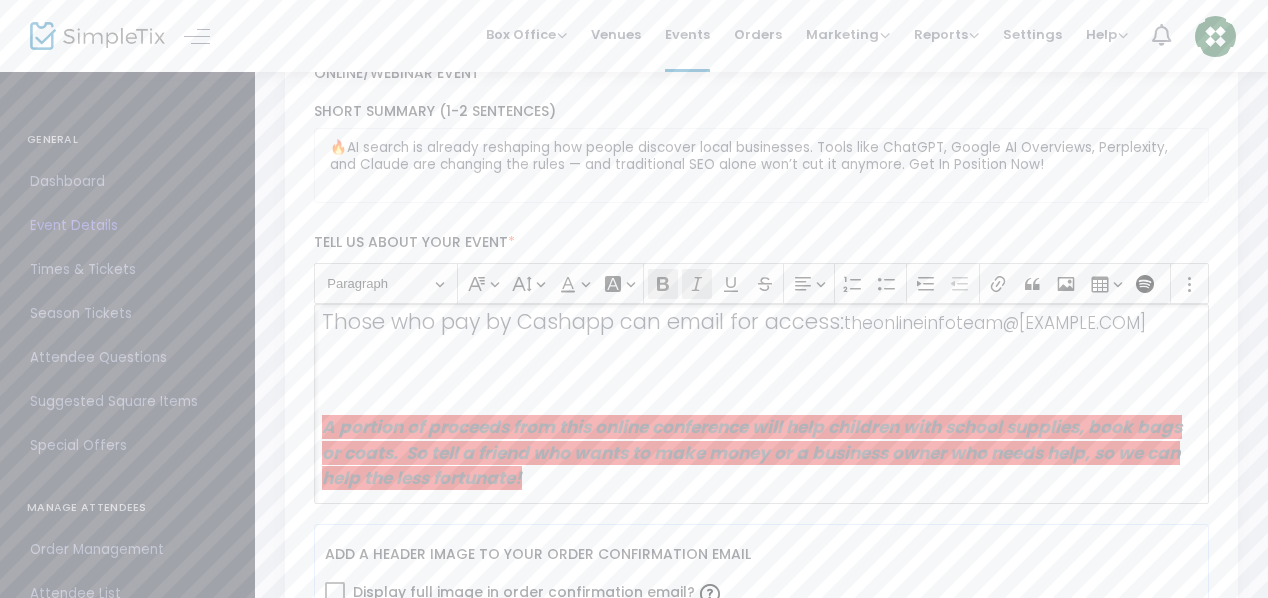 click 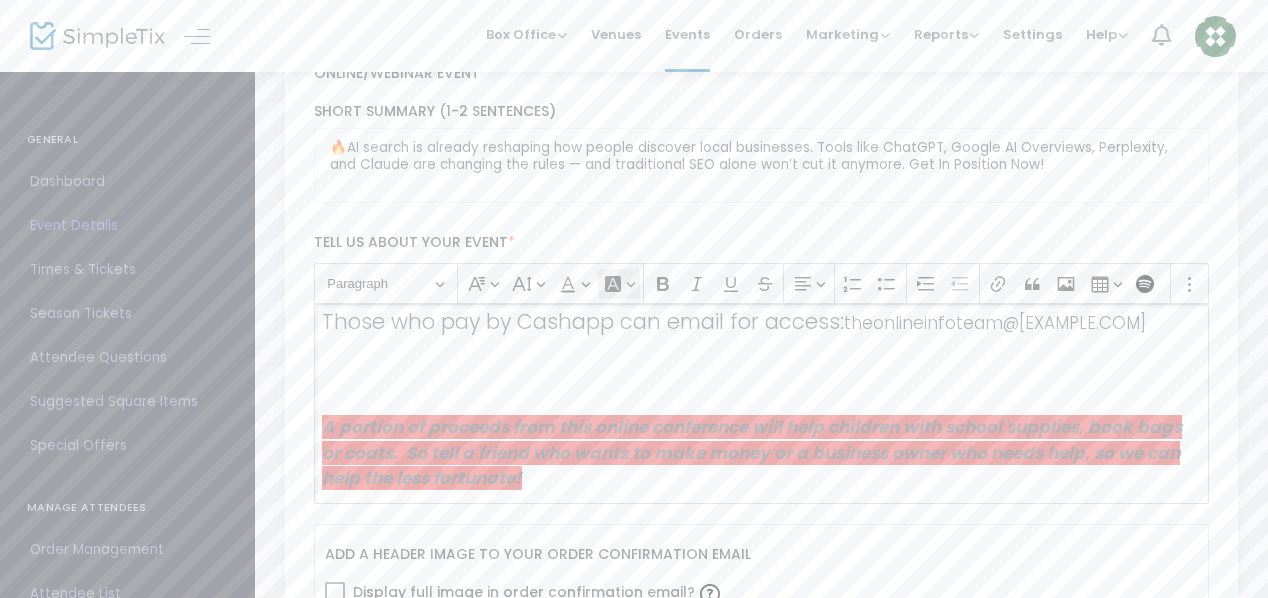 click 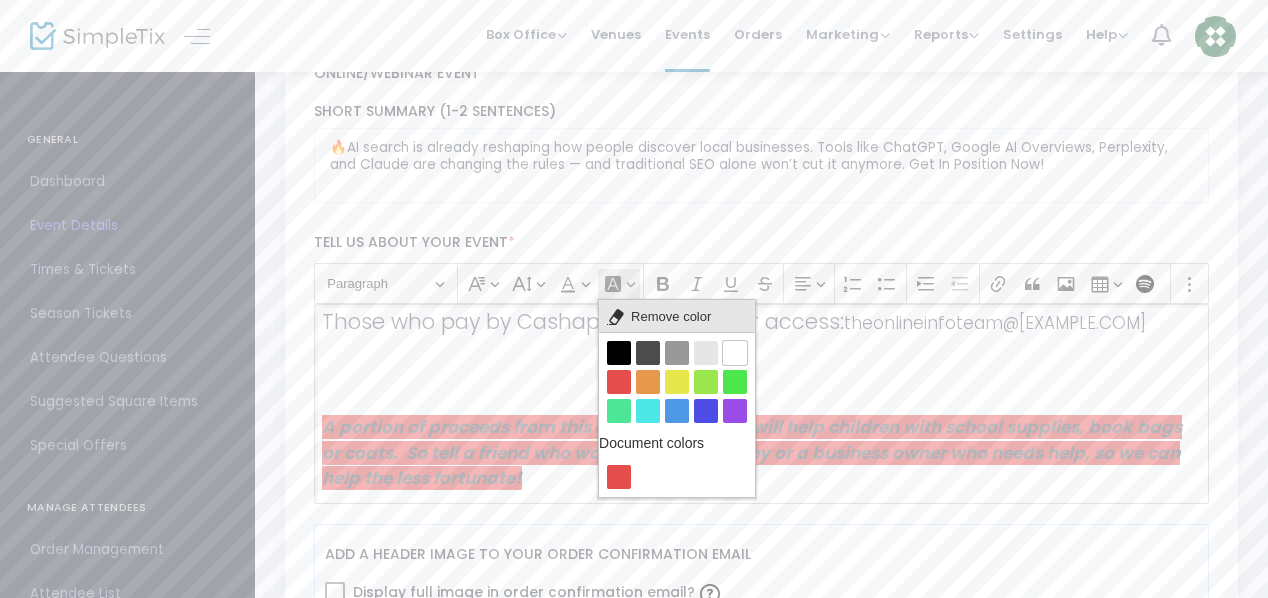 click on "Remove color" at bounding box center (671, 317) 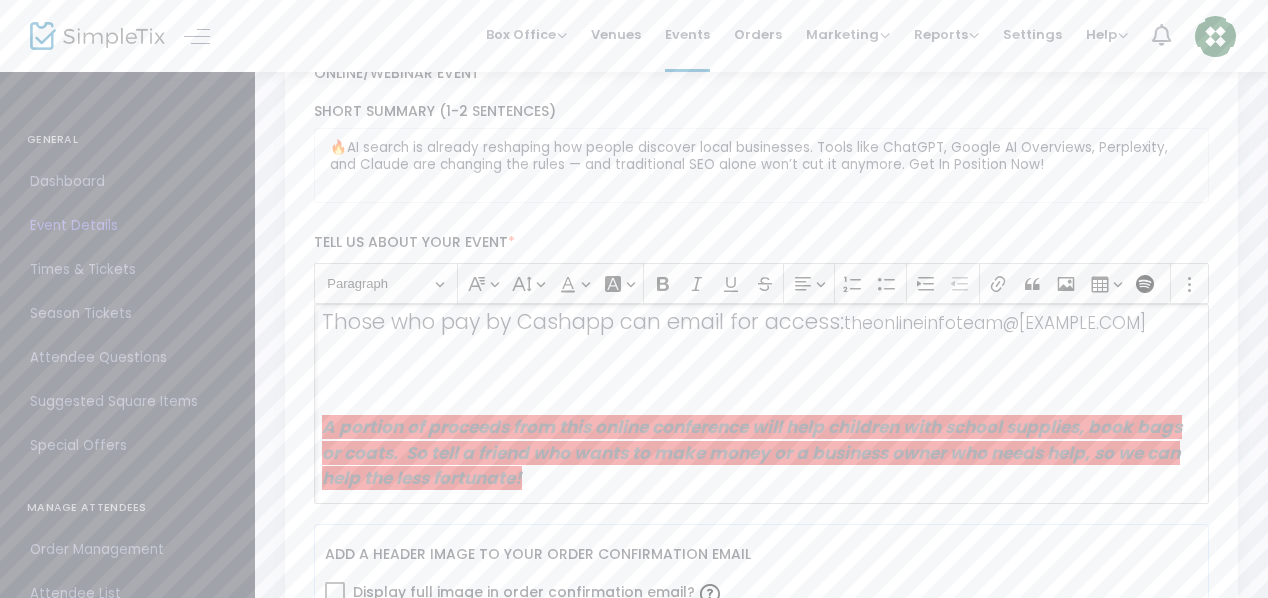 click on "A portion of proceeds from this online conference will help children with school supplies, book bags or coats.  So tell a friend who wants to make money or a business owner who needs help, so we can help the less fortunate!" 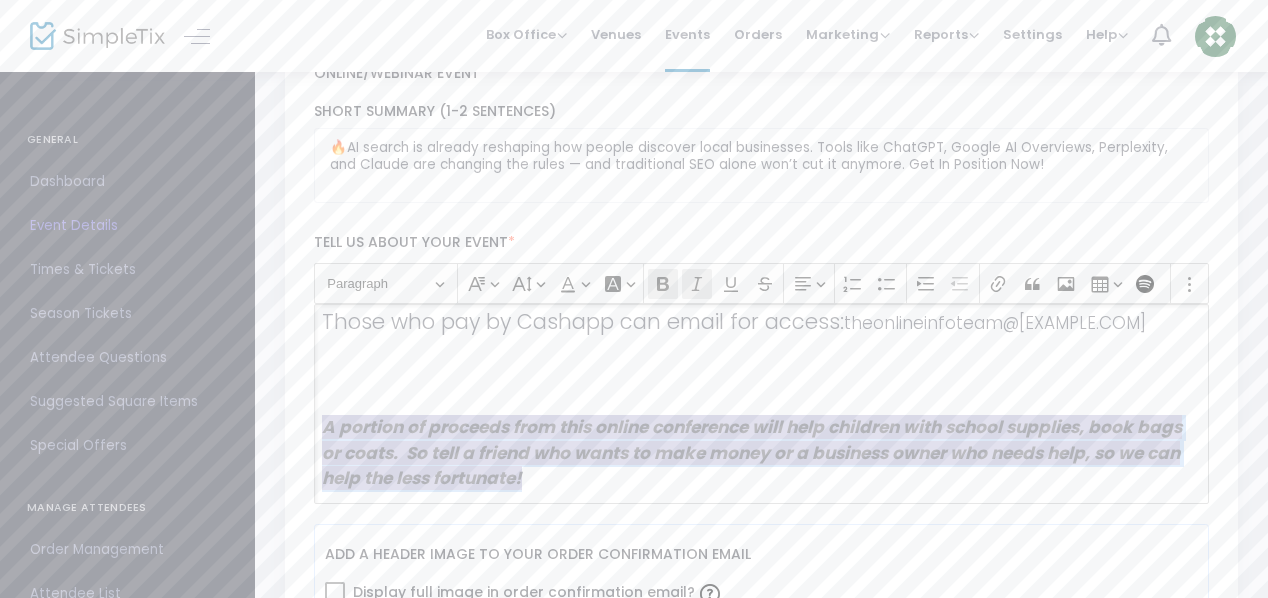 drag, startPoint x: 530, startPoint y: 478, endPoint x: 303, endPoint y: 418, distance: 234.79565 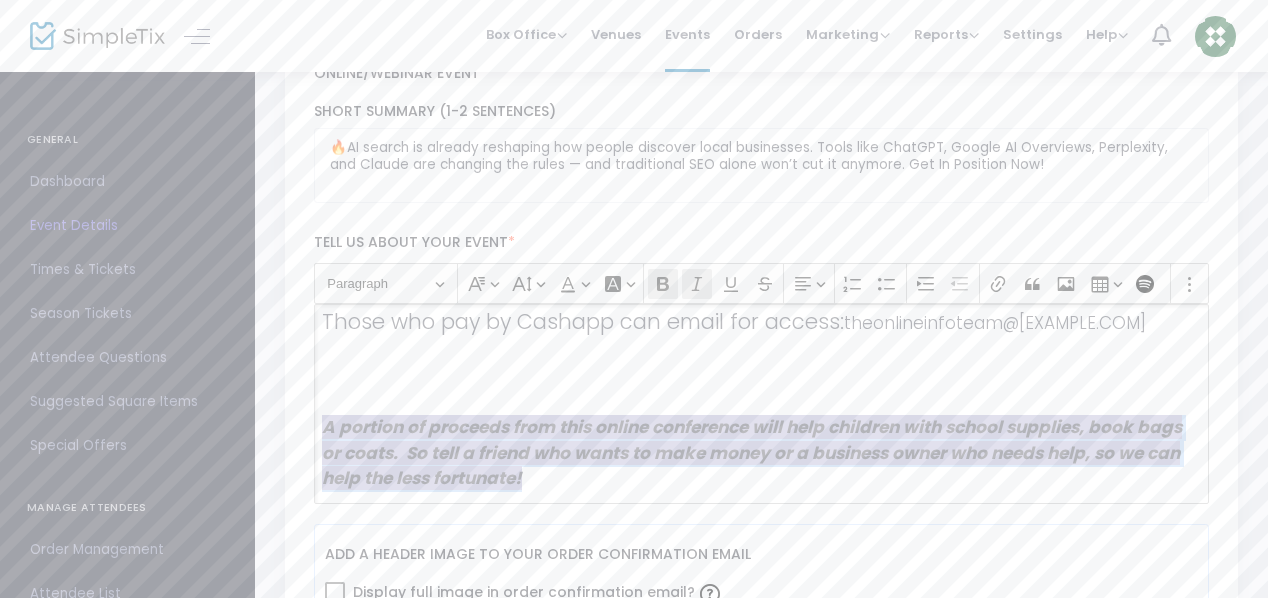 click on "Heading Paragraph Paragraph Heading 1 Heading 2 Heading 3 Font Family Font Family Default Arial Courier New Georgia Lucida Sans Unicode Tahoma Times New Roman Trebuchet MS Verdana Font Size Font Size 9 11 13 Default 17 19 21 Font Color Font Color Remove color Remove color Black Black Dim grey Dim grey Grey Grey Light grey Light grey White White Red Red Orange Orange Yellow Yellow Light green Light green Green Green Aquamarine Aquamarine Turquoise Turquoise Light blue Light blue Blue Blue Purple Purple Document colors Font Background Color Font Background Color Remove color Remove color Black Black Dim grey Dim grey Grey Grey Light grey Light grey White White Red Red Orange Orange Yellow Yellow Light green Light green Green Green Aquamarine Aquamarine Turquoise Turquoise Light blue Light blue Blue Blue Purple Purple Document colors Red Red Bold (CTRL+B) Bold Italic (CTRL+I) Italic Underline (CTRL+U) Underline Strikethrough (CTRL+SHIFT+X) Strikethrough Text alignment Text alignment Align left Align left Justify" 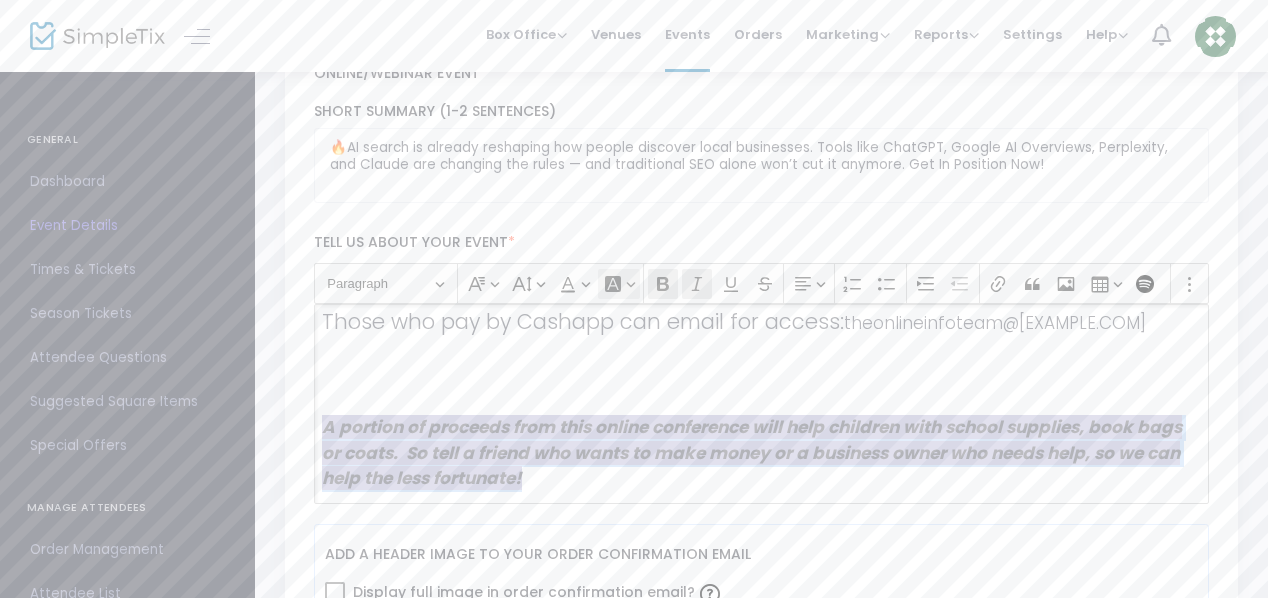 click on "Font Background Color Font Background Color" 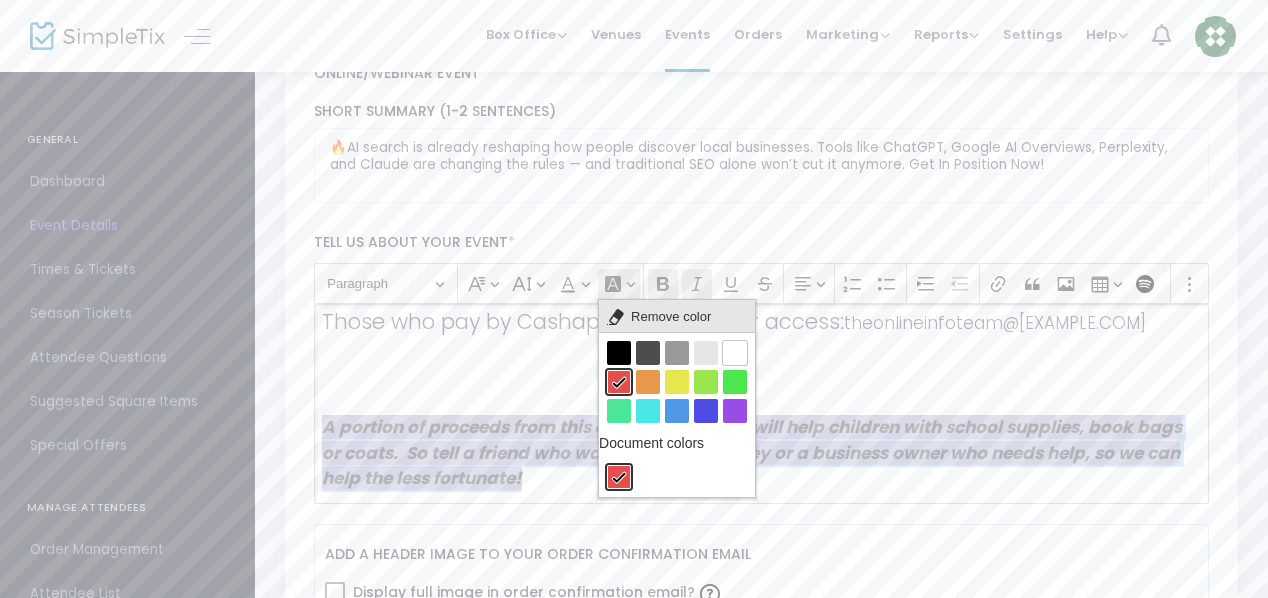 click on "Remove color" at bounding box center (671, 317) 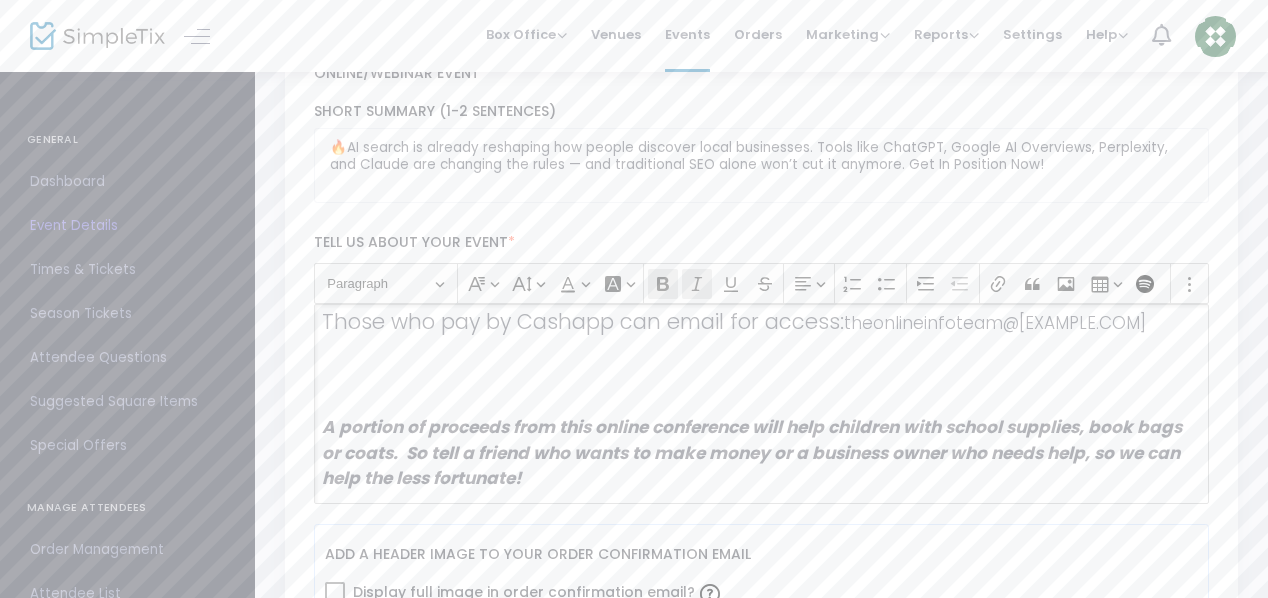 click 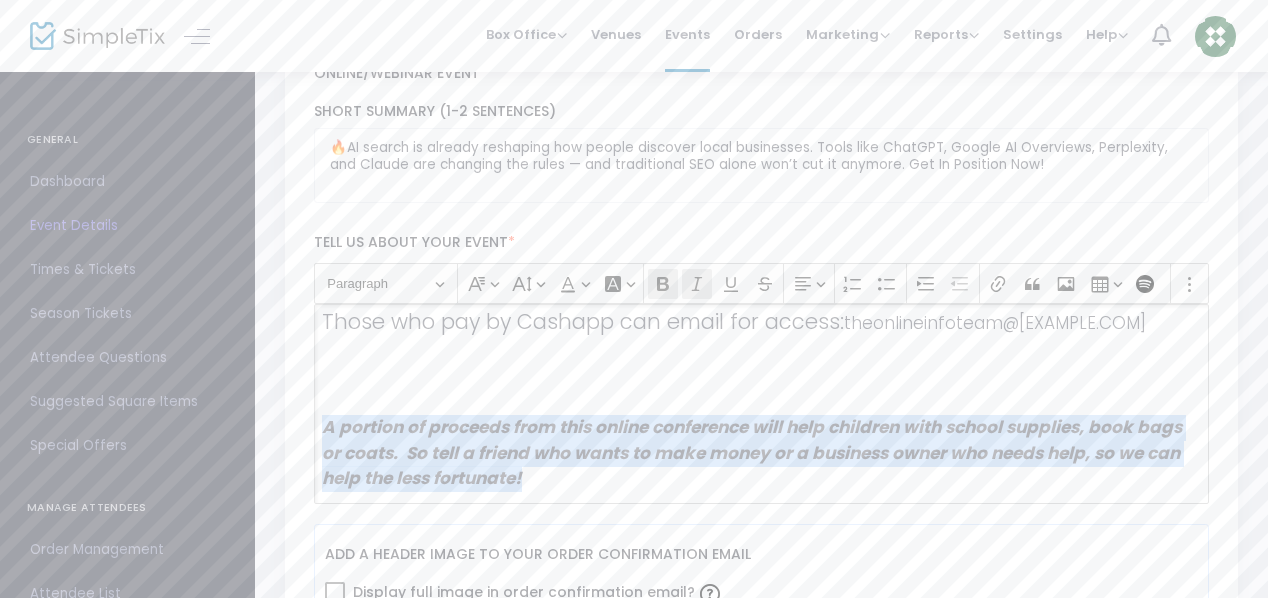 drag, startPoint x: 551, startPoint y: 468, endPoint x: 322, endPoint y: 417, distance: 234.61032 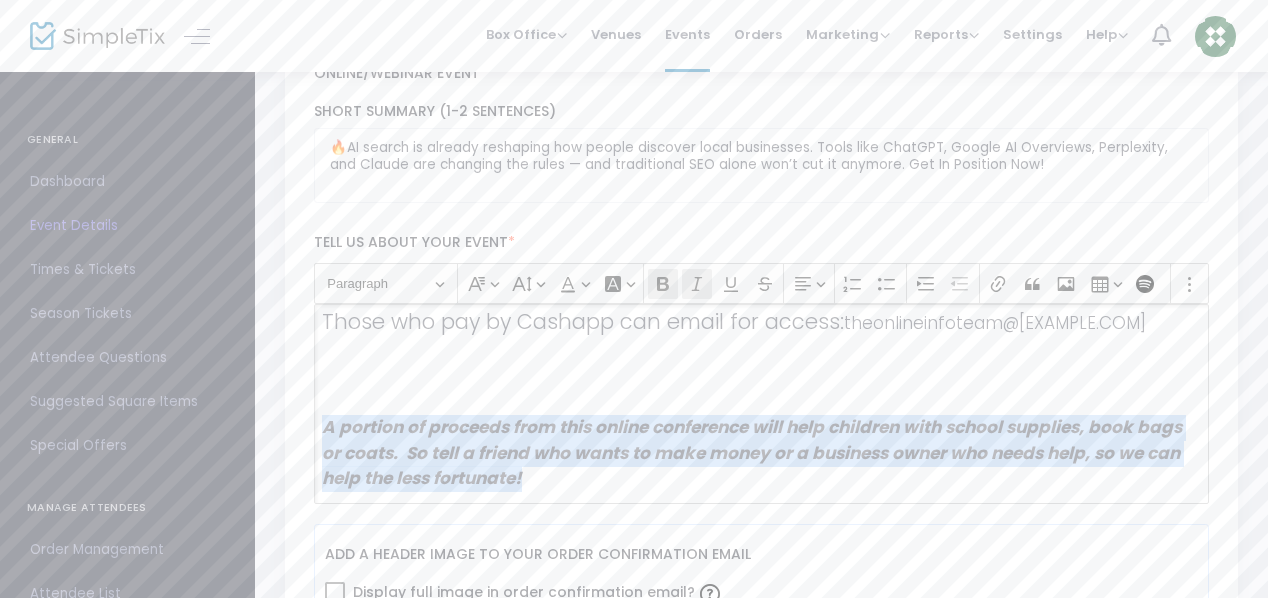 click on "A portion of proceeds from this online conference will help children with school supplies, book bags or coats.  So tell a friend who wants to make money or a business owner who needs help, so we can help the less fortunate!" 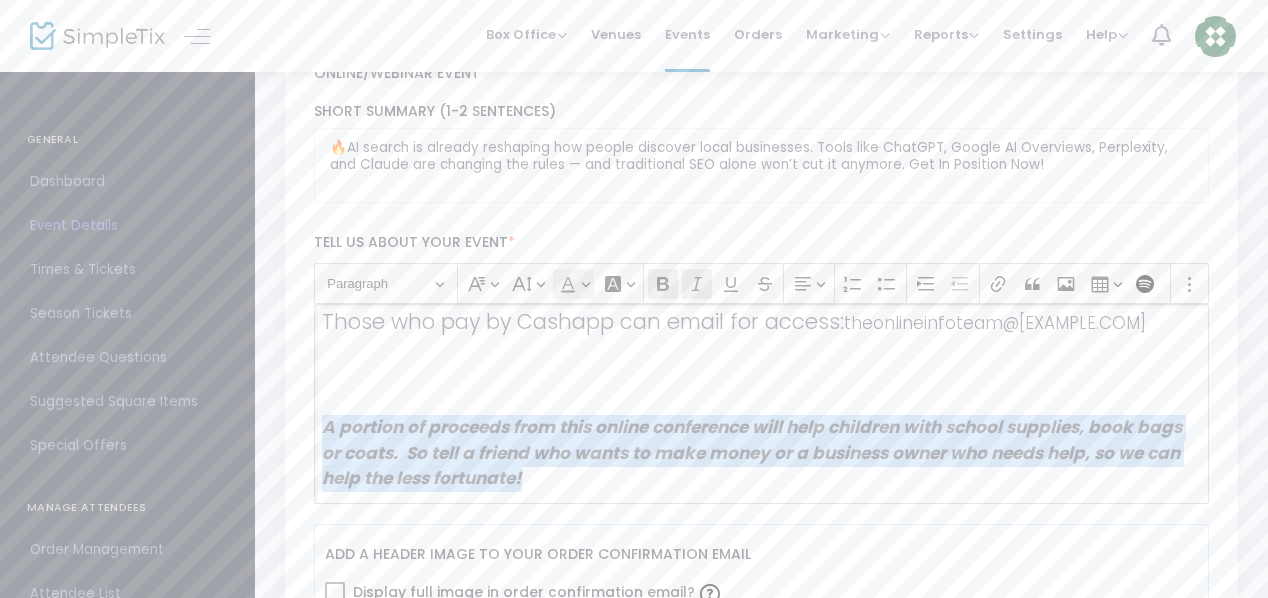 click on "Font Color Font Color" 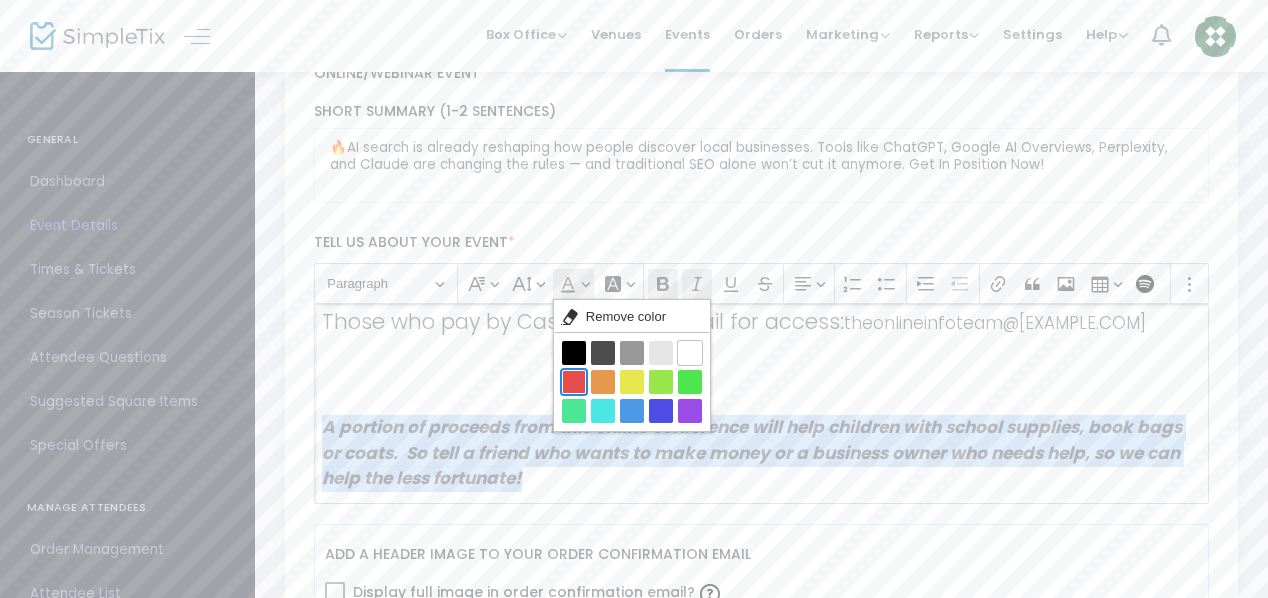 click on "[COLOR] [COLOR]" 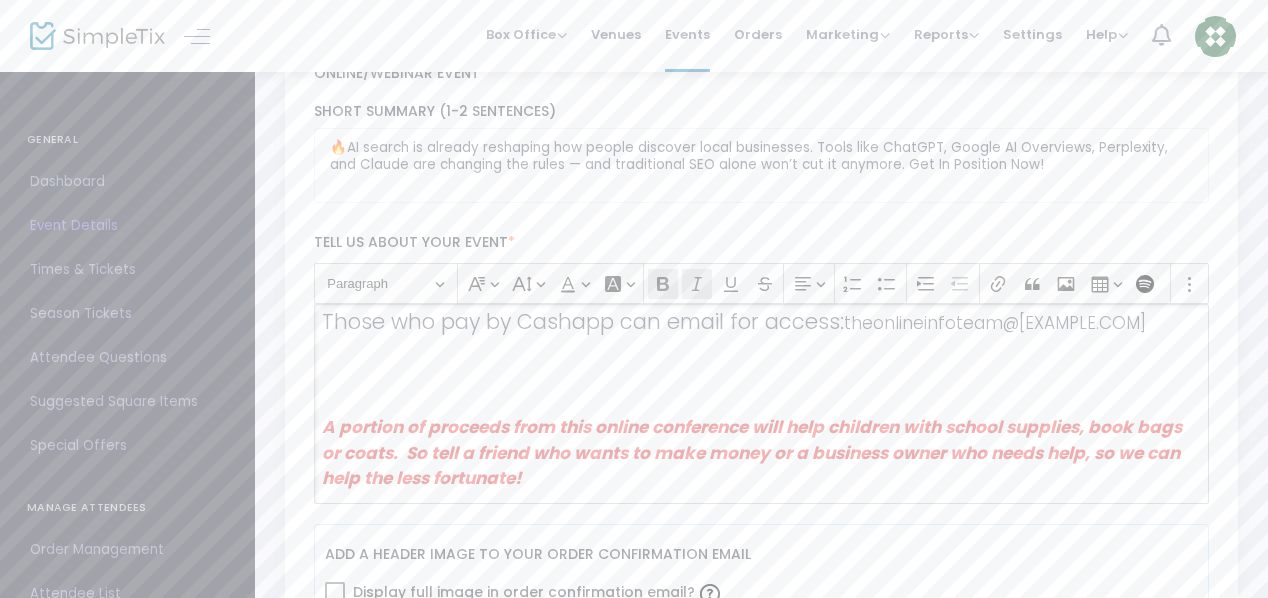 click 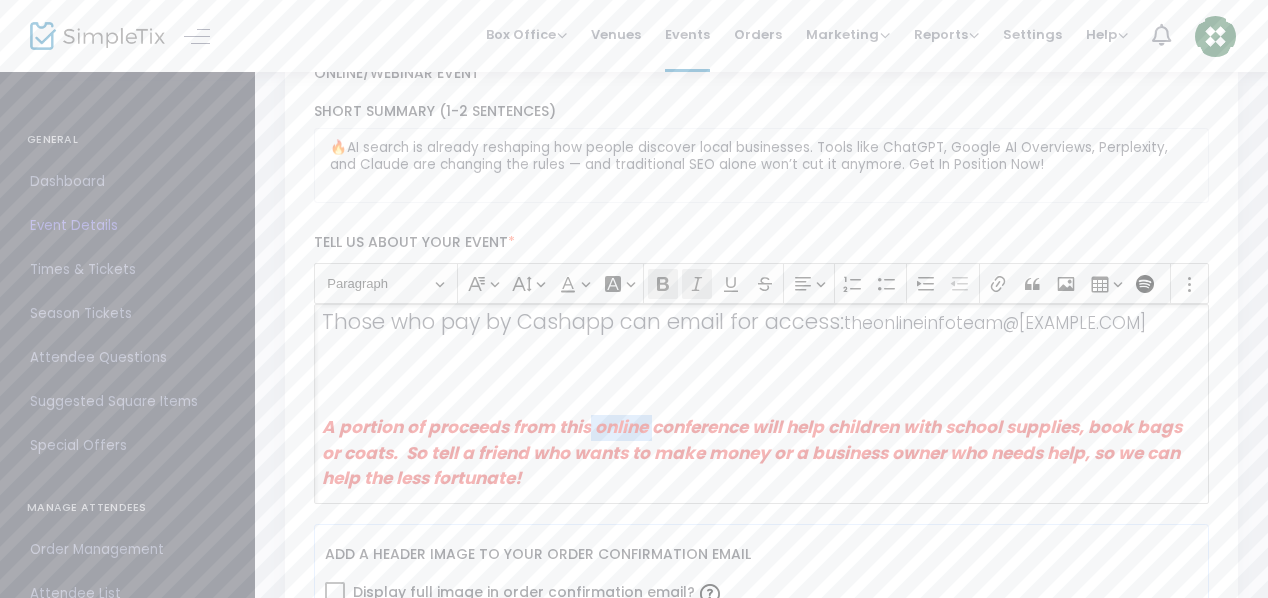 drag, startPoint x: 652, startPoint y: 419, endPoint x: 596, endPoint y: 419, distance: 56 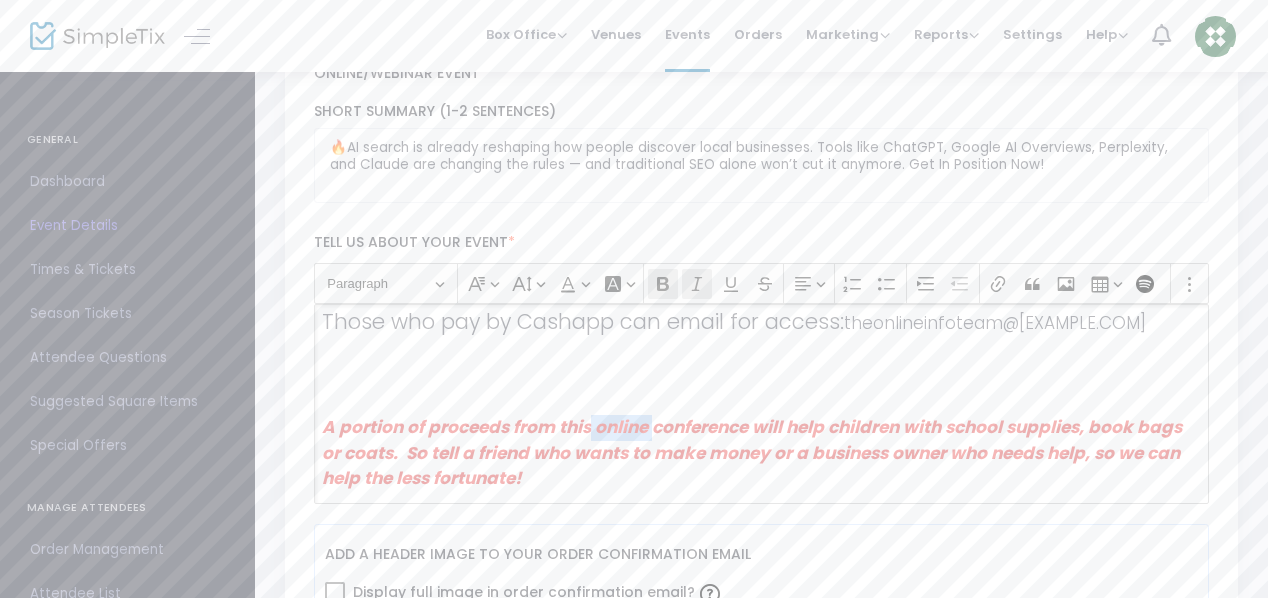 click on "A portion of proceeds from this online conference will help children with school supplies, book bags or coats.  So tell a friend who wants to make money or a business owner who needs help, so we can help the less fortunate!" 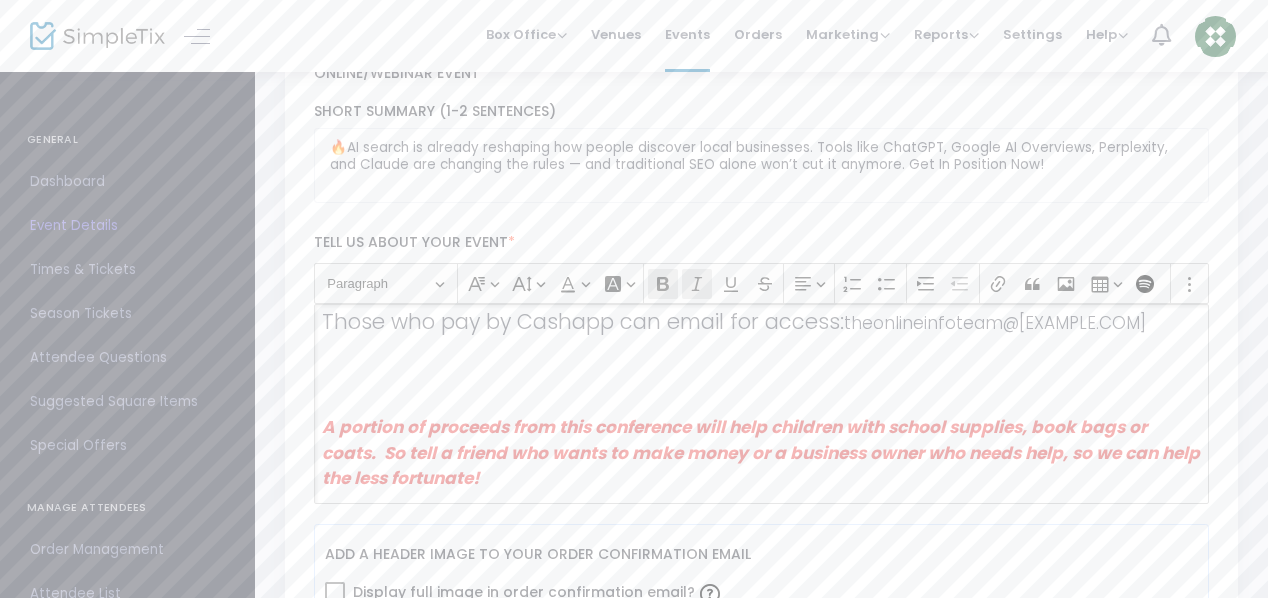 scroll, scrollTop: 1828, scrollLeft: 0, axis: vertical 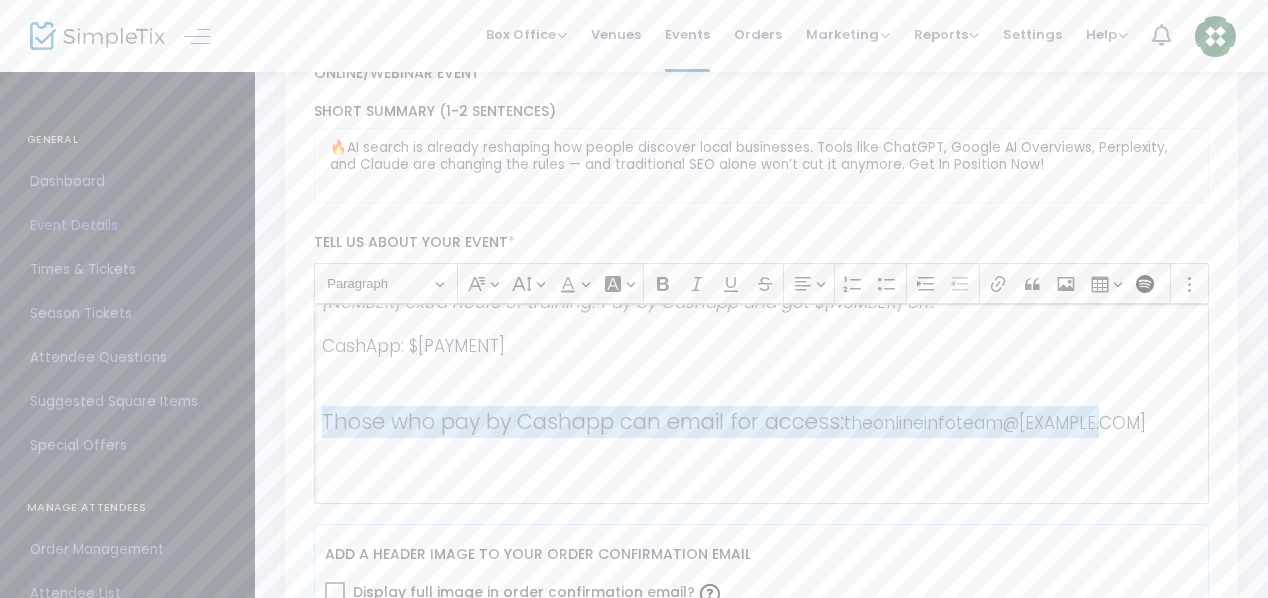drag, startPoint x: 315, startPoint y: 417, endPoint x: 1160, endPoint y: 430, distance: 845.1 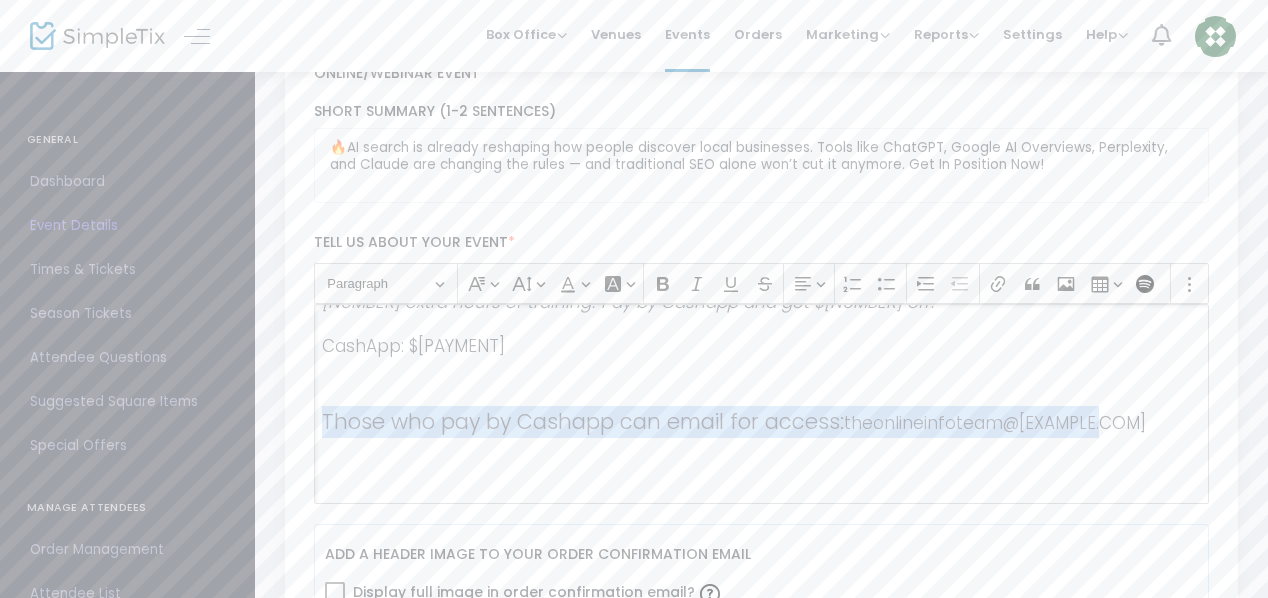click on "🔥 Why You Need This Now AI search is already reshaping how people discover local businesses. Tools like ChatGPT, Google AI Overviews, Perplexity, and Claude are changing the rules — and traditional SEO alone won’t cut it anymore. If your Google Business Profile (GMB) isn’t optimized for AI Mode, you’re missing out on a new wave of traffic. This conference shows you: How to get found in AI-powered searches before your competitors catch up. How to turn this skill into cash by offering “AI Search Optimization” as a service to other businesses. How to stay visible and profitable in a future where AI decides who gets seen online. 👉 The businesses that learn this now will win more leads, visibility, and income — and those who wait will fall behind. 📋 Agenda Preview: What You’ll Learn ✅ How AI Search Works Understand how ChatGPT, Google’s AI Overviews, and other LLMs pull business info — and why your GMBP needs to be ready. ✅ AI Optimization for GMB ✅ ✅ ✅ ." 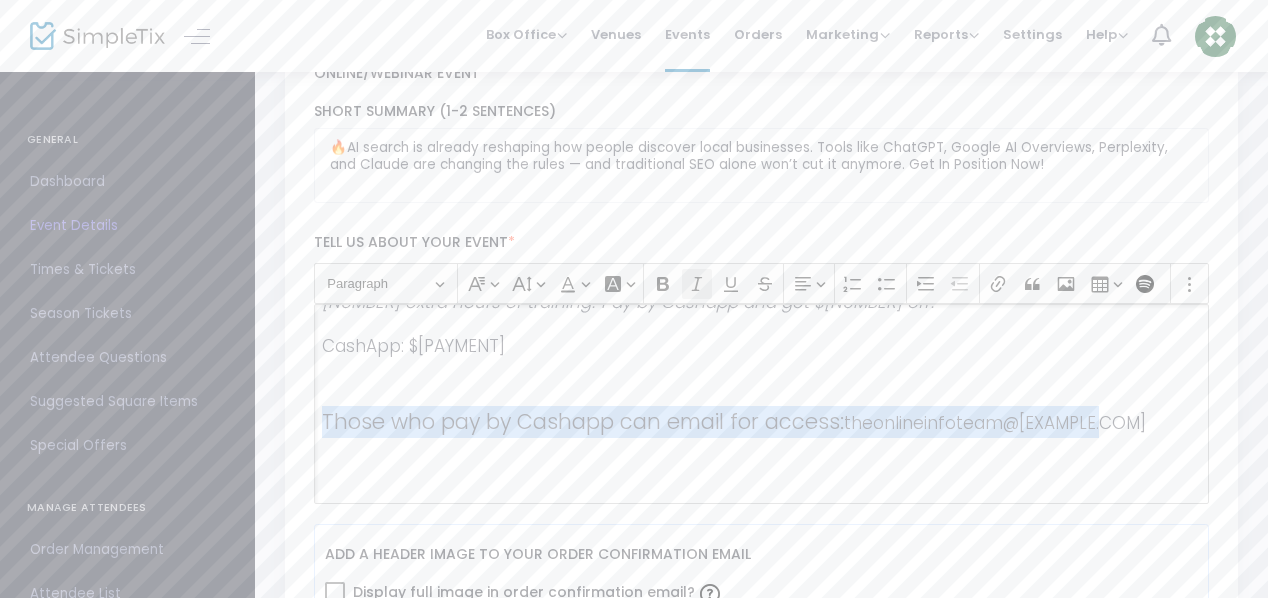 click on "Italic (CTRL+I) Italic" 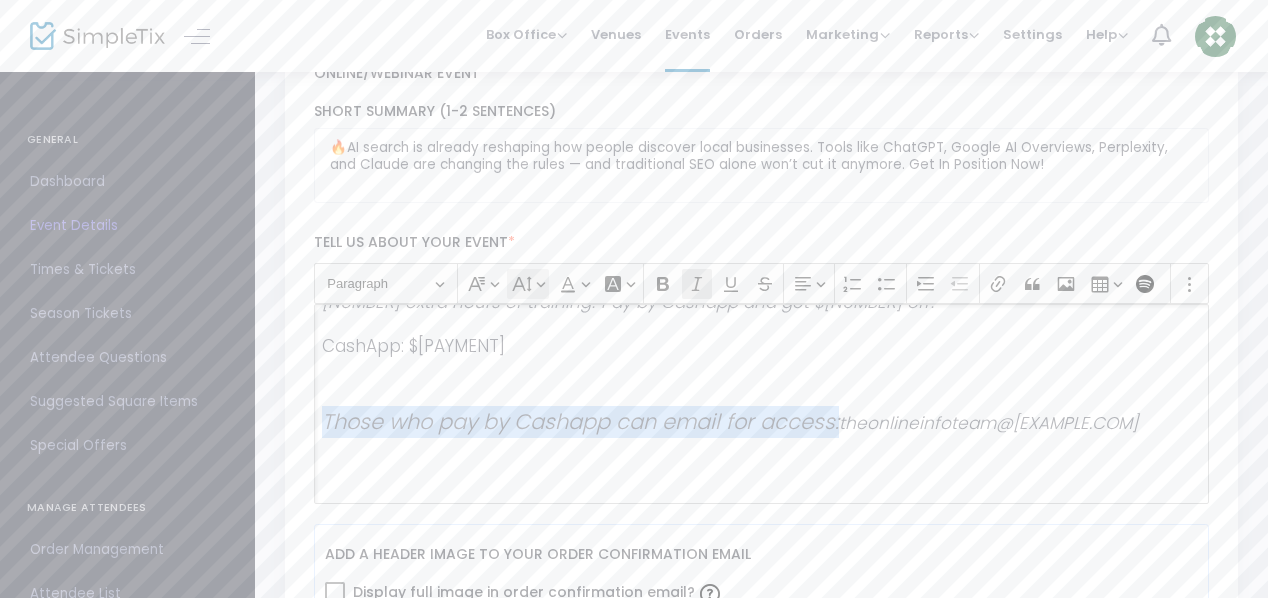click on "Font Size Font Size" 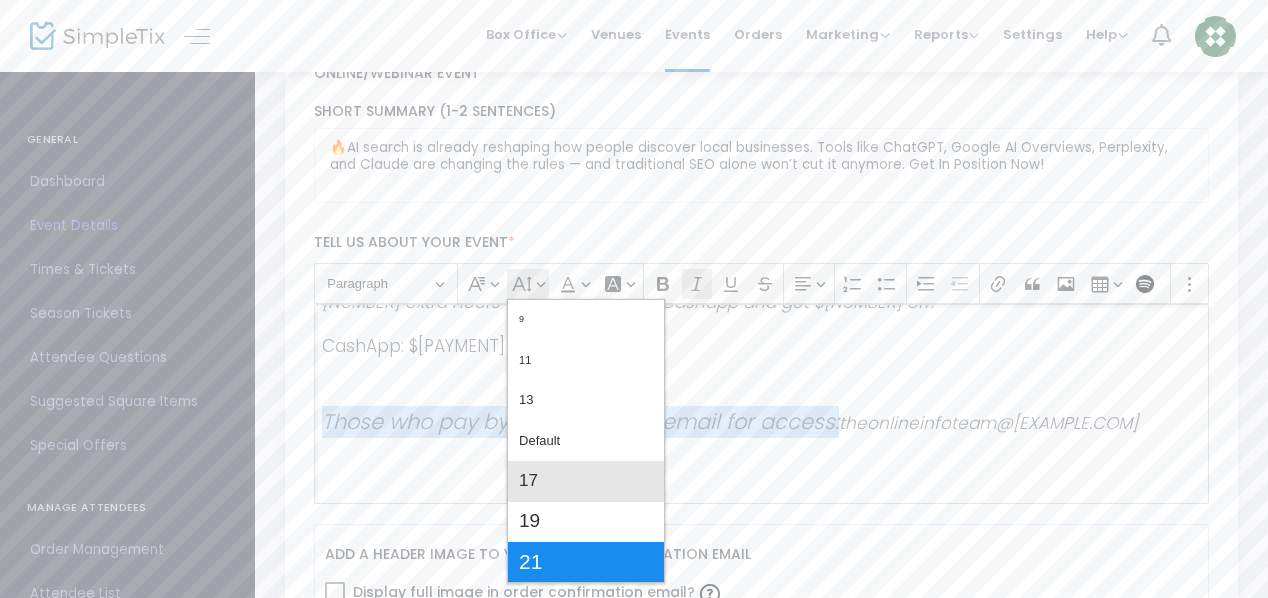 click on "17" at bounding box center [528, 481] 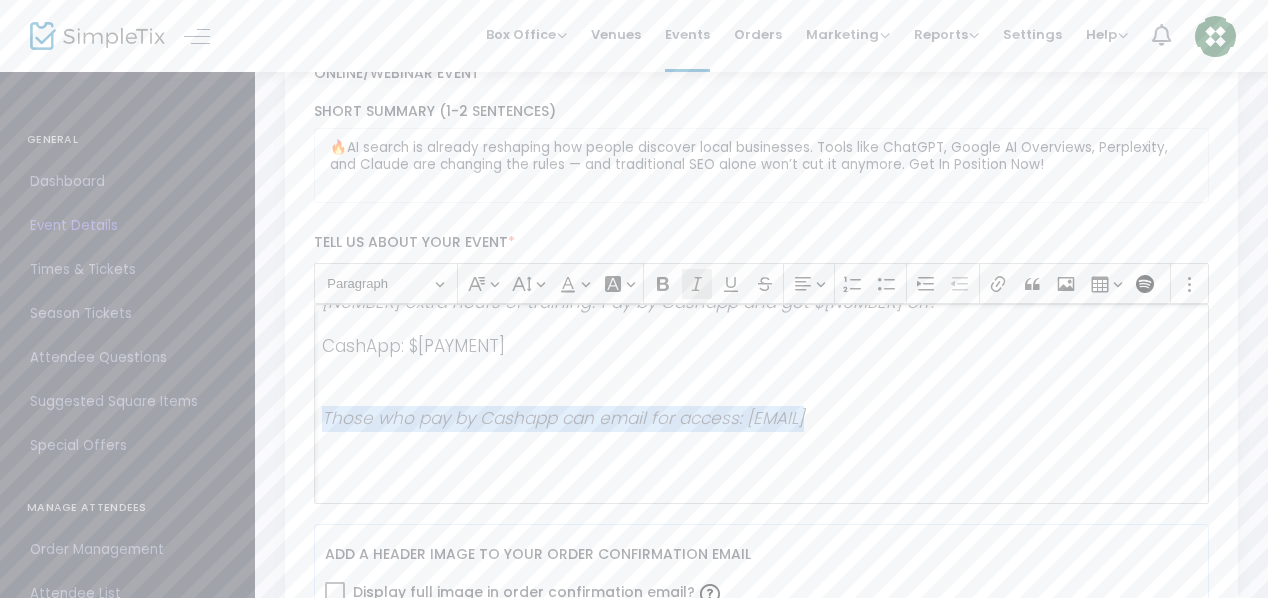 click on "Those who pay by Cashapp can email for access: [EMAIL]" 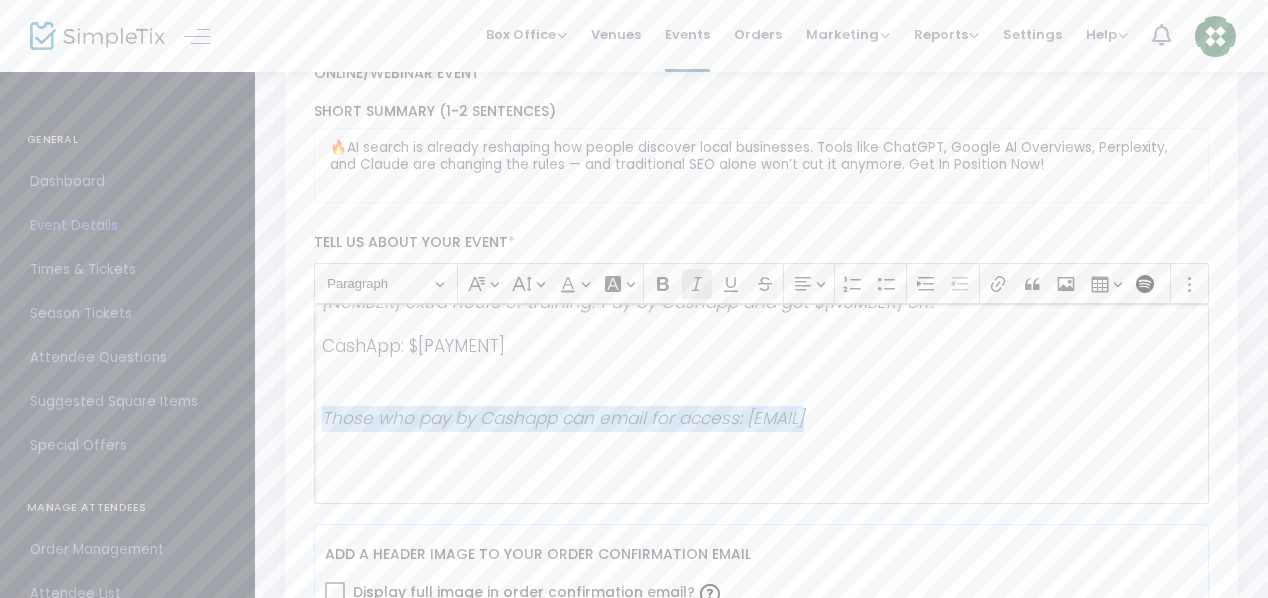 click on "Those who pay by Cashapp can email for access: [EMAIL]" 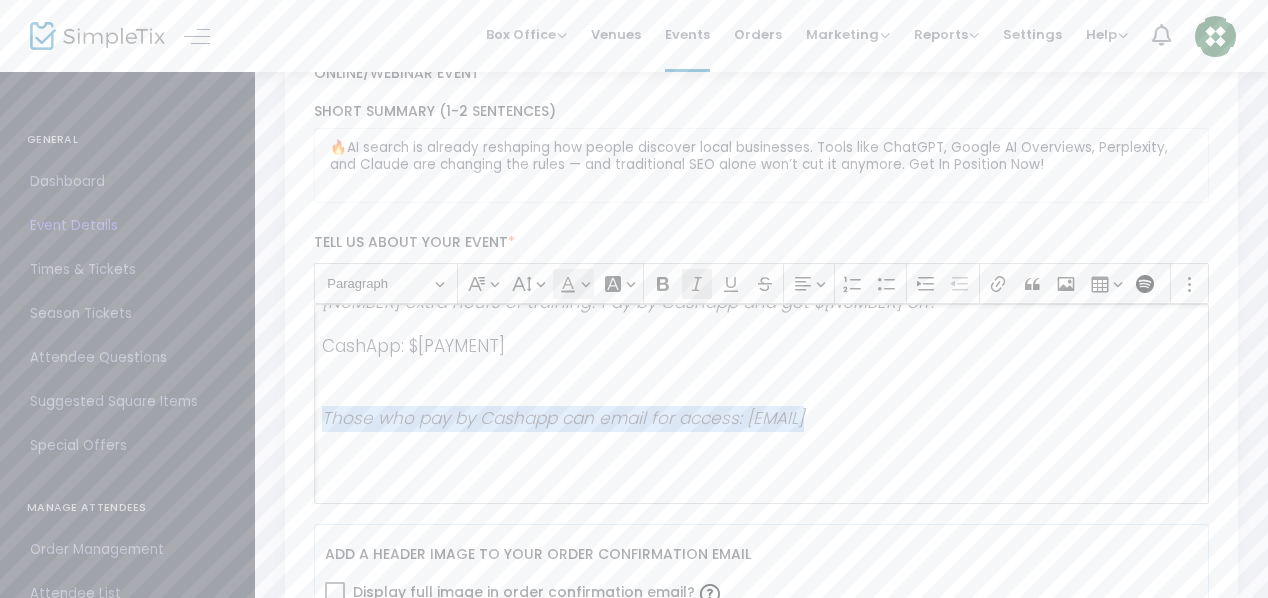 click on "Font Color Font Color" 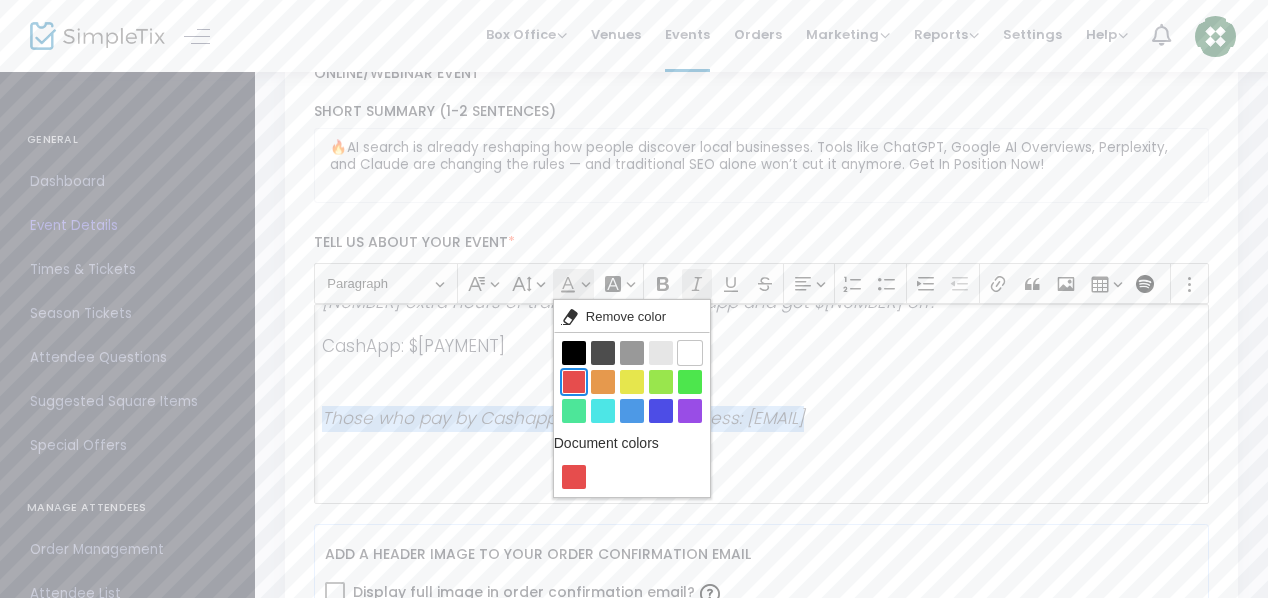click on "[COLOR] [COLOR]" 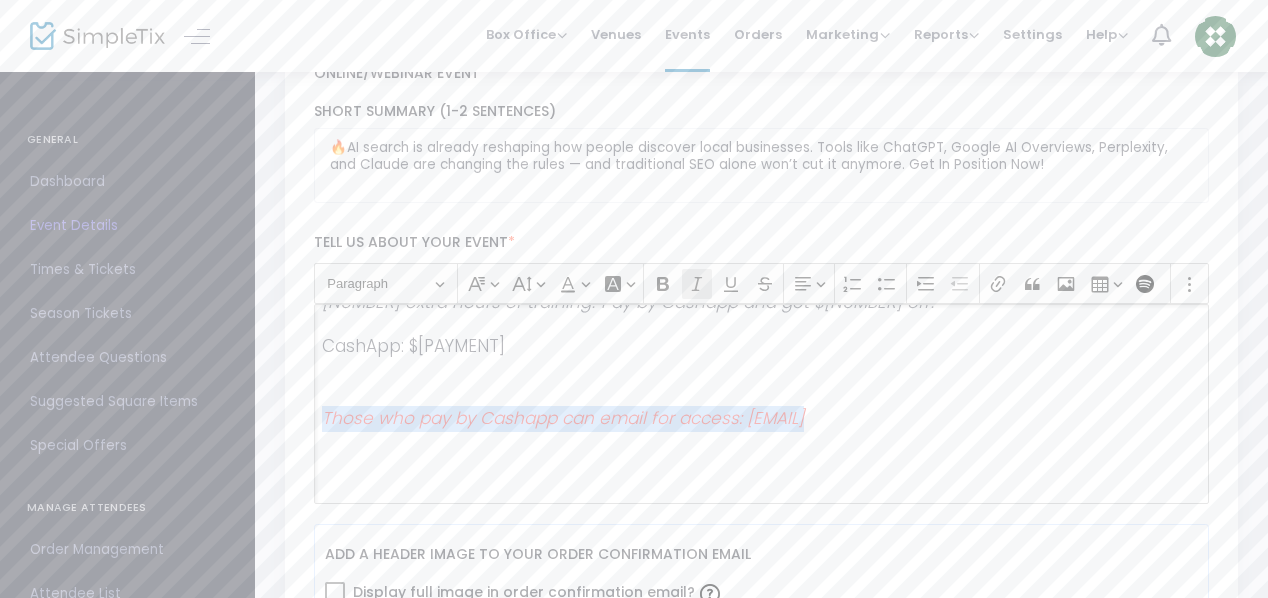 click on "🔥 Why You Need This Now AI search is already reshaping how people discover local businesses. Tools like ChatGPT, Google AI Overviews, Perplexity, and Claude are changing the rules — and traditional SEO alone won’t cut it anymore. If your Google Business Profile (GMB) isn’t optimized for AI Mode, you’re missing out on a new wave of traffic. This conference shows you: How to get found in AI-powered searches before your competitors catch up. How to turn this skill into cash by offering “AI Search Optimization” as a service to other businesses. How to stay visible and profitable in a future where AI decides who gets seen online. 👉 The businesses that learn this now will win more leads, visibility, and income — and those who wait will fall behind. 📋 Agenda Preview: What You’ll Learn ✅ How AI Search Works Understand how ChatGPT, Google’s AI Overviews, and other LLMs pull business info — and why your GMBP needs to be ready. ✅ AI Optimization for GMB ✅ ✅ ✅ ." 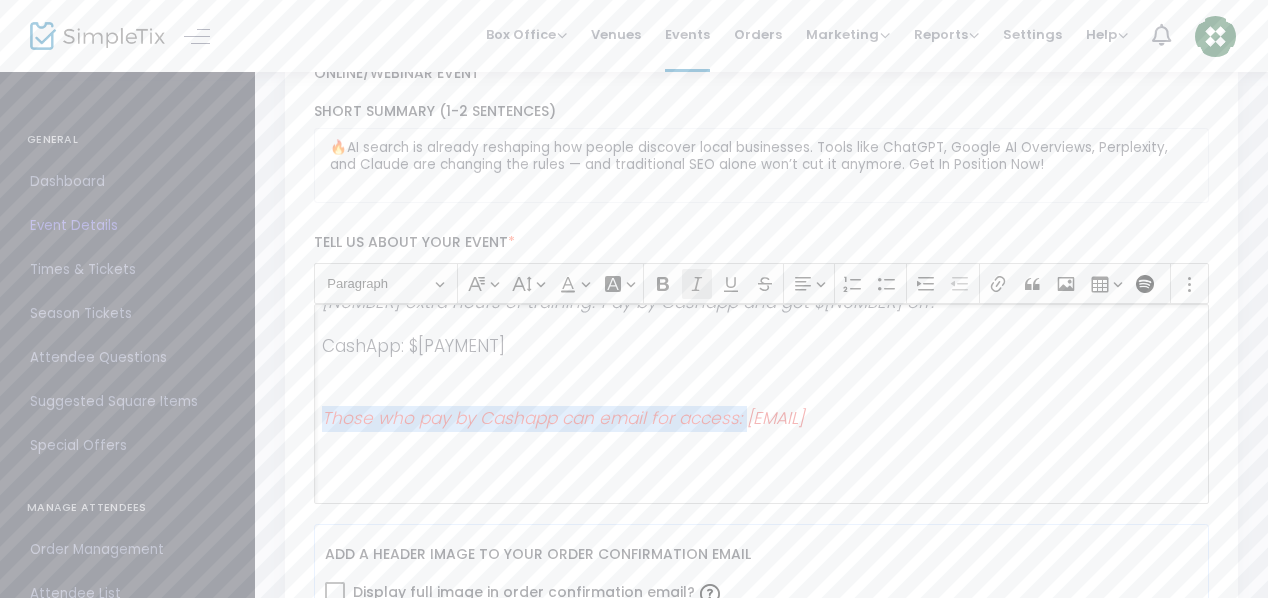 drag, startPoint x: 746, startPoint y: 412, endPoint x: 284, endPoint y: 409, distance: 462.00974 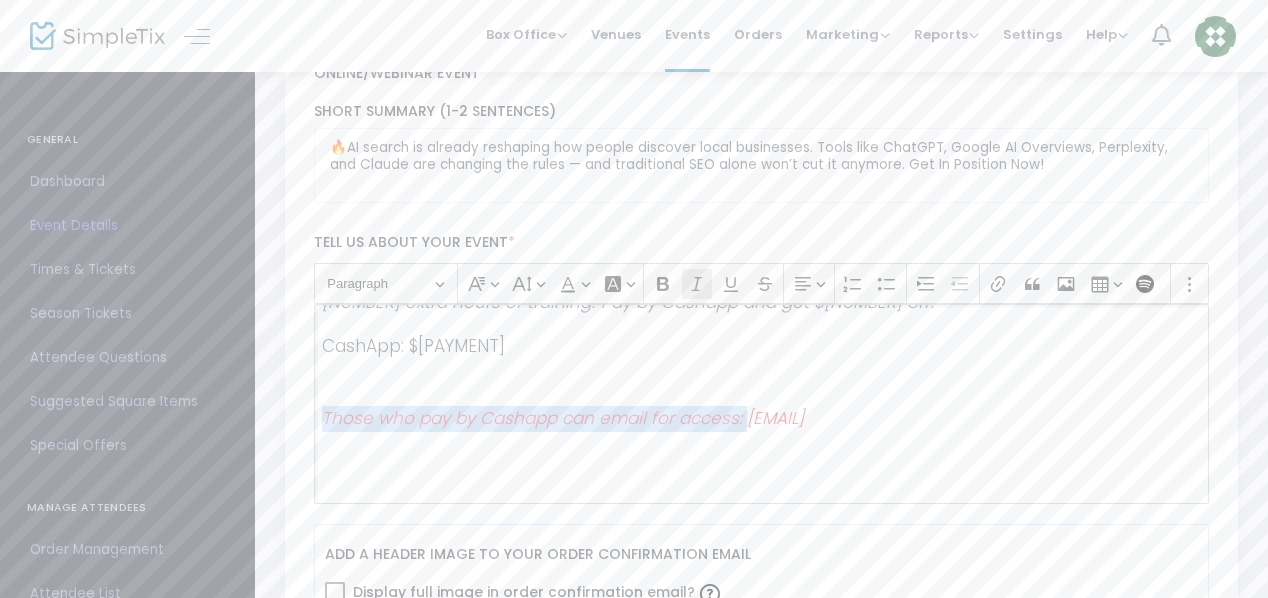 click on "AI Mode Mastery: Get Found in AI Search & Turn It Into Profit  Hybrid Online Conference – Learn. Implement. Profit.   Set as Active   Save  AI Mode Mastery: Get Found in AI Search & Turn It Into Profit  Hybrid Online Conference – Learn. Implement. Profit. Event Name  * Conference  Event Type  *  Event Type is required  Business & Professional  Event Category  * Startups & Small Business  Sub-Category  Internal Category  AI Mode Mastery Online Event Online/Webinar Event Venue Address 🔥AI search is already reshaping how people discover local businesses. Tools like ChatGPT, Google AI Overviews, Perplexity, and Claude are changing the rules — and traditional SEO alone won’t cut it anymore. Get In Position Now! Short Summary (1-2 Sentences) Tell us about your event  * Heading Paragraph Paragraph Heading 1 Heading 2 Heading 3 Font Family Font Family Default Arial Courier New Georgia Lucida Sans Unicode Tahoma Times New Roman Trebuchet MS Verdana Font Size Font Size 9 11 13 Default 17 19 21 Font Color ." 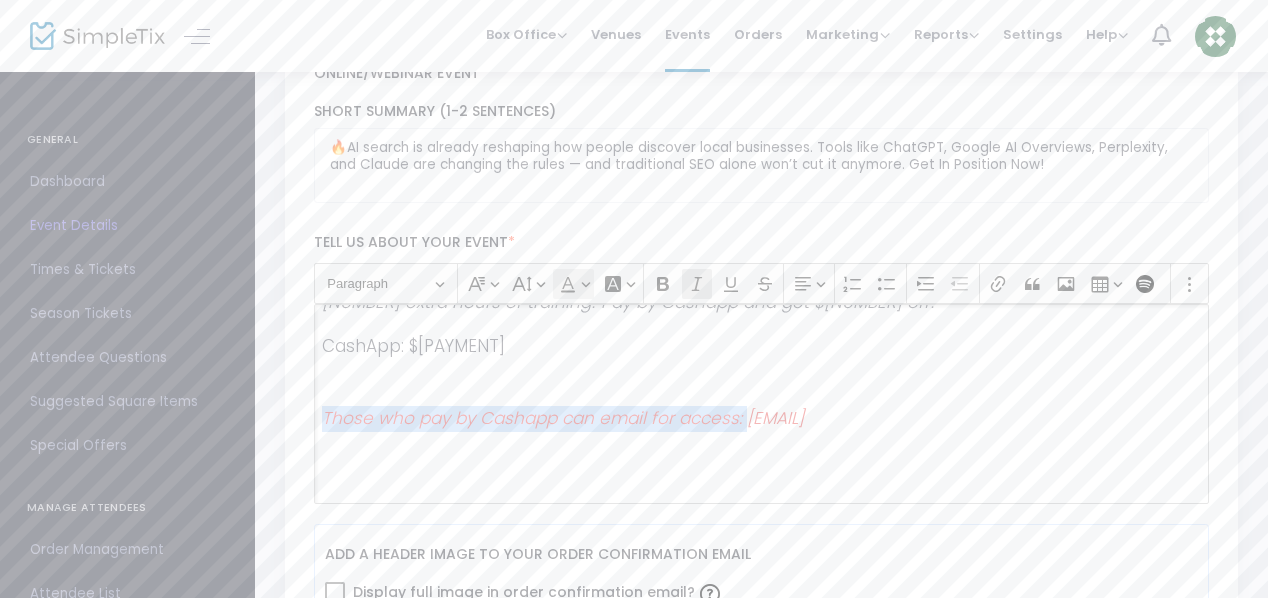 click on "Font Color Font Color" 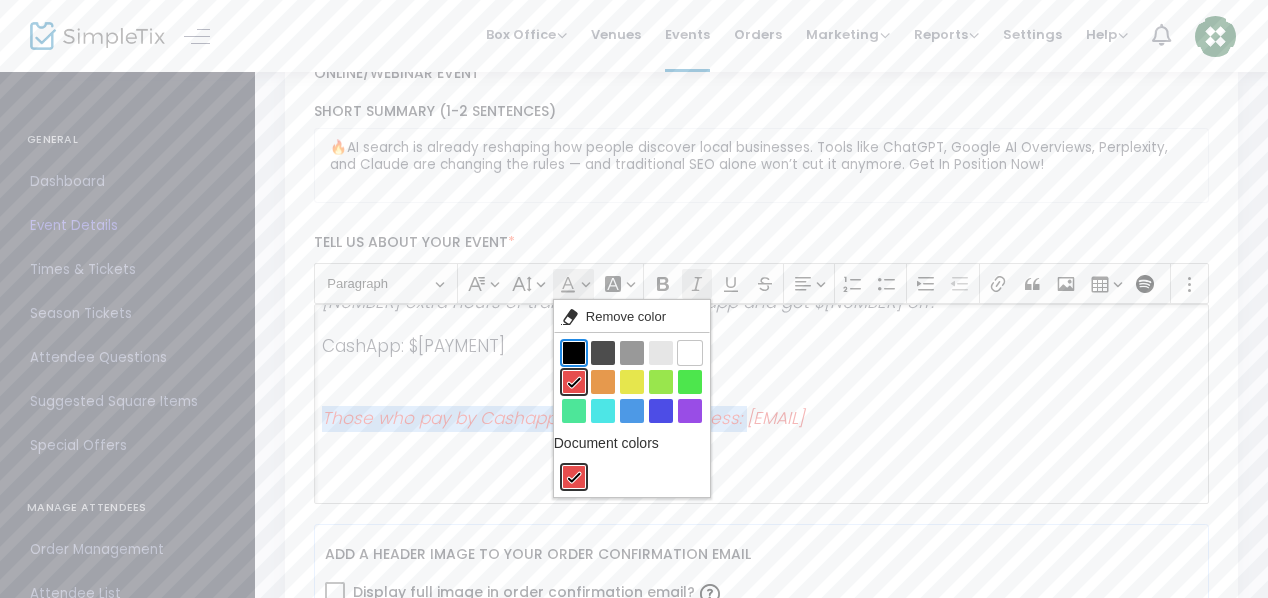 click on "Black Black" 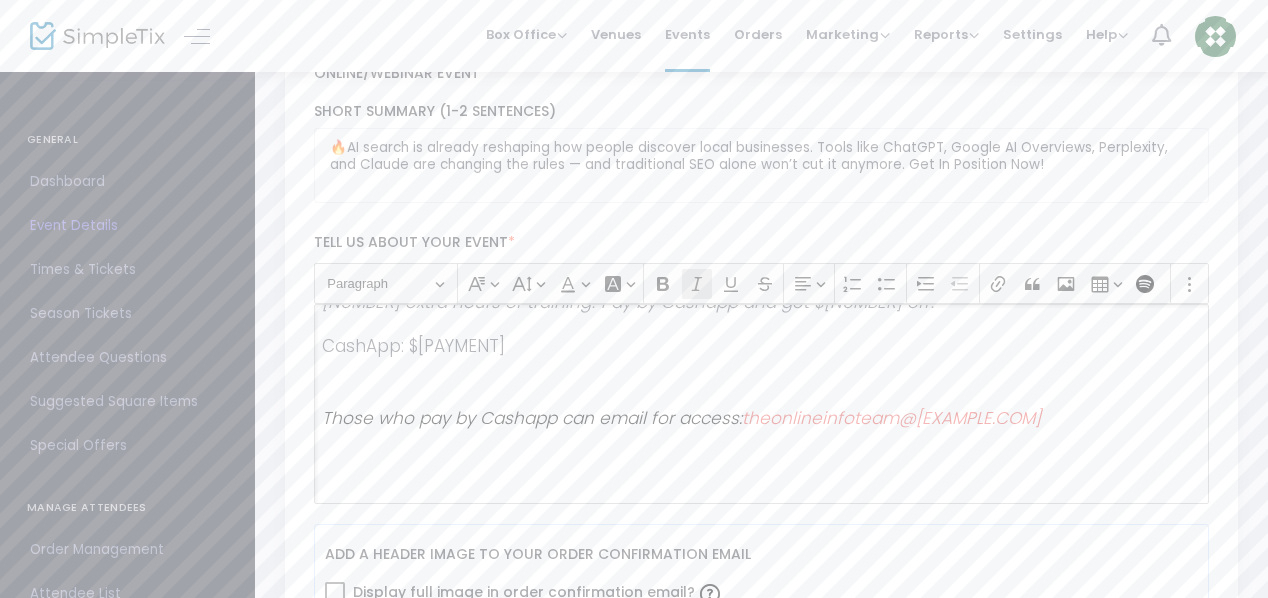 click 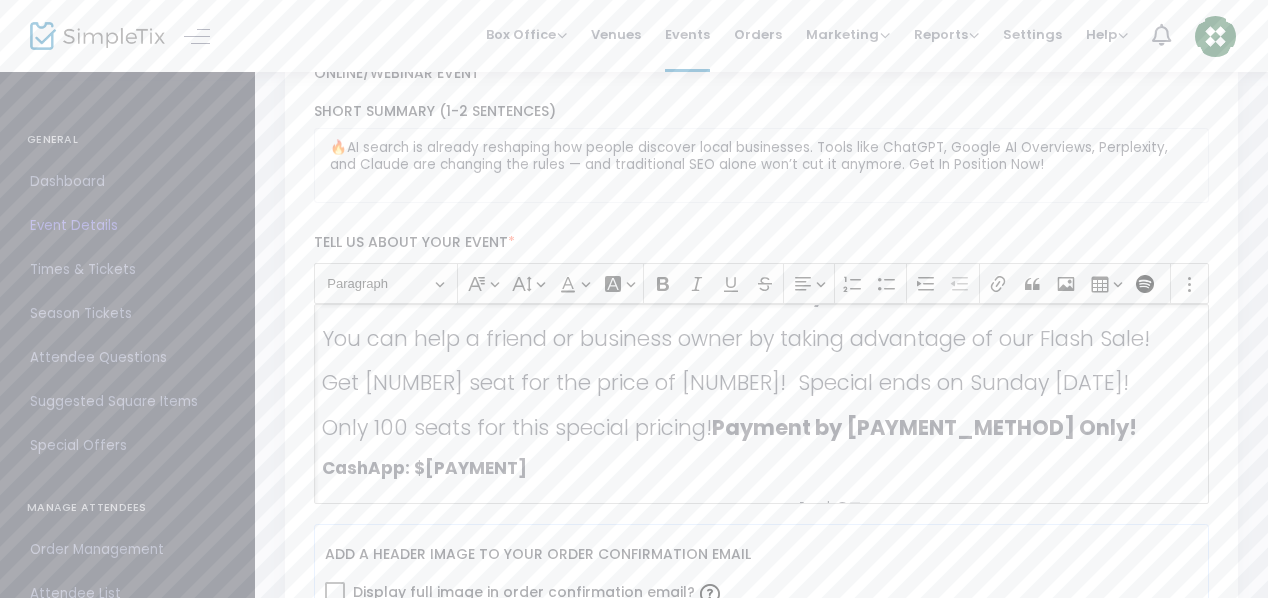 scroll, scrollTop: 1528, scrollLeft: 0, axis: vertical 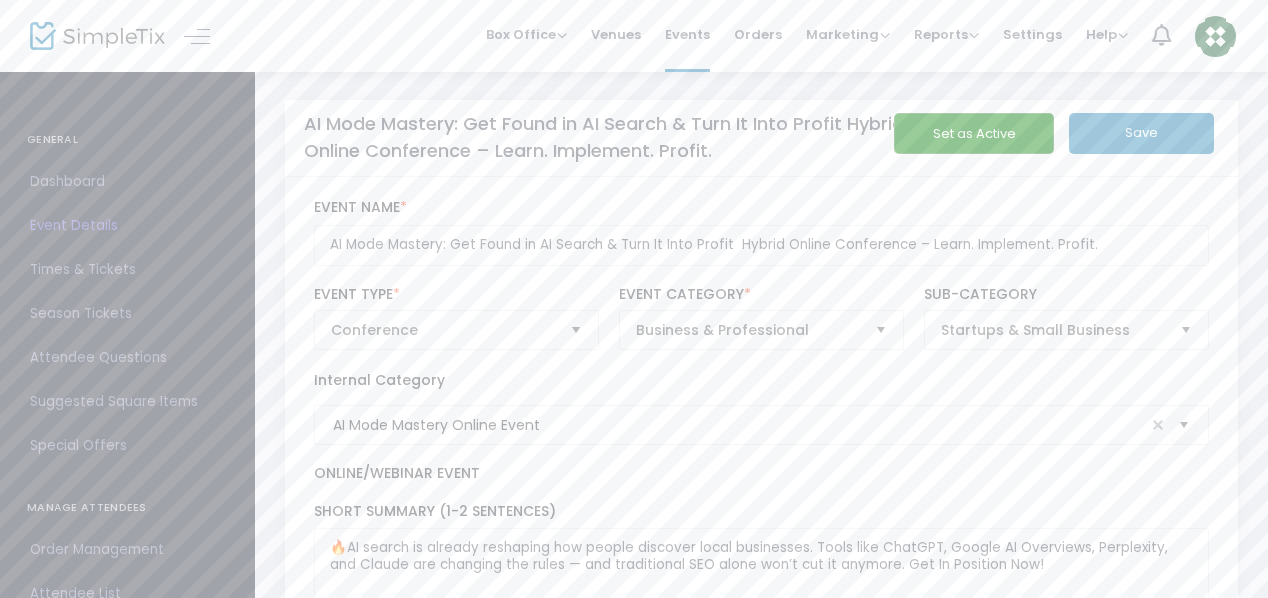 click on "Save" 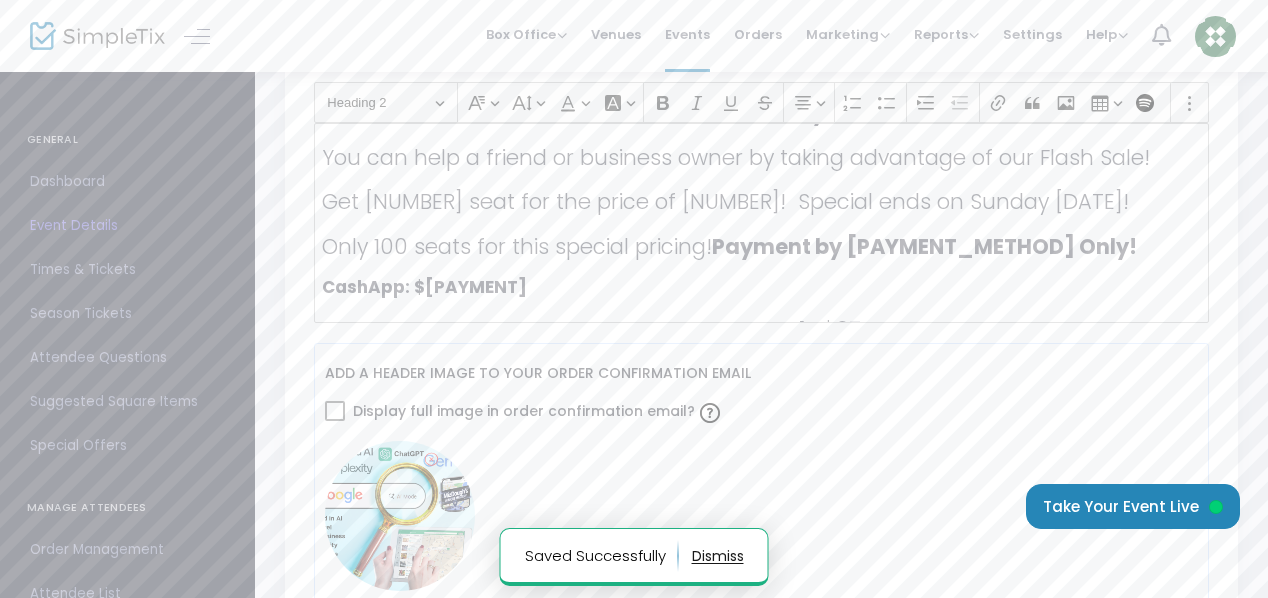scroll, scrollTop: 600, scrollLeft: 0, axis: vertical 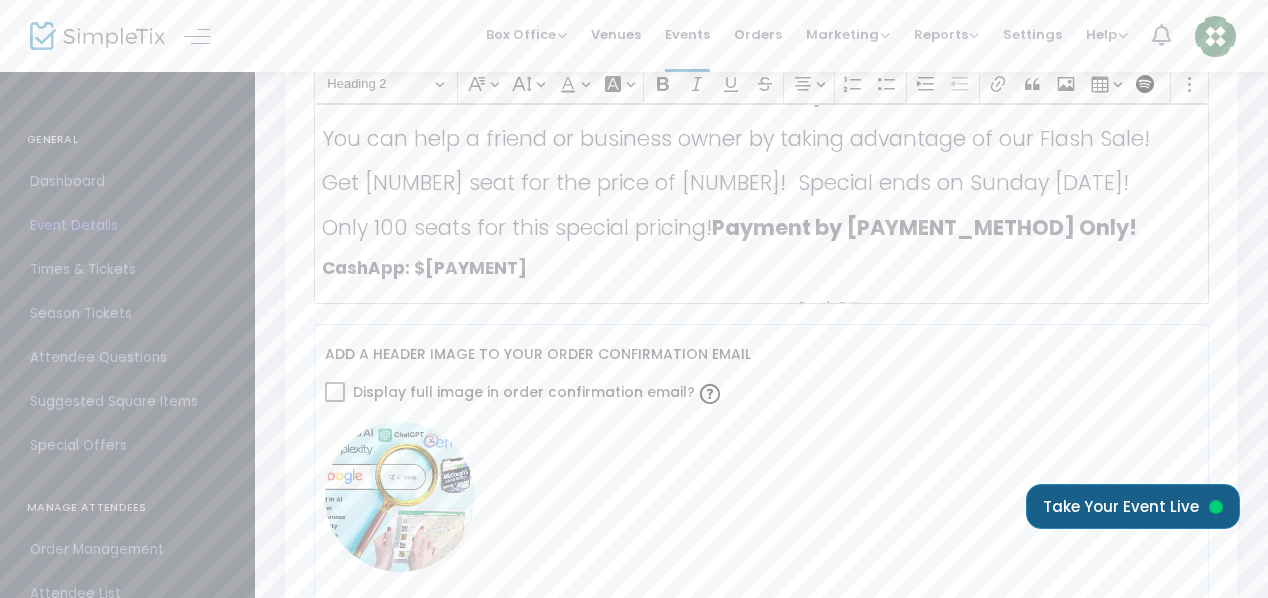 click on "Take Your Event Live" 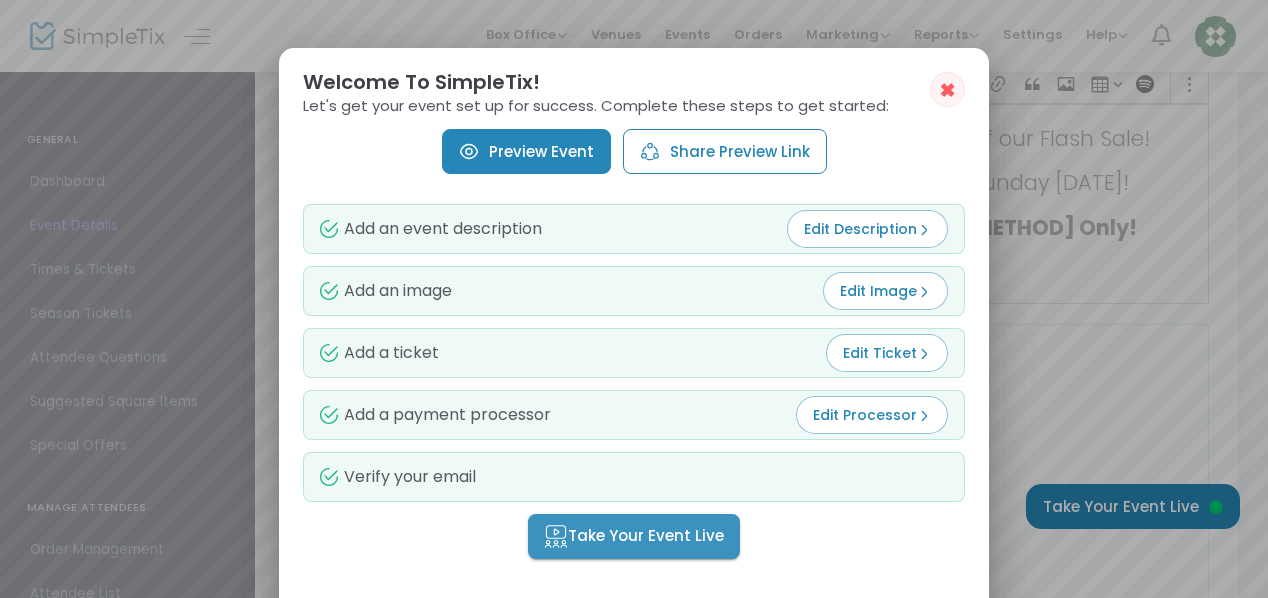 click on "Take Your Event Live" at bounding box center (634, 536) 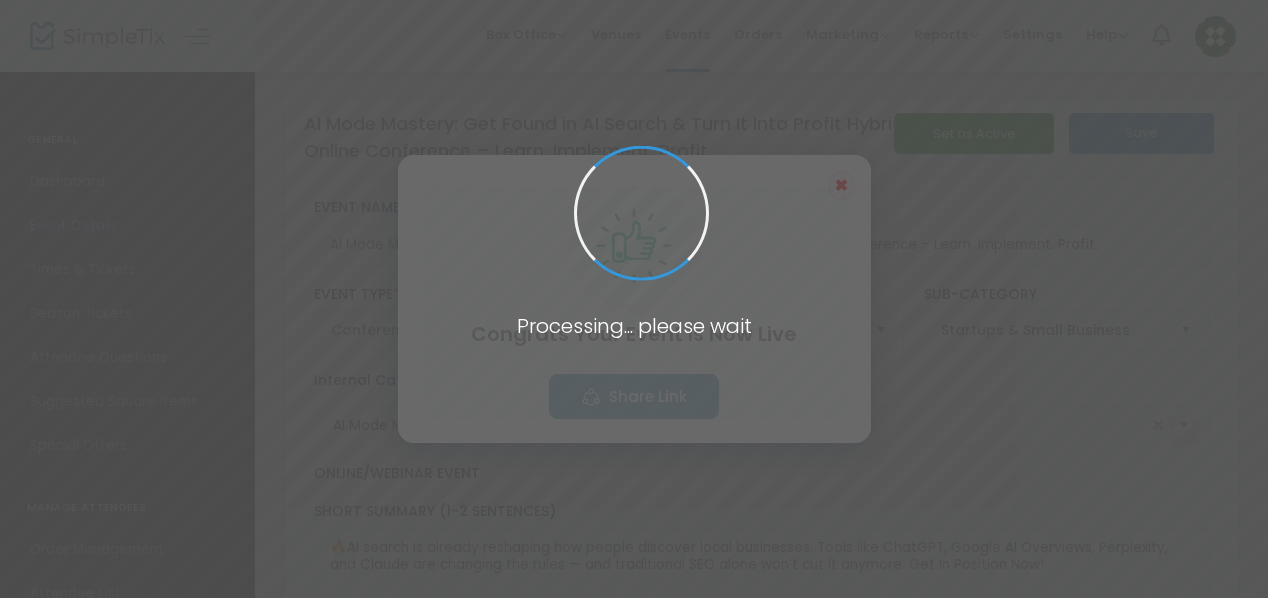 scroll, scrollTop: 600, scrollLeft: 0, axis: vertical 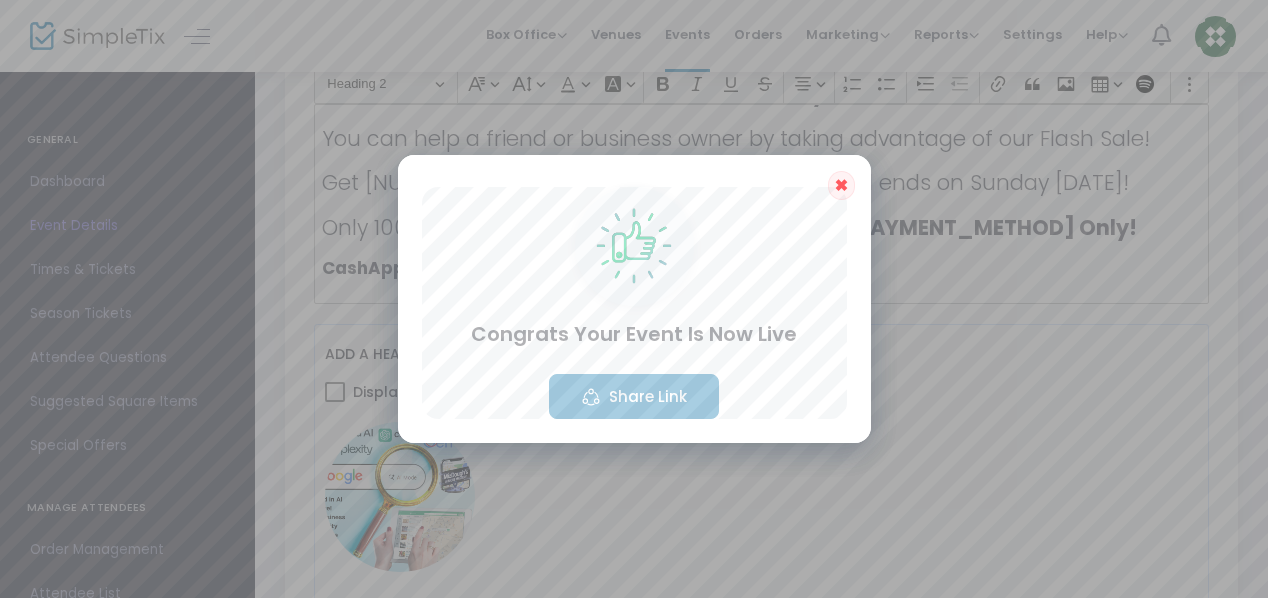 click on "Share Link" at bounding box center [634, 396] 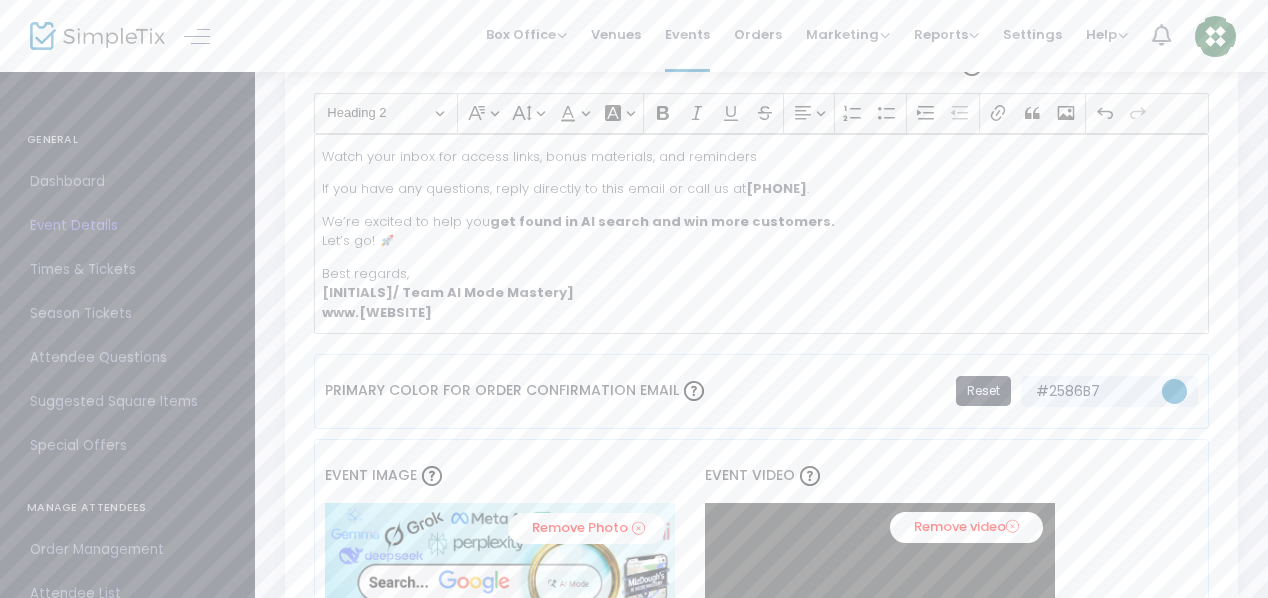 scroll, scrollTop: 1200, scrollLeft: 0, axis: vertical 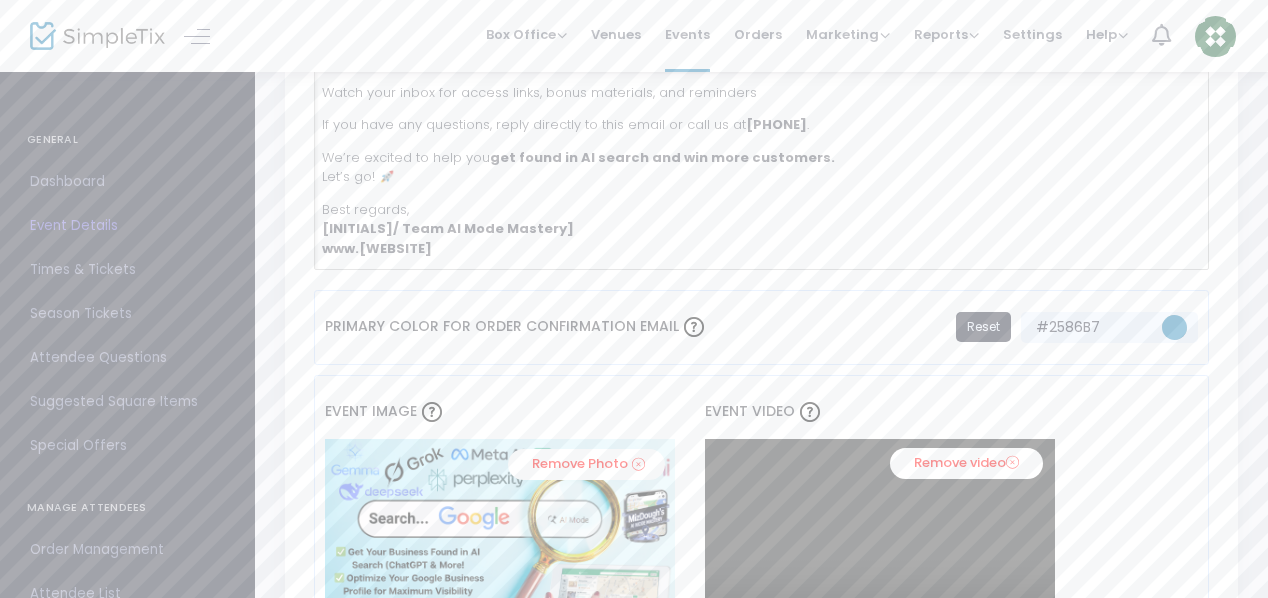 click on "Best regards, [MizDough/ Team AI Mode Mastery] www.mizdough.com" 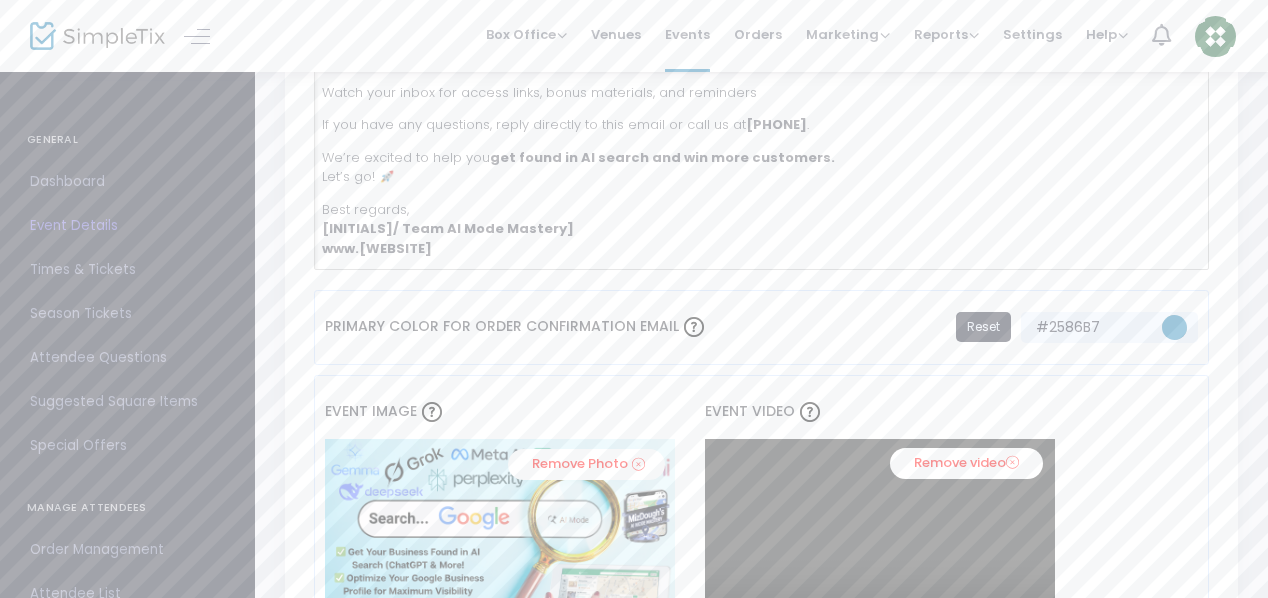 scroll, scrollTop: 579, scrollLeft: 0, axis: vertical 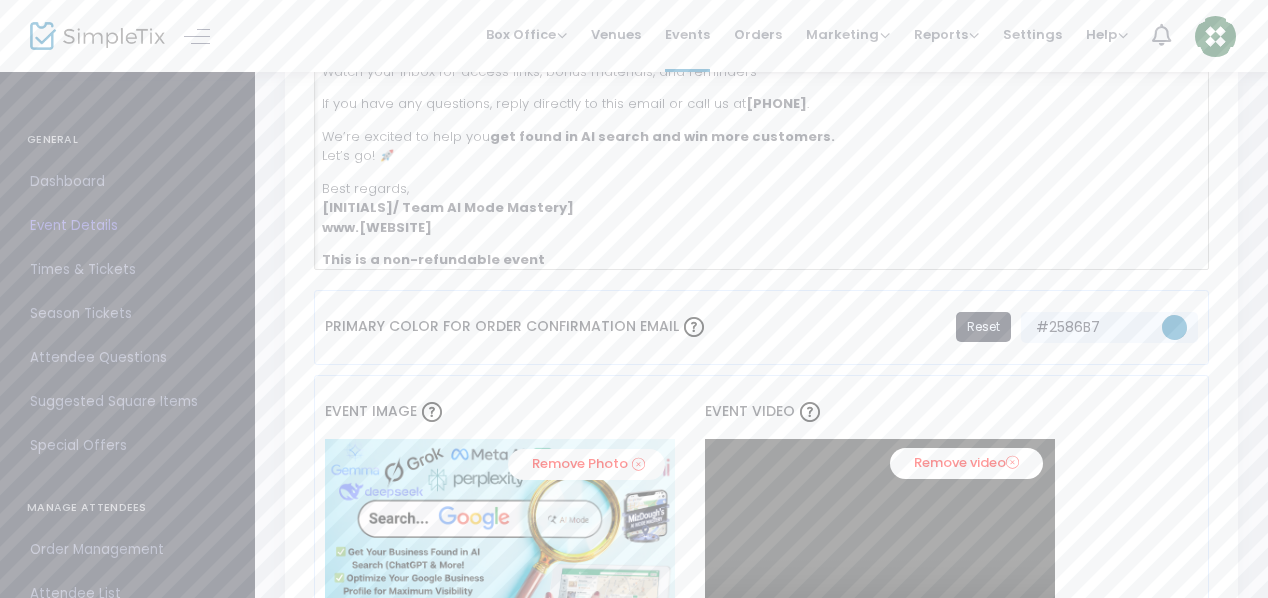 click on "This is a non-refundable event" 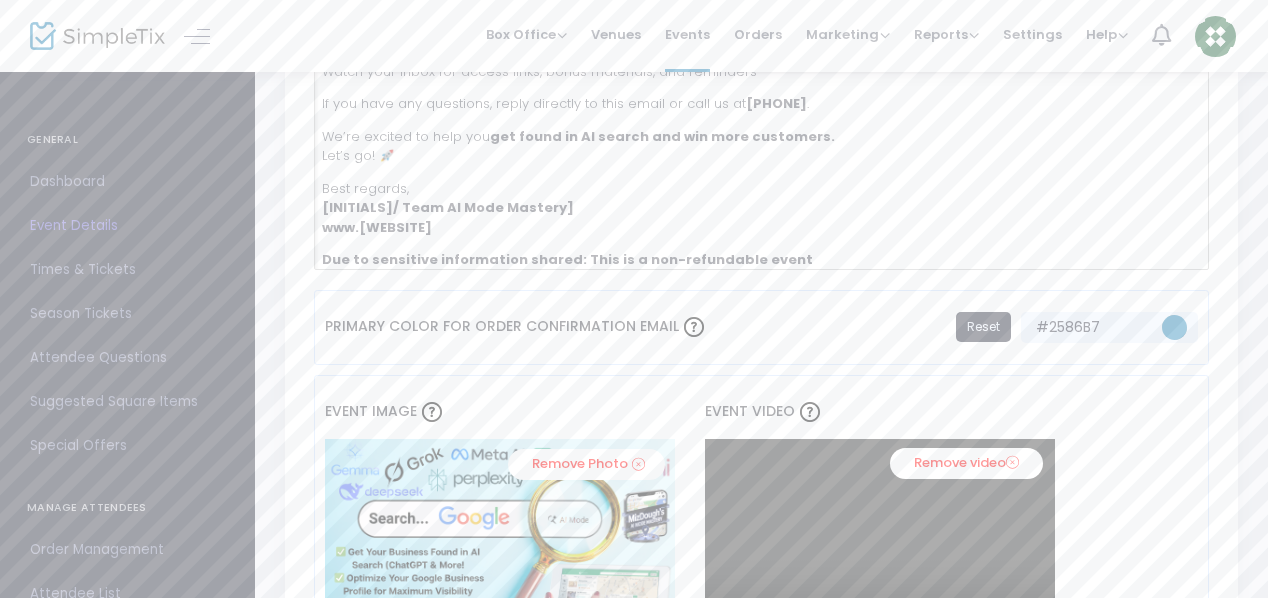 click on "Due to sensitive information shared: This is a non-refundable event" 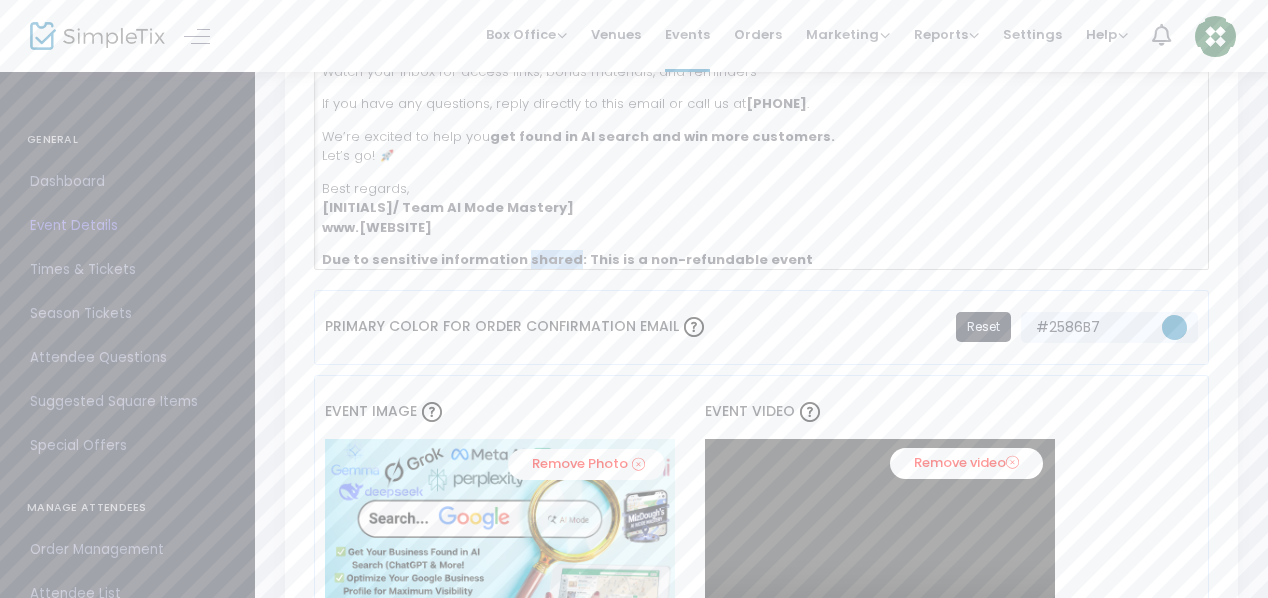 click on "Due to sensitive information shared: This is a non-refundable event" 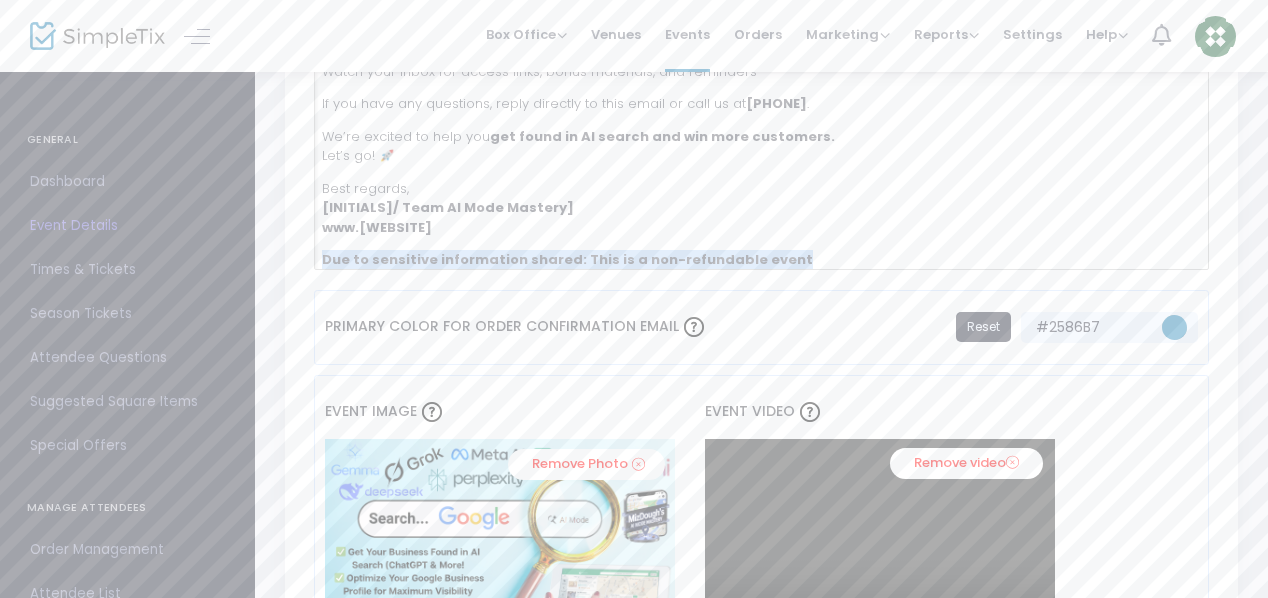 click on "Due to sensitive information shared: This is a non-refundable event" 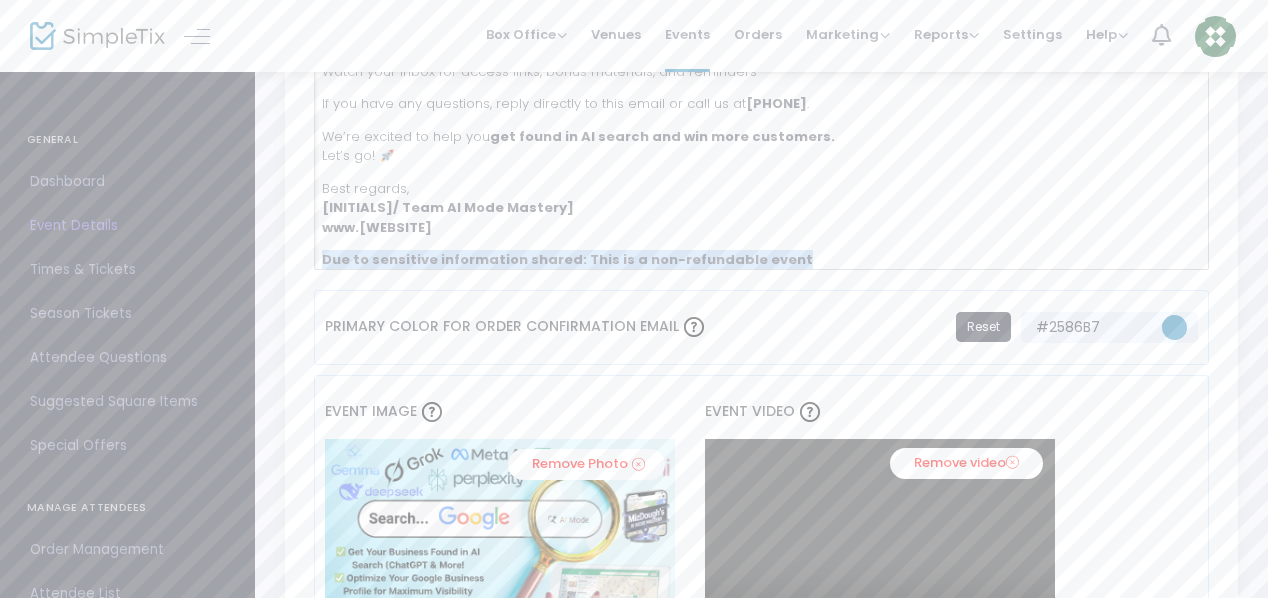 copy on "Due to sensitive information shared: This is a non-refundable event" 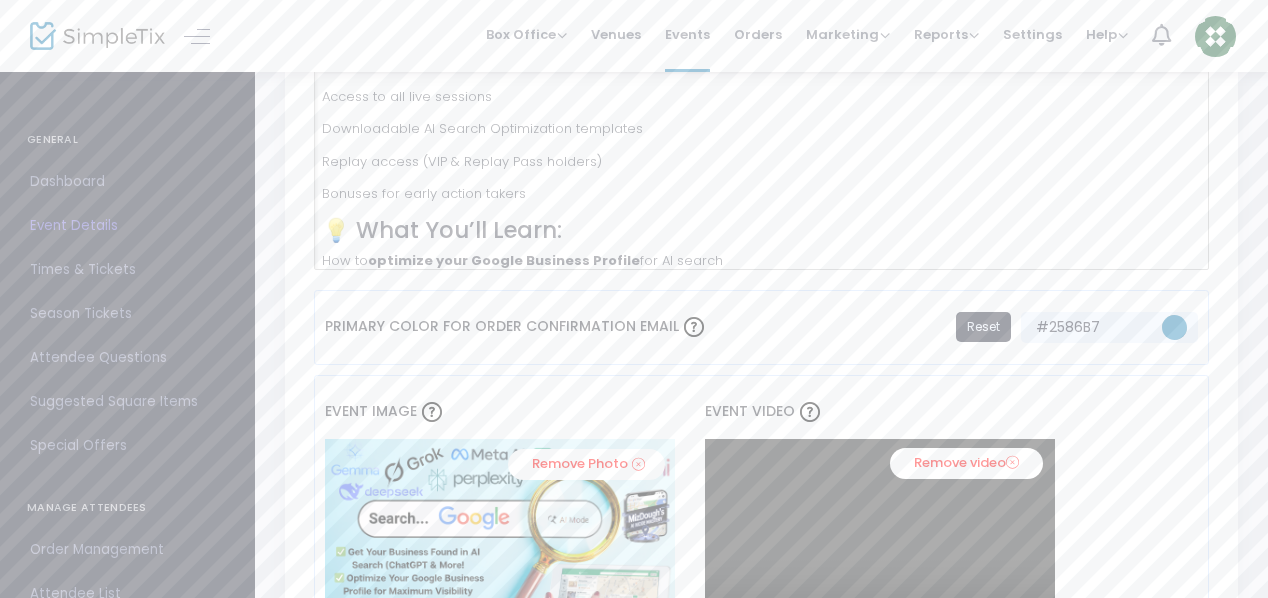 scroll, scrollTop: 0, scrollLeft: 0, axis: both 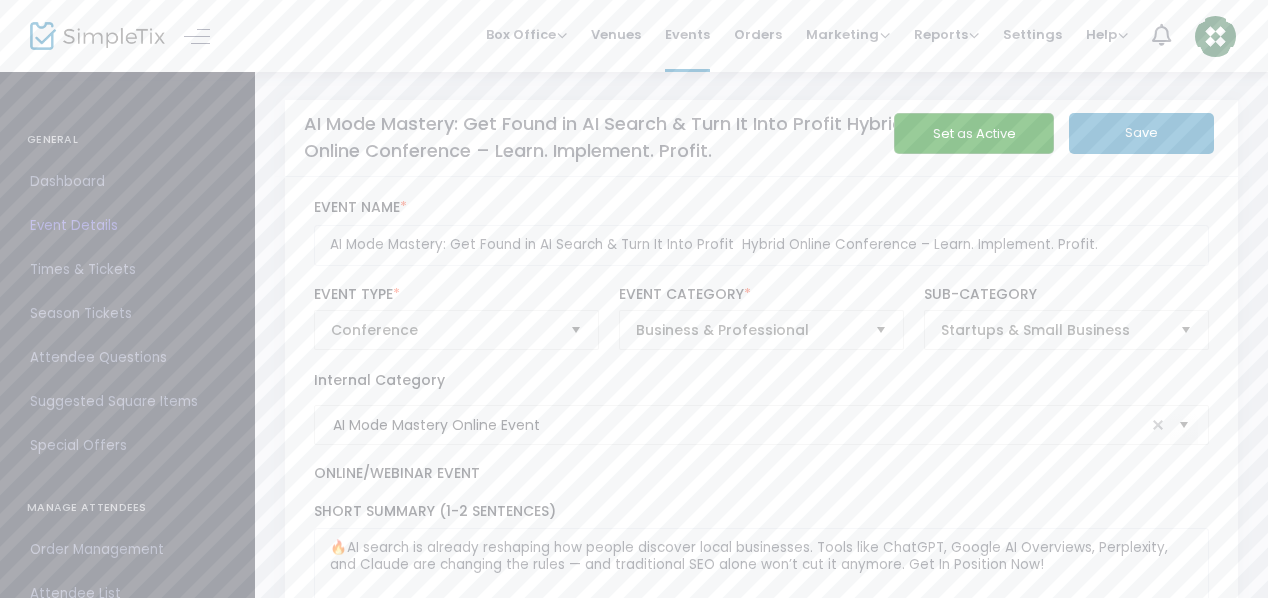 click on "Save" 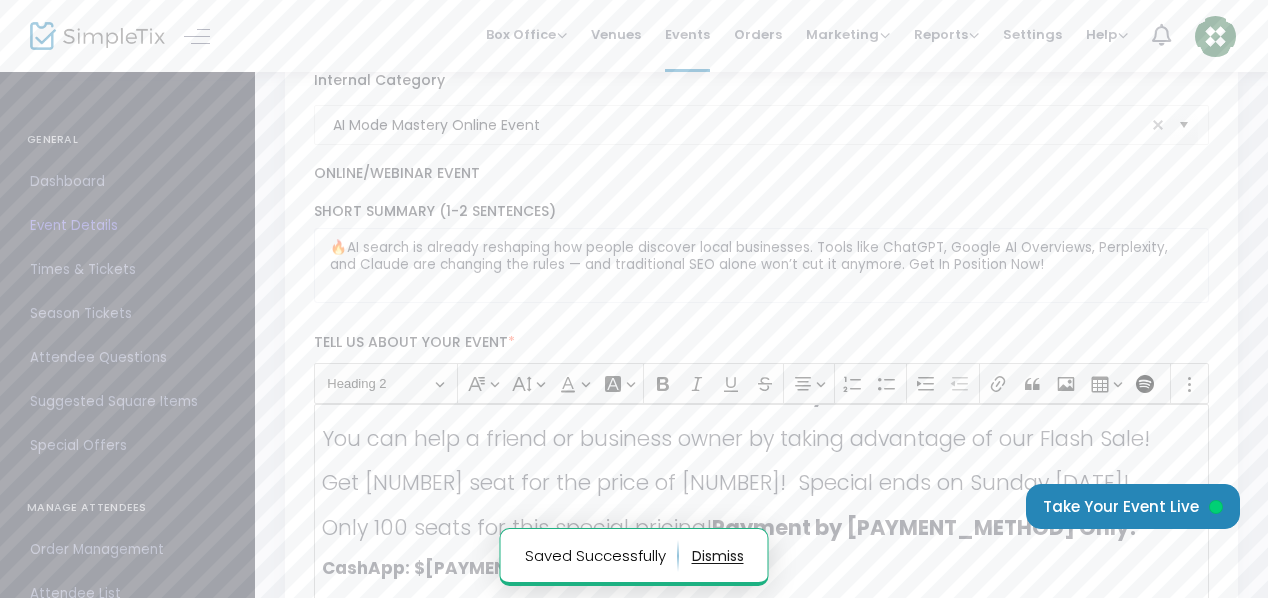 scroll, scrollTop: 500, scrollLeft: 0, axis: vertical 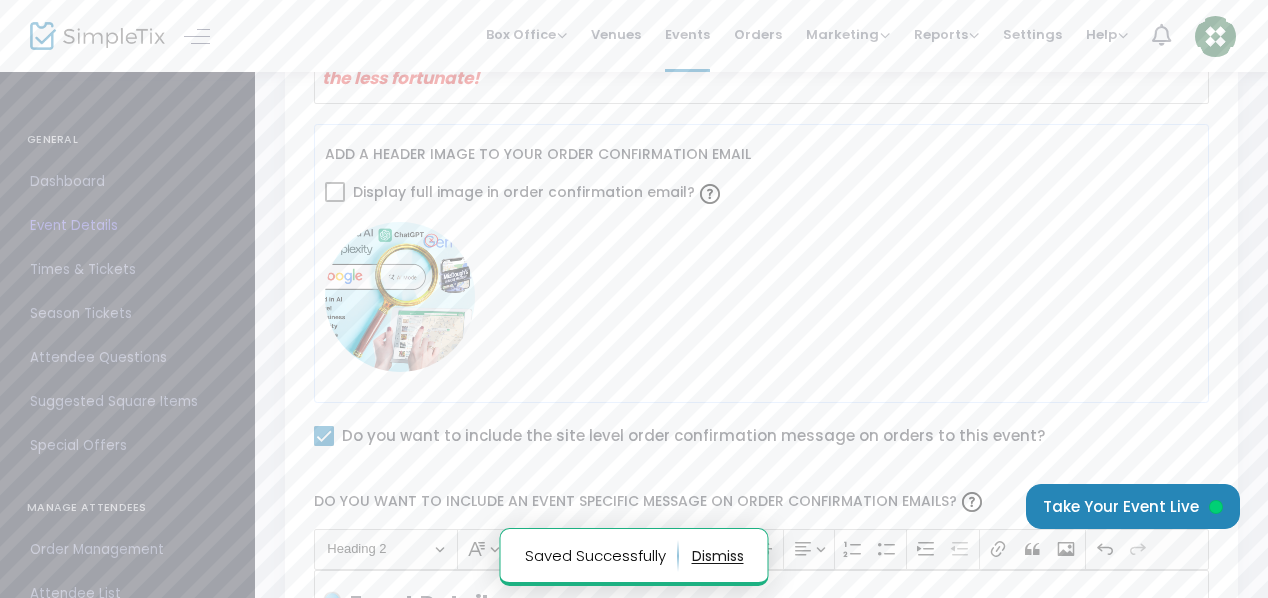 click on "A portion of proceeds from this conference will help children with school supplies, book bags or coats.  So tell a friend who wants to make money or a business owner who needs help, so we can help the less fortunate!" 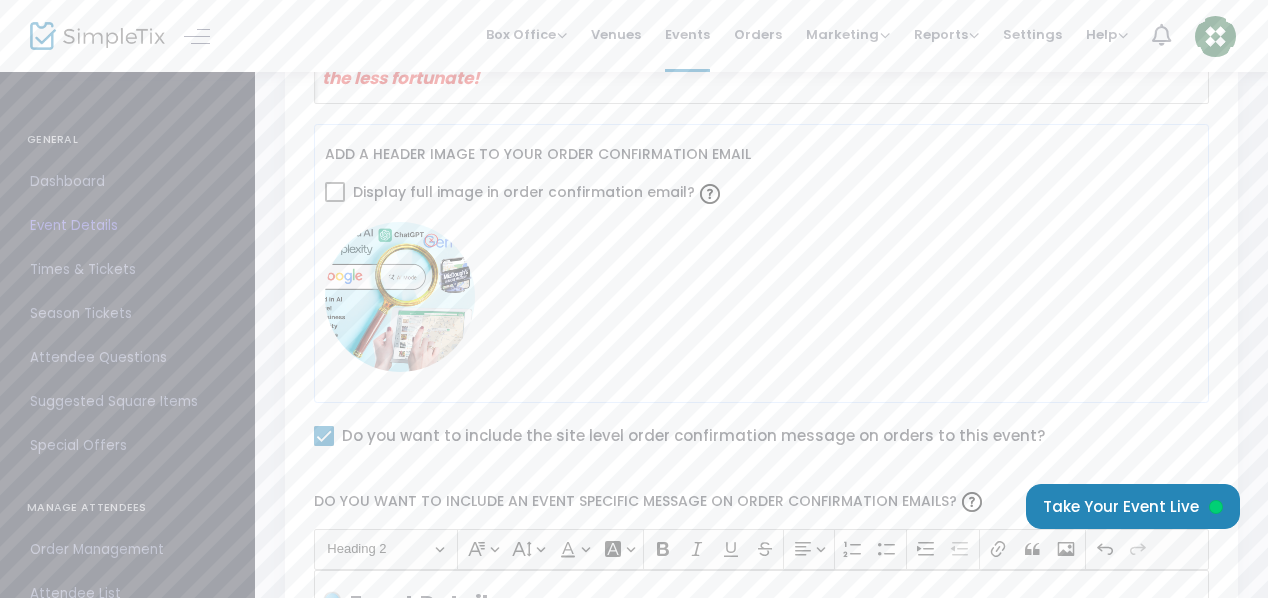 scroll, scrollTop: 1948, scrollLeft: 0, axis: vertical 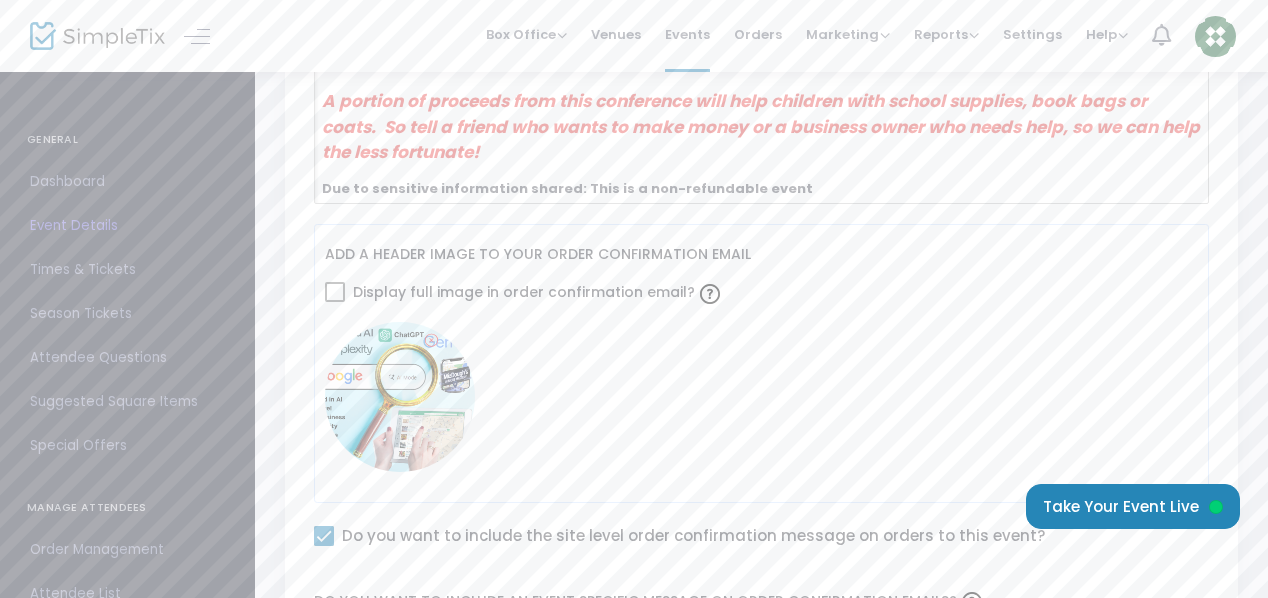 click on "Due to sensitive information shared: This is a non-refundable event" 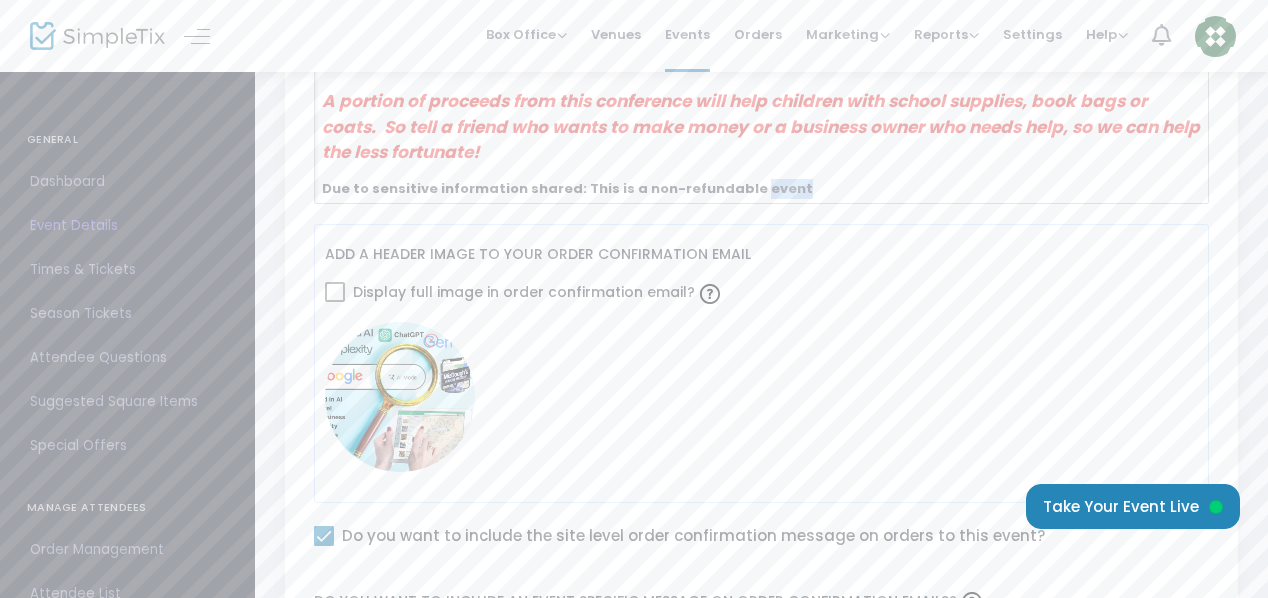 click on "Due to sensitive information shared: This is a non-refundable event" 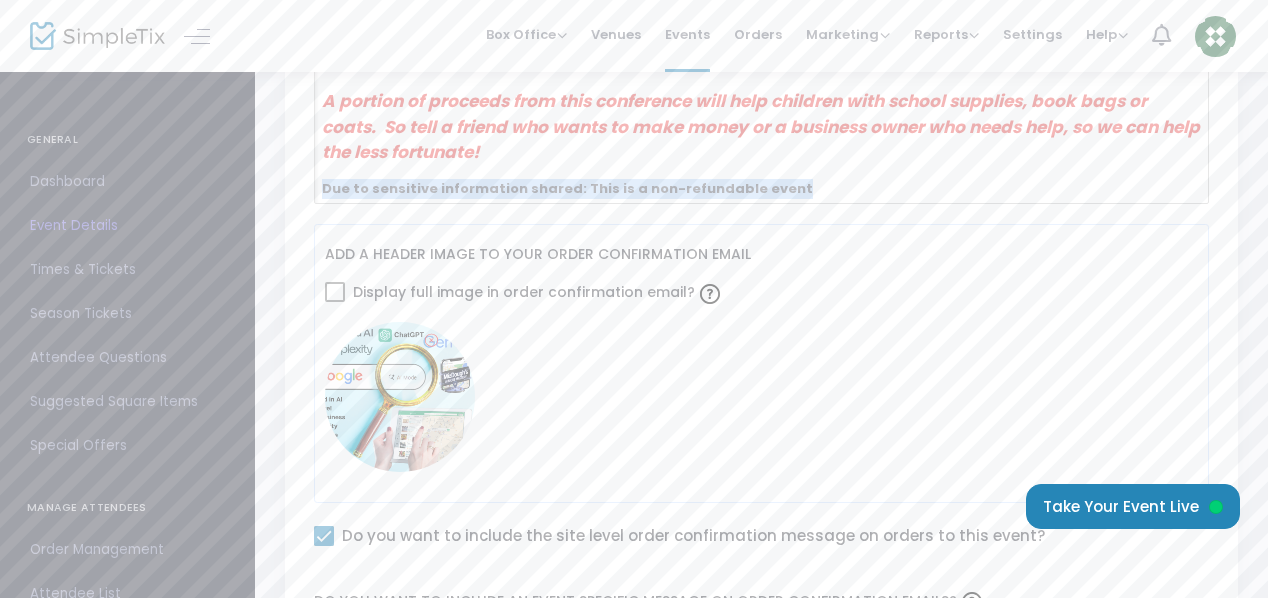 click on "Due to sensitive information shared: This is a non-refundable event" 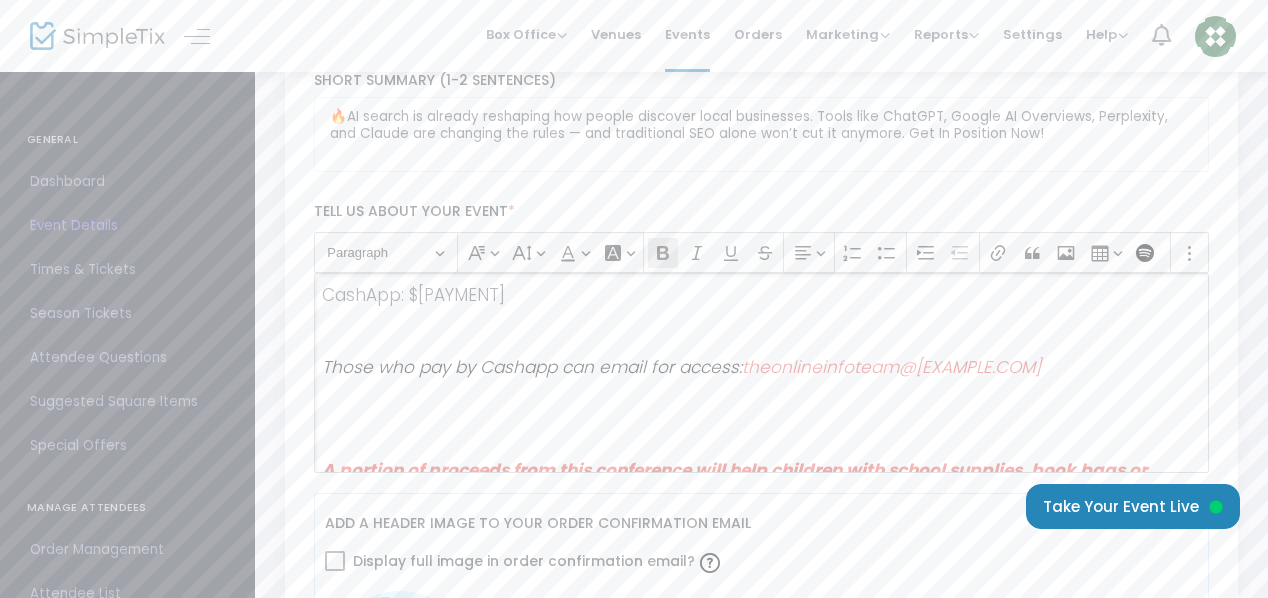 scroll, scrollTop: 424, scrollLeft: 0, axis: vertical 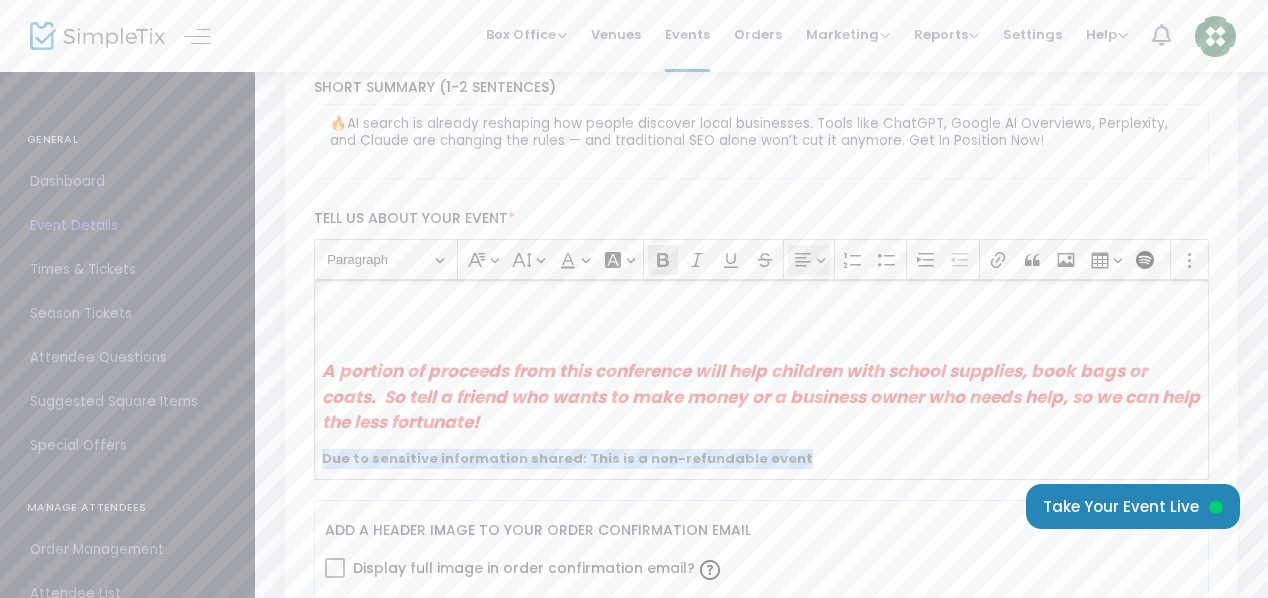 click on "Text alignment Text alignment" 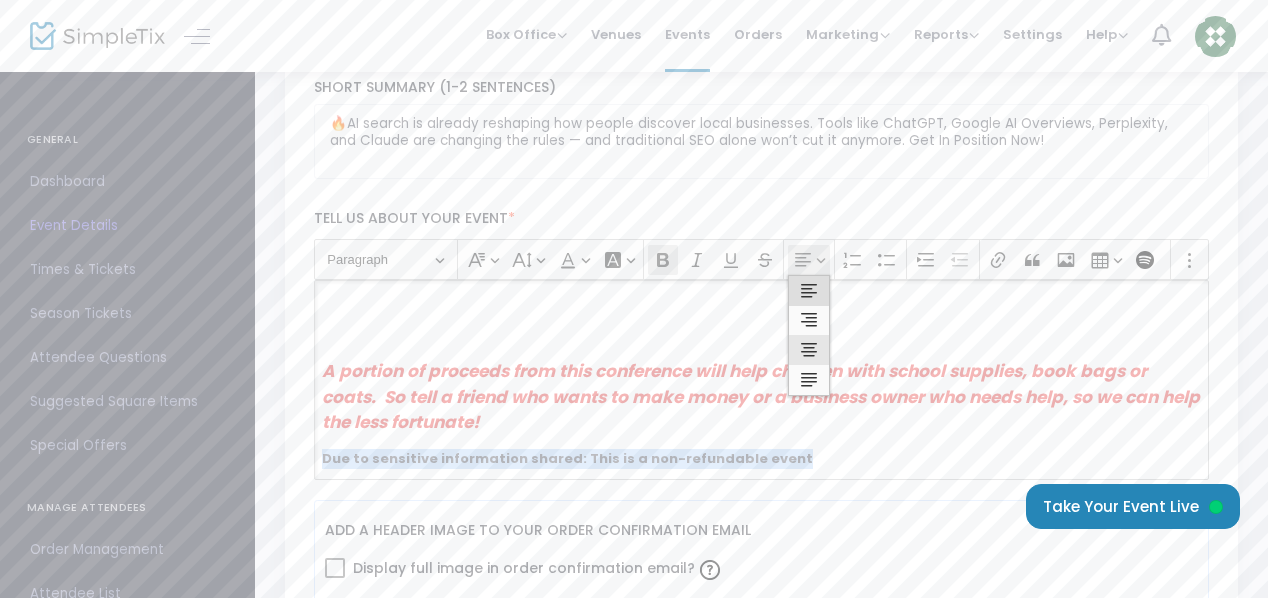 click 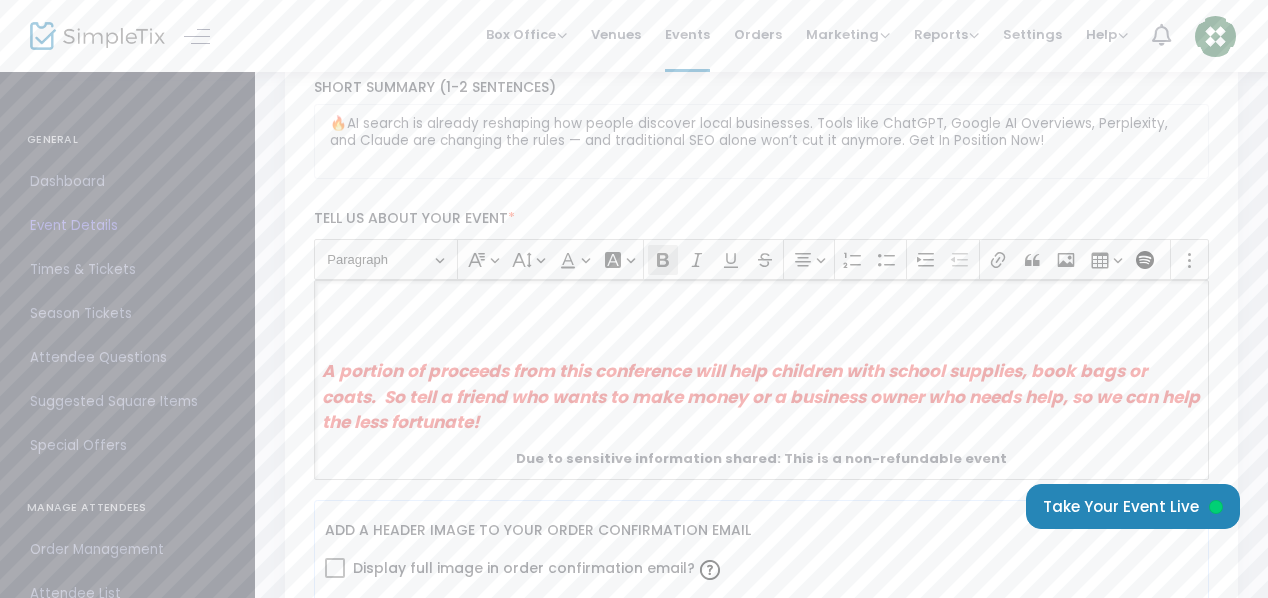 click on "A portion of proceeds from this conference will help children with school supplies, book bags or coats.  So tell a friend who wants to make money or a business owner who needs help, so we can help the less fortunate!" 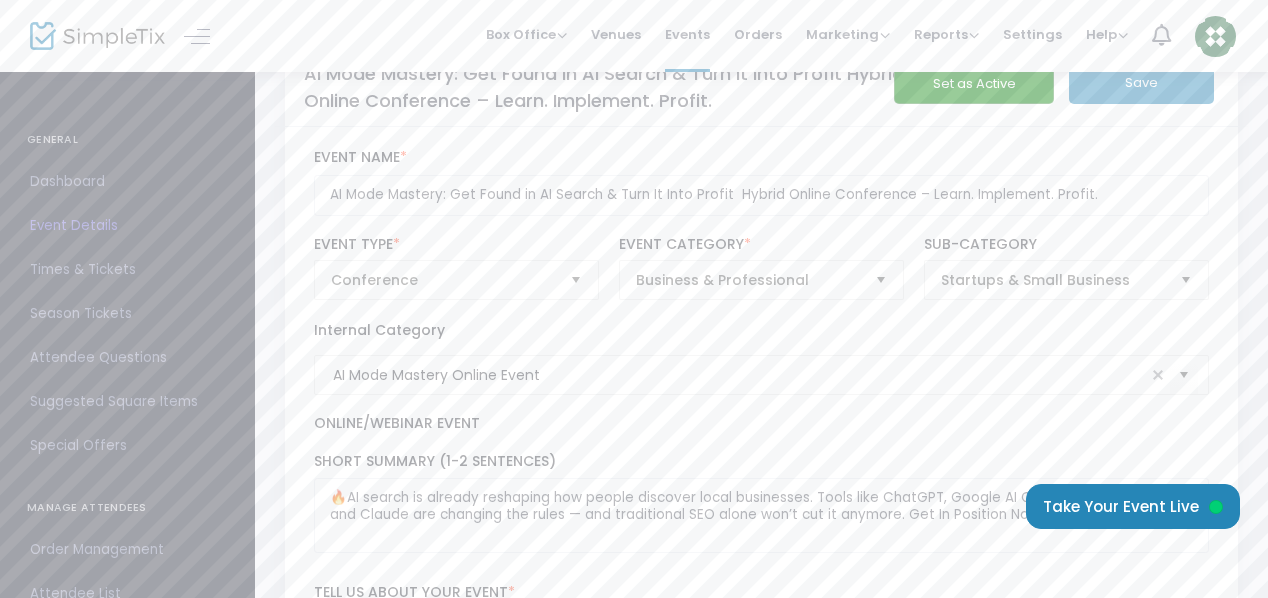 scroll, scrollTop: 24, scrollLeft: 0, axis: vertical 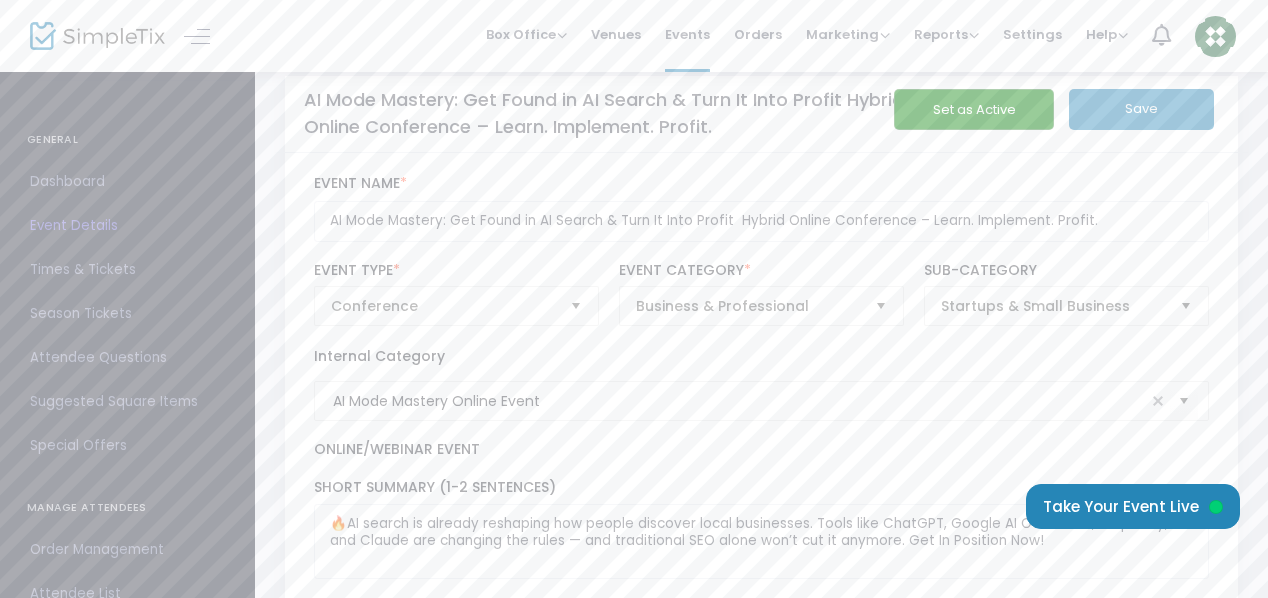 click on "Save" 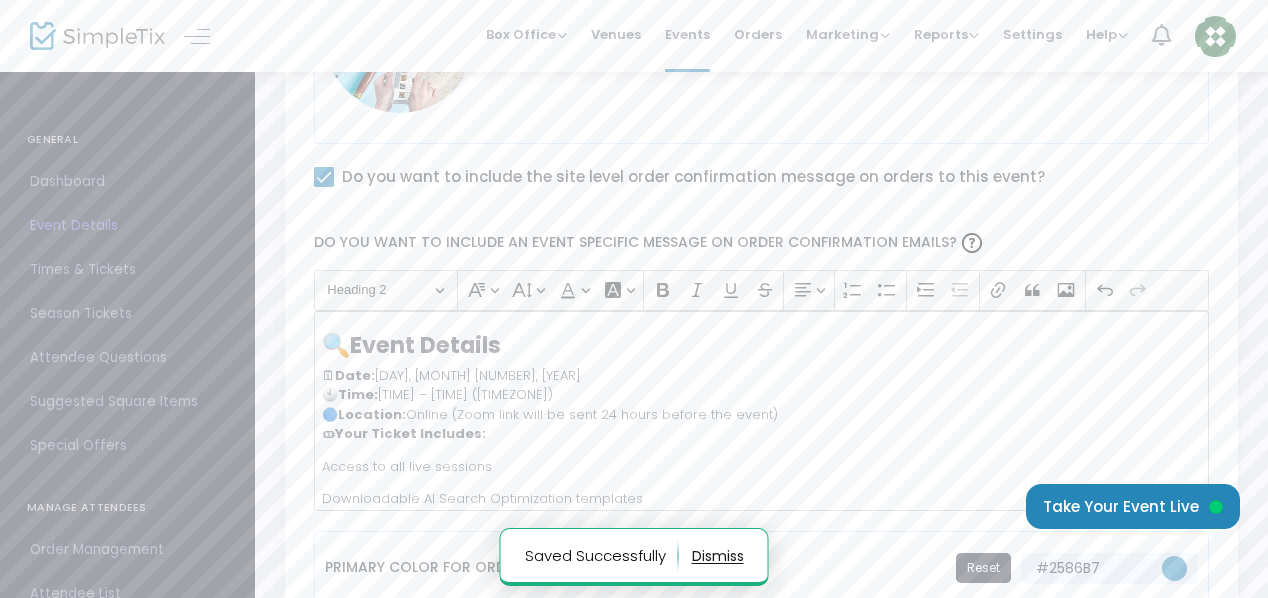 scroll, scrollTop: 1224, scrollLeft: 0, axis: vertical 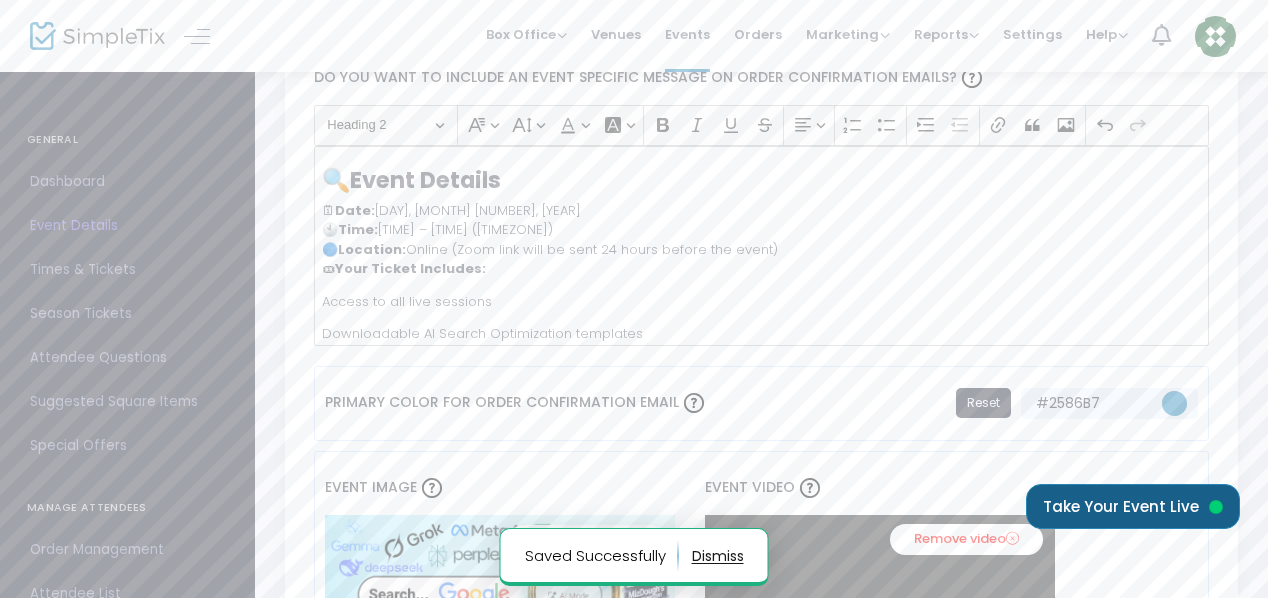 click on "Take Your Event Live" 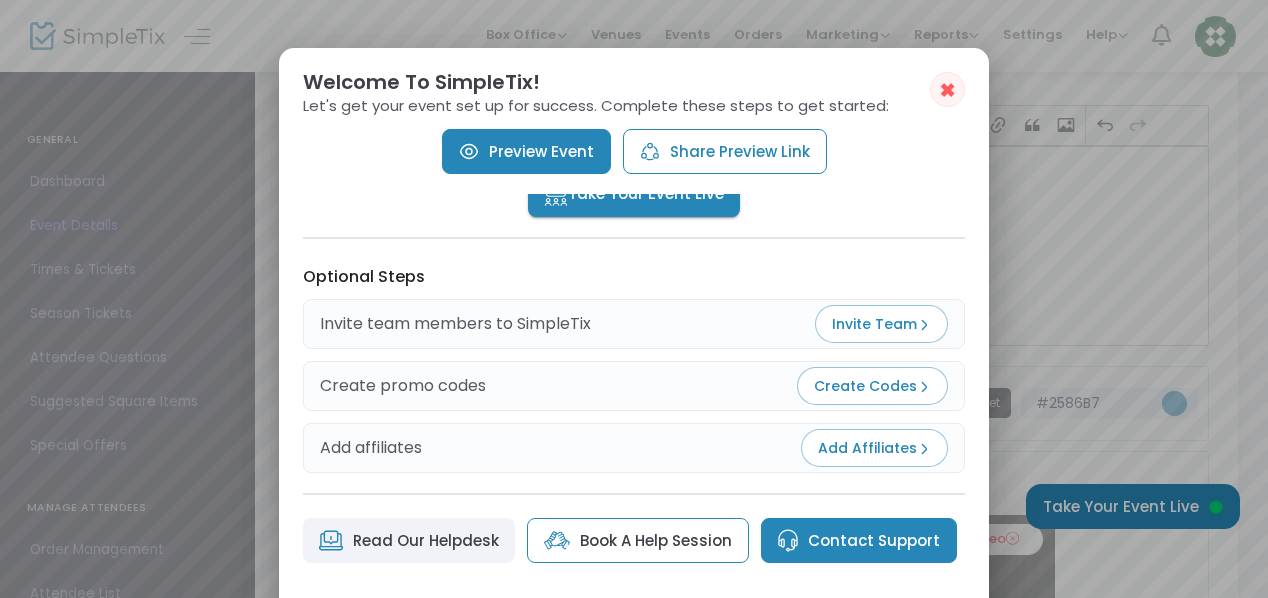 scroll, scrollTop: 344, scrollLeft: 0, axis: vertical 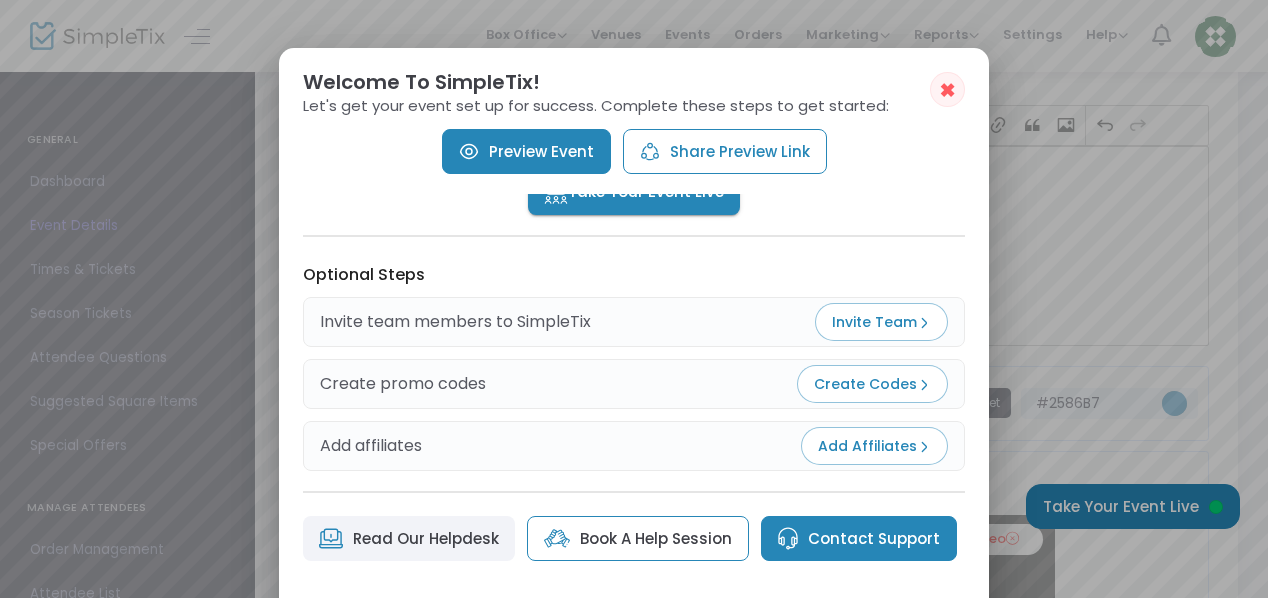 click on "Contact Support" at bounding box center (859, 538) 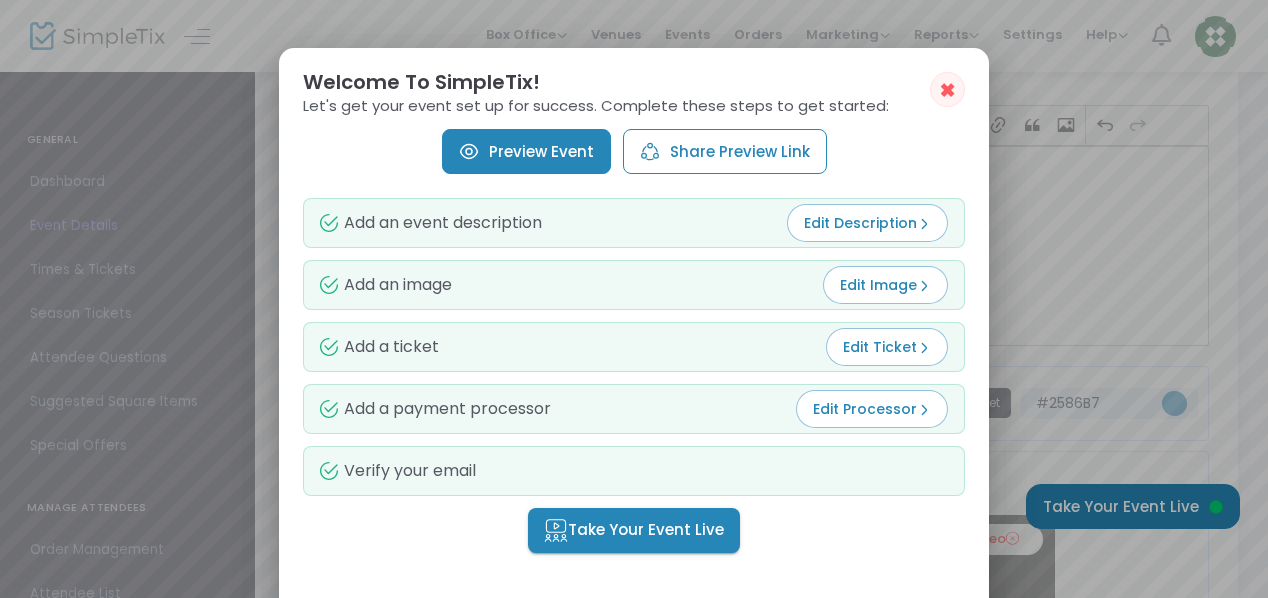 scroll, scrollTop: 0, scrollLeft: 0, axis: both 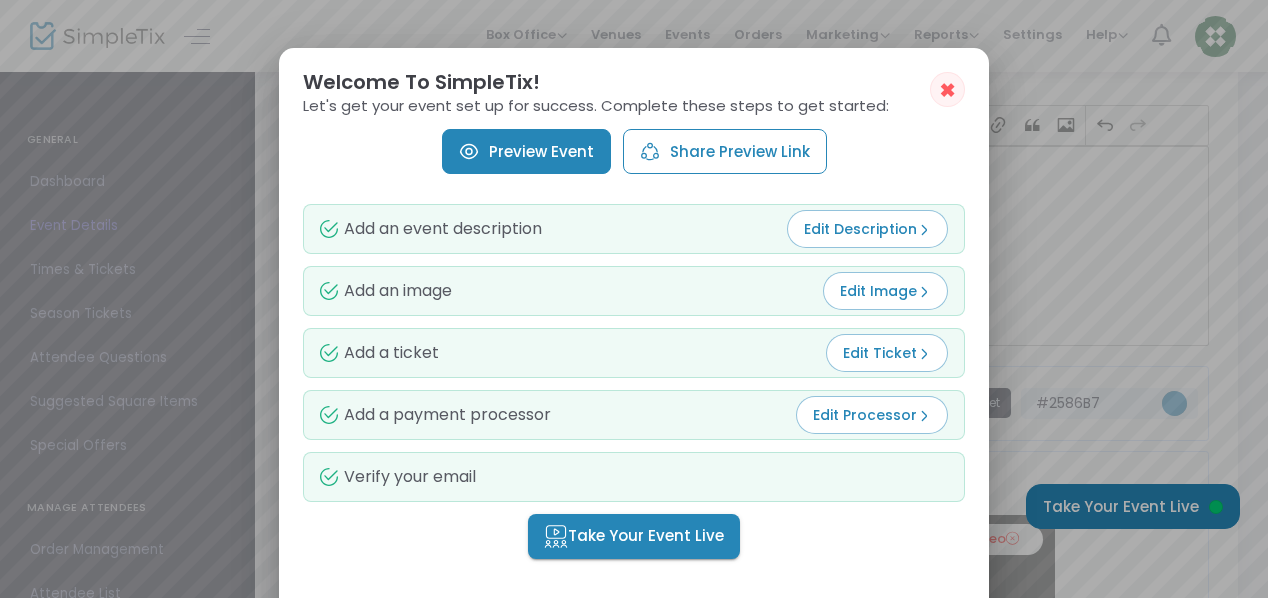 click on "✖" at bounding box center (947, 90) 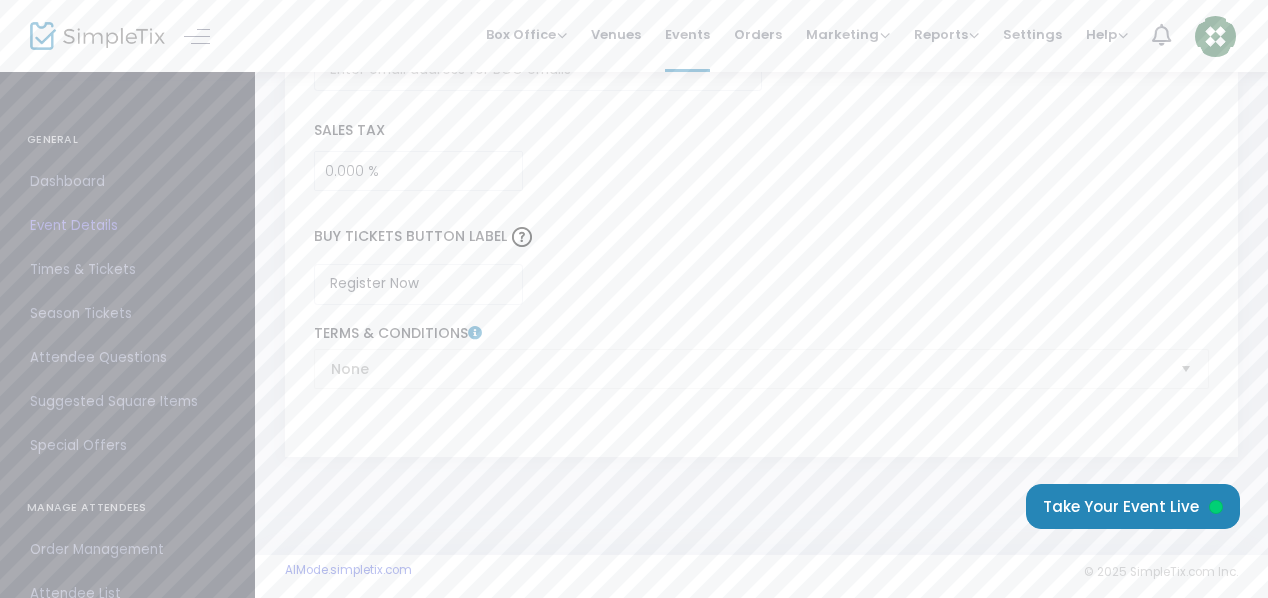 scroll, scrollTop: 2987, scrollLeft: 0, axis: vertical 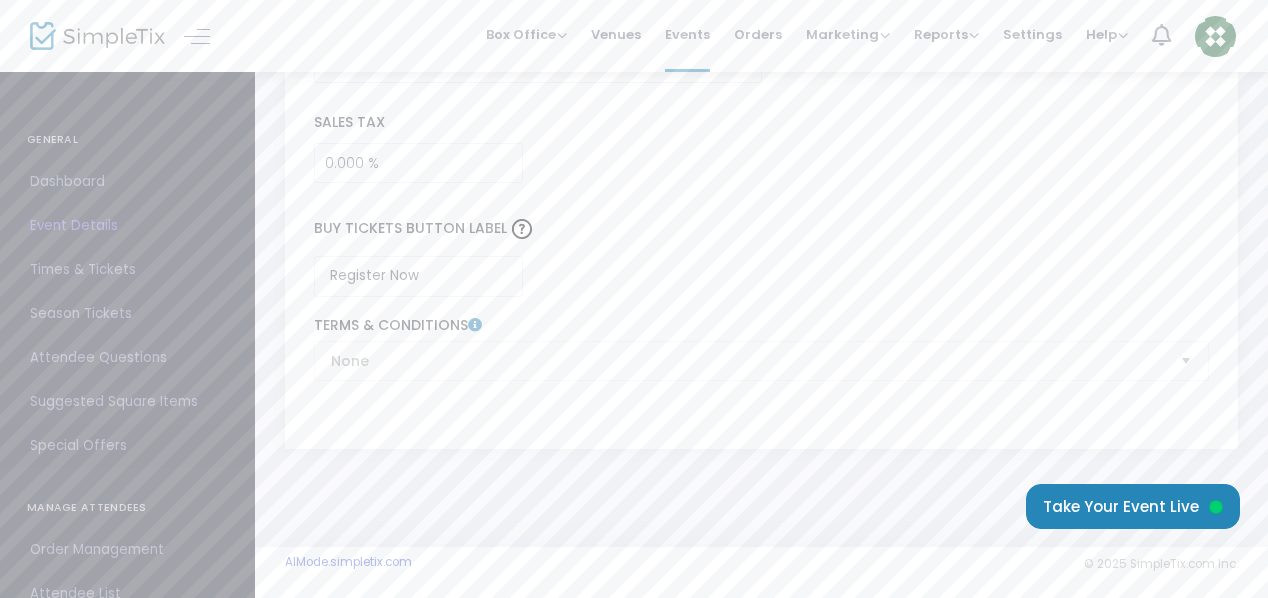 click on "Special Offers" at bounding box center (127, 446) 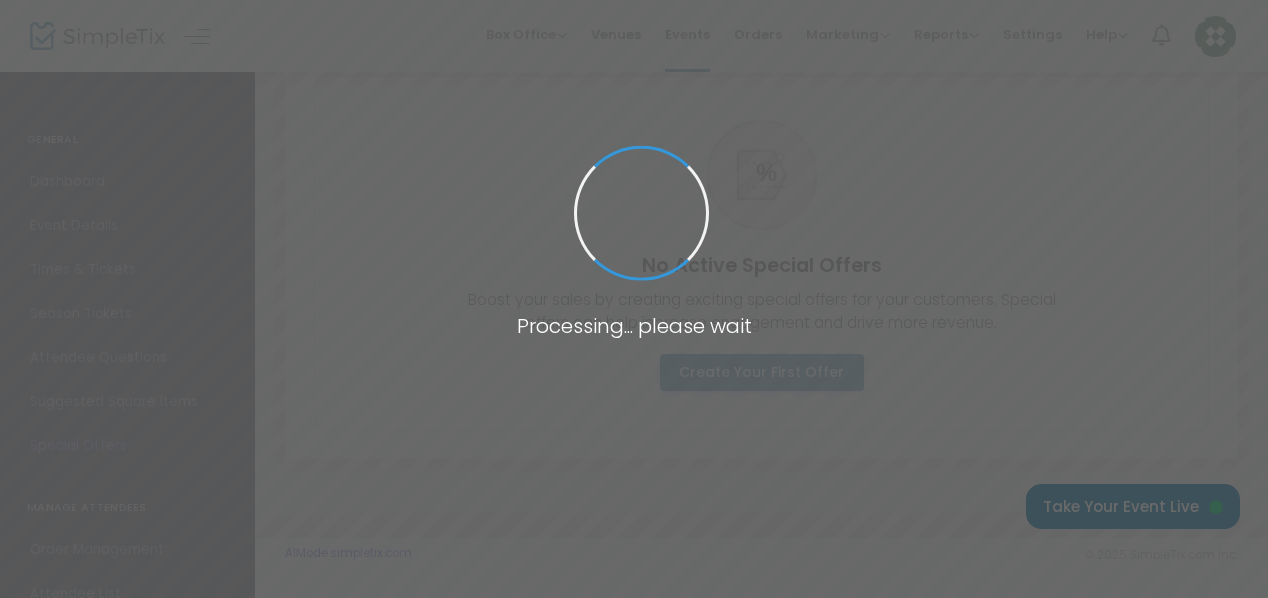 scroll, scrollTop: 128, scrollLeft: 0, axis: vertical 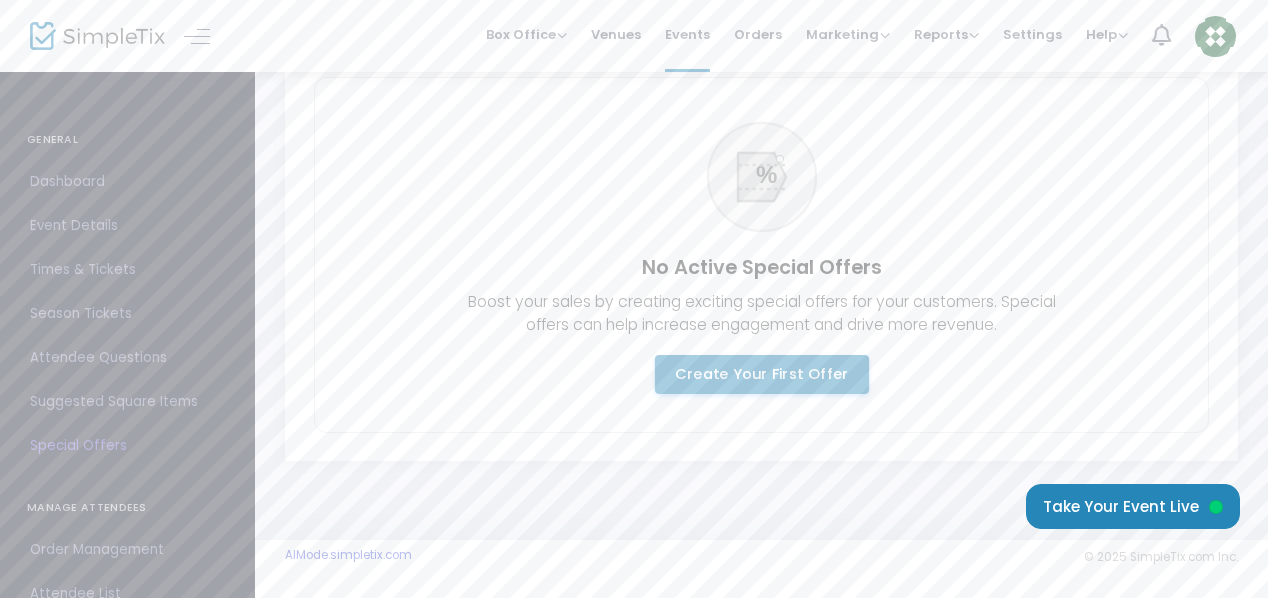 click on "Create Your First Offer" 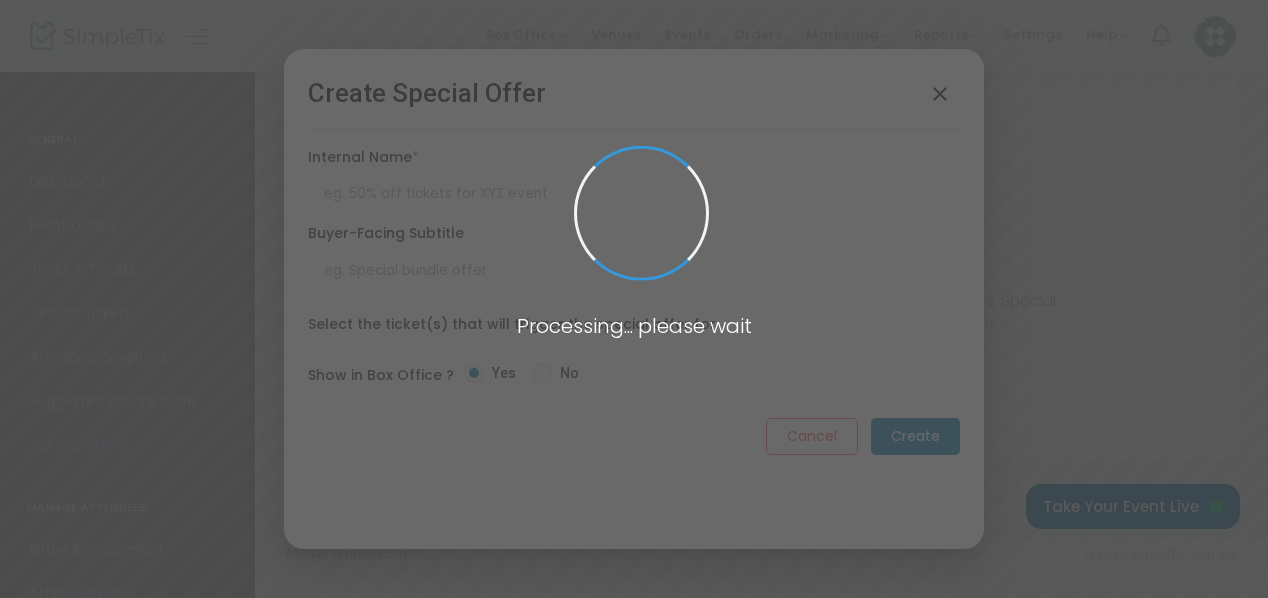 scroll, scrollTop: 0, scrollLeft: 0, axis: both 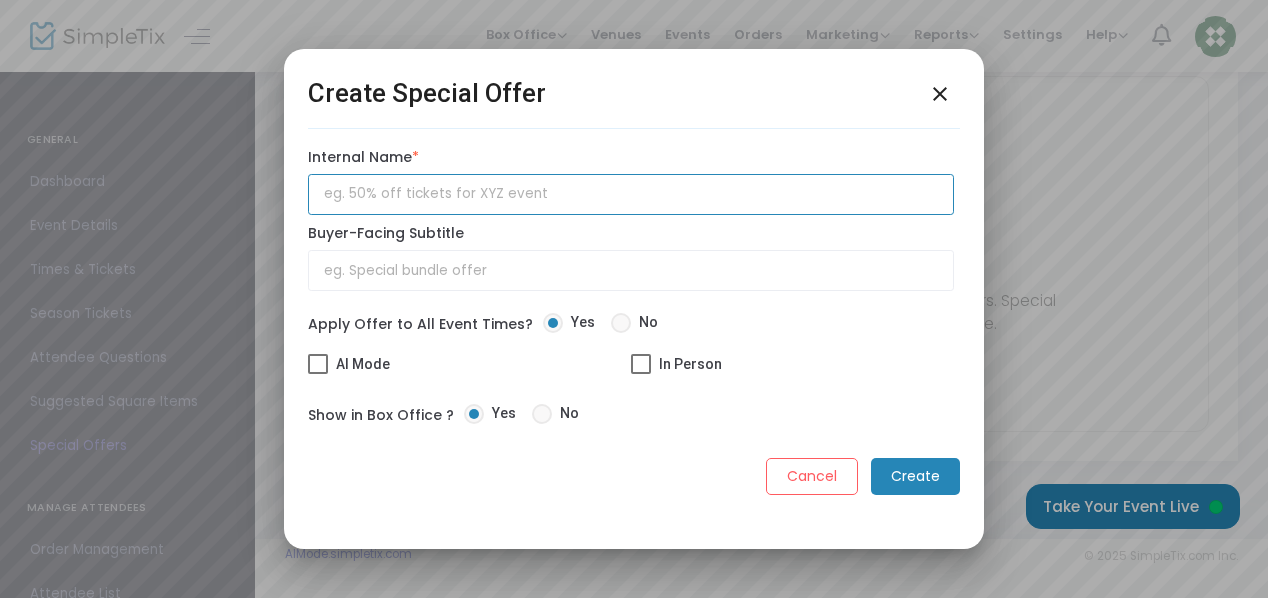 click at bounding box center (631, 194) 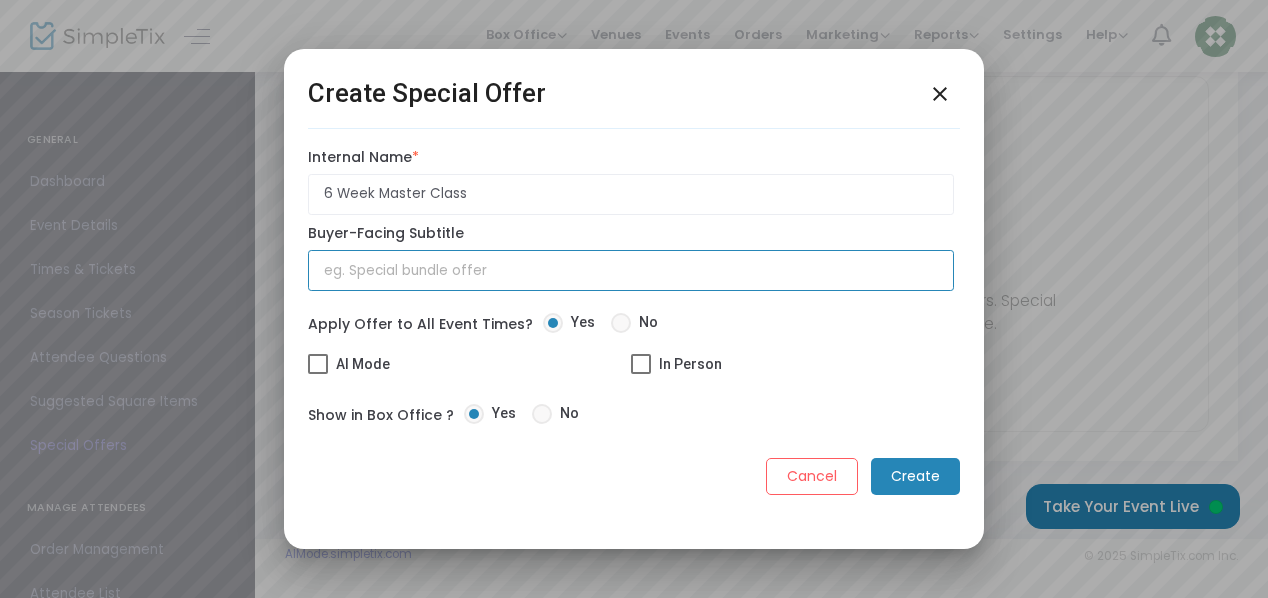 click at bounding box center [631, 270] 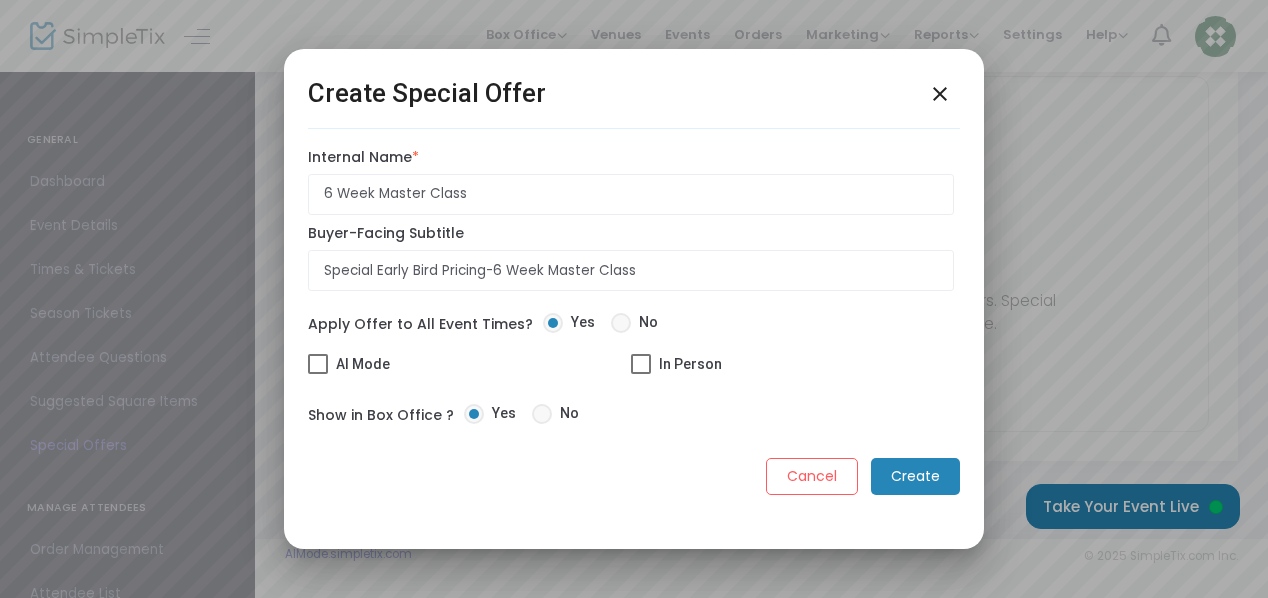 click at bounding box center (318, 364) 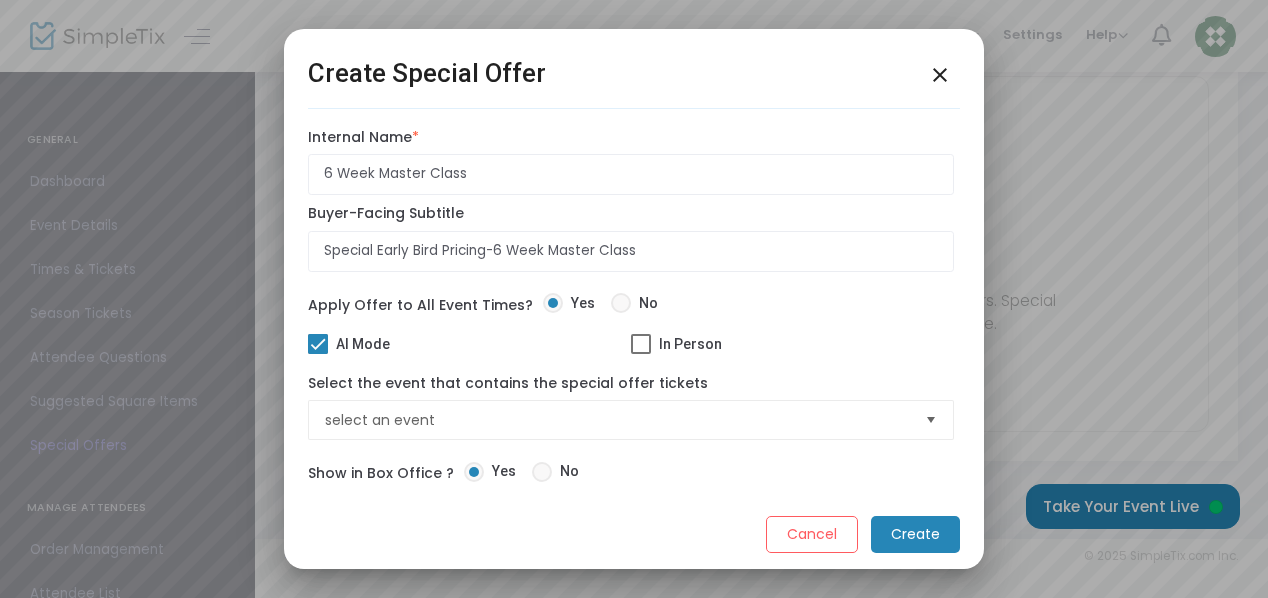 click at bounding box center (641, 344) 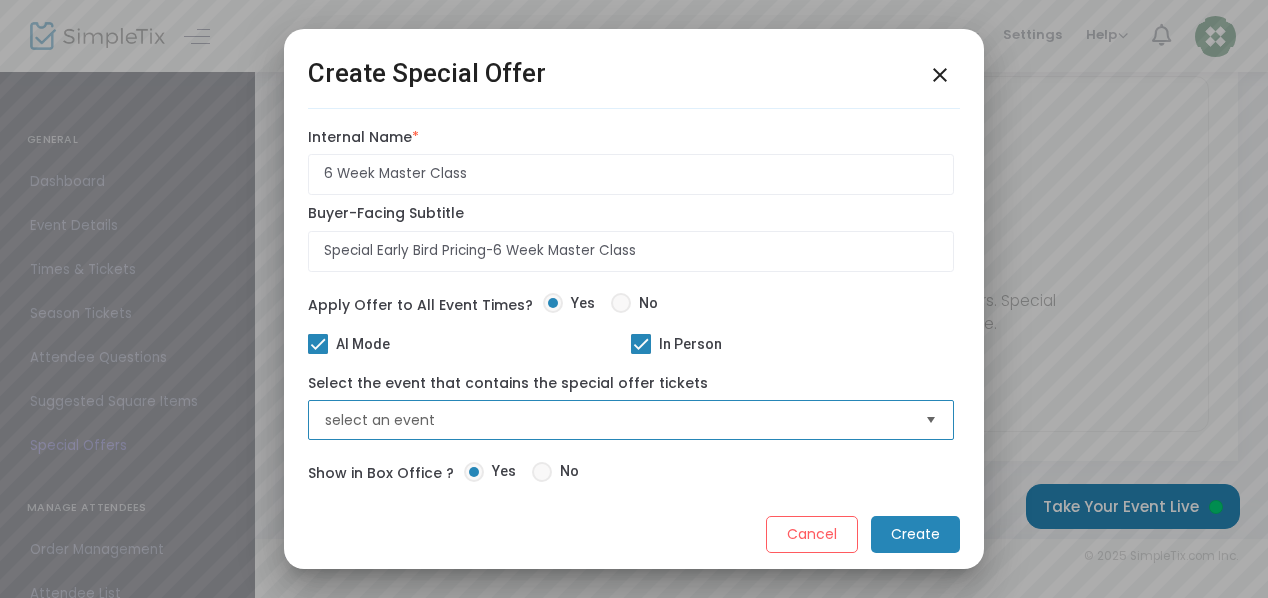 click on "select an event" at bounding box center [617, 420] 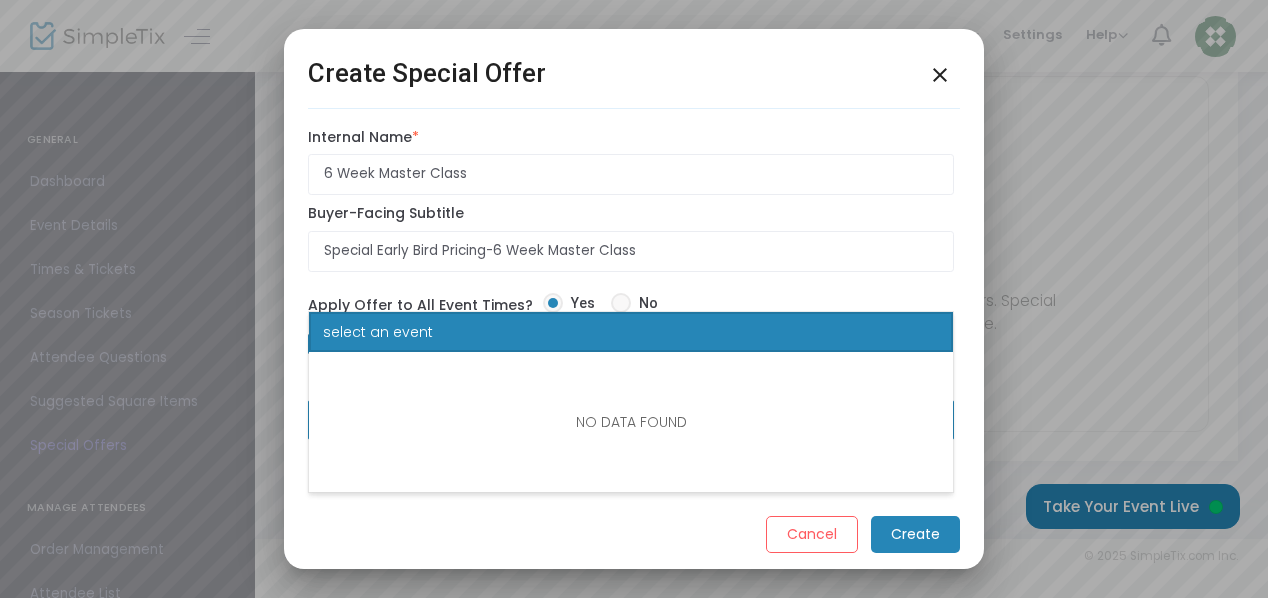 click on "NO DATA FOUND" 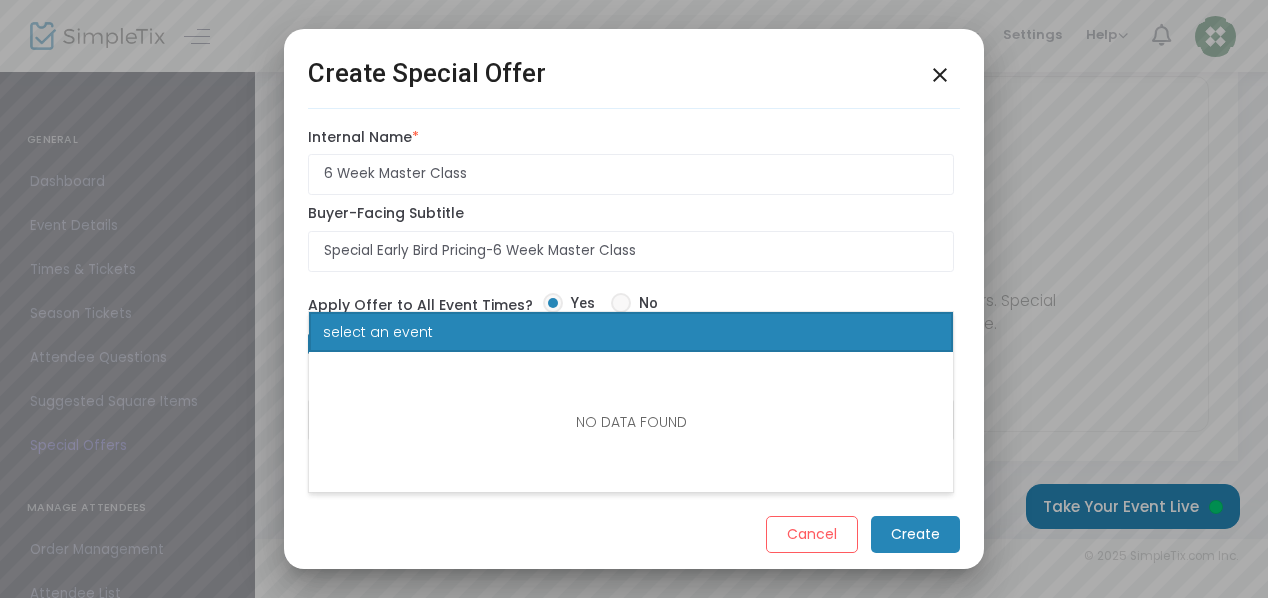 click on "Internal Name  * [NUMBER] Master Class  Internal name is required.  Buyer-Facing Subtitle Special Early Bird Pricing-[NUMBER] Master Class" at bounding box center [631, 205] 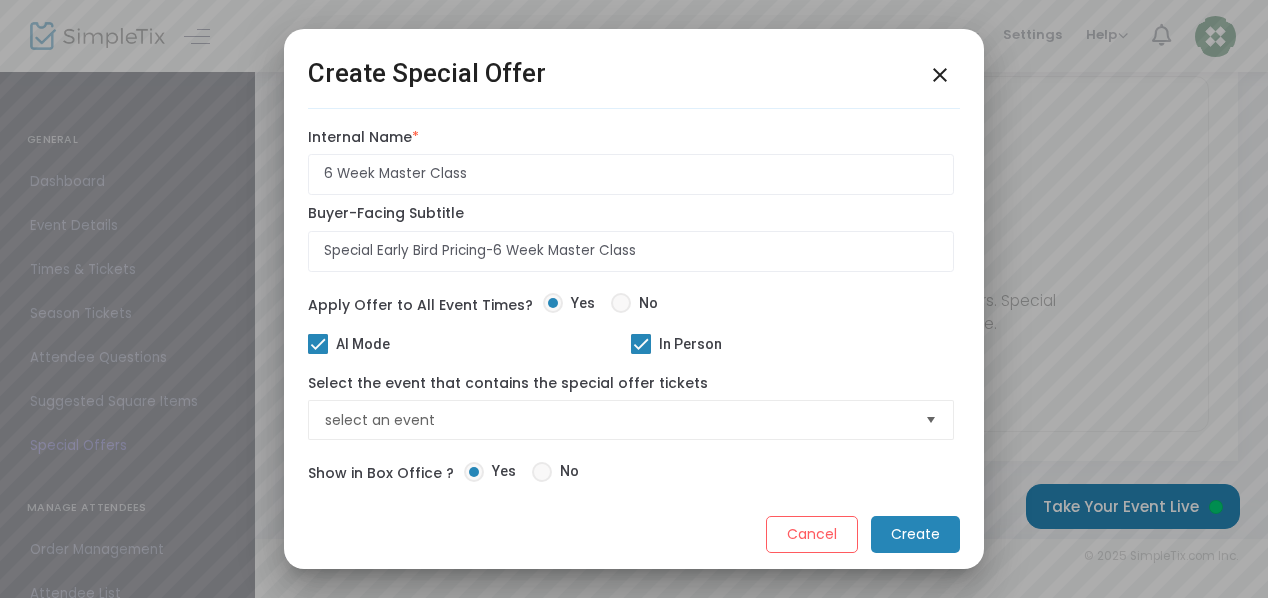 click on "Create" 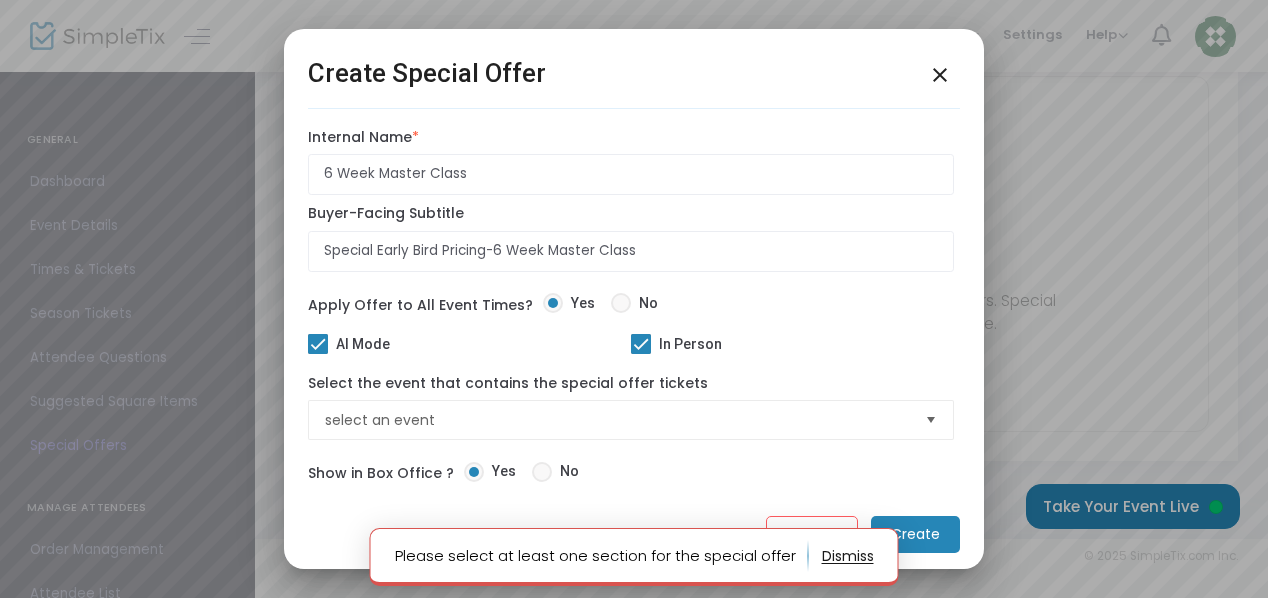 click 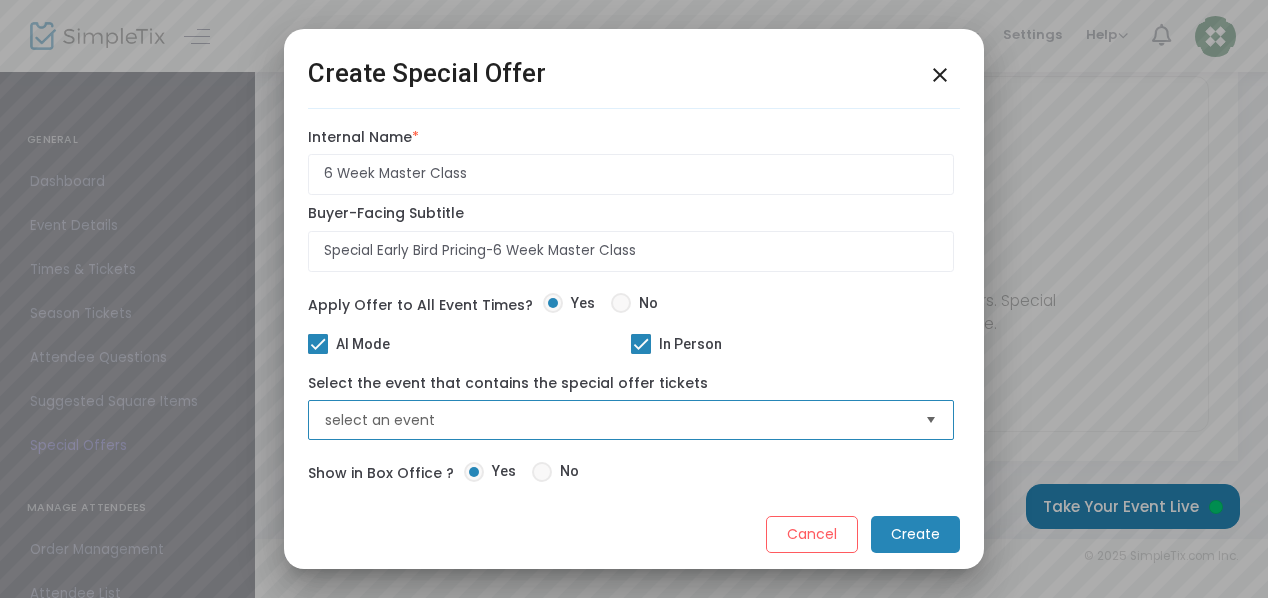 click on "select an event" at bounding box center (617, 420) 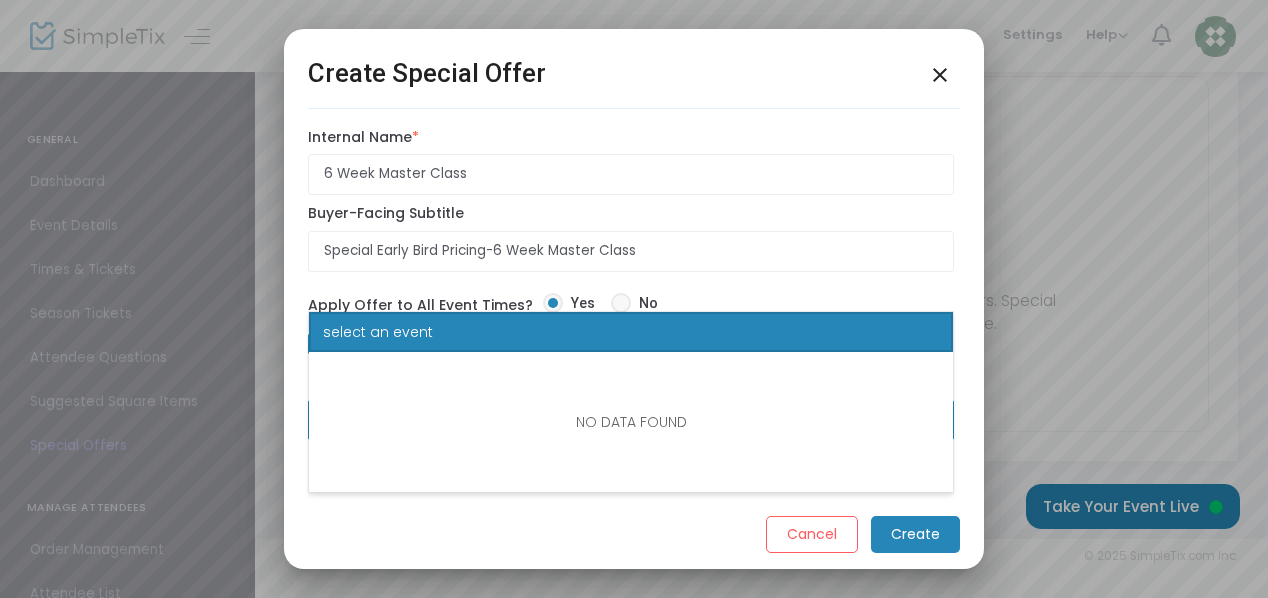 click on "NO DATA FOUND" 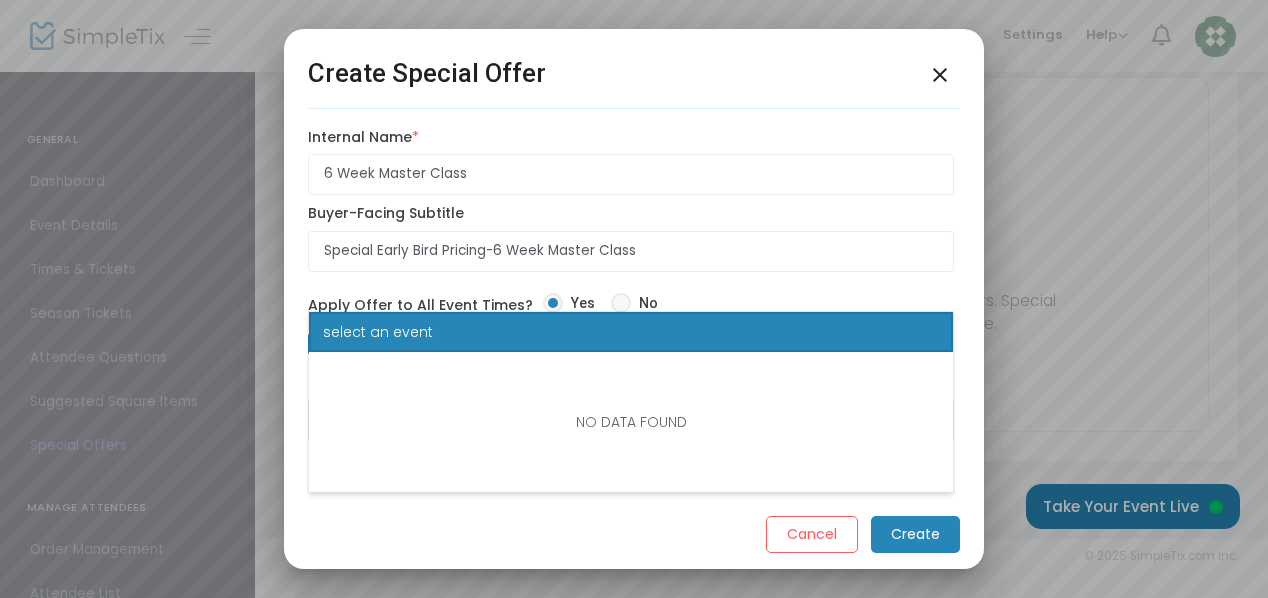 click on "Buyer-Facing Subtitle" at bounding box center (631, 214) 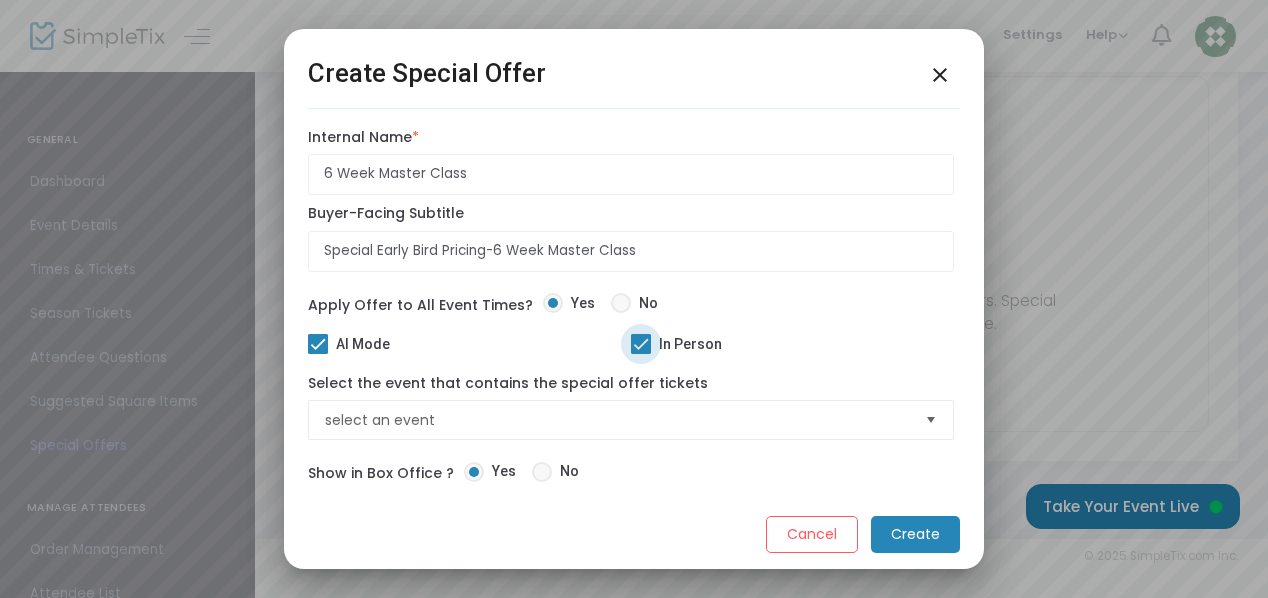 click on "In Person" at bounding box center [676, 344] 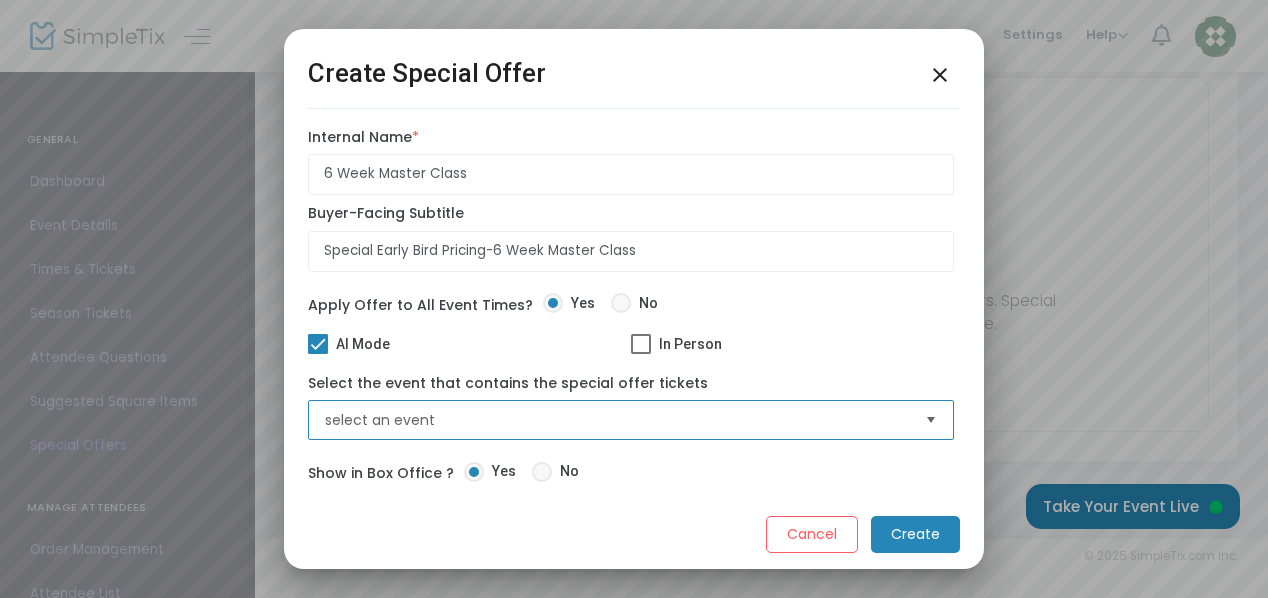 click on "select an event" at bounding box center [617, 420] 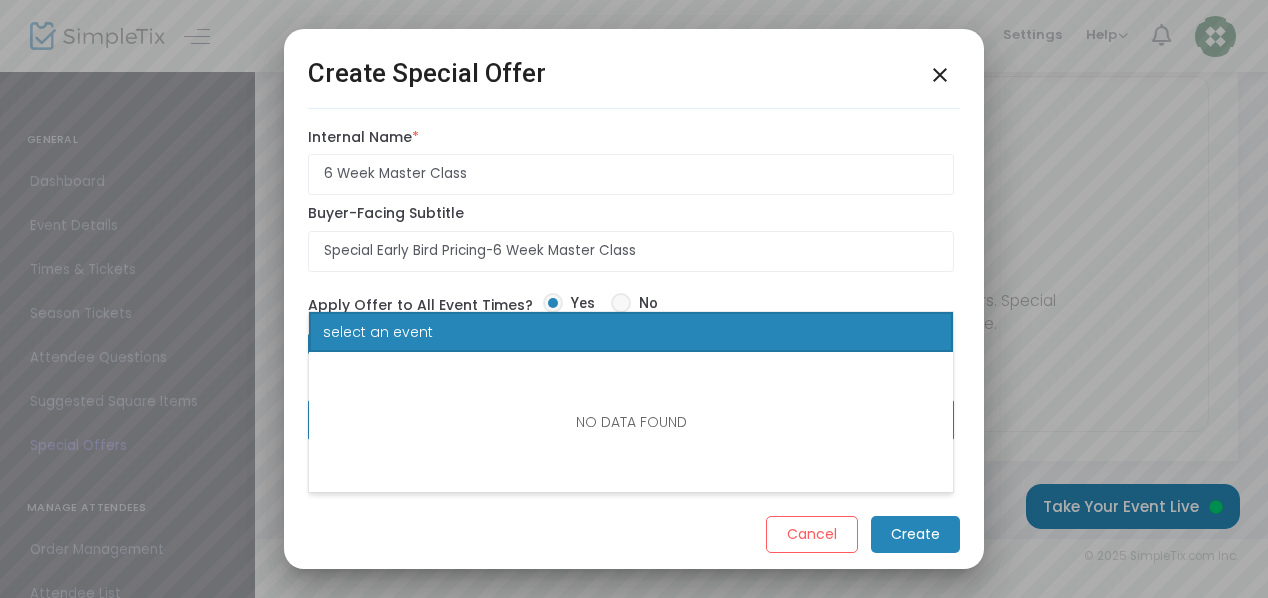 click on "NO DATA FOUND" 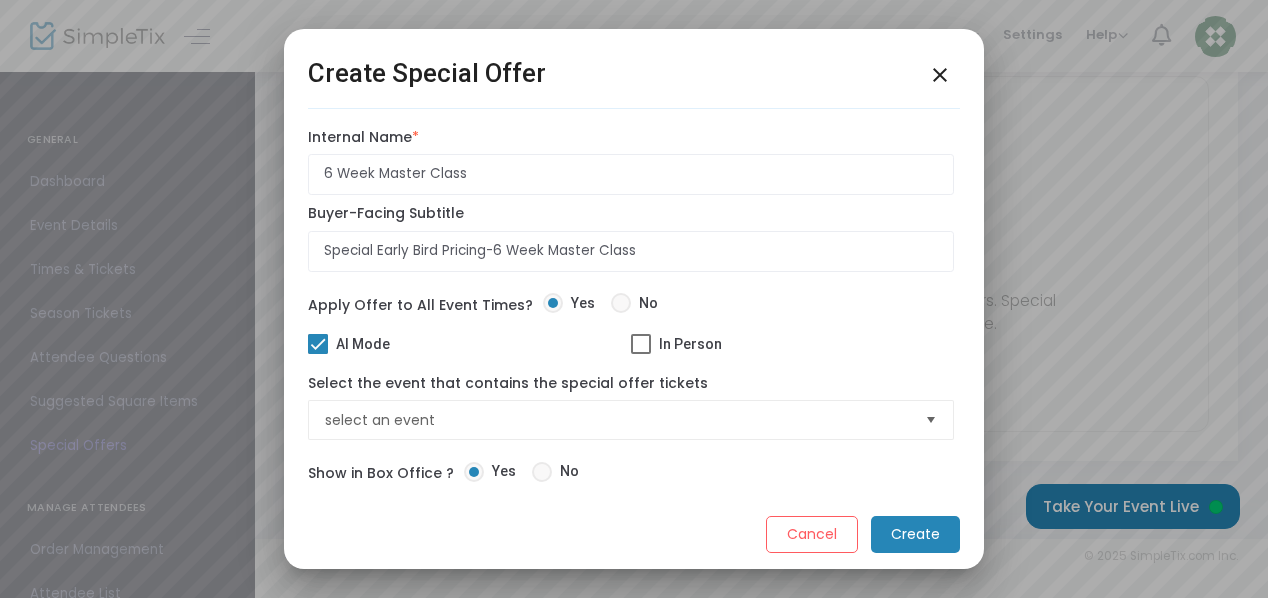 click on "Create" 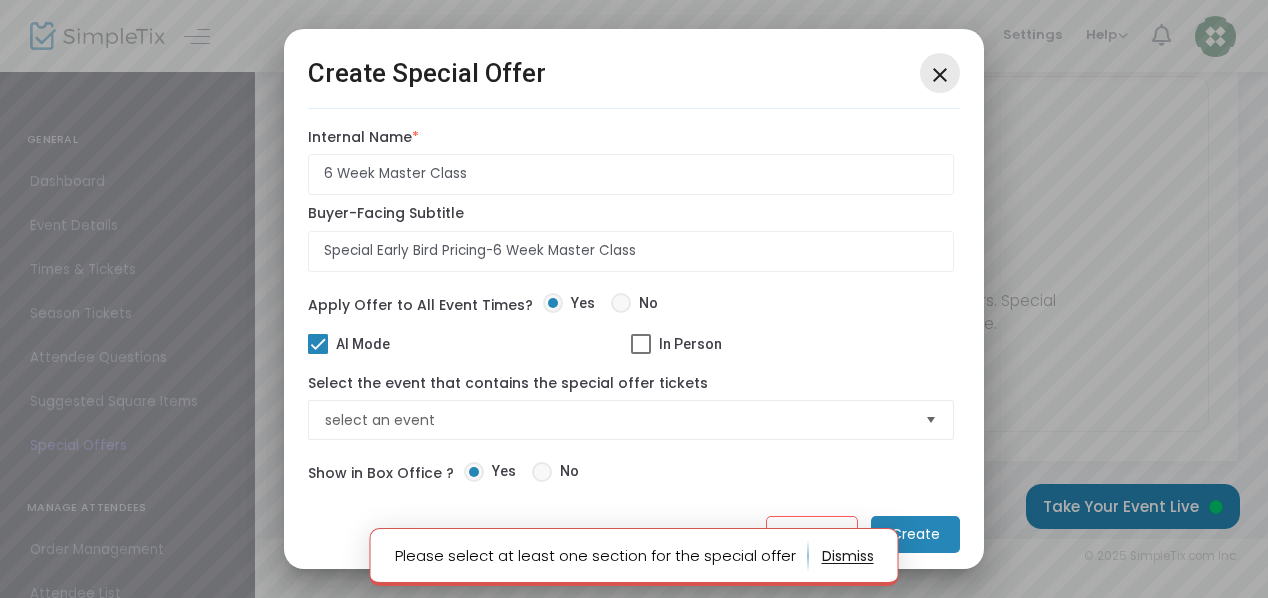 click on "close" at bounding box center [940, 75] 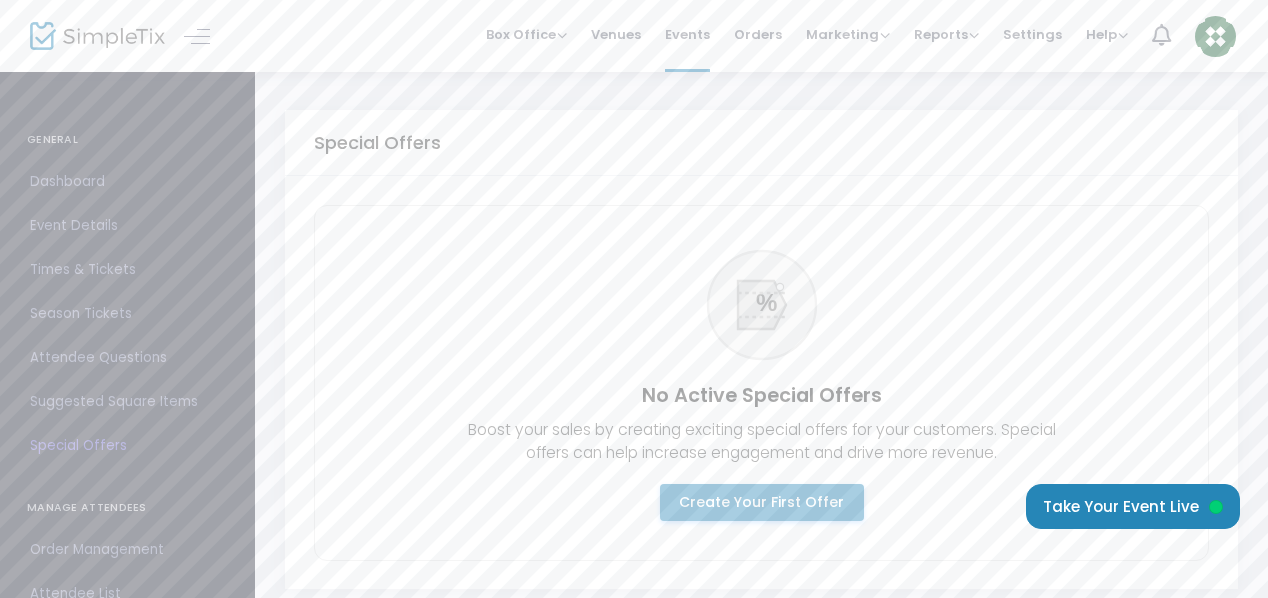 scroll, scrollTop: 0, scrollLeft: 0, axis: both 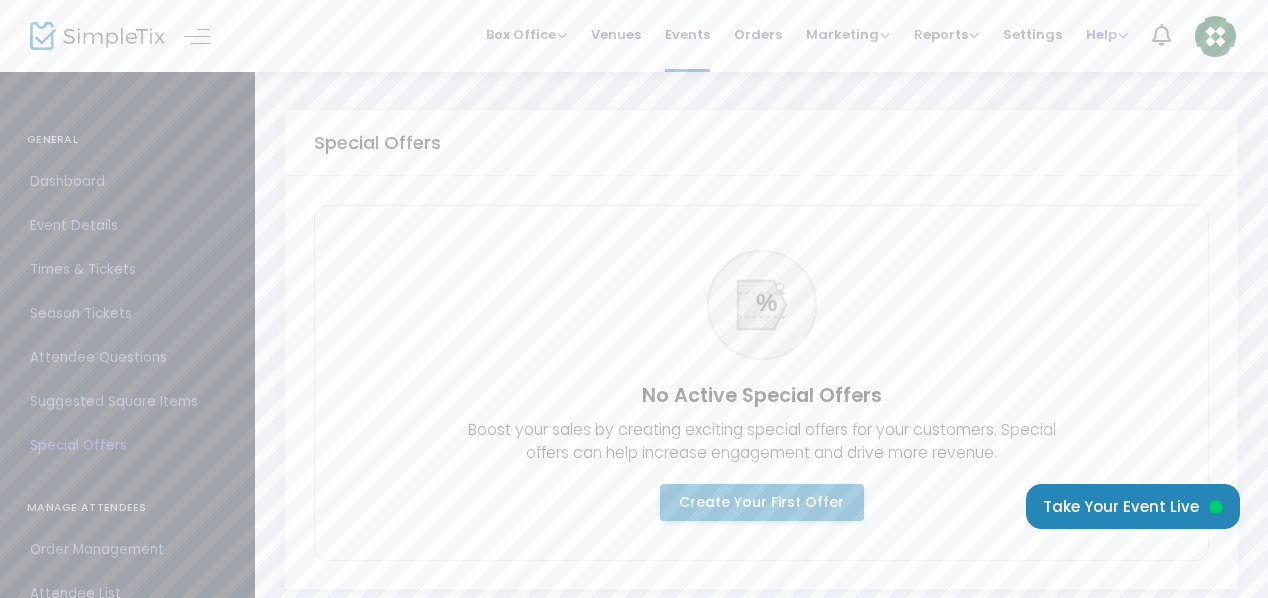 click on "Help" at bounding box center (1107, 34) 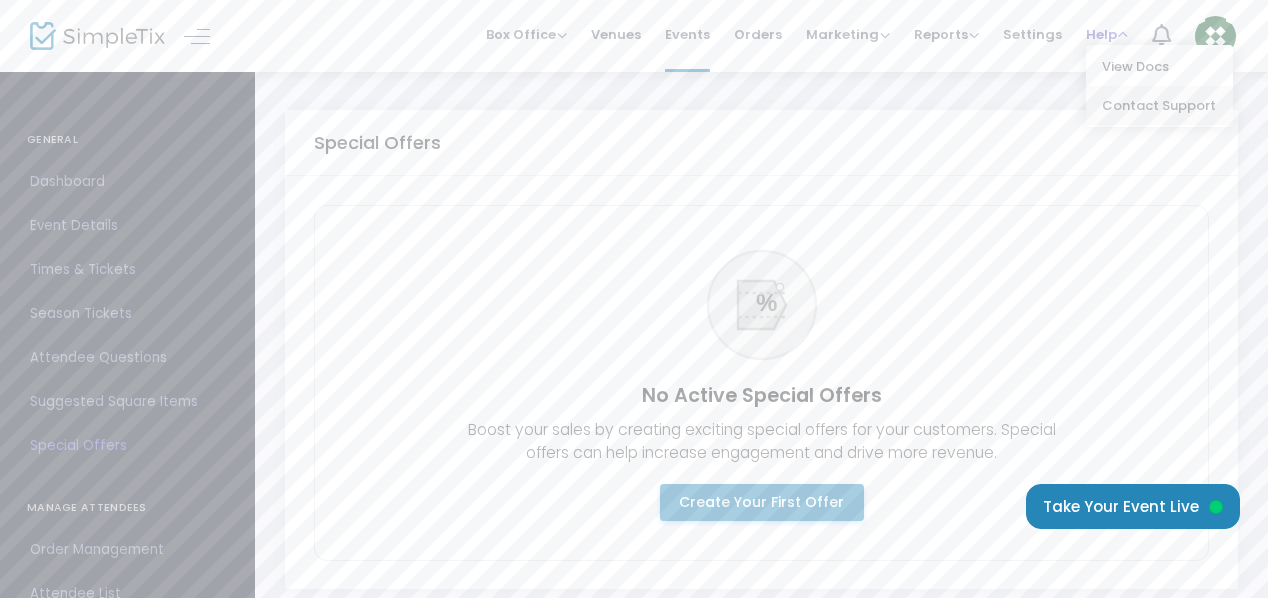 click on "Contact Support" at bounding box center [1159, 105] 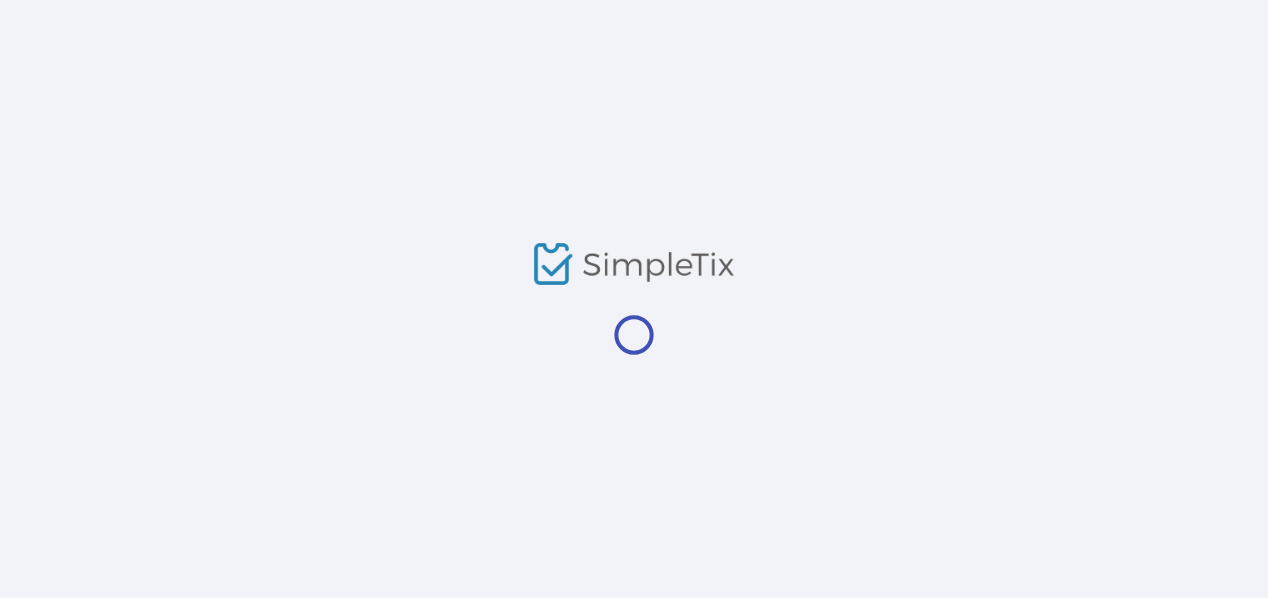 scroll, scrollTop: 0, scrollLeft: 0, axis: both 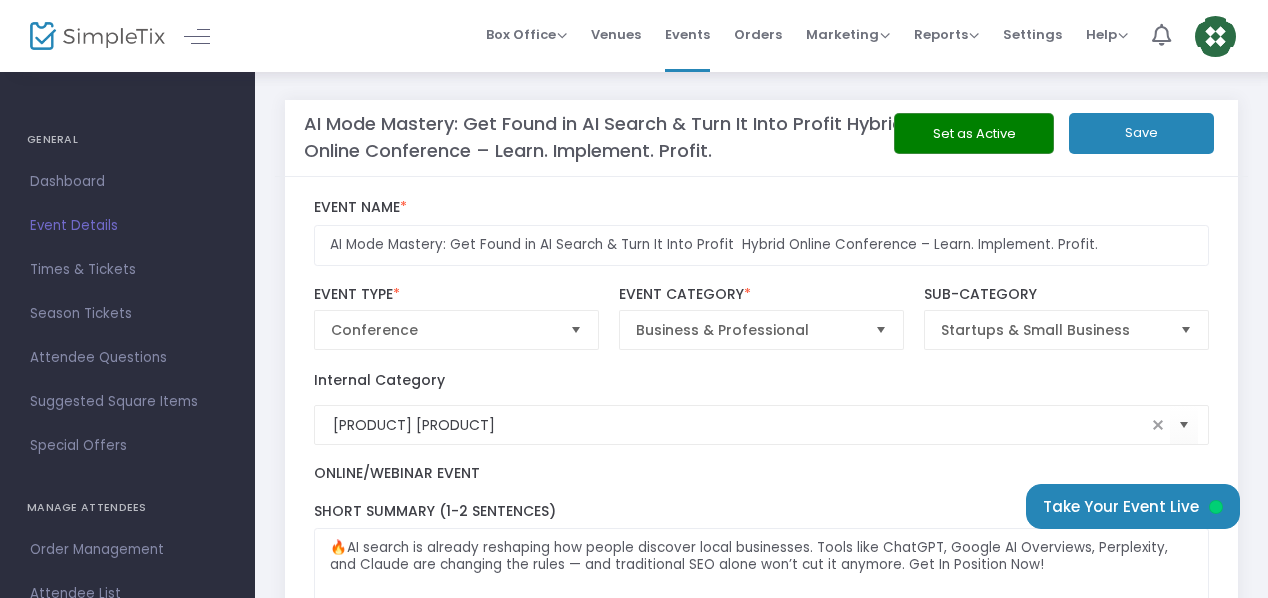 click on "Save" 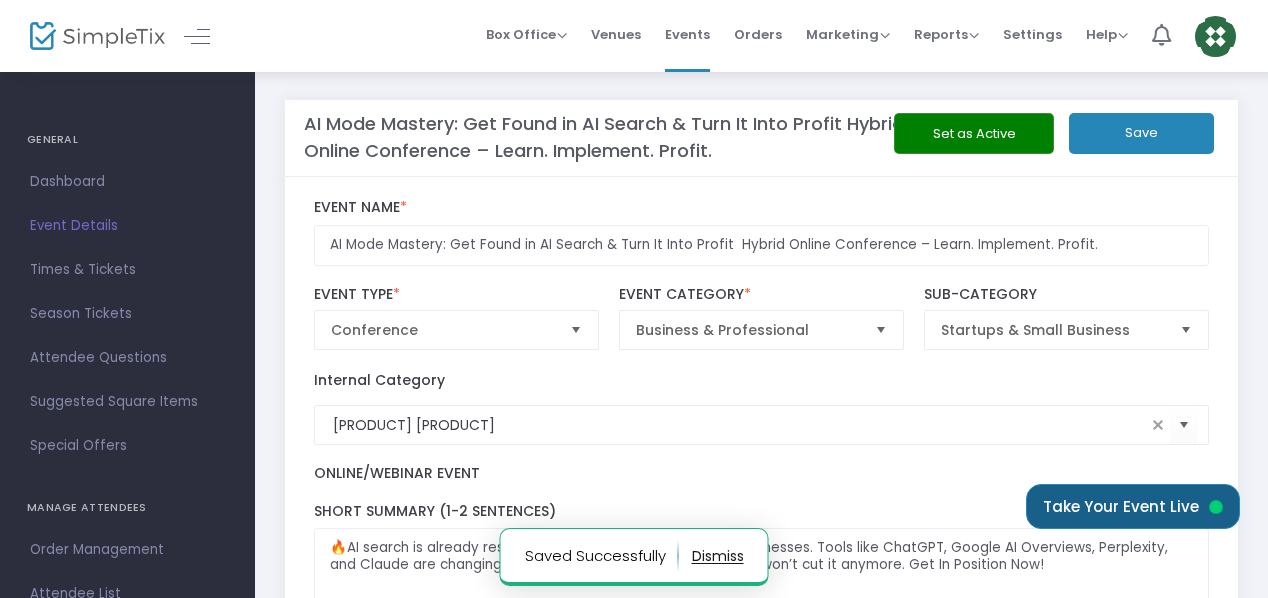 click on "Take Your Event Live" 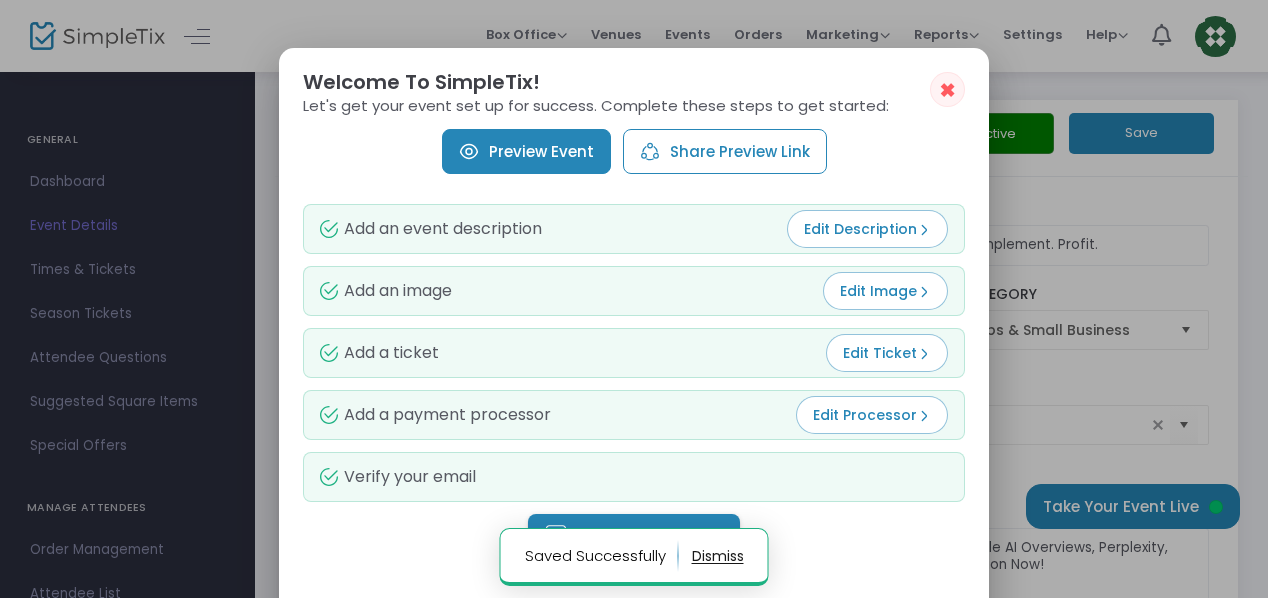 click on "Preview Event" at bounding box center [526, 151] 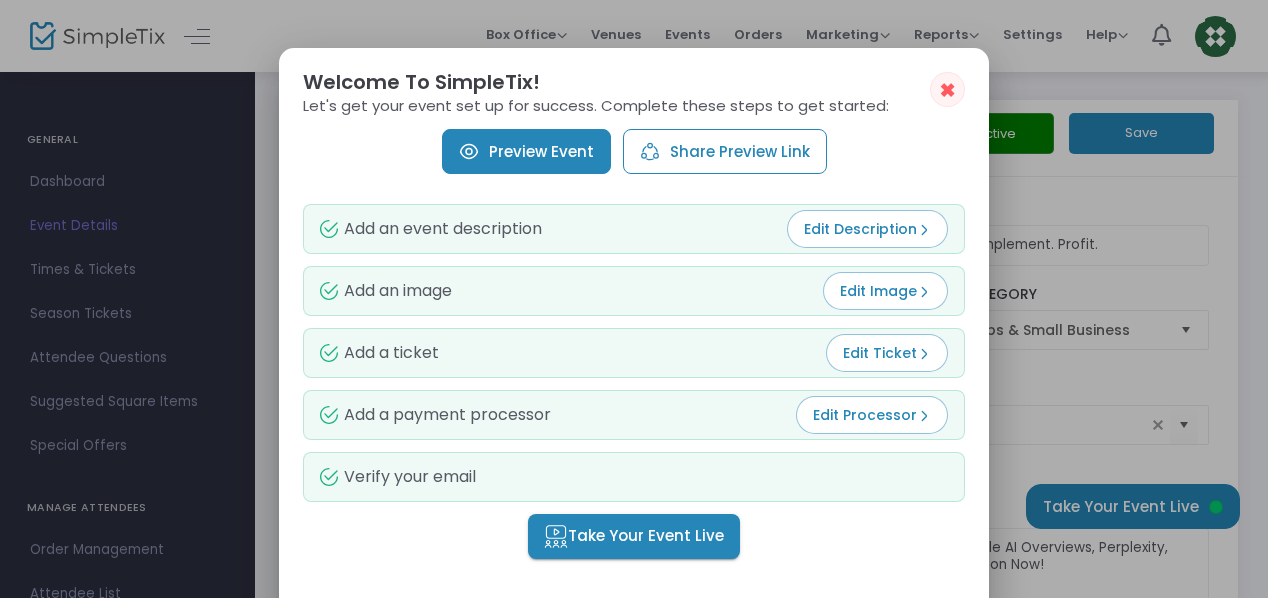 click on "Share Preview Link" at bounding box center (725, 151) 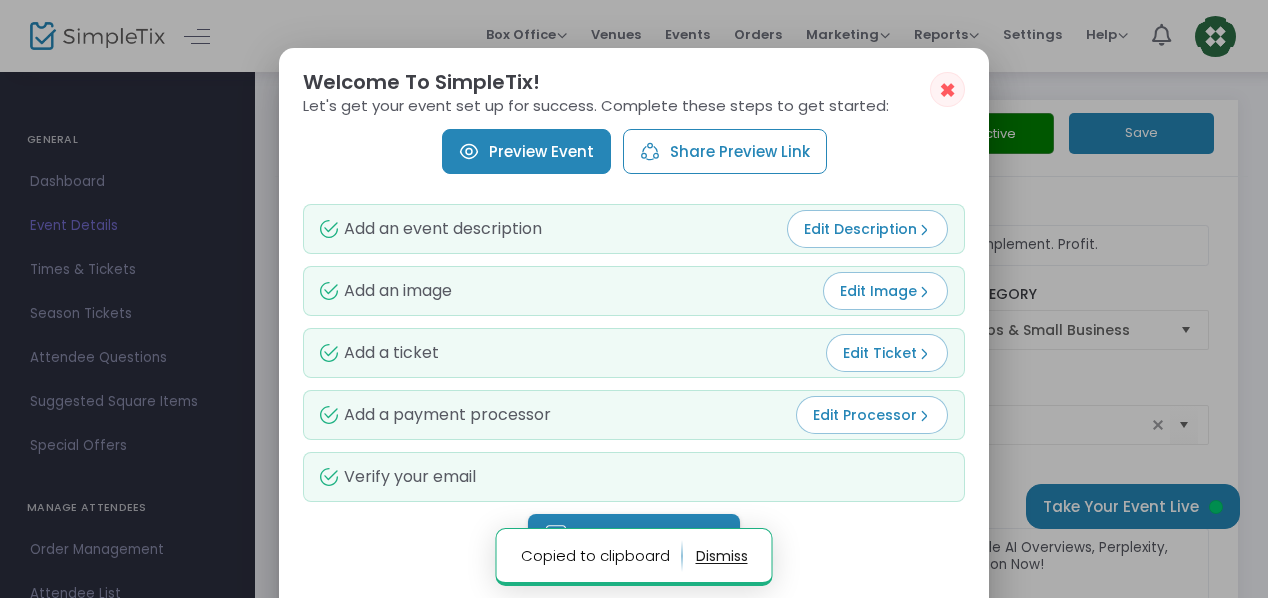 scroll, scrollTop: 300, scrollLeft: 0, axis: vertical 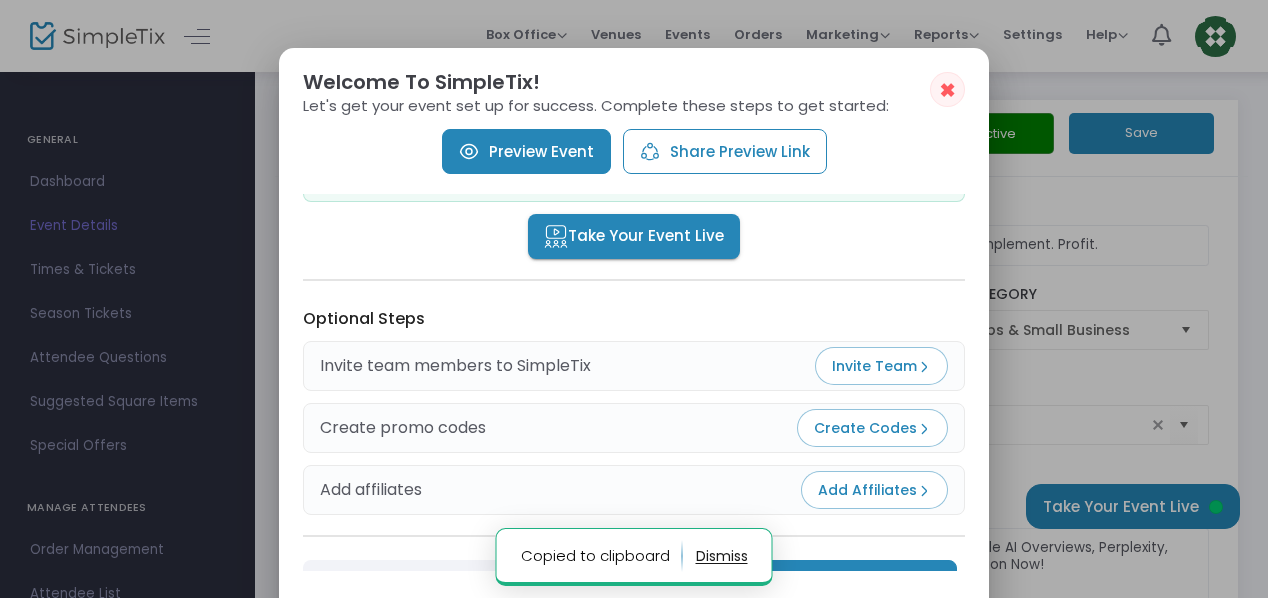 click on "Take Your Event Live" at bounding box center [634, 236] 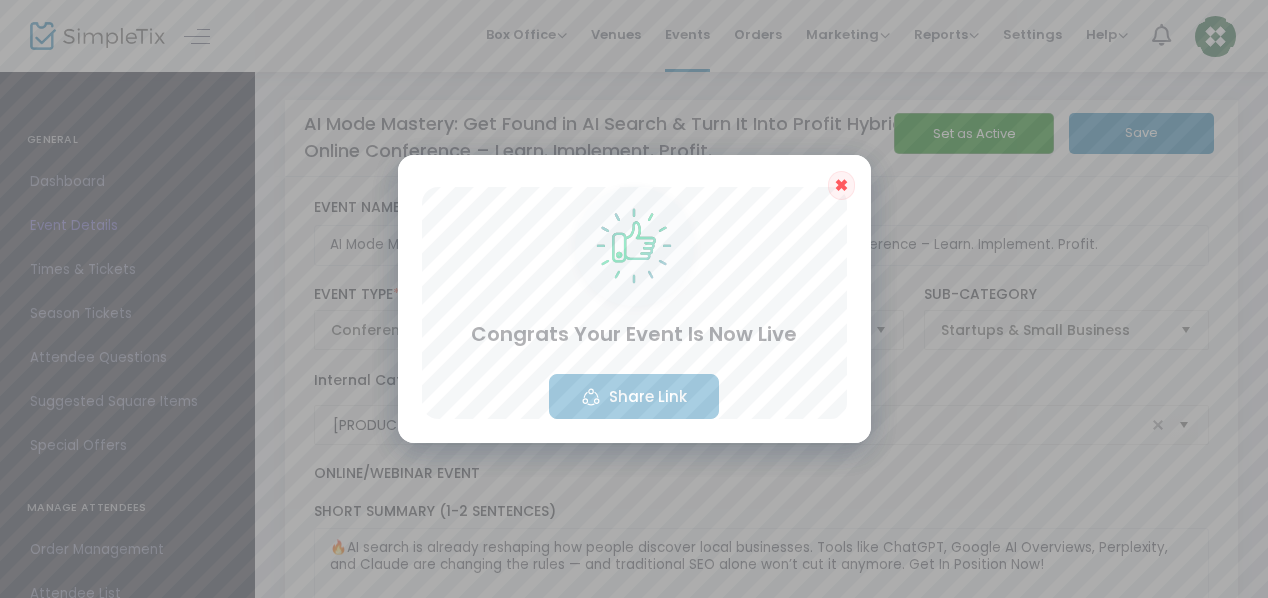 click on "Share Link" at bounding box center (634, 396) 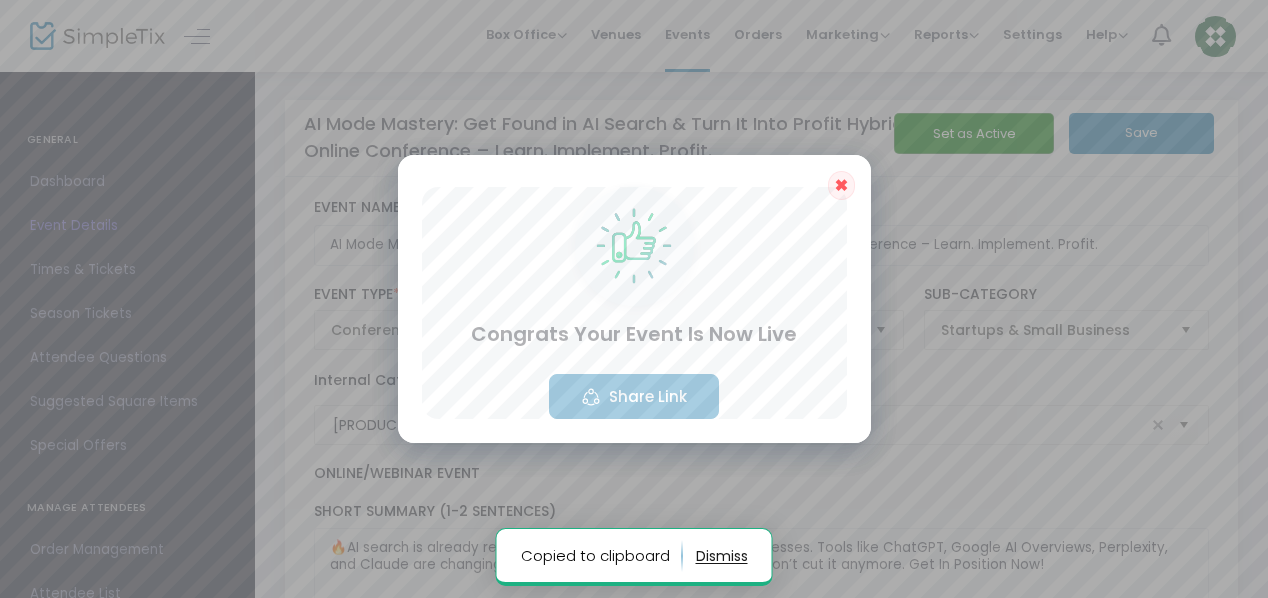 click on "Share Link" at bounding box center (634, 396) 